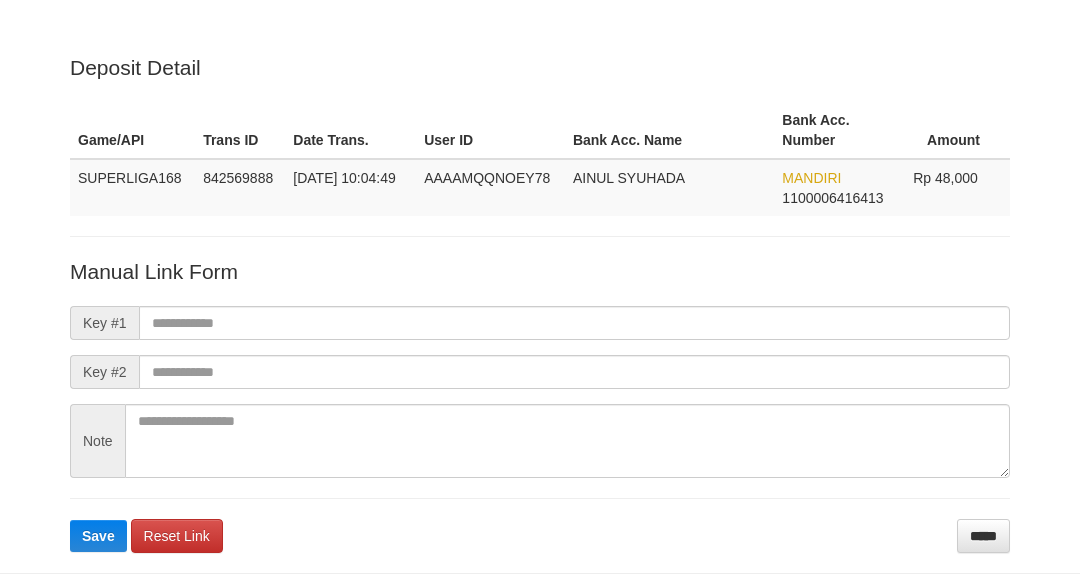 scroll, scrollTop: 91, scrollLeft: 0, axis: vertical 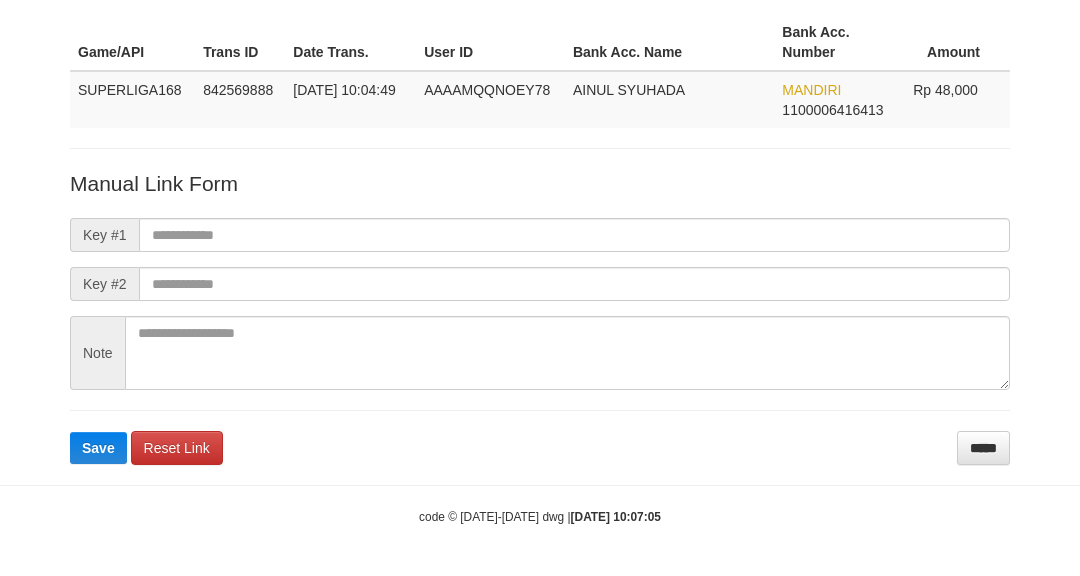 drag, startPoint x: 373, startPoint y: 193, endPoint x: 366, endPoint y: 205, distance: 13.892444 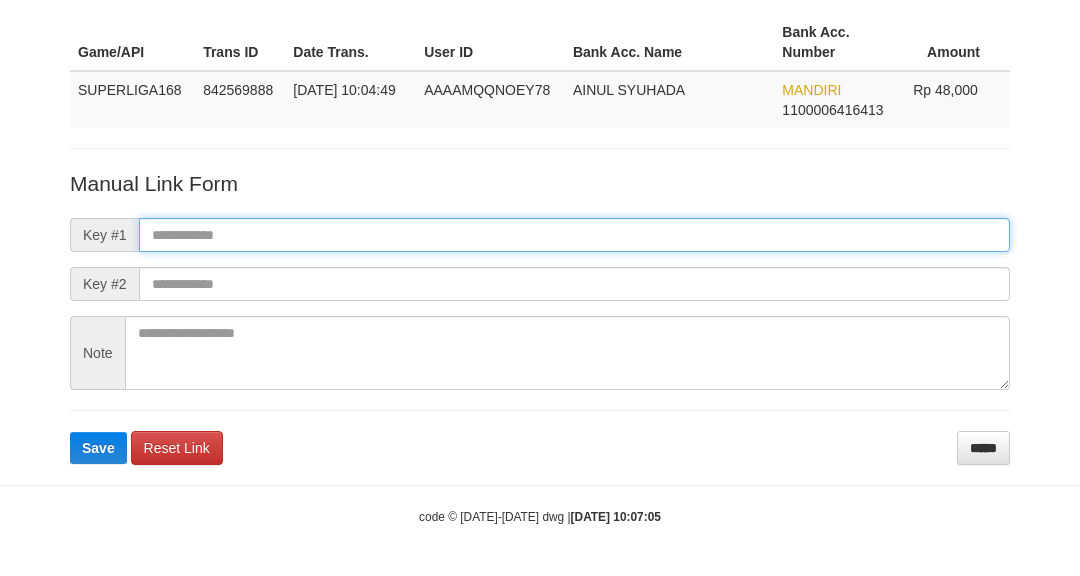 click at bounding box center (574, 235) 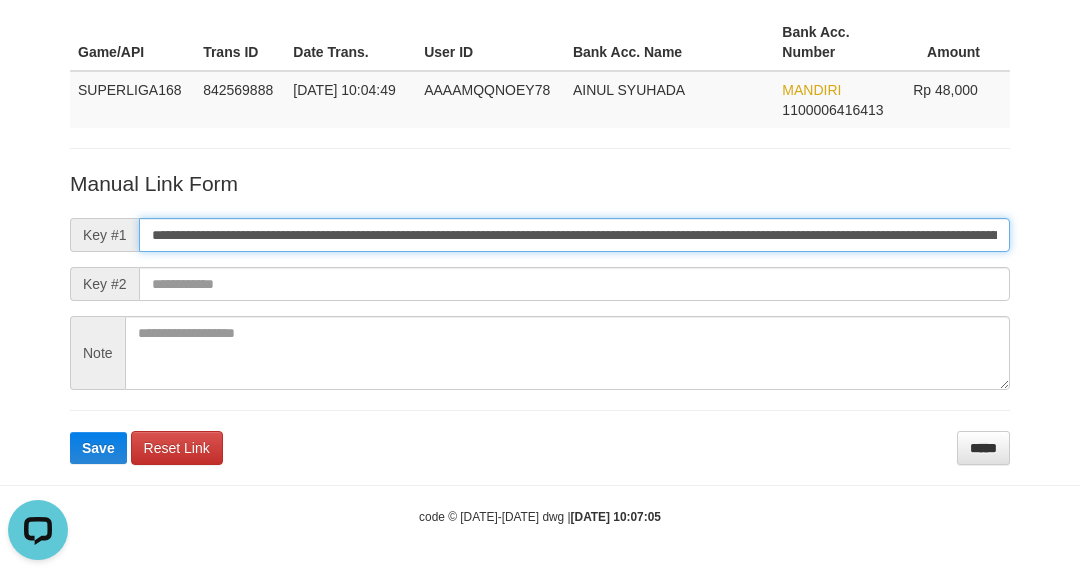 scroll, scrollTop: 0, scrollLeft: 0, axis: both 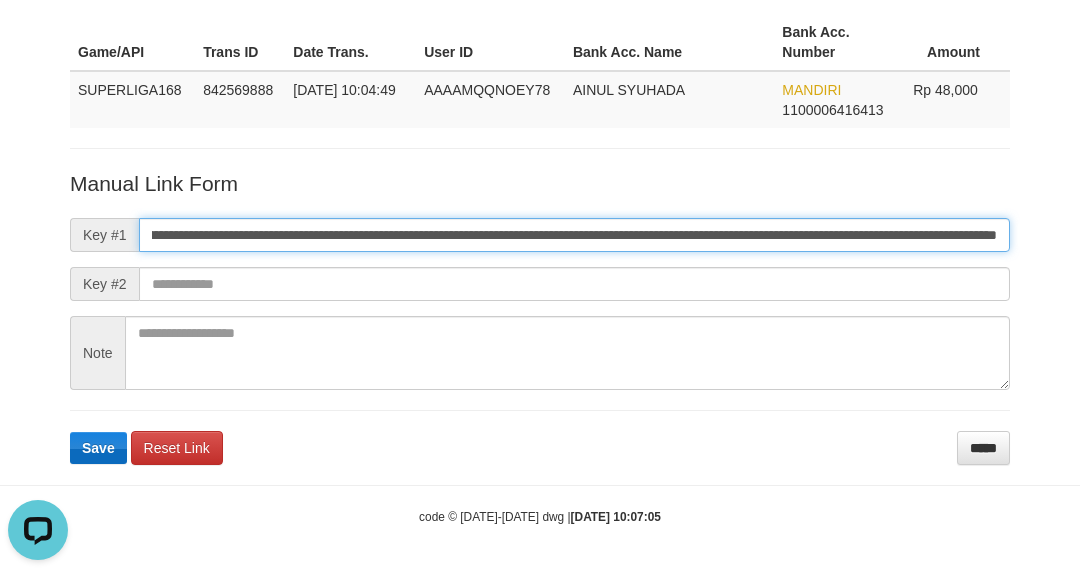 type on "**********" 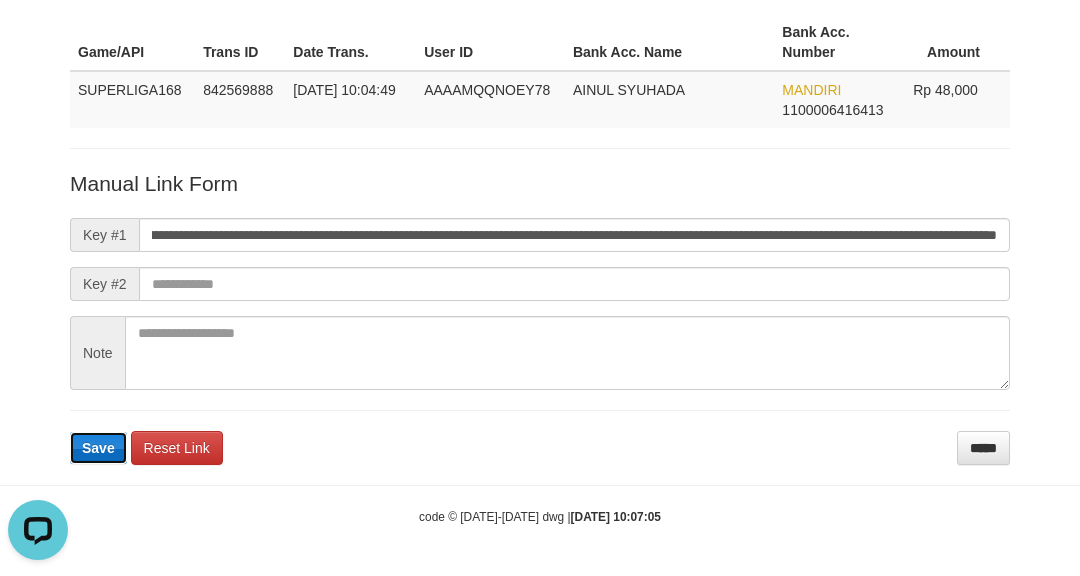 click on "Save" at bounding box center (98, 448) 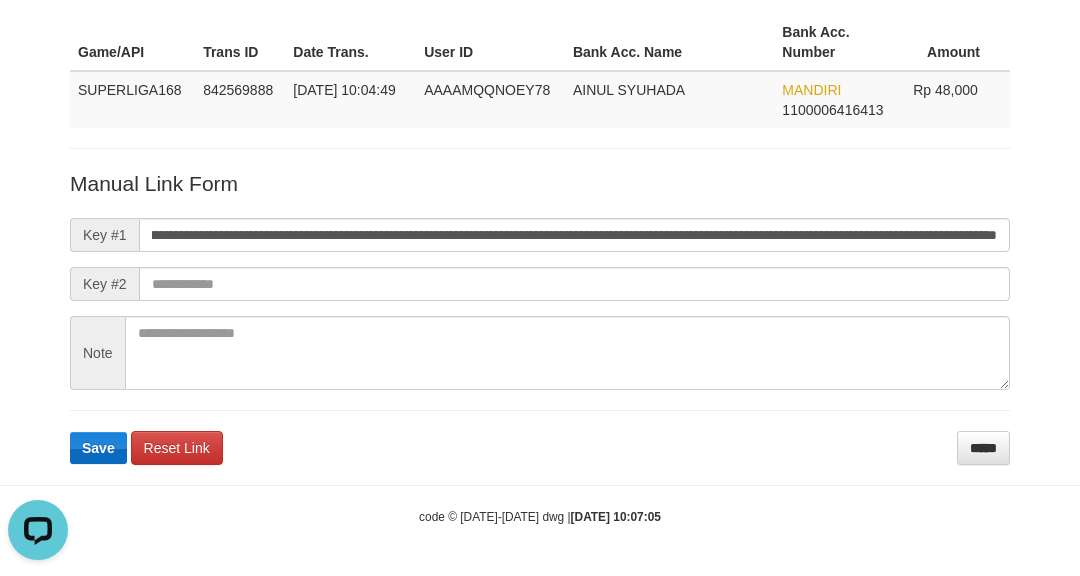 scroll, scrollTop: 0, scrollLeft: 0, axis: both 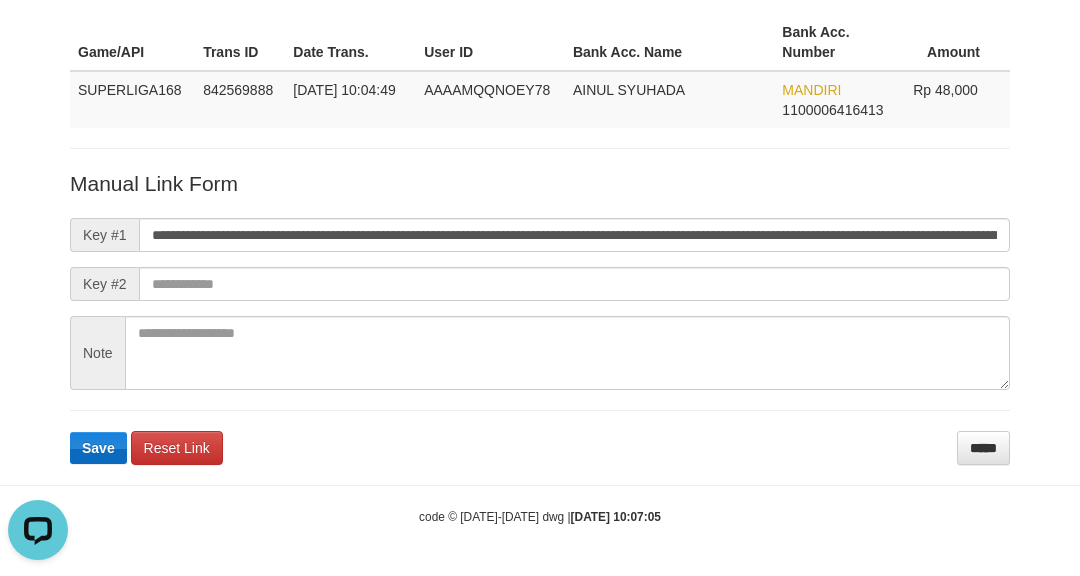 click on "**********" at bounding box center (540, 317) 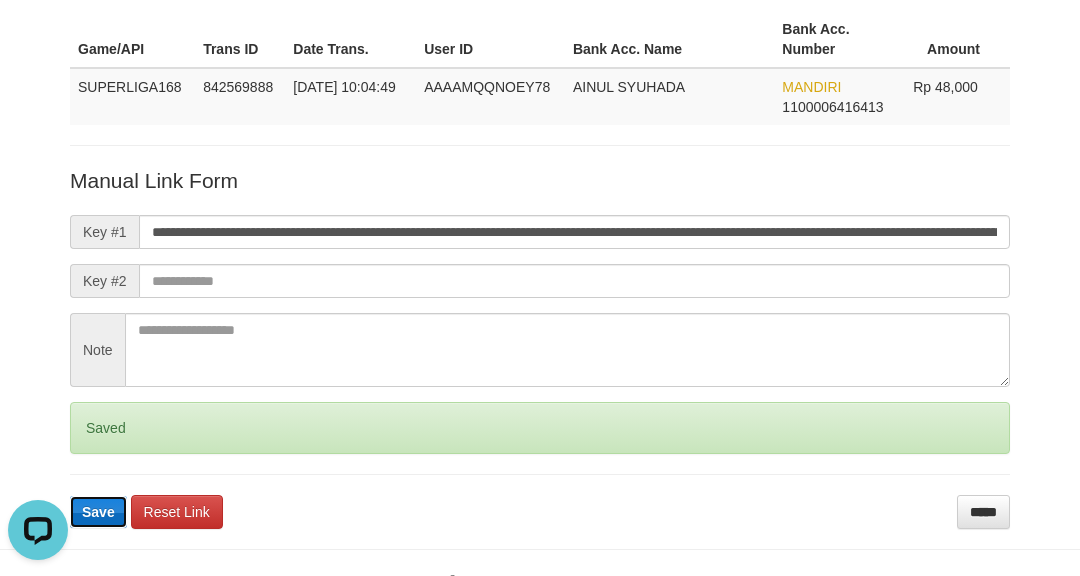 type 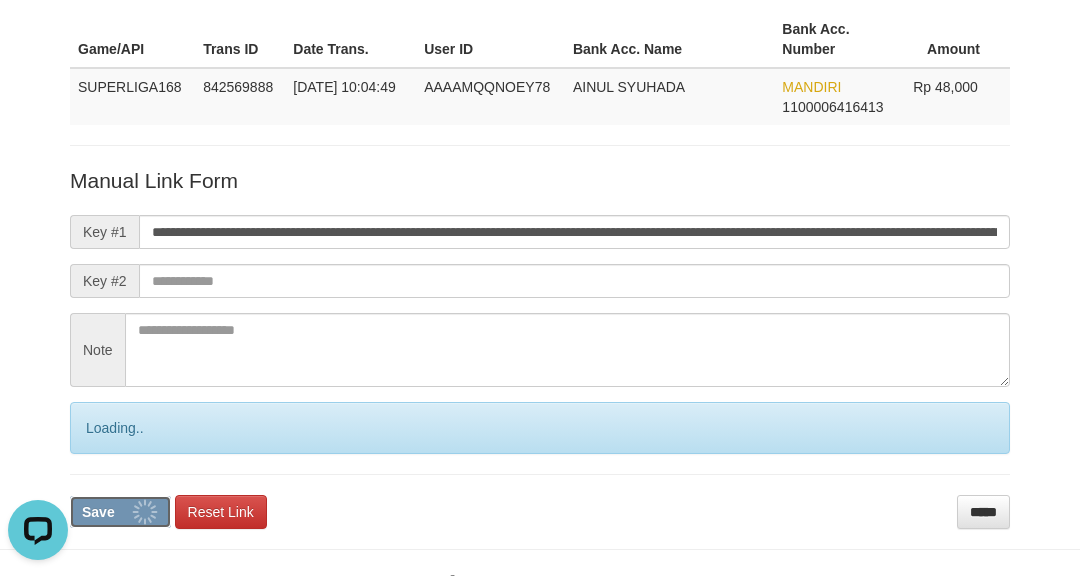 click on "Save" at bounding box center [120, 512] 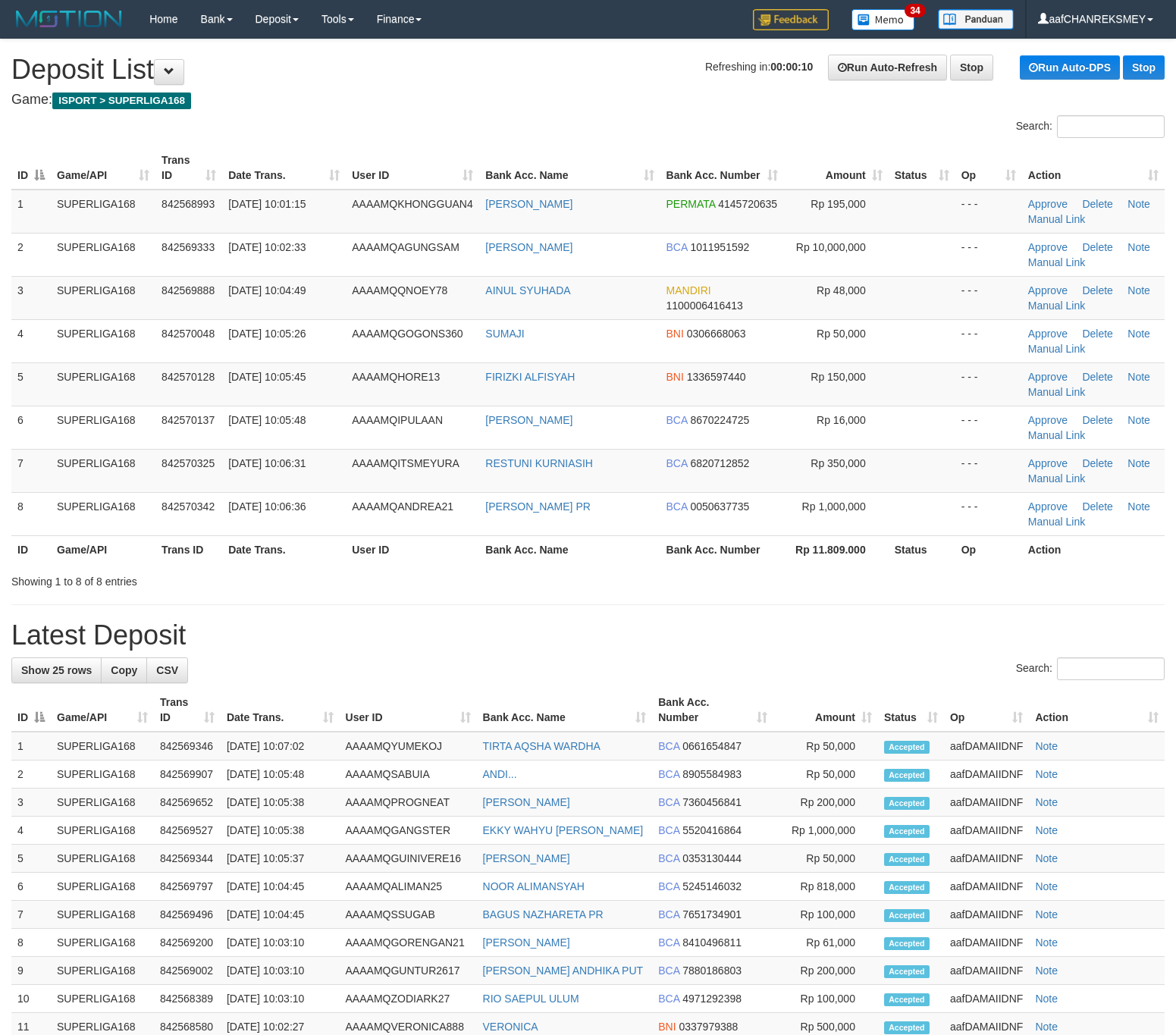 scroll, scrollTop: 0, scrollLeft: 0, axis: both 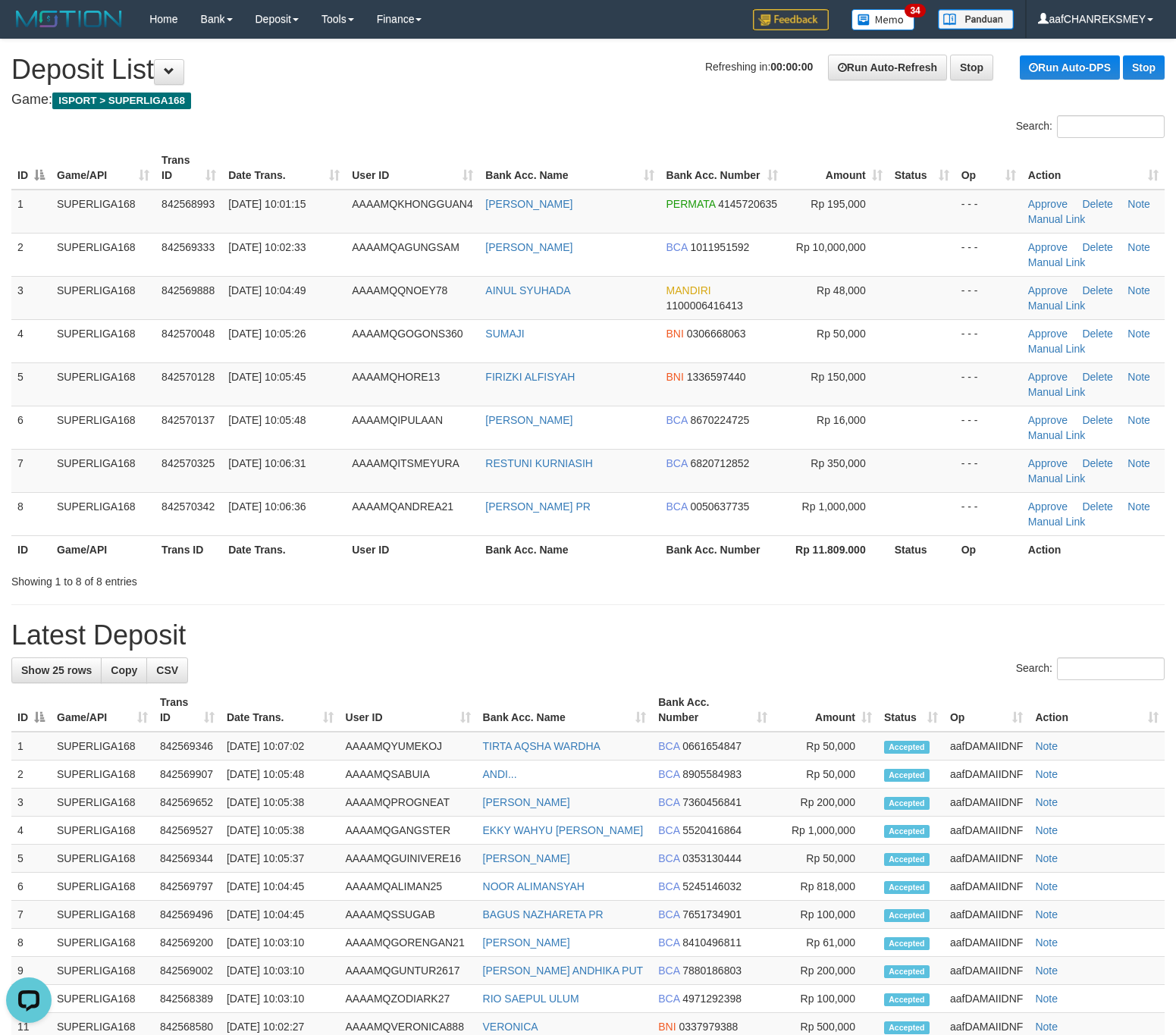 drag, startPoint x: 442, startPoint y: 624, endPoint x: 11, endPoint y: 635, distance: 431.1403 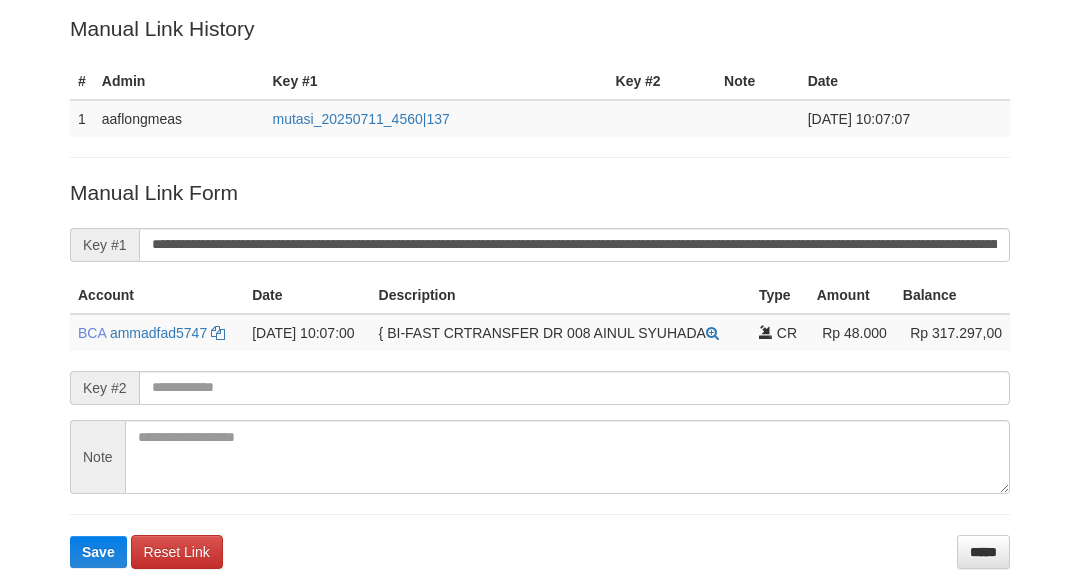 scroll, scrollTop: 348, scrollLeft: 0, axis: vertical 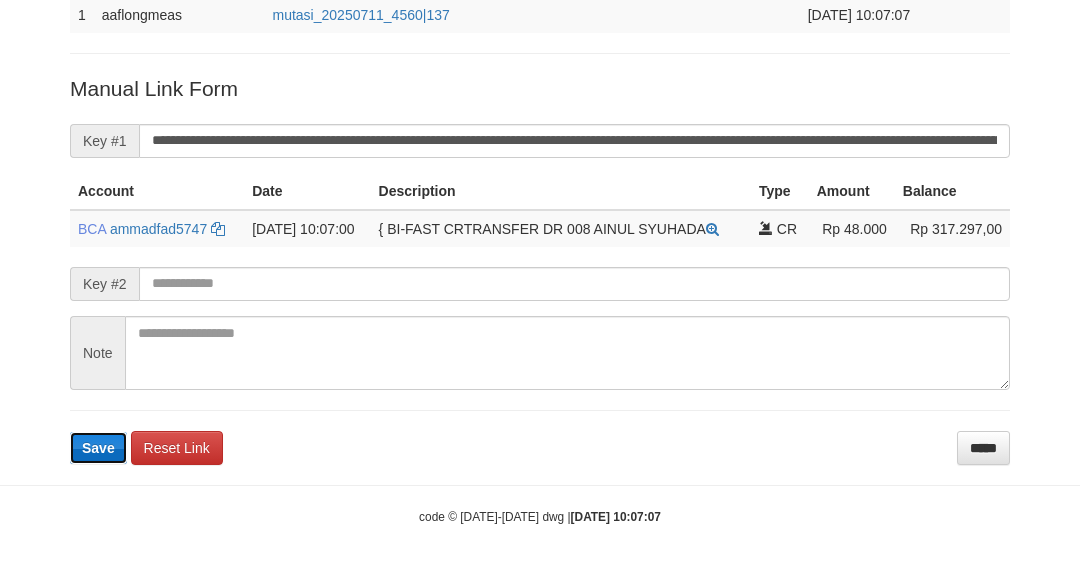 click on "Save" at bounding box center (98, 448) 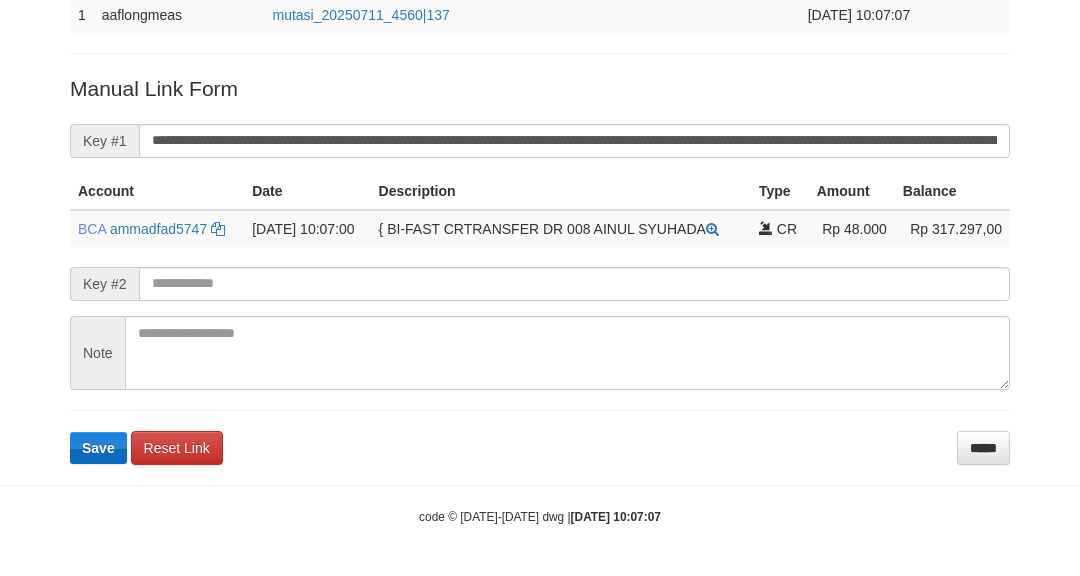 click on "Save" at bounding box center [98, 448] 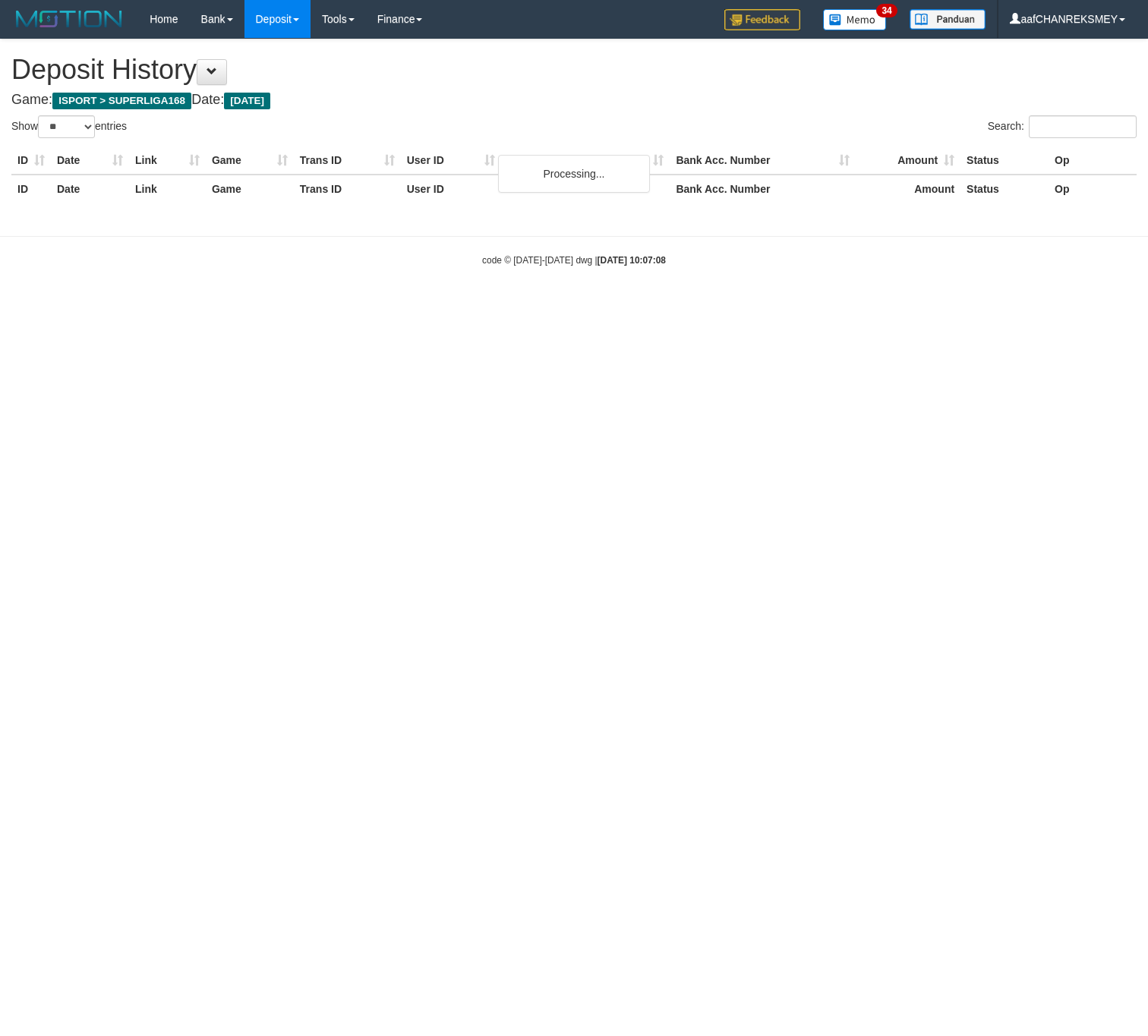 select on "**" 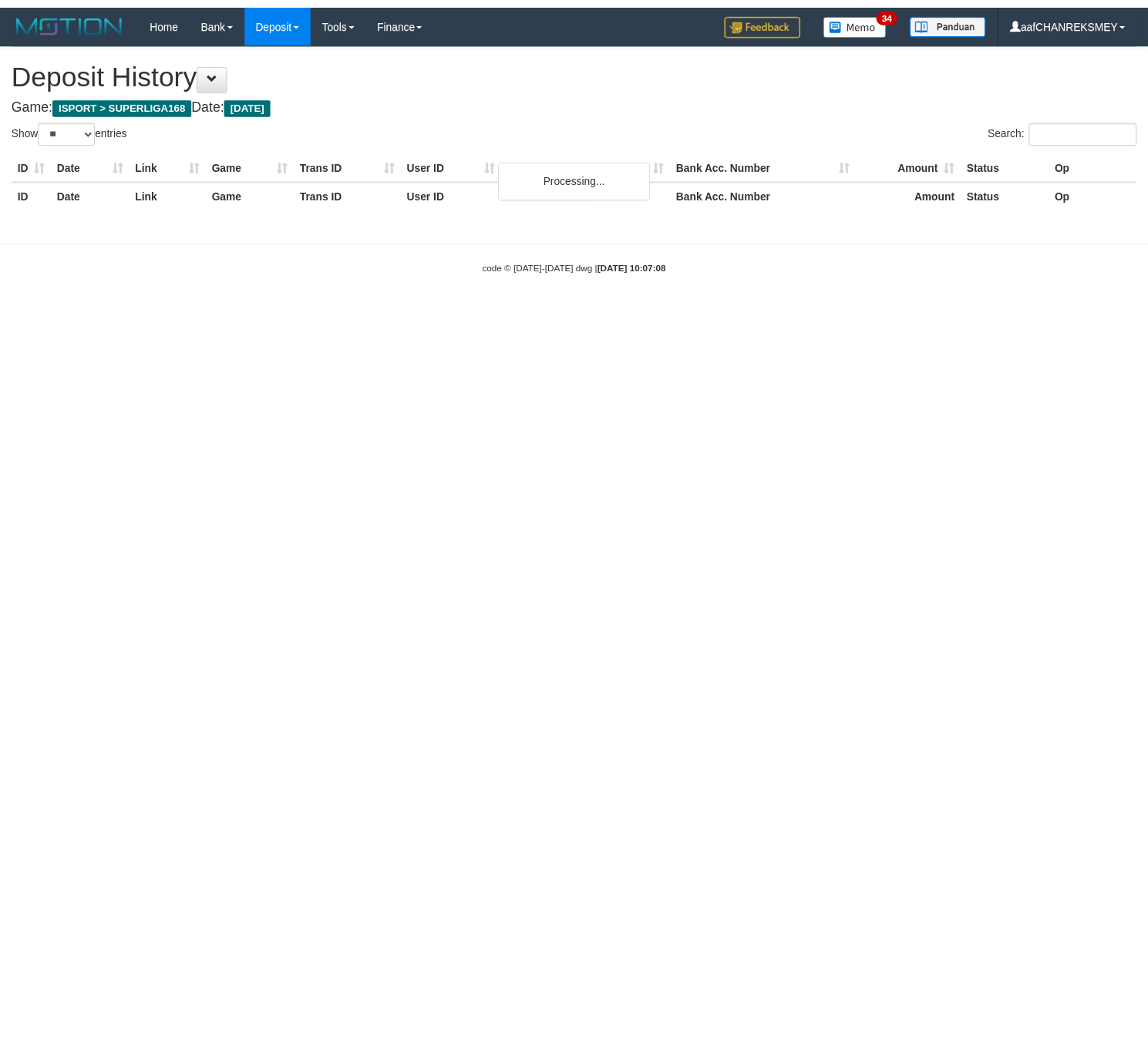 scroll, scrollTop: 0, scrollLeft: 0, axis: both 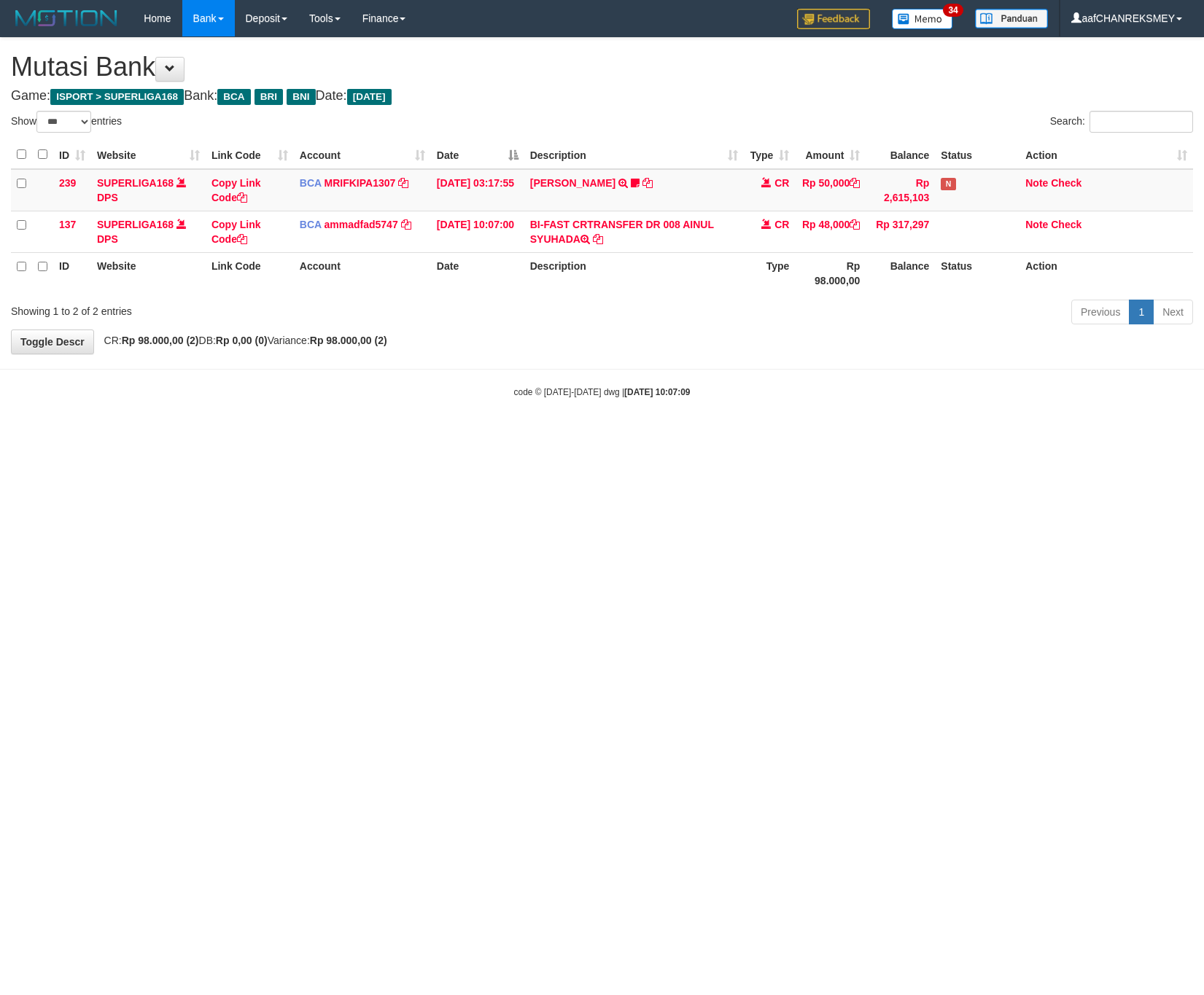 select on "***" 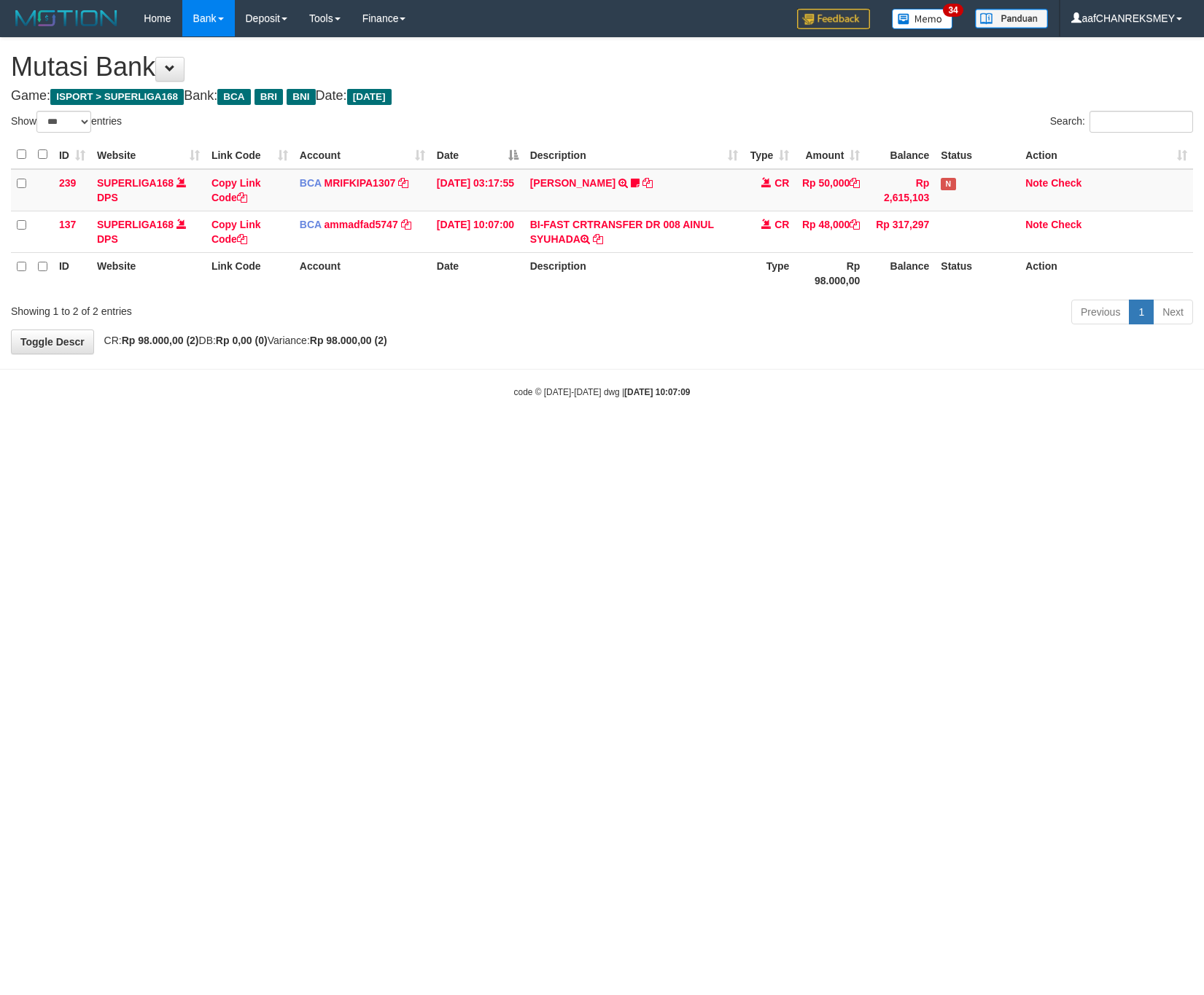 scroll, scrollTop: 0, scrollLeft: 0, axis: both 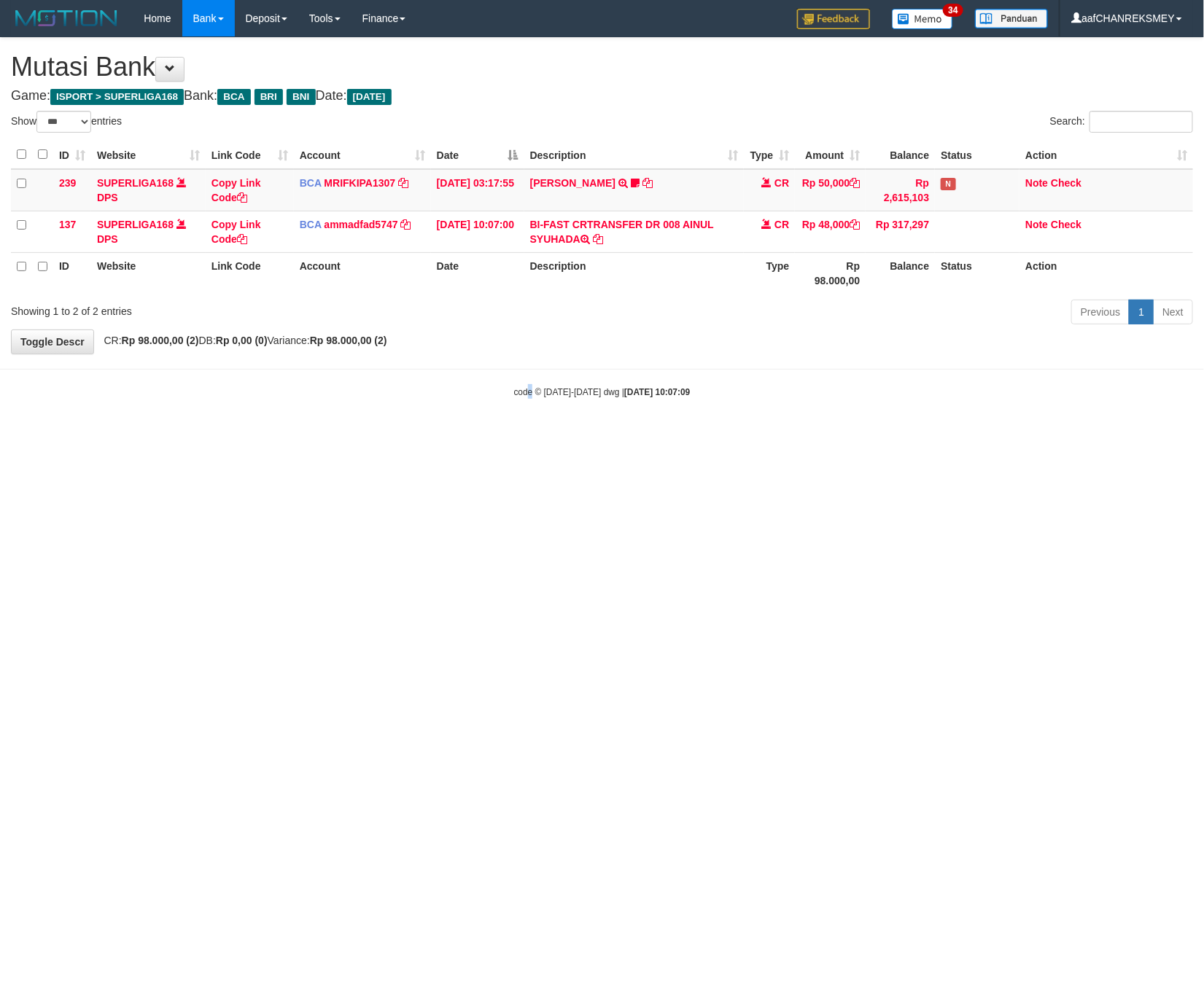 click on "Toggle navigation
Home
Bank
Account List
Load
By Website
Group
[ISPORT]													SUPERLIGA168
By Load Group (DPS)" at bounding box center [602, 217] 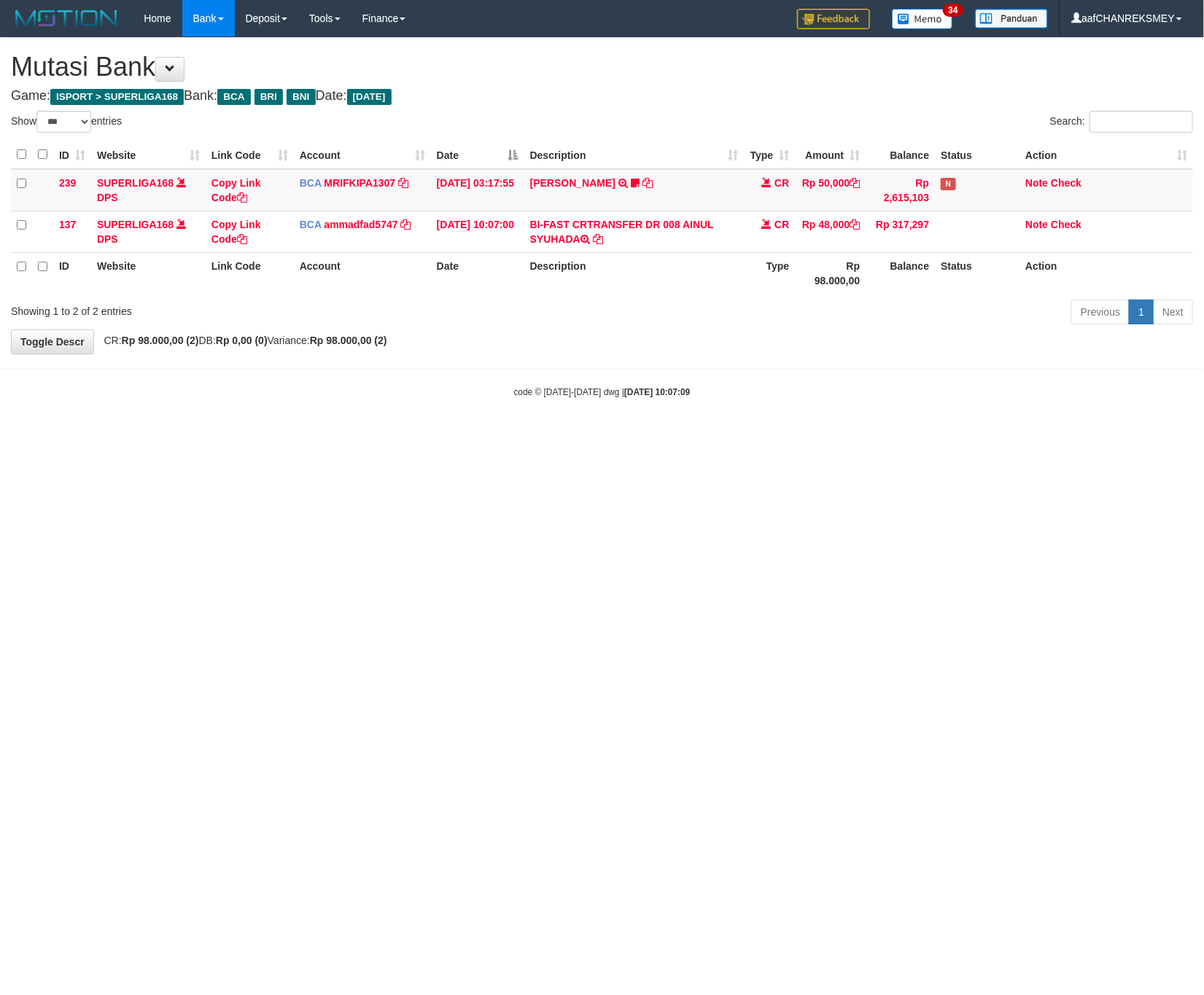 drag, startPoint x: 536, startPoint y: 523, endPoint x: 718, endPoint y: 532, distance: 182.22239 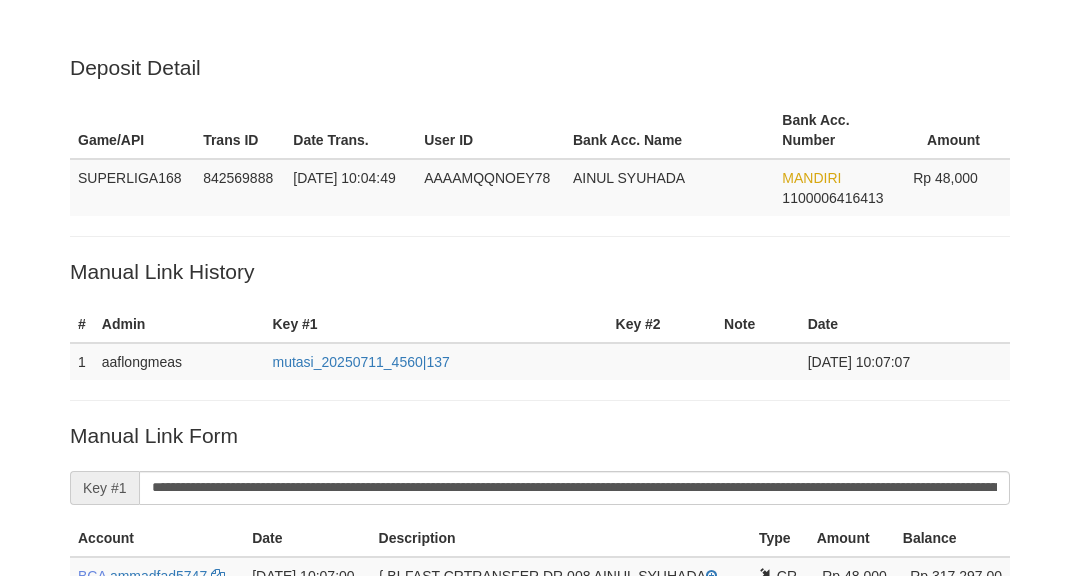 scroll, scrollTop: 339, scrollLeft: 0, axis: vertical 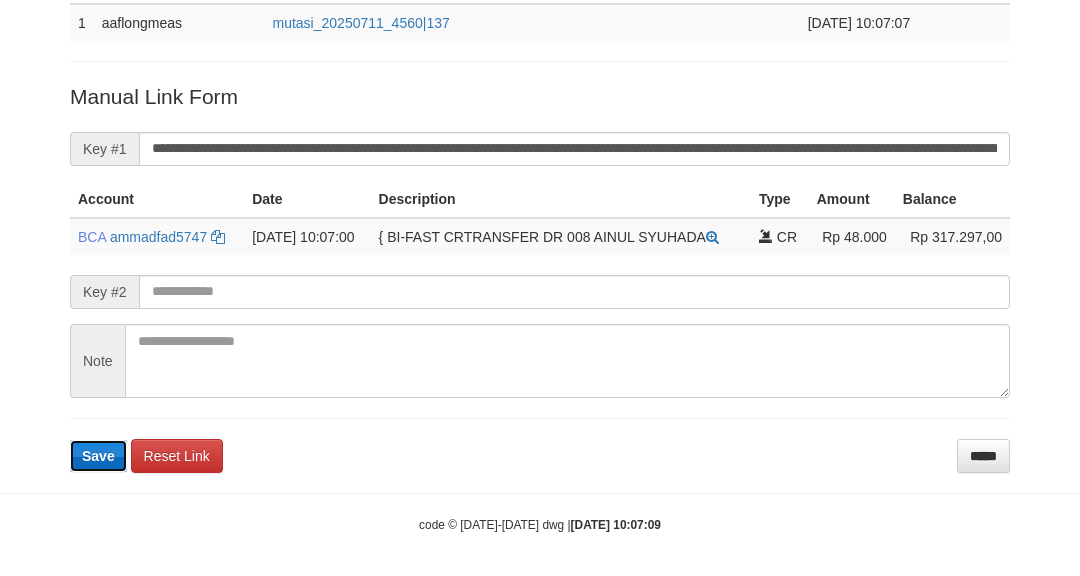 type 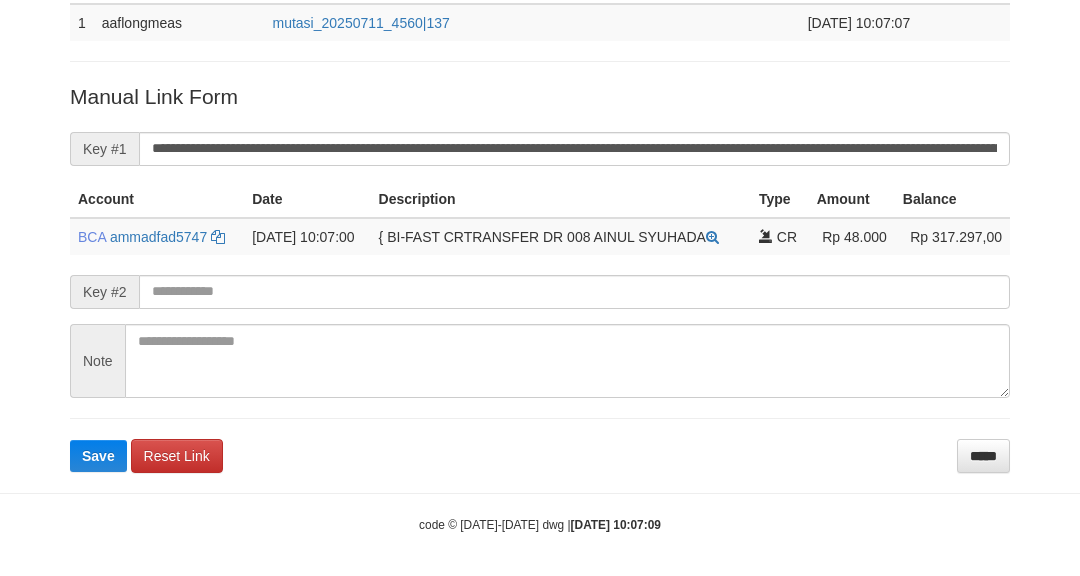 click on "**********" at bounding box center (540, 277) 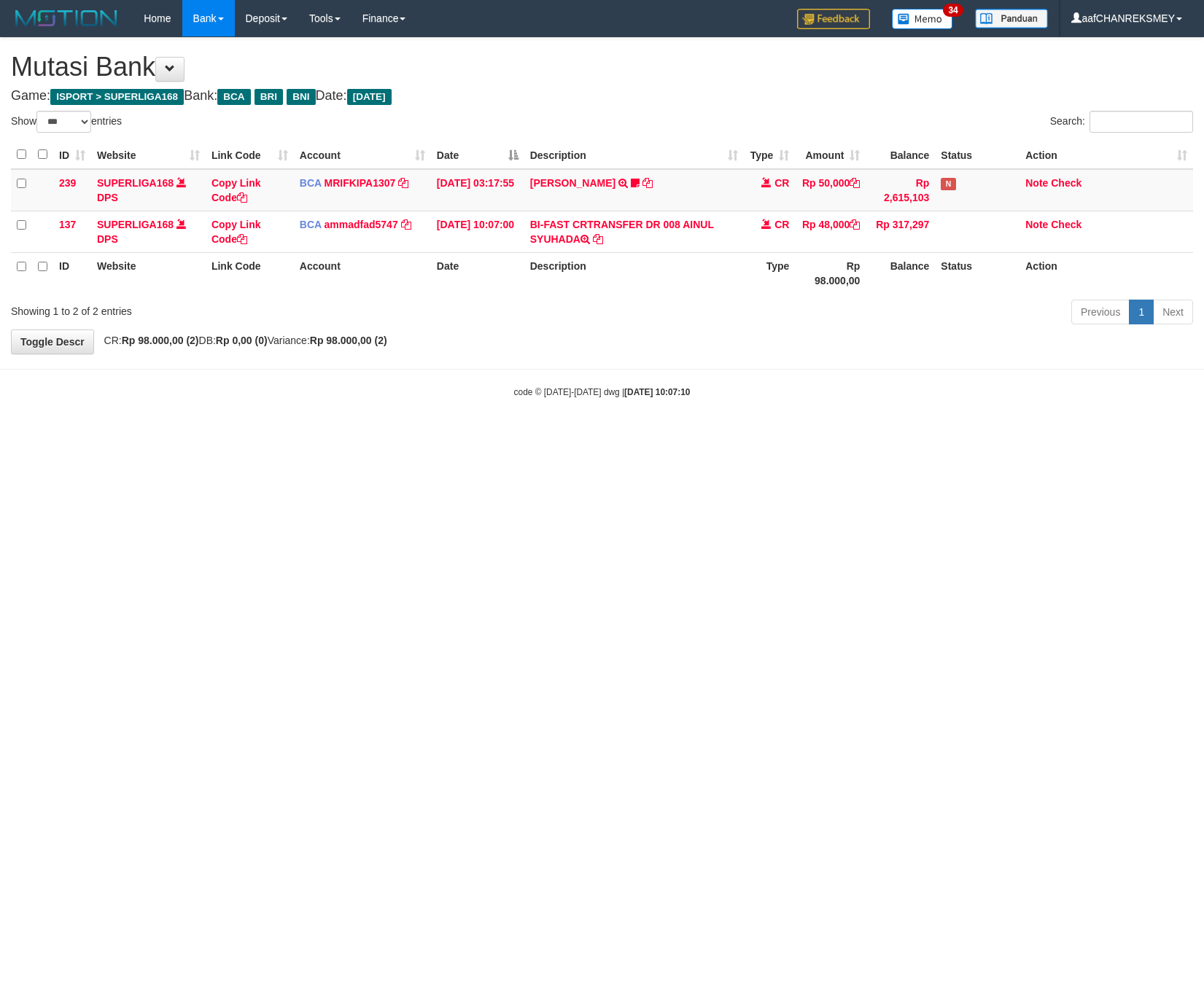 select on "***" 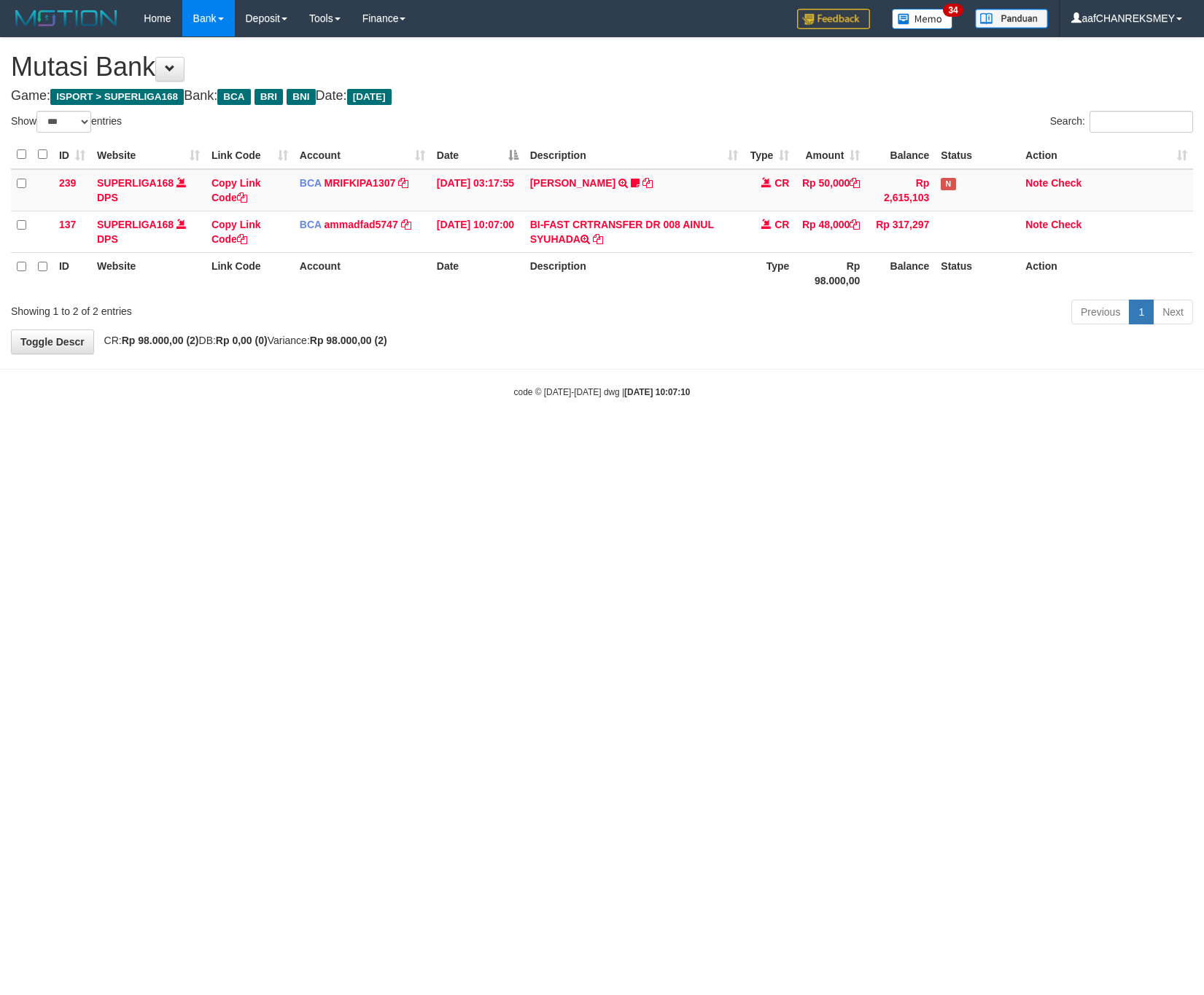 scroll, scrollTop: 0, scrollLeft: 0, axis: both 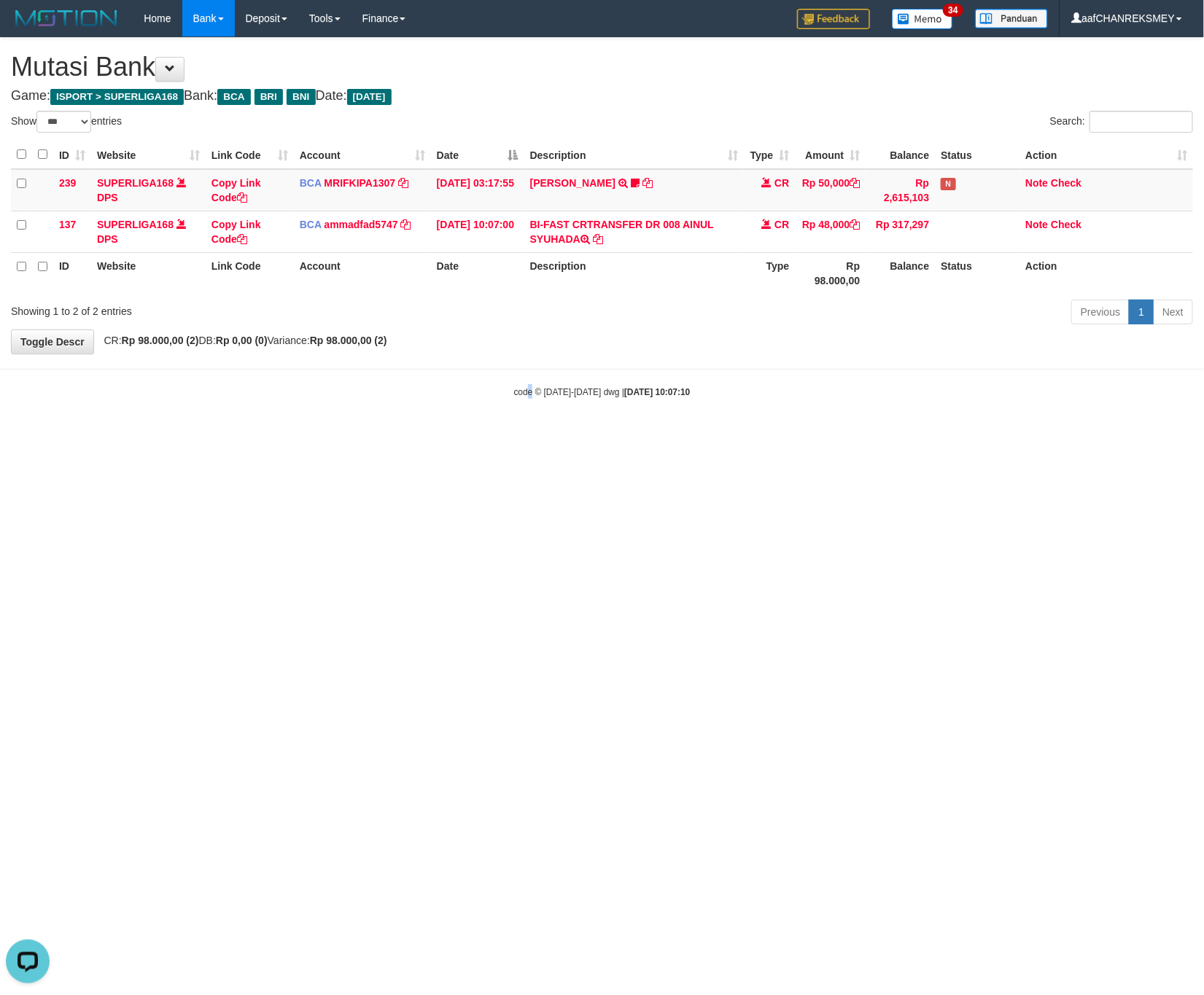 click on "Toggle navigation
Home
Bank
Account List
Load
By Website
Group
[ISPORT]													SUPERLIGA168
By Load Group (DPS)" at bounding box center [602, 217] 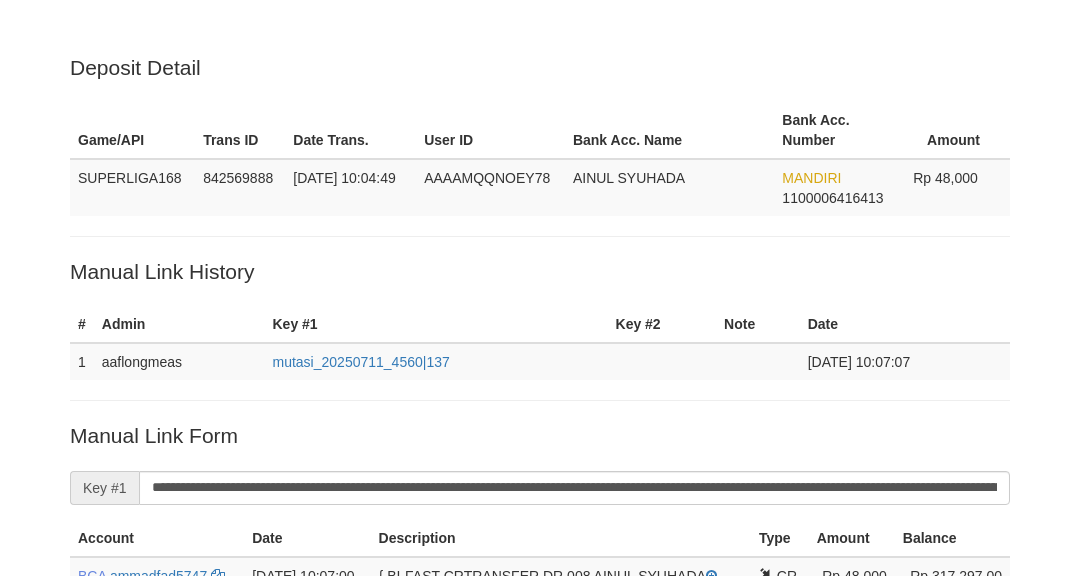 scroll, scrollTop: 339, scrollLeft: 0, axis: vertical 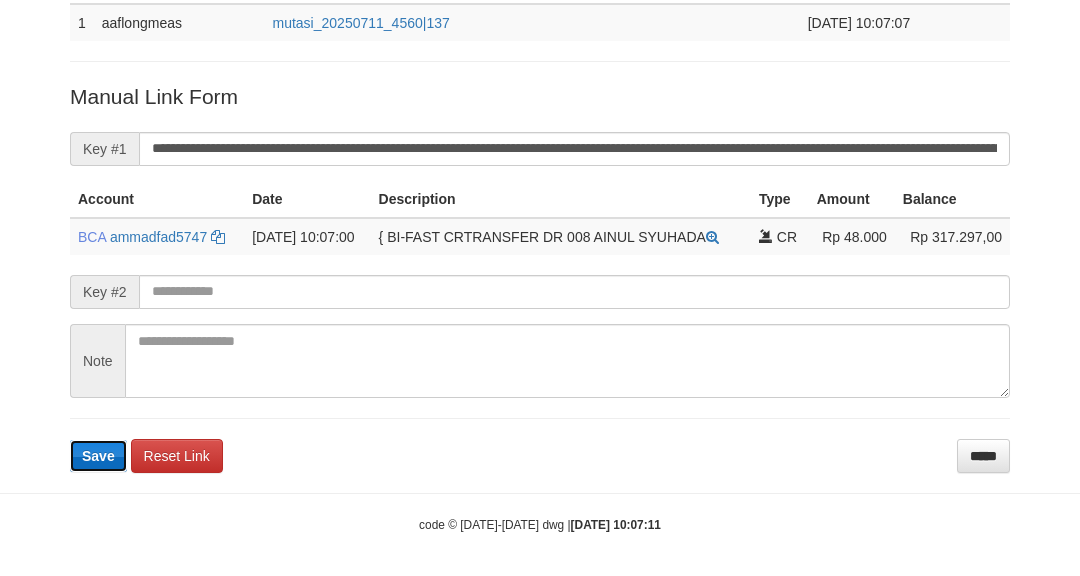 click on "Save" at bounding box center [98, 456] 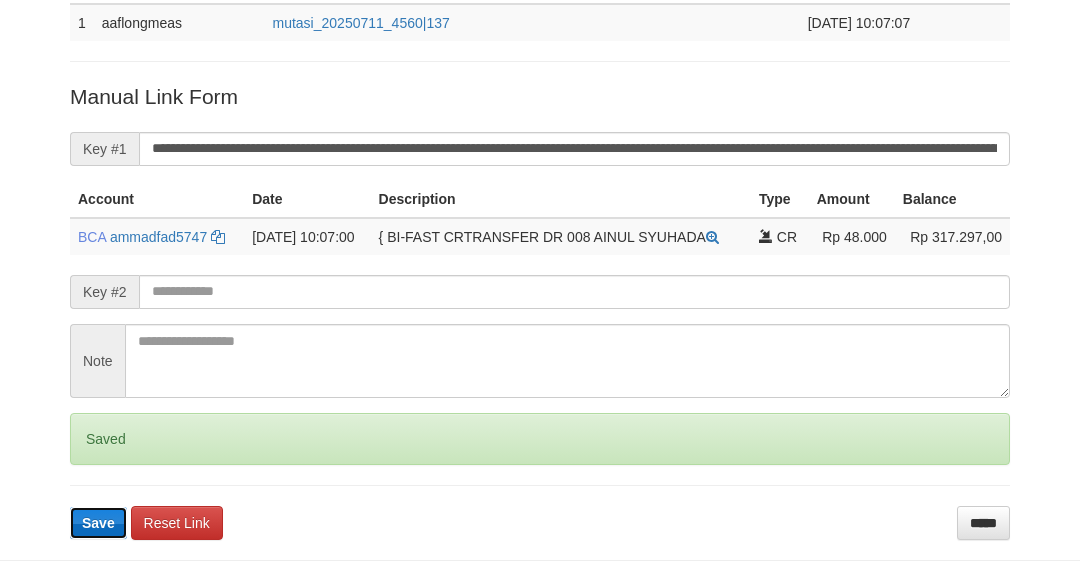 click on "Save" at bounding box center (98, 523) 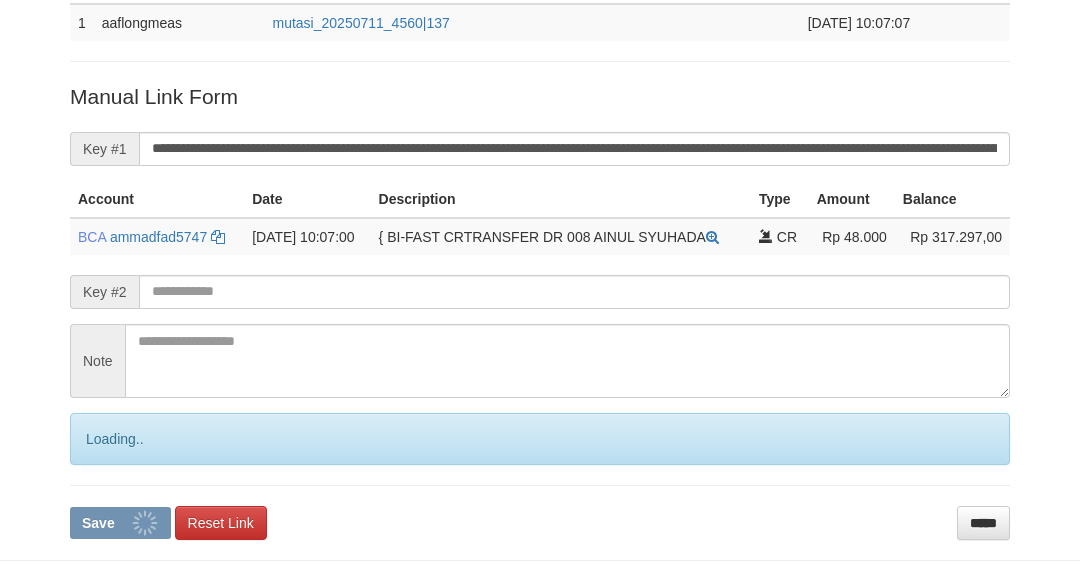 click on "Save" at bounding box center (120, 523) 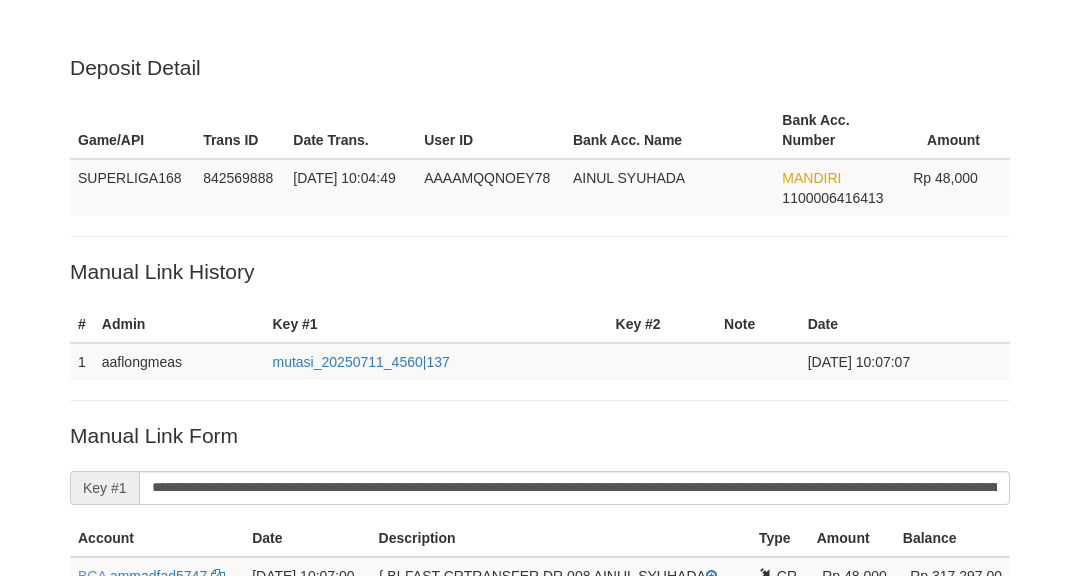 scroll, scrollTop: 339, scrollLeft: 0, axis: vertical 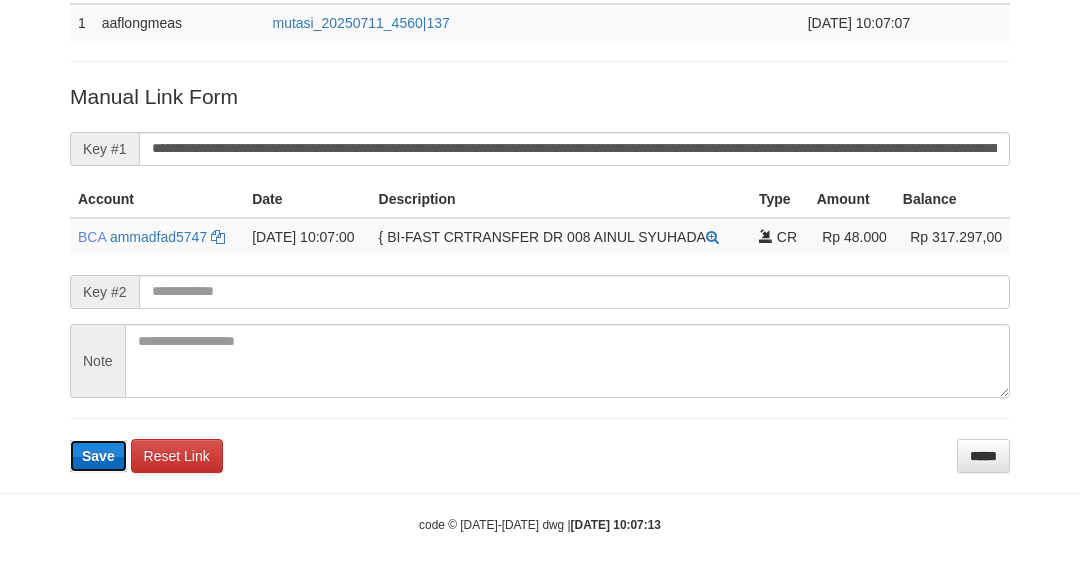 click on "Save" at bounding box center [98, 456] 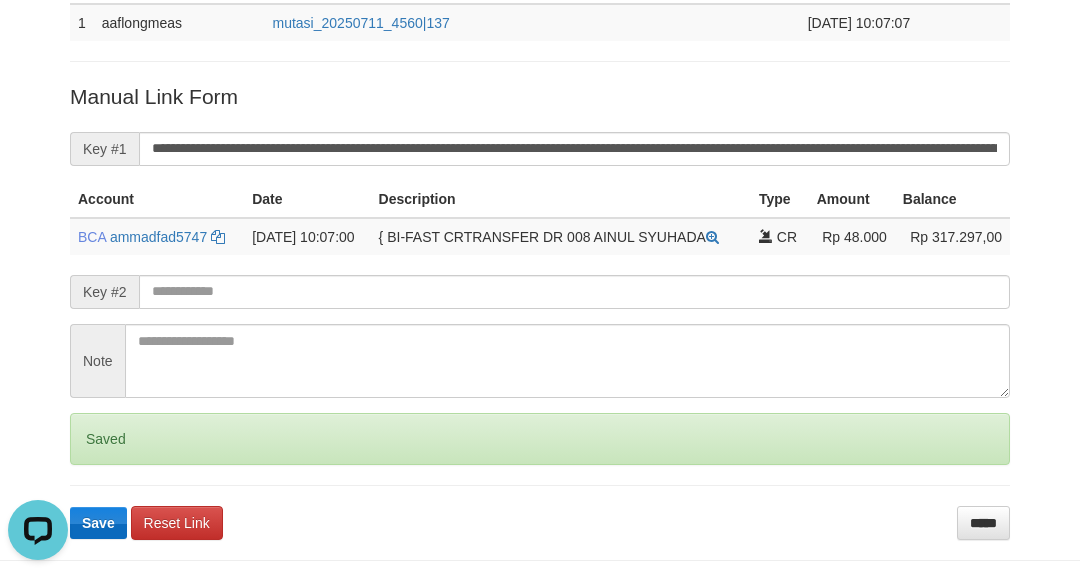 scroll, scrollTop: 0, scrollLeft: 0, axis: both 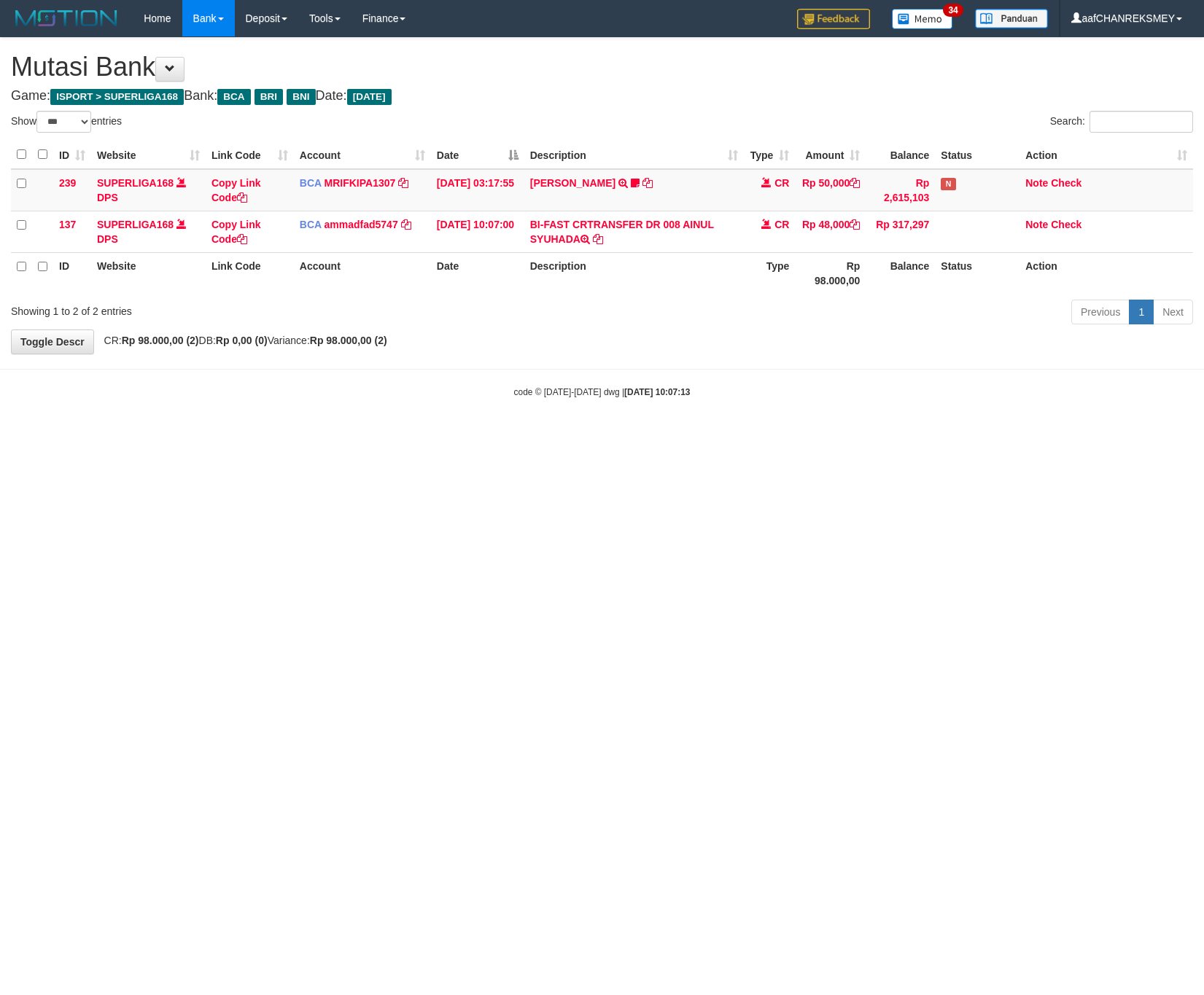 select on "***" 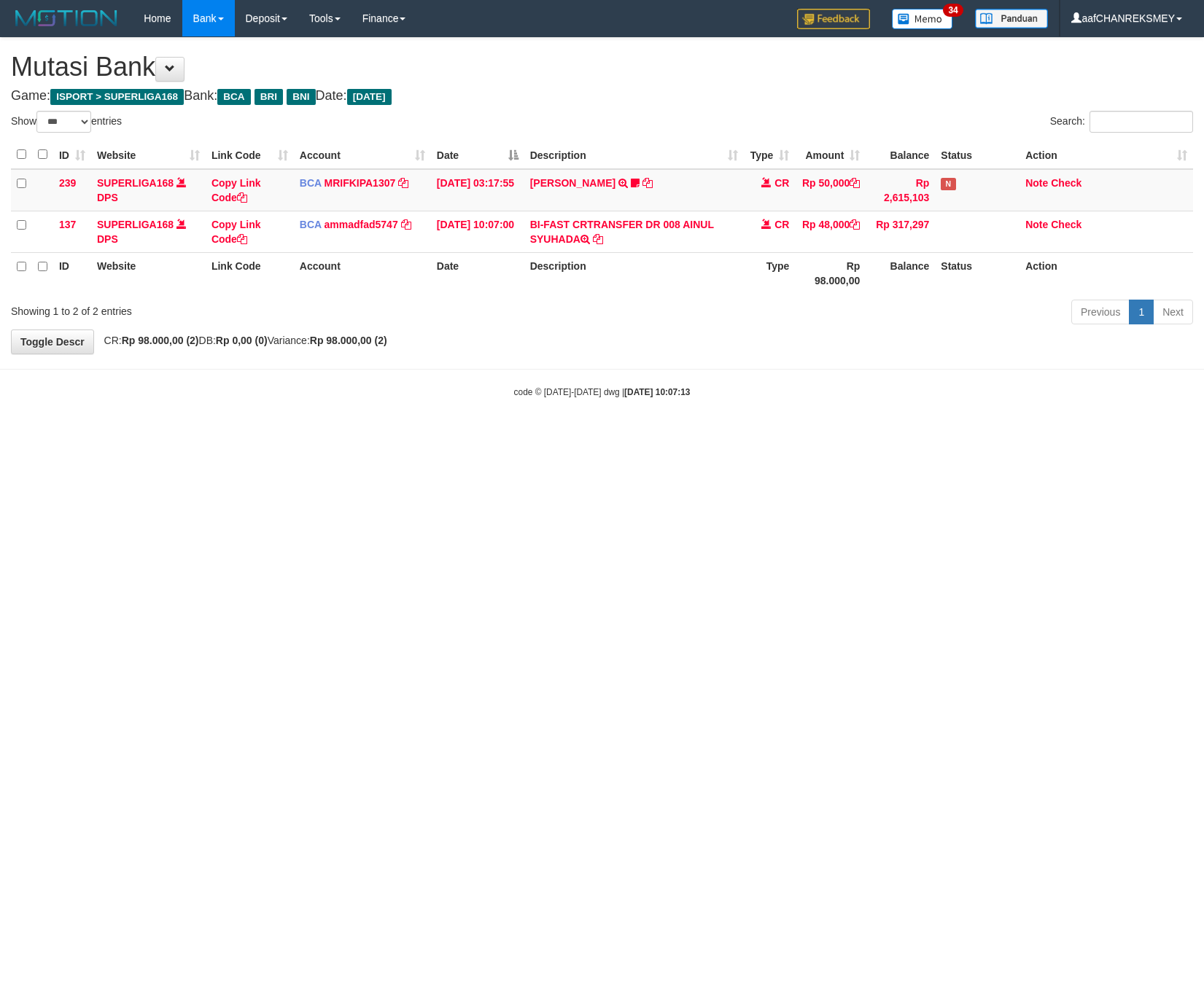 scroll, scrollTop: 0, scrollLeft: 0, axis: both 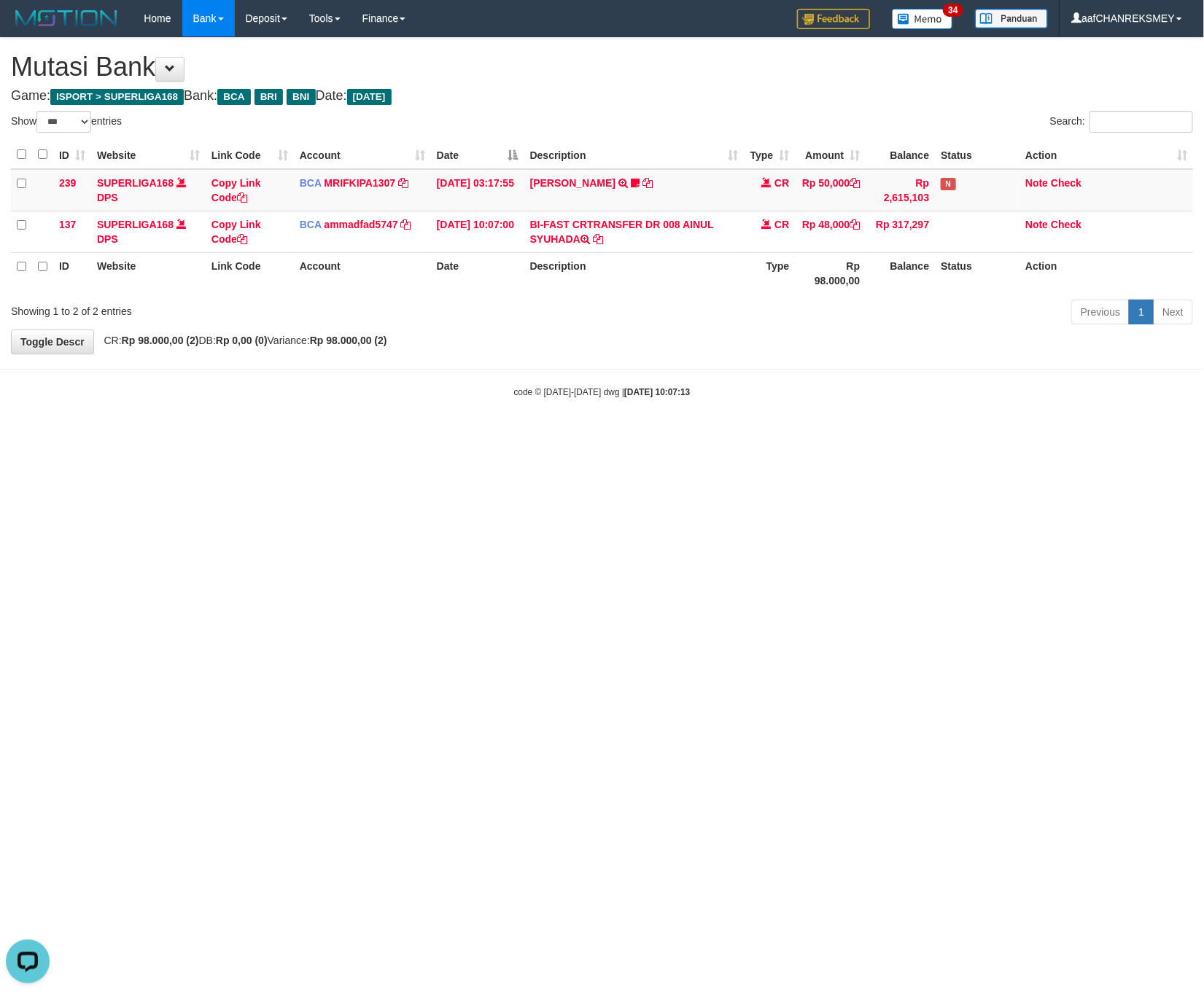drag, startPoint x: 720, startPoint y: 540, endPoint x: 683, endPoint y: 497, distance: 56.727418 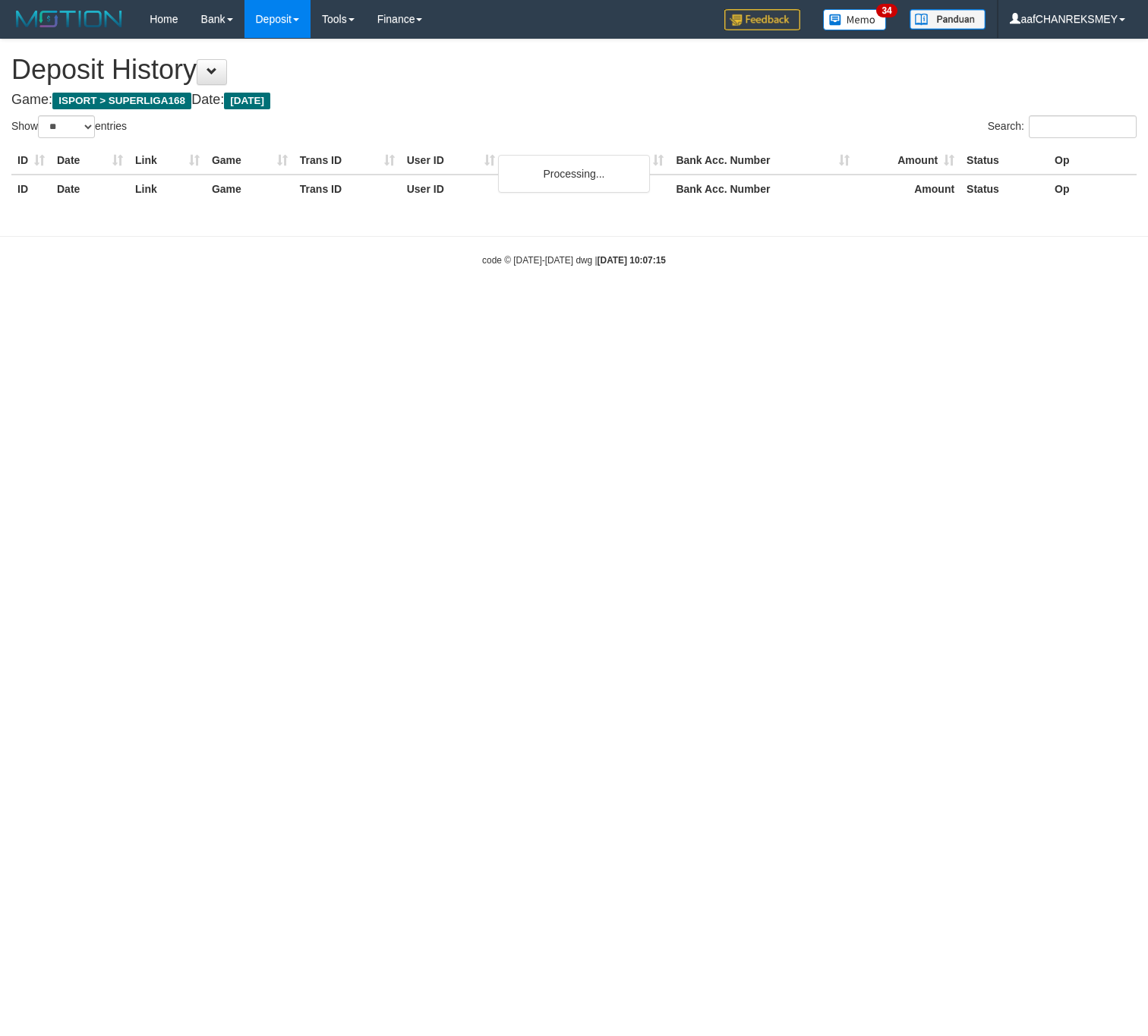 select on "**" 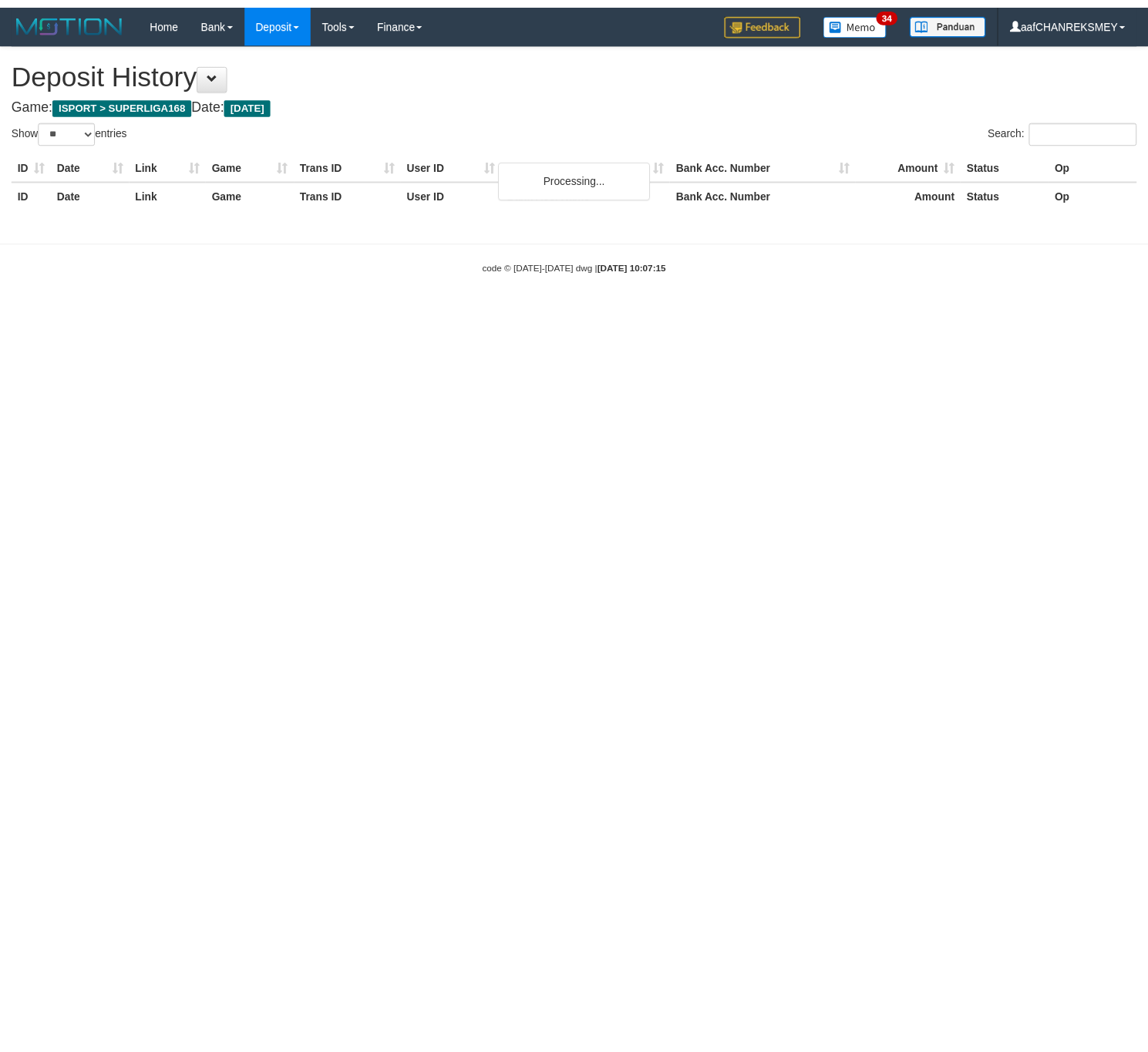 scroll, scrollTop: 0, scrollLeft: 0, axis: both 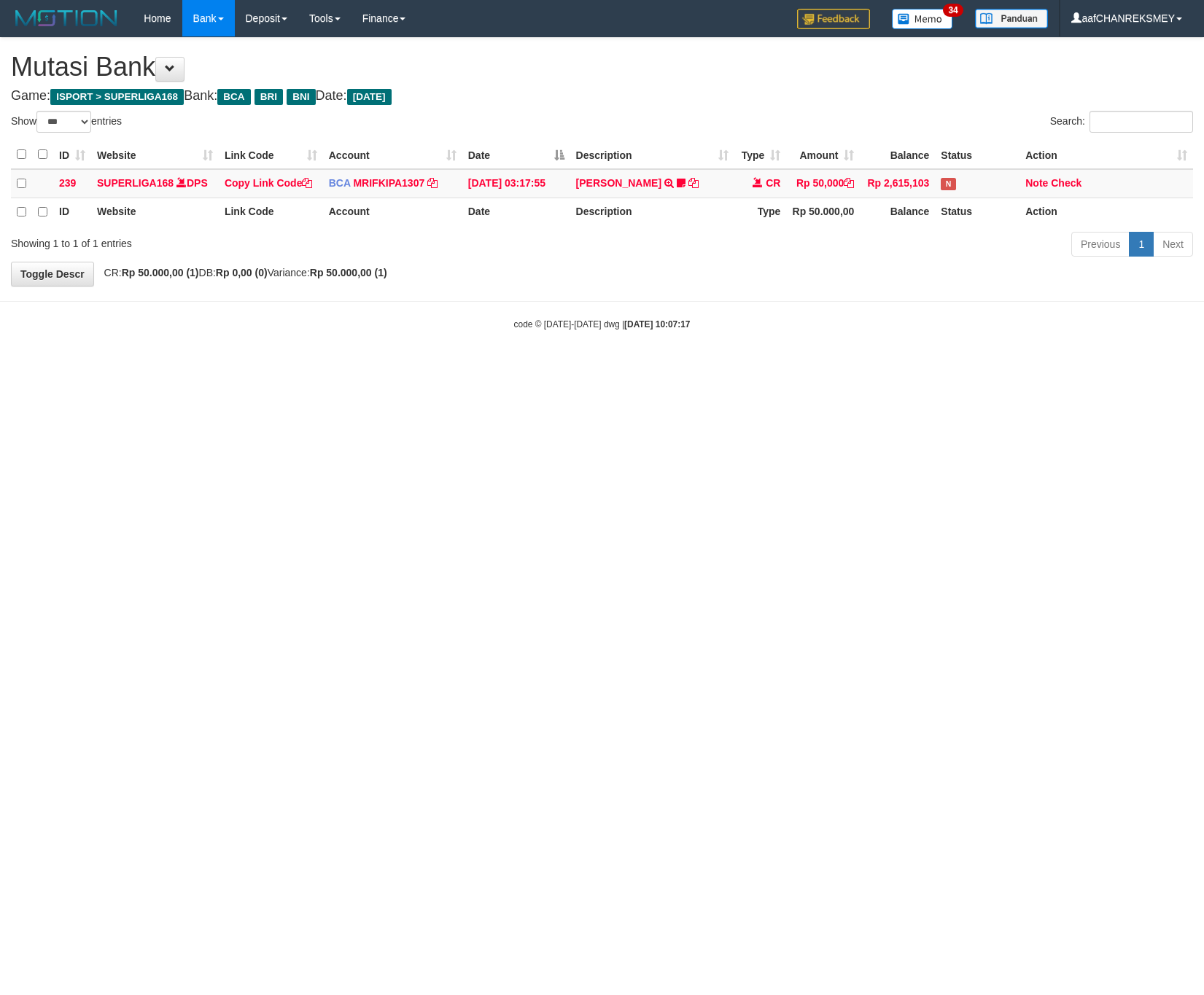 select on "***" 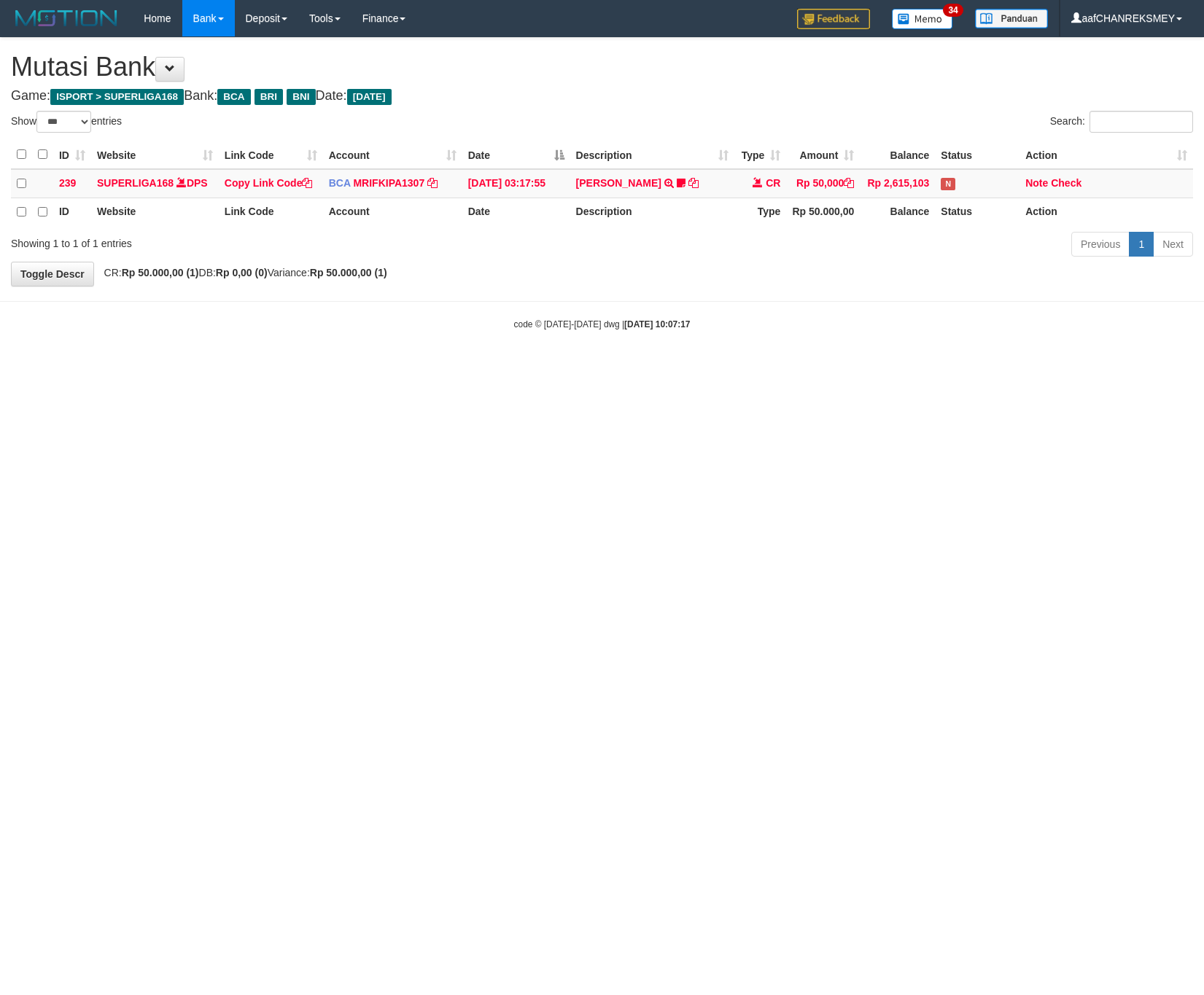 scroll, scrollTop: 0, scrollLeft: 0, axis: both 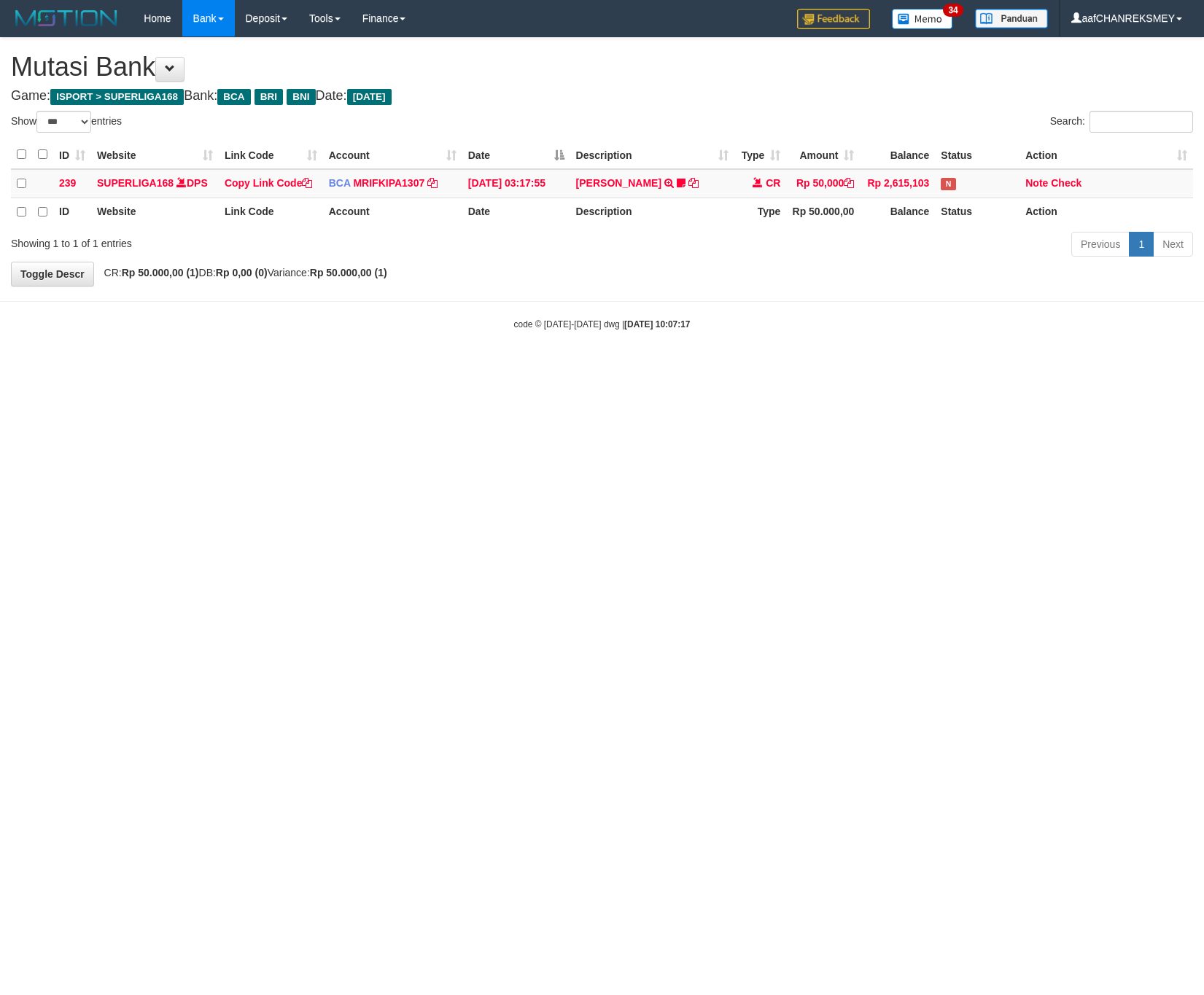 select on "***" 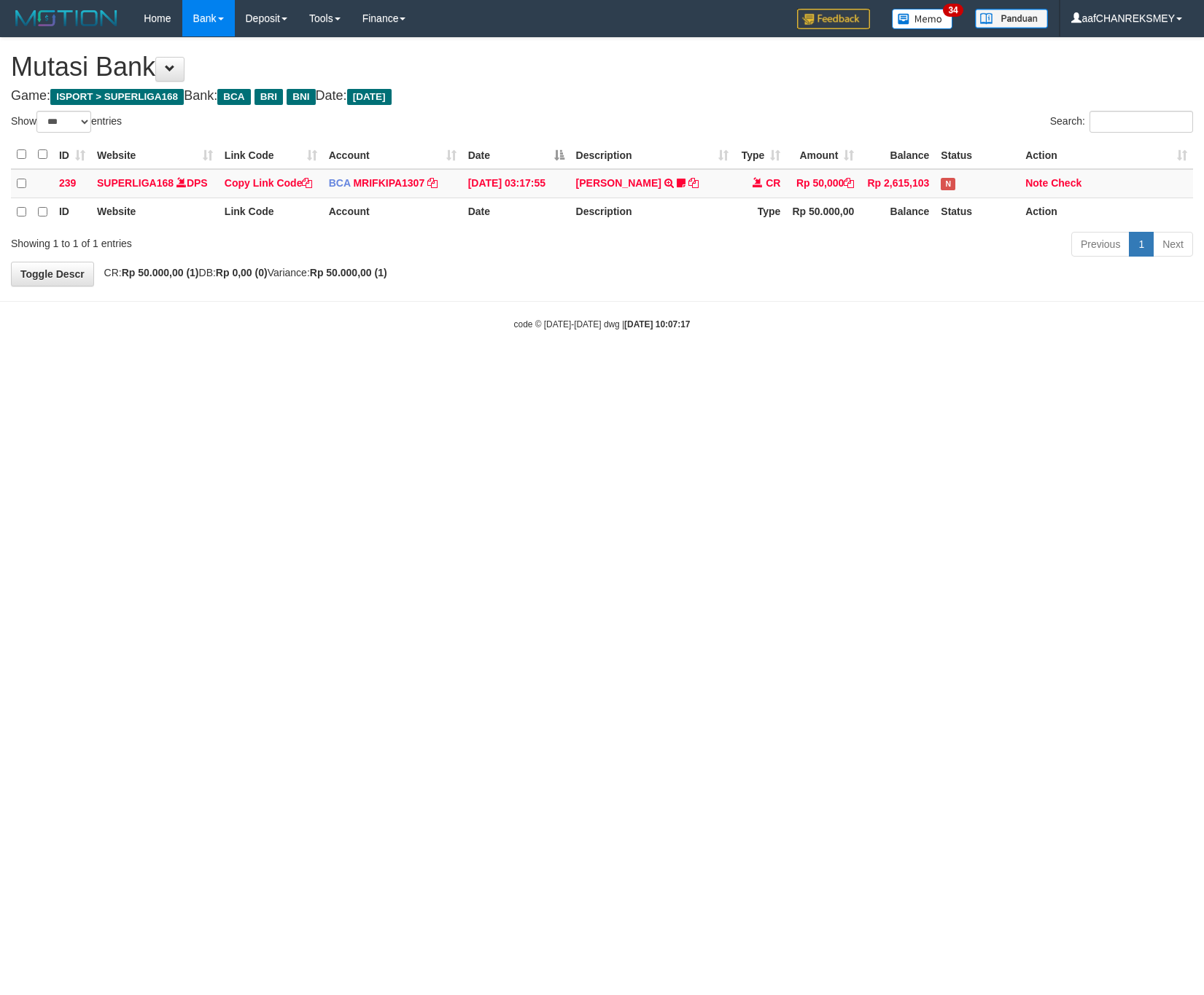 scroll, scrollTop: 0, scrollLeft: 0, axis: both 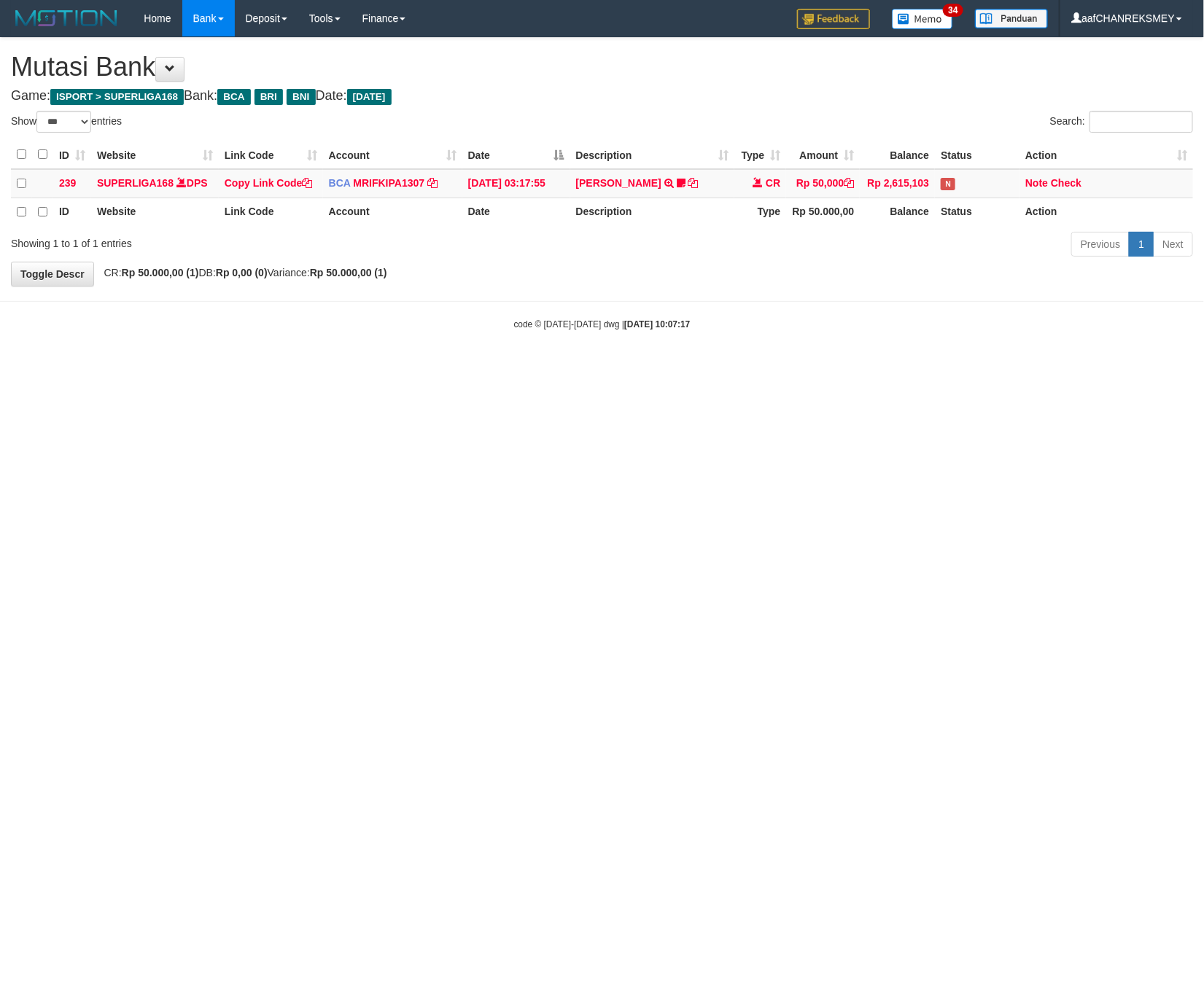 drag, startPoint x: 783, startPoint y: 586, endPoint x: 1066, endPoint y: 582, distance: 283.02827 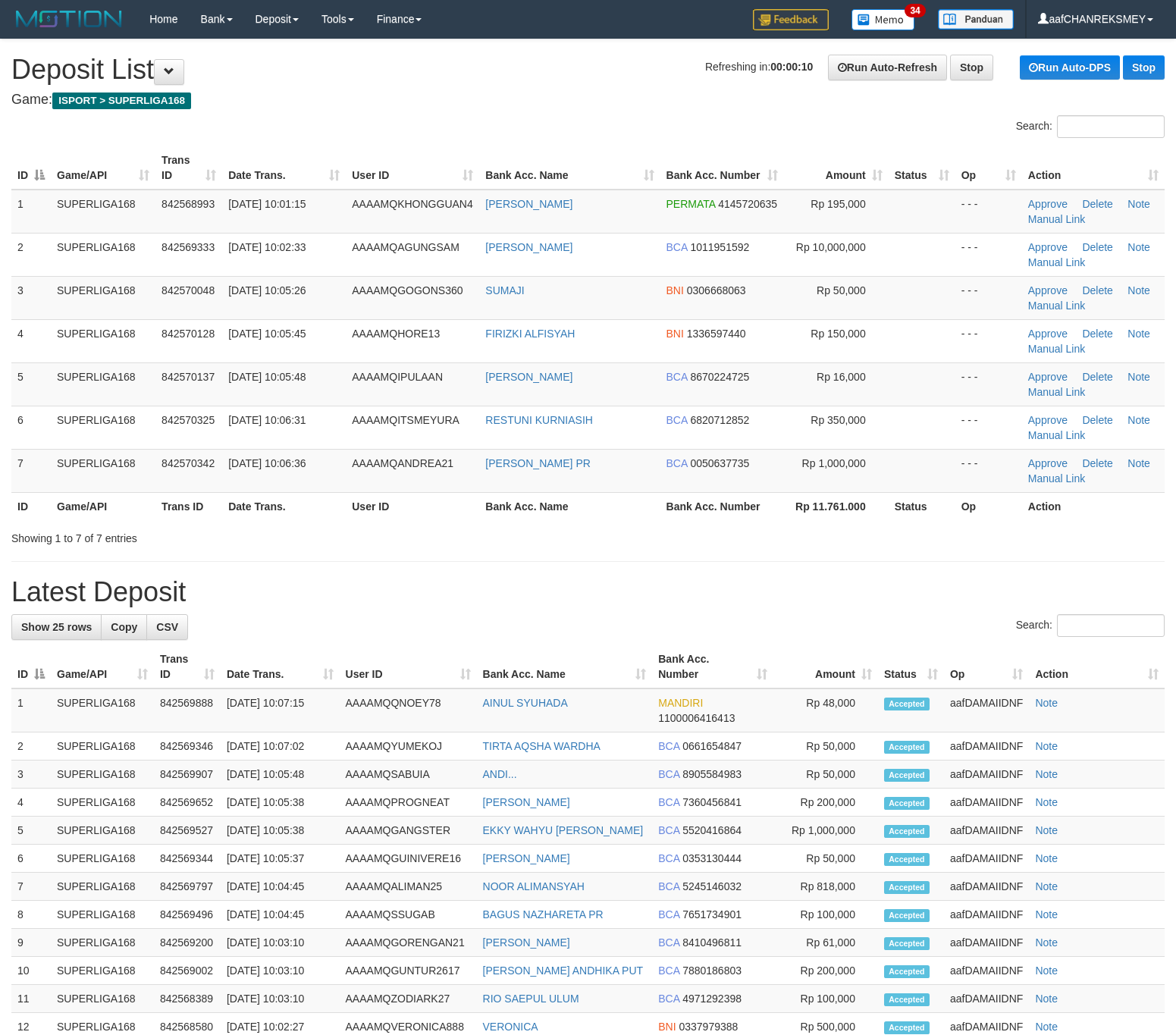 scroll, scrollTop: 0, scrollLeft: 0, axis: both 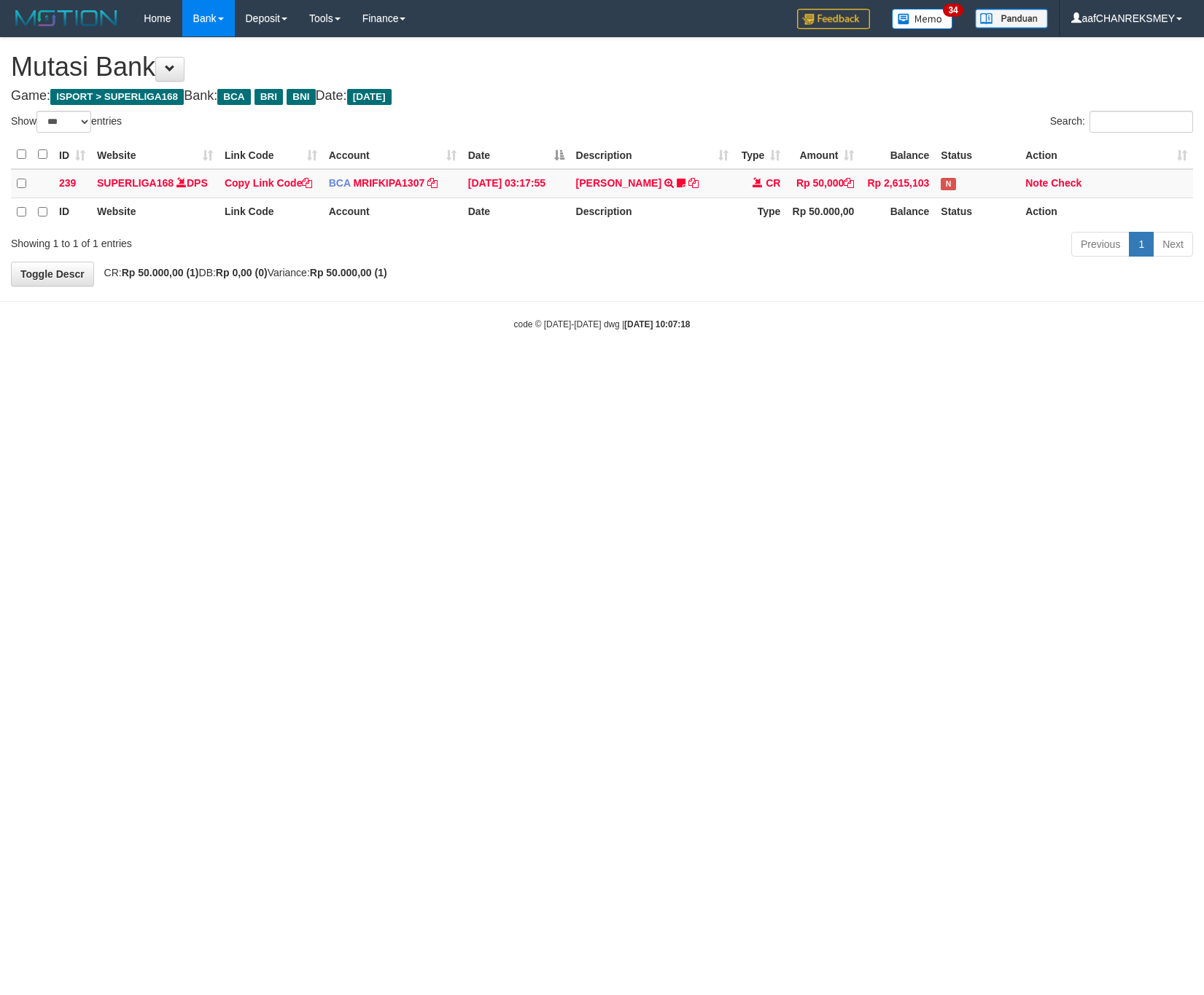 select on "***" 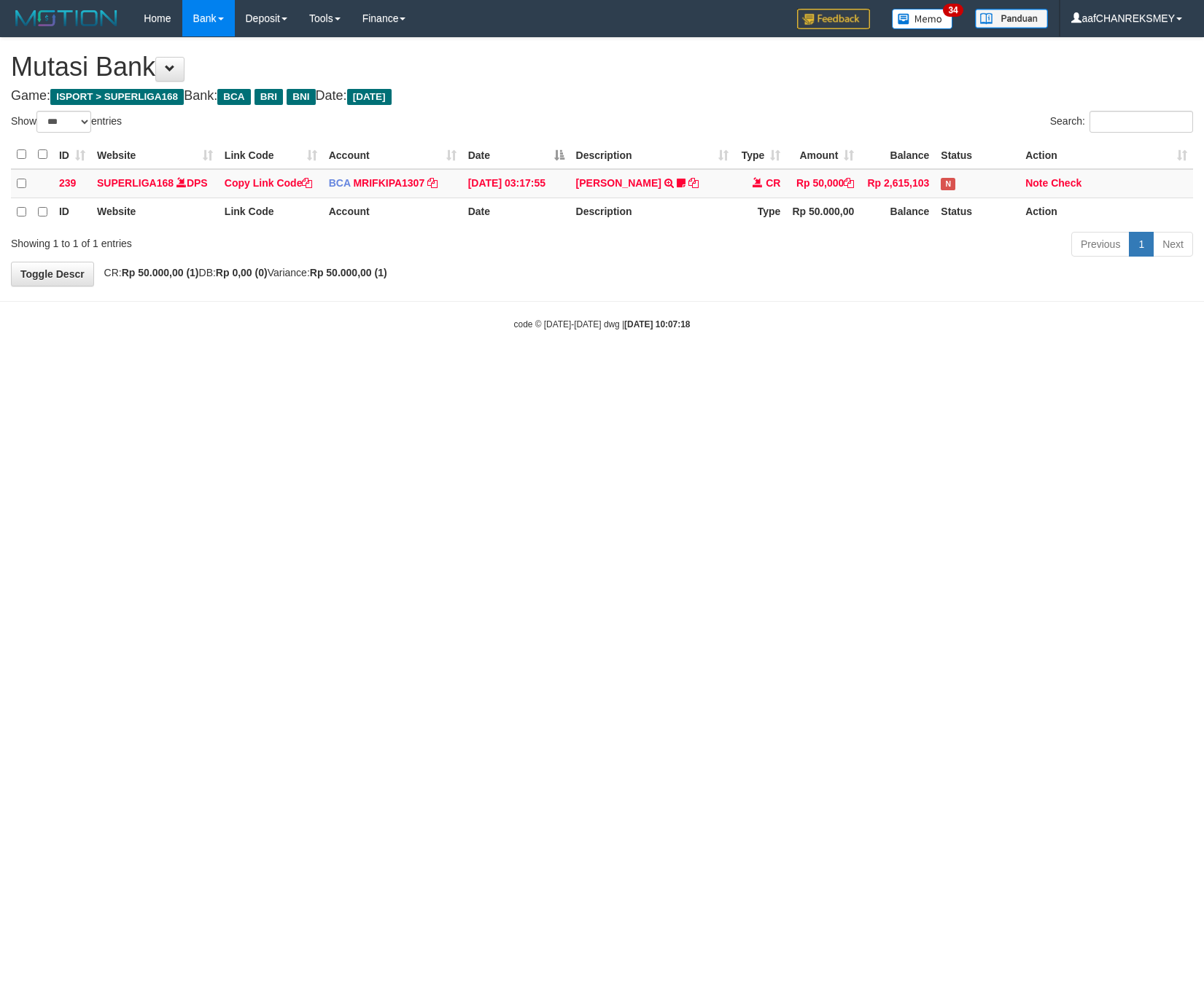 scroll, scrollTop: 0, scrollLeft: 0, axis: both 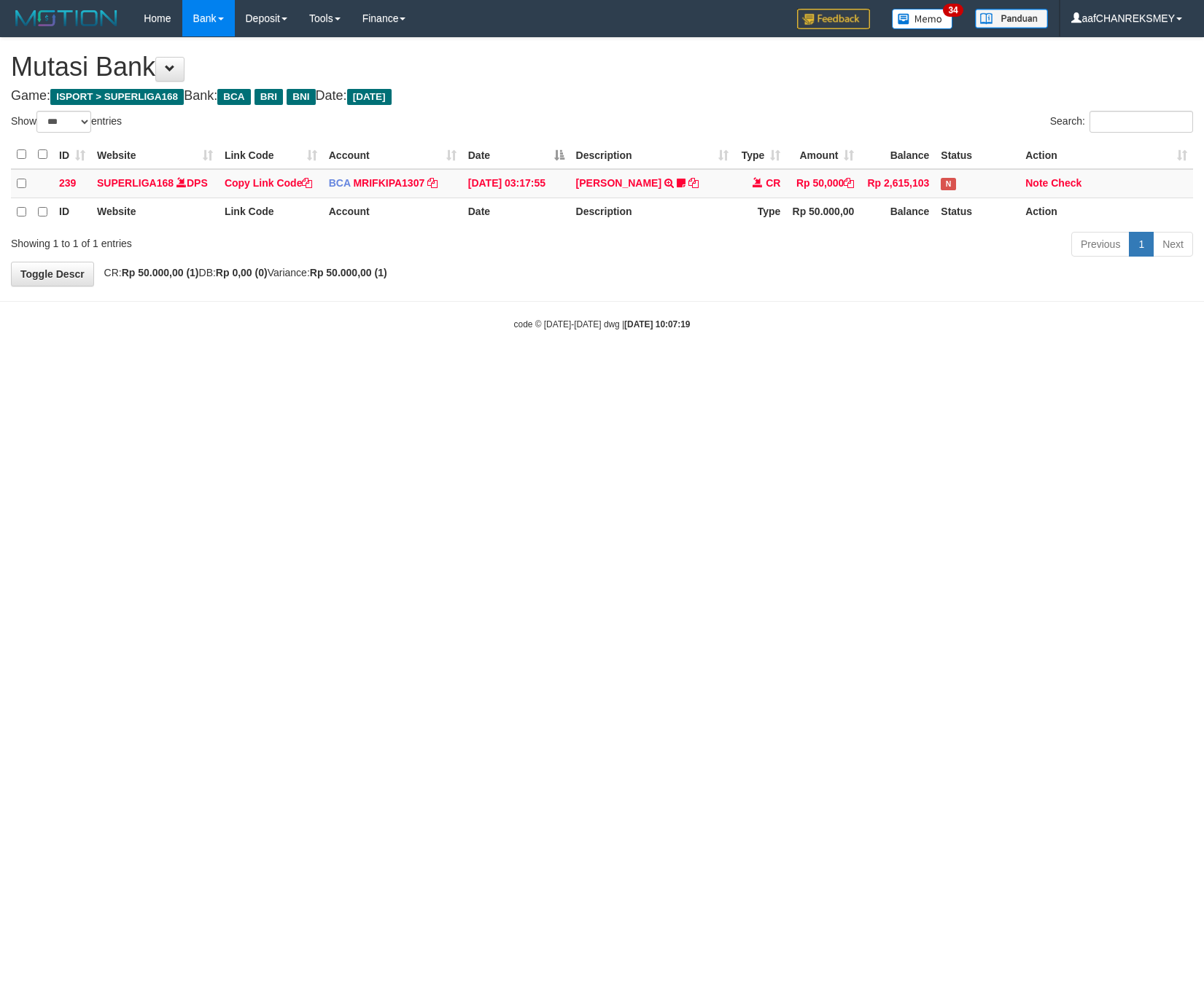select on "***" 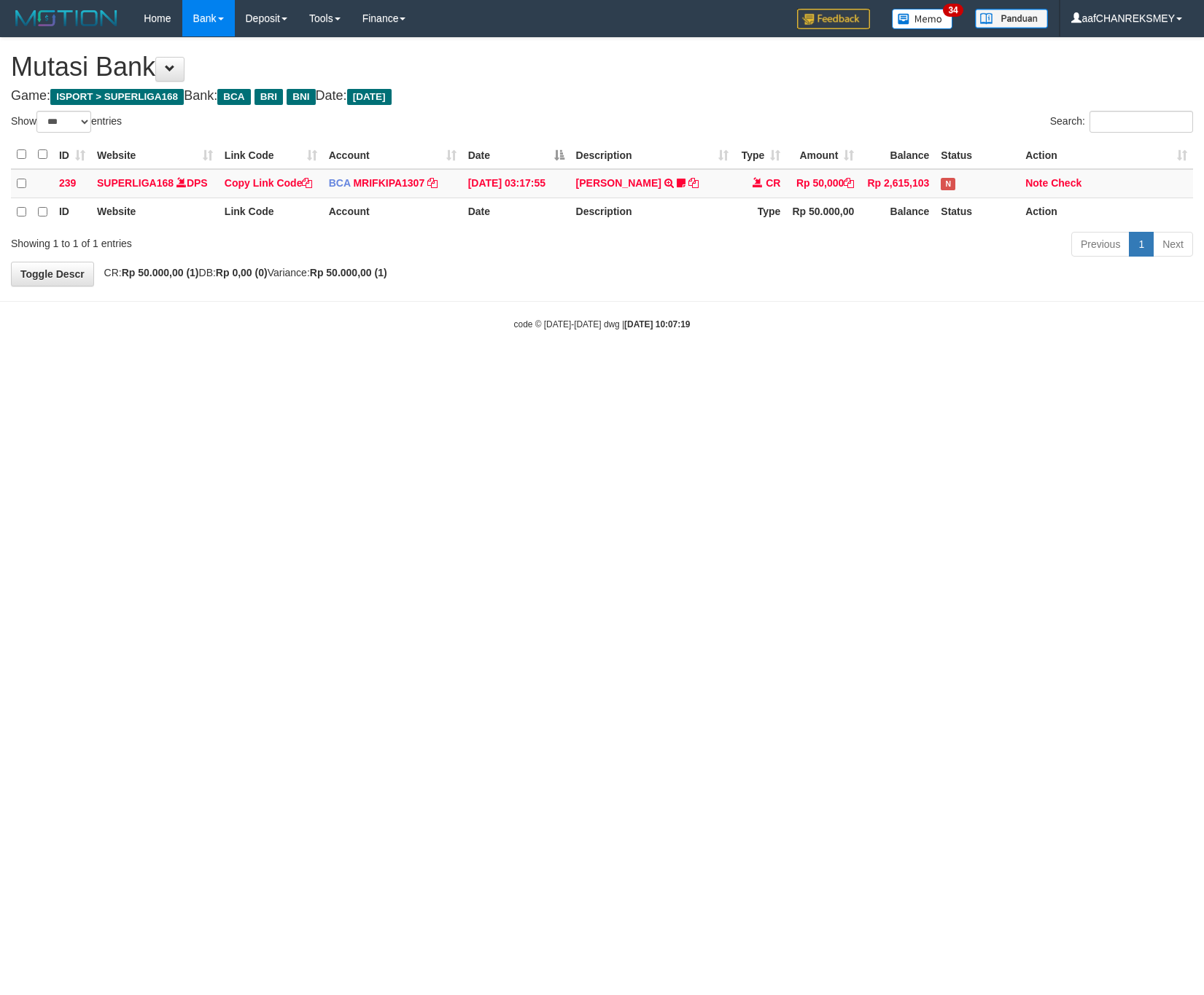 scroll, scrollTop: 0, scrollLeft: 0, axis: both 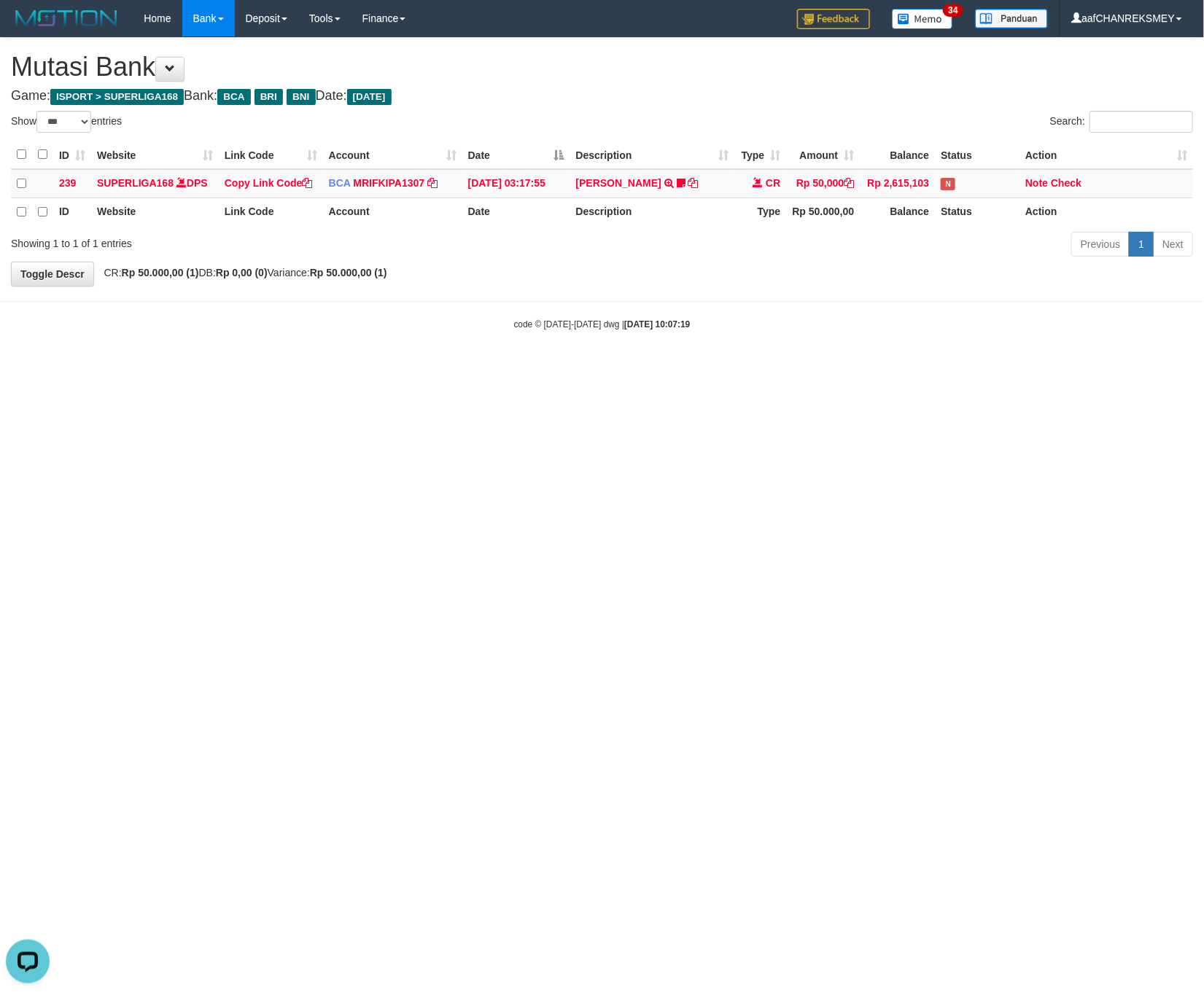 click on "Toggle navigation
Home
Bank
Account List
Load
By Website
Group
[ISPORT]													SUPERLIGA168
By Load Group (DPS)" at bounding box center [602, 184] 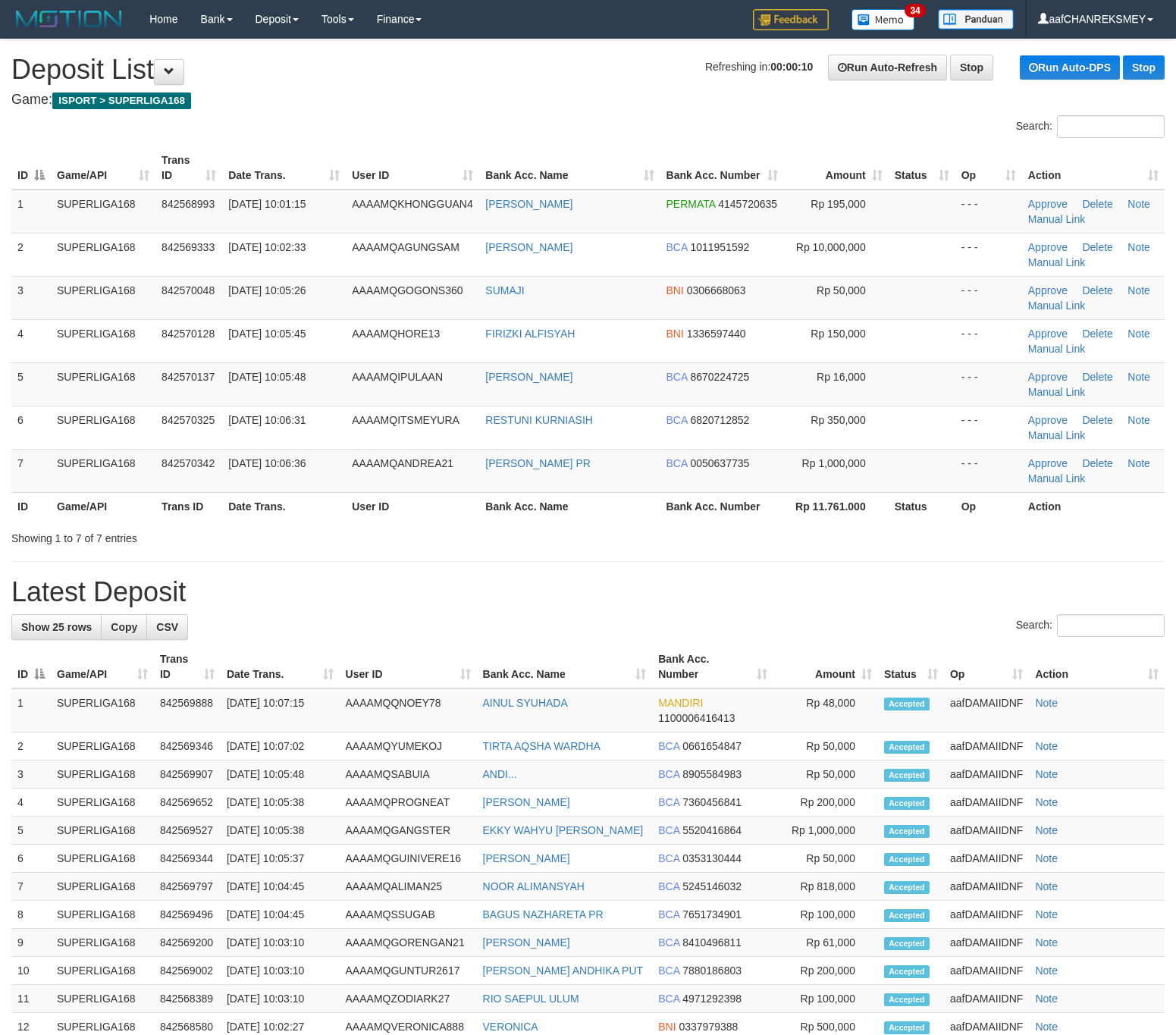 scroll, scrollTop: 0, scrollLeft: 0, axis: both 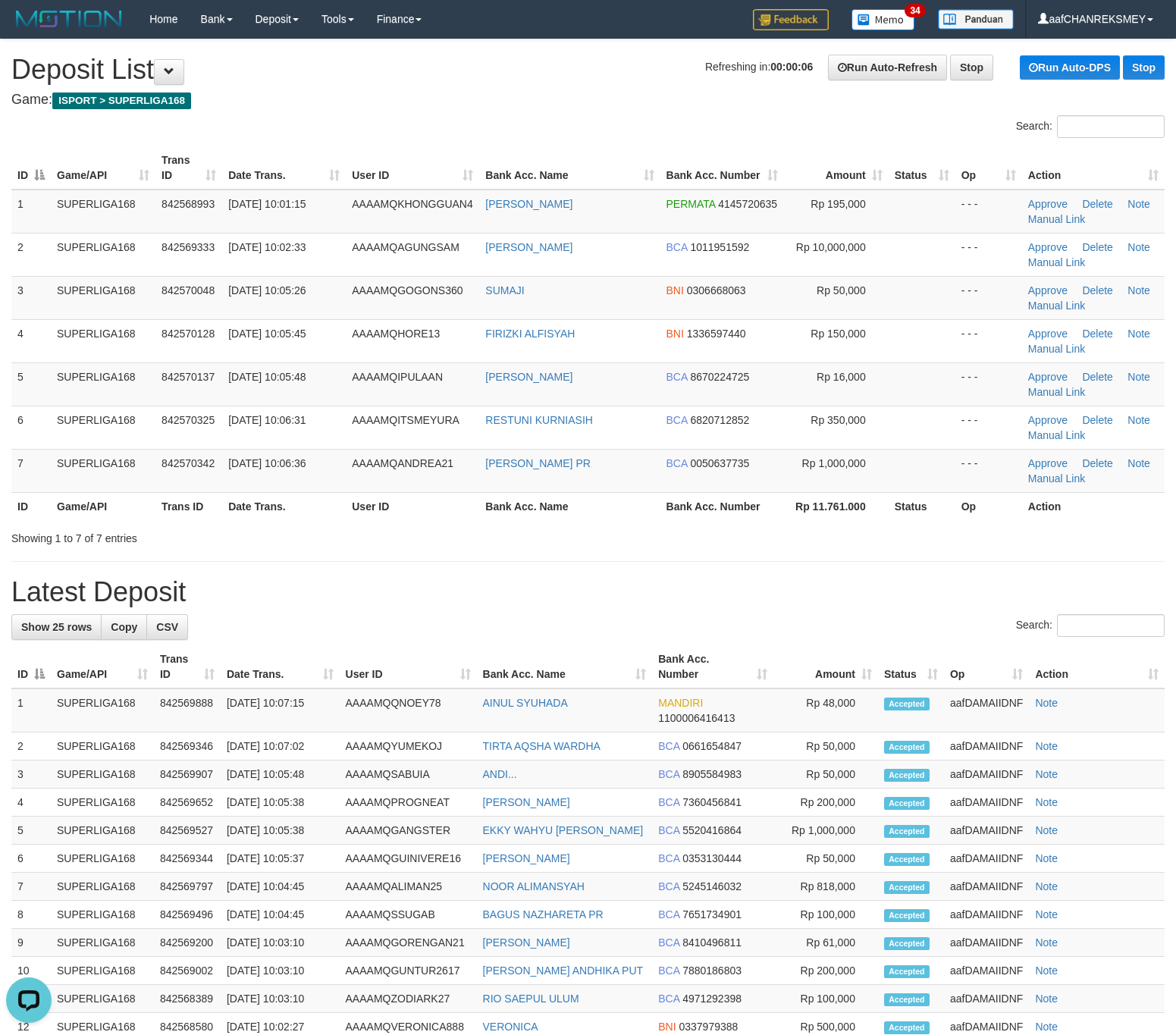 click on "**********" at bounding box center (588, 803) 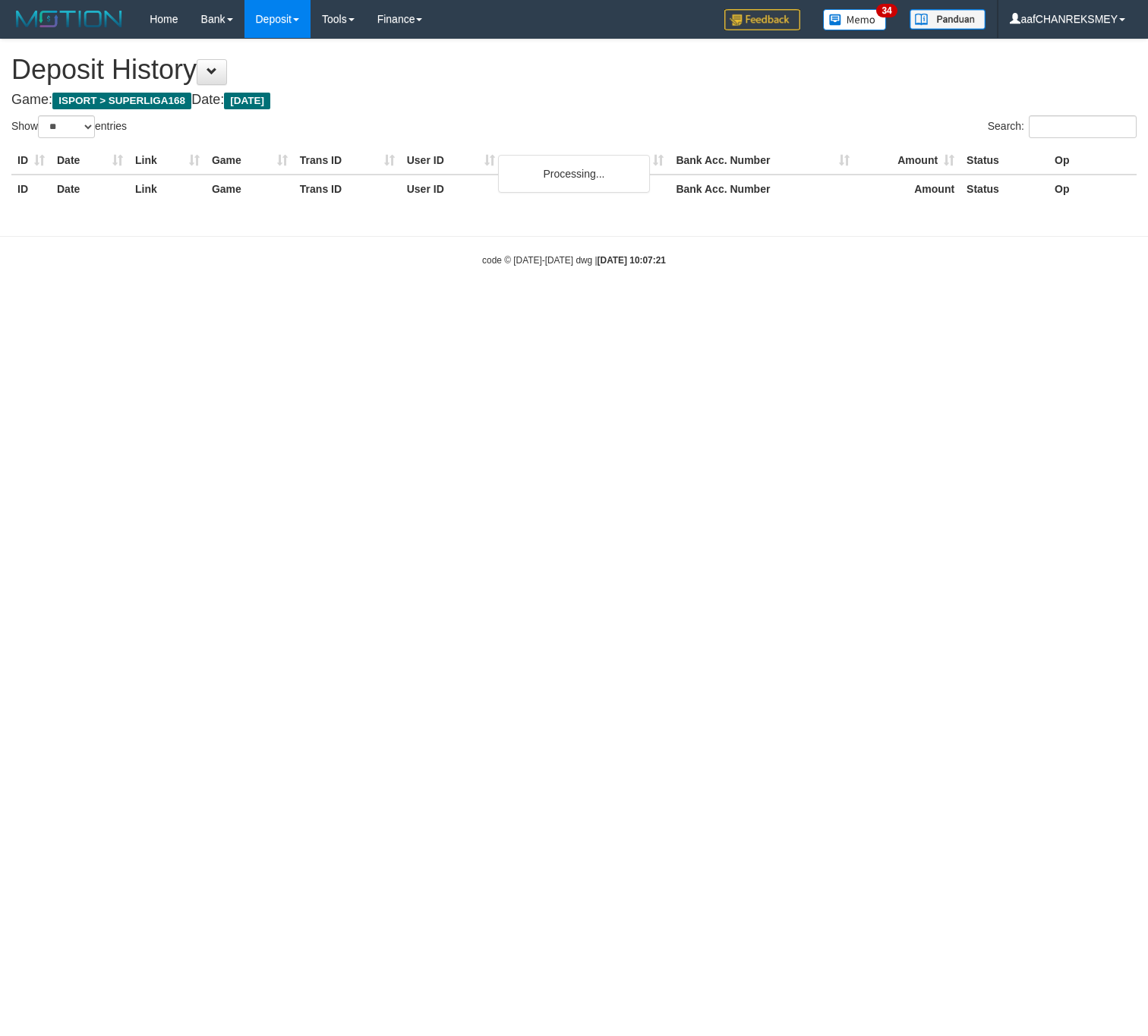 select on "**" 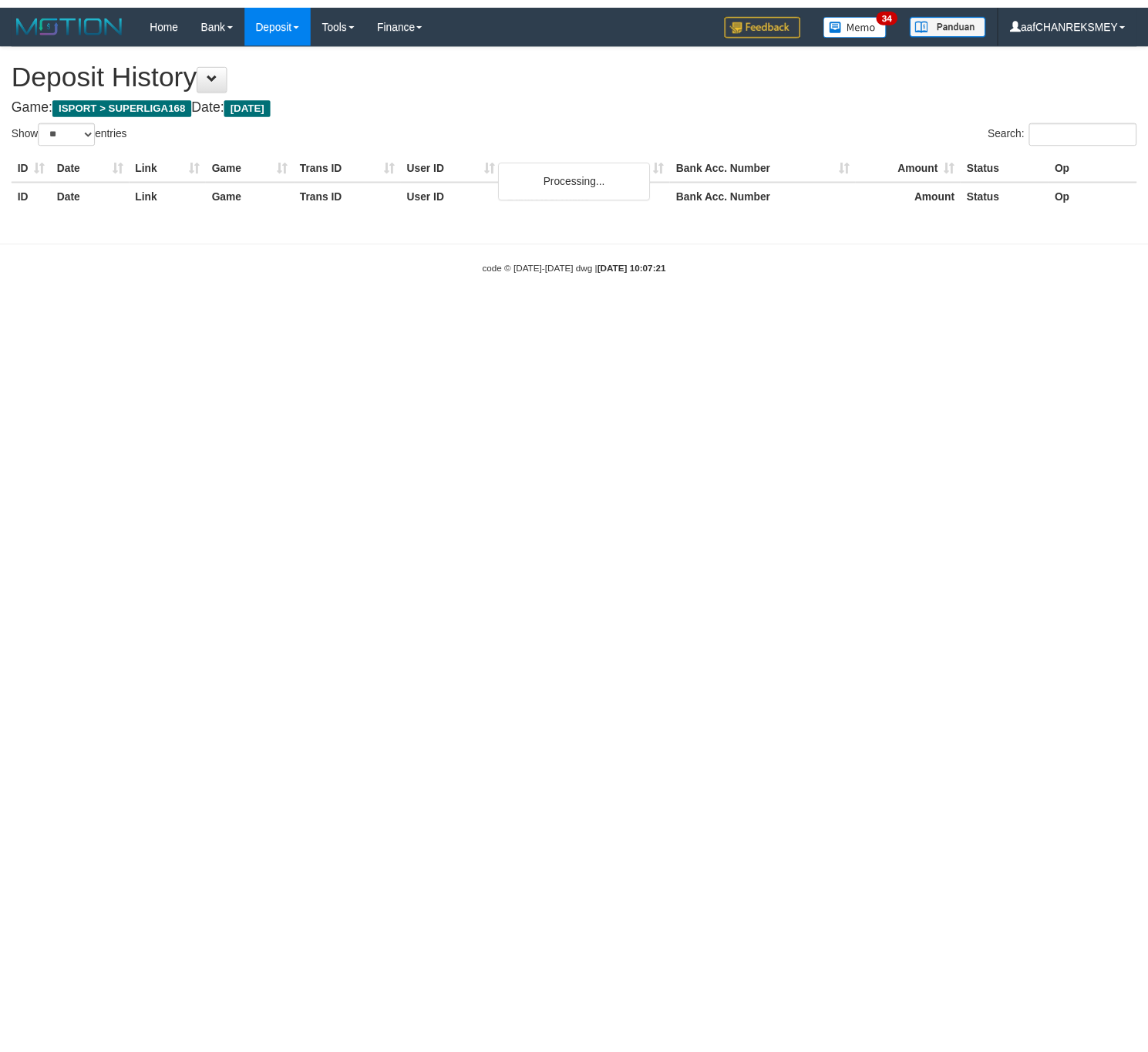 scroll, scrollTop: 0, scrollLeft: 0, axis: both 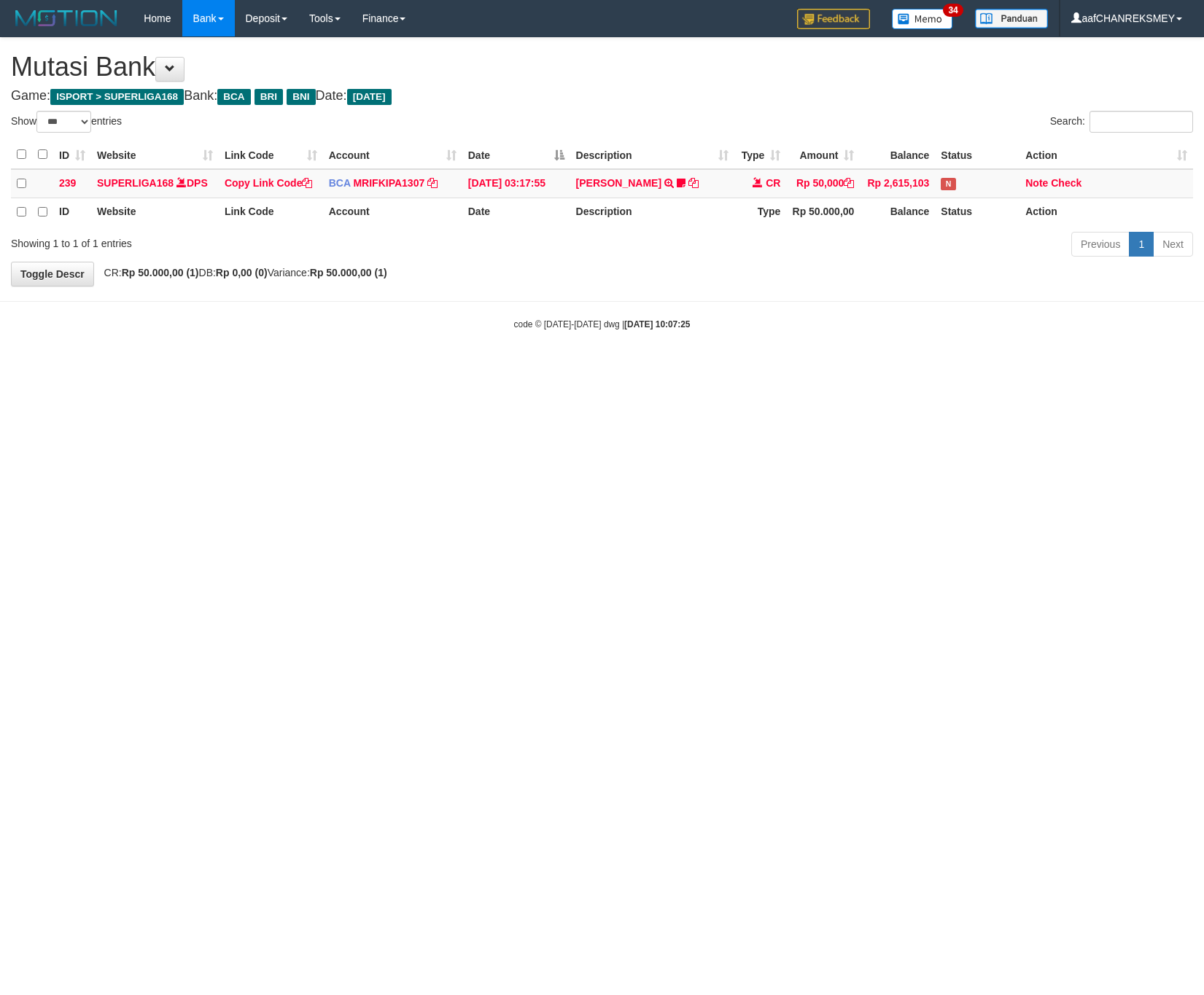 select on "***" 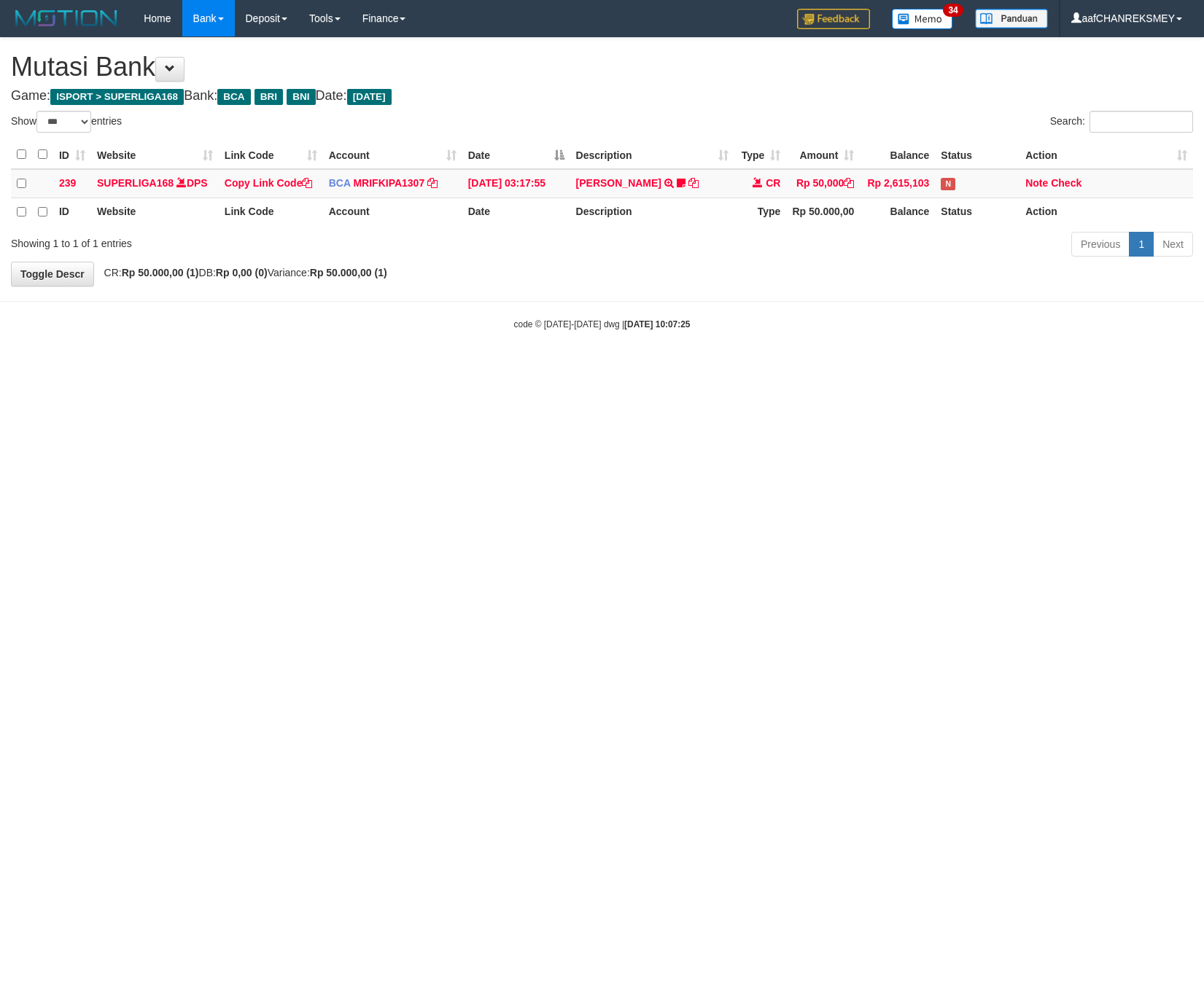 scroll, scrollTop: 0, scrollLeft: 0, axis: both 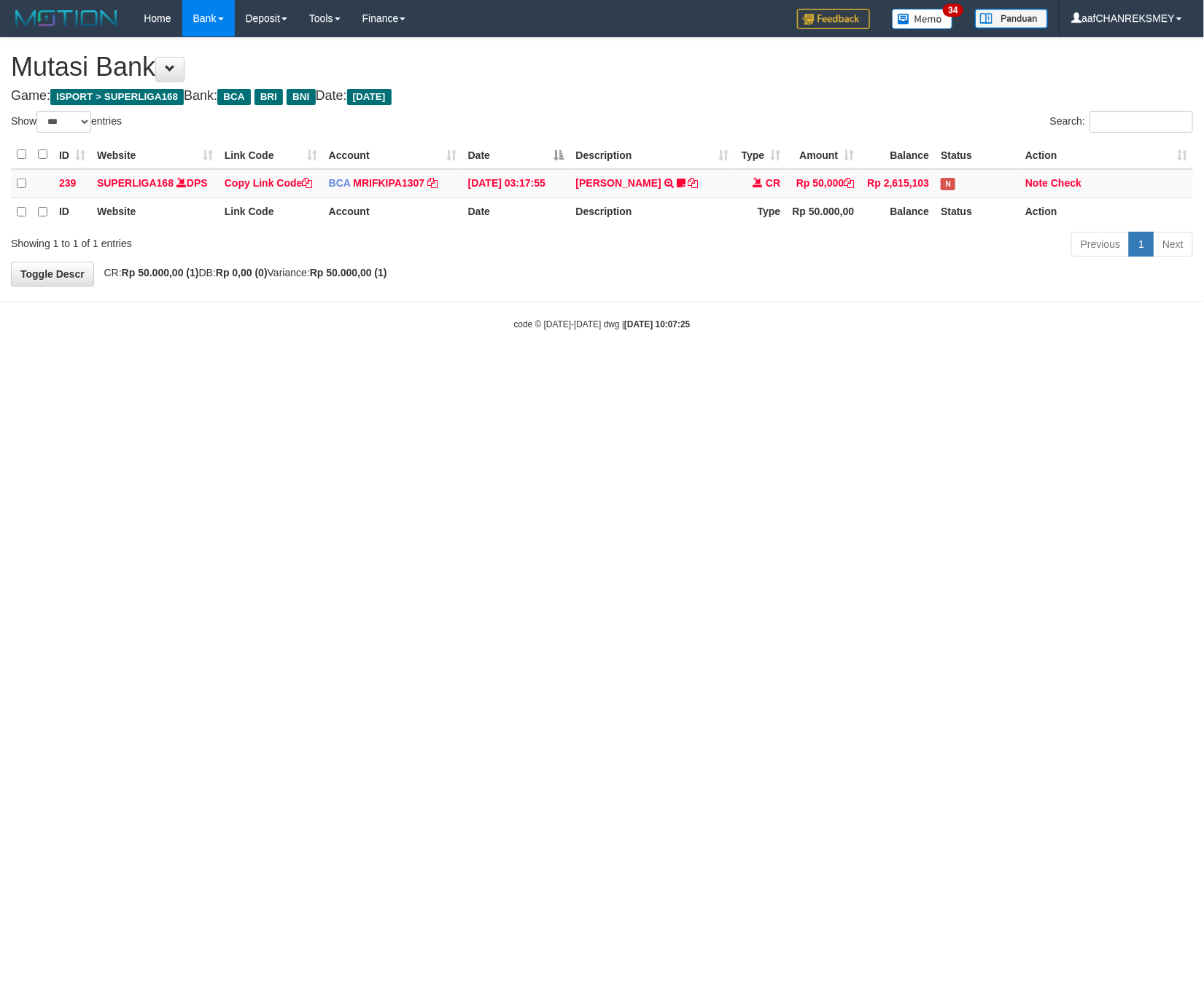 click on "Description" at bounding box center [653, 155] 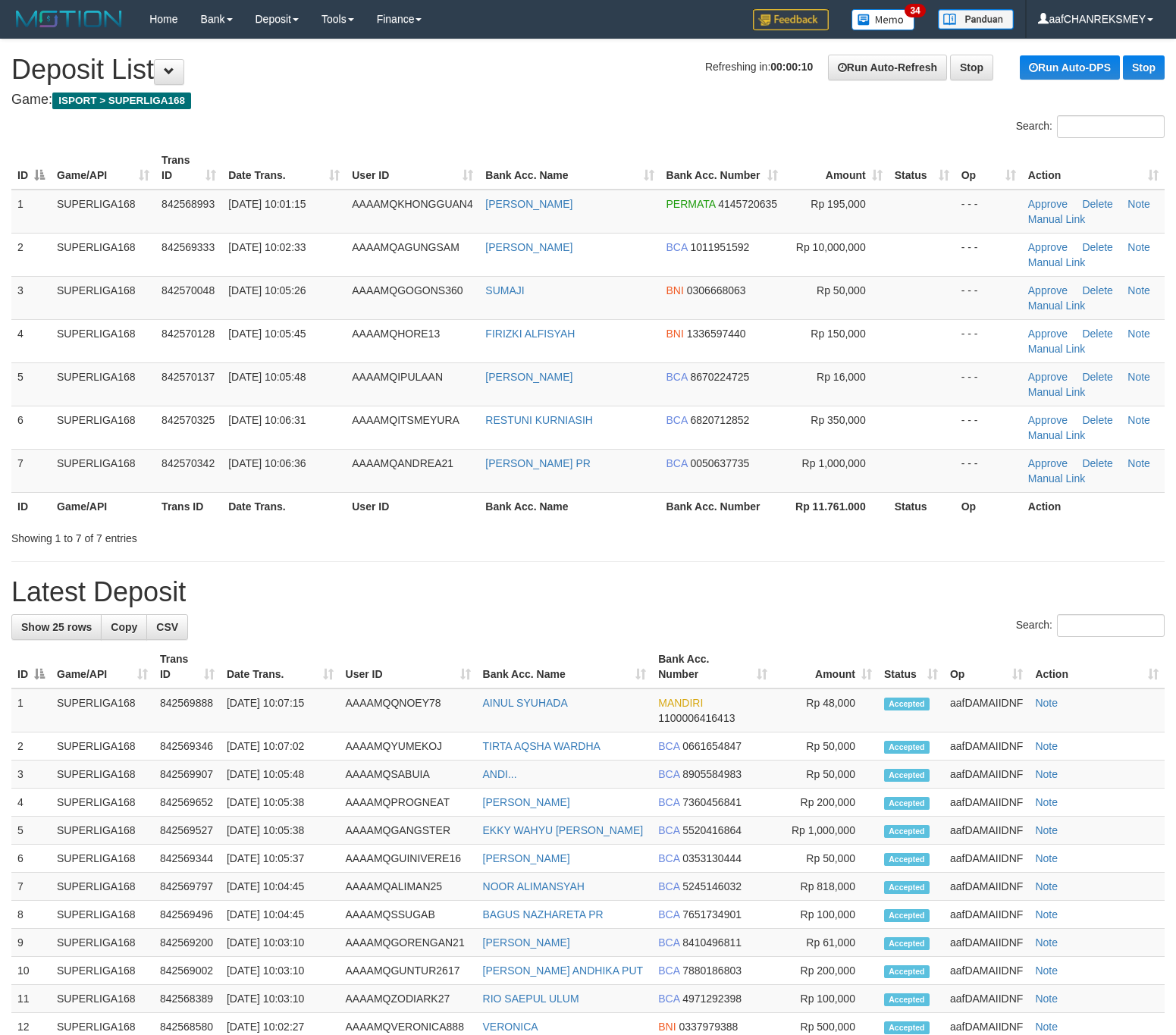 scroll, scrollTop: 0, scrollLeft: 0, axis: both 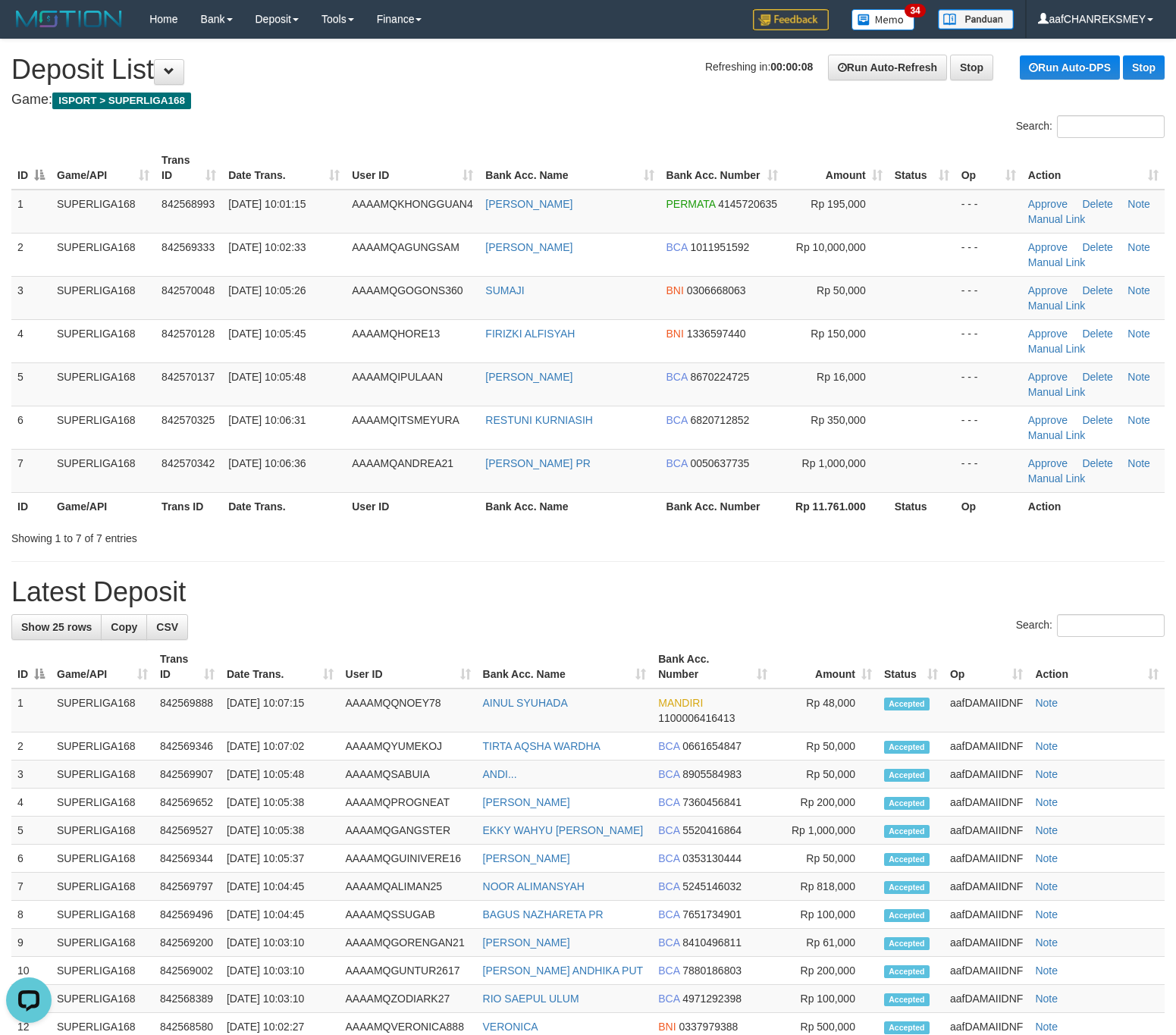 drag, startPoint x: 398, startPoint y: 619, endPoint x: 207, endPoint y: 670, distance: 197.6917 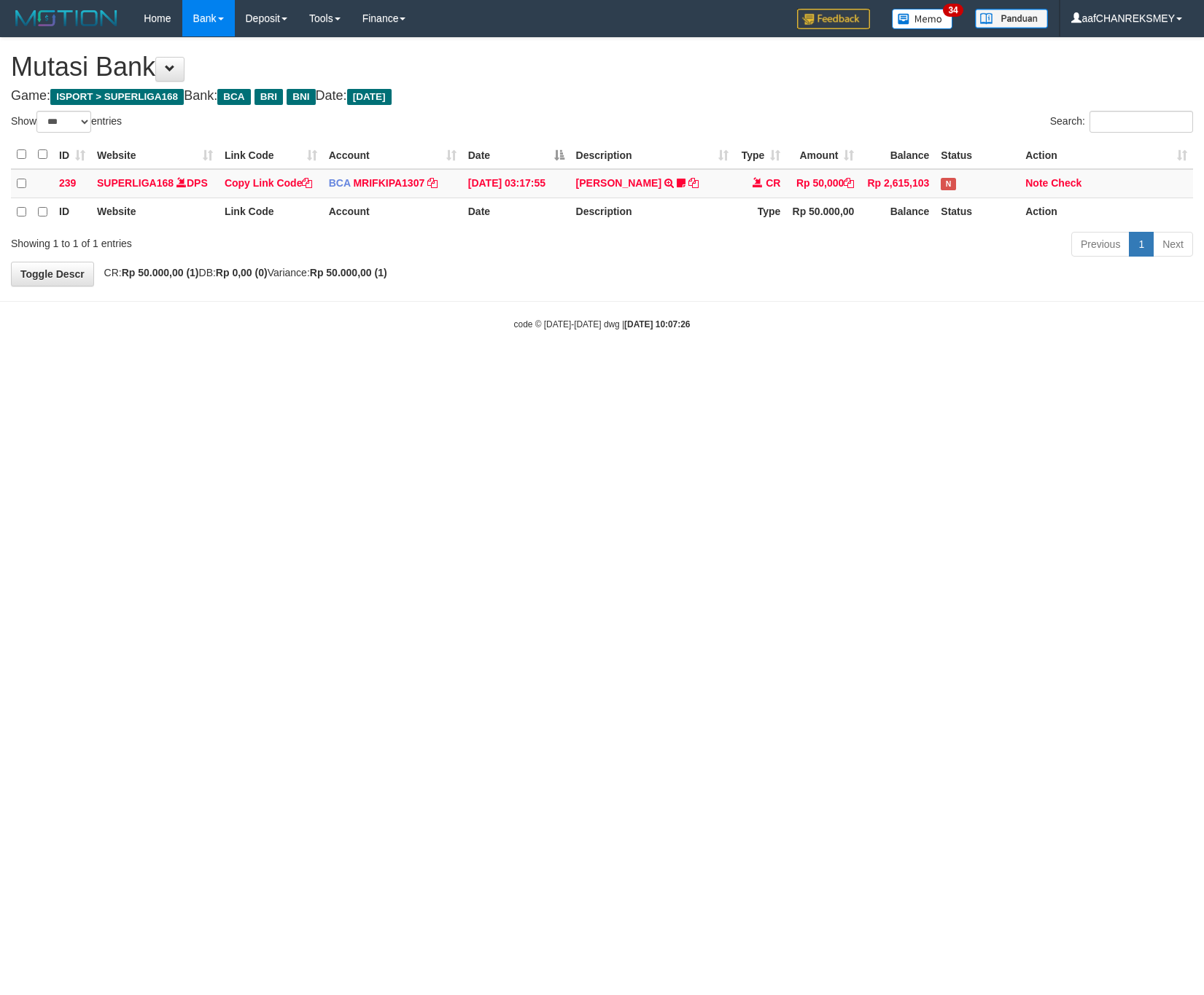 select on "***" 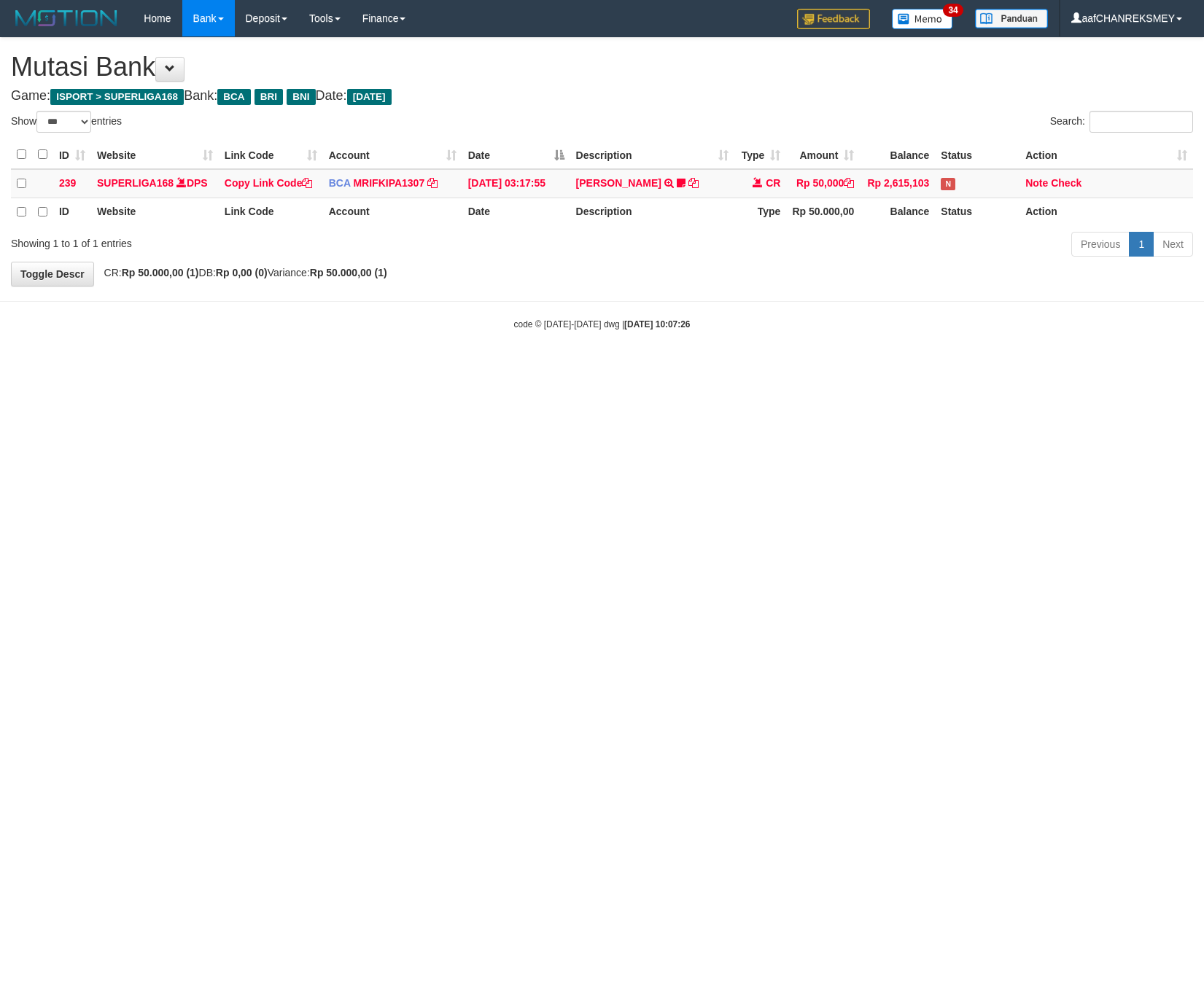 scroll, scrollTop: 0, scrollLeft: 0, axis: both 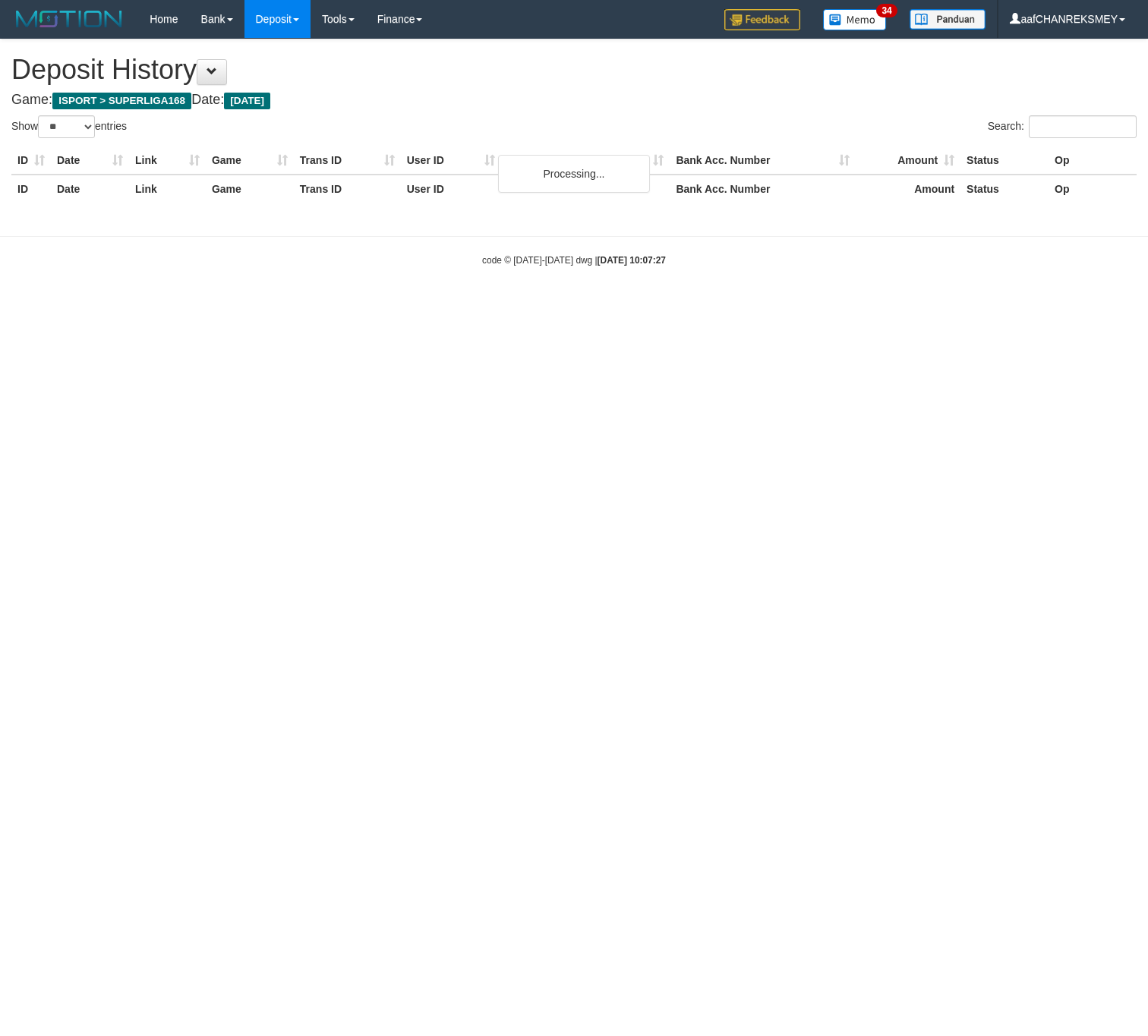 select on "**" 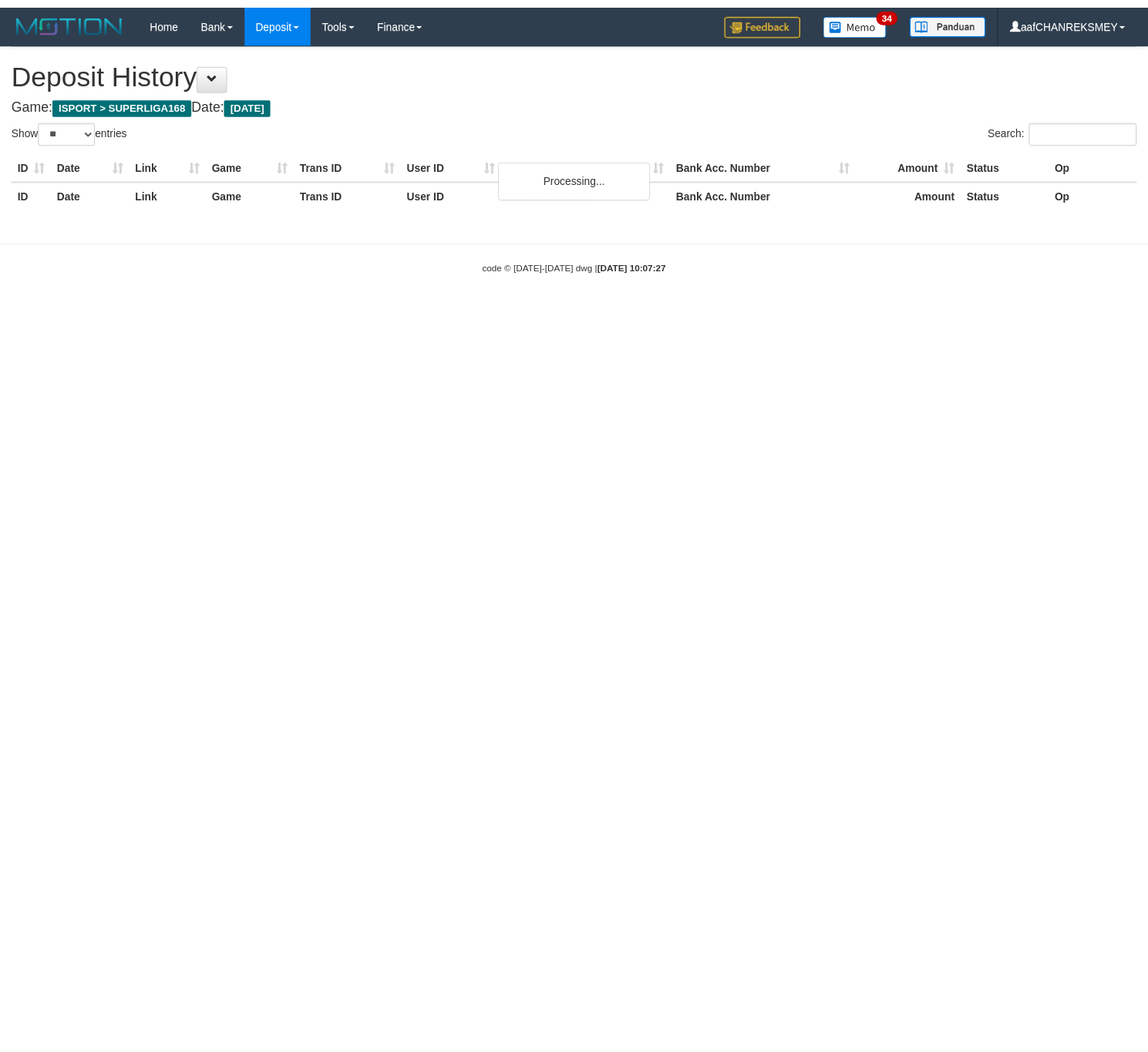 scroll, scrollTop: 0, scrollLeft: 0, axis: both 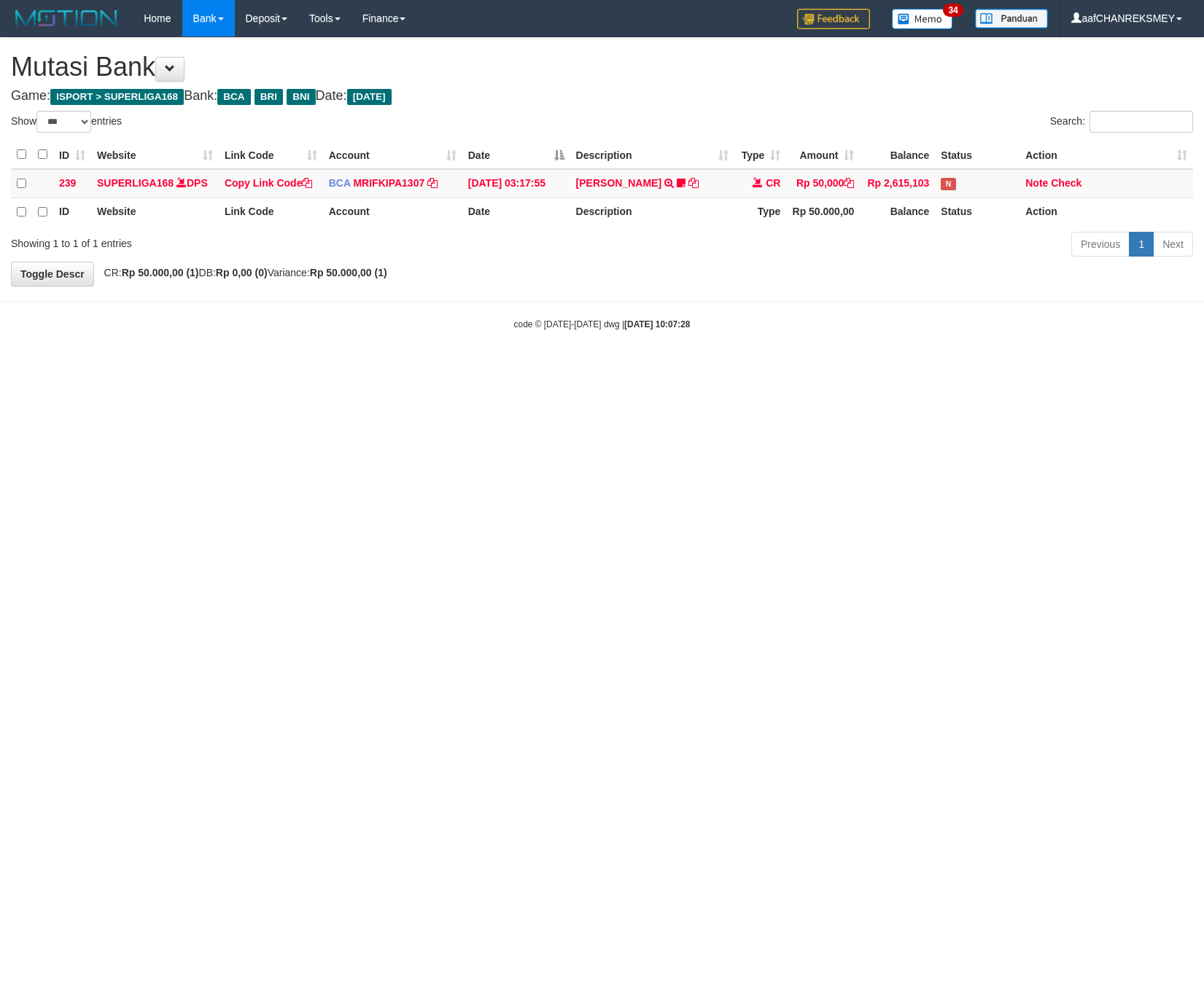 select on "***" 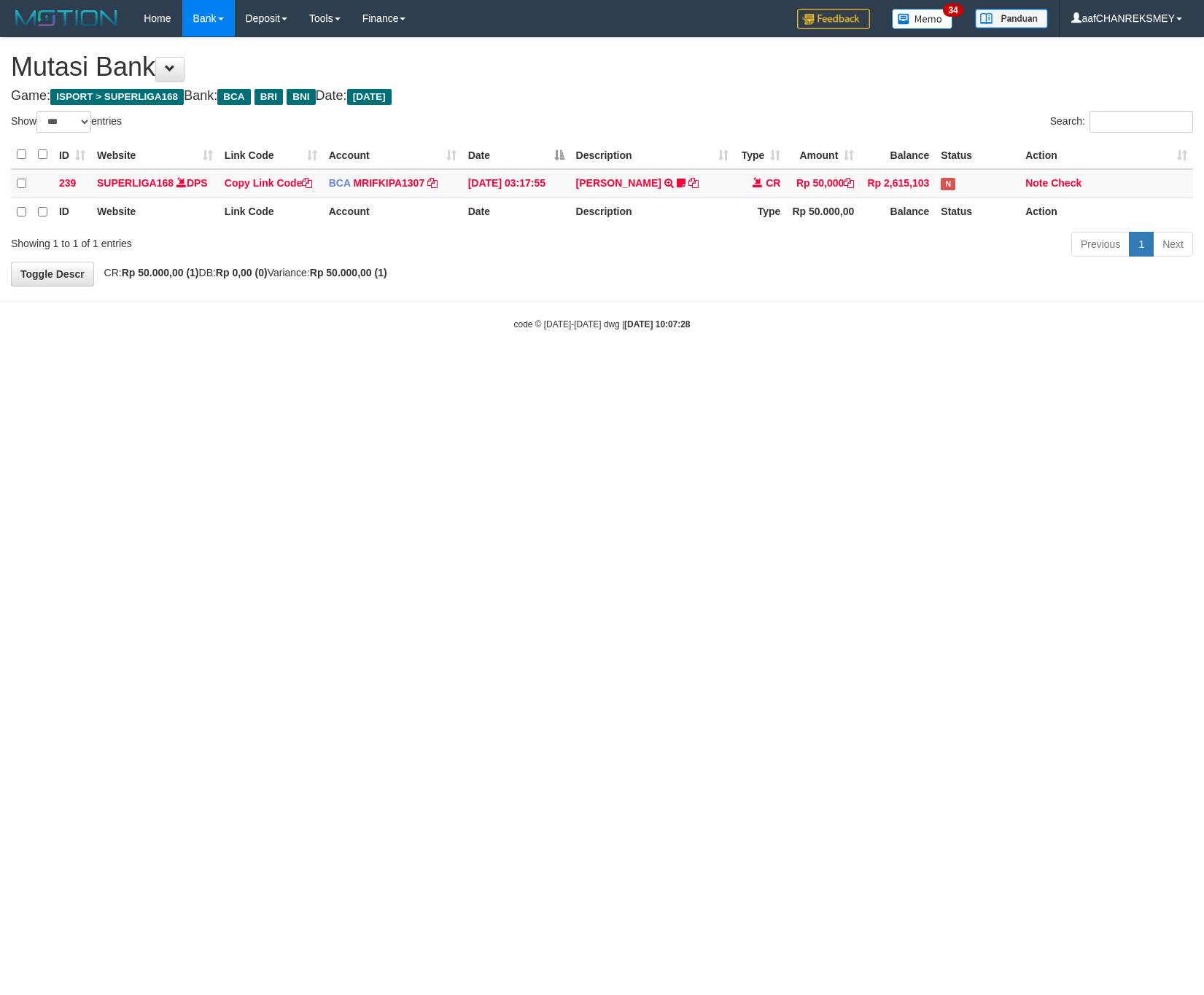 scroll, scrollTop: 0, scrollLeft: 0, axis: both 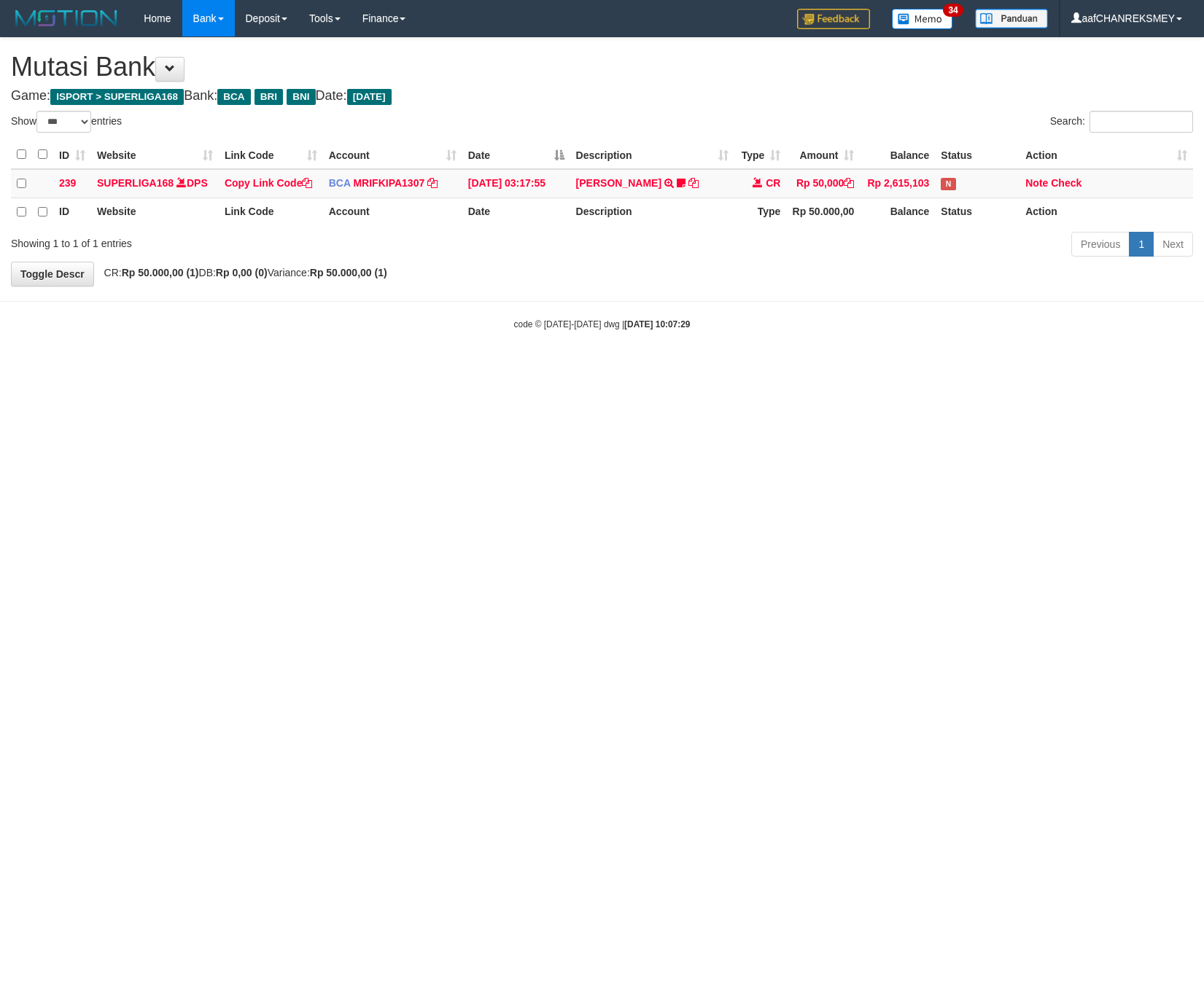 select on "***" 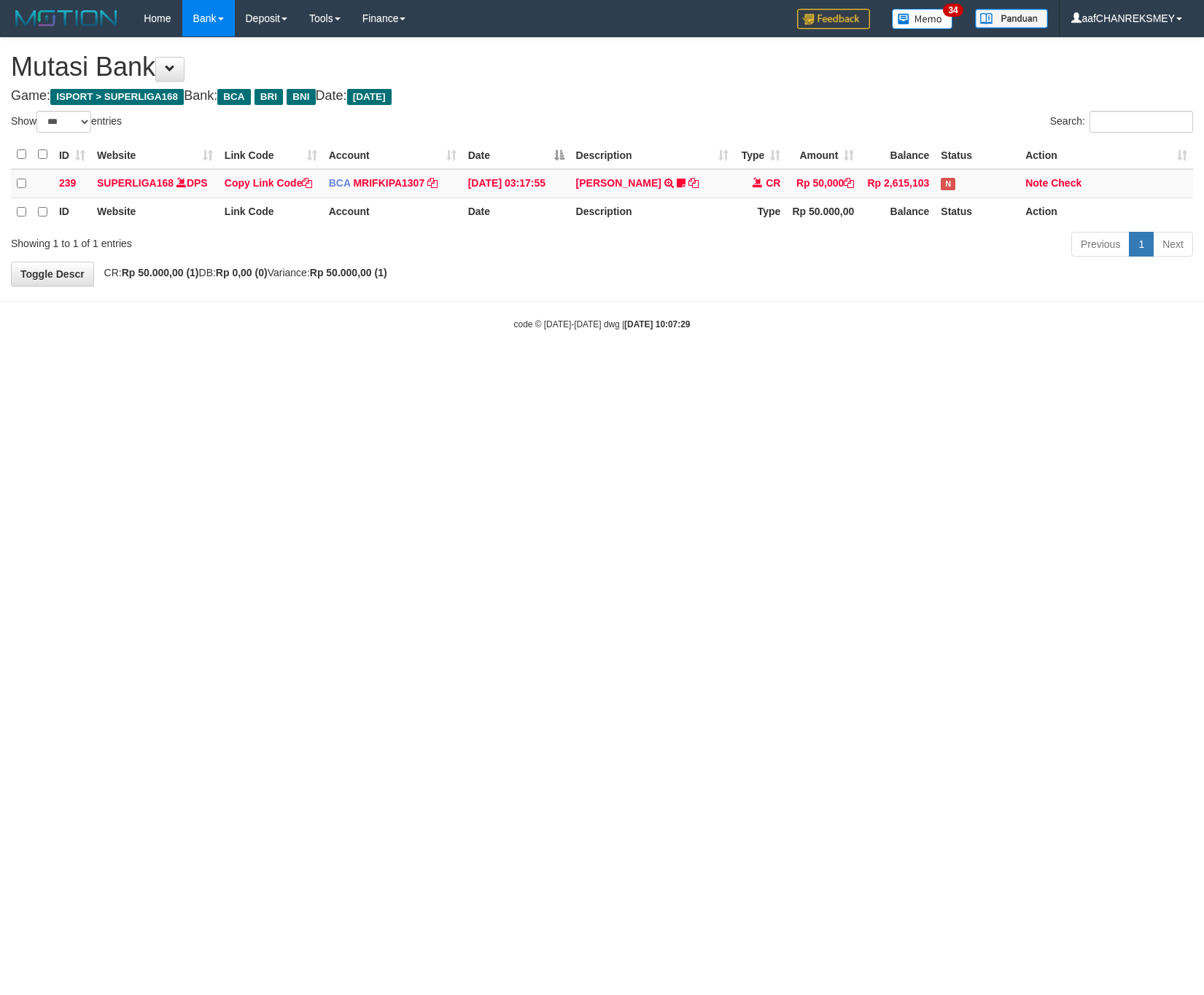 scroll, scrollTop: 0, scrollLeft: 0, axis: both 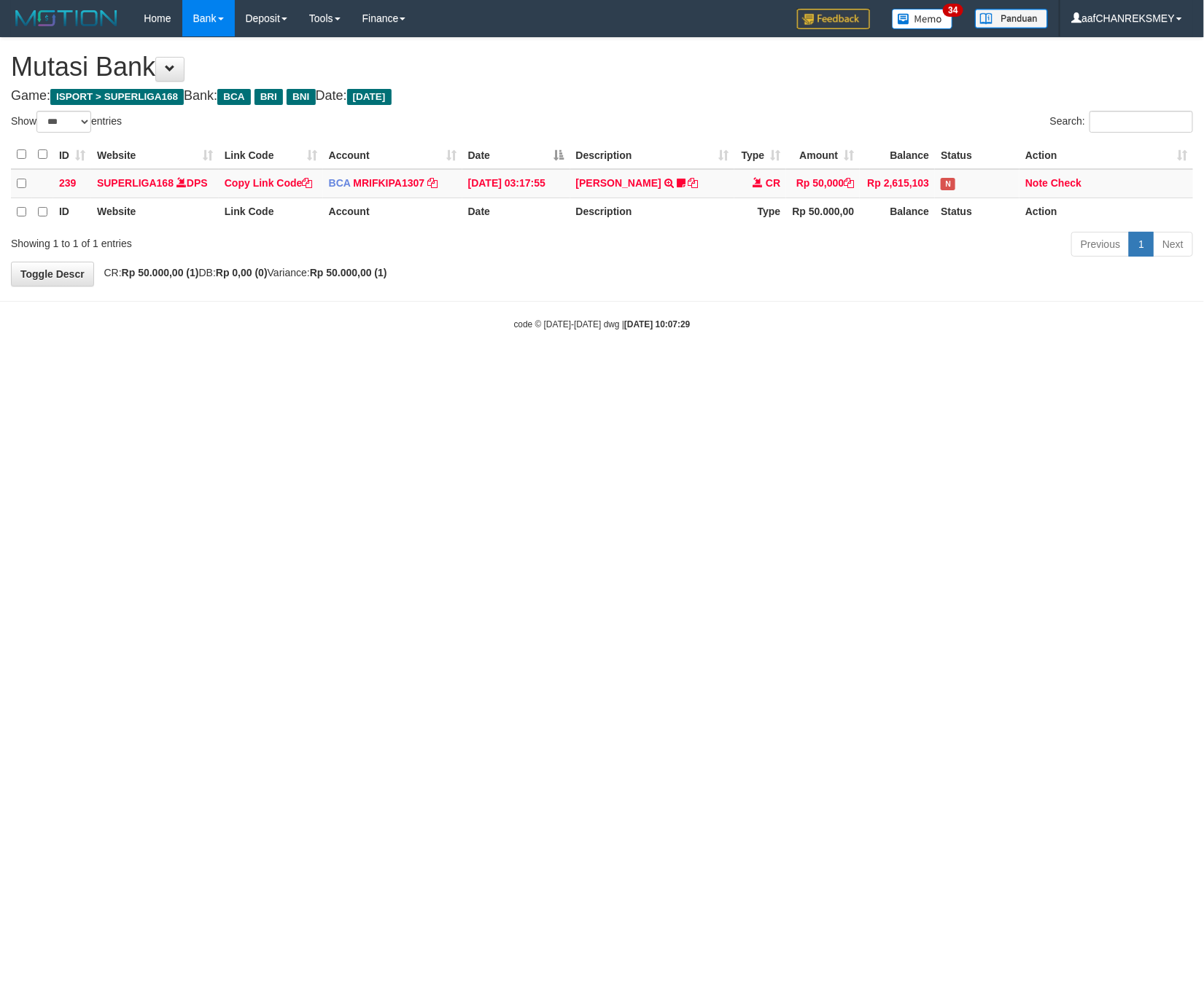 drag, startPoint x: 0, startPoint y: 0, endPoint x: 998, endPoint y: 560, distance: 1144.3793 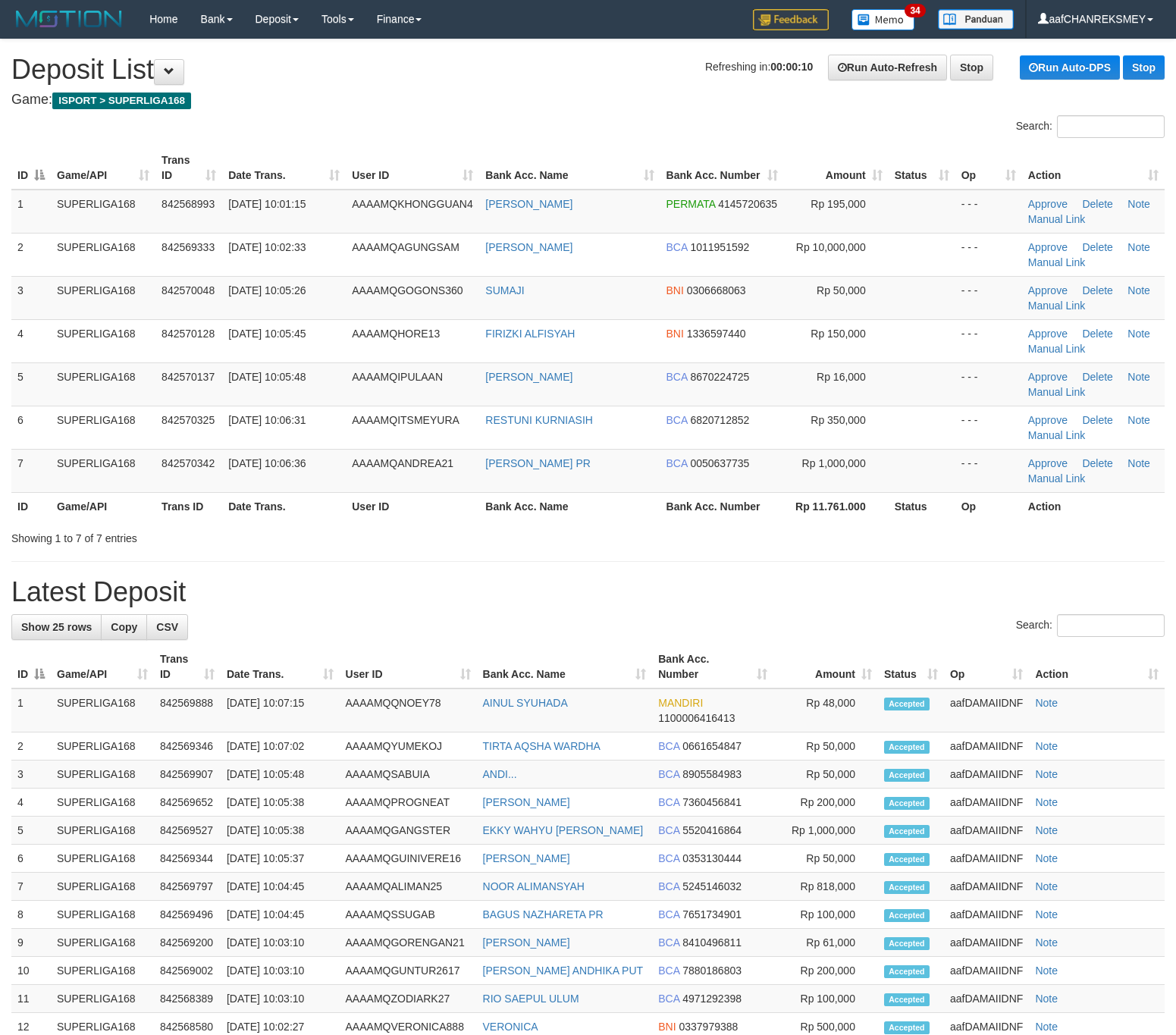 scroll, scrollTop: 0, scrollLeft: 0, axis: both 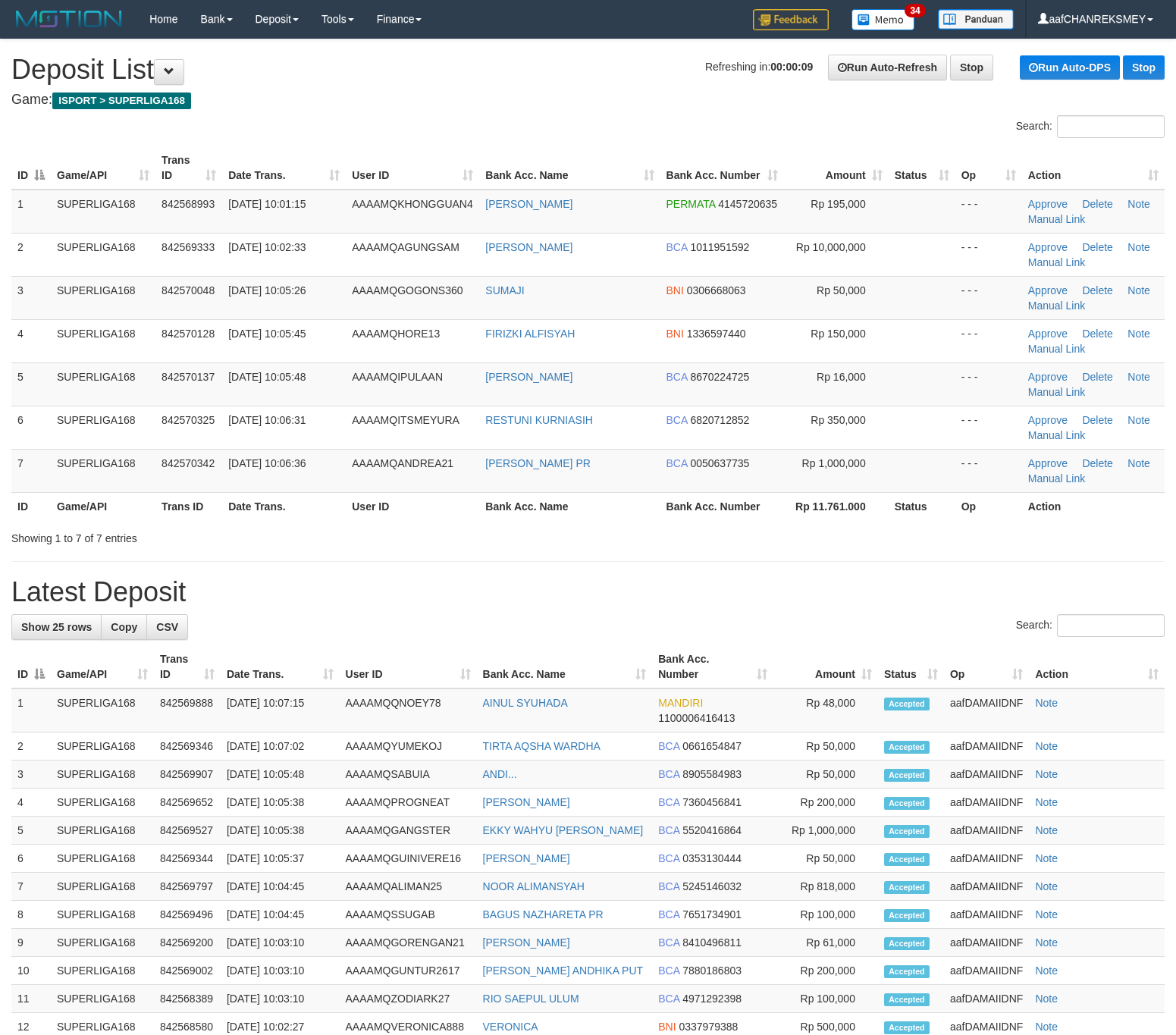 drag, startPoint x: 848, startPoint y: 524, endPoint x: 983, endPoint y: 556, distance: 138.74077 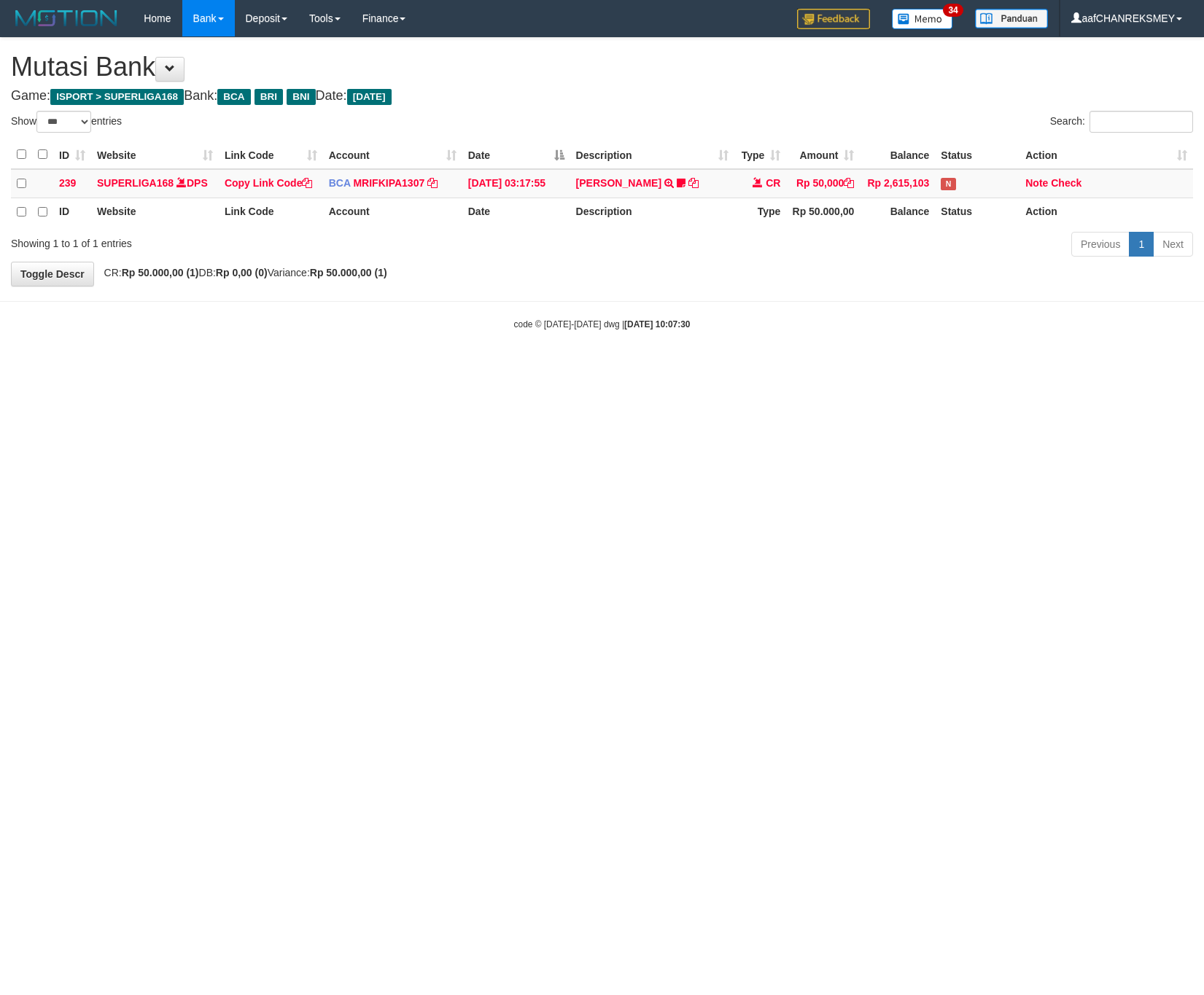 select on "***" 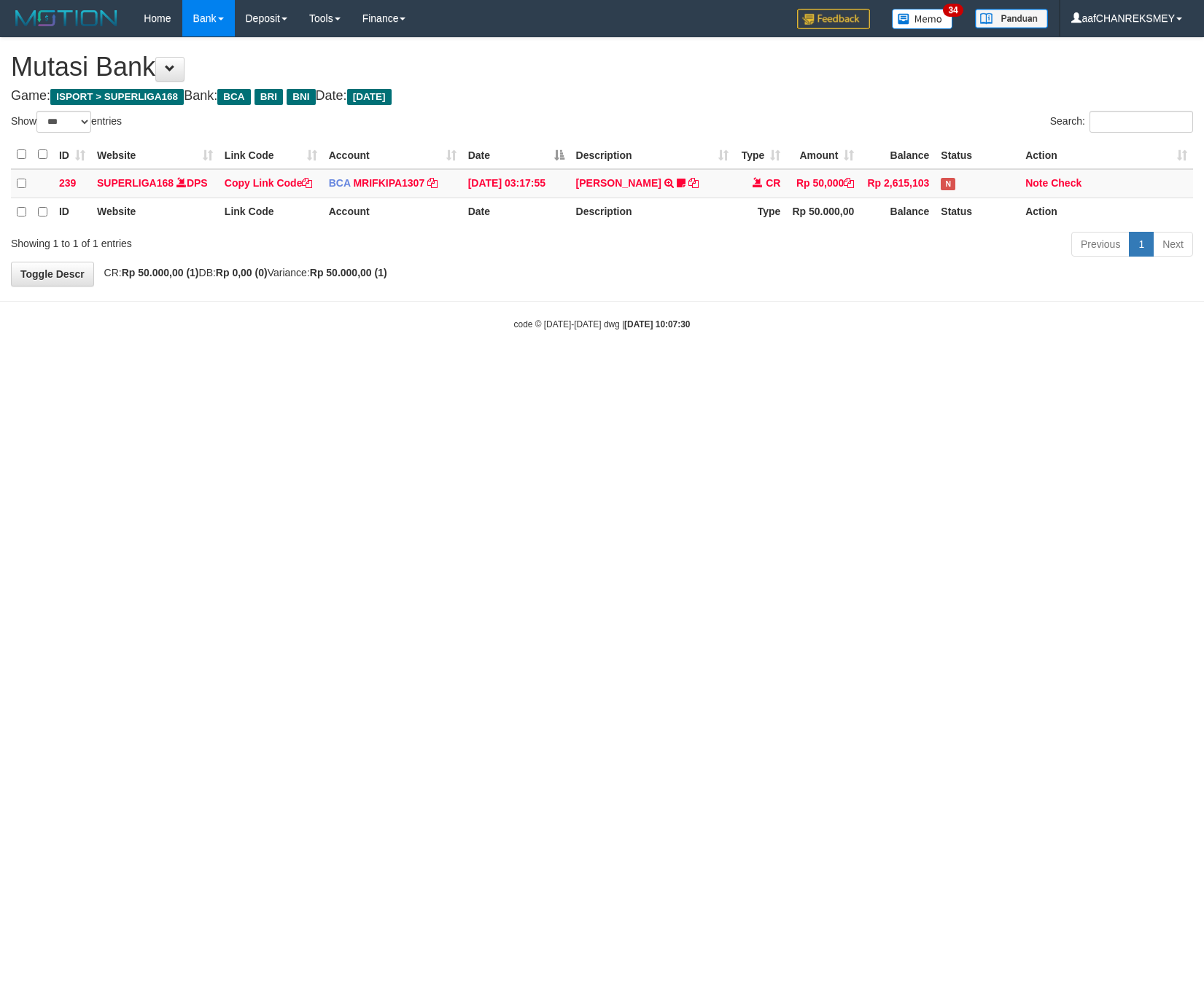 scroll, scrollTop: 0, scrollLeft: 0, axis: both 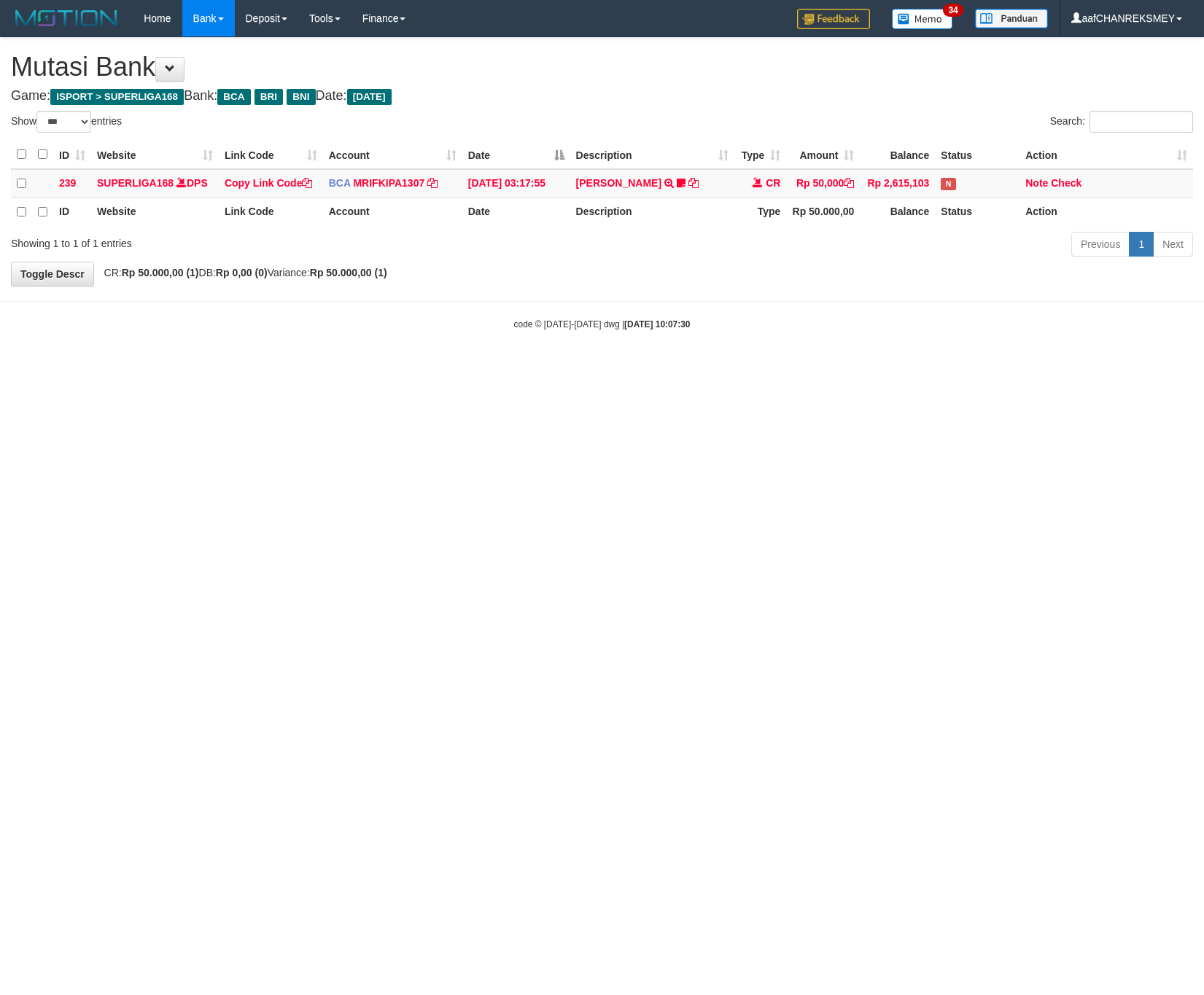 select on "***" 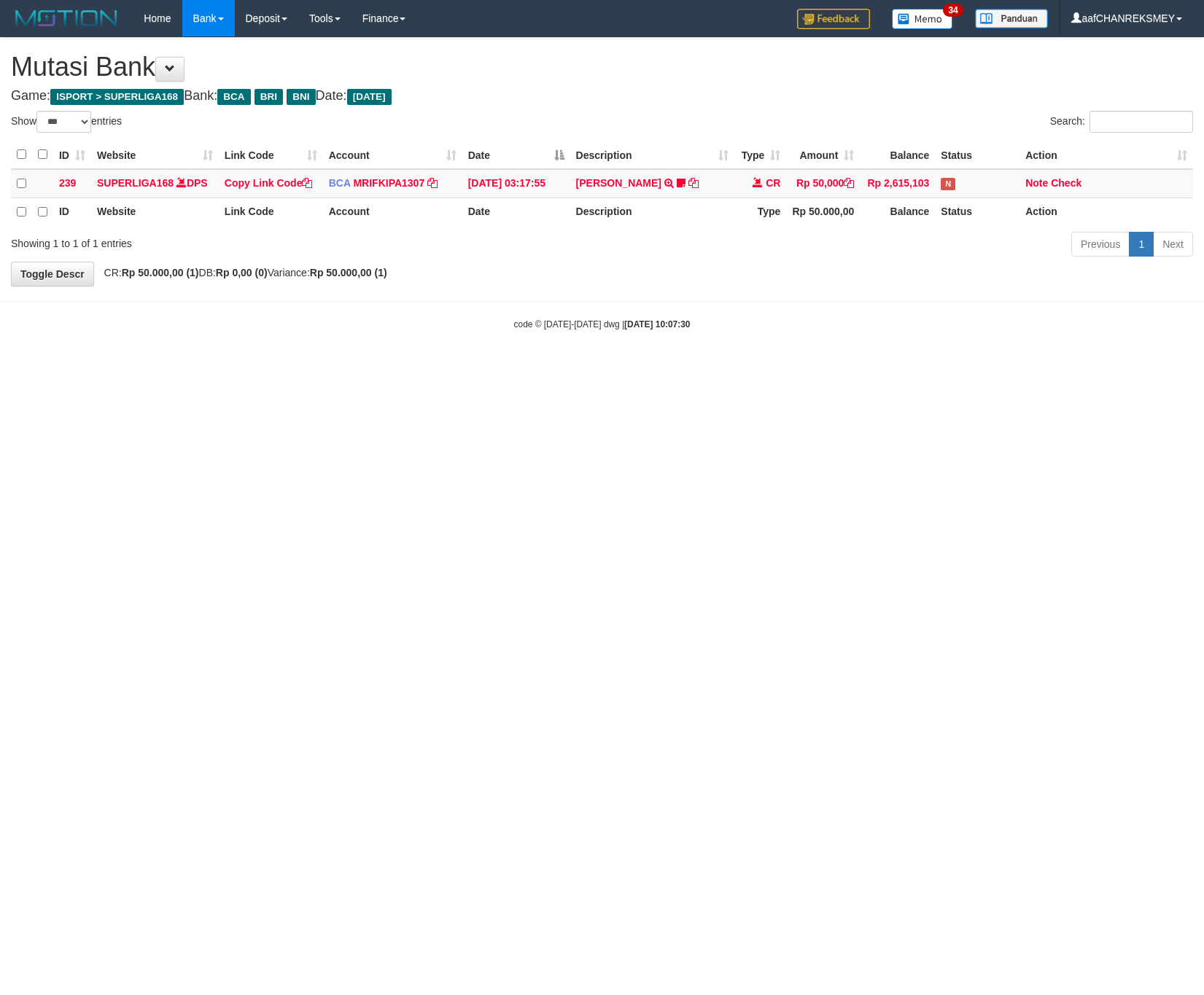 scroll, scrollTop: 0, scrollLeft: 0, axis: both 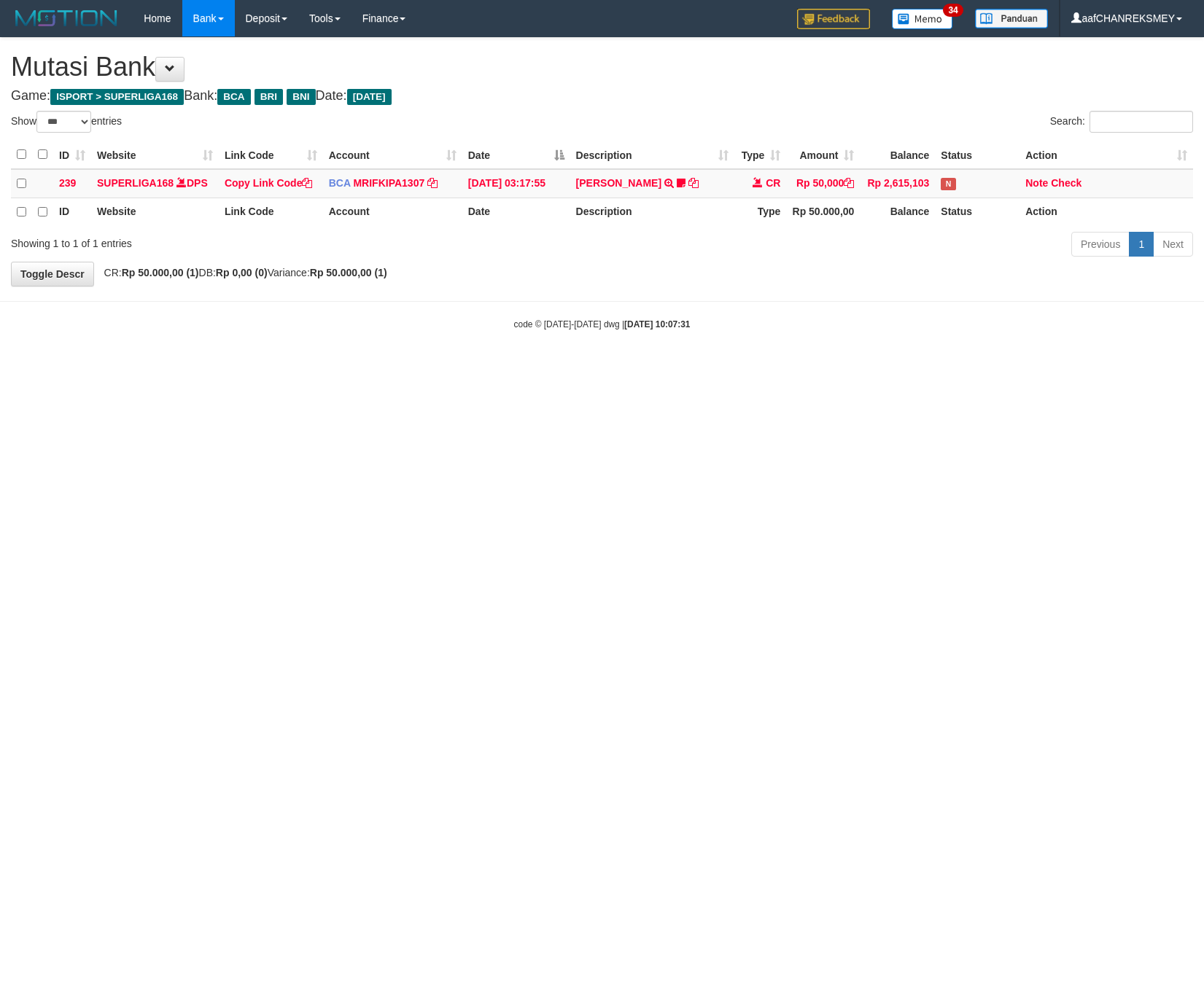 select on "***" 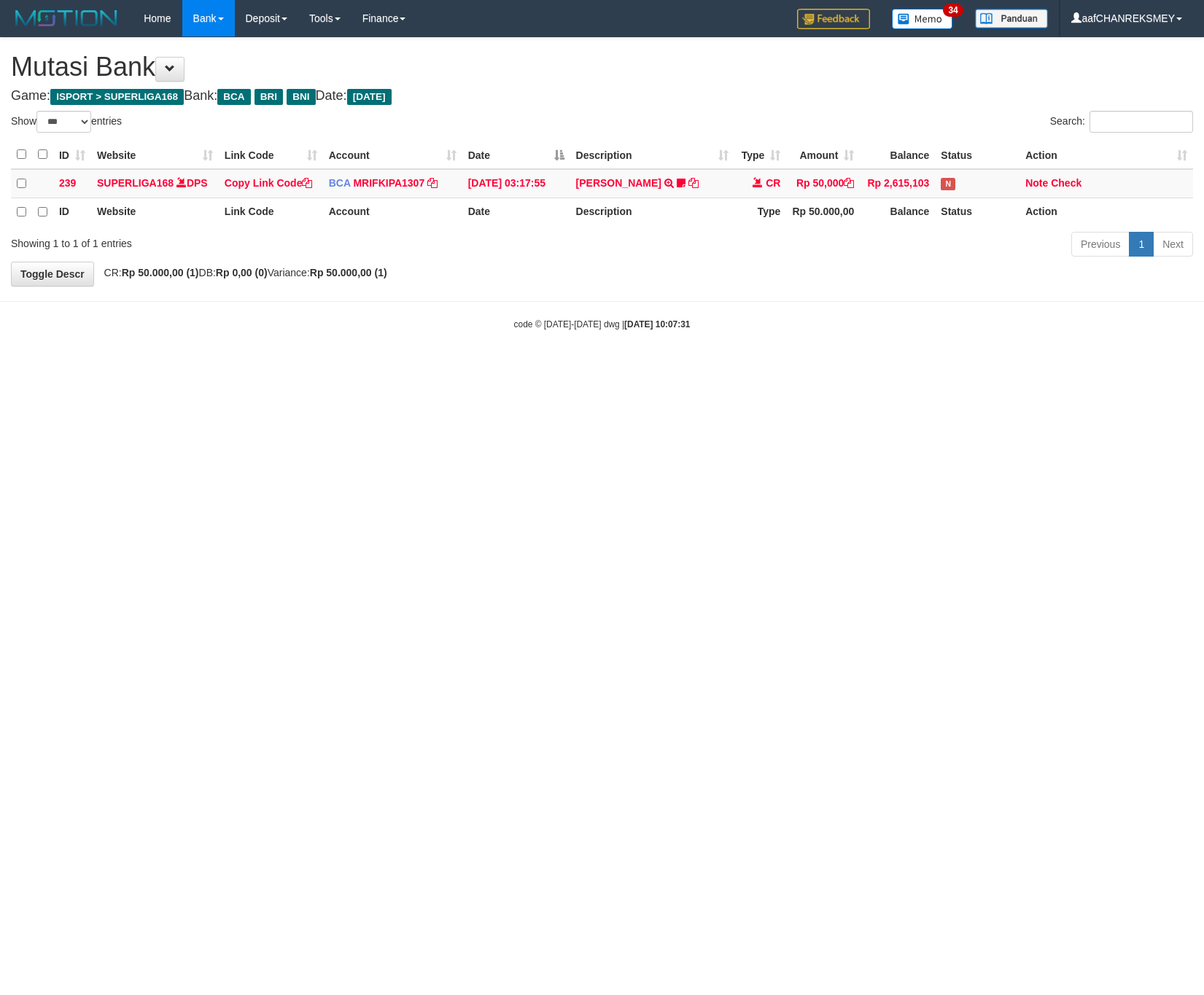 scroll, scrollTop: 0, scrollLeft: 0, axis: both 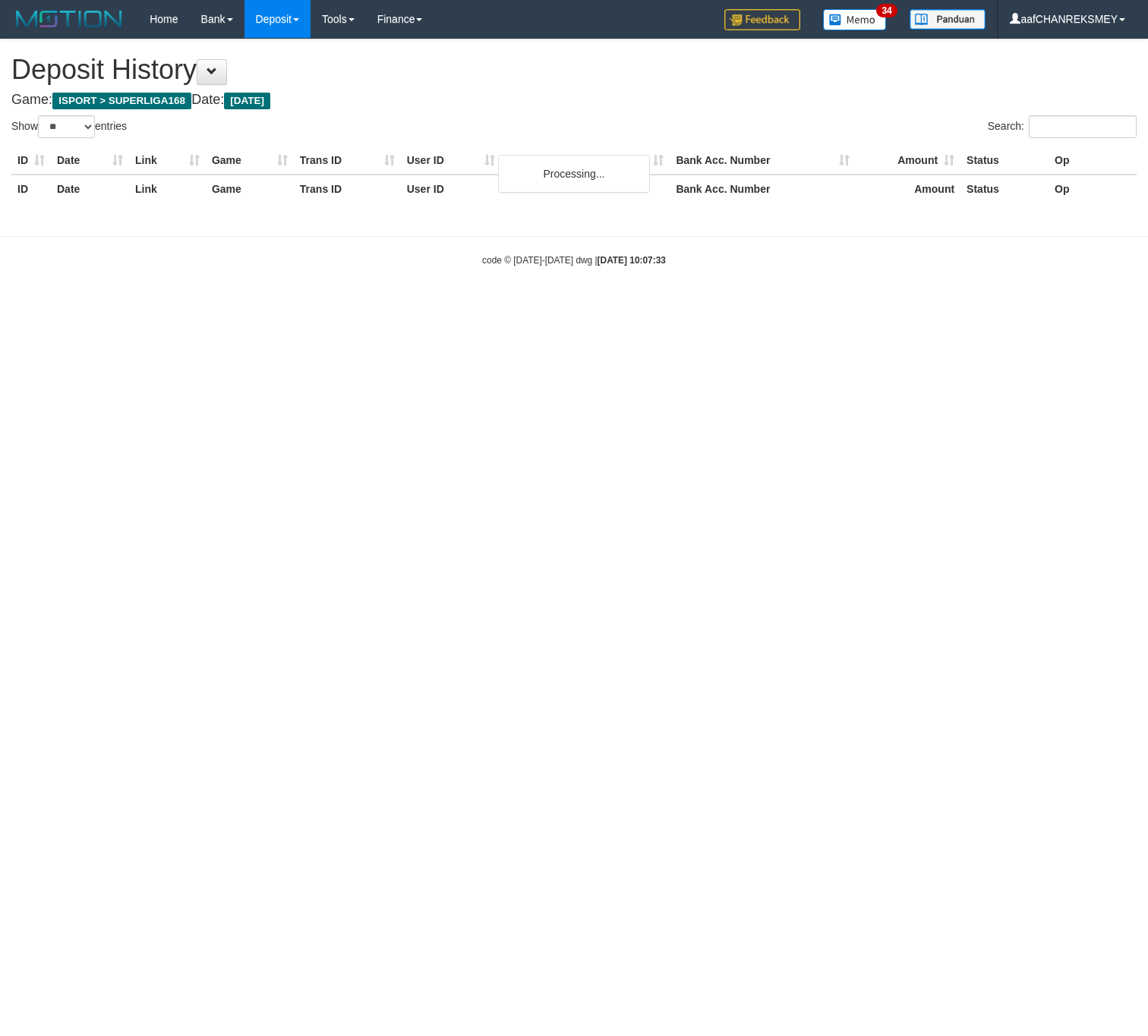 select on "**" 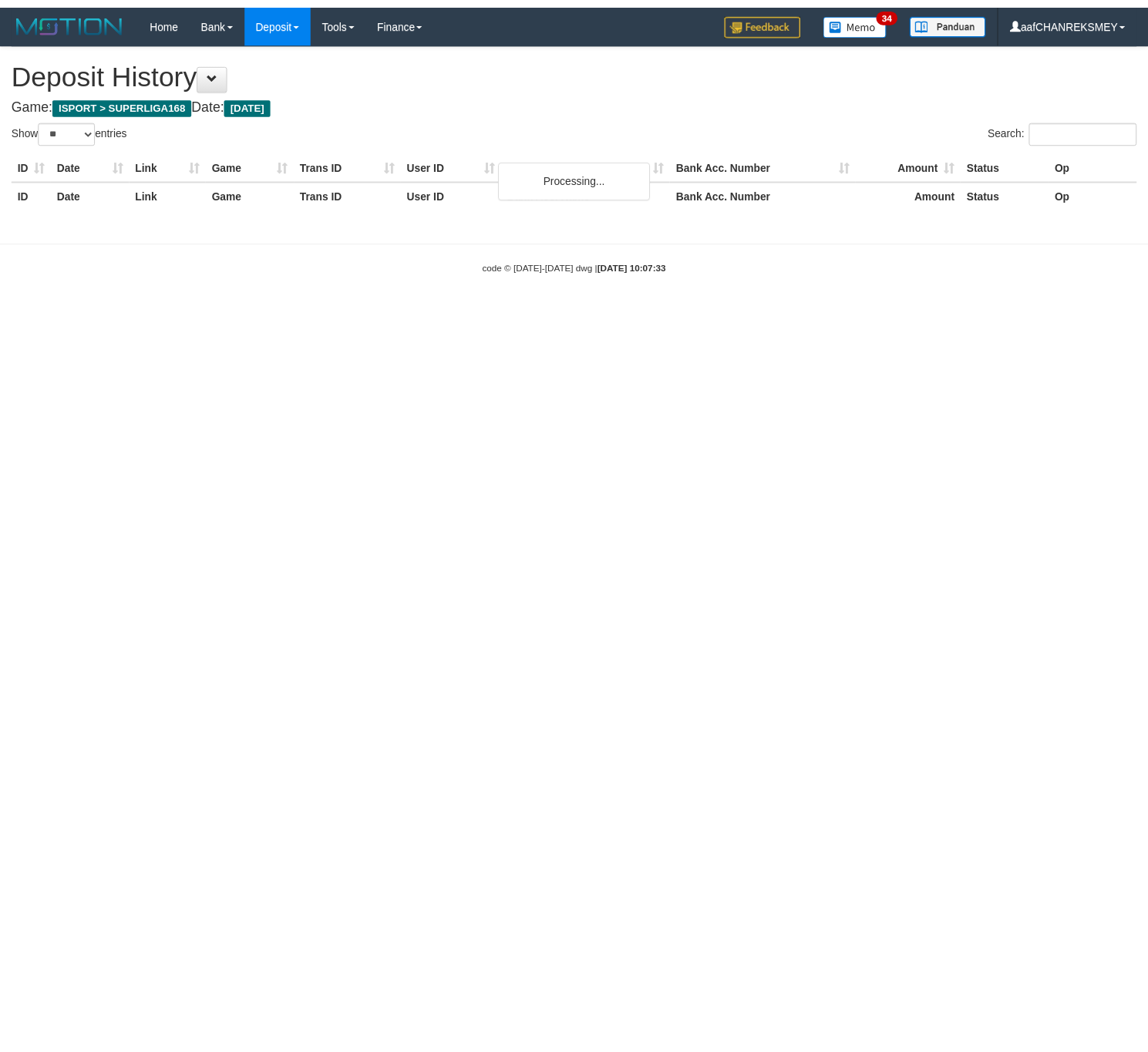 scroll, scrollTop: 0, scrollLeft: 0, axis: both 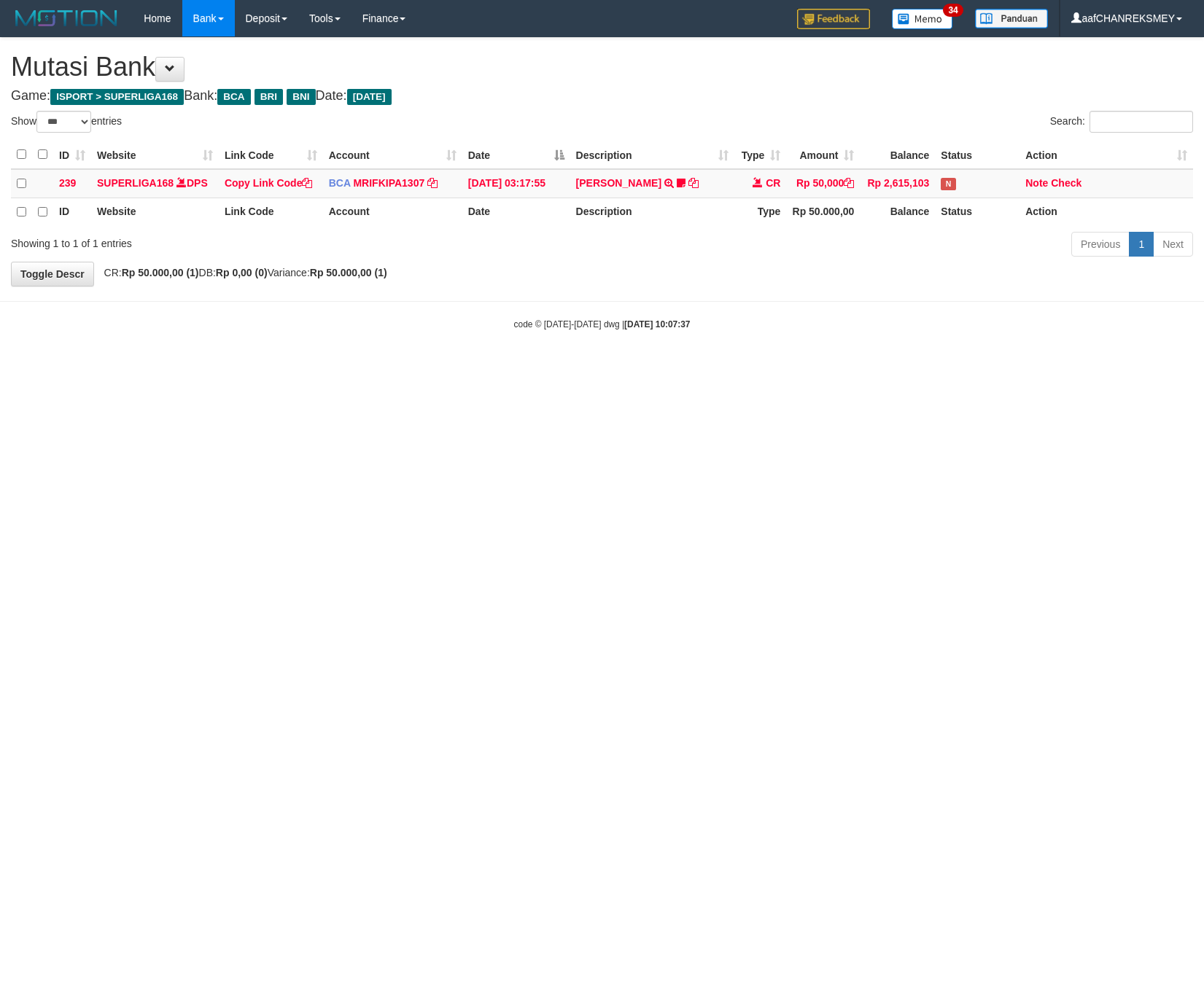 select on "***" 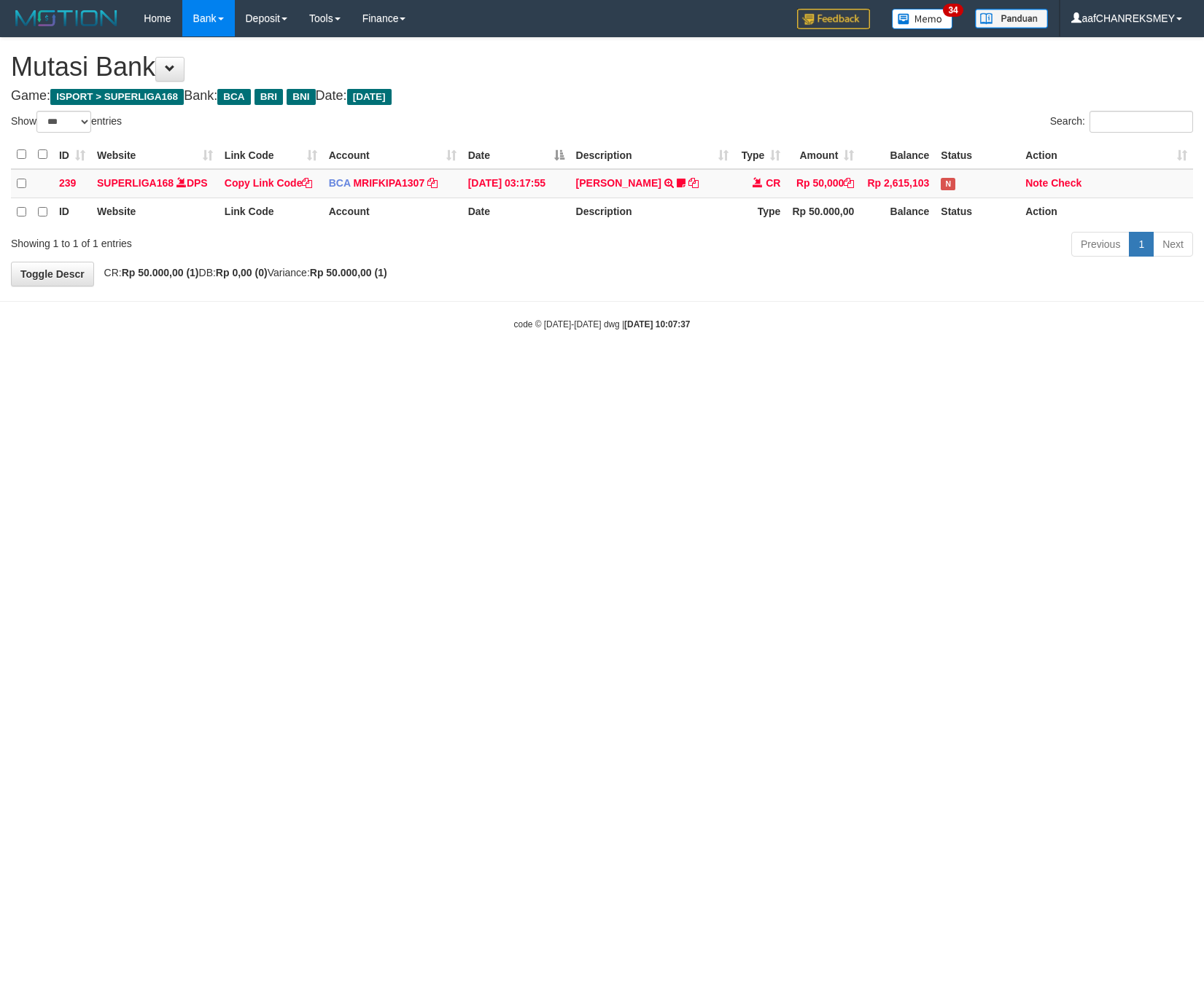scroll, scrollTop: 0, scrollLeft: 0, axis: both 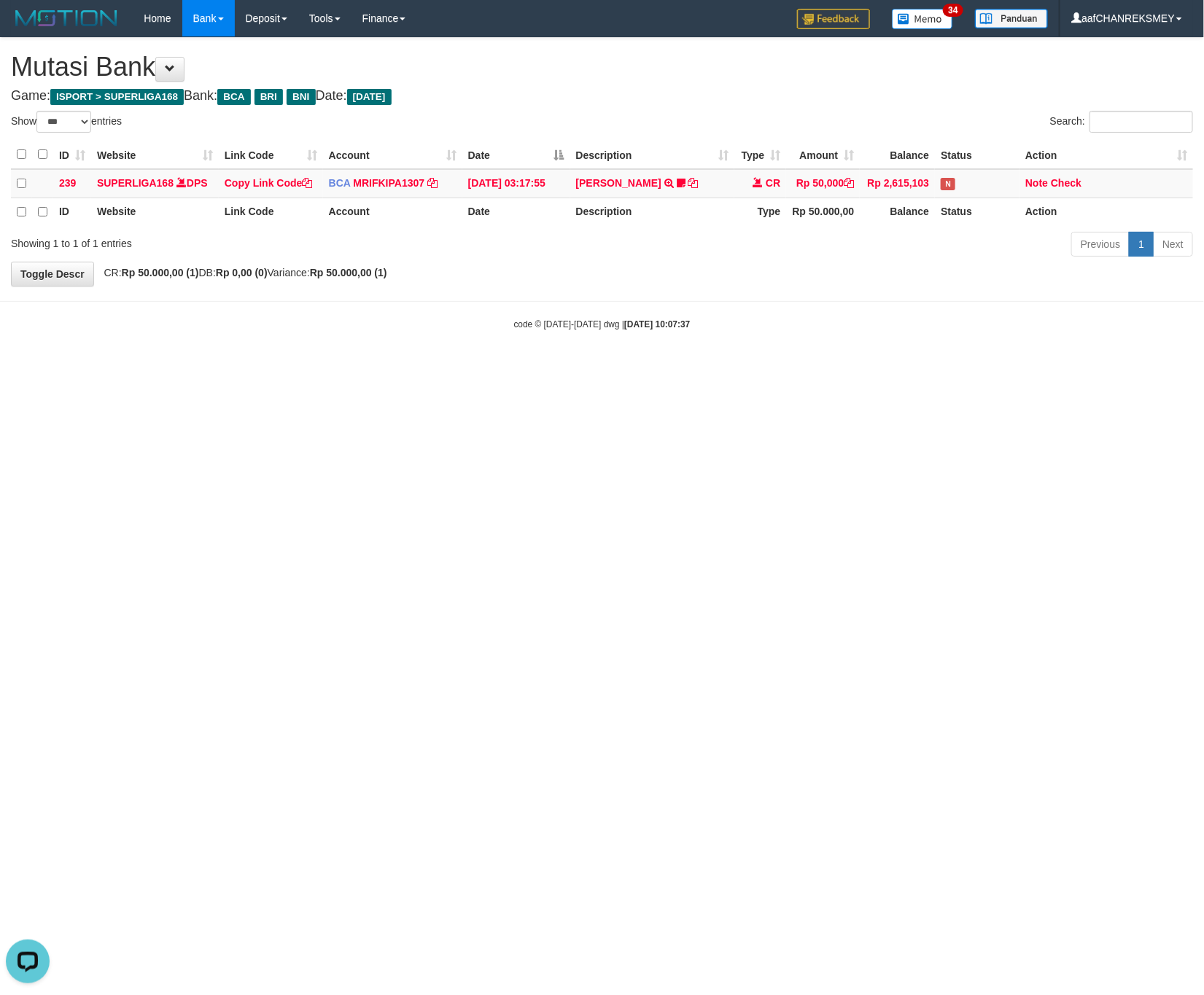 drag, startPoint x: 923, startPoint y: 574, endPoint x: 921, endPoint y: 565, distance: 9.219544 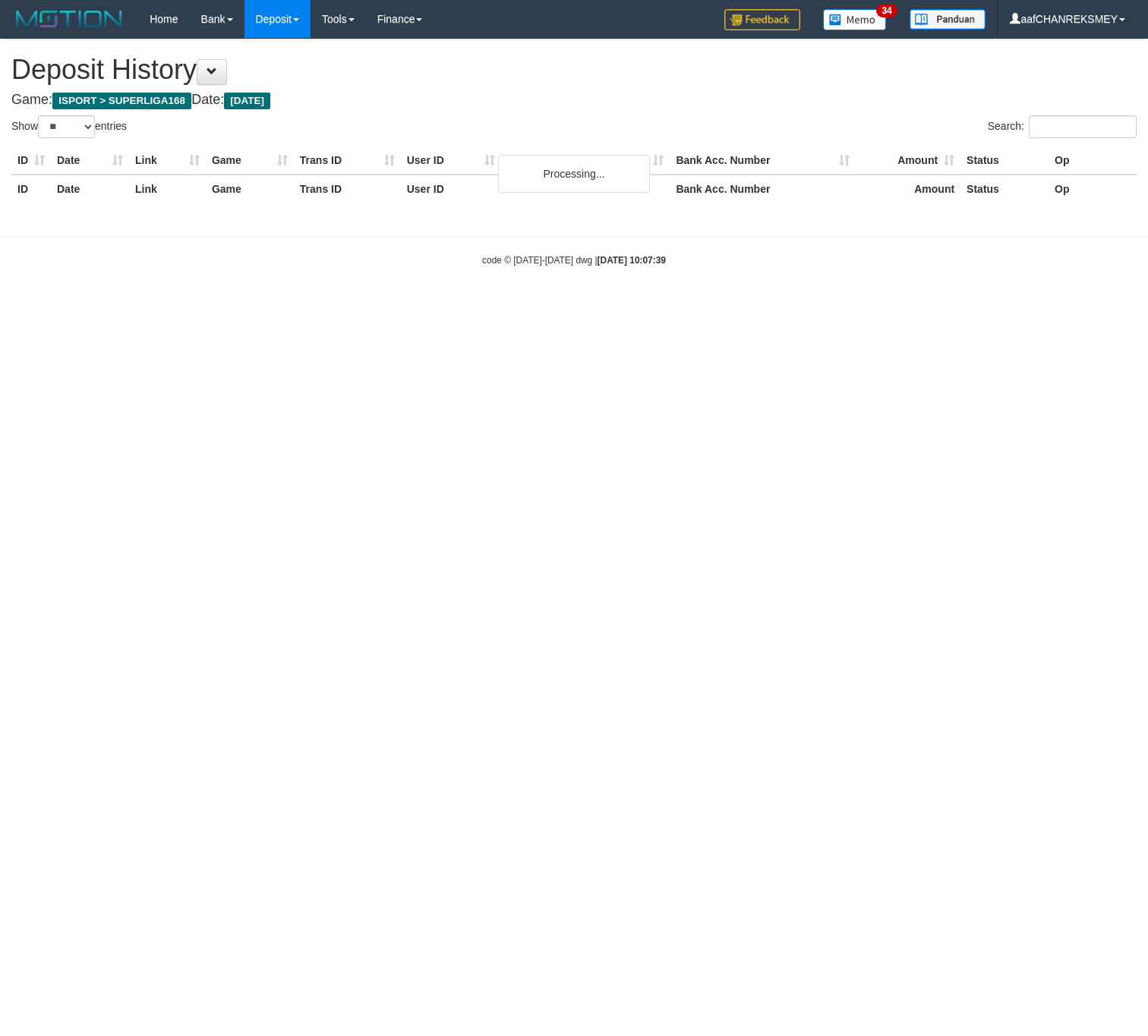select on "**" 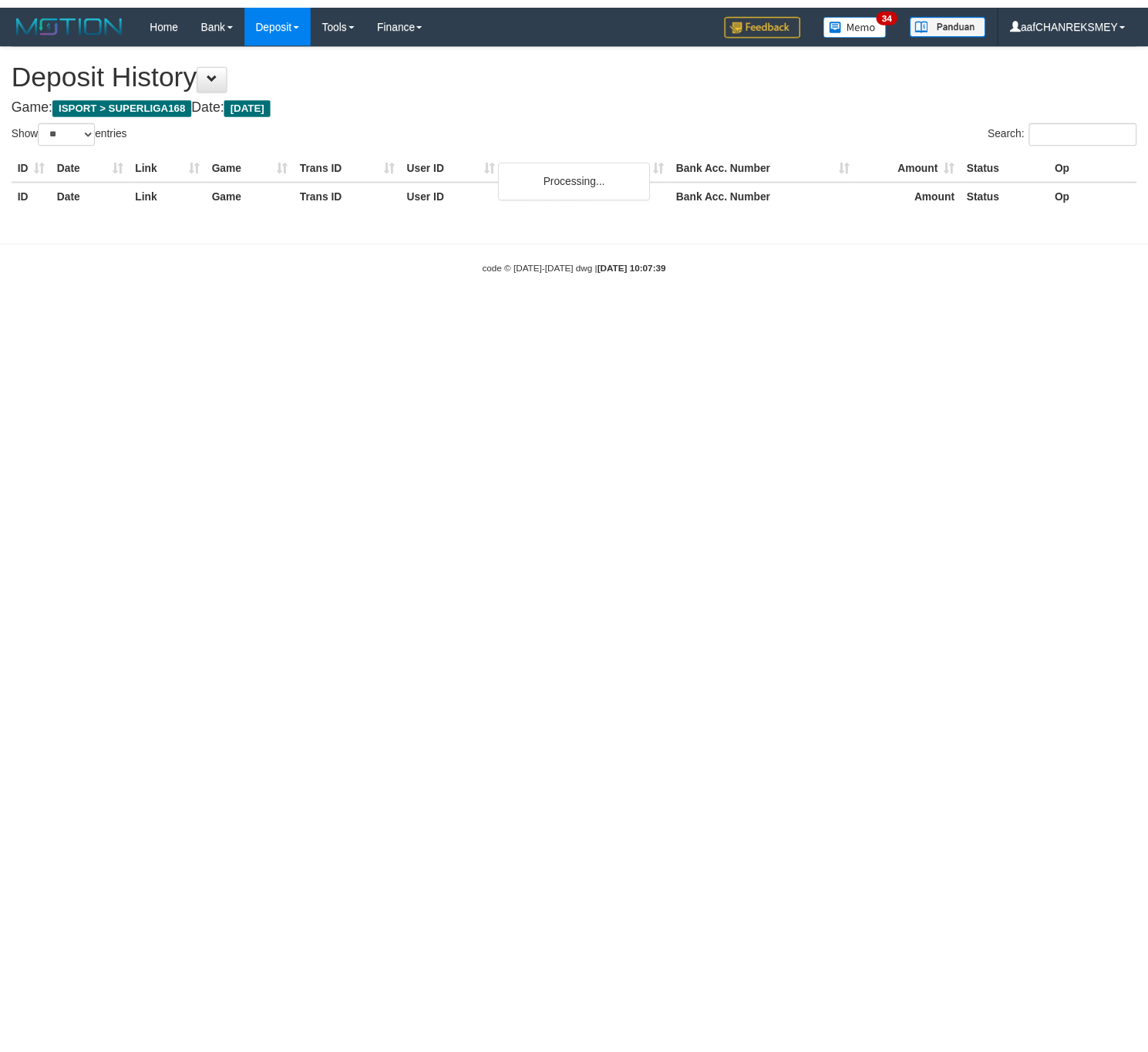 scroll, scrollTop: 0, scrollLeft: 0, axis: both 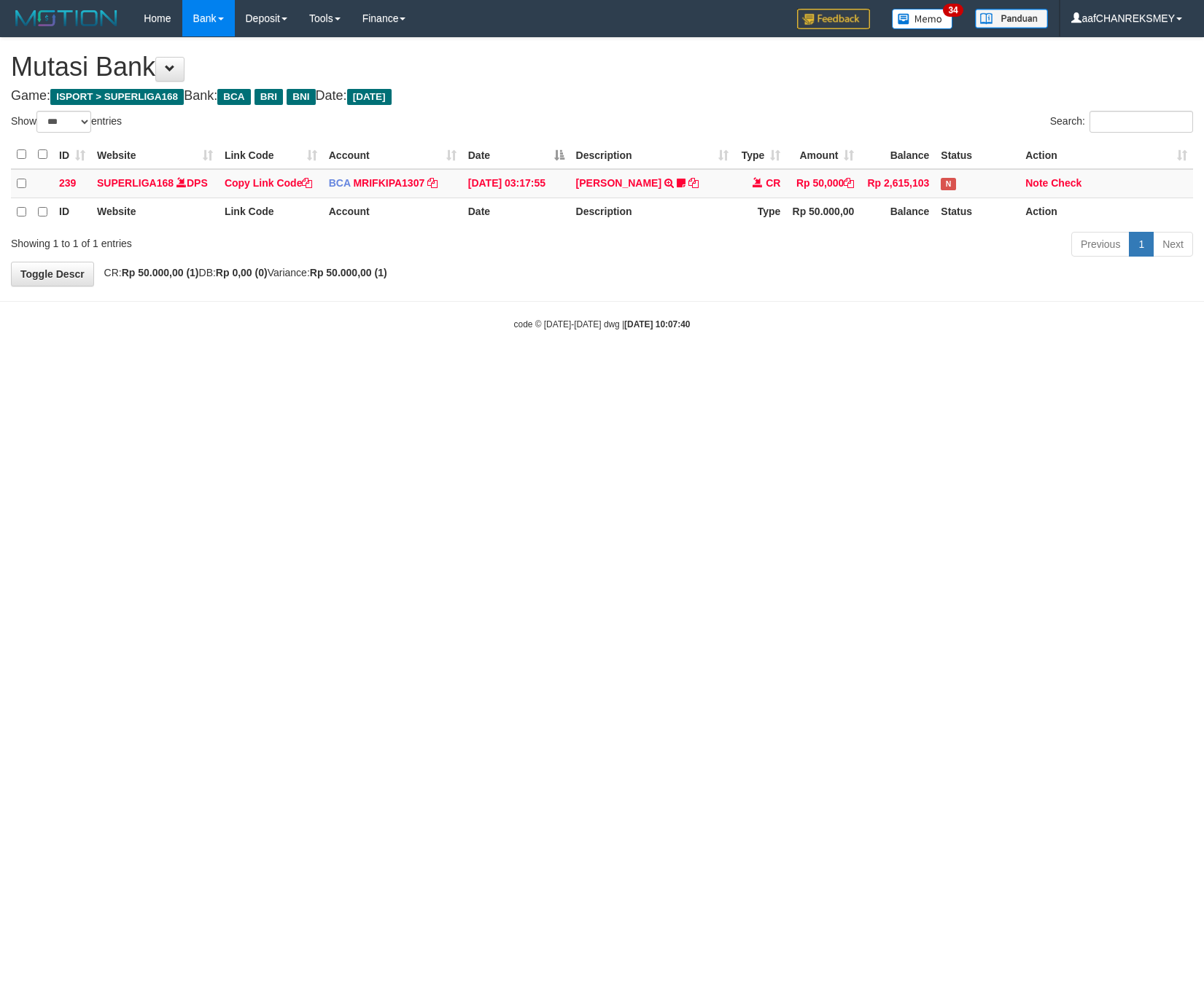 select on "***" 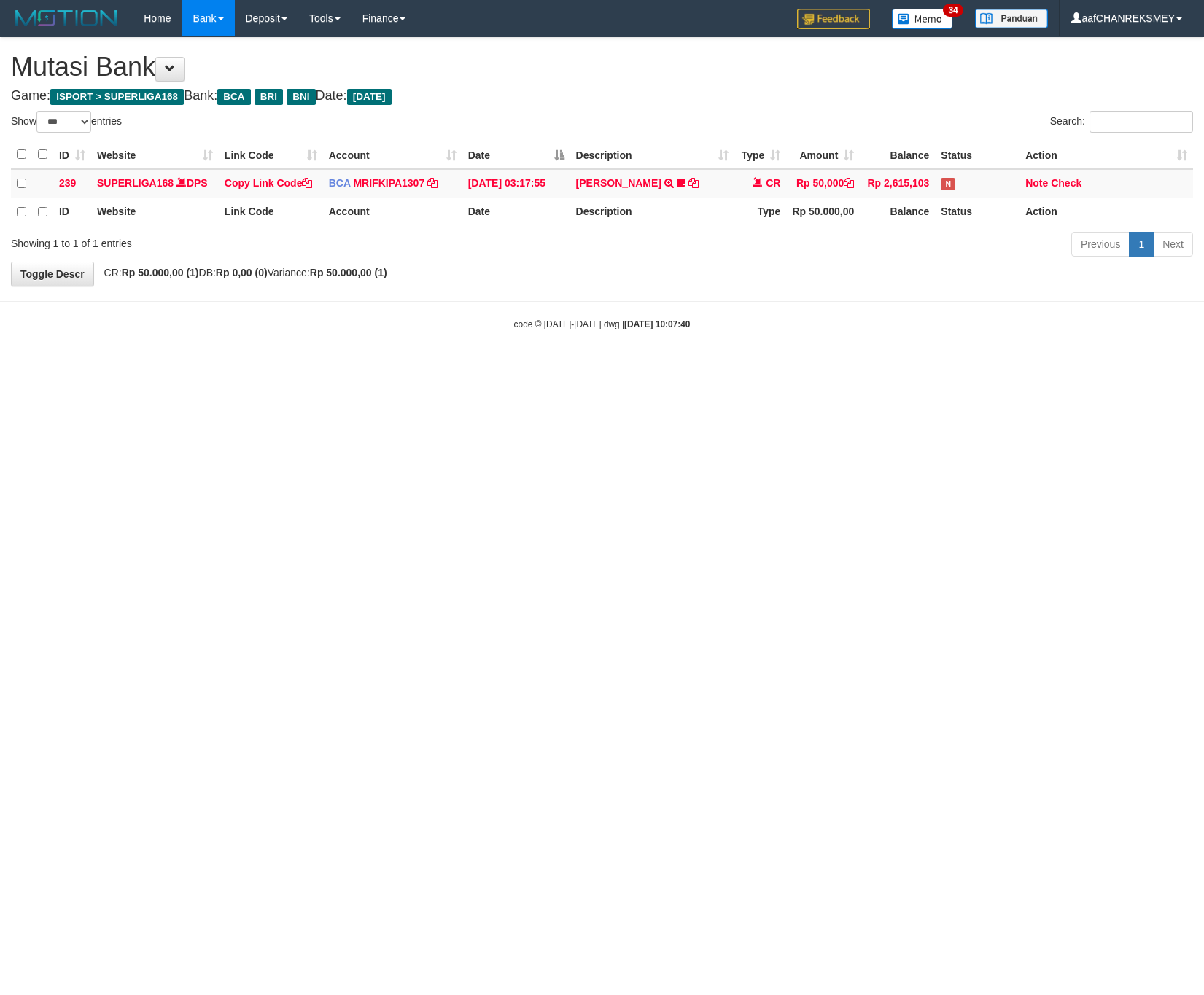 scroll, scrollTop: 0, scrollLeft: 0, axis: both 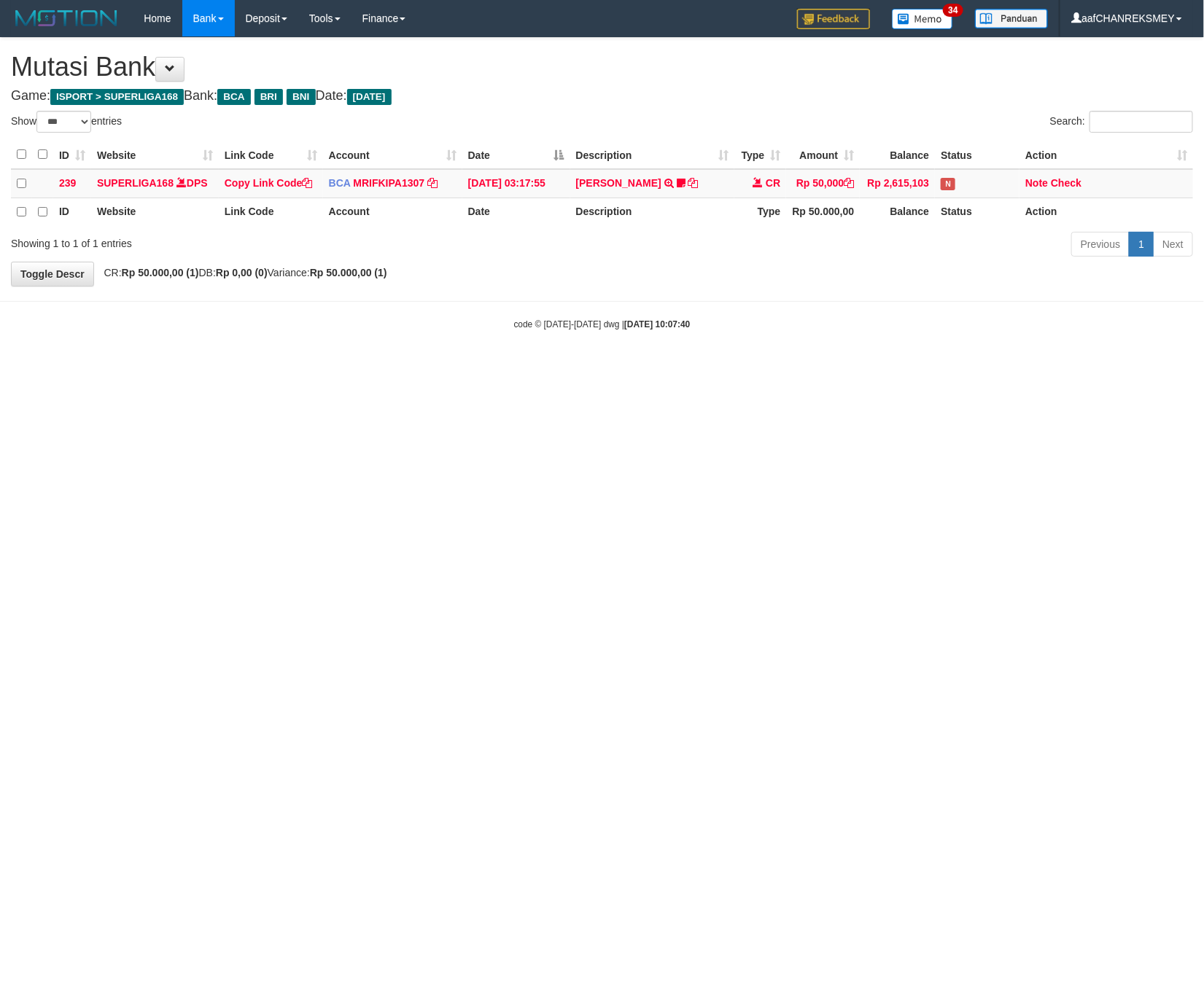 click on "Toggle navigation
Home
Bank
Account List
Load
By Website
Group
[ISPORT]													SUPERLIGA168
By Load Group (DPS)" at bounding box center (602, 184) 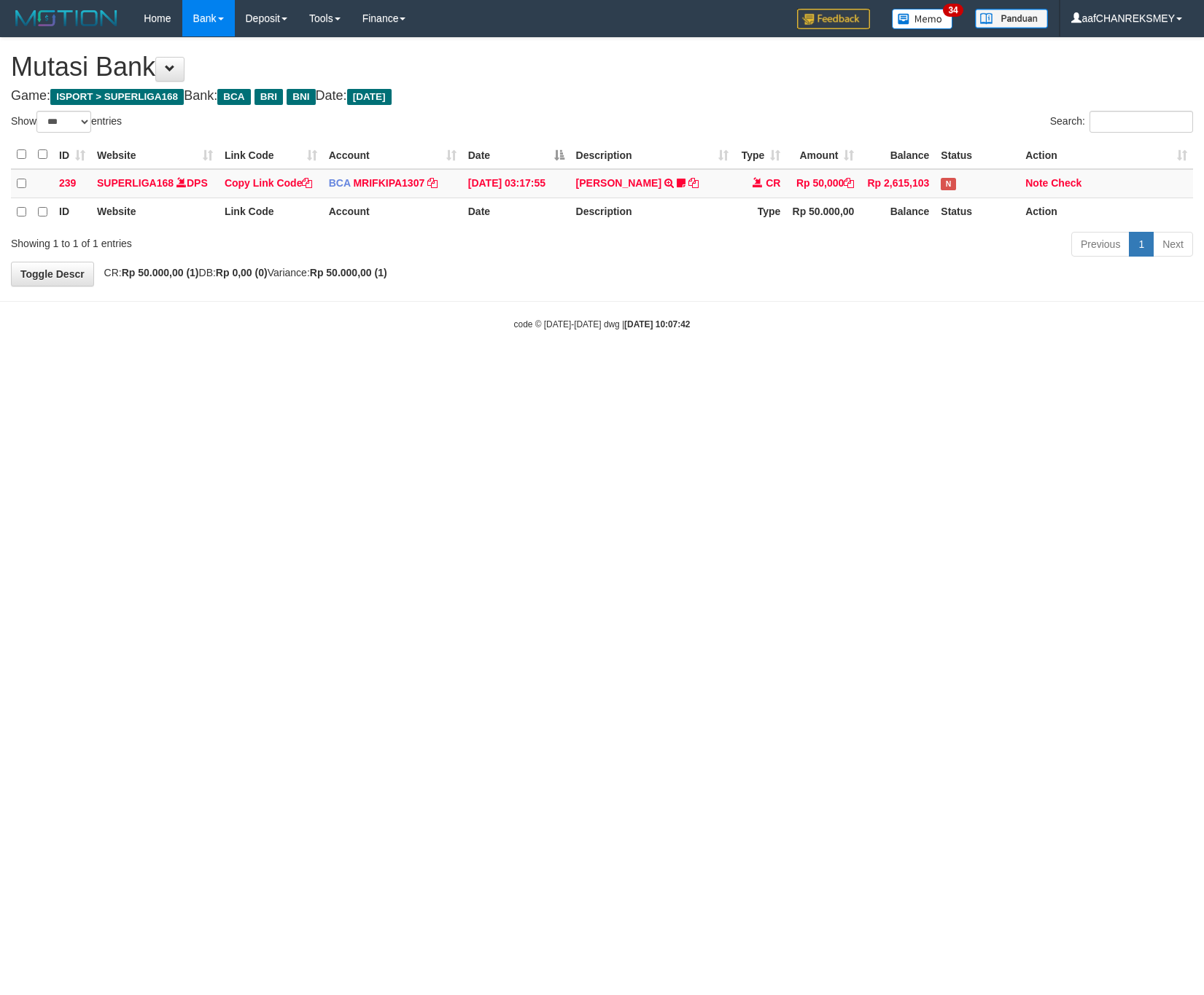 select on "***" 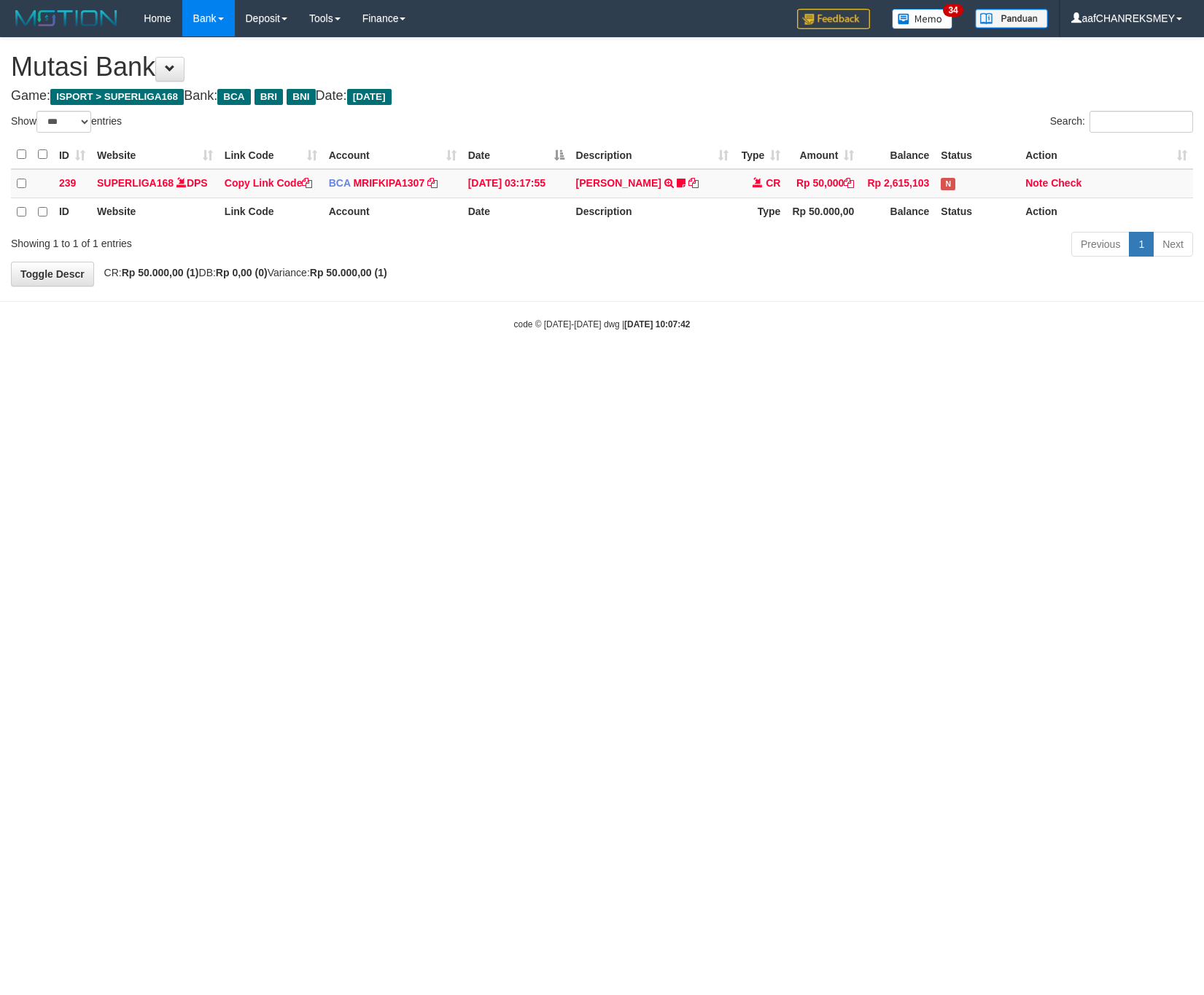 scroll, scrollTop: 0, scrollLeft: 0, axis: both 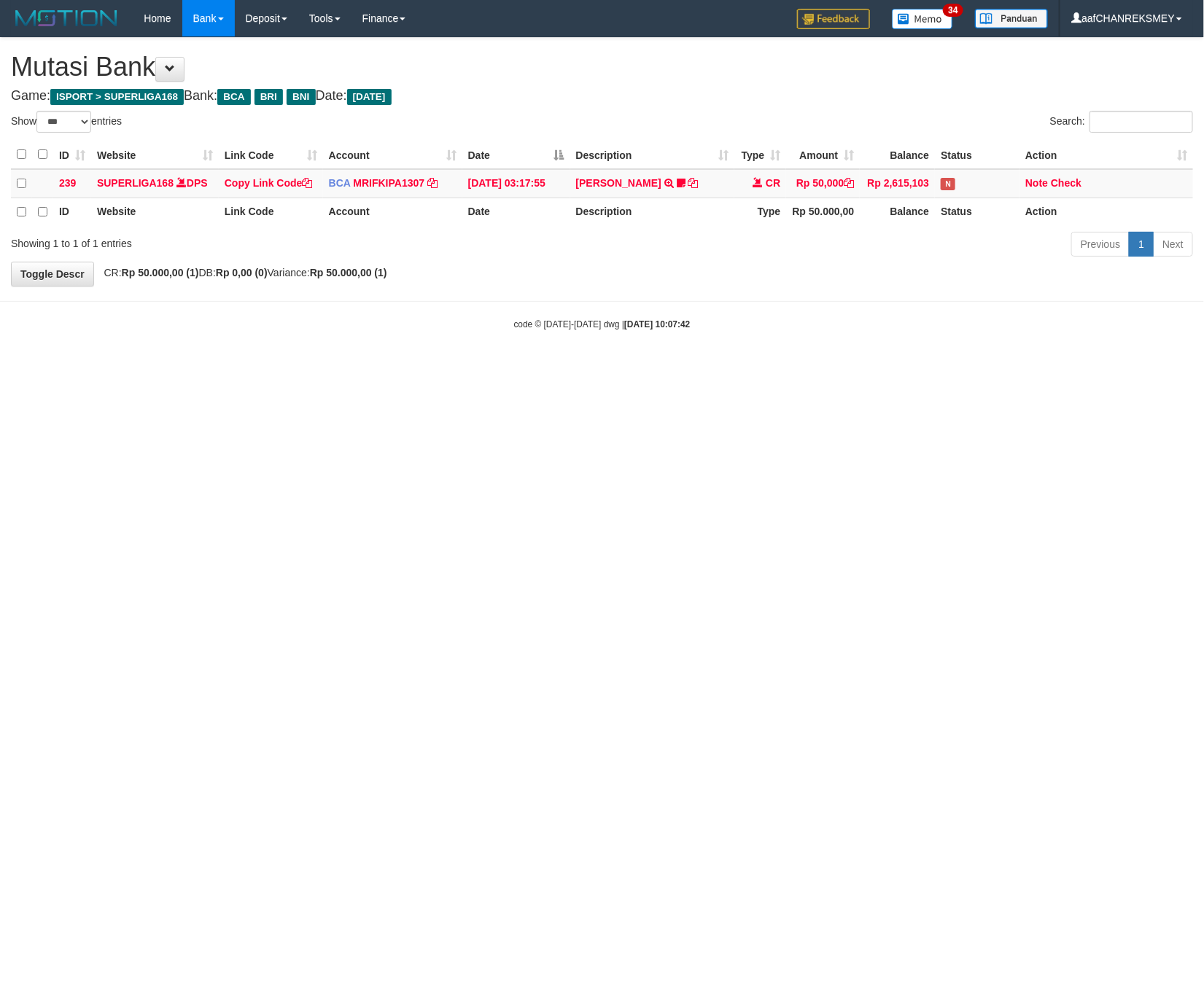 click on "Toggle navigation
Home
Bank
Account List
Load
By Website
Group
[ISPORT]													SUPERLIGA168
By Load Group (DPS)" at bounding box center (602, 184) 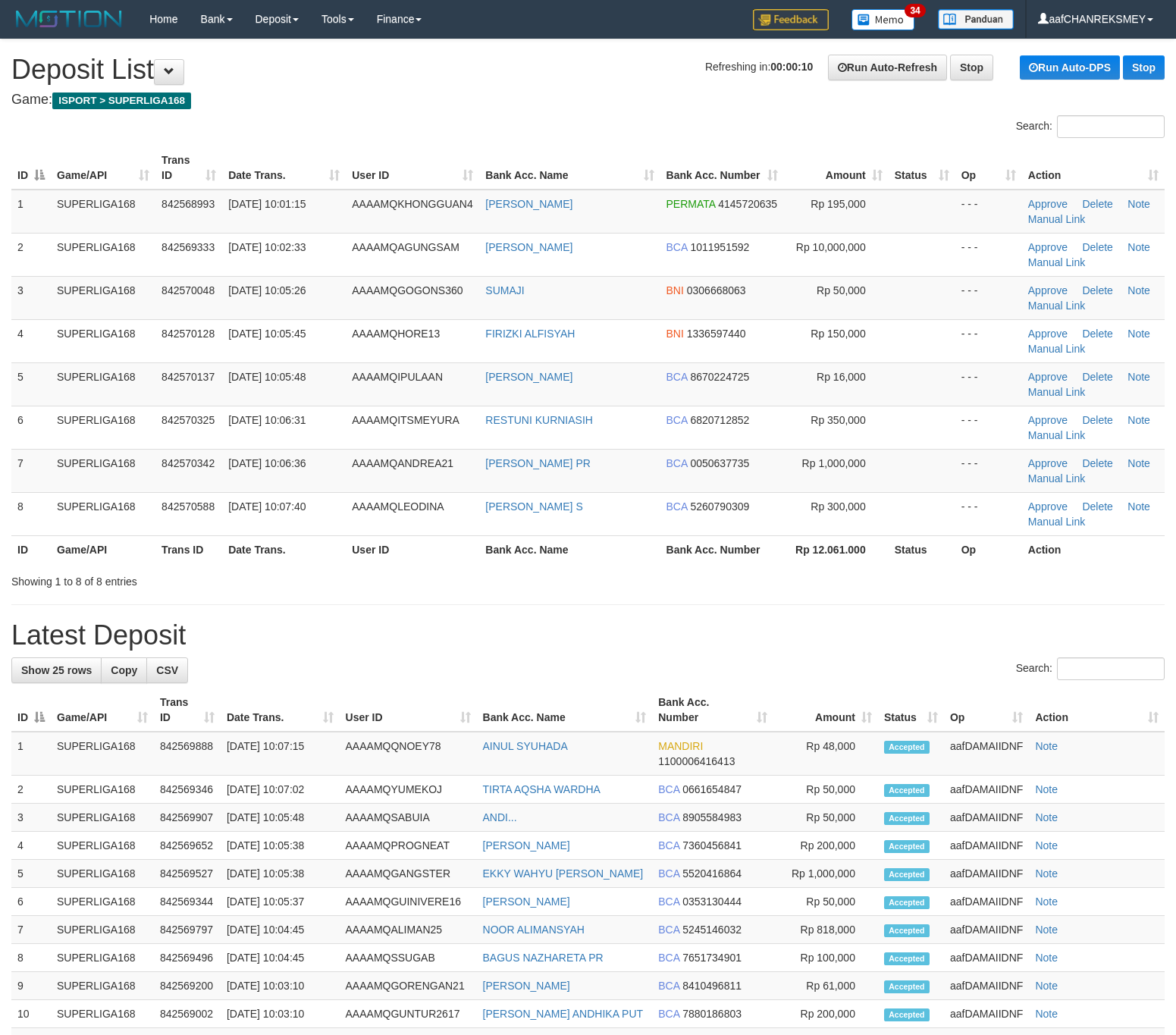 scroll, scrollTop: 0, scrollLeft: 0, axis: both 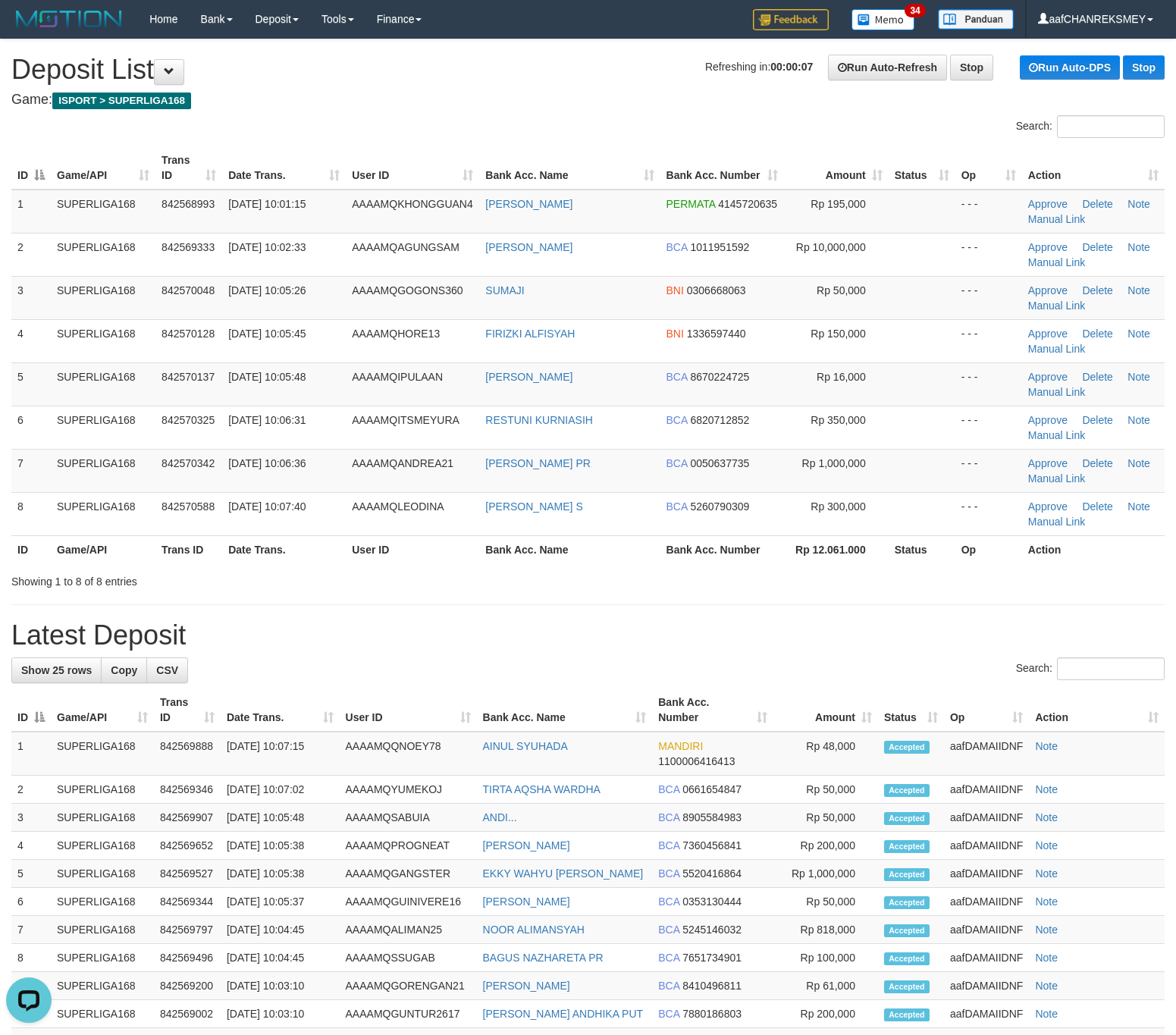 drag, startPoint x: 657, startPoint y: 606, endPoint x: 35, endPoint y: 579, distance: 622.5857 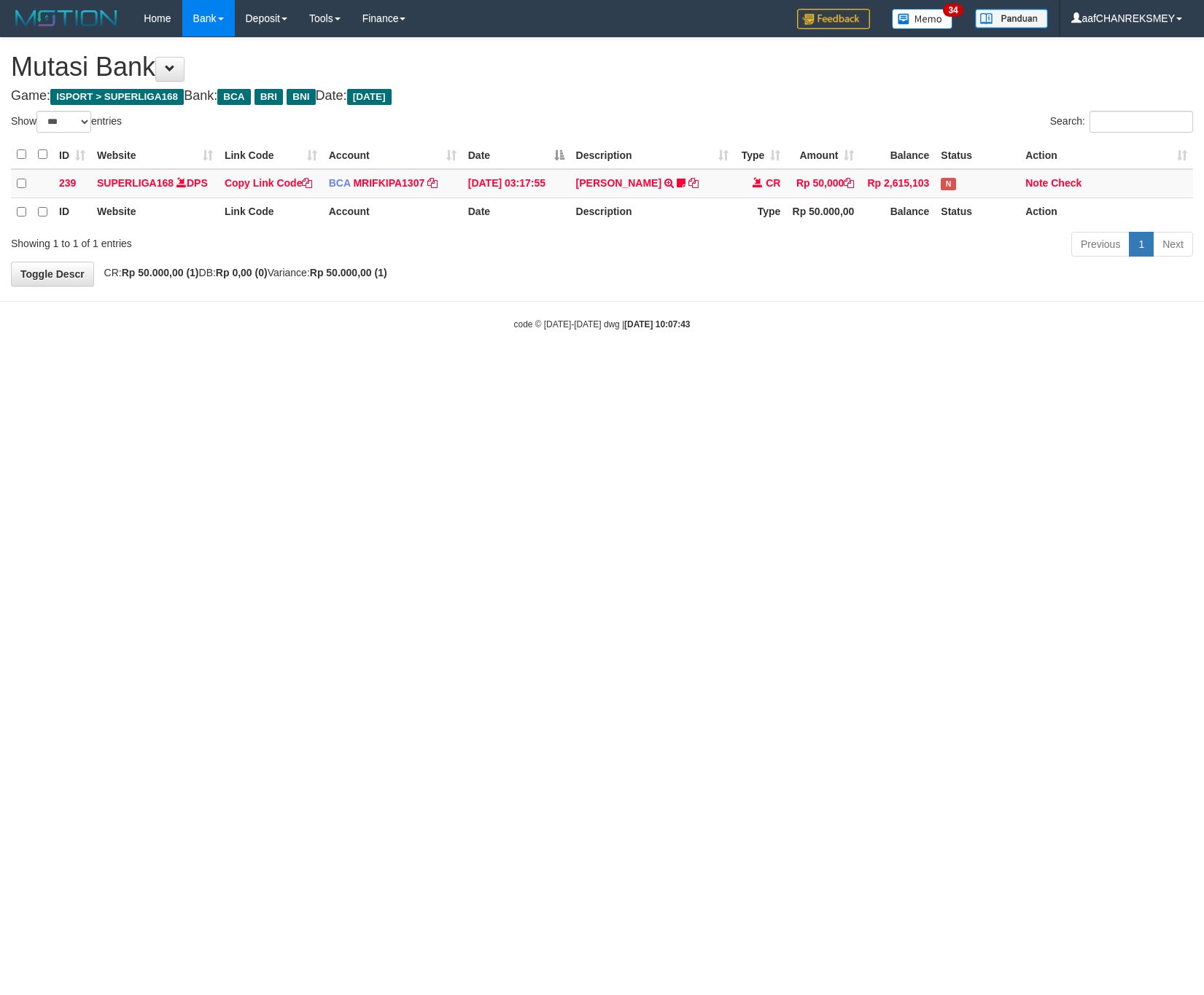 select on "***" 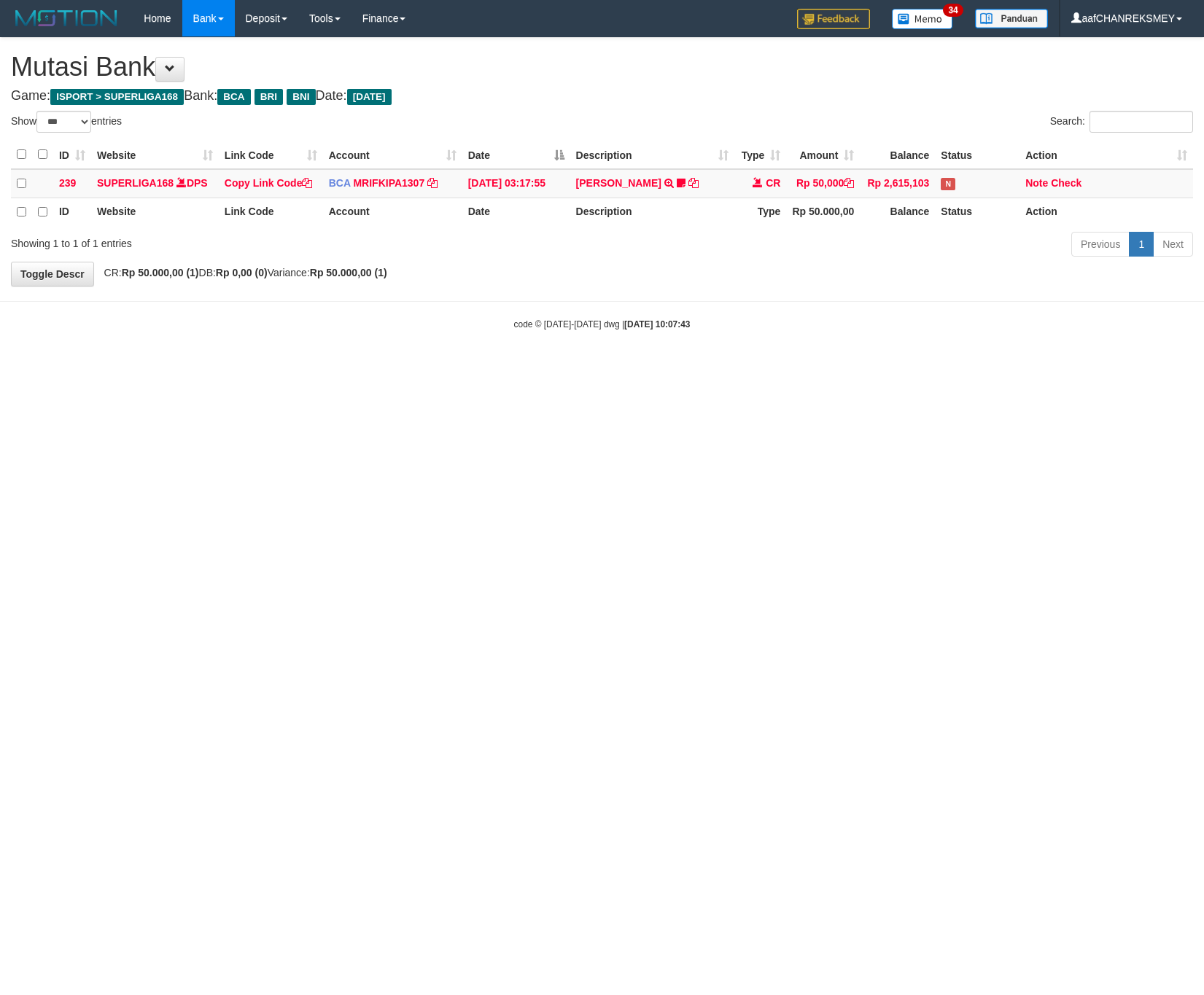 scroll, scrollTop: 0, scrollLeft: 0, axis: both 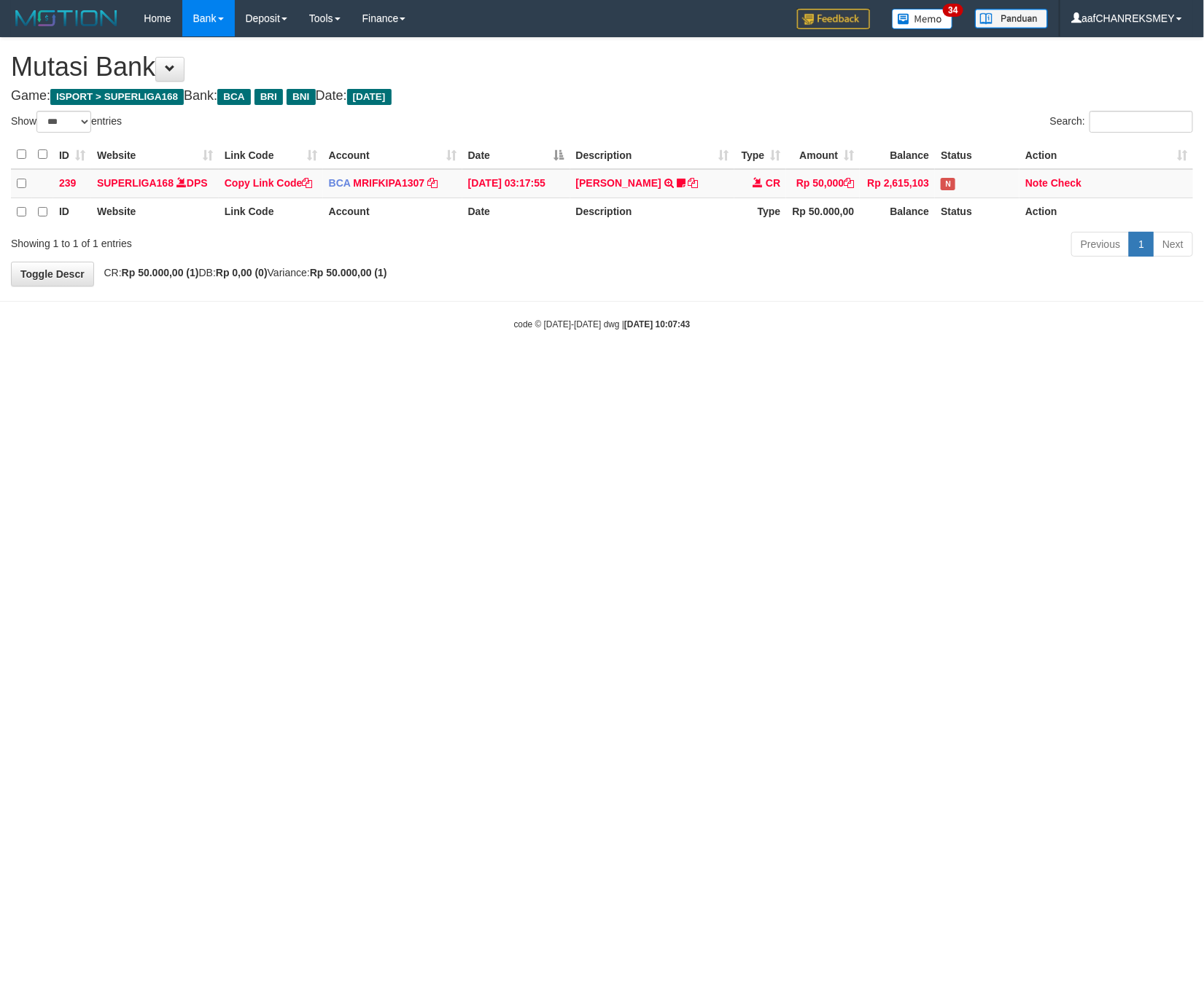 click on "Toggle navigation
Home
Bank
Account List
Load
By Website
Group
[ISPORT]													SUPERLIGA168
By Load Group (DPS)" at bounding box center [602, 184] 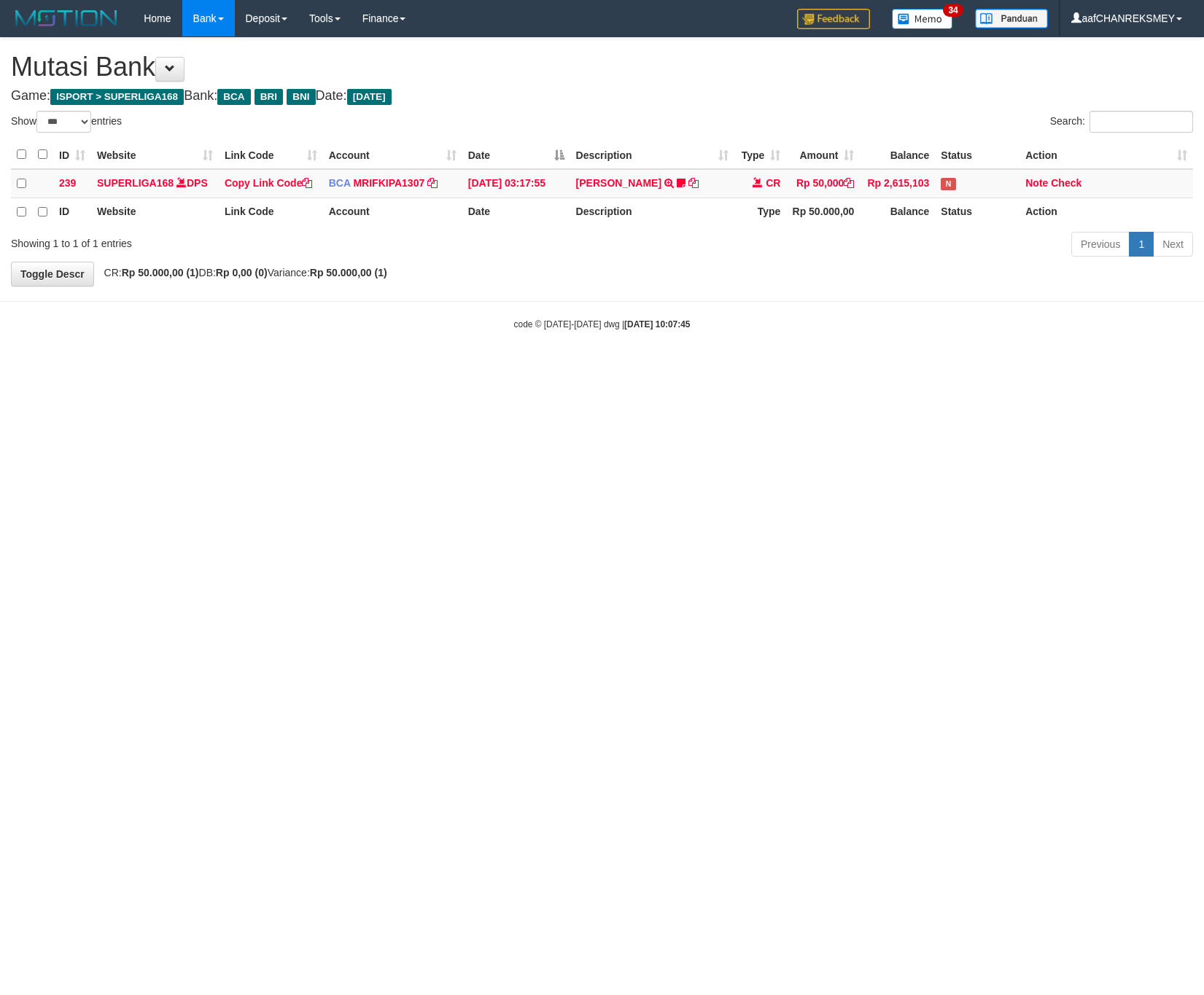 select on "***" 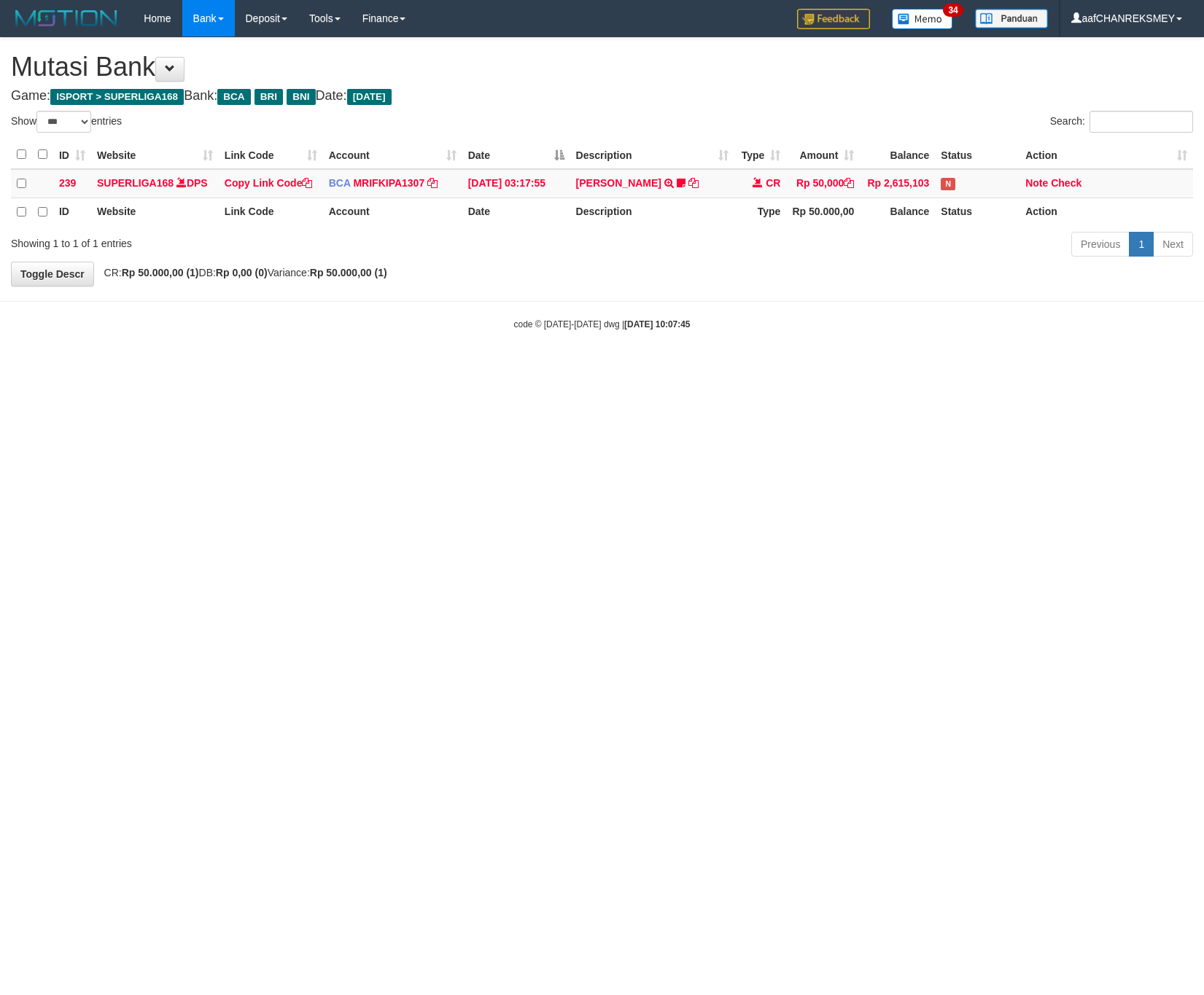 scroll, scrollTop: 0, scrollLeft: 0, axis: both 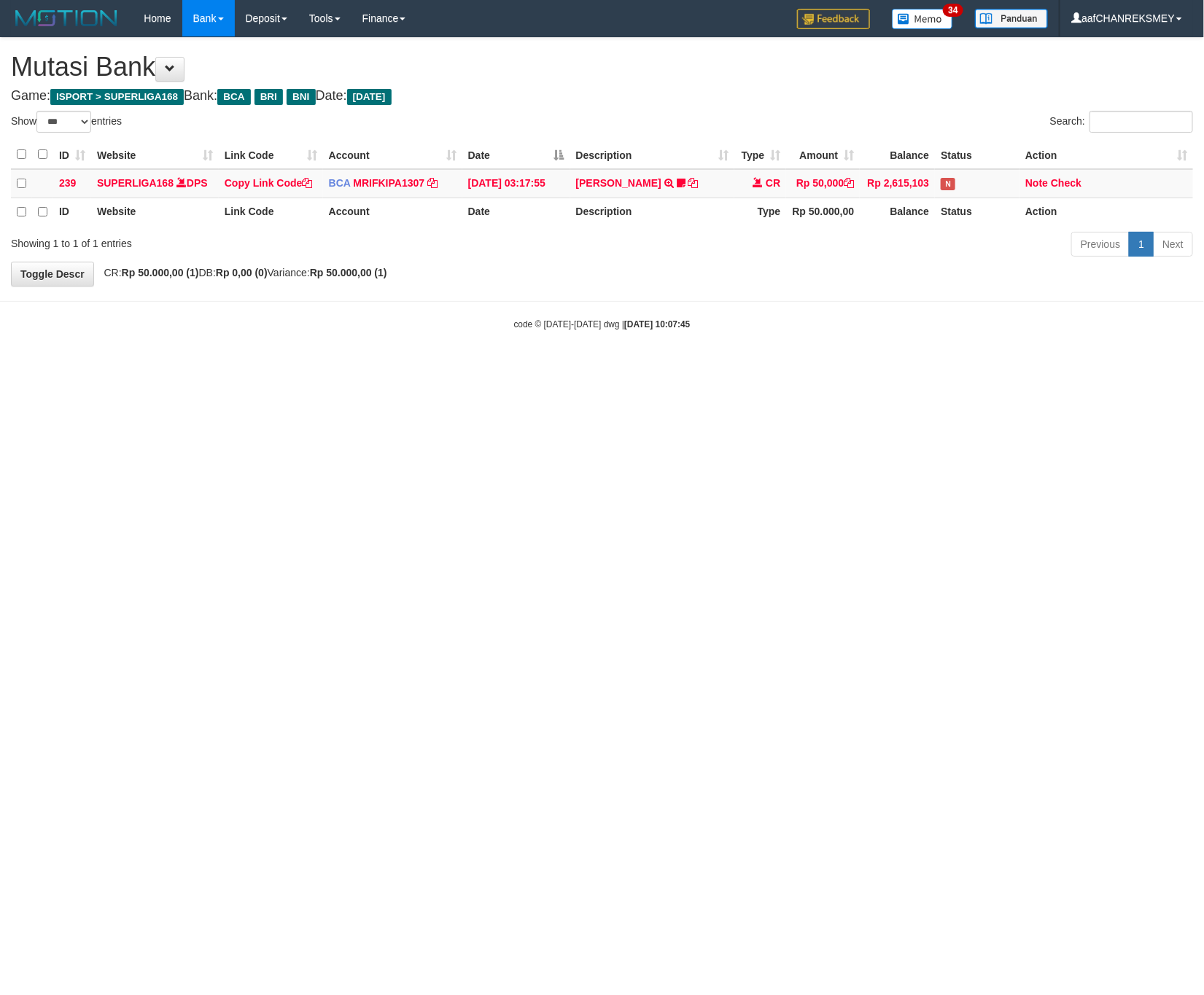 click on "Toggle navigation
Home
Bank
Account List
Load
By Website
Group
[ISPORT]													SUPERLIGA168
By Load Group (DPS)" at bounding box center (602, 184) 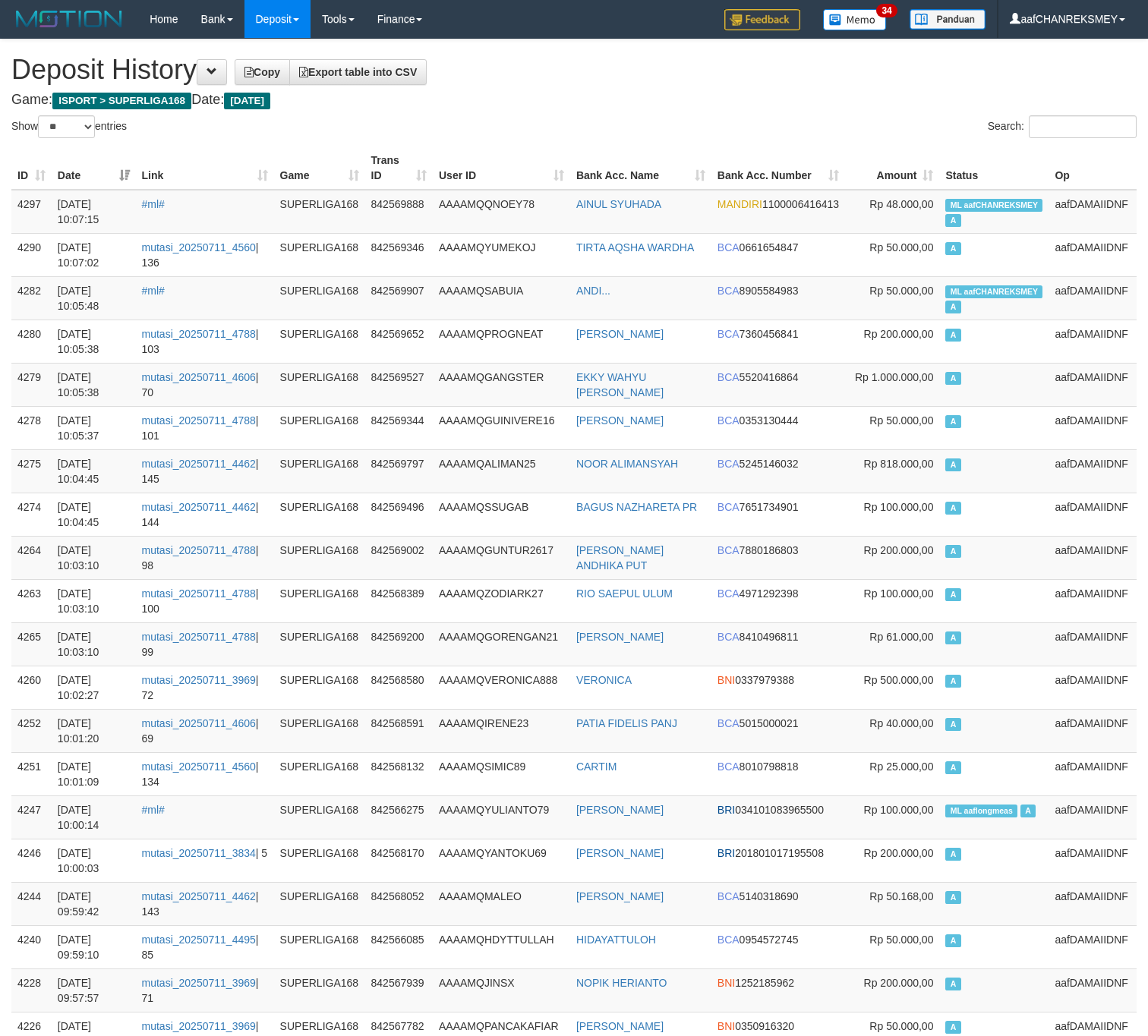 select on "**" 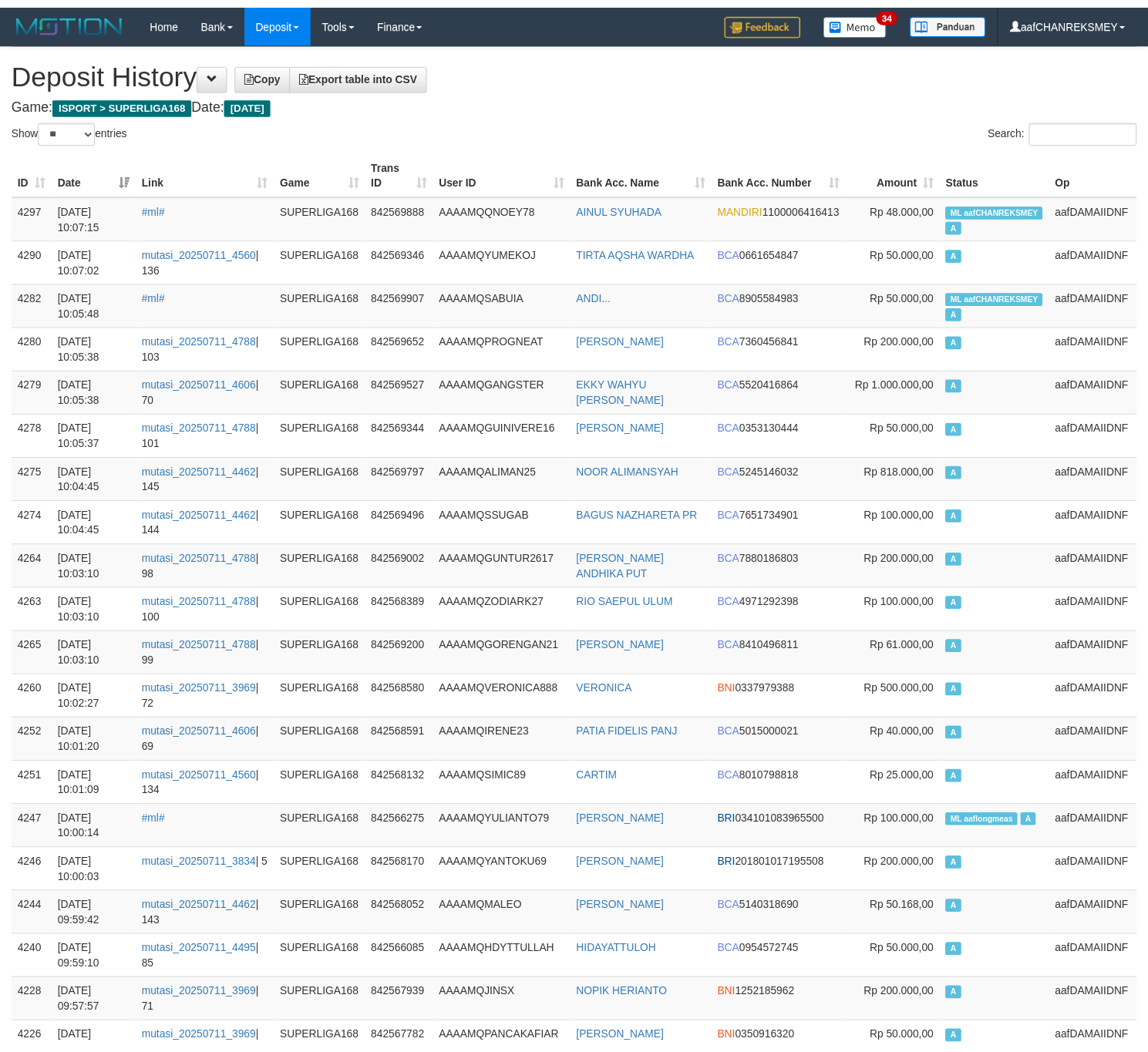 scroll, scrollTop: 0, scrollLeft: 0, axis: both 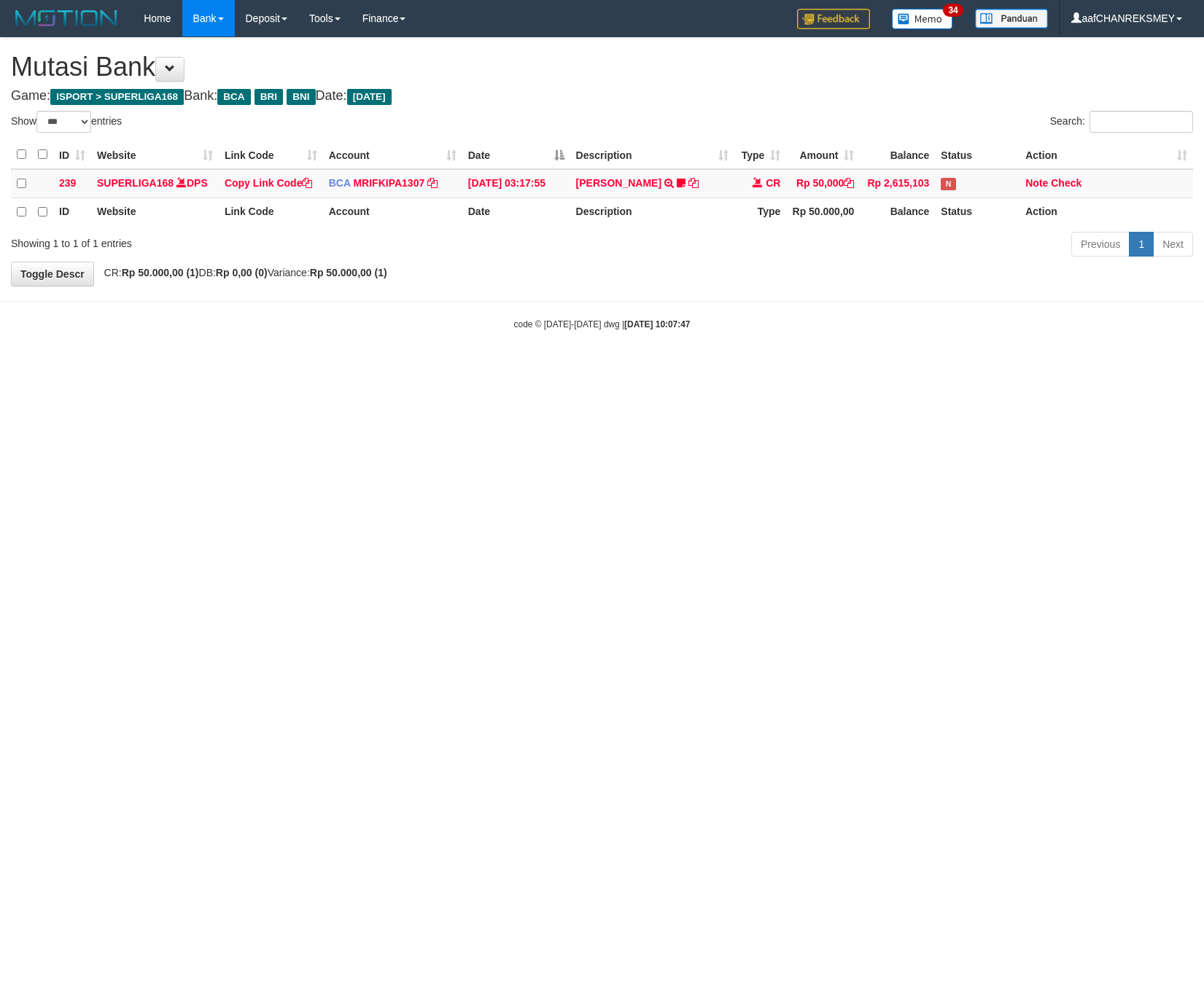 select on "***" 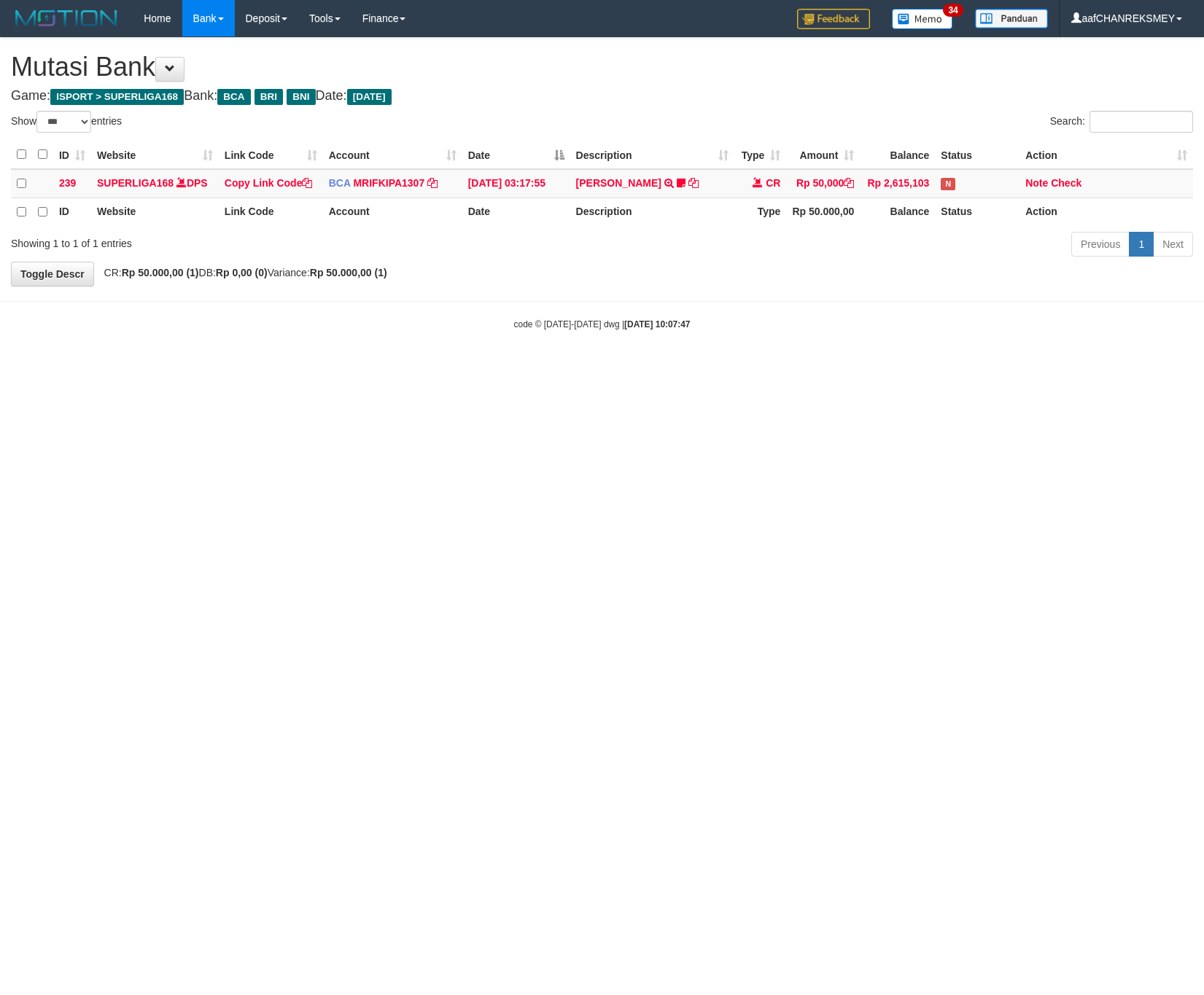 scroll, scrollTop: 0, scrollLeft: 0, axis: both 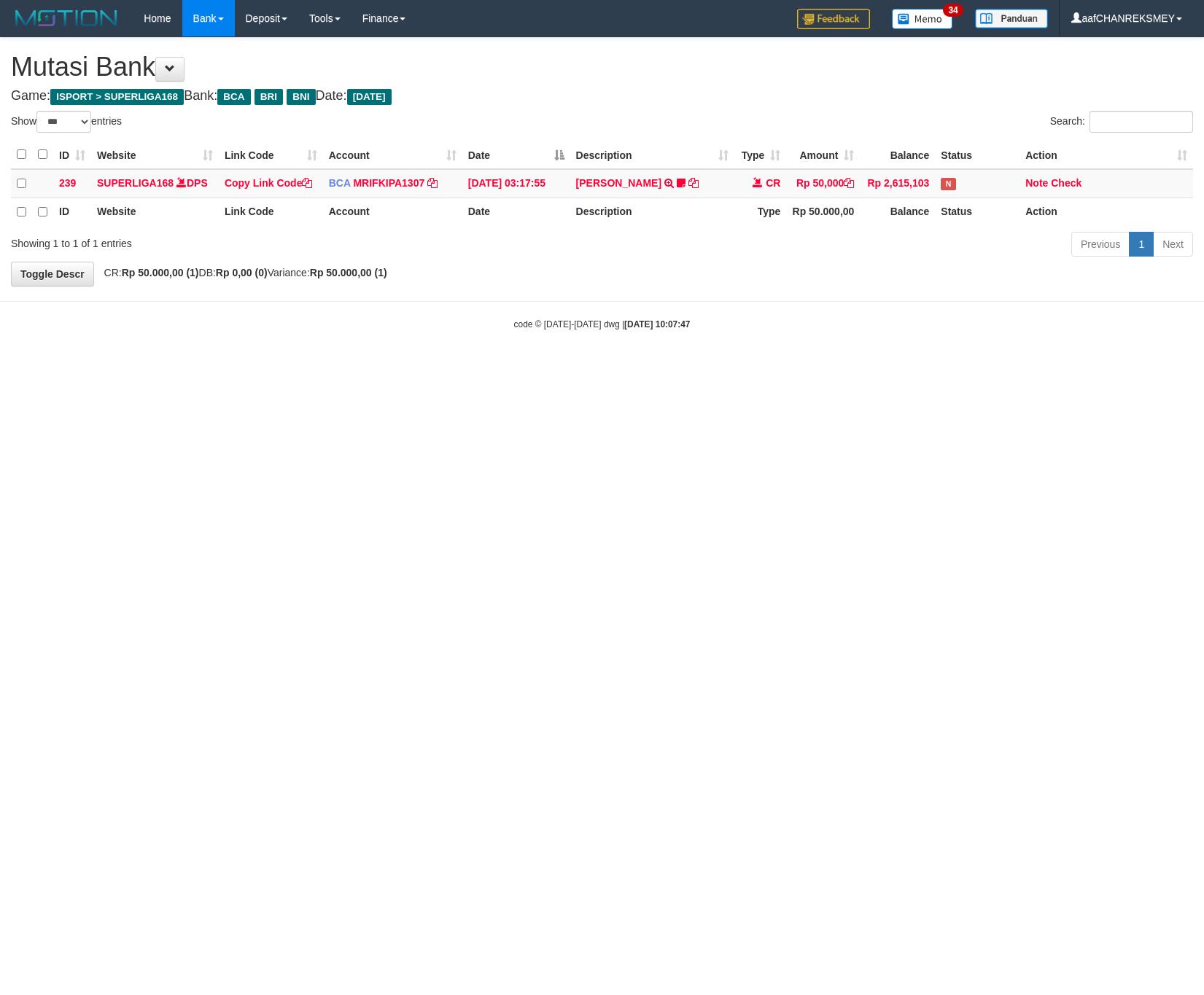 select on "***" 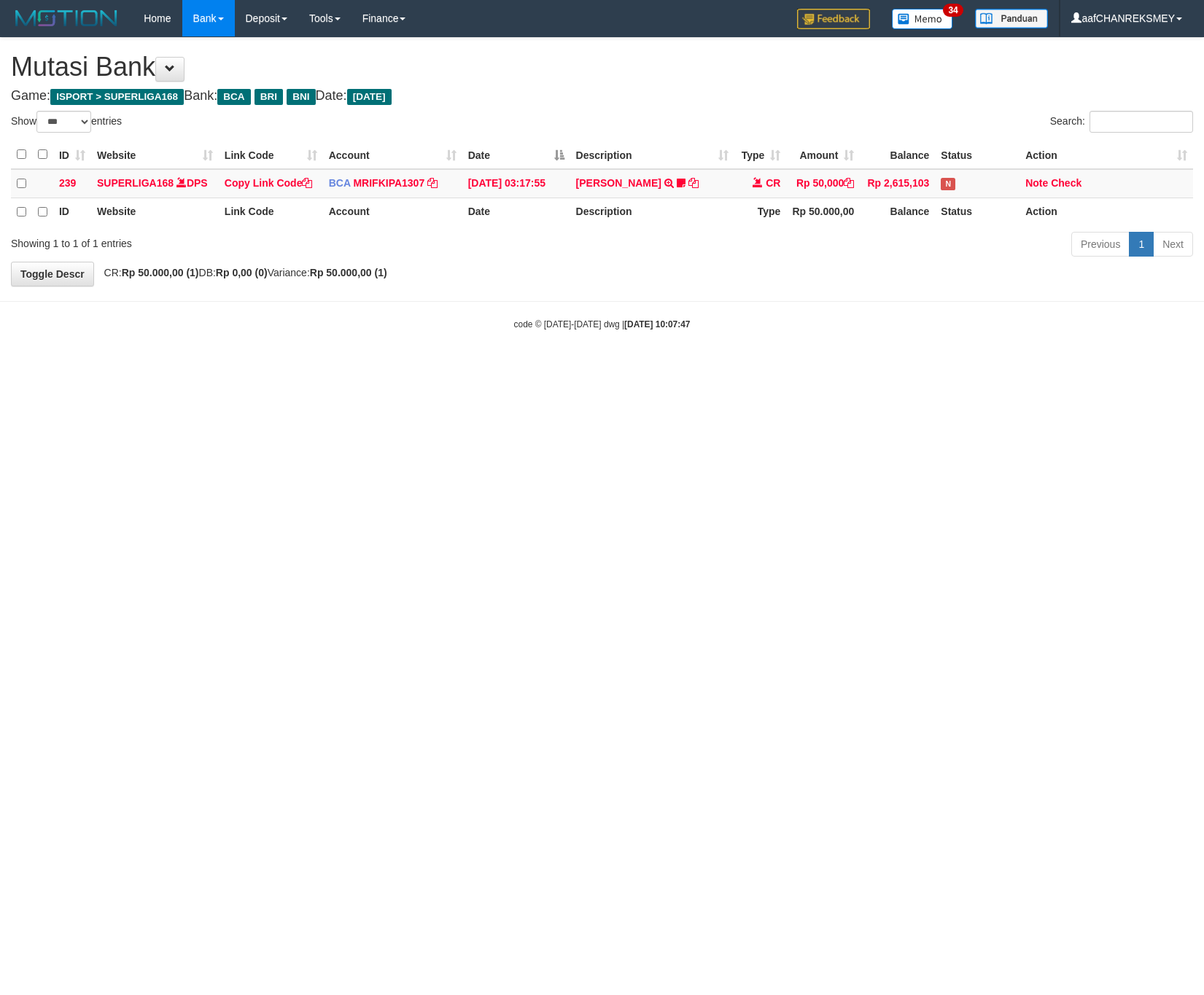 scroll, scrollTop: 0, scrollLeft: 0, axis: both 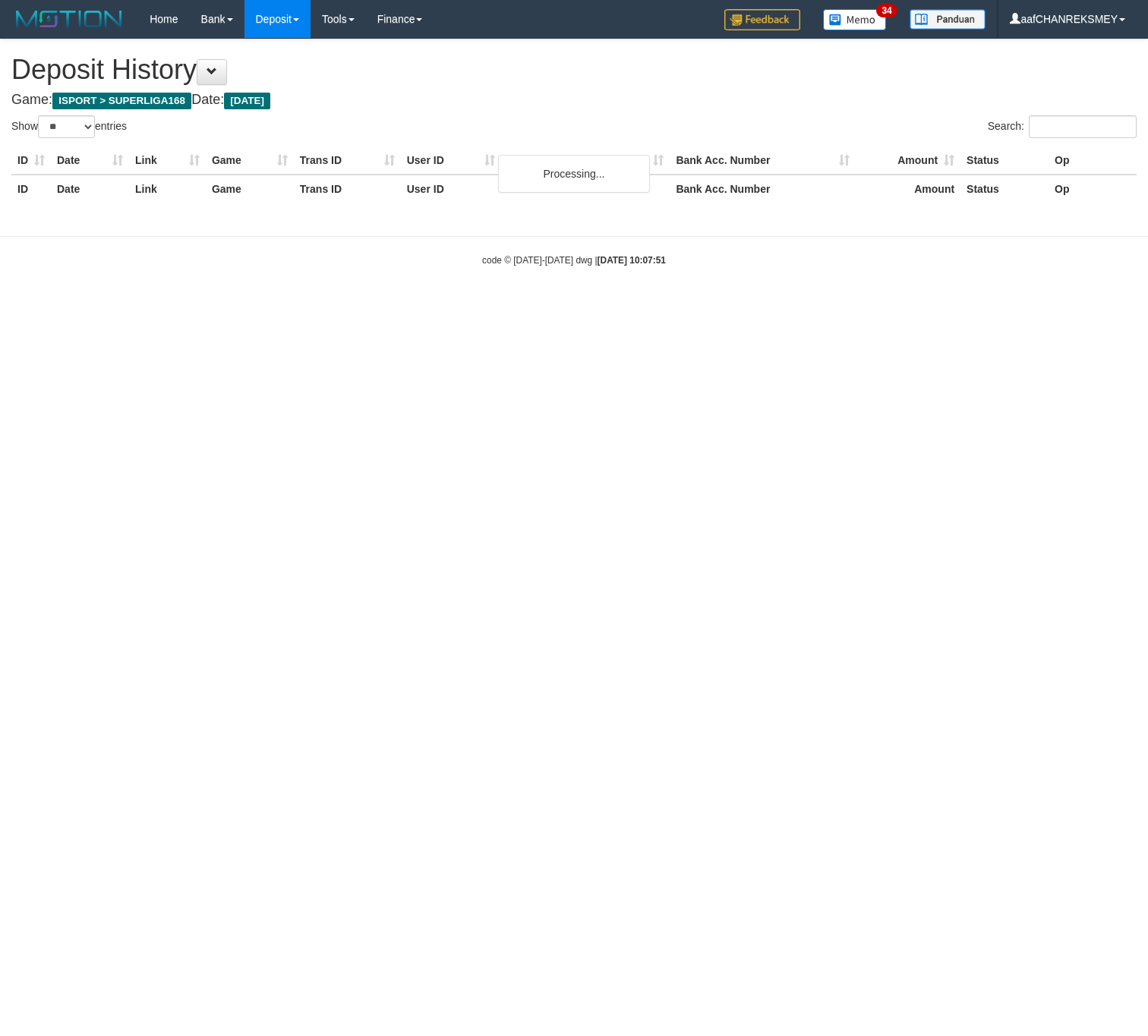 select on "**" 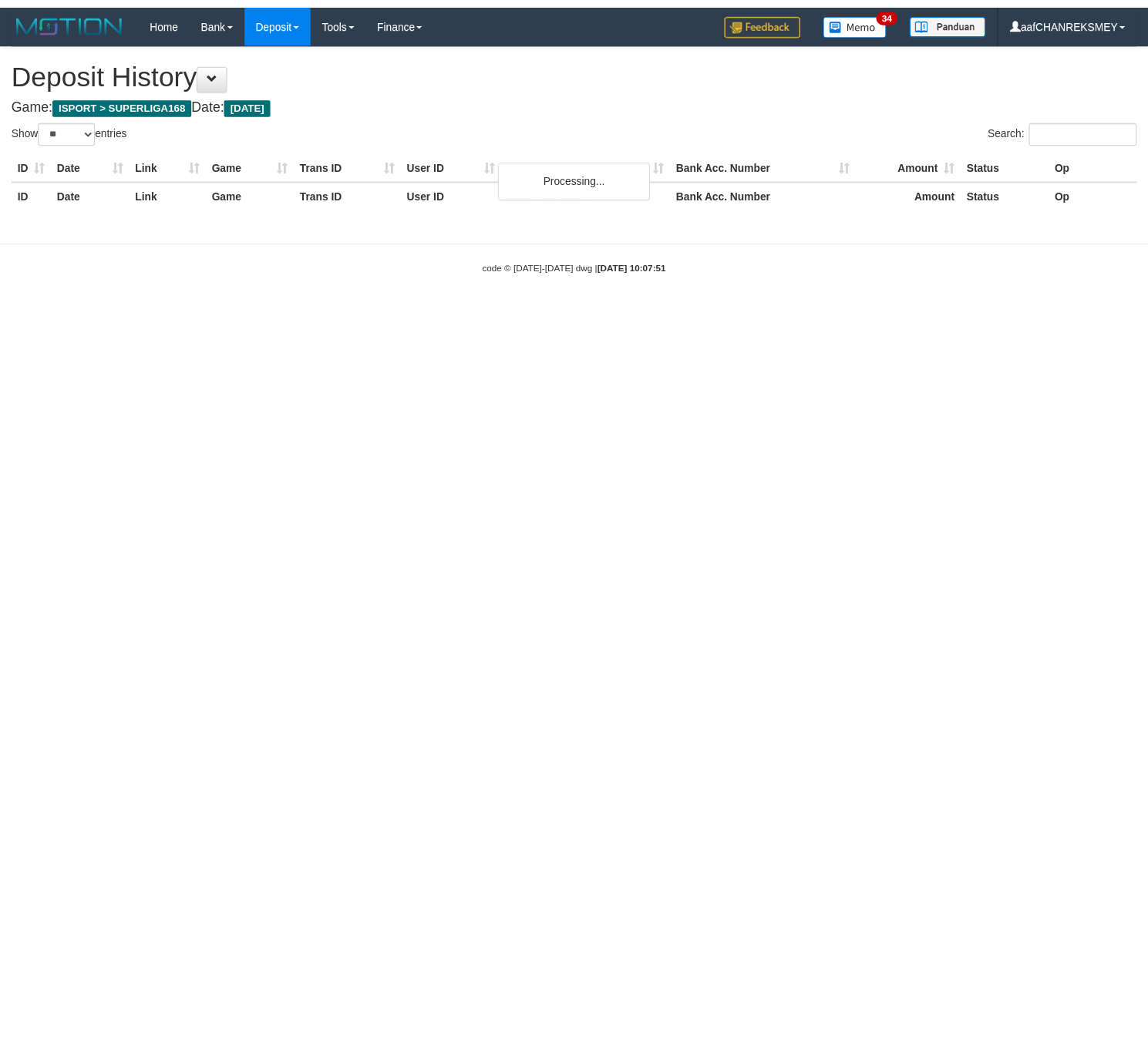 scroll, scrollTop: 0, scrollLeft: 0, axis: both 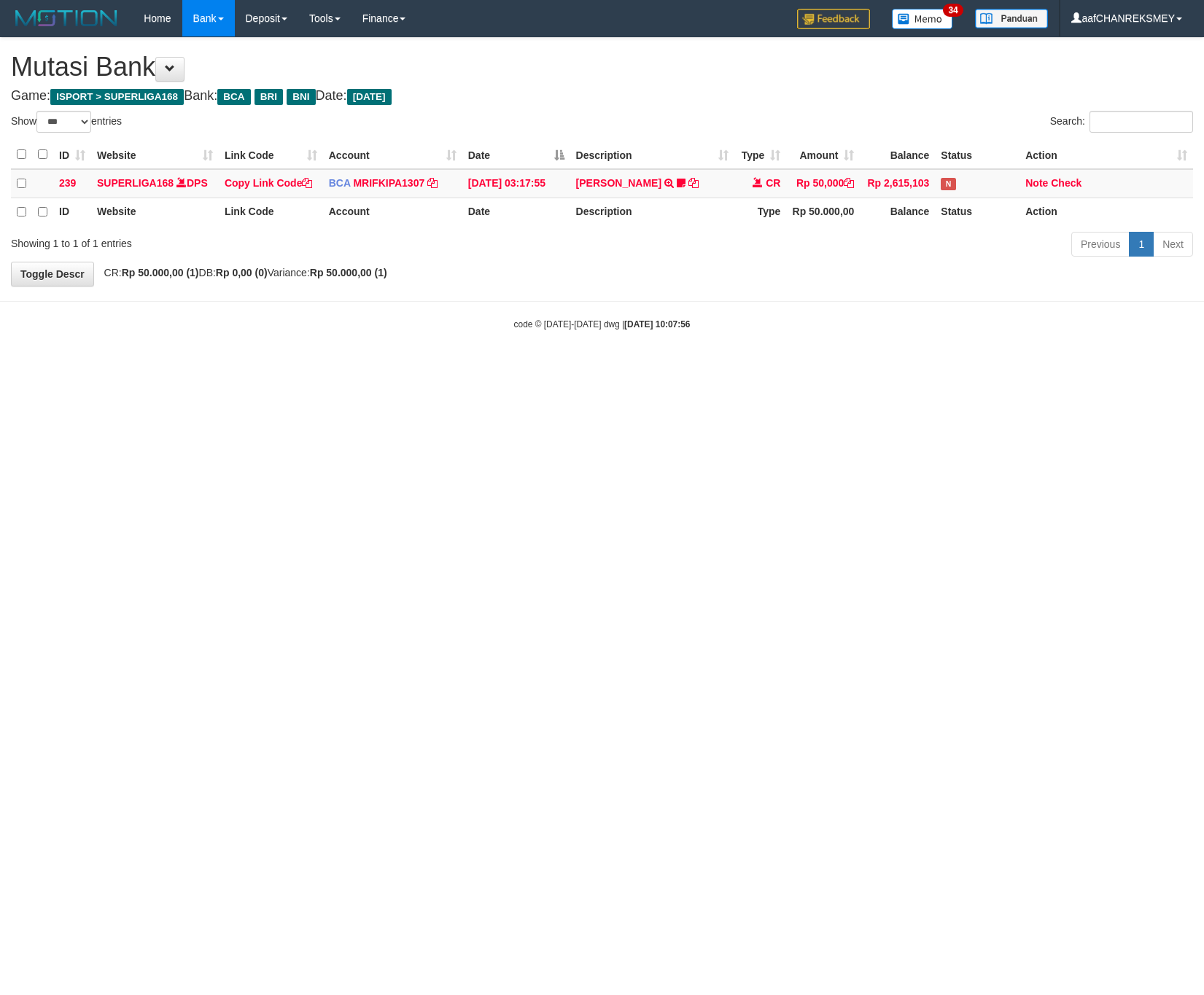 select on "***" 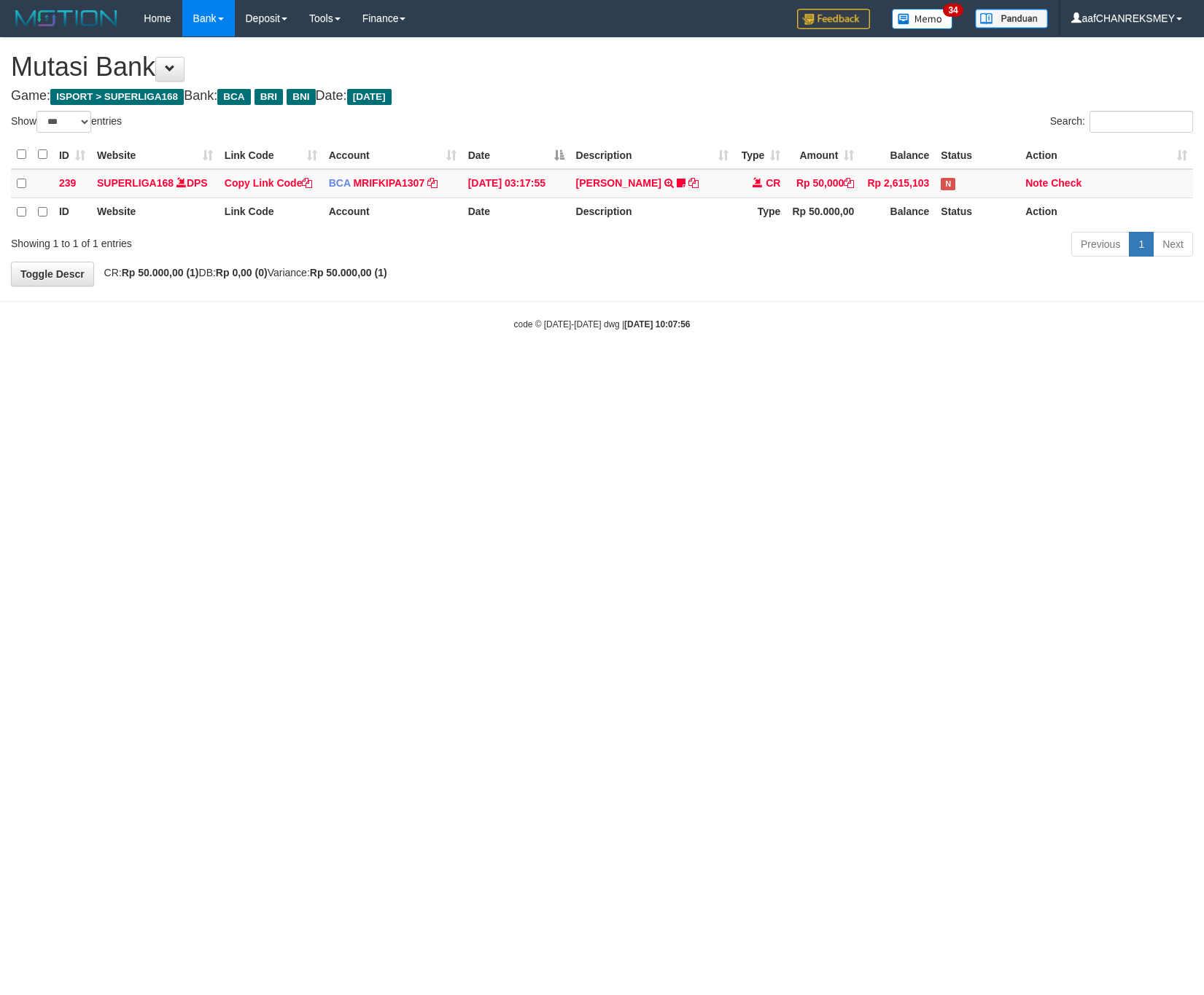 scroll, scrollTop: 0, scrollLeft: 0, axis: both 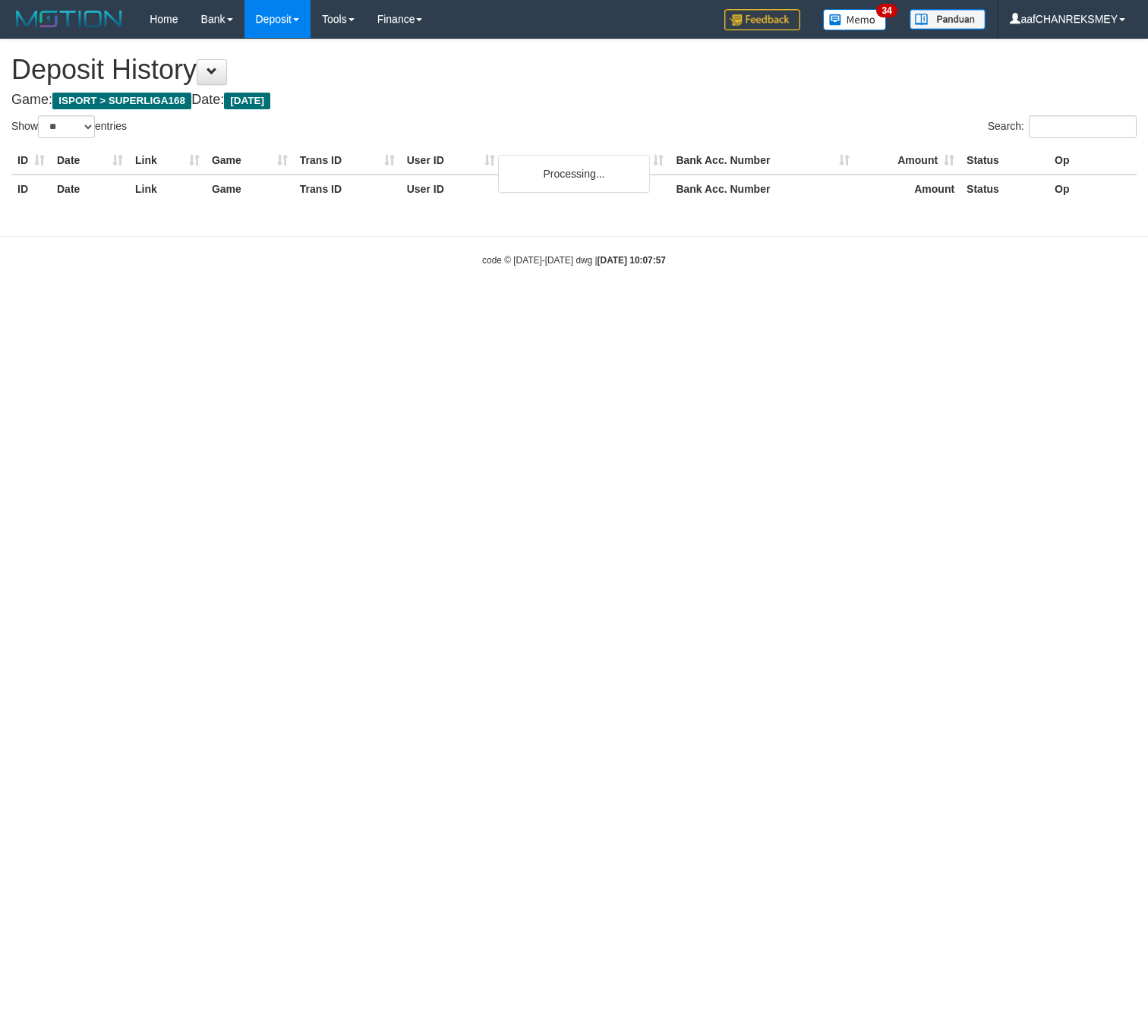select on "**" 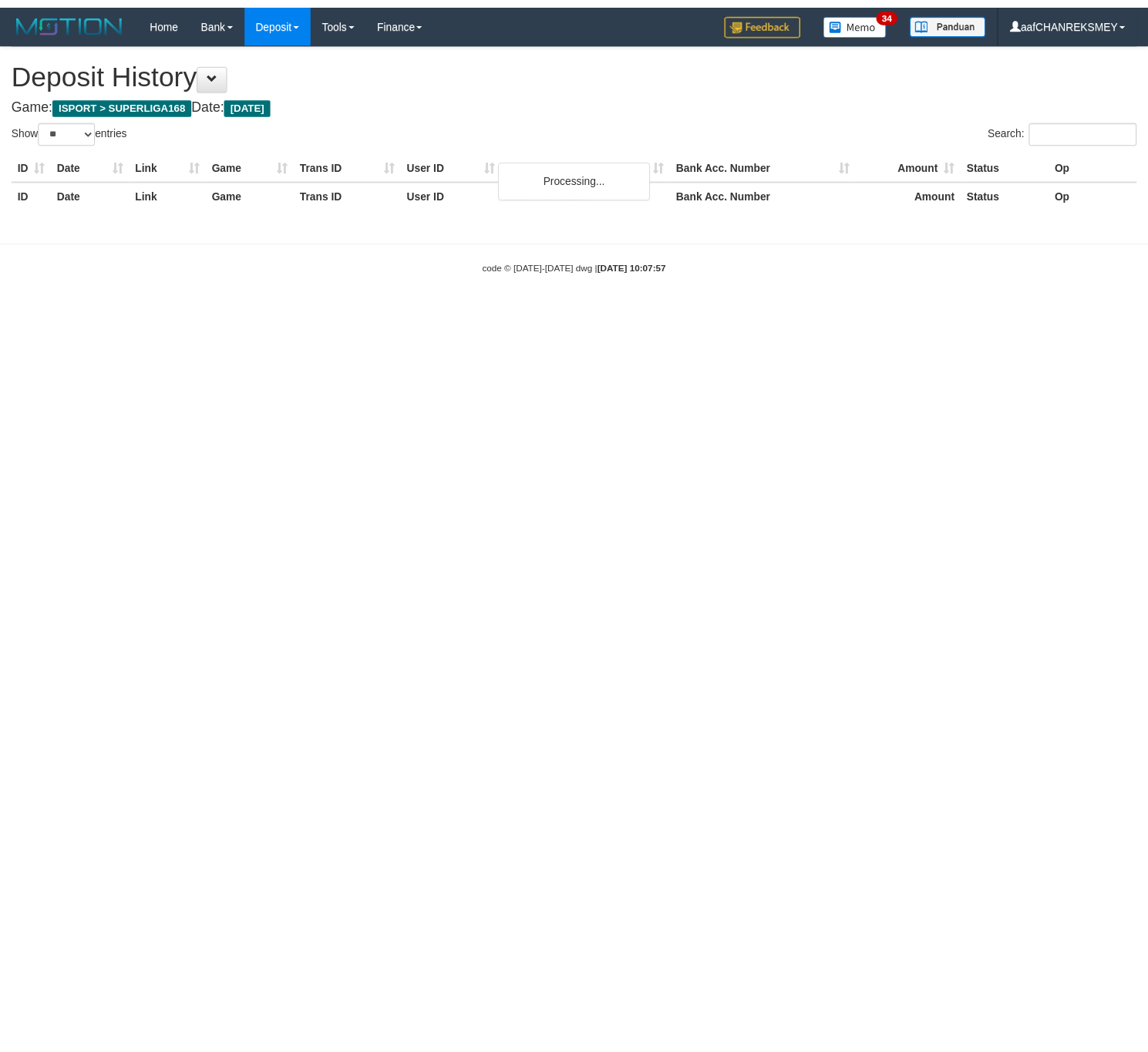 scroll, scrollTop: 0, scrollLeft: 0, axis: both 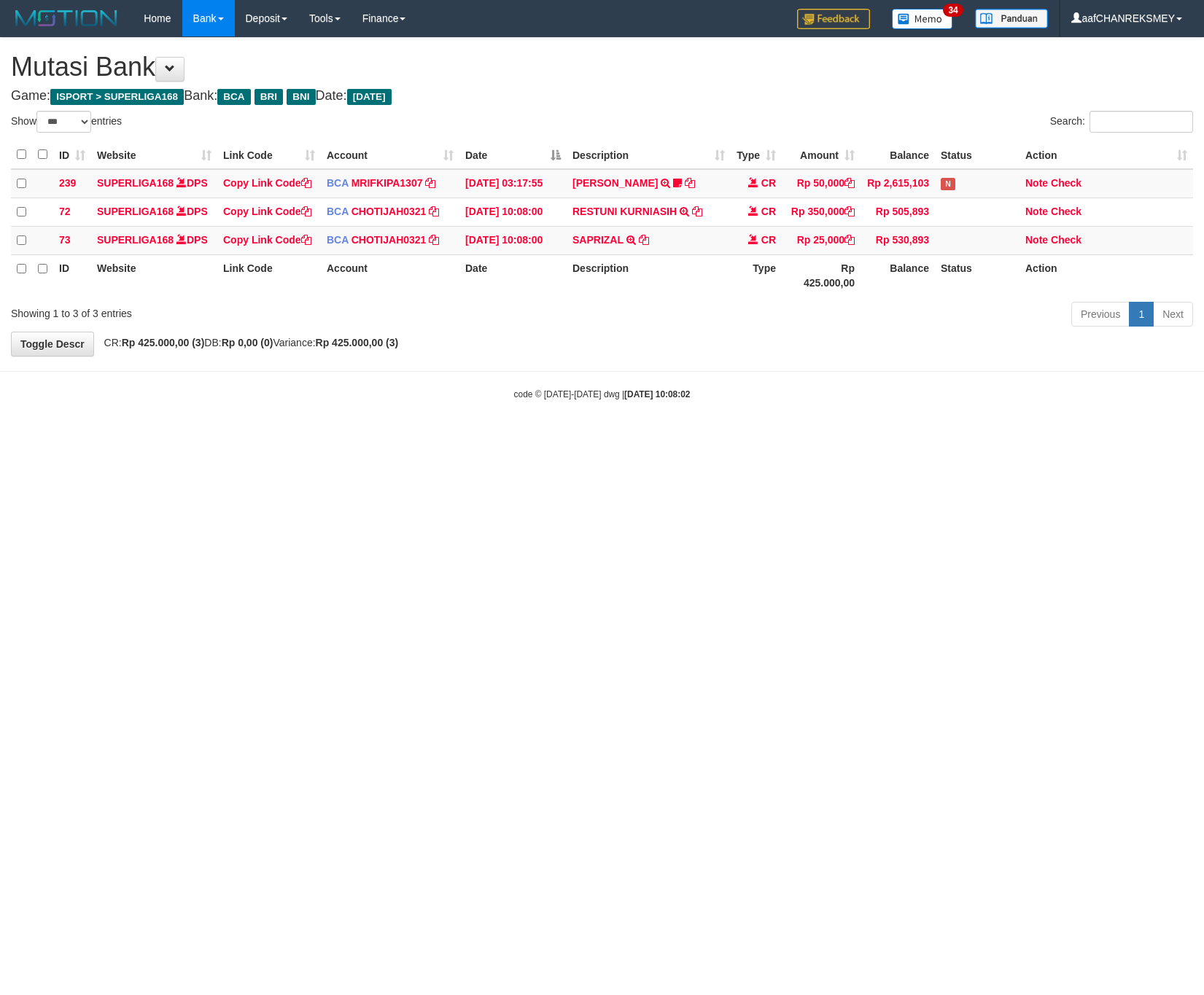 select on "***" 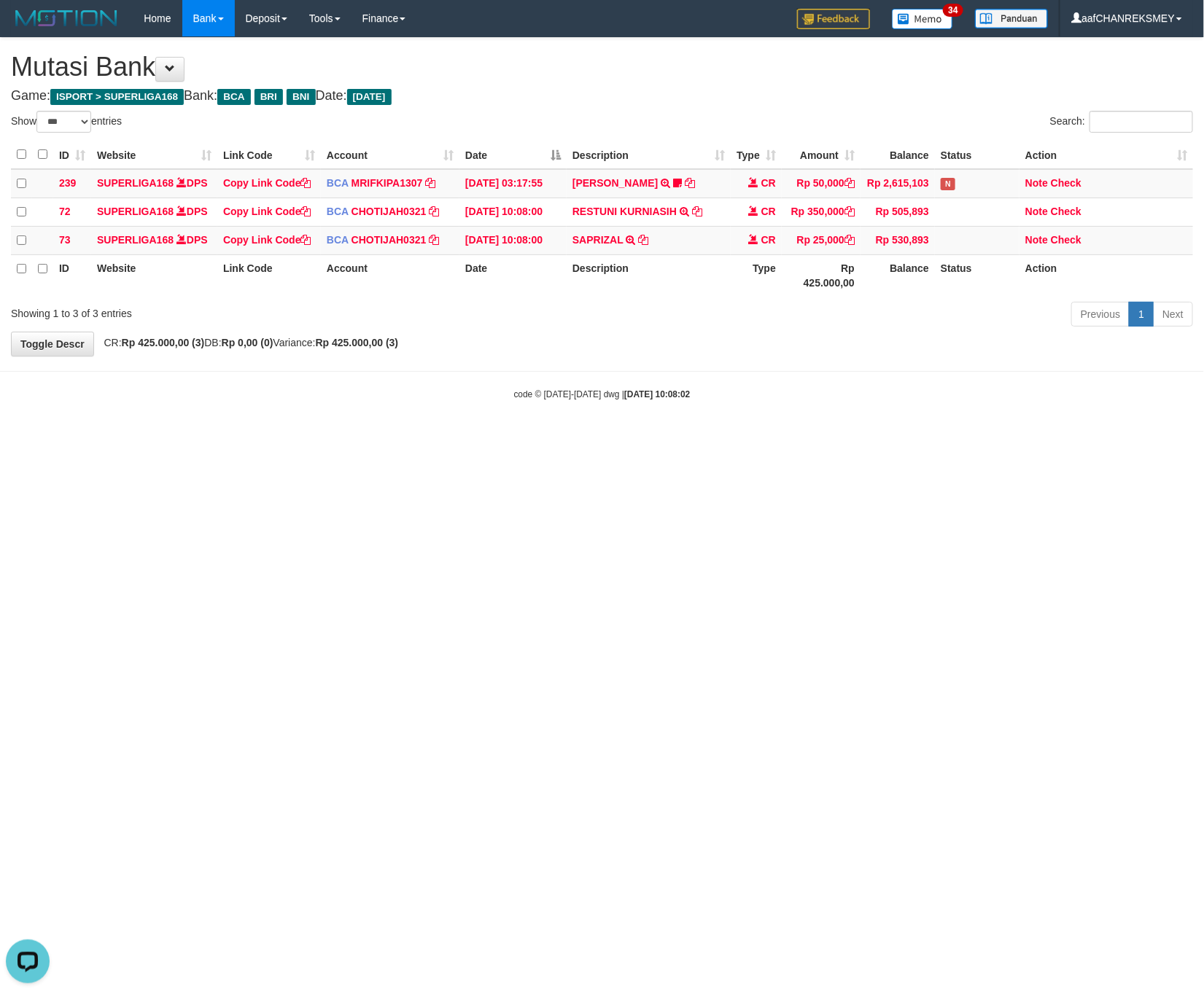 scroll, scrollTop: 0, scrollLeft: 0, axis: both 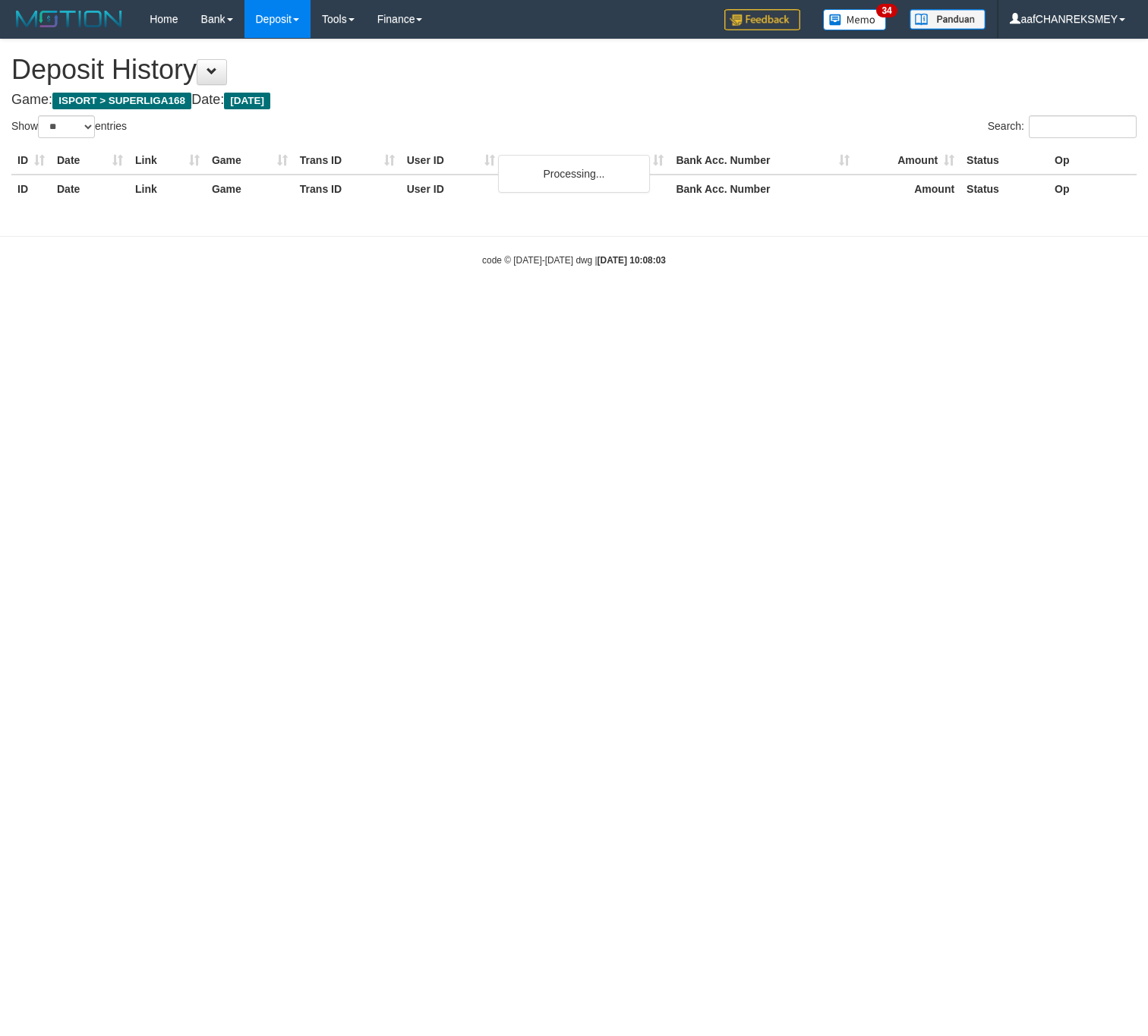 select on "**" 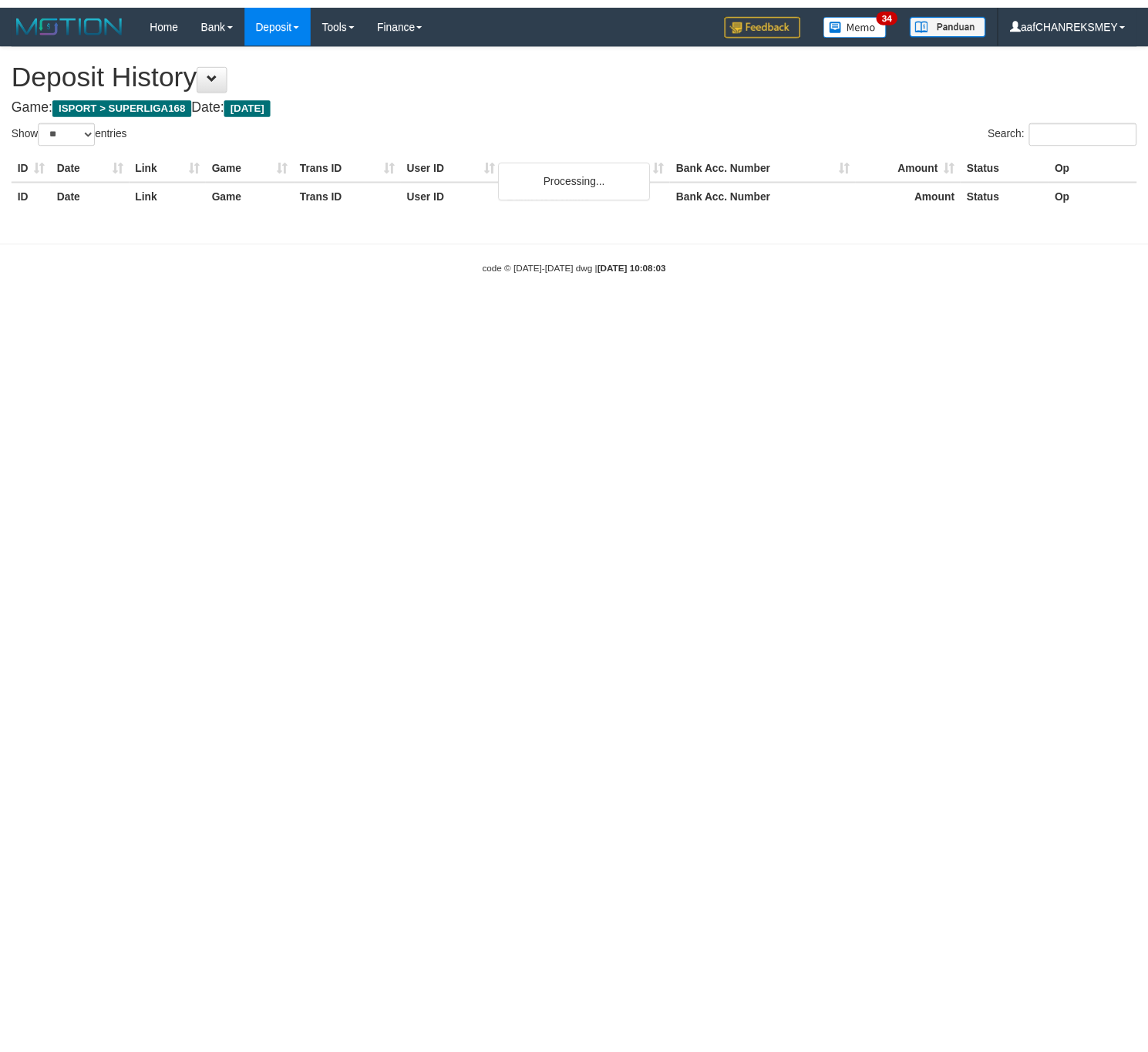 scroll, scrollTop: 0, scrollLeft: 0, axis: both 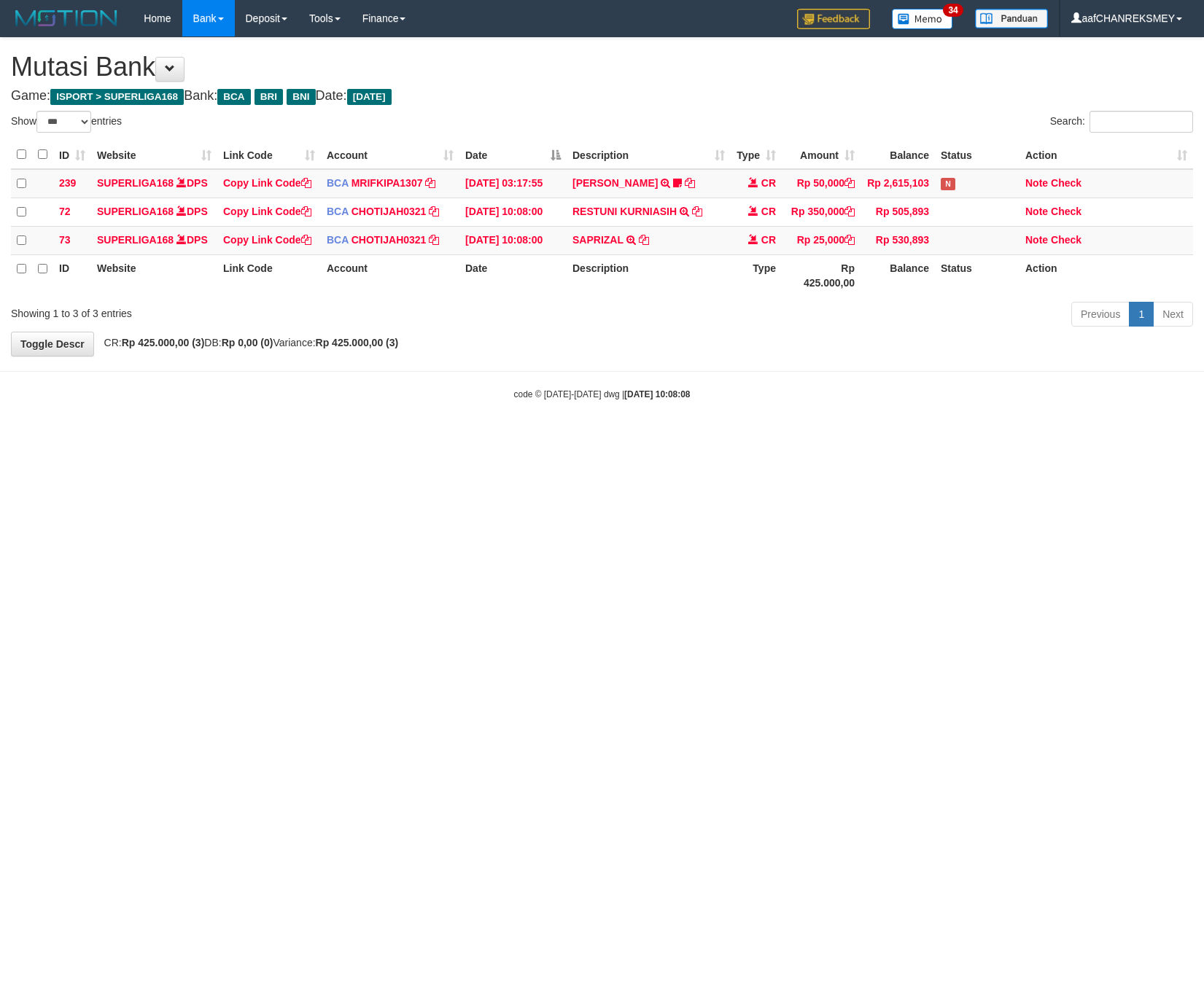 select on "***" 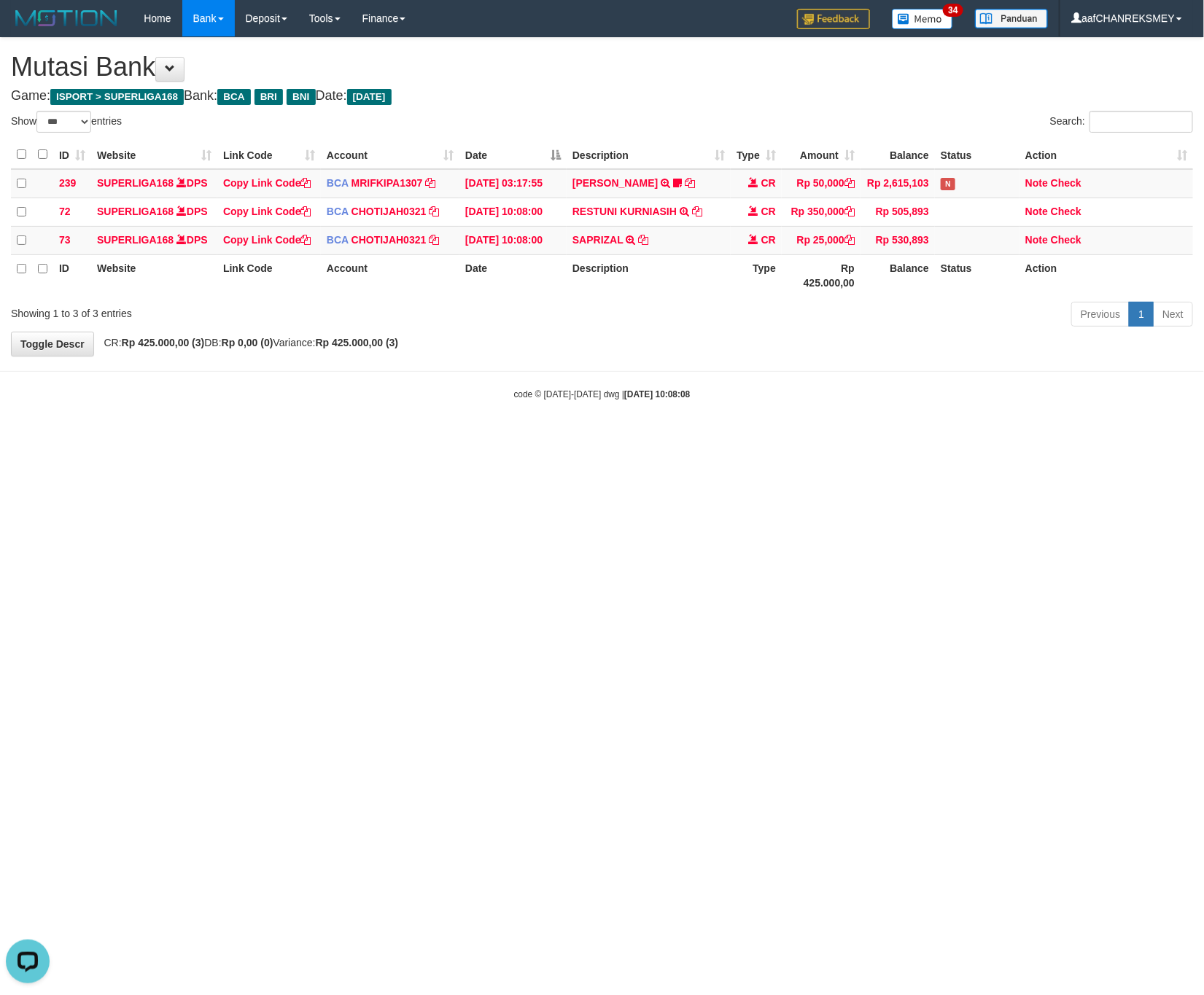 scroll, scrollTop: 0, scrollLeft: 0, axis: both 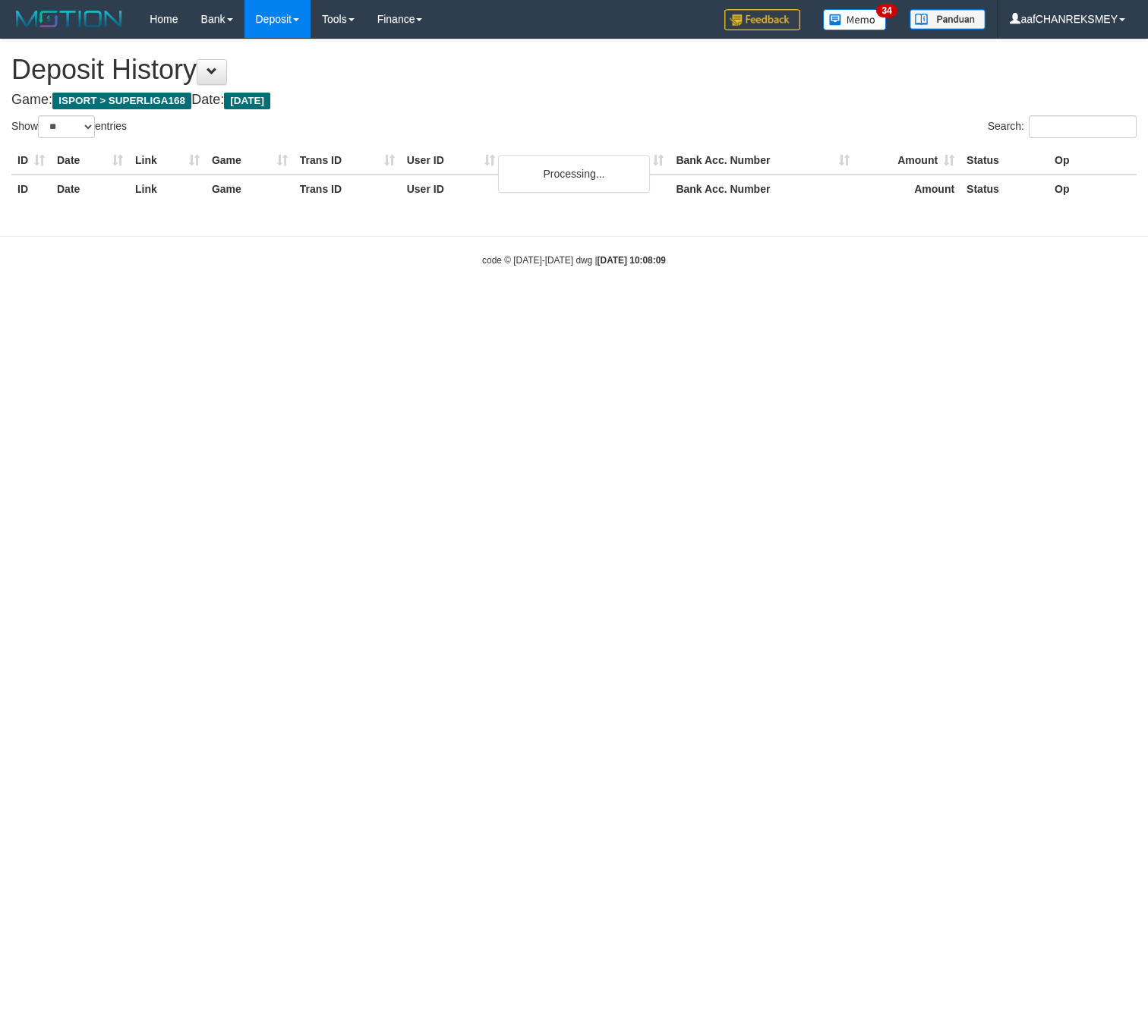 select on "**" 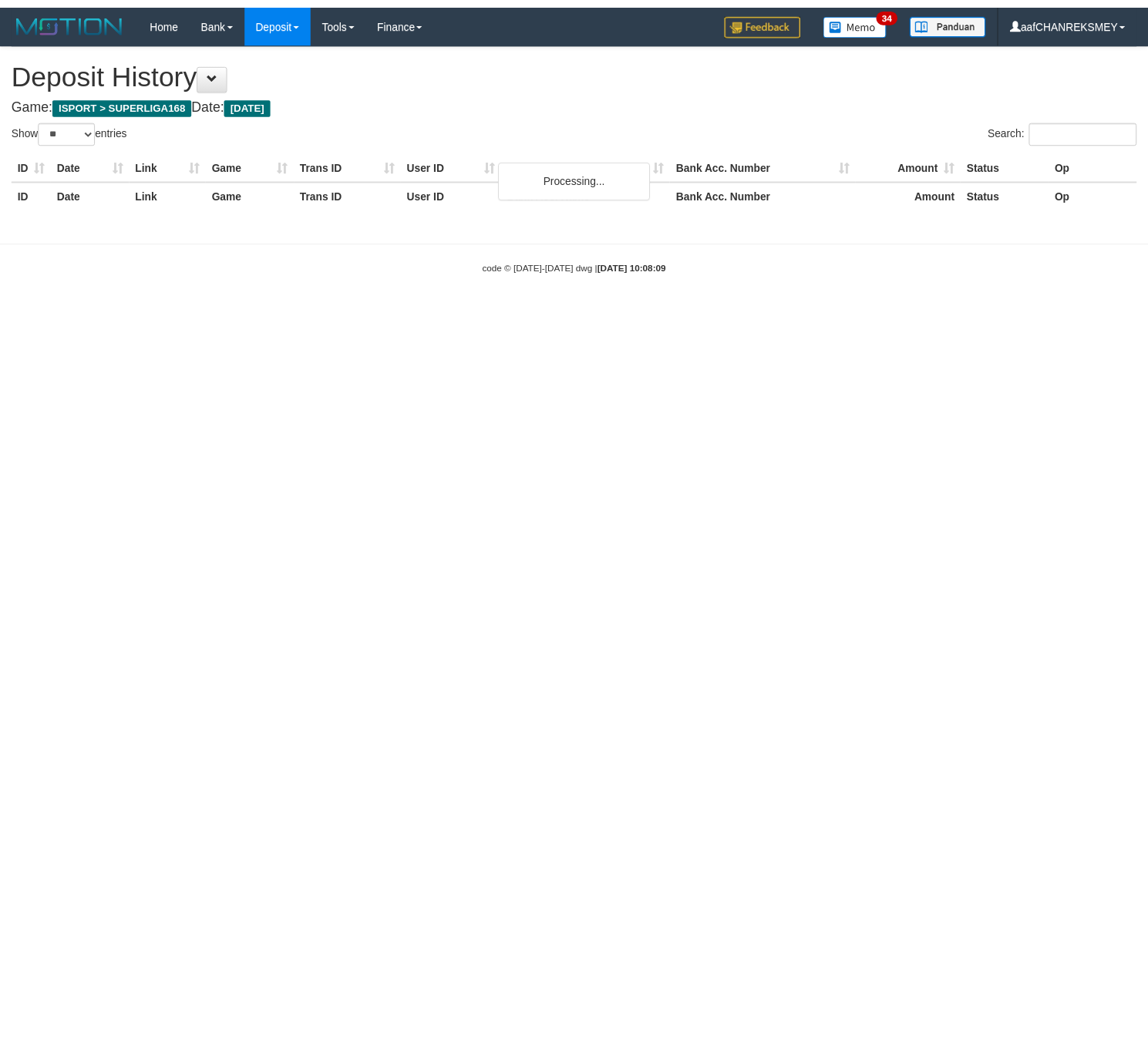 scroll, scrollTop: 0, scrollLeft: 0, axis: both 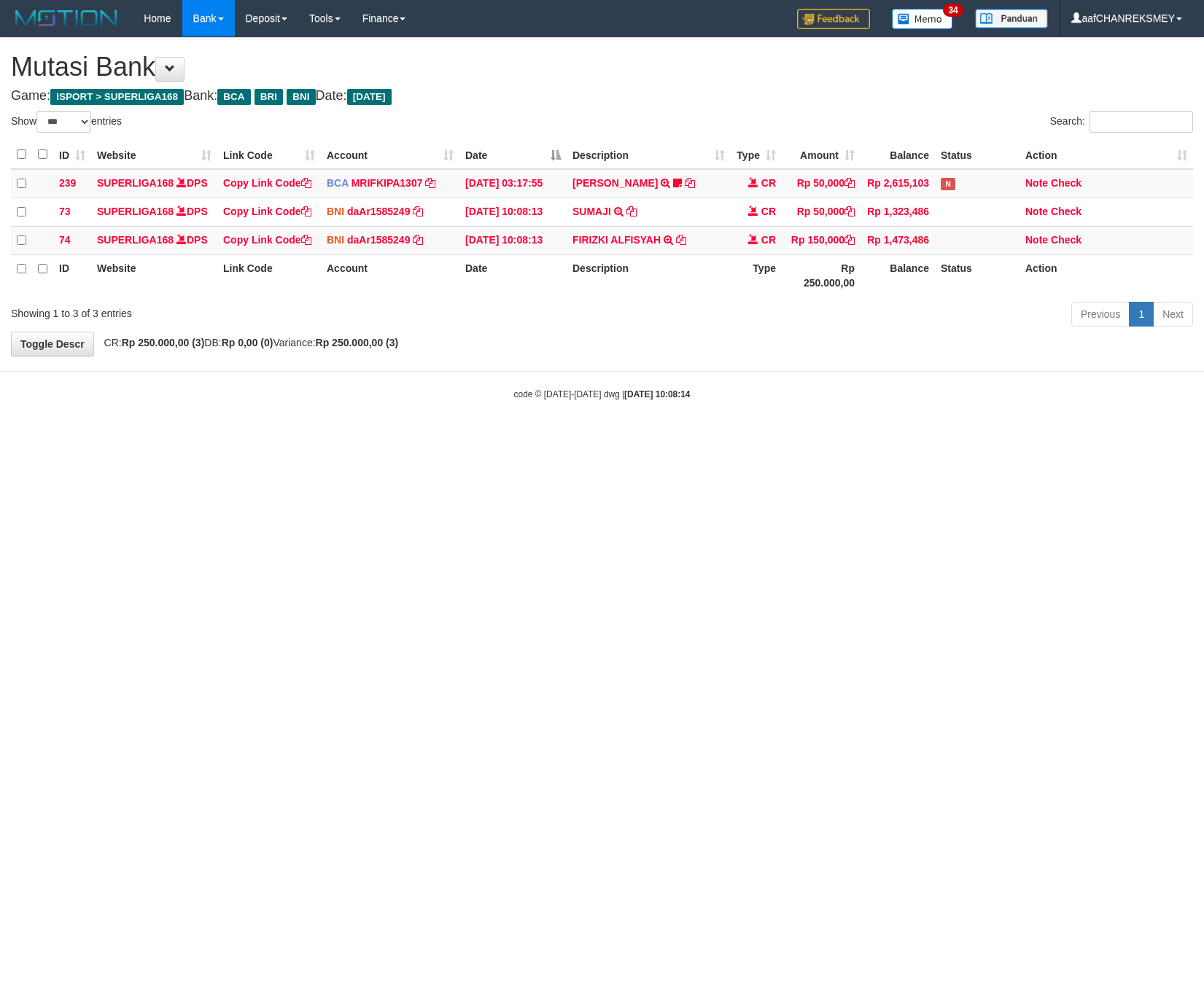 select on "***" 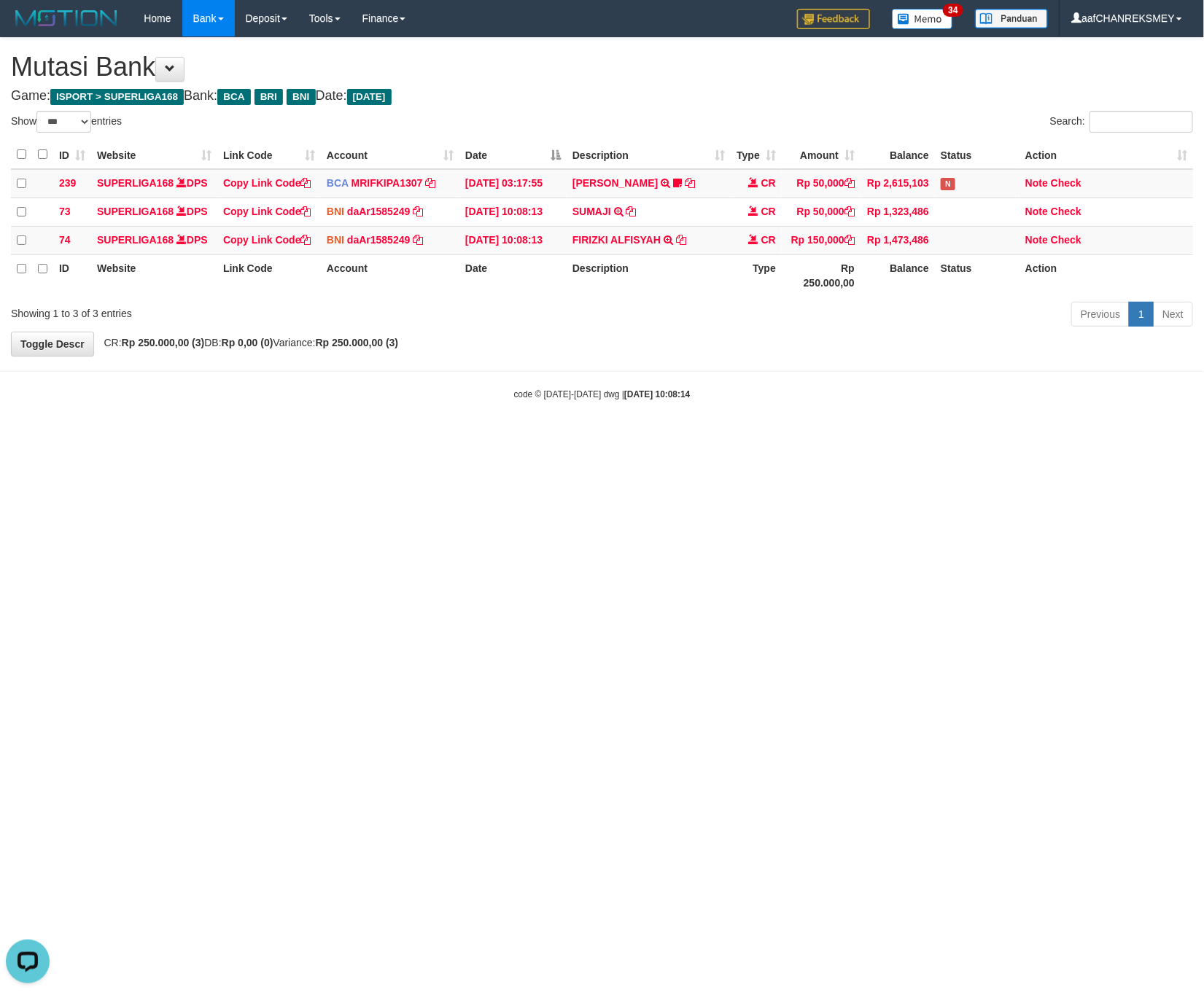 scroll, scrollTop: 0, scrollLeft: 0, axis: both 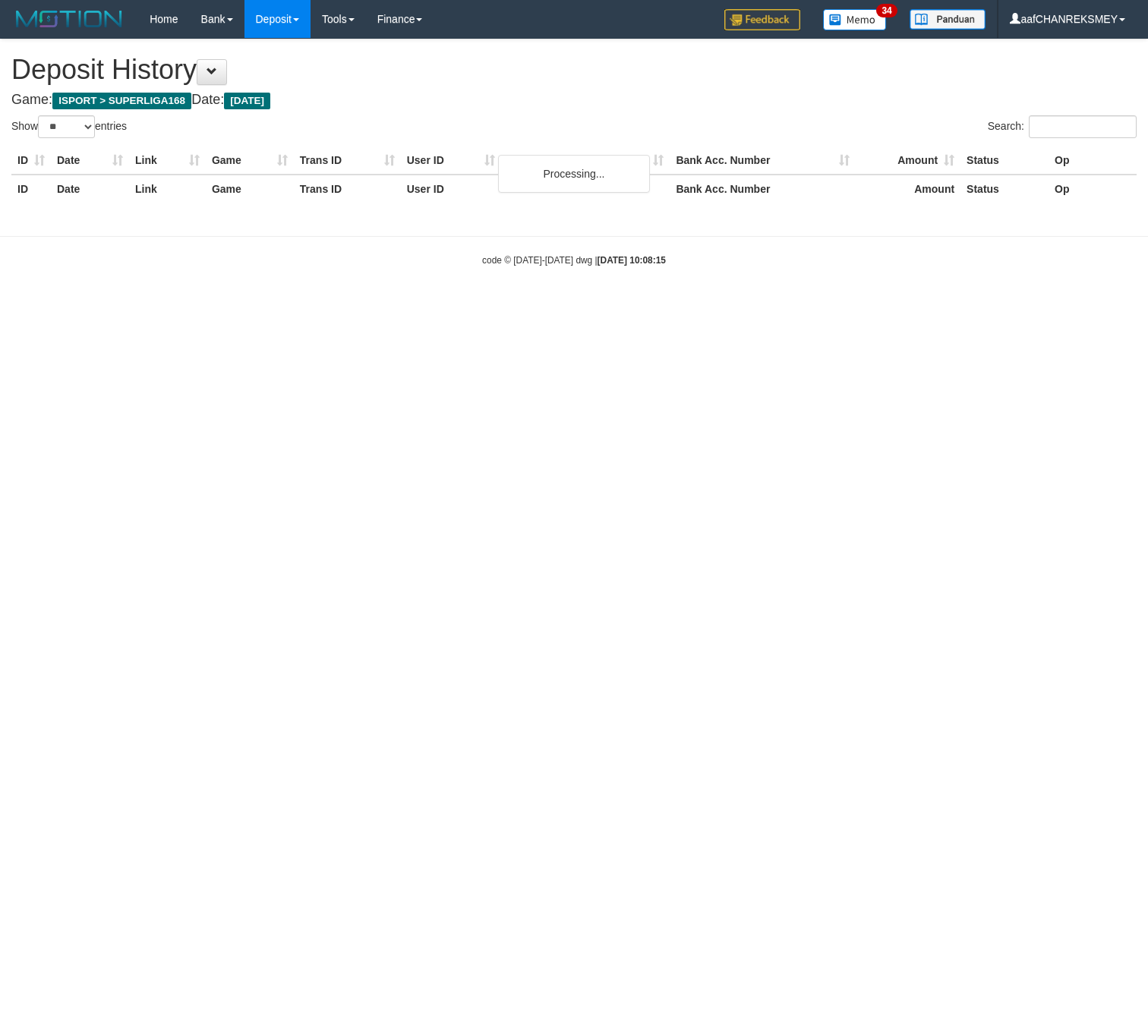 select on "**" 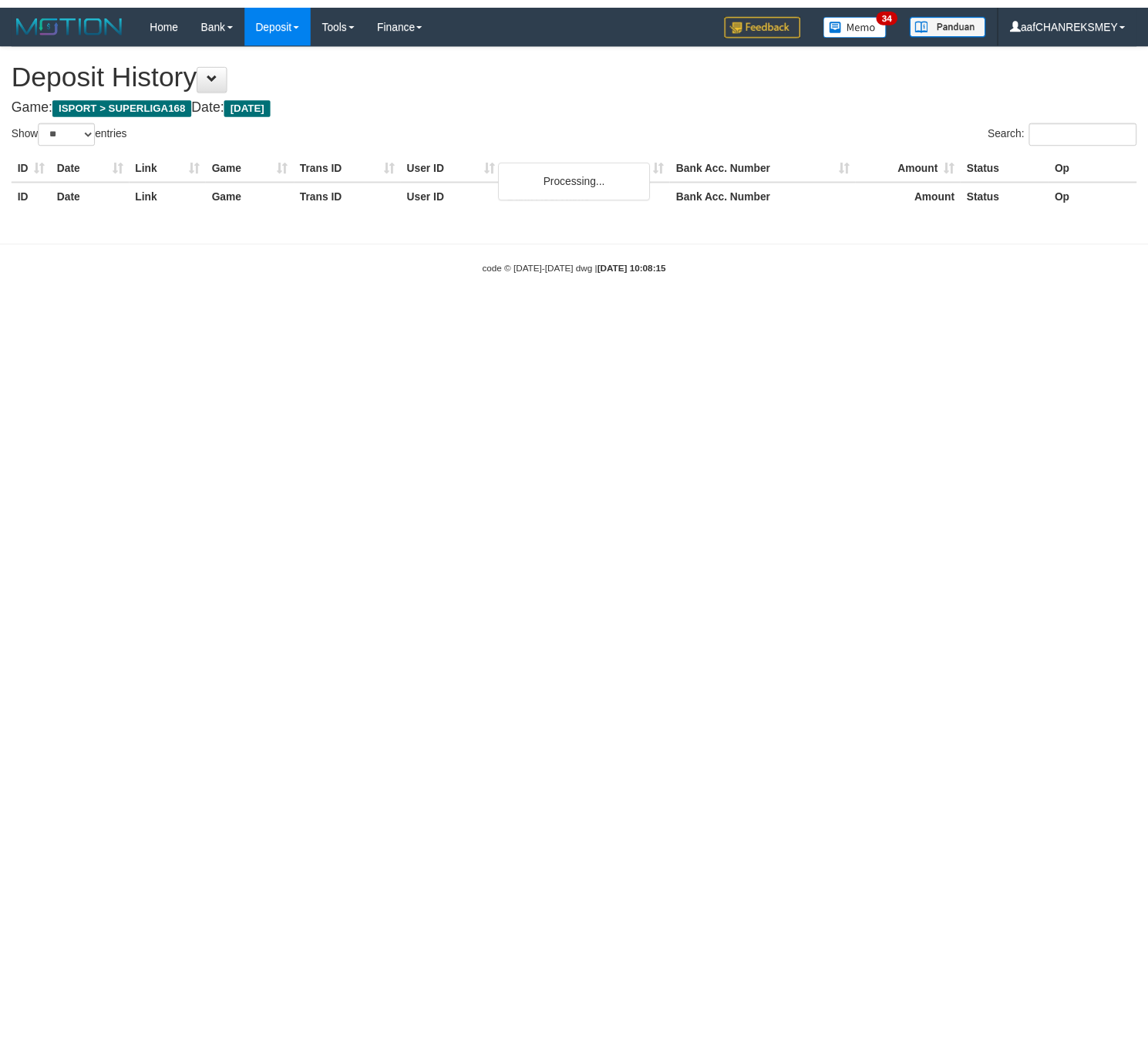 scroll, scrollTop: 0, scrollLeft: 0, axis: both 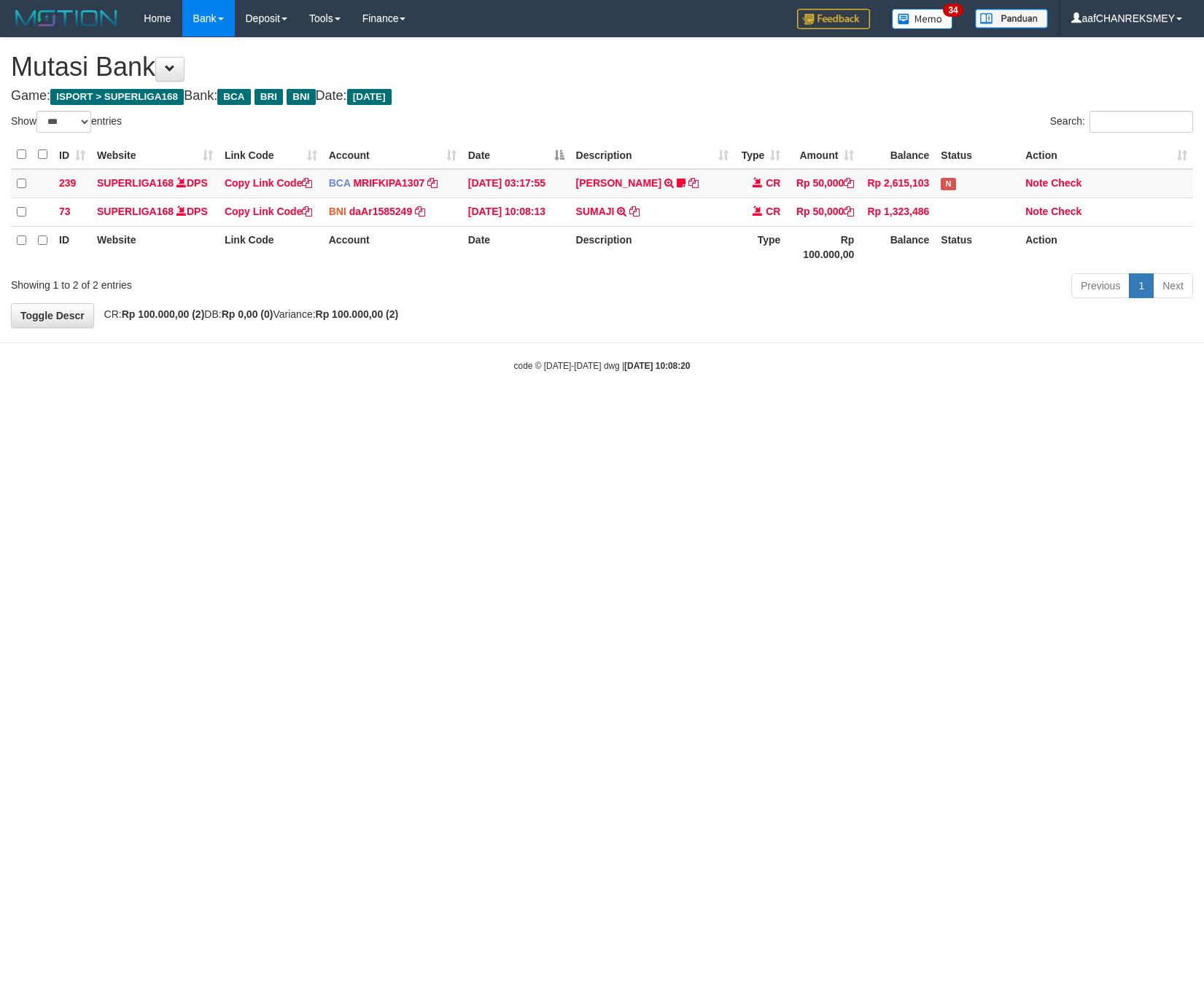 select on "***" 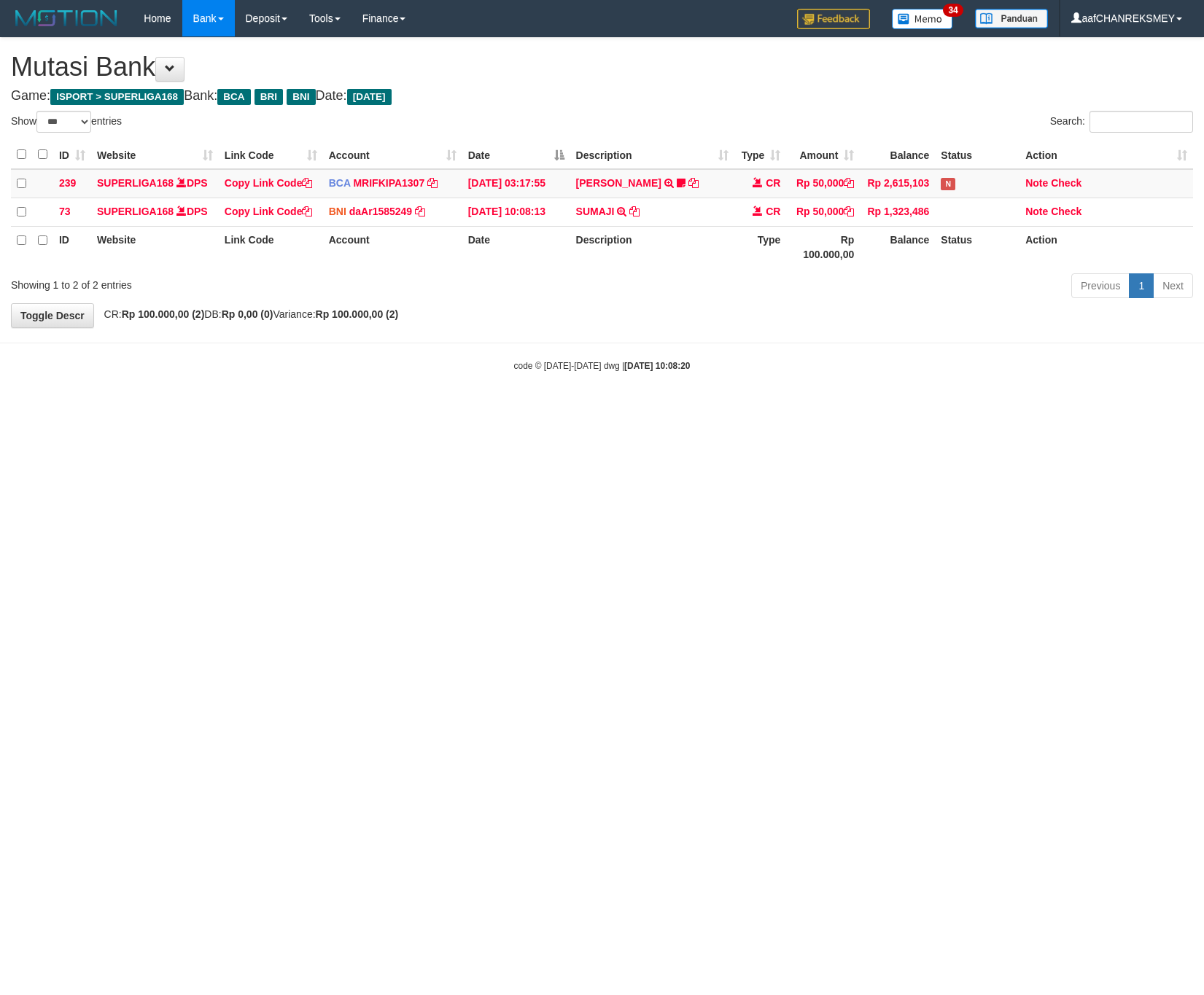 scroll, scrollTop: 0, scrollLeft: 0, axis: both 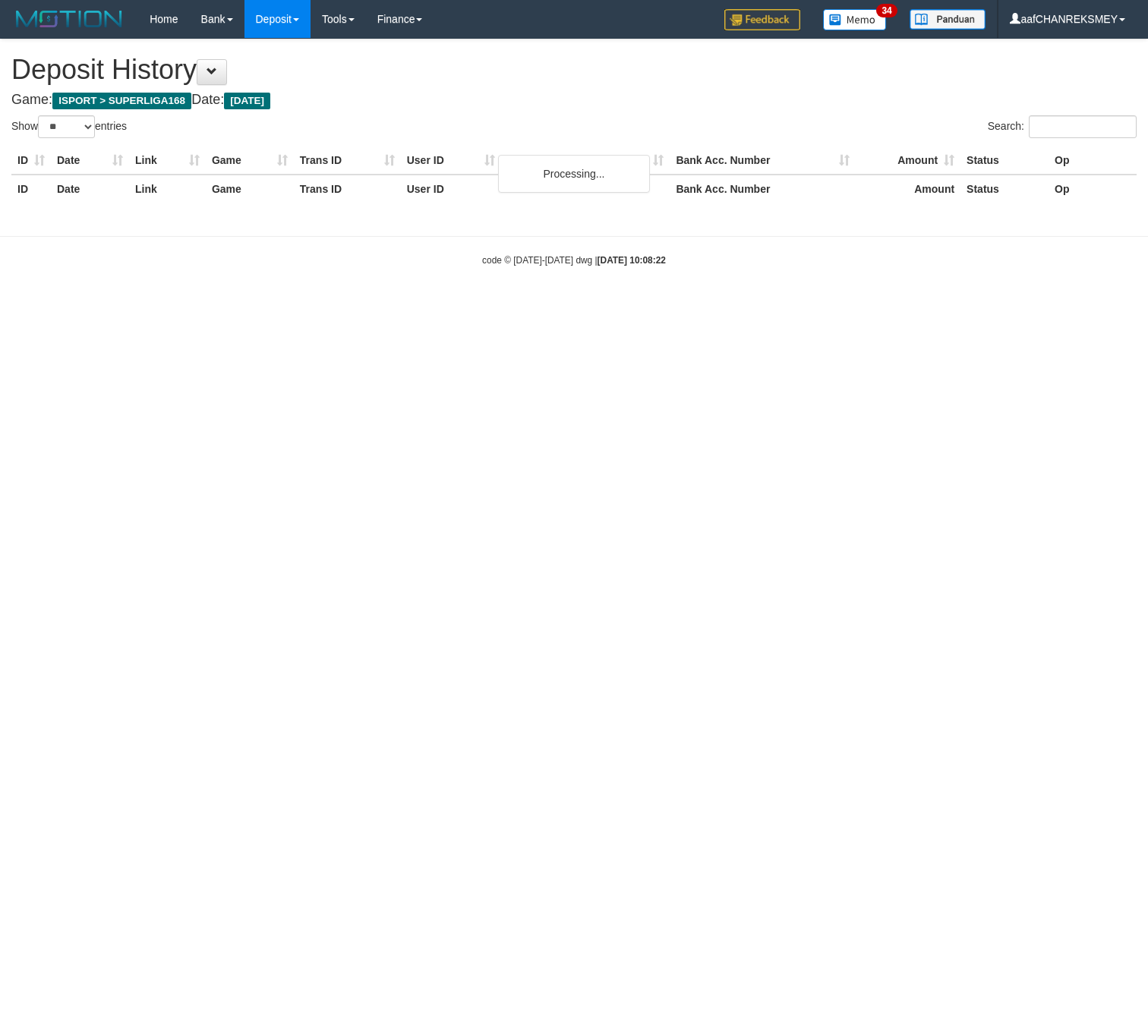 select on "**" 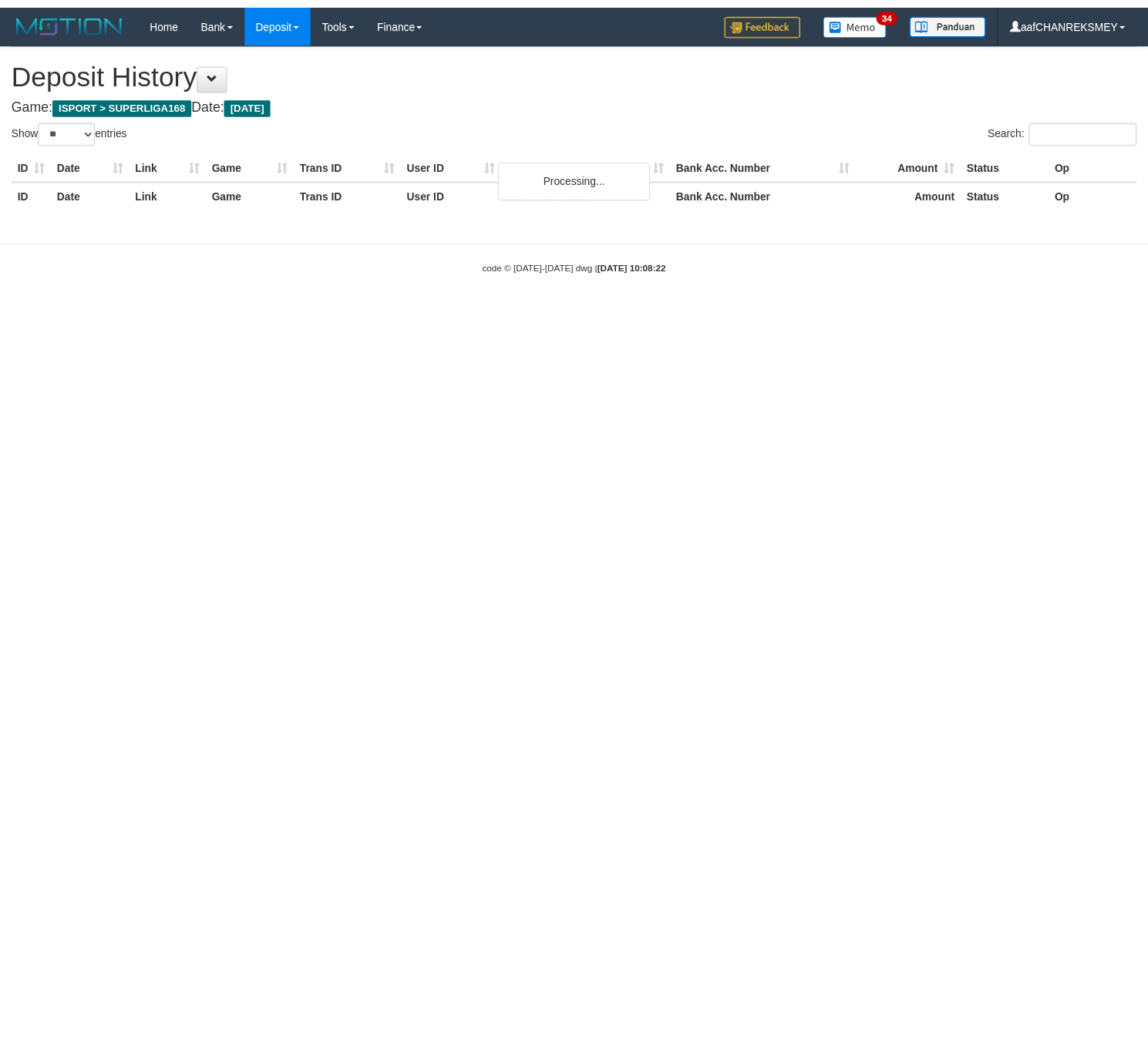 scroll, scrollTop: 0, scrollLeft: 0, axis: both 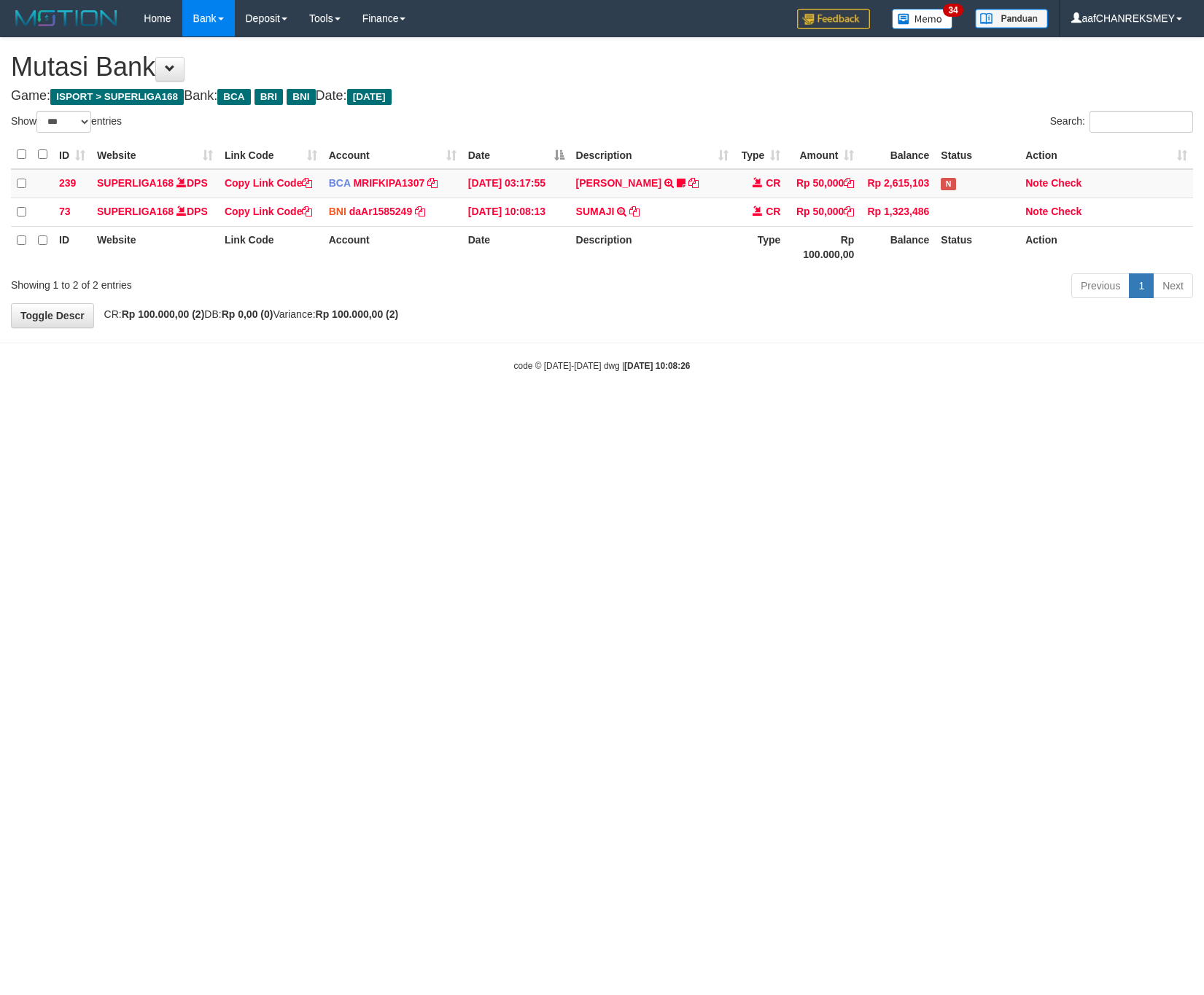 select on "***" 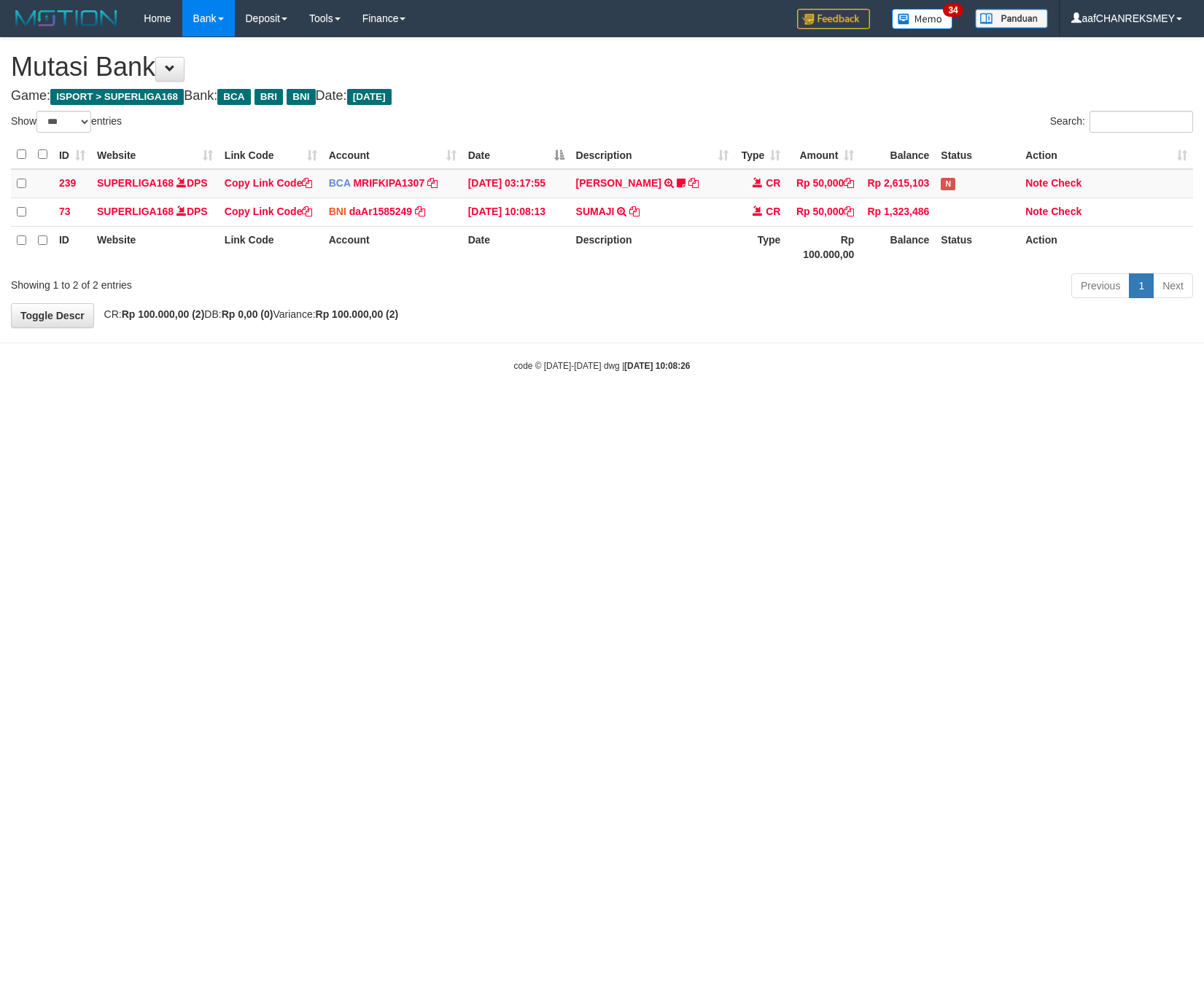 scroll, scrollTop: 0, scrollLeft: 0, axis: both 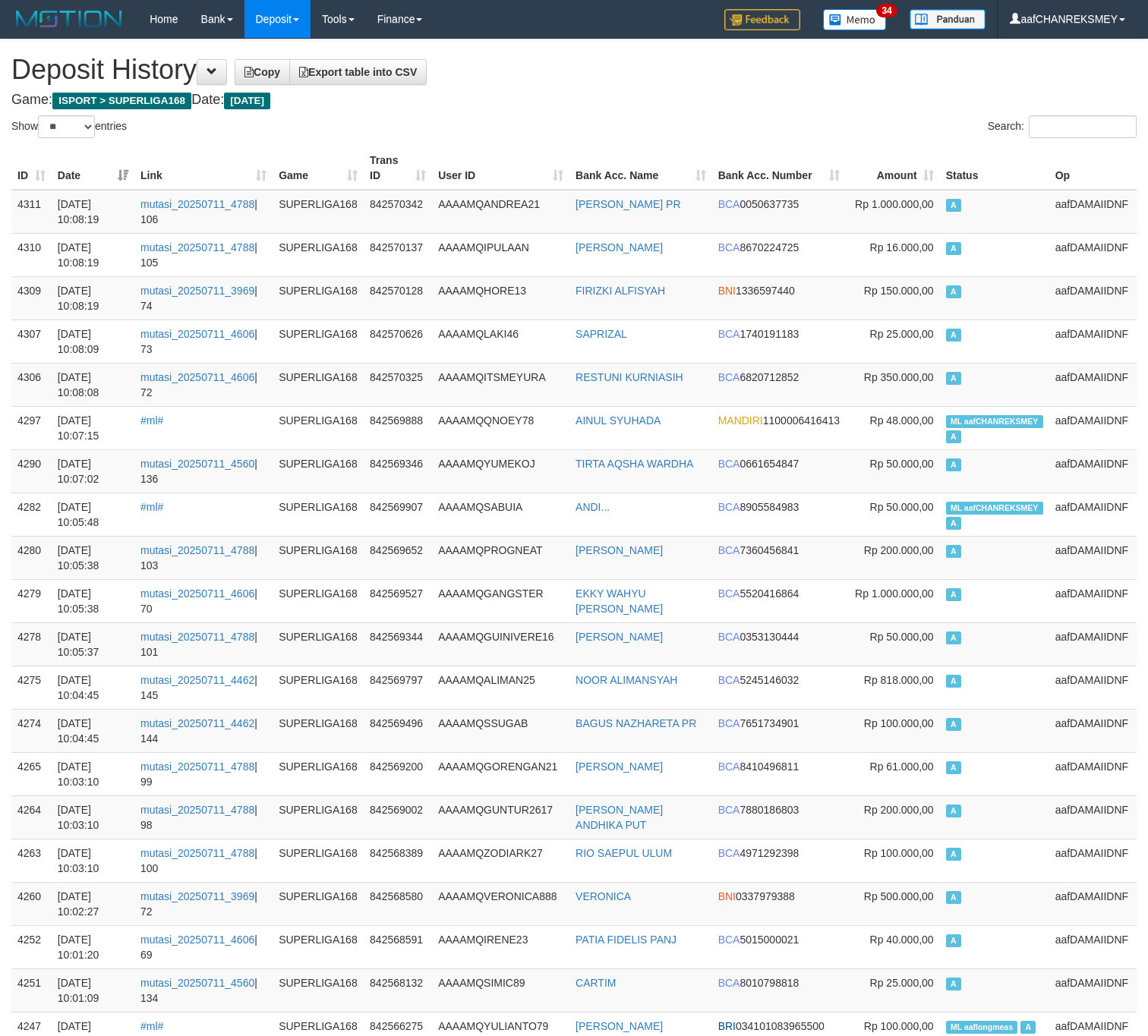 select on "**" 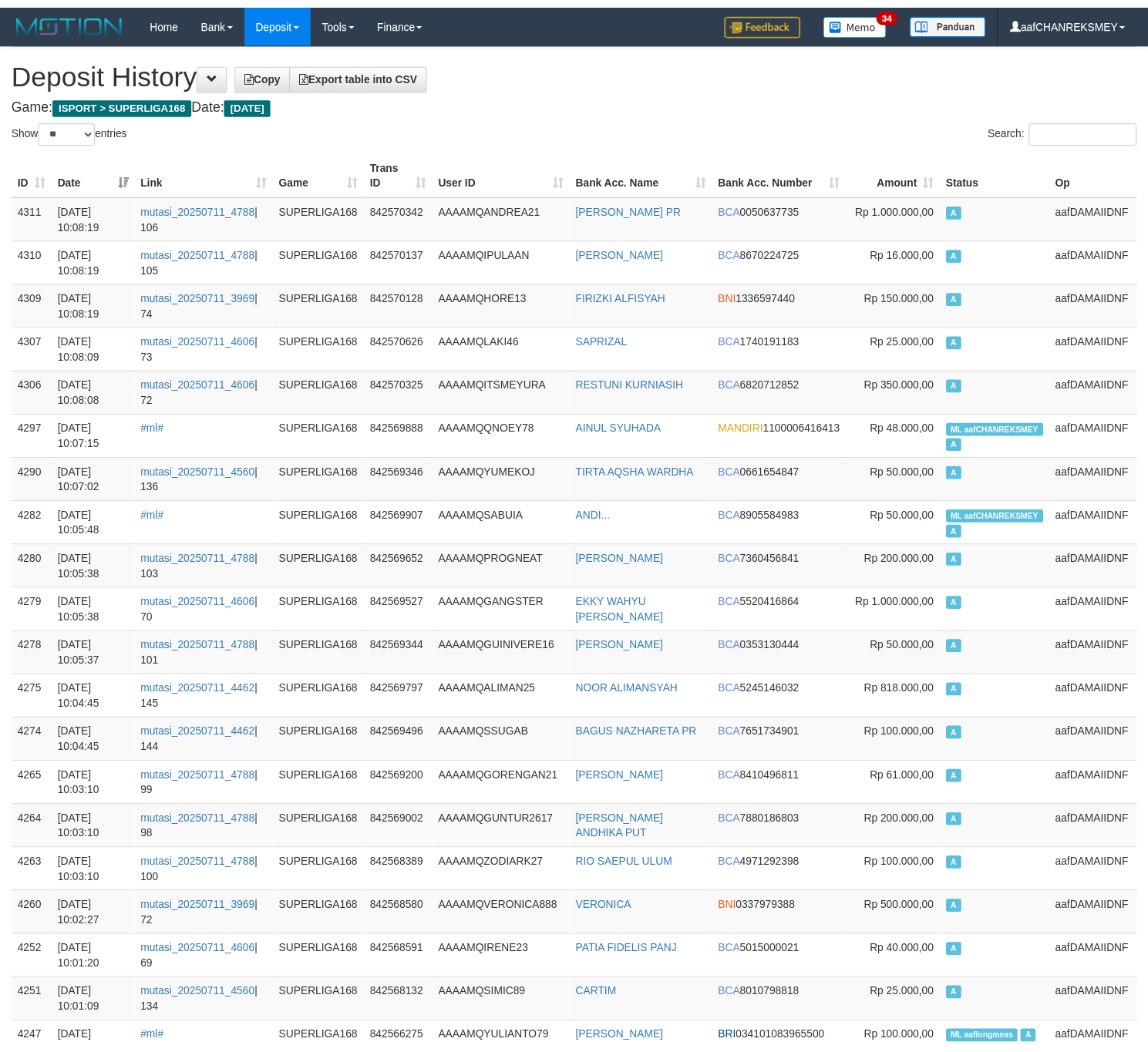 scroll, scrollTop: 0, scrollLeft: 0, axis: both 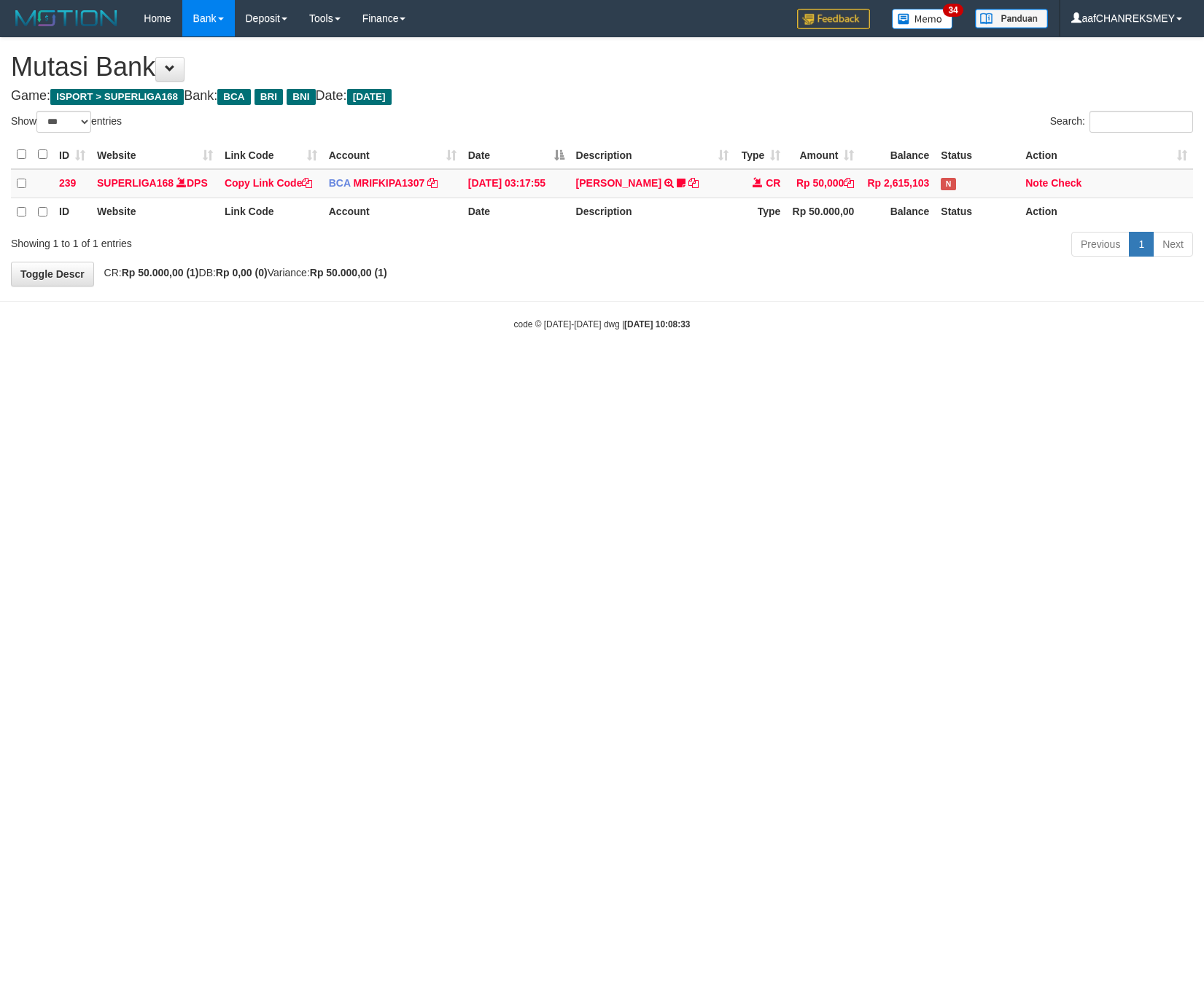 select on "***" 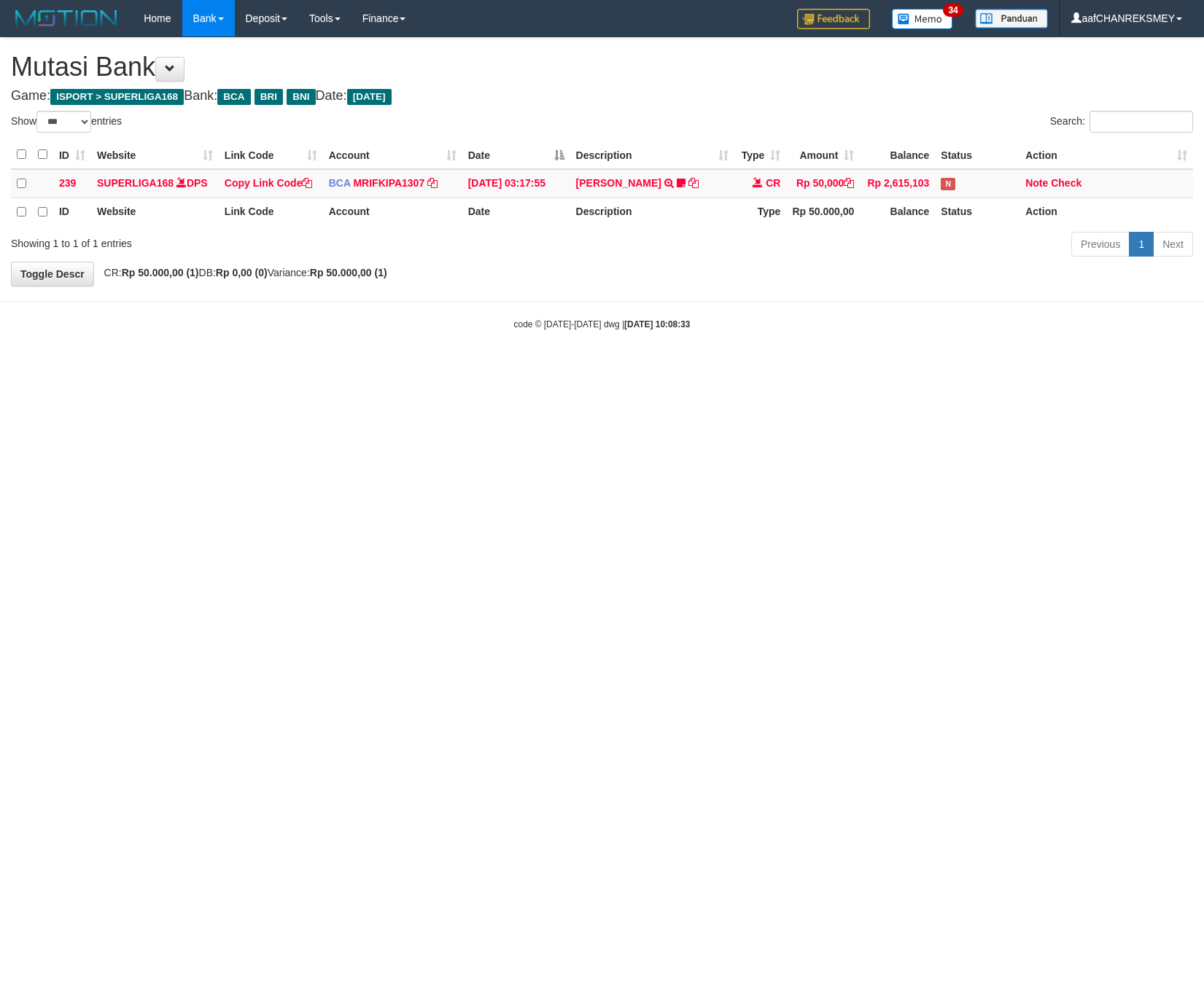 scroll, scrollTop: 0, scrollLeft: 0, axis: both 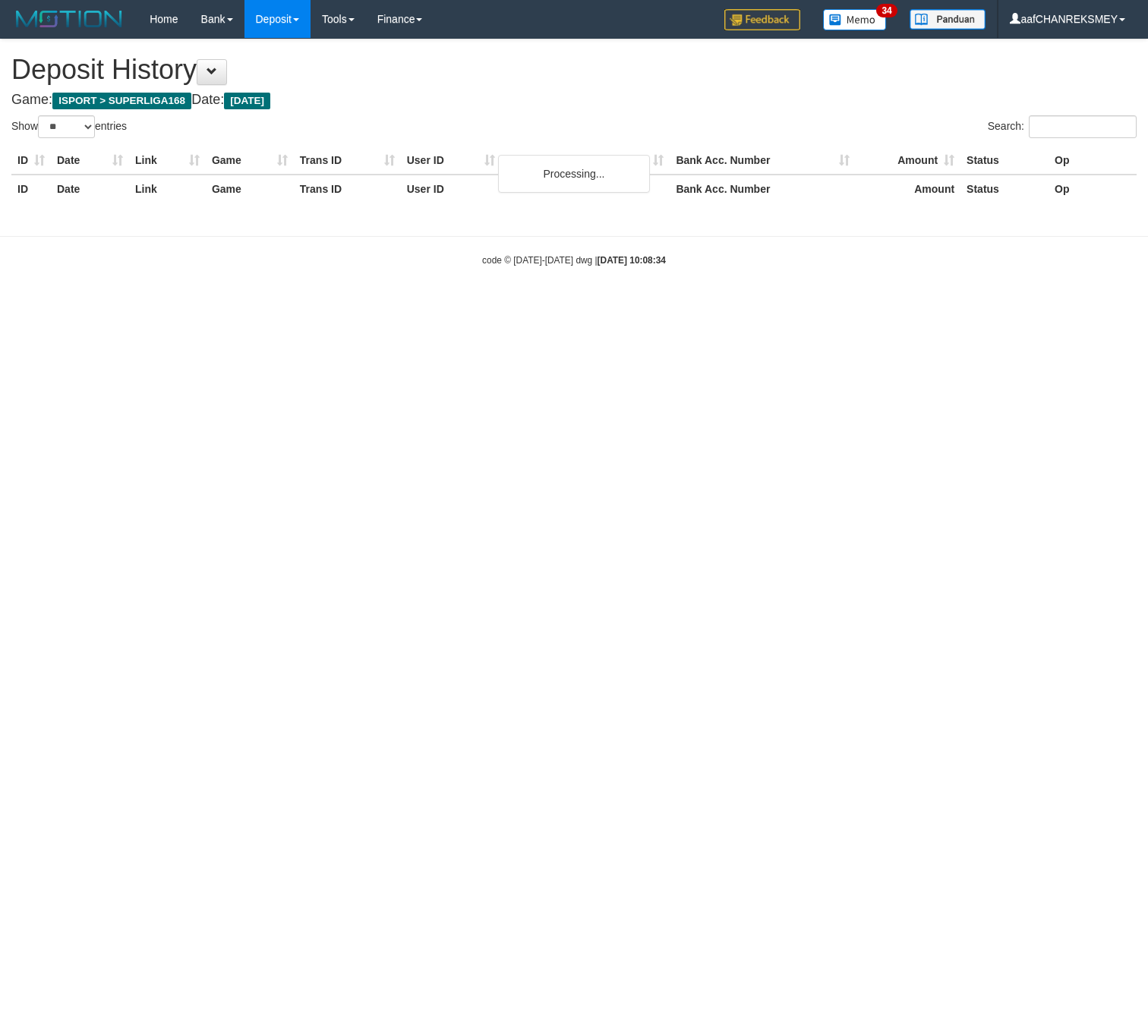 select on "**" 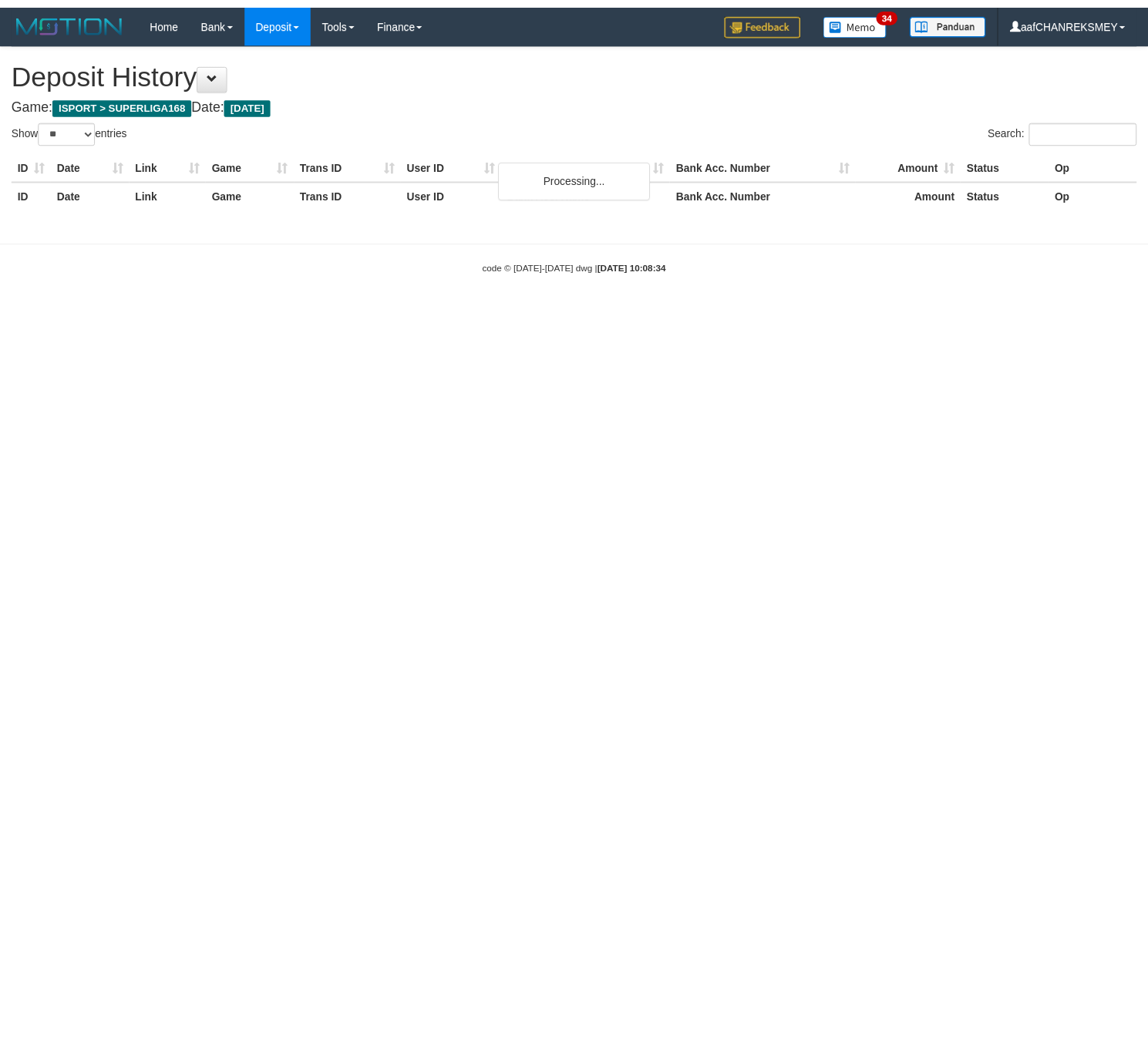 scroll, scrollTop: 0, scrollLeft: 0, axis: both 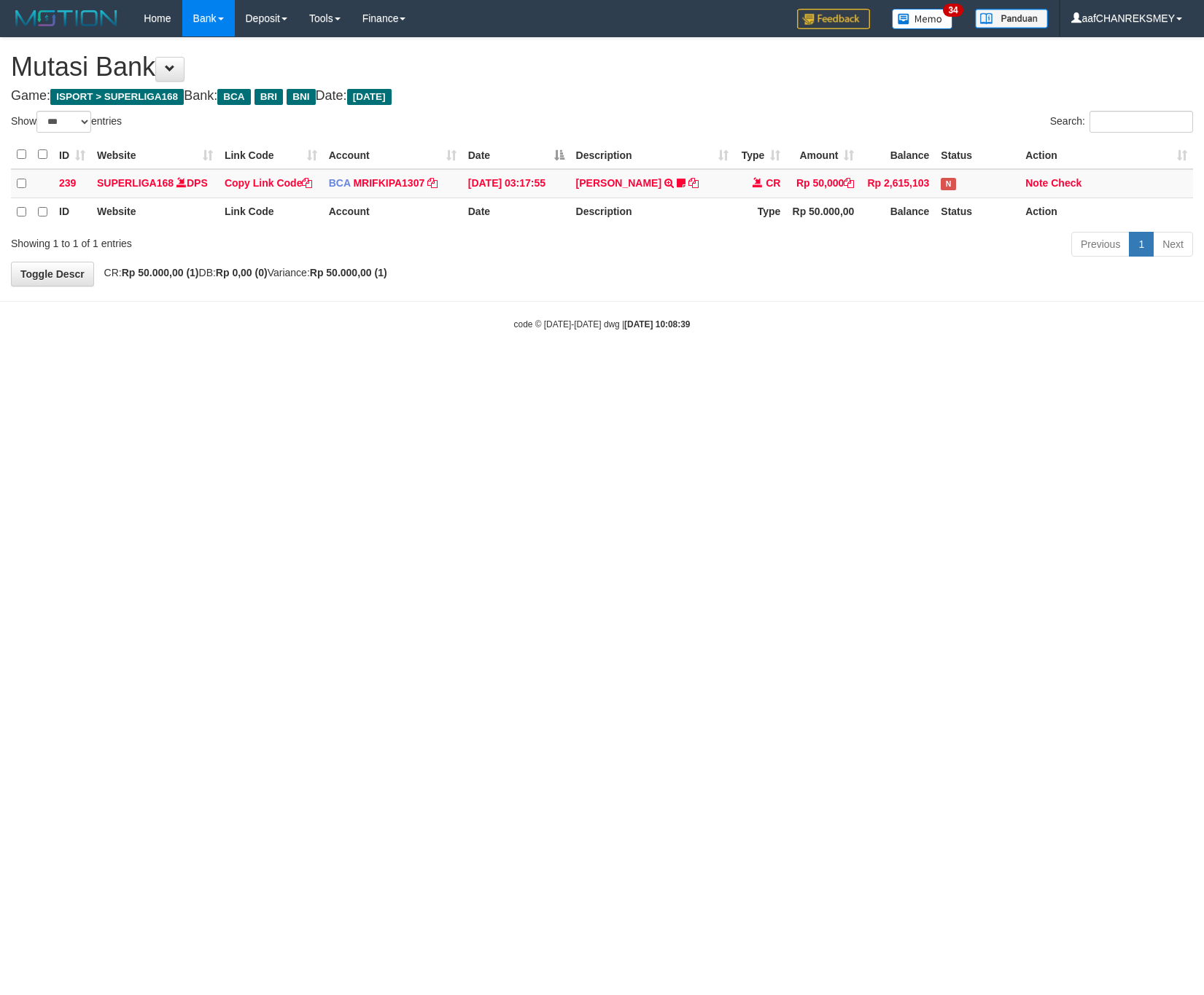 select on "***" 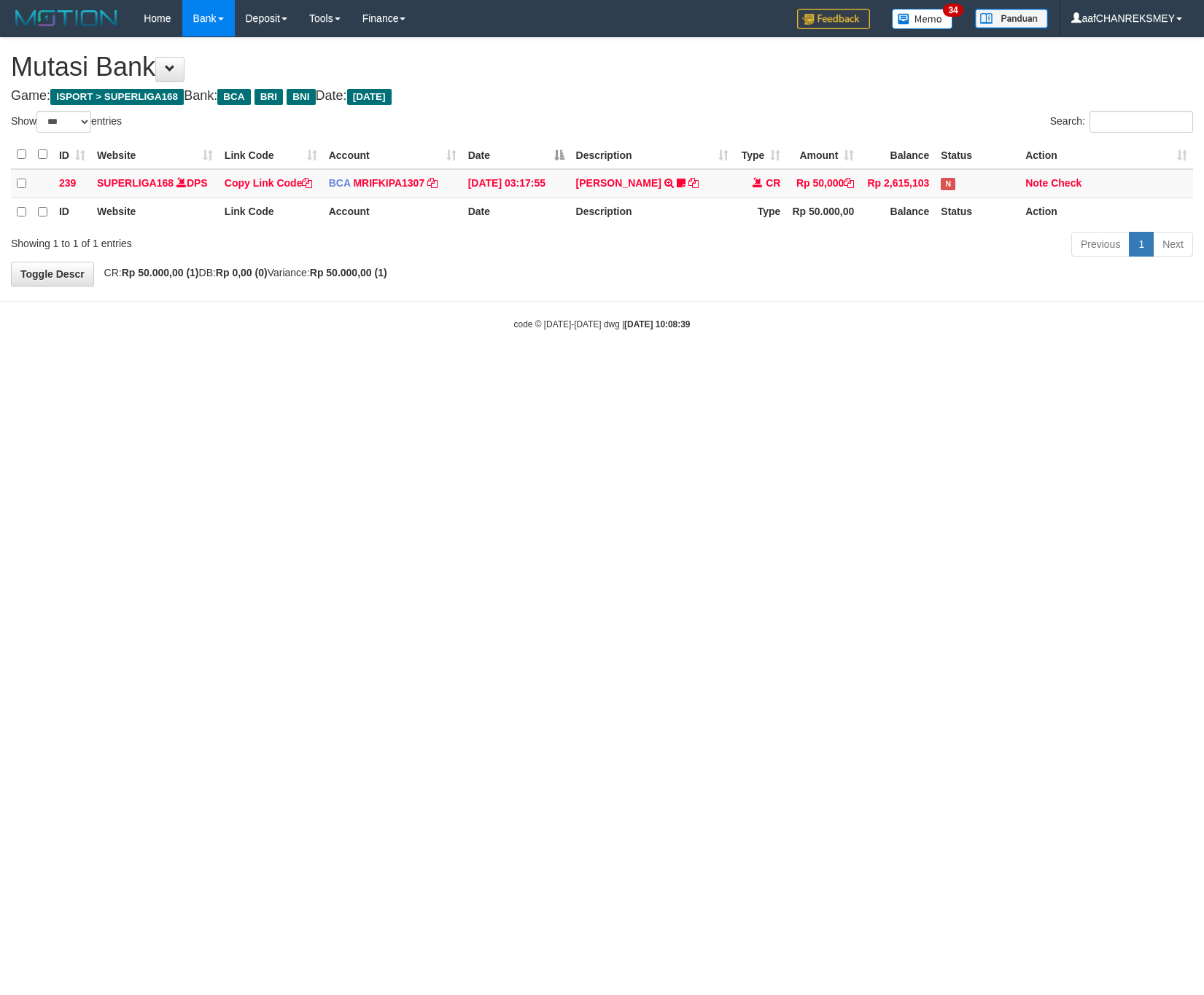 scroll, scrollTop: 0, scrollLeft: 0, axis: both 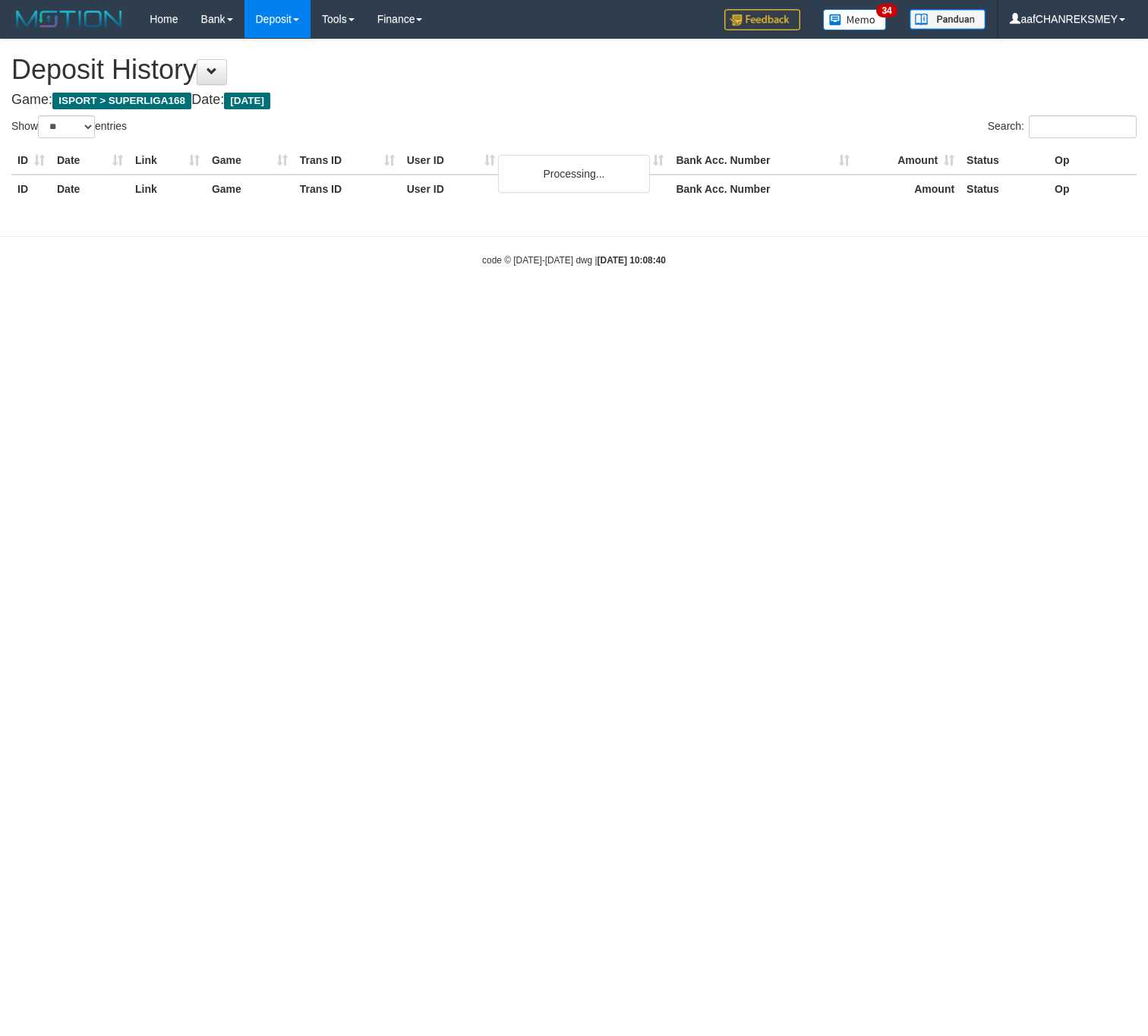 select on "**" 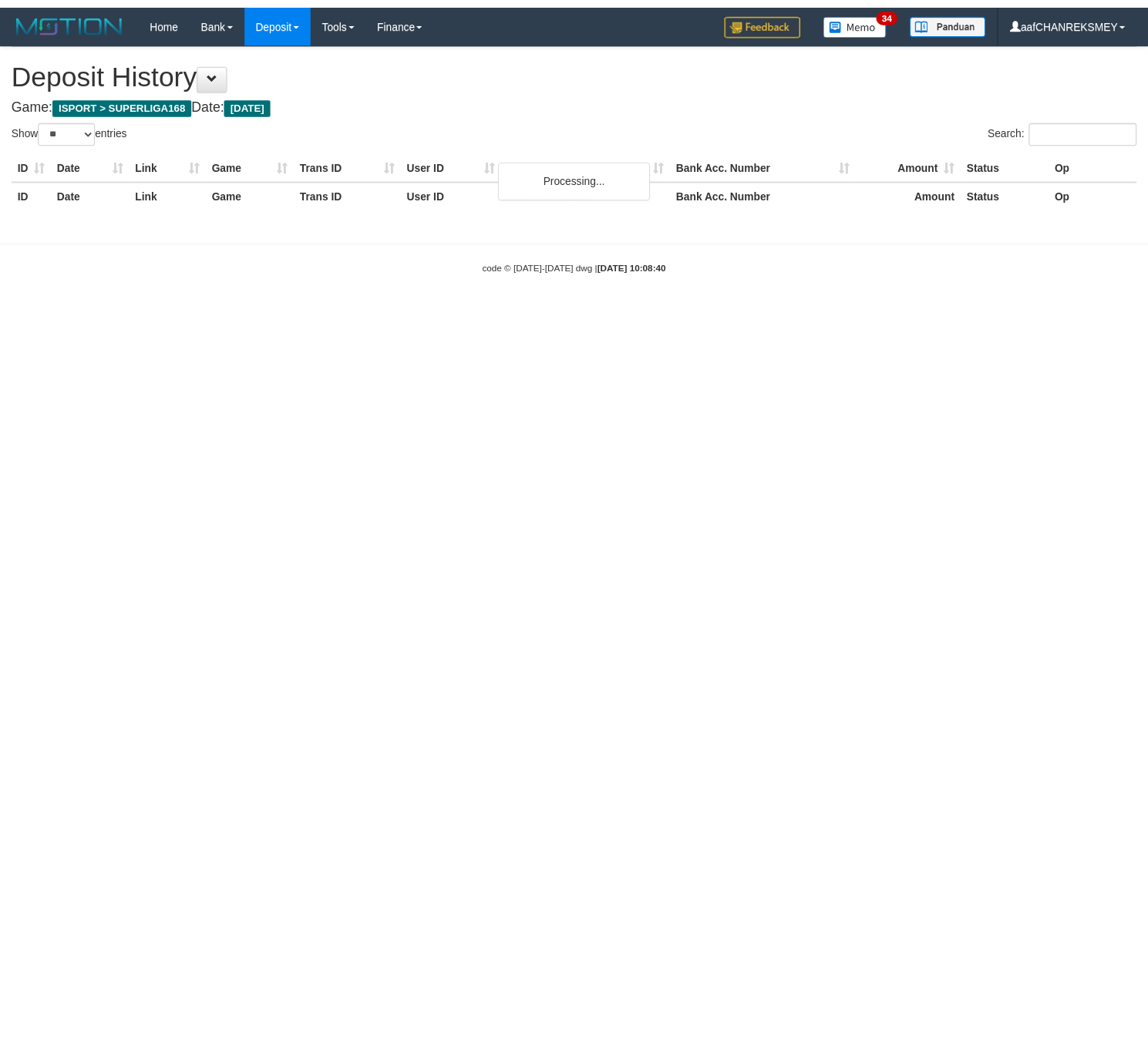 scroll, scrollTop: 0, scrollLeft: 0, axis: both 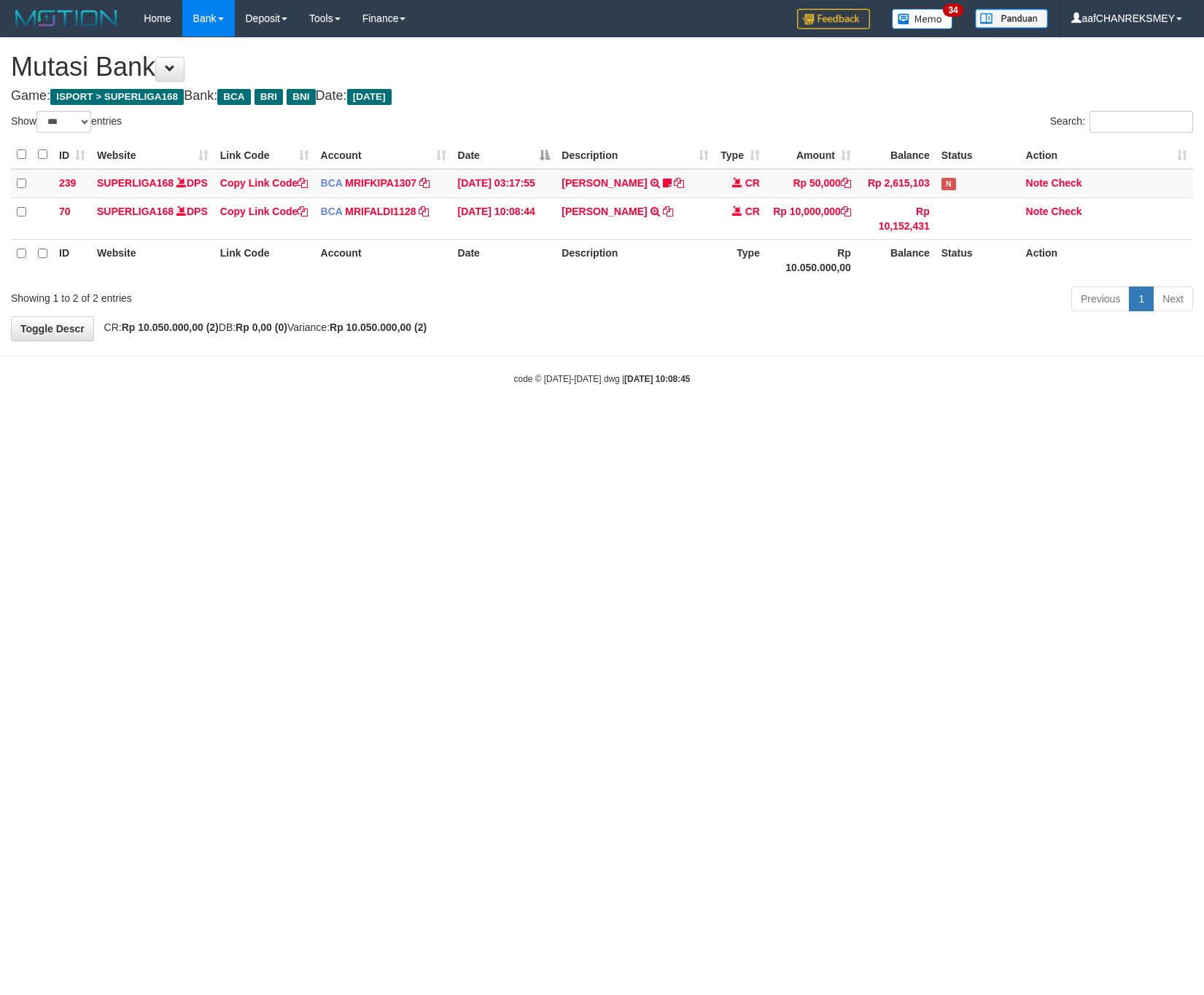 select on "***" 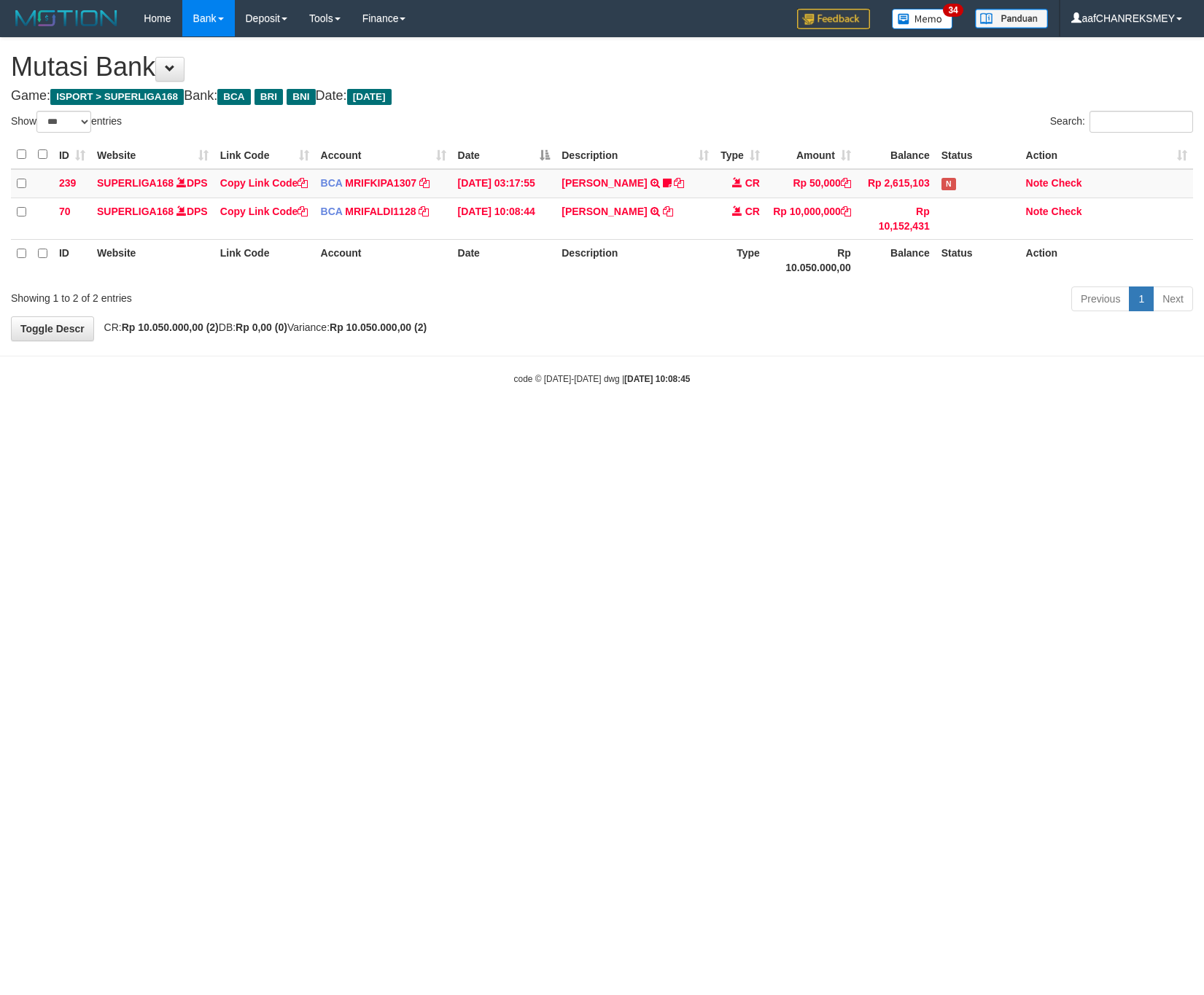scroll, scrollTop: 0, scrollLeft: 0, axis: both 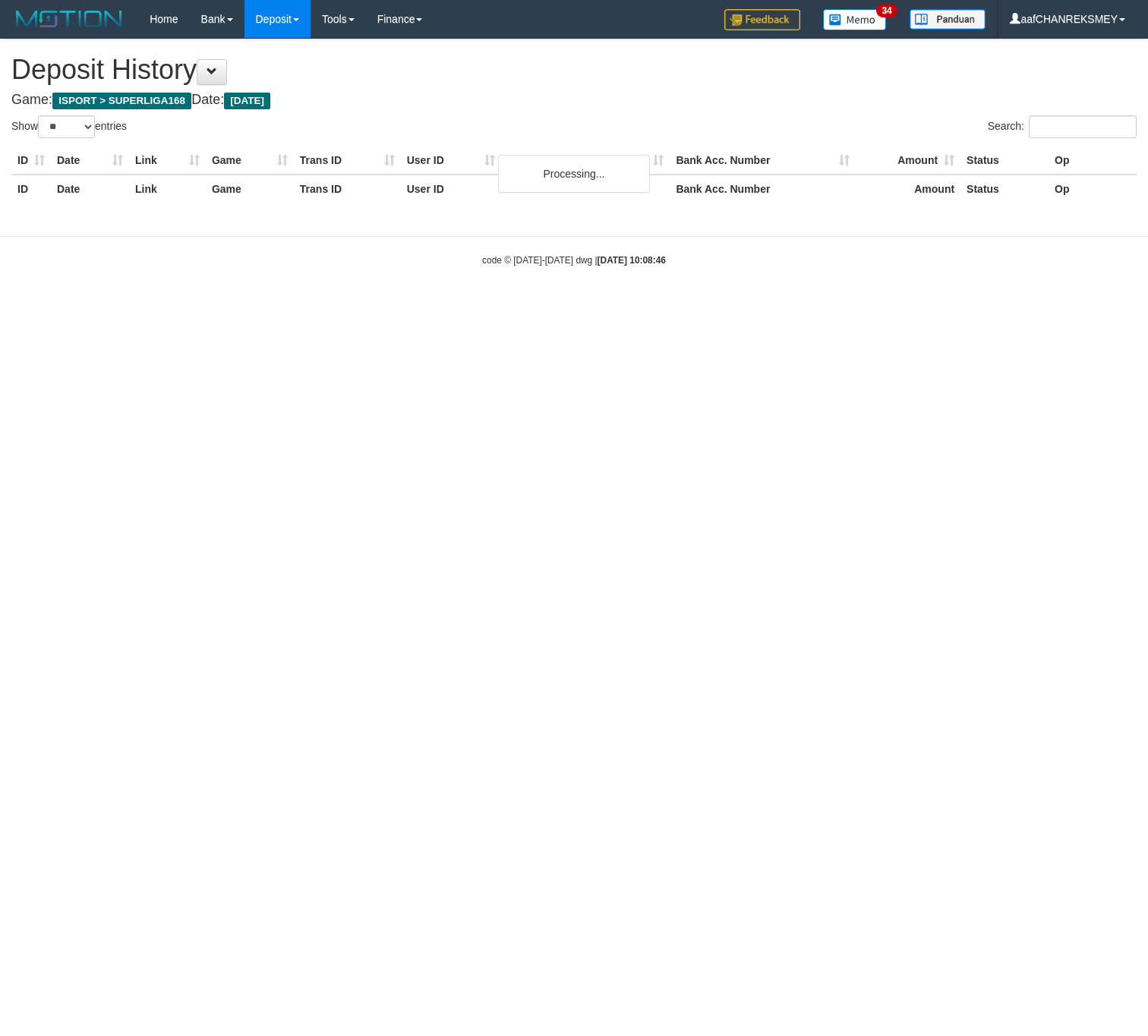 select on "**" 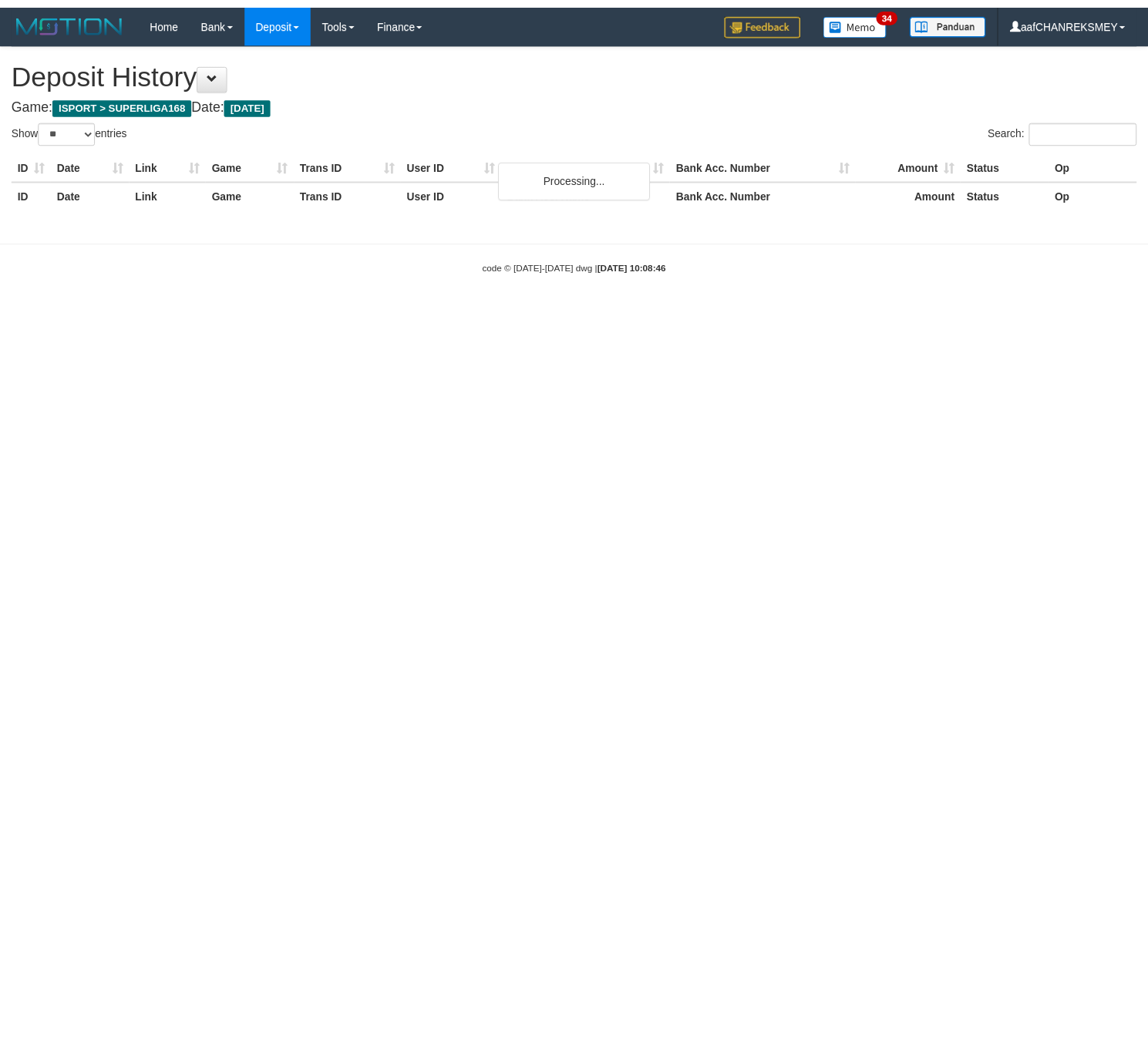 scroll, scrollTop: 0, scrollLeft: 0, axis: both 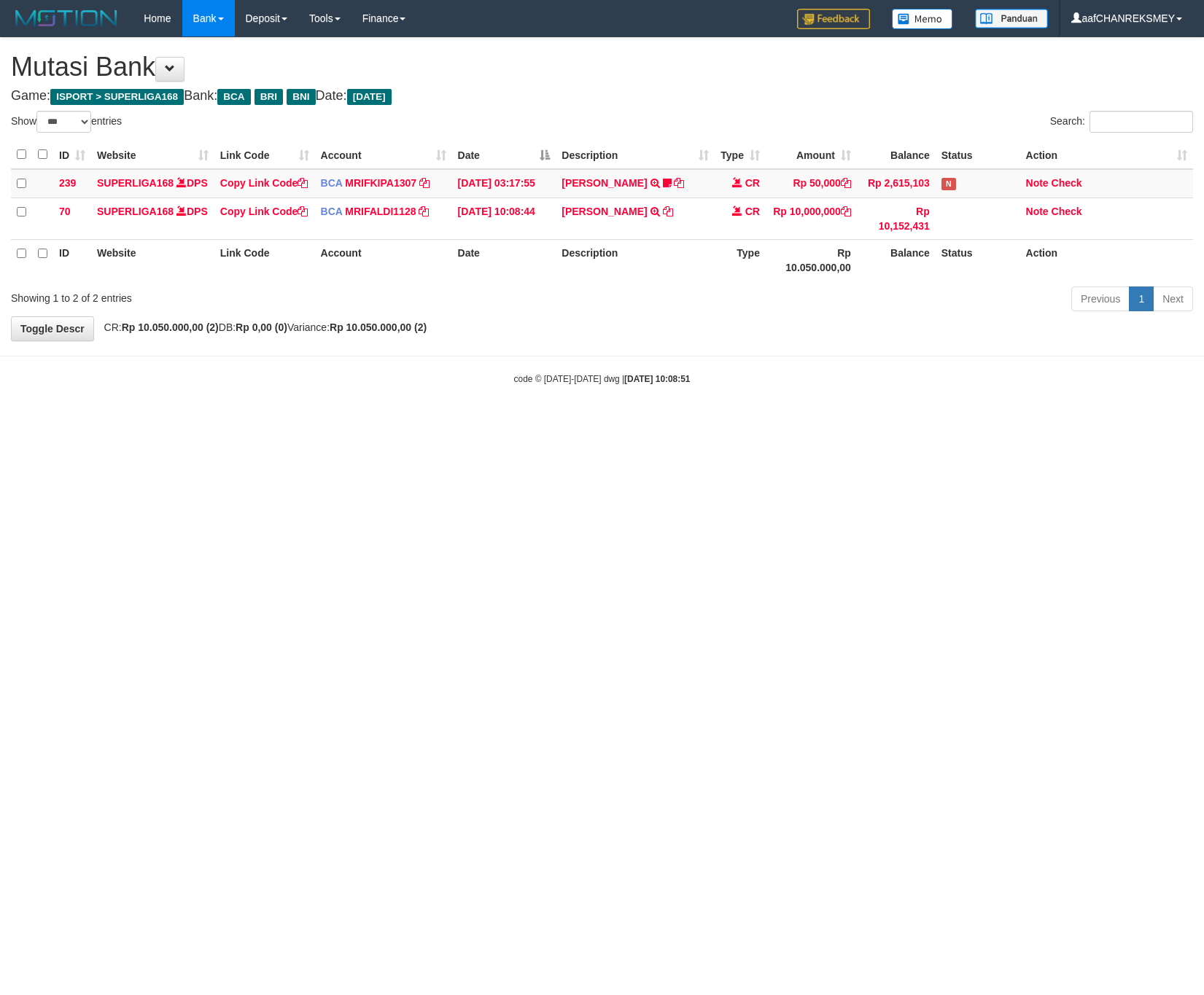 select on "***" 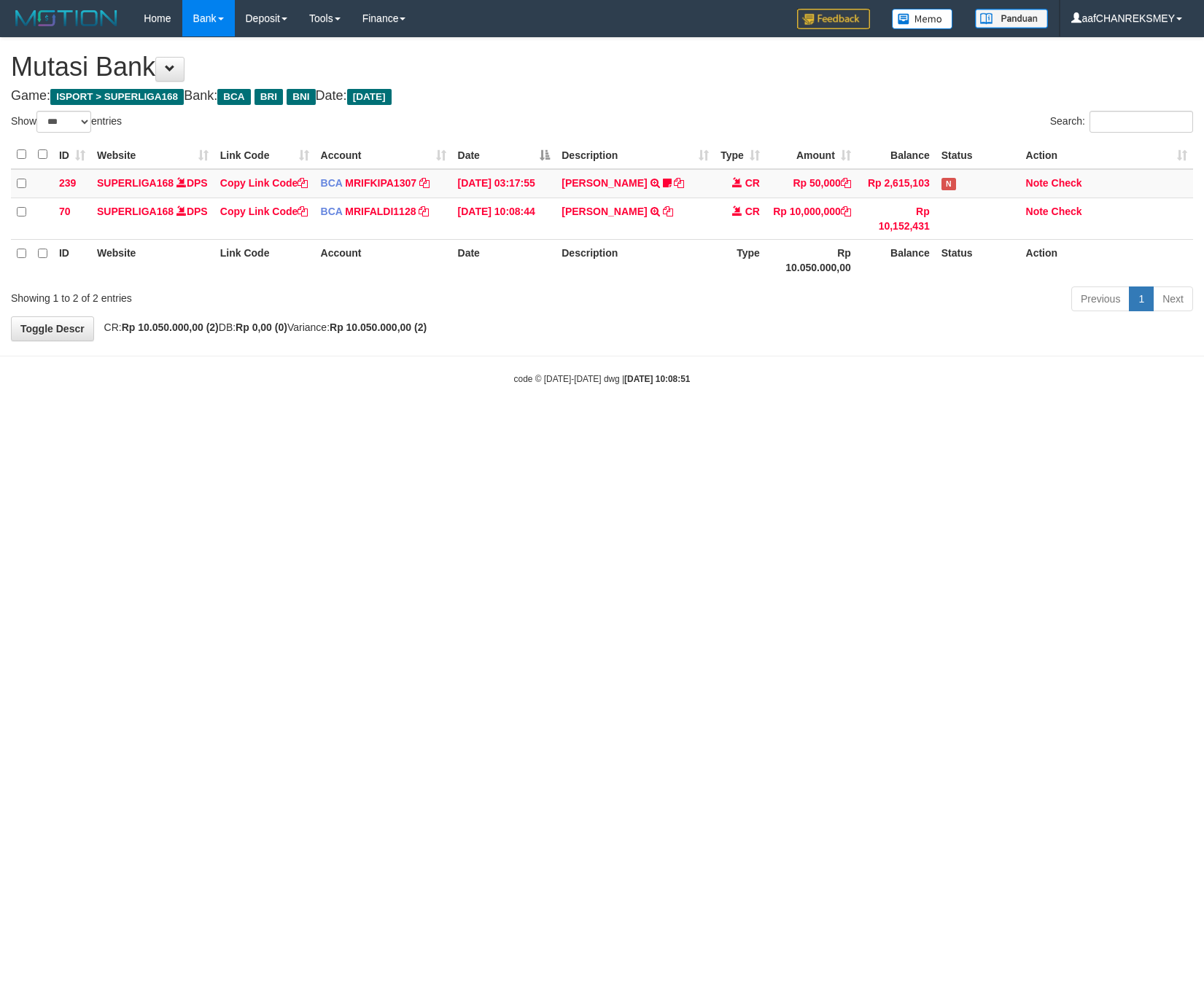 scroll, scrollTop: 0, scrollLeft: 0, axis: both 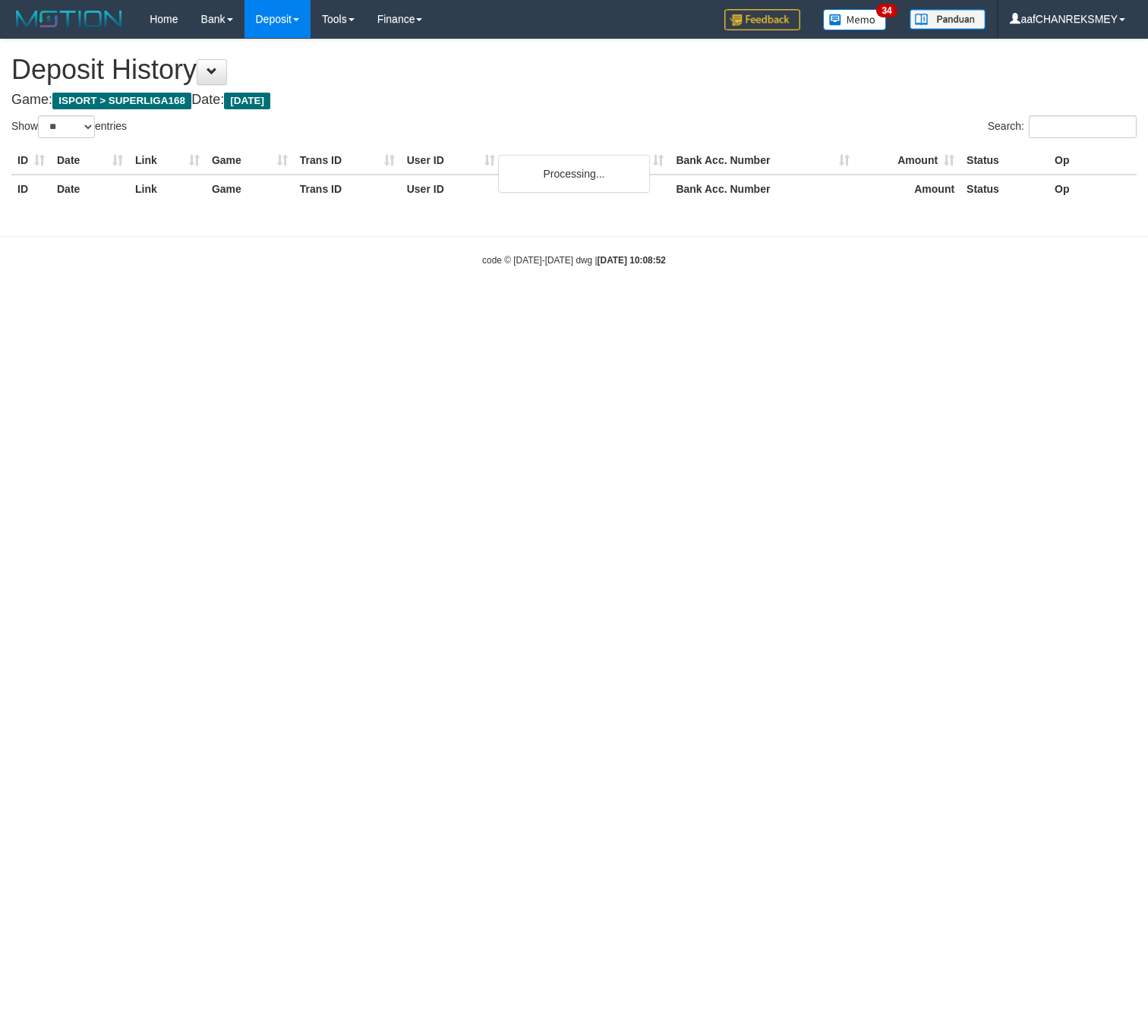 select on "**" 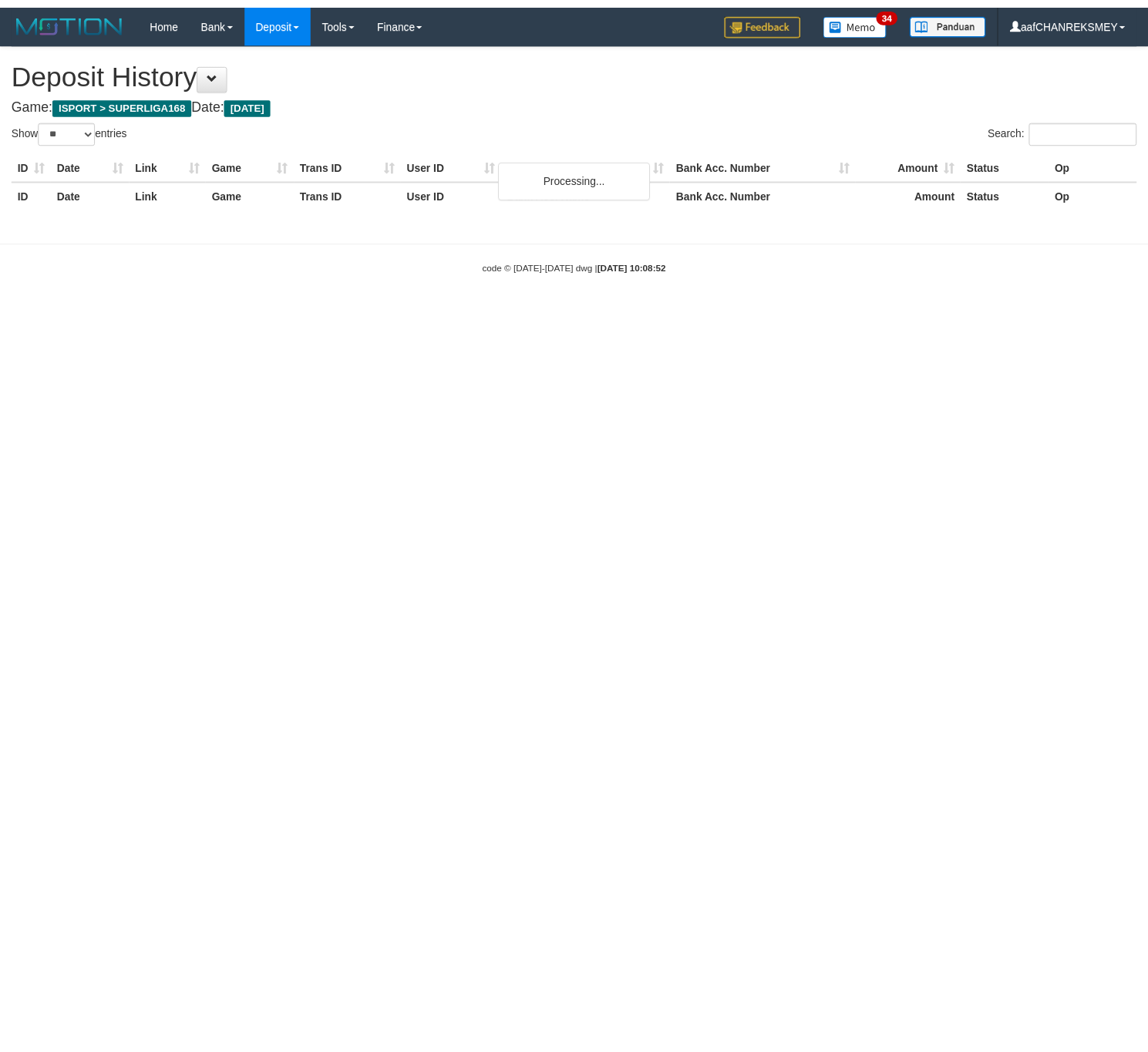 scroll, scrollTop: 0, scrollLeft: 0, axis: both 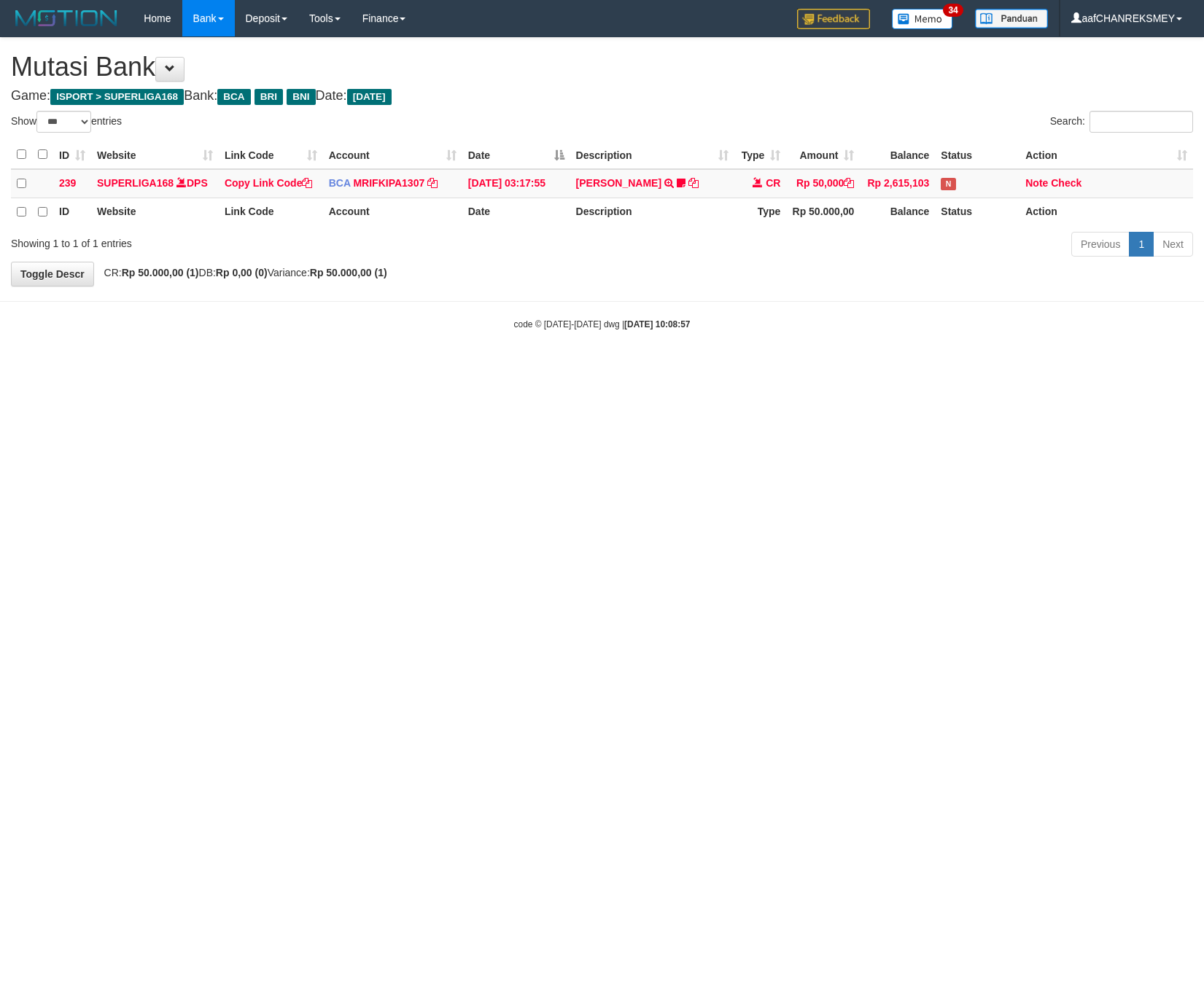 select on "***" 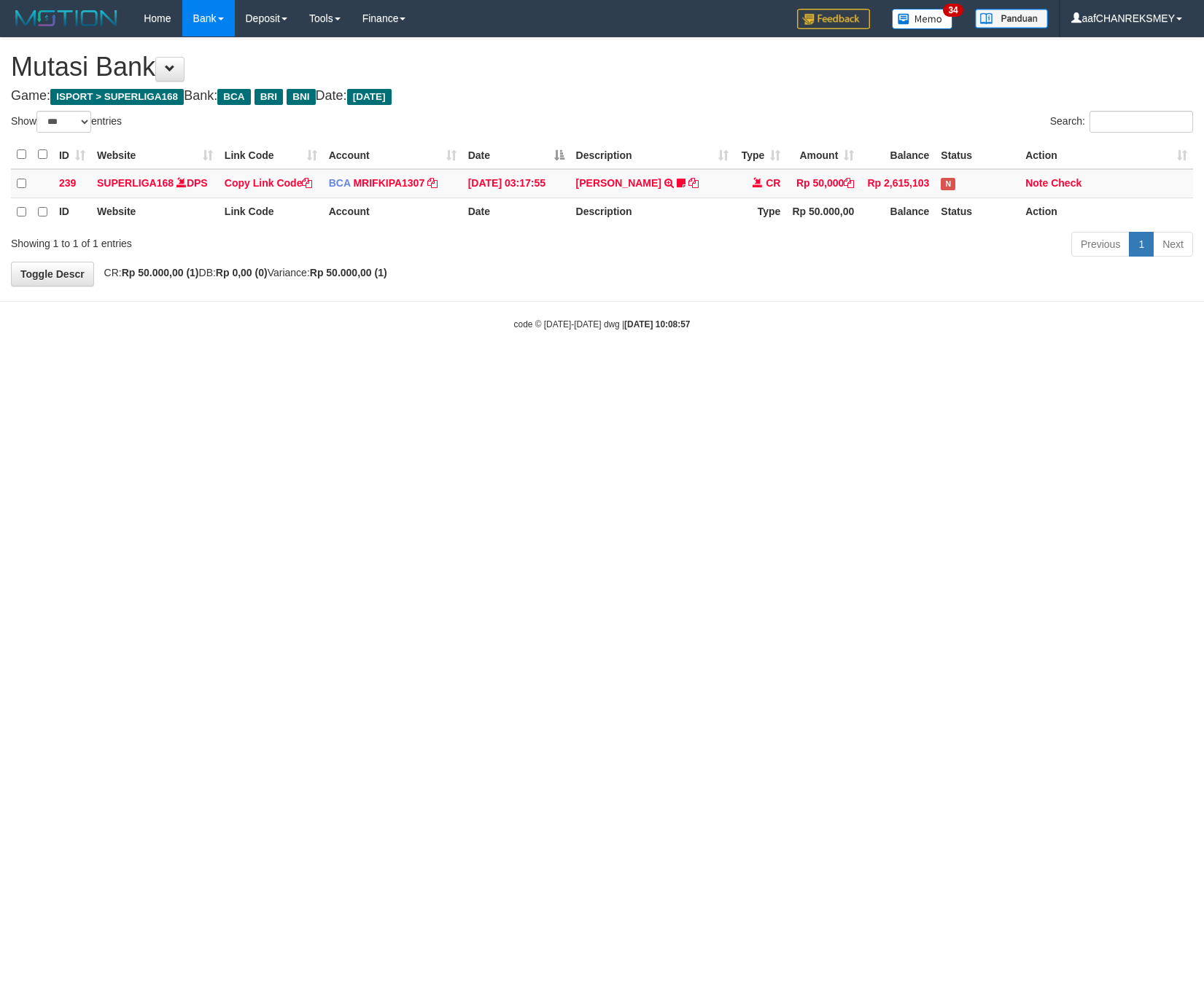 scroll, scrollTop: 0, scrollLeft: 0, axis: both 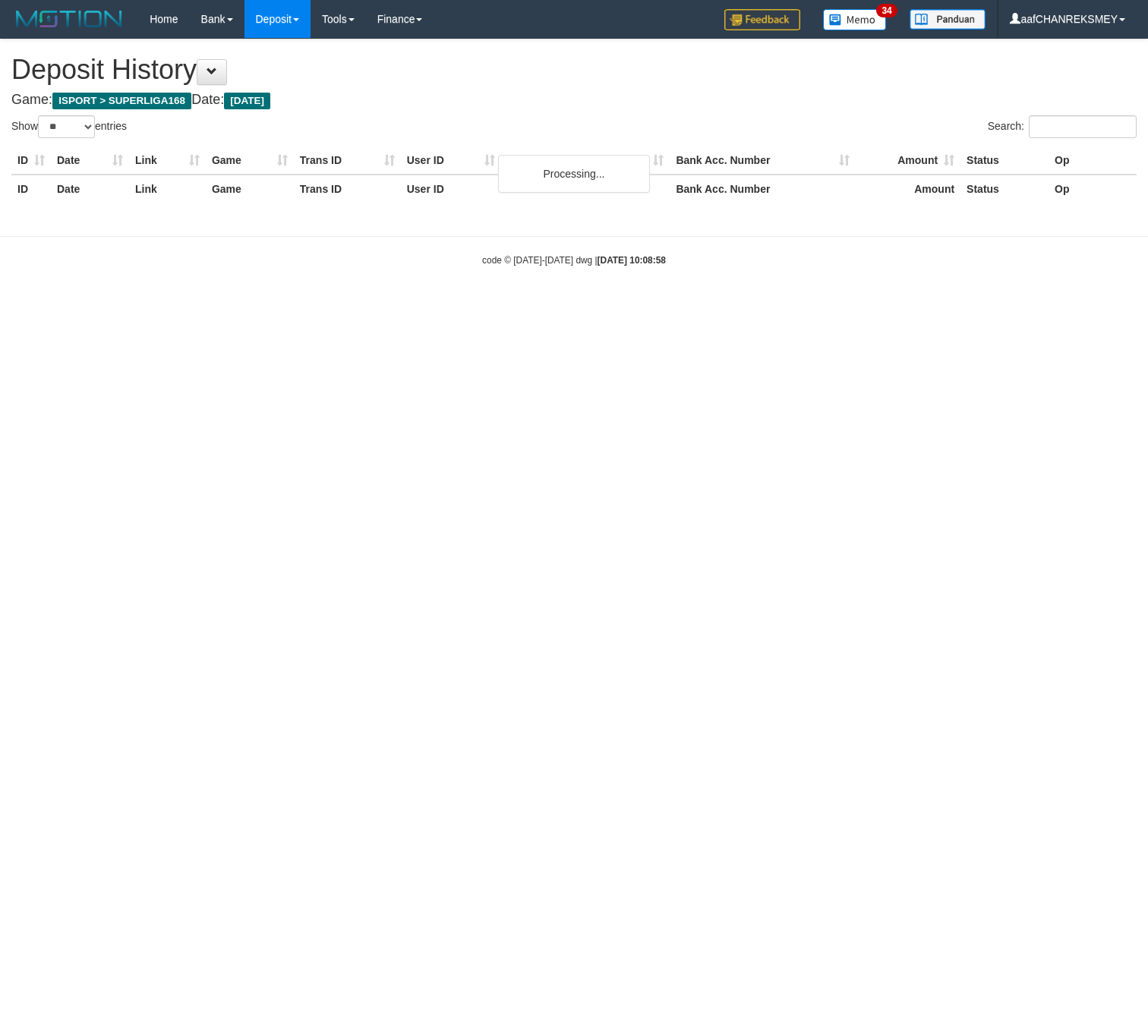 select on "**" 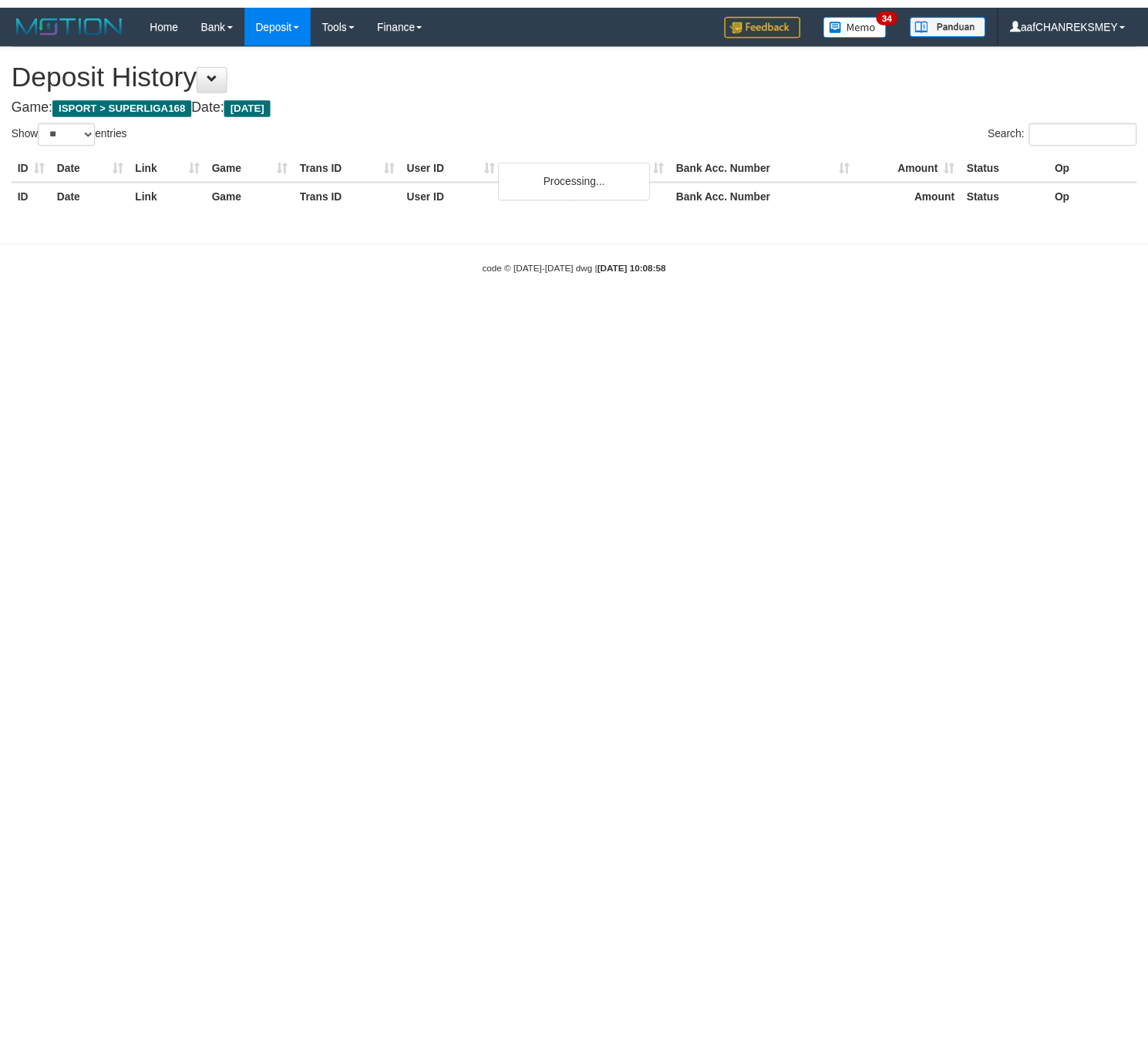 scroll, scrollTop: 0, scrollLeft: 0, axis: both 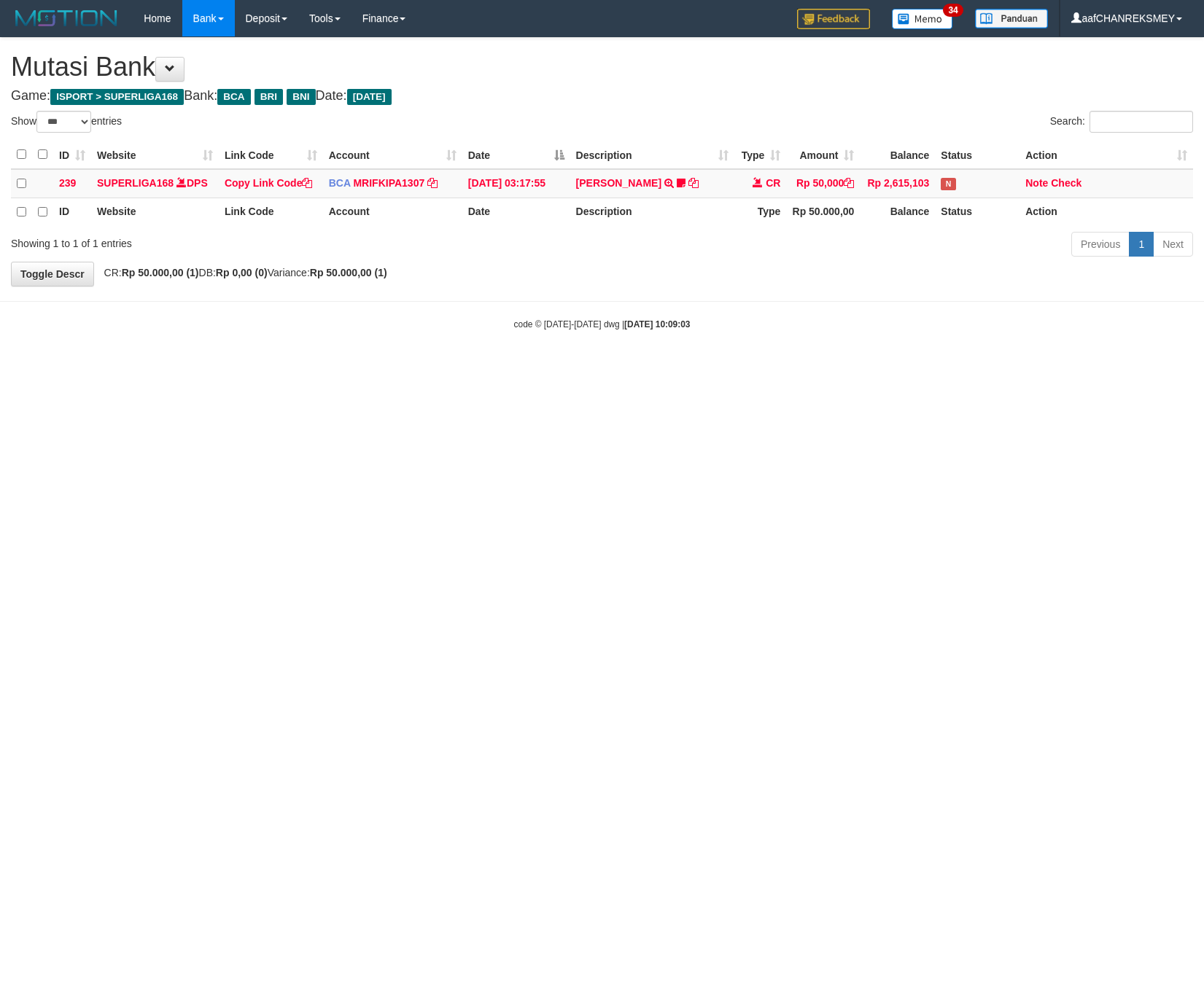 select on "***" 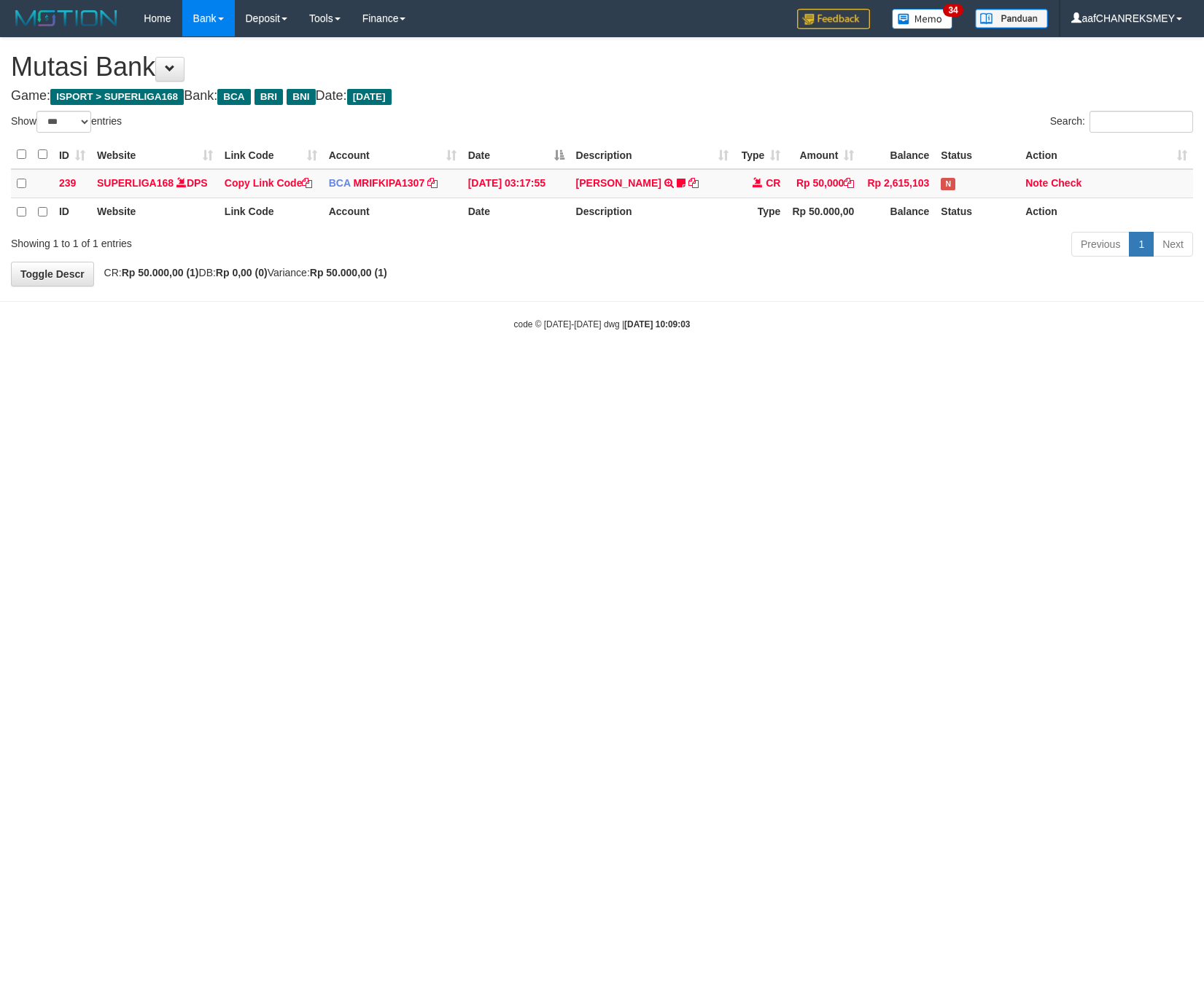 scroll, scrollTop: 0, scrollLeft: 0, axis: both 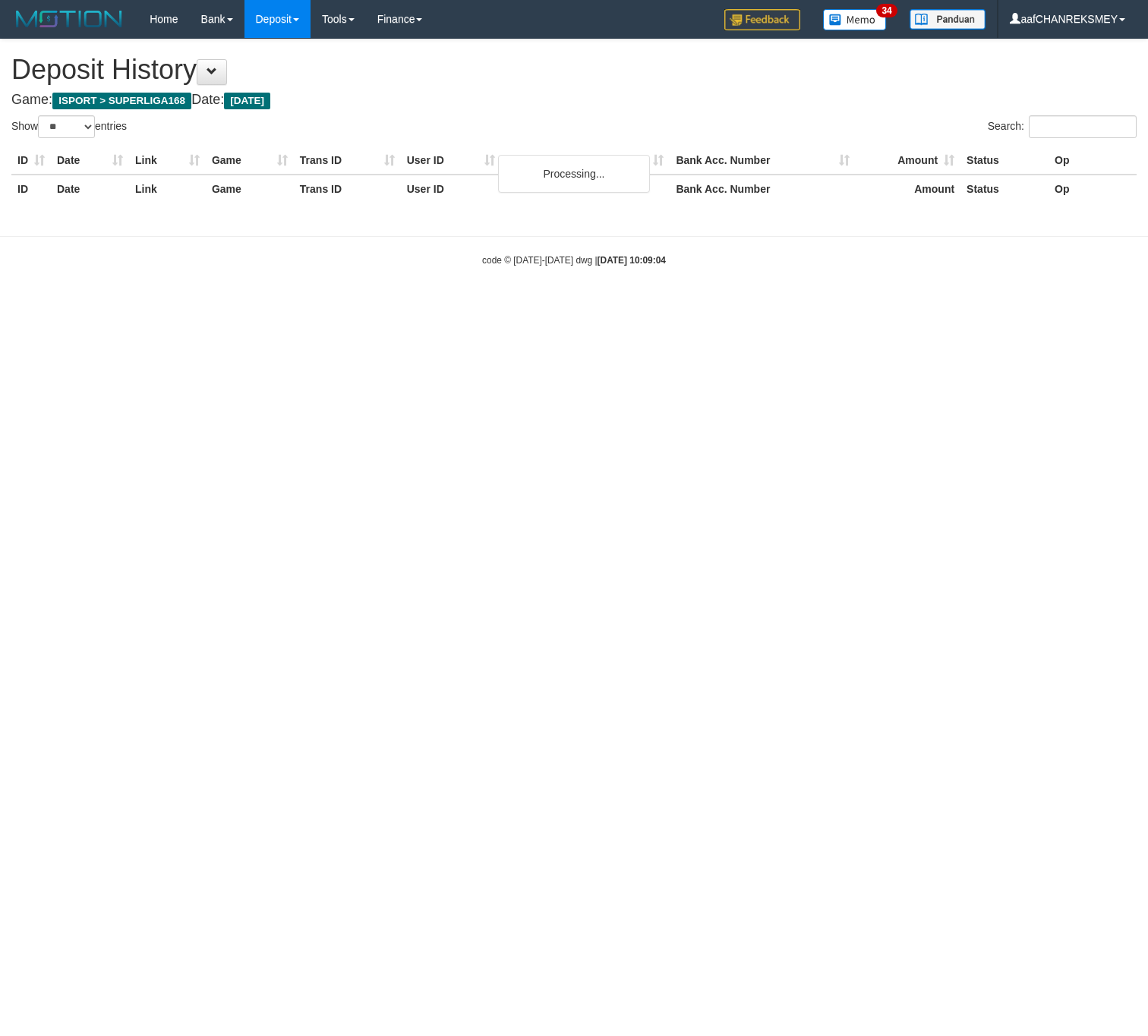 select on "**" 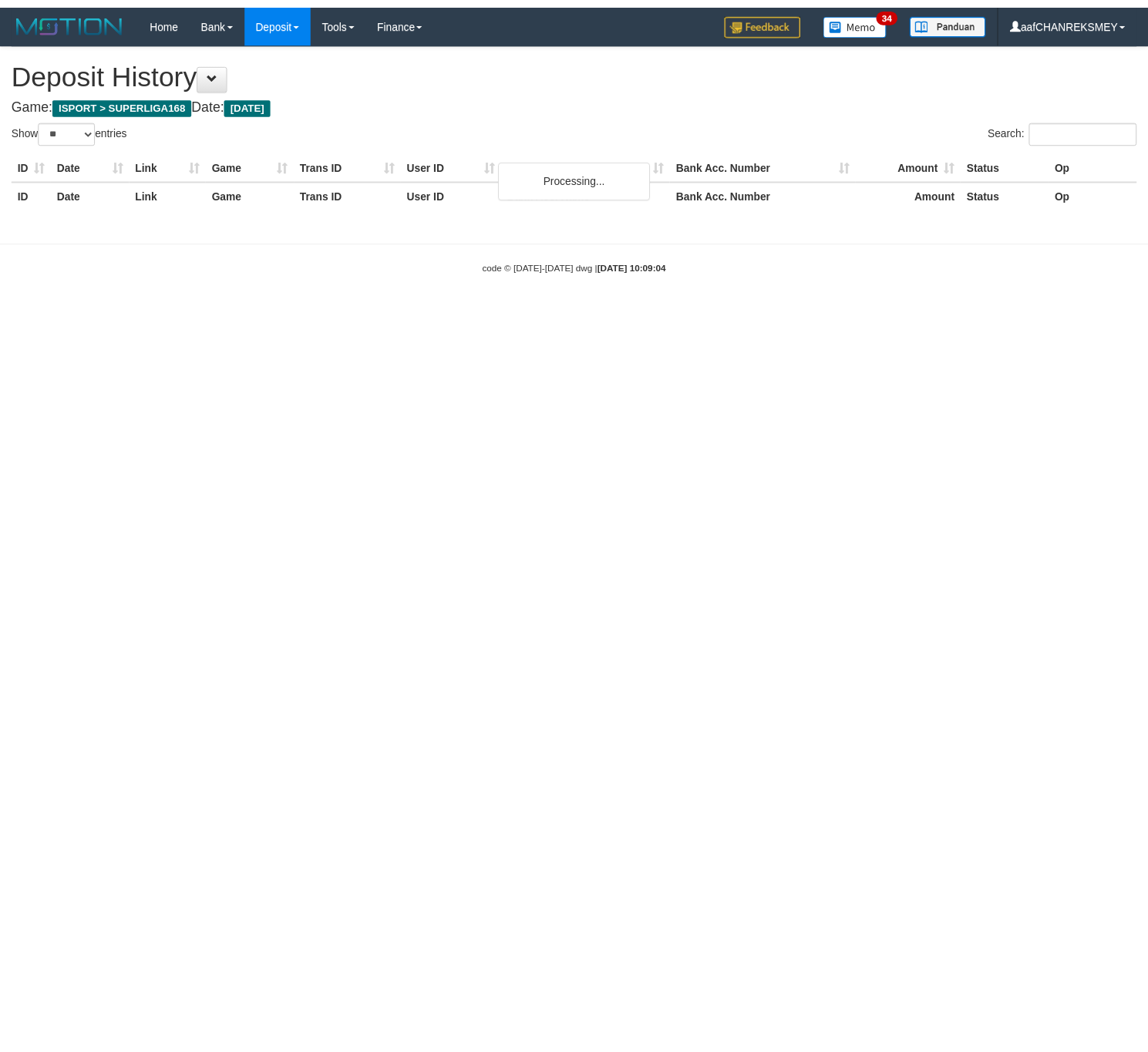 scroll, scrollTop: 0, scrollLeft: 0, axis: both 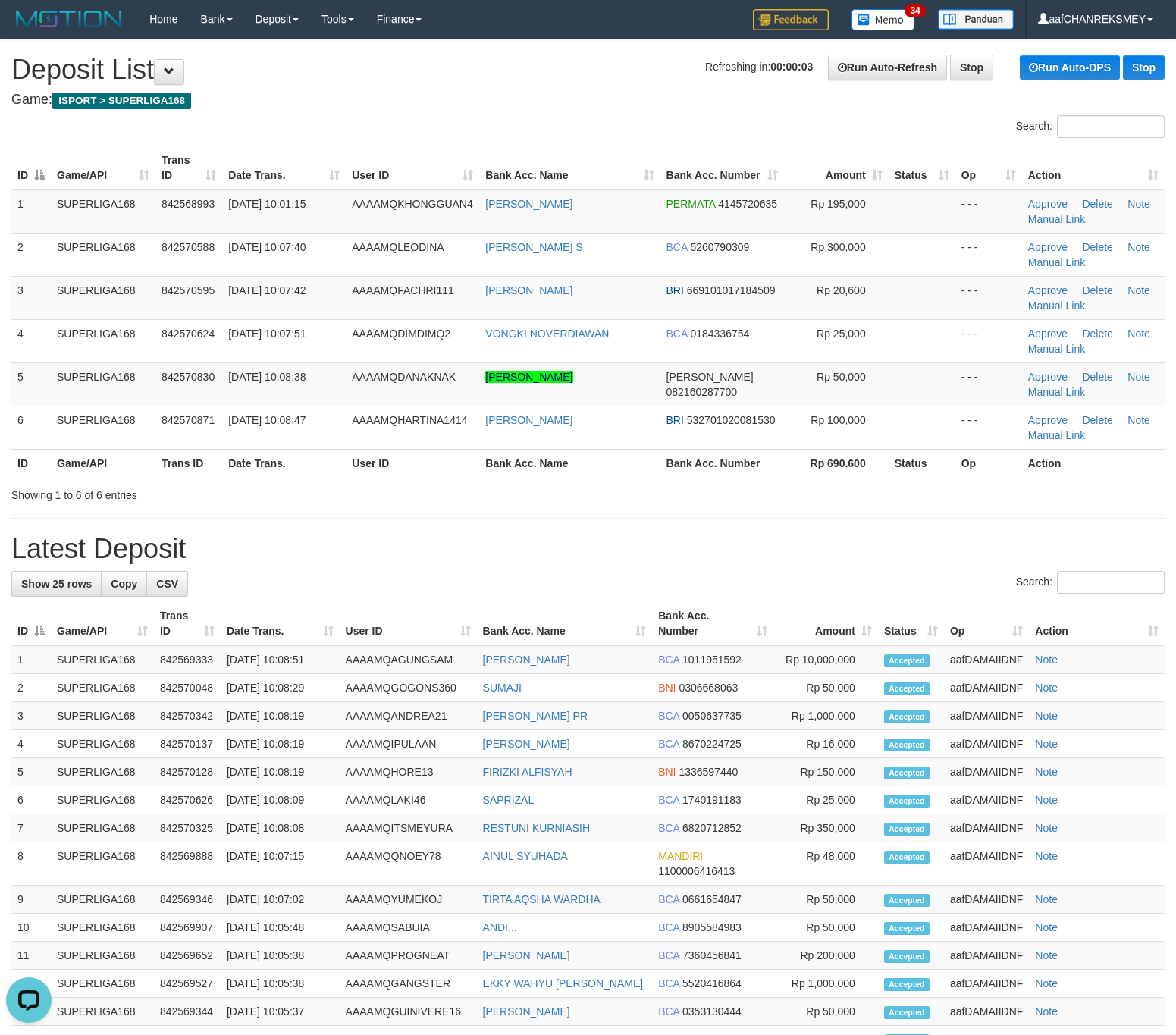 drag, startPoint x: 632, startPoint y: 623, endPoint x: 284, endPoint y: 619, distance: 348.02299 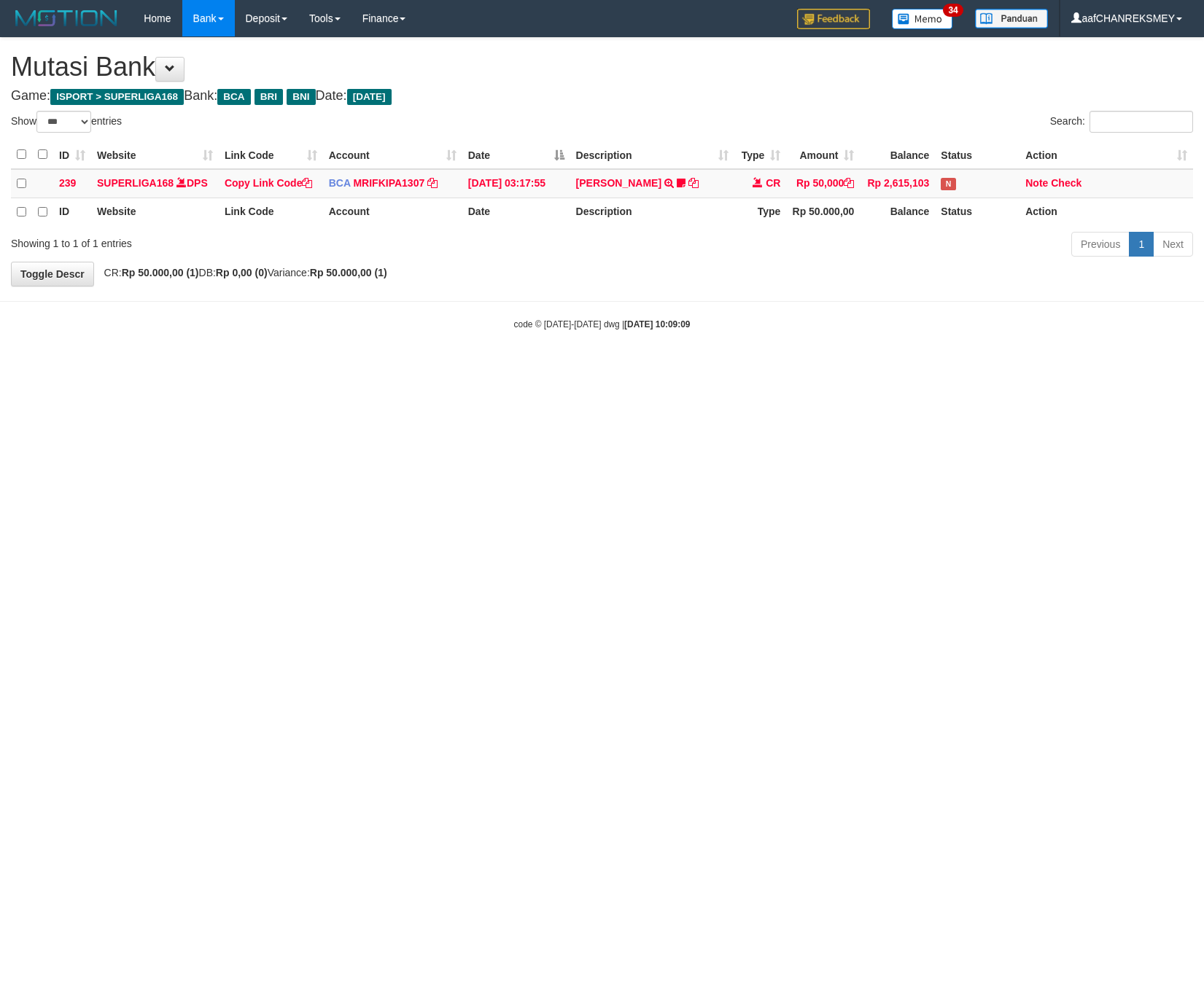 select on "***" 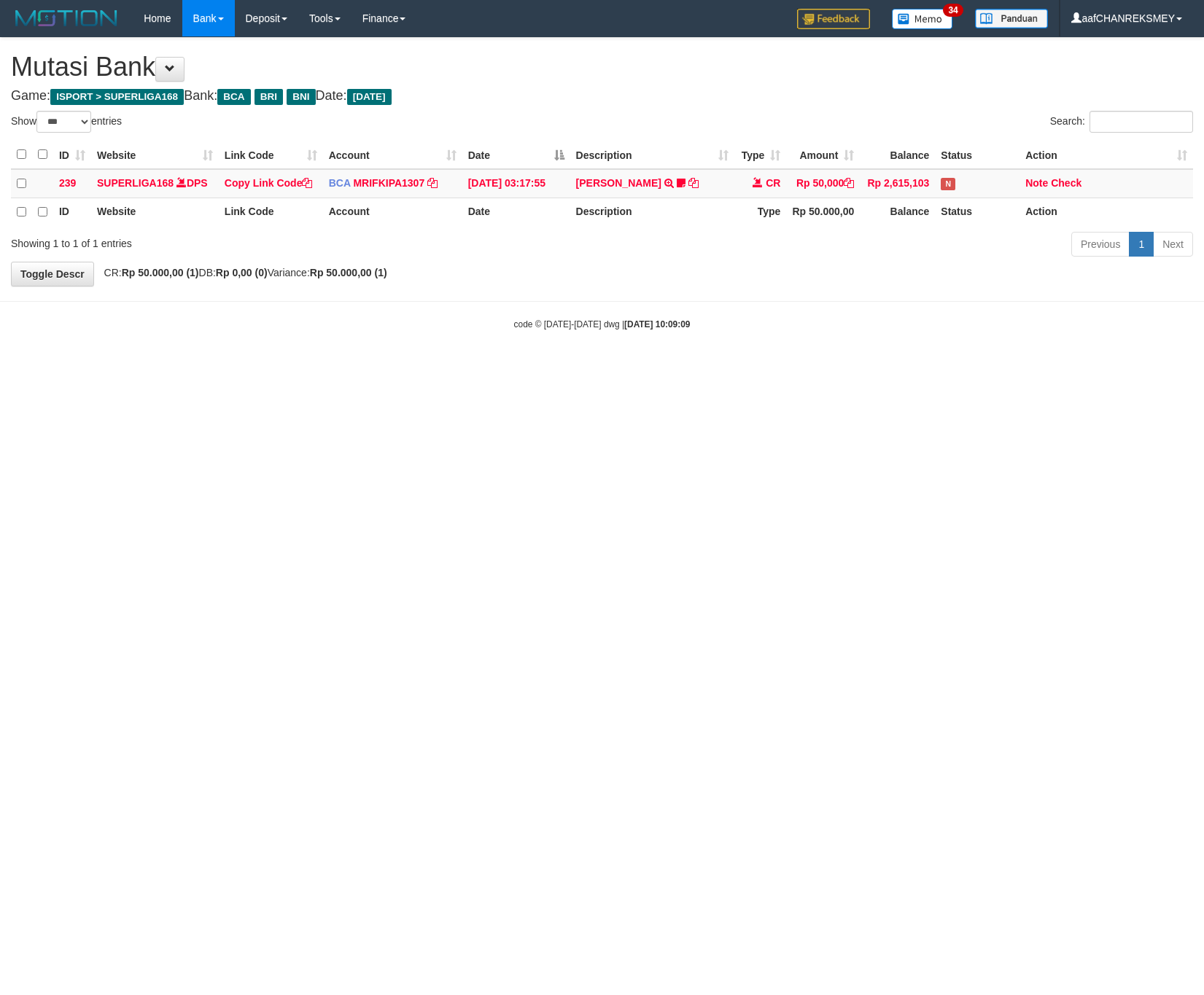 scroll, scrollTop: 0, scrollLeft: 0, axis: both 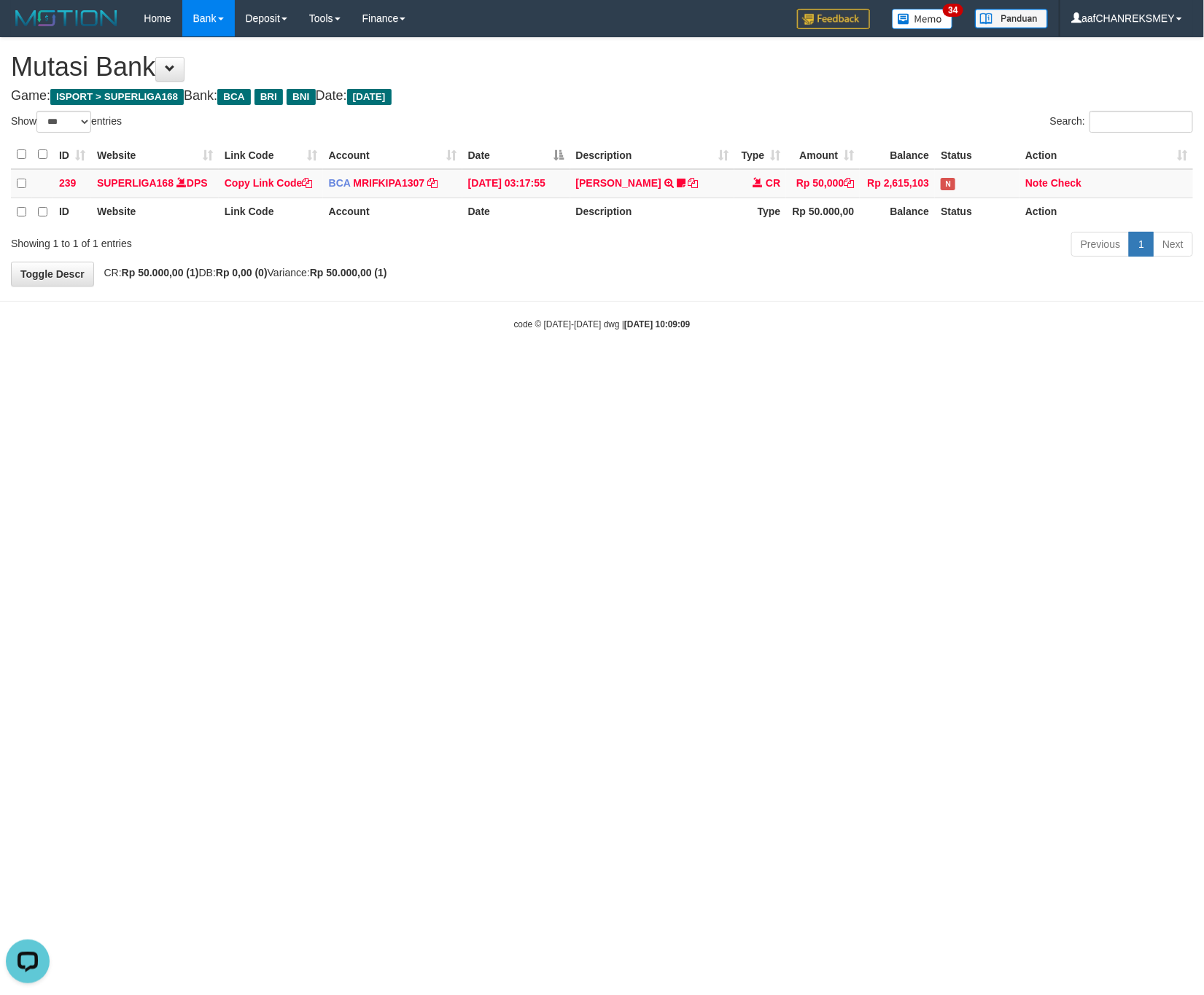 drag, startPoint x: 508, startPoint y: 591, endPoint x: 1201, endPoint y: 519, distance: 696.7302 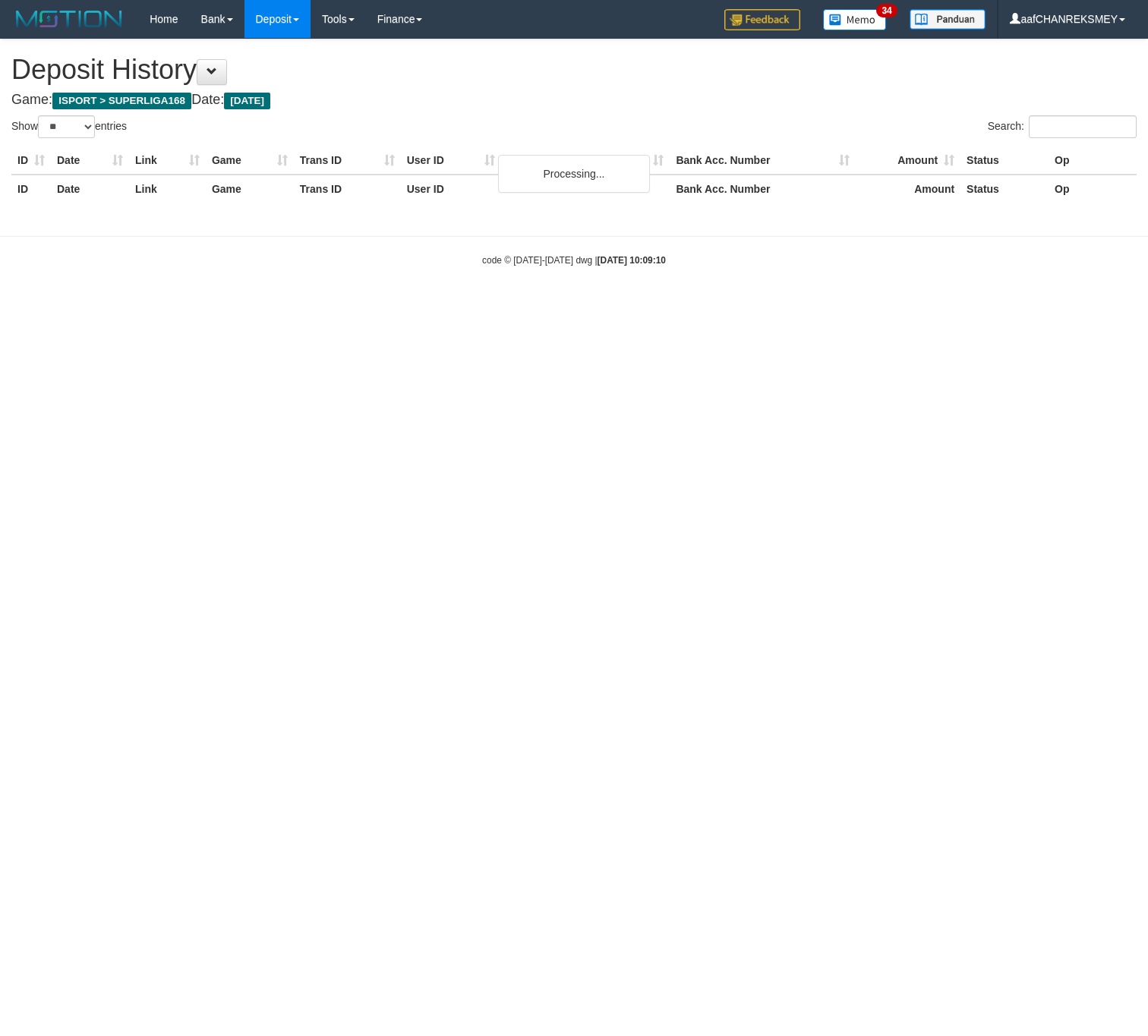select on "**" 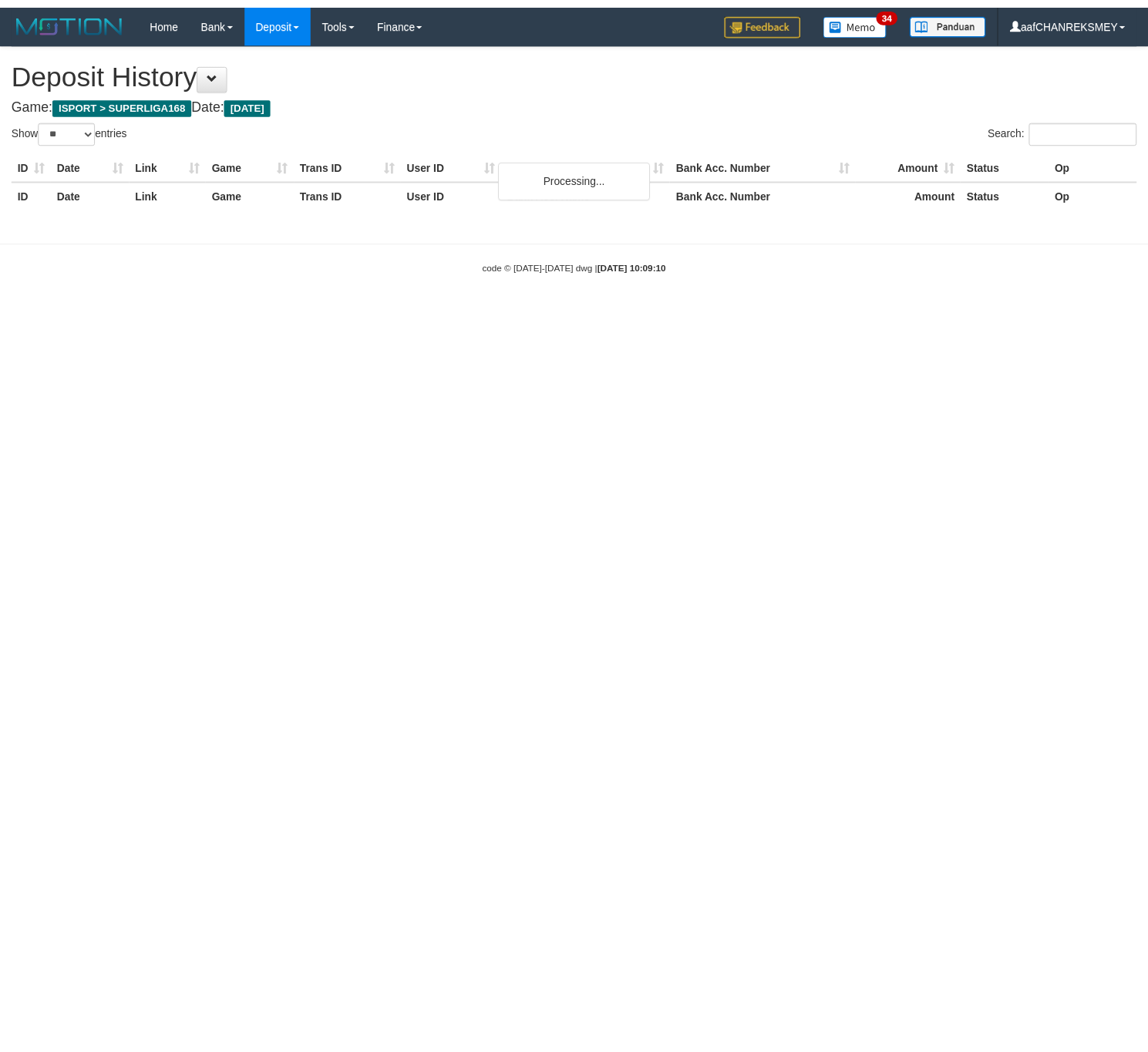 scroll, scrollTop: 0, scrollLeft: 0, axis: both 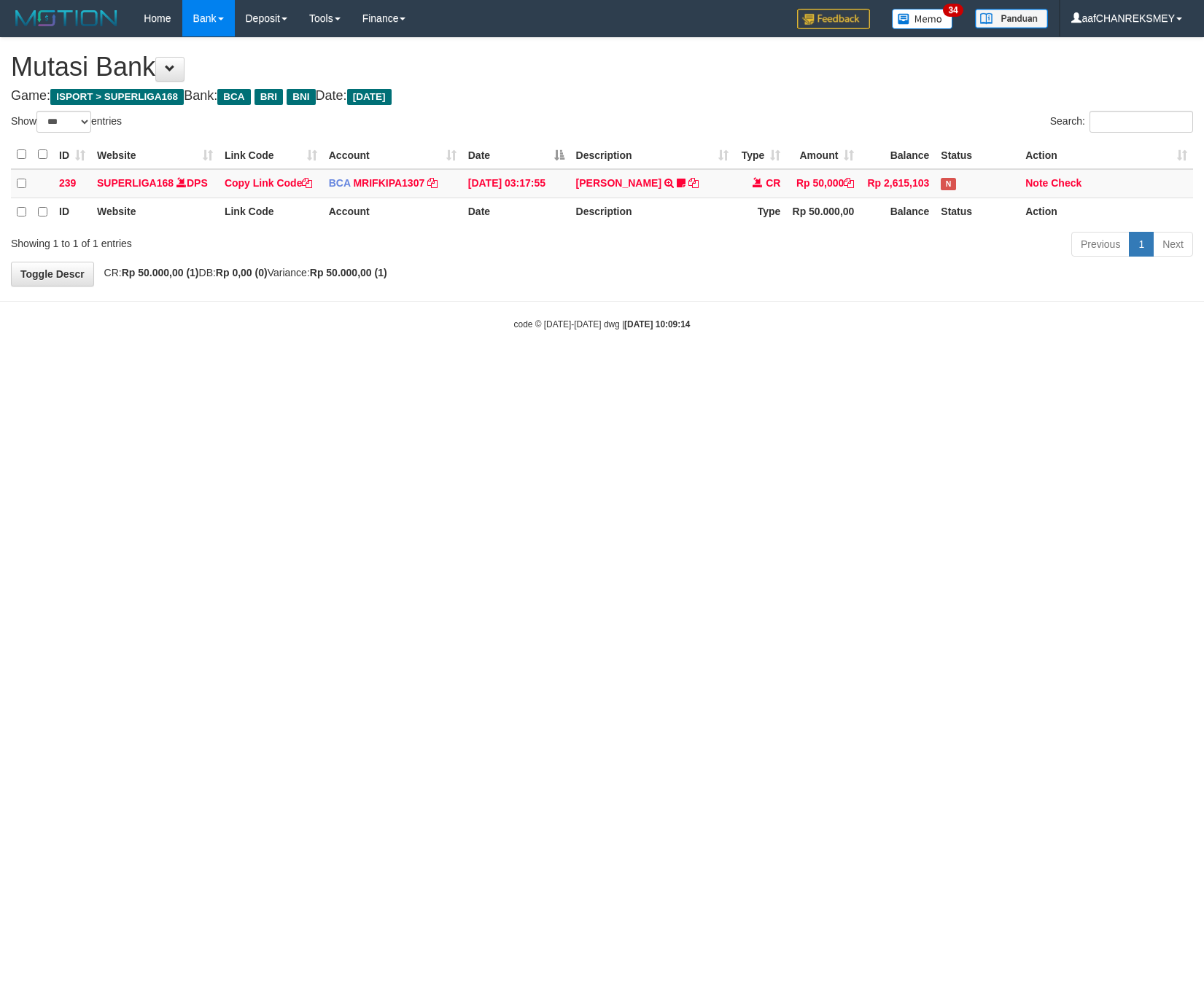 select on "***" 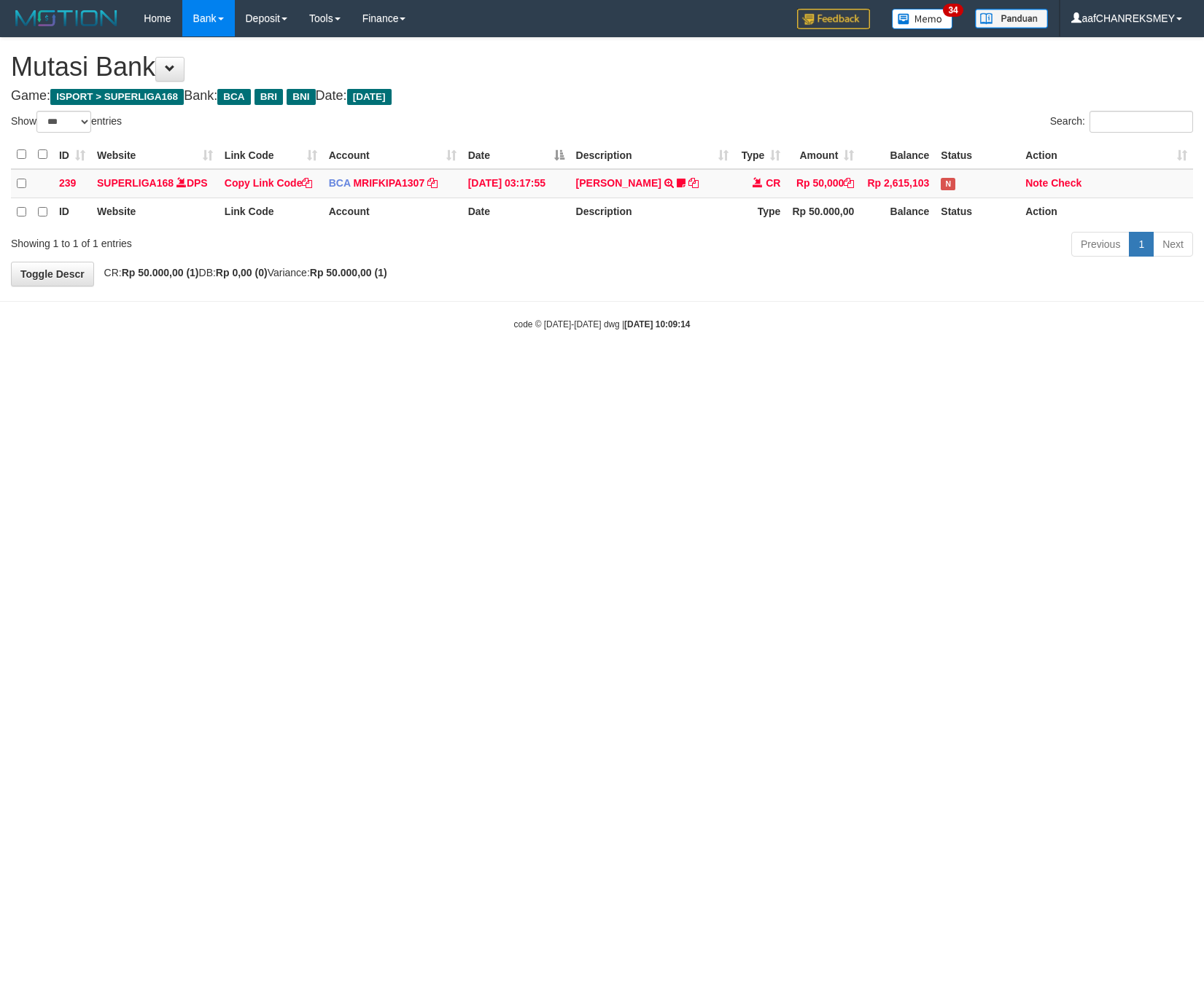 scroll, scrollTop: 0, scrollLeft: 0, axis: both 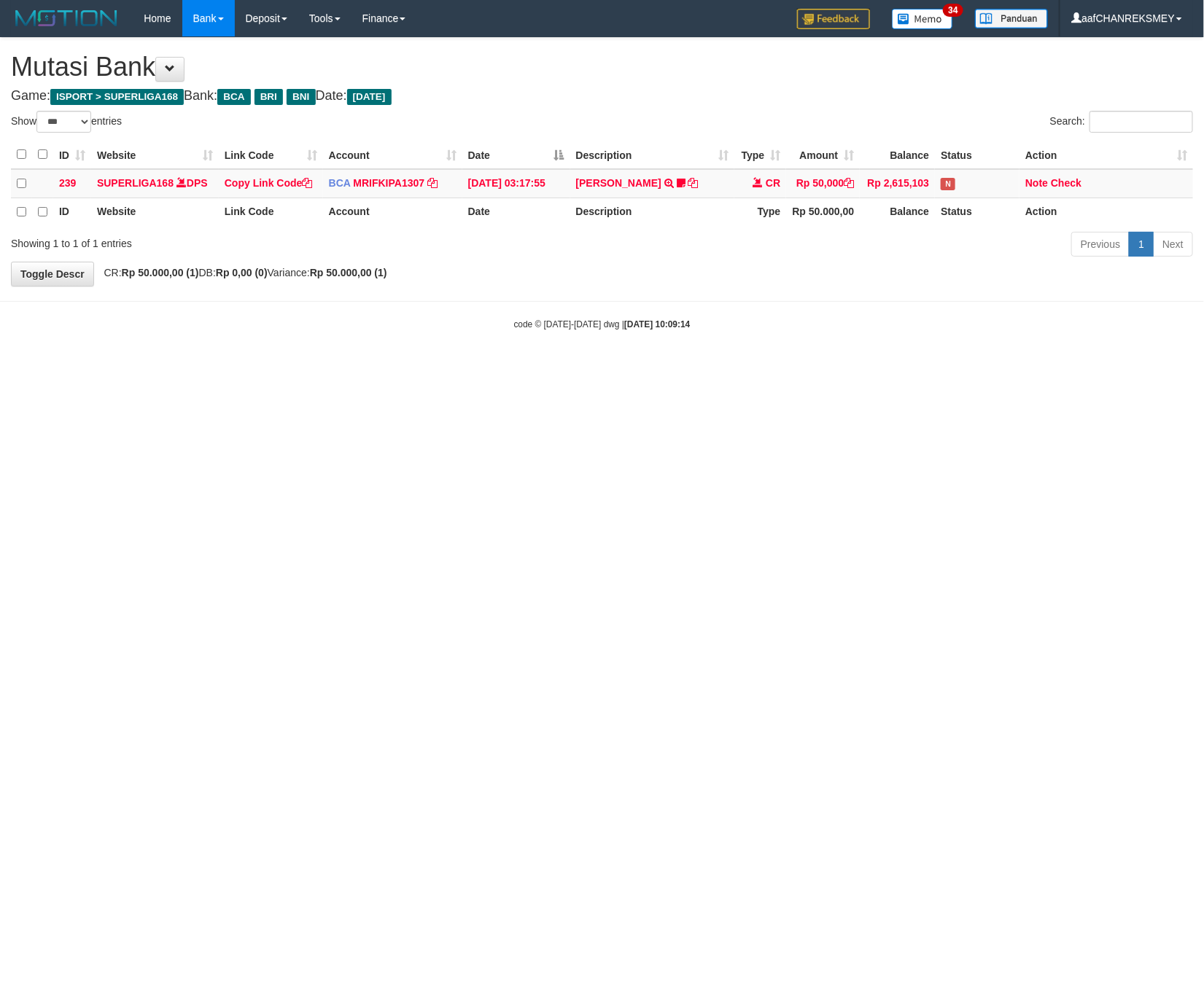 click on "Toggle navigation
Home
Bank
Account List
Load
By Website
Group
[ISPORT]													SUPERLIGA168
By Load Group (DPS)" at bounding box center (602, 184) 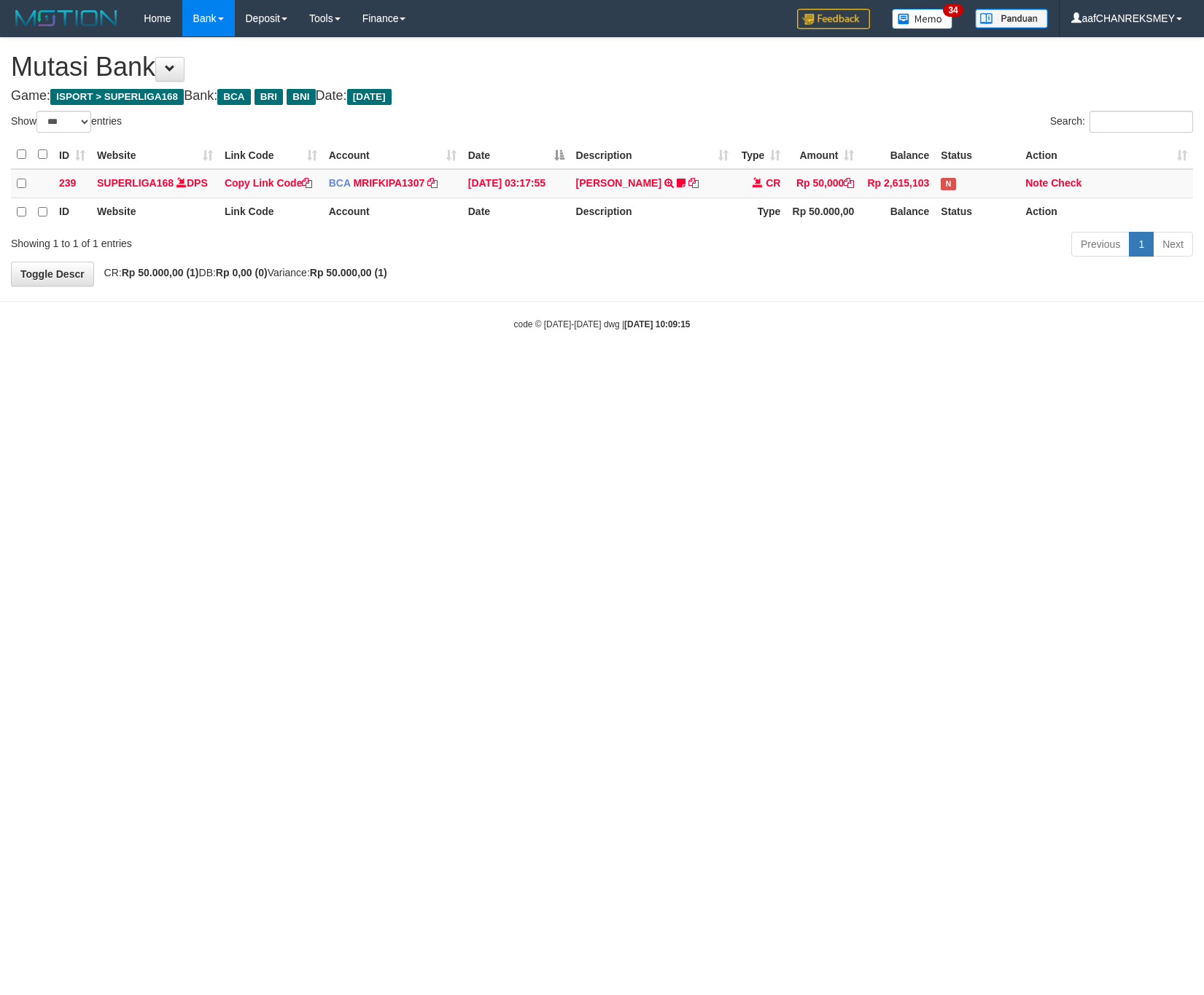 select on "***" 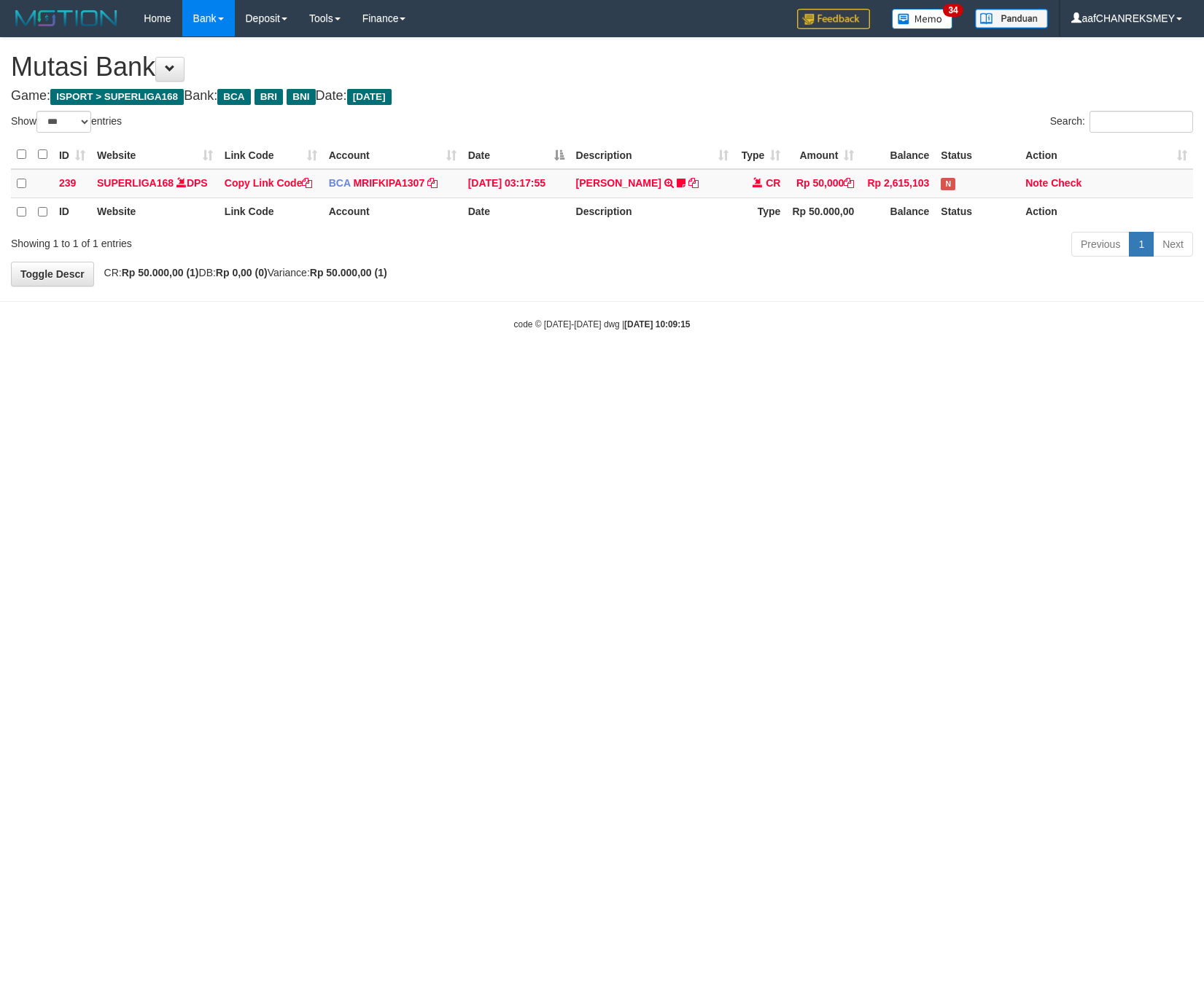 scroll, scrollTop: 0, scrollLeft: 0, axis: both 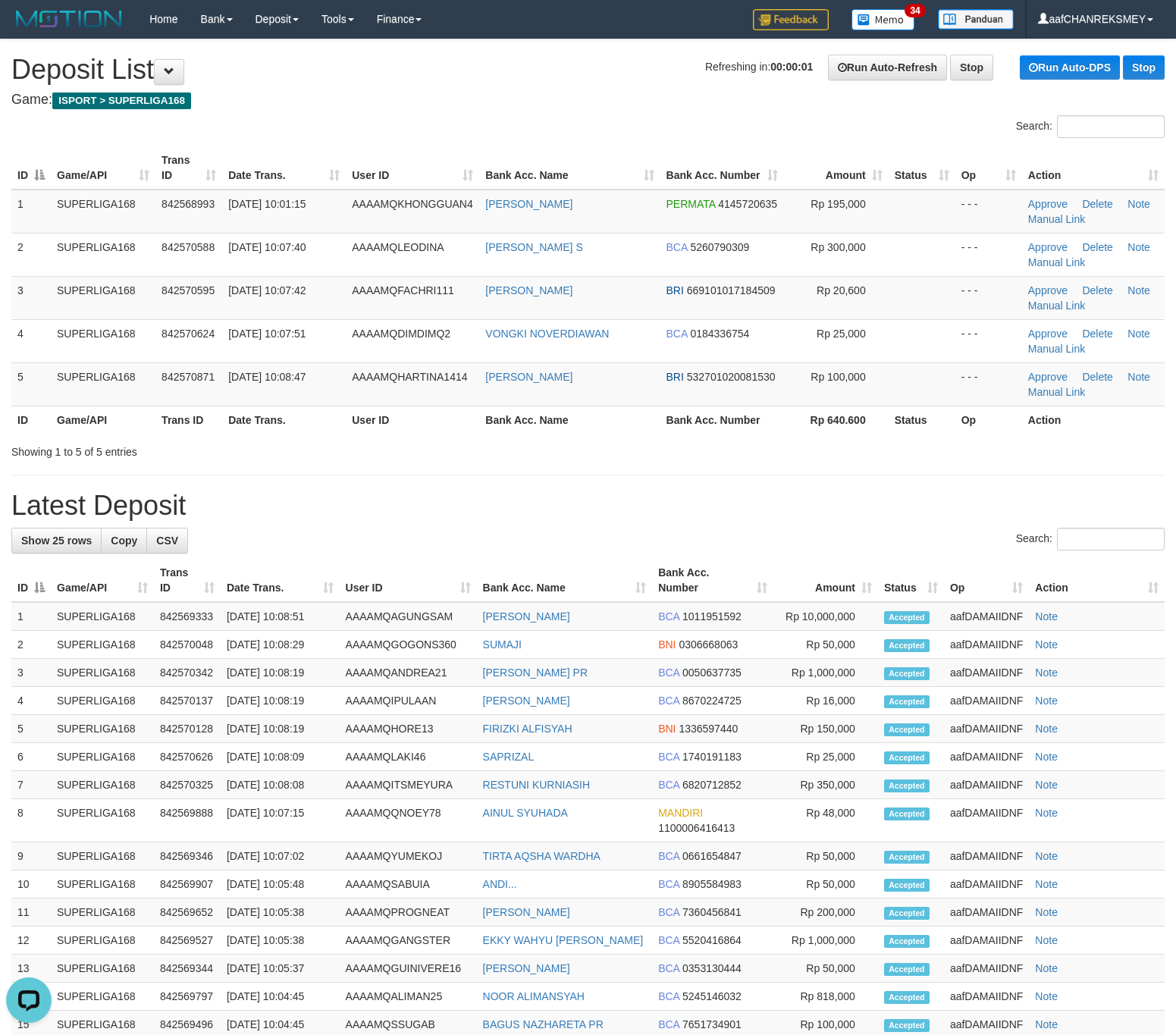 click on "Latest Deposit" at bounding box center (588, 506) 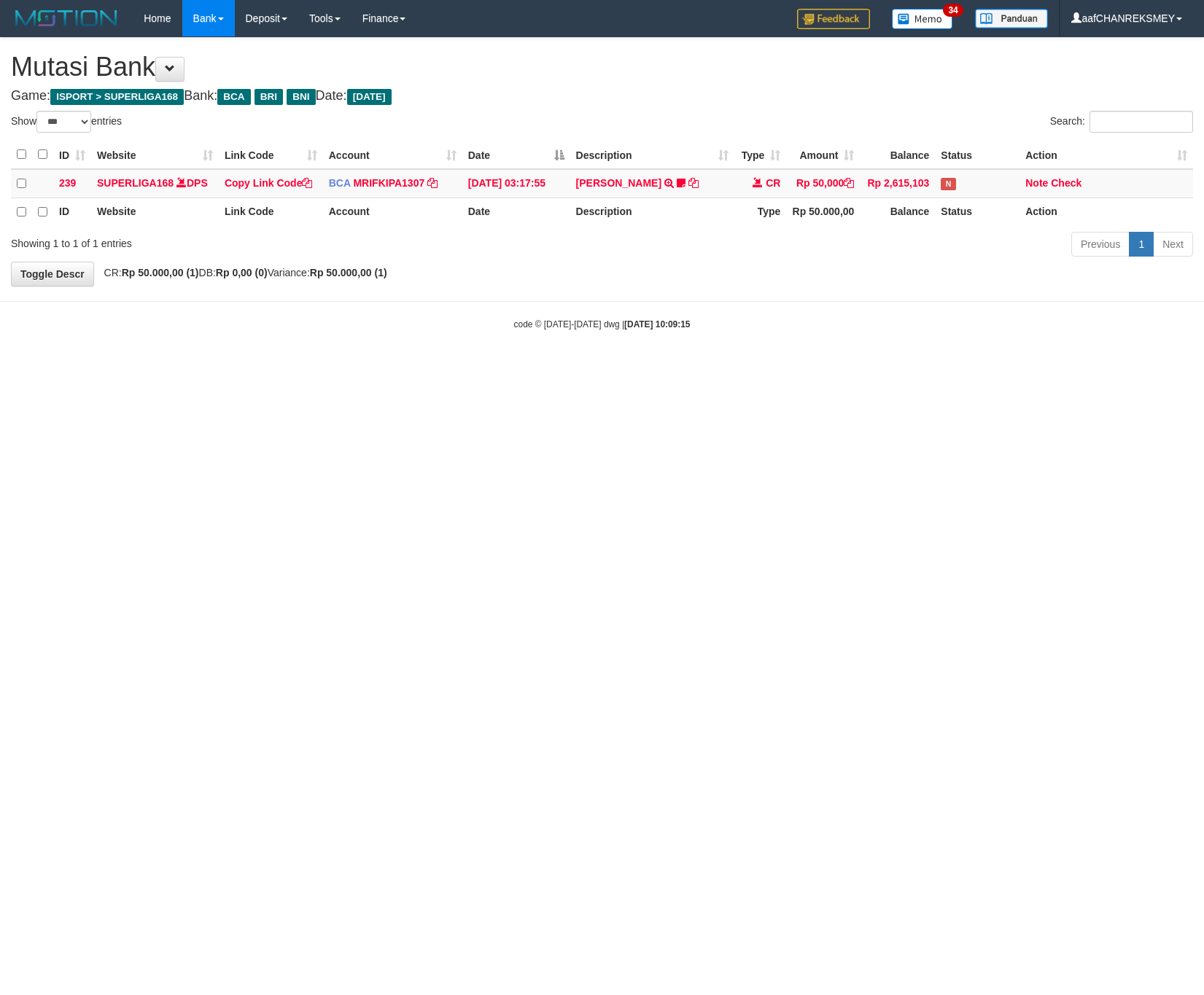 select on "***" 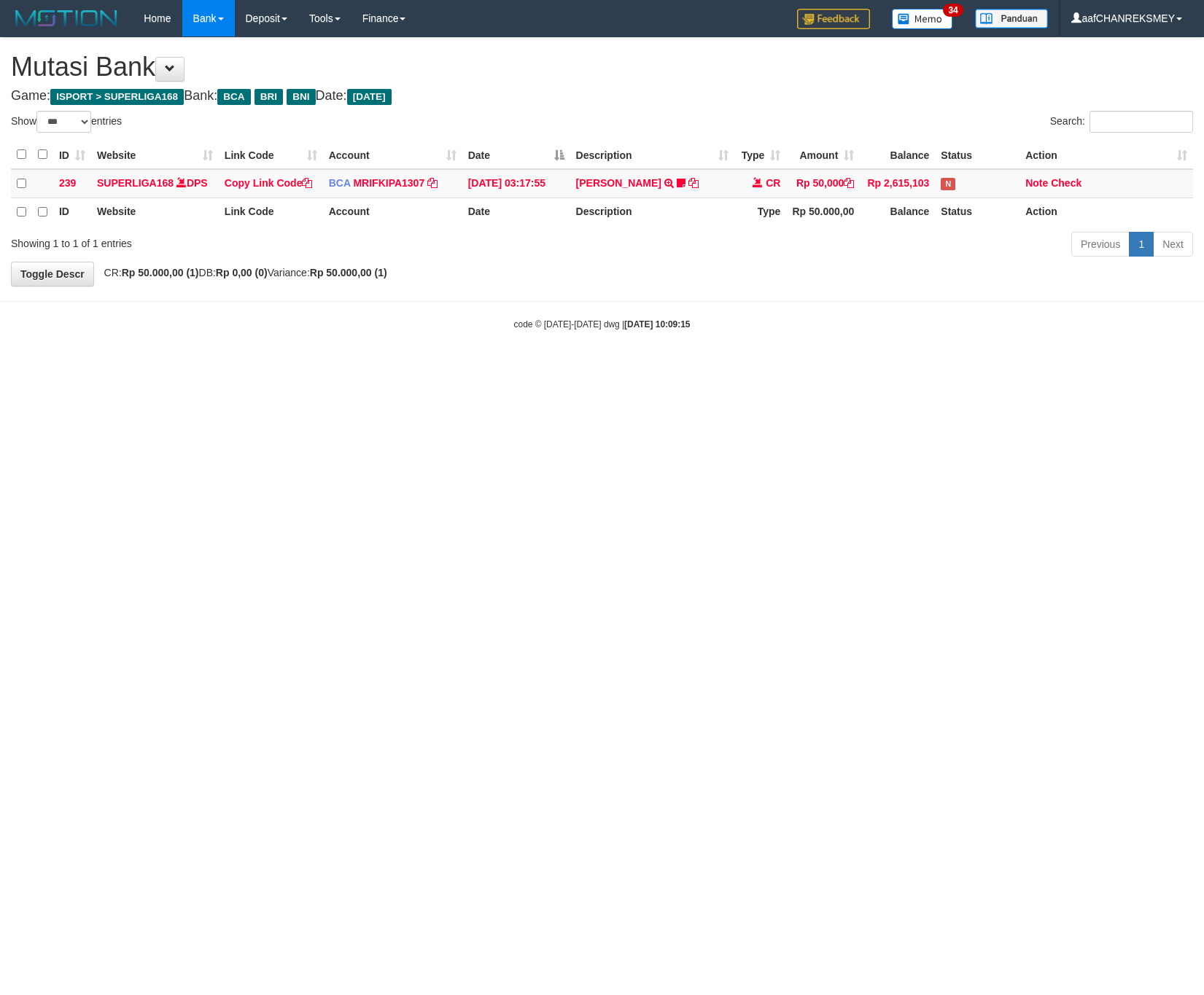 scroll, scrollTop: 0, scrollLeft: 0, axis: both 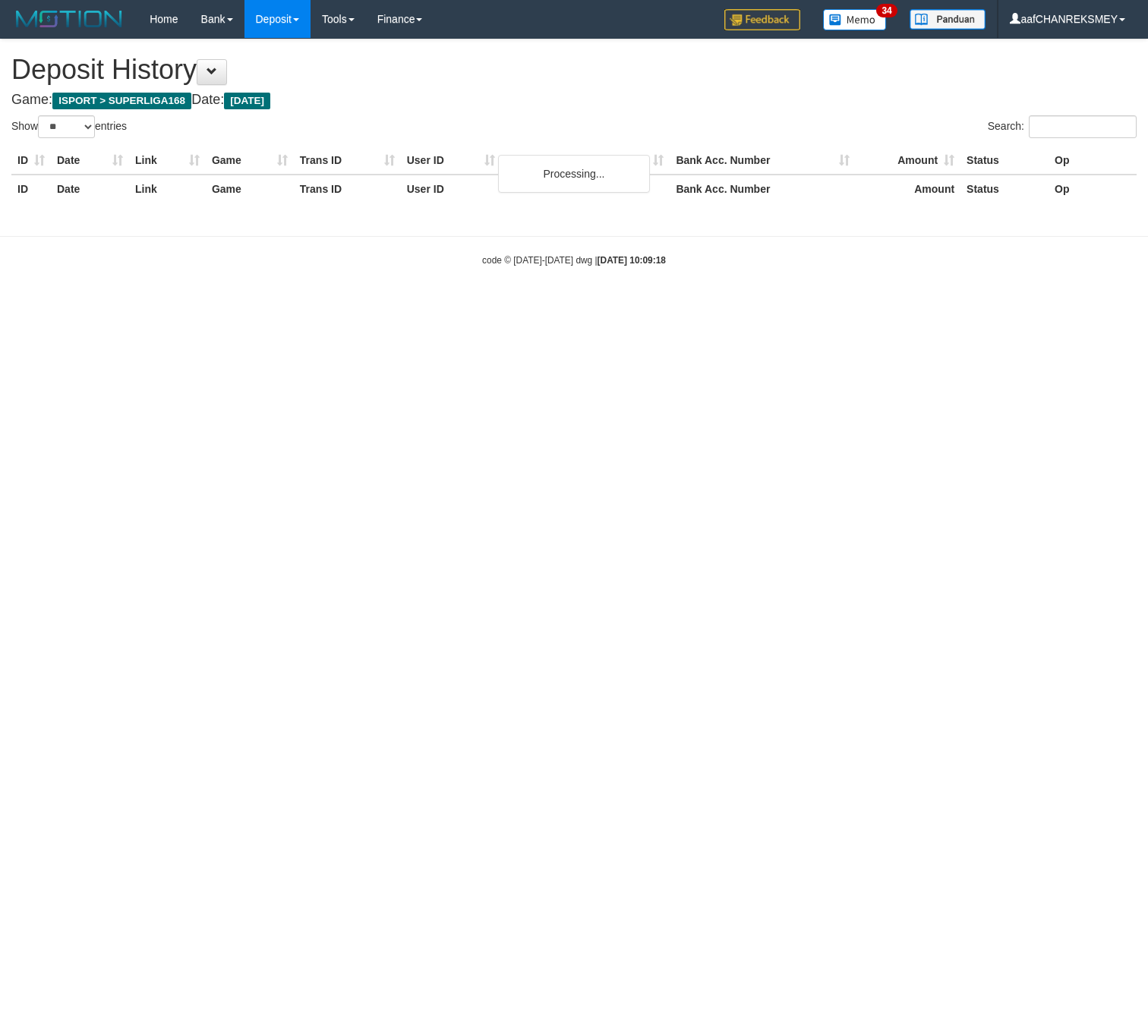 select on "**" 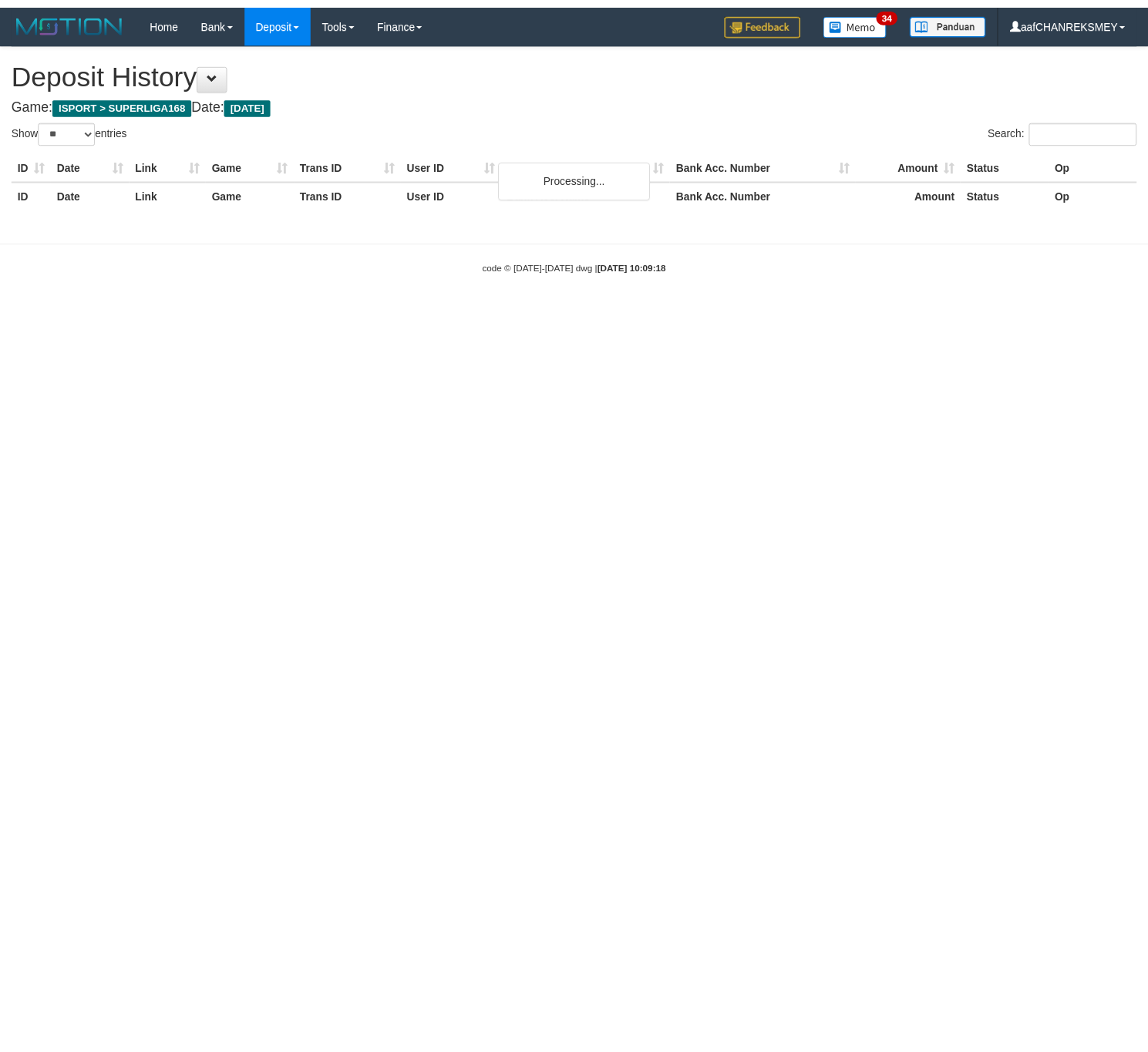 scroll, scrollTop: 0, scrollLeft: 0, axis: both 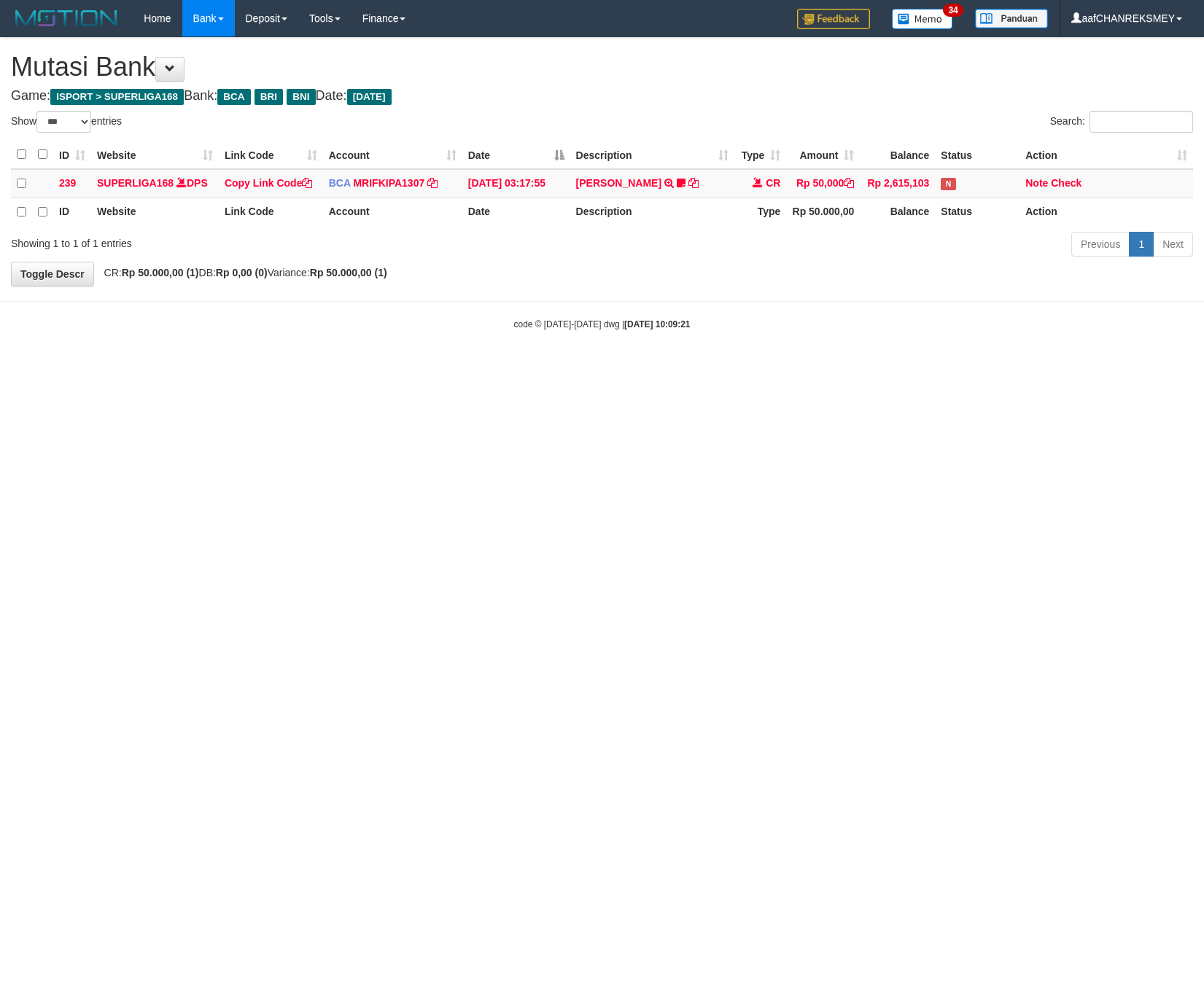select on "***" 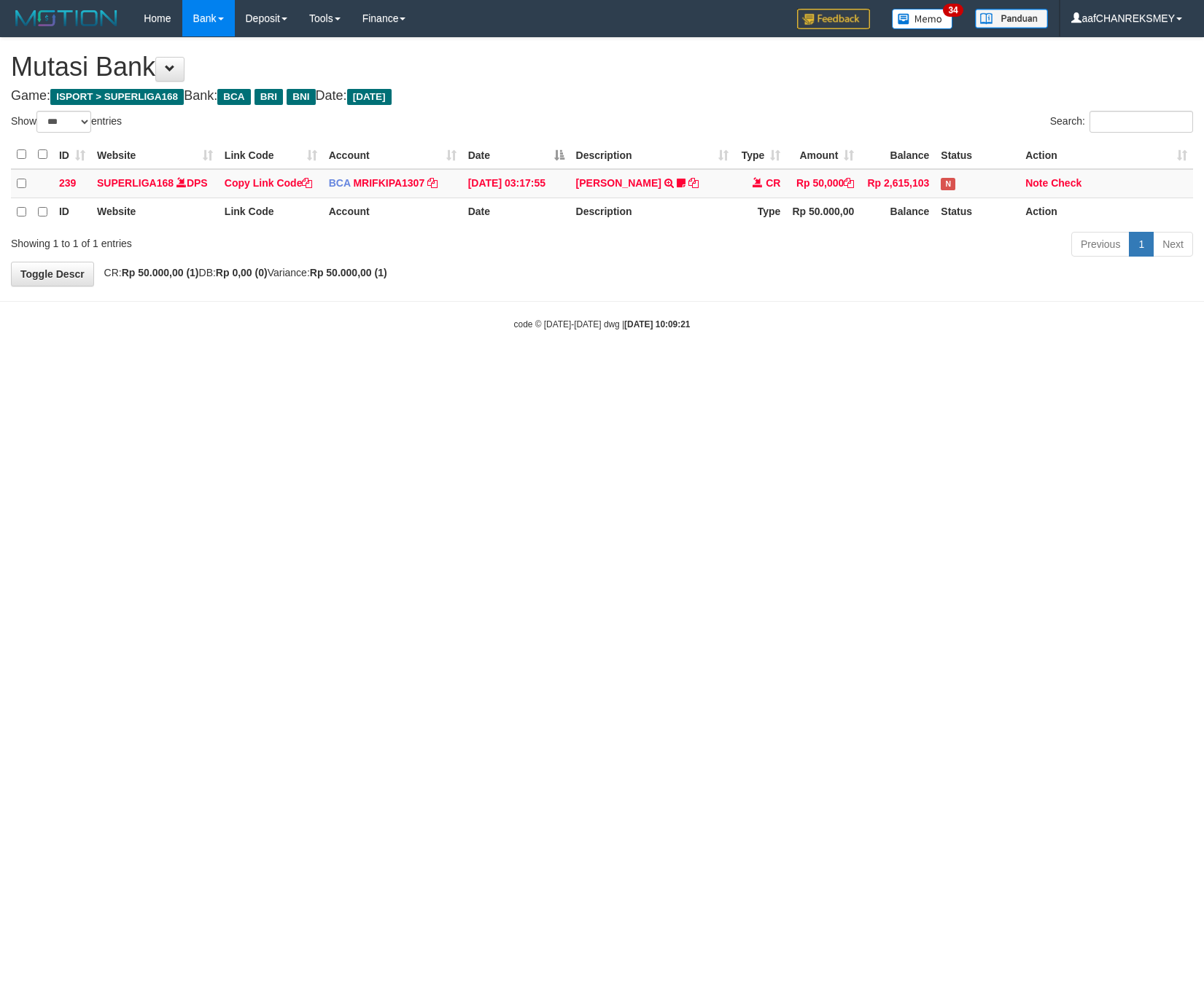 scroll, scrollTop: 0, scrollLeft: 0, axis: both 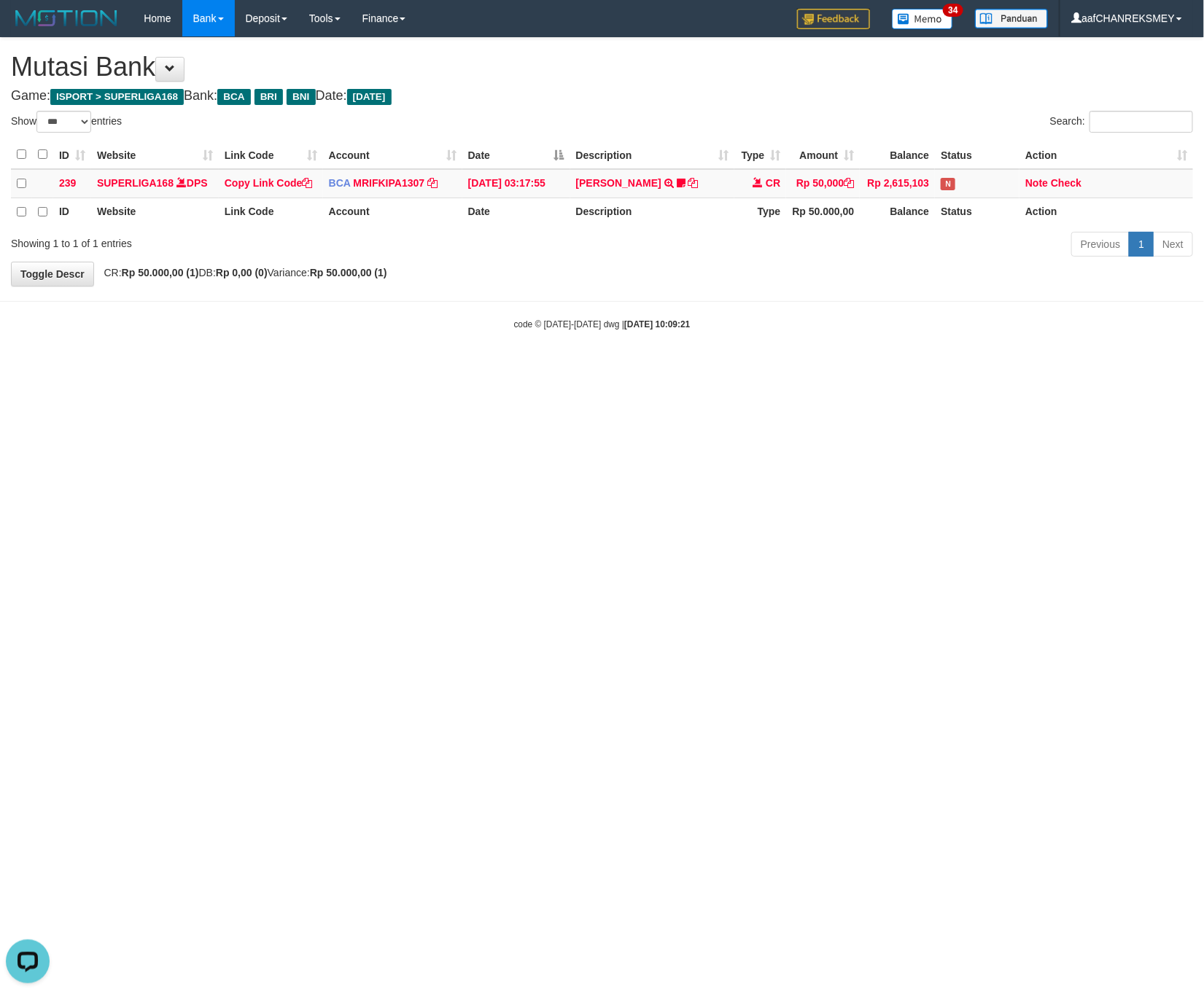click on "Toggle navigation
Home
Bank
Account List
Load
By Website
Group
[ISPORT]													SUPERLIGA168
By Load Group (DPS)" at bounding box center [602, 184] 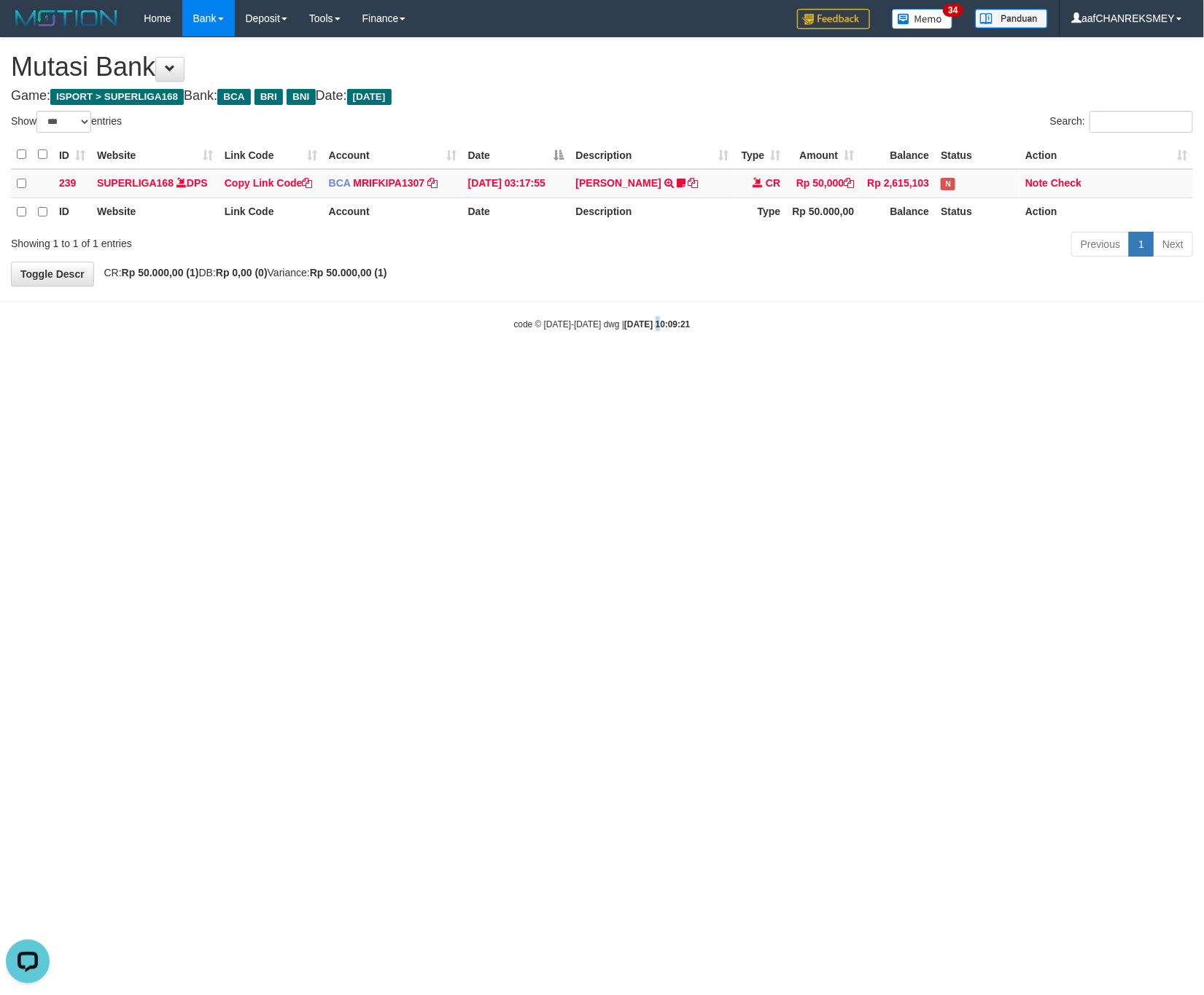 click on "Toggle navigation
Home
Bank
Account List
Load
By Website
Group
[ISPORT]													SUPERLIGA168
By Load Group (DPS)" at bounding box center (602, 184) 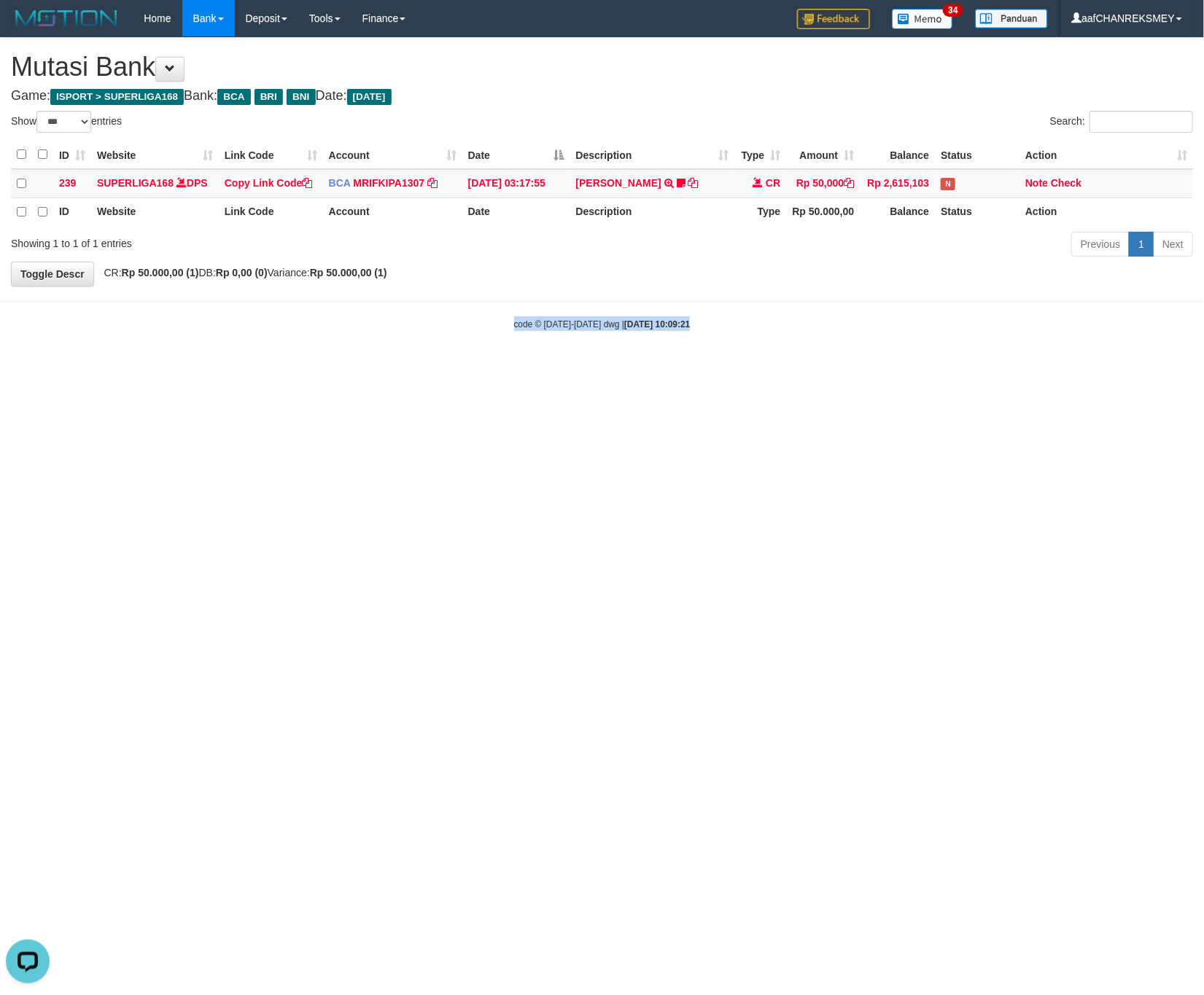 click on "Toggle navigation
Home
Bank
Account List
Load
By Website
Group
[ISPORT]													SUPERLIGA168
By Load Group (DPS)" at bounding box center [602, 184] 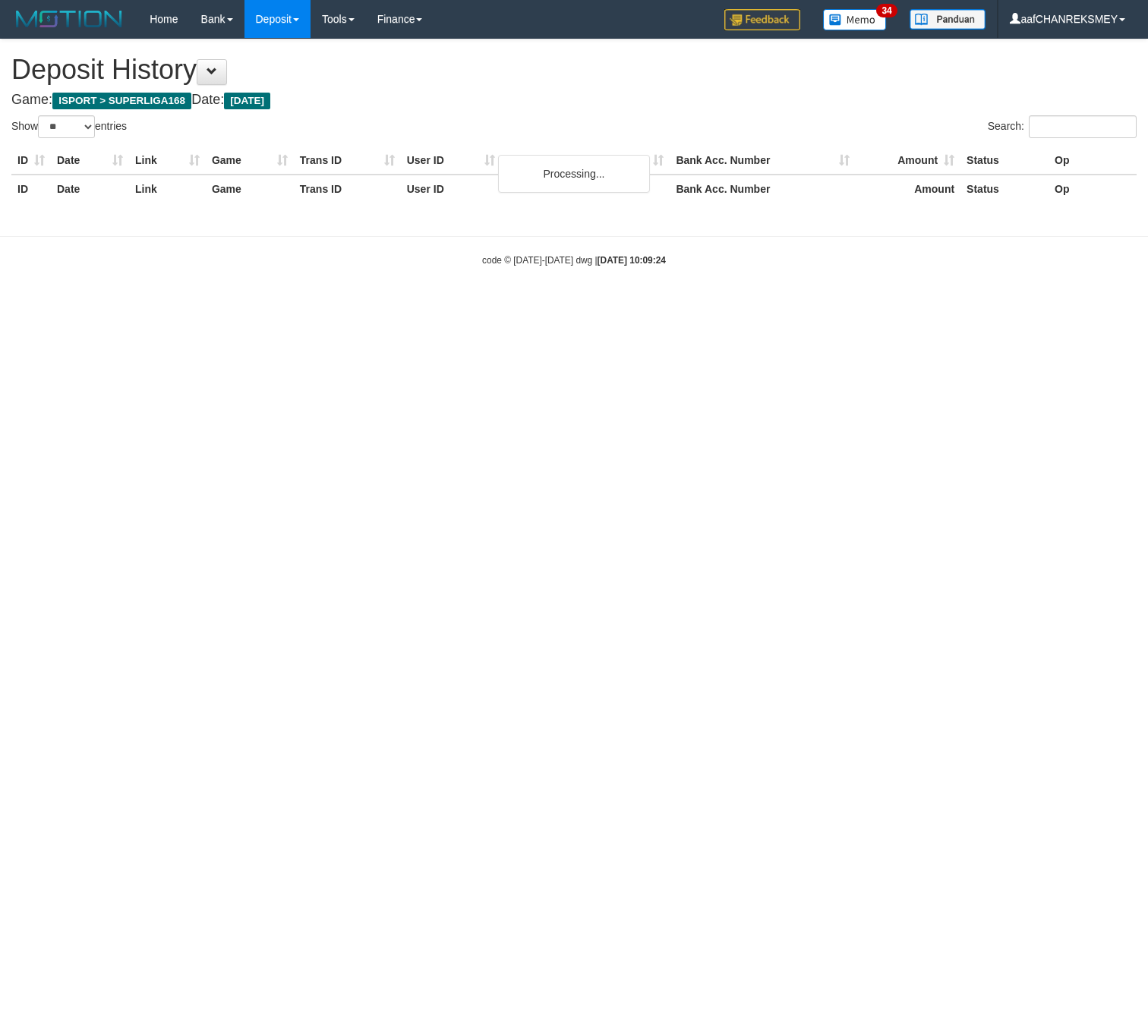 select on "**" 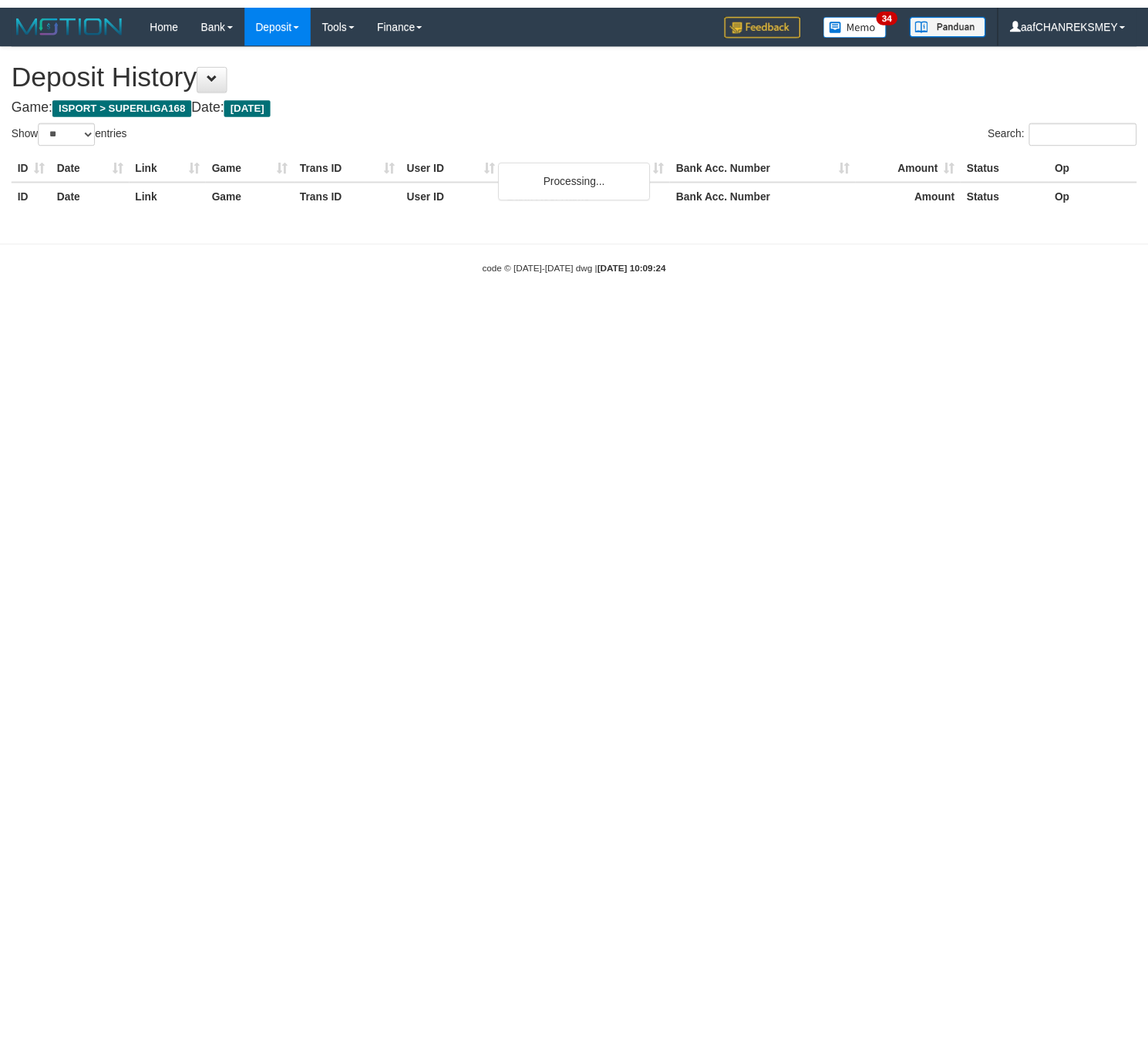 scroll, scrollTop: 0, scrollLeft: 0, axis: both 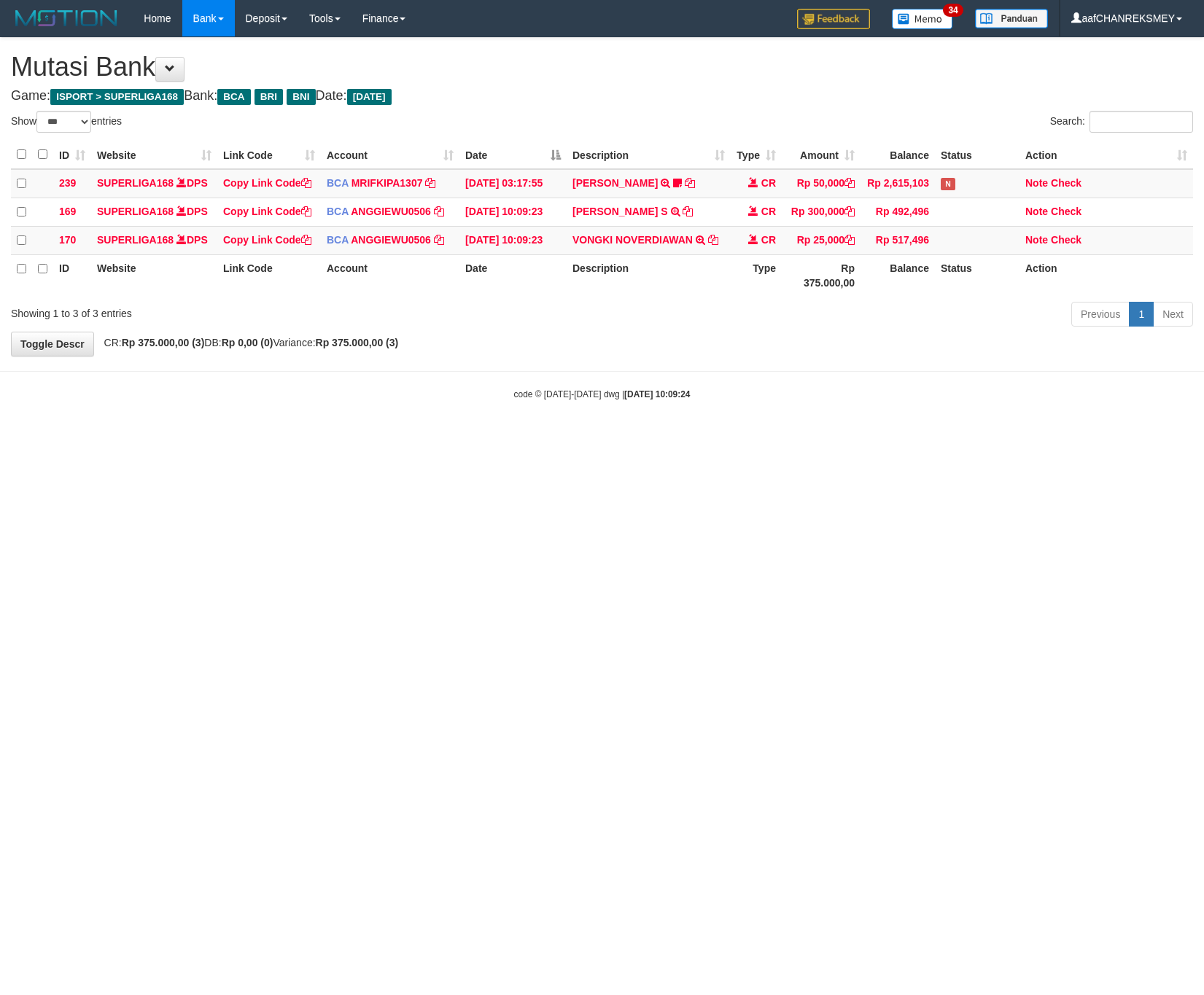 select on "***" 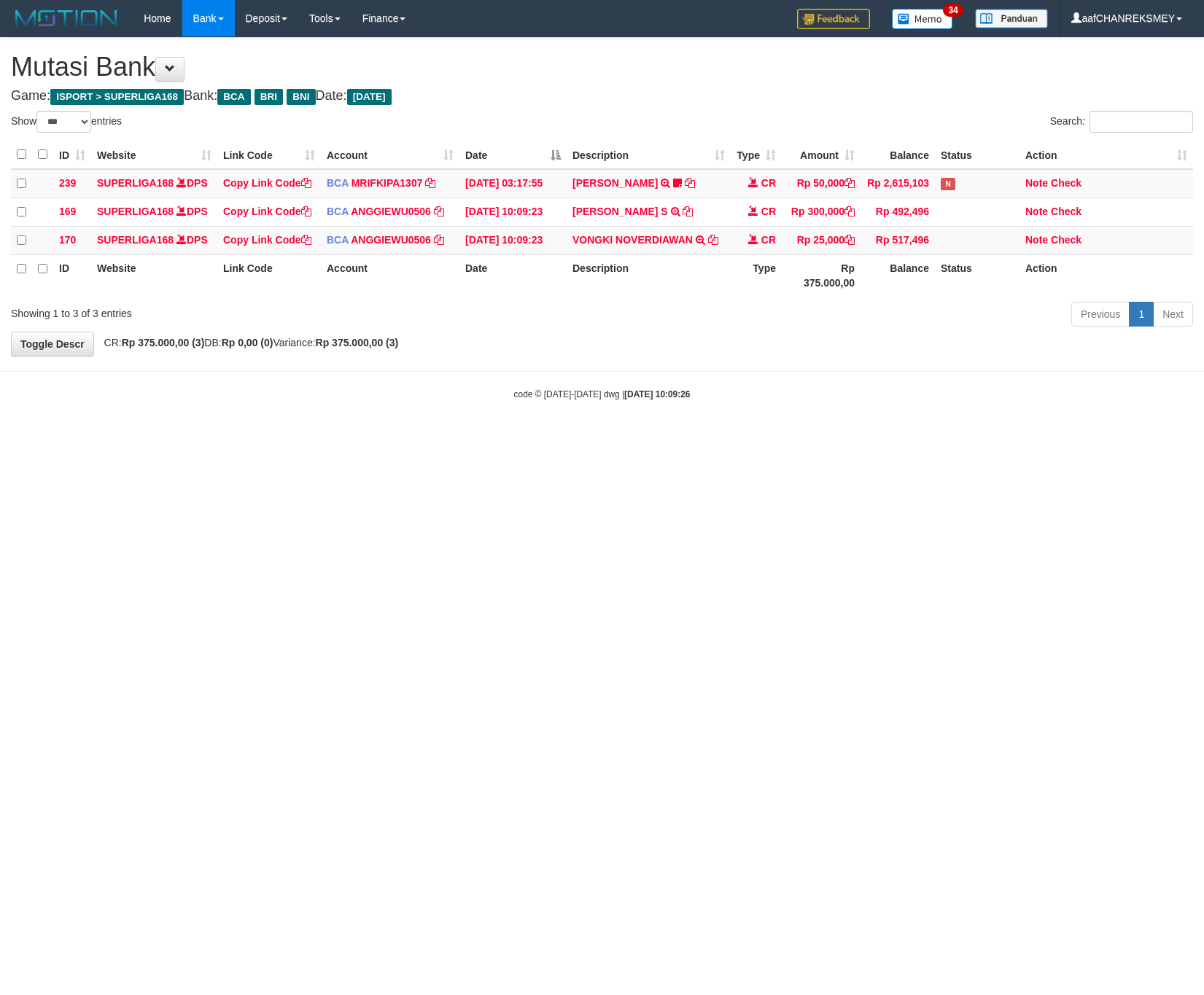 select on "***" 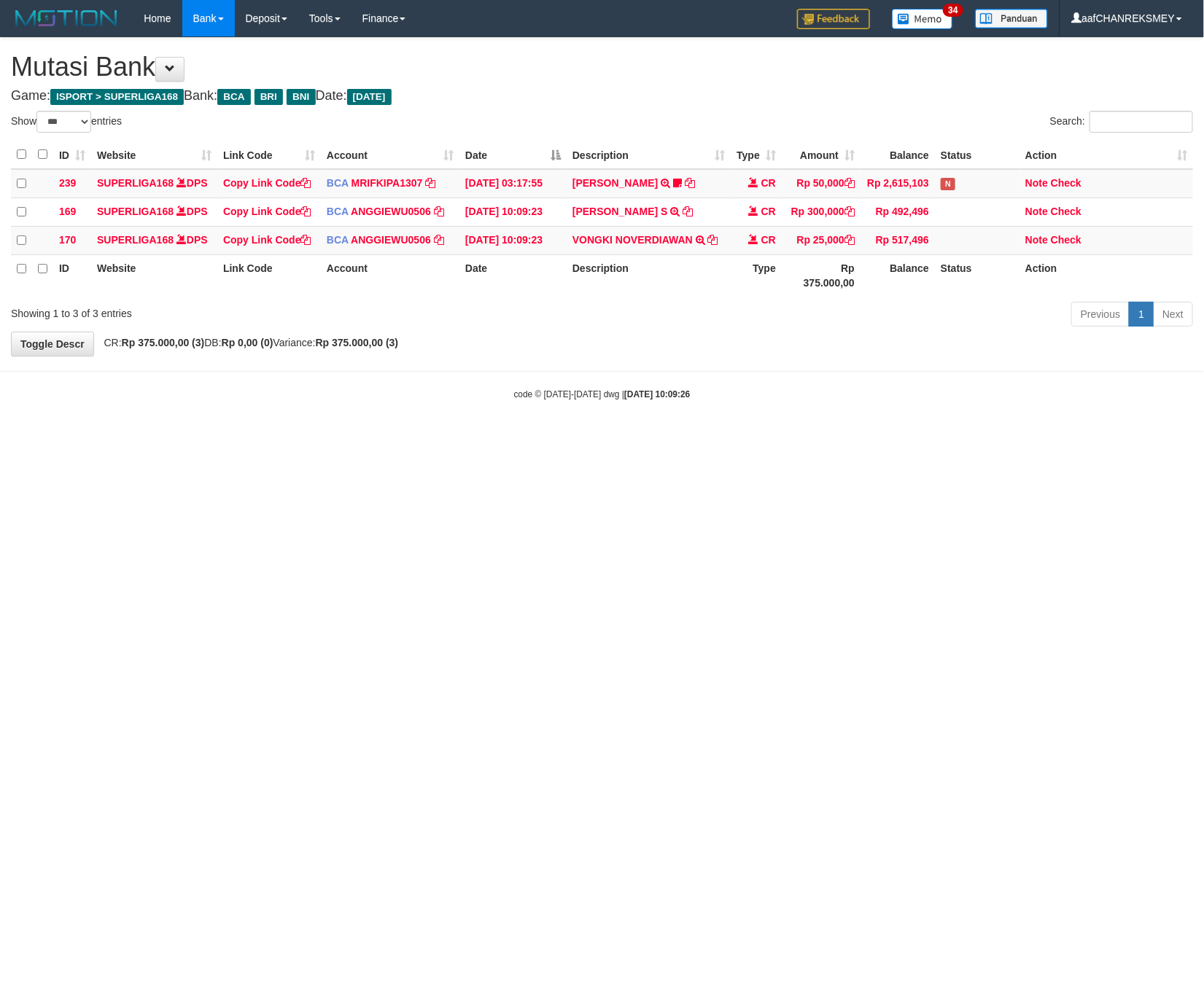 click on "Toggle navigation
Home
Bank
Account List
Load
By Website
Group
[ISPORT]													SUPERLIGA168
By Load Group (DPS)" at bounding box center [602, 219] 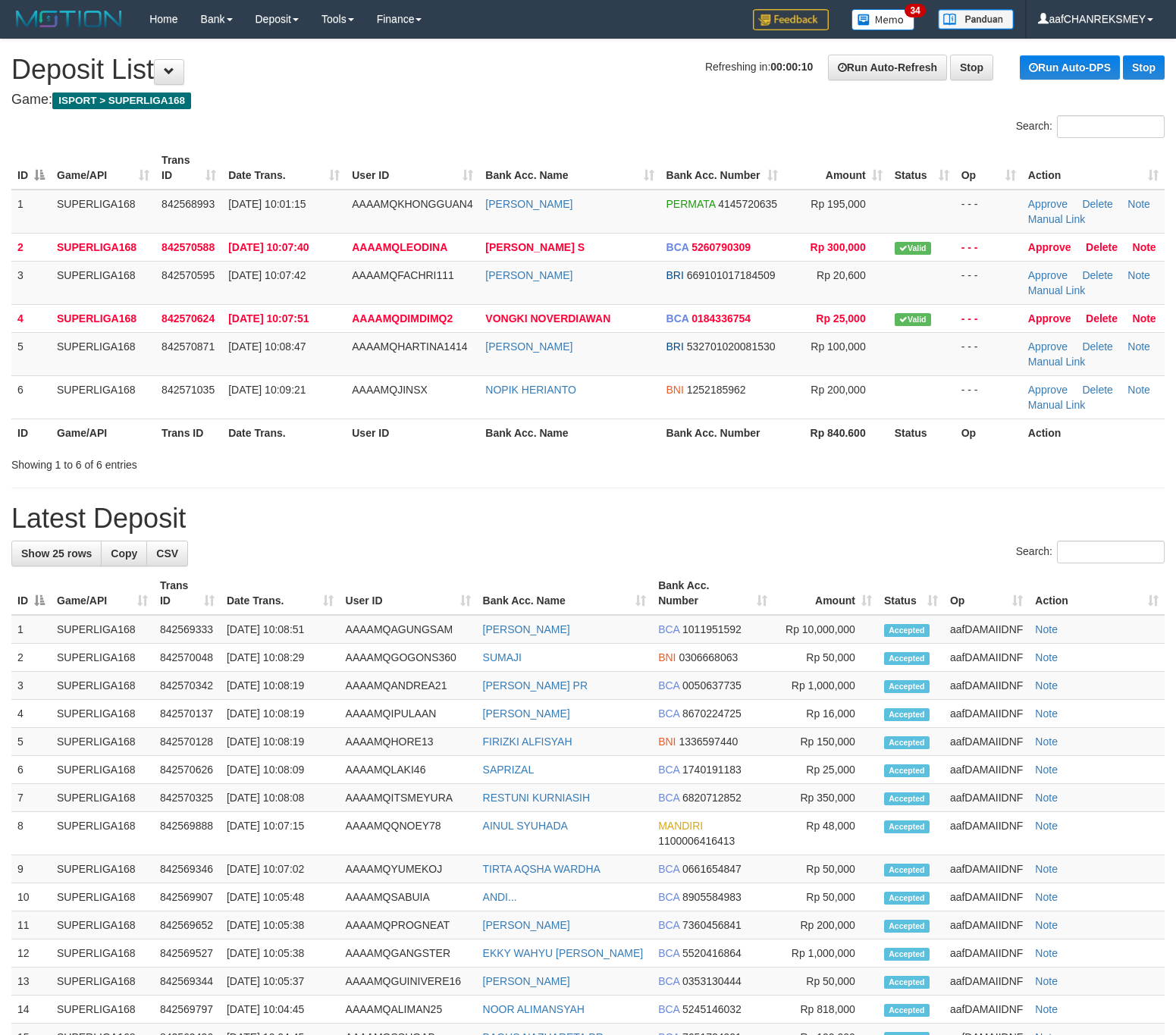 scroll, scrollTop: 0, scrollLeft: 0, axis: both 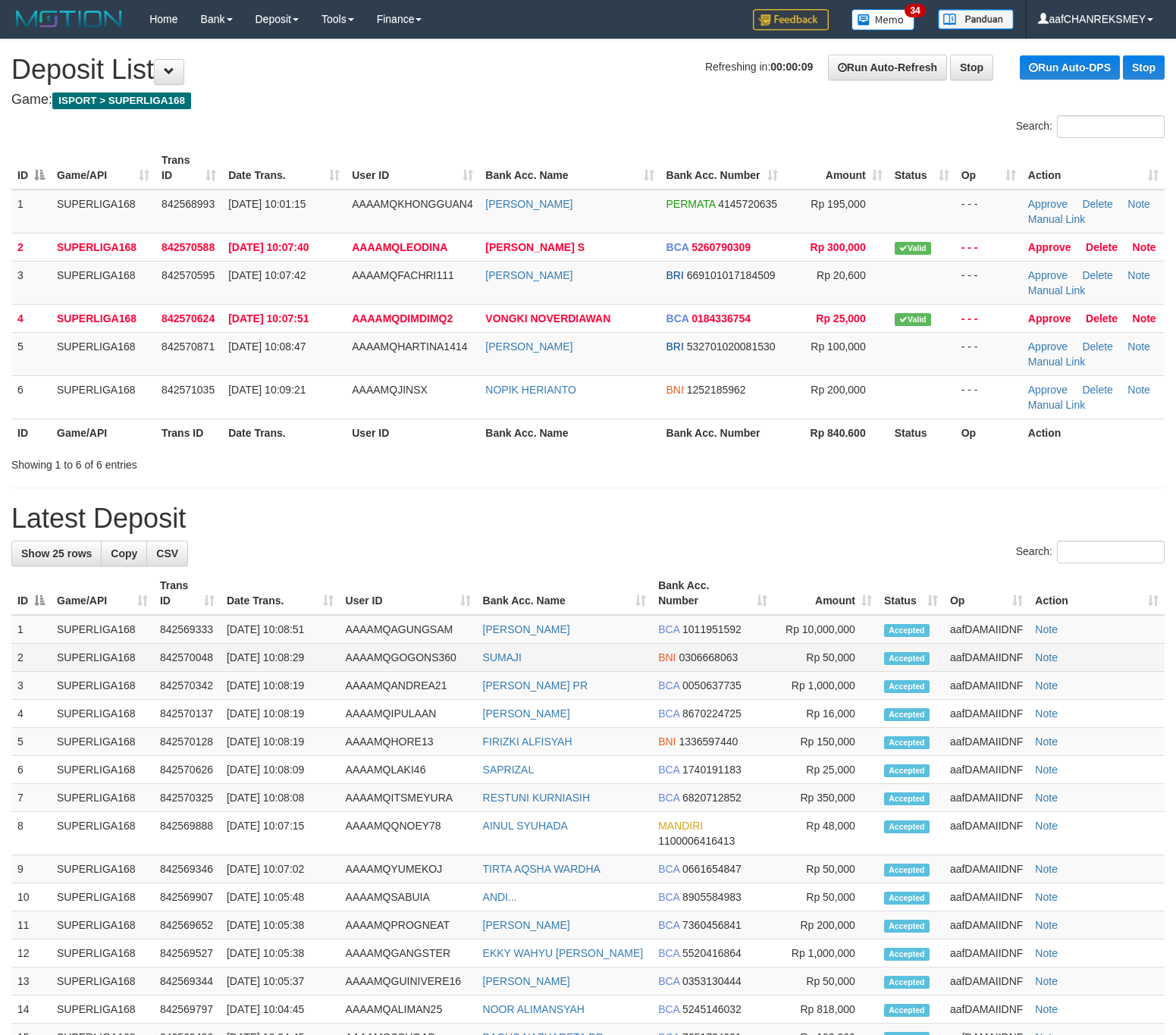 drag, startPoint x: 808, startPoint y: 660, endPoint x: 747, endPoint y: 660, distance: 61 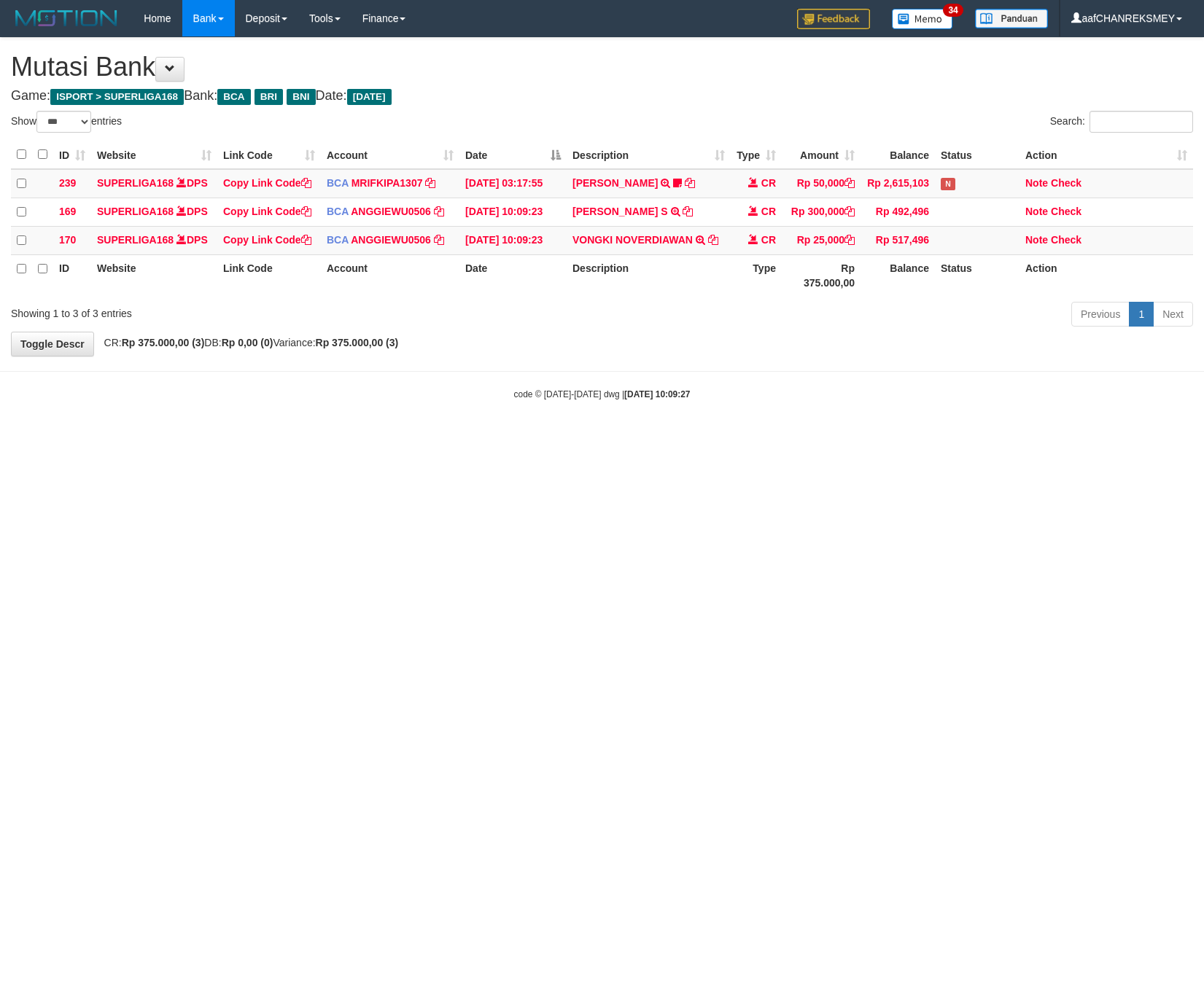 select on "***" 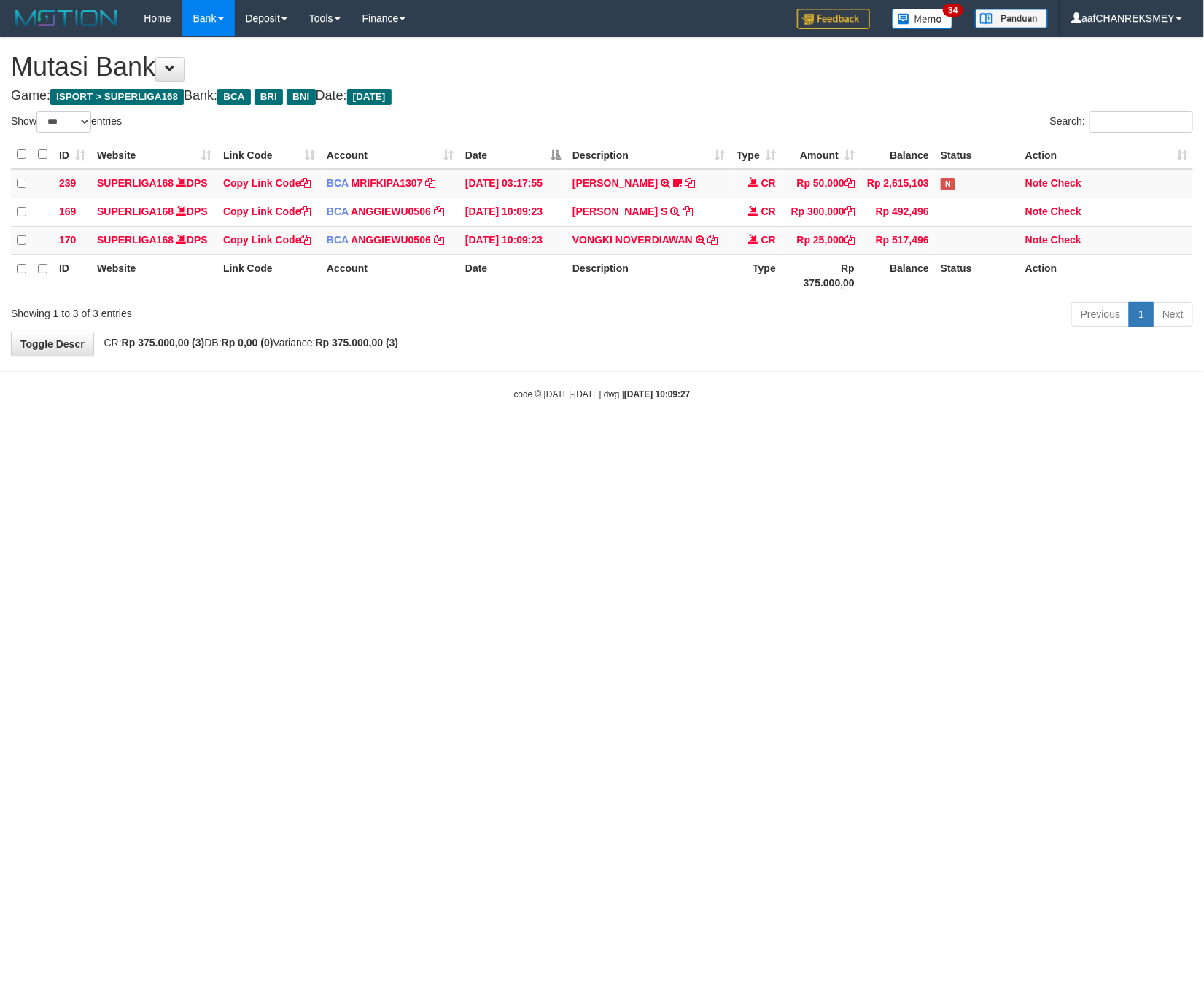 drag, startPoint x: 816, startPoint y: 597, endPoint x: 1186, endPoint y: 553, distance: 372.60703 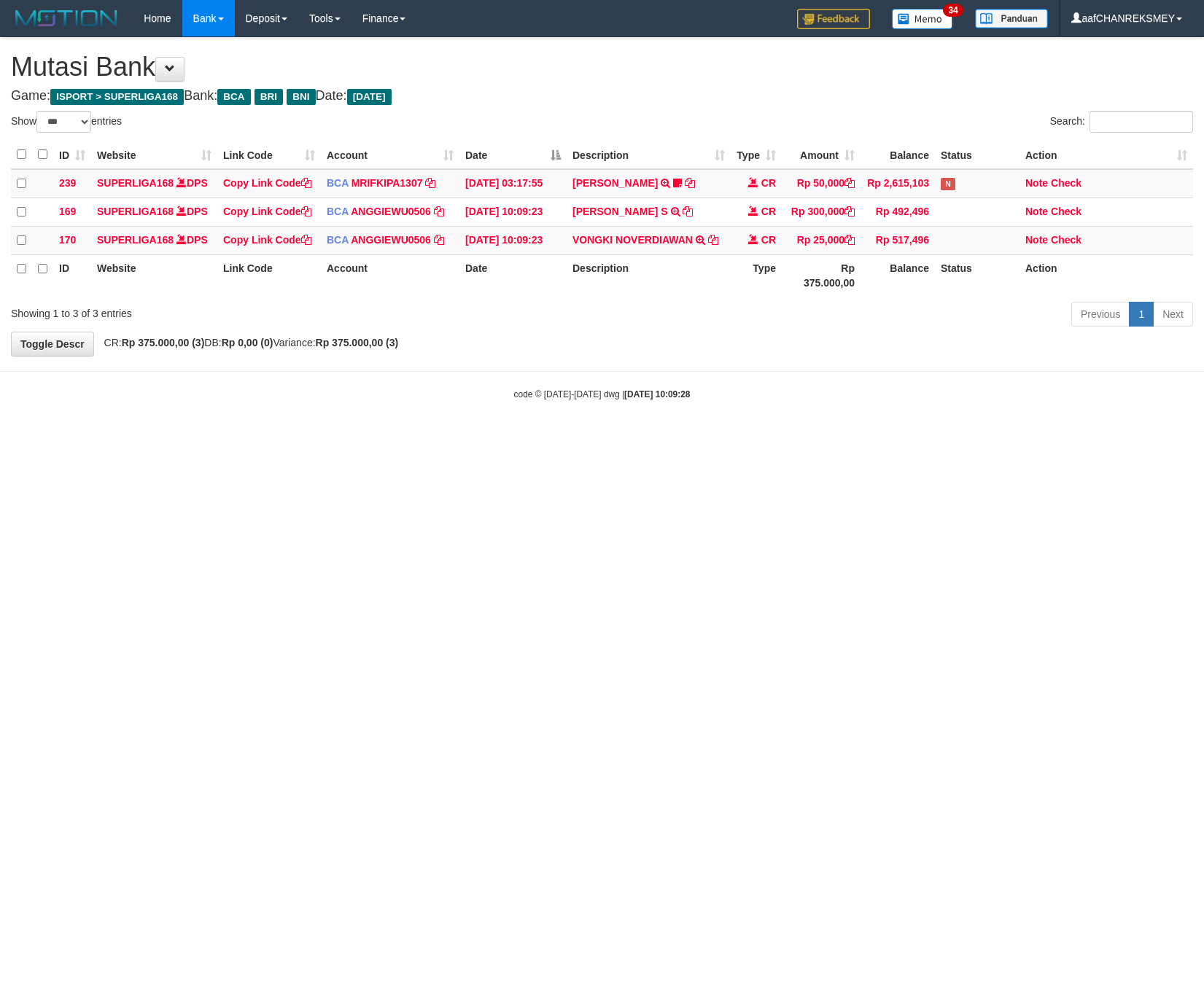 select on "***" 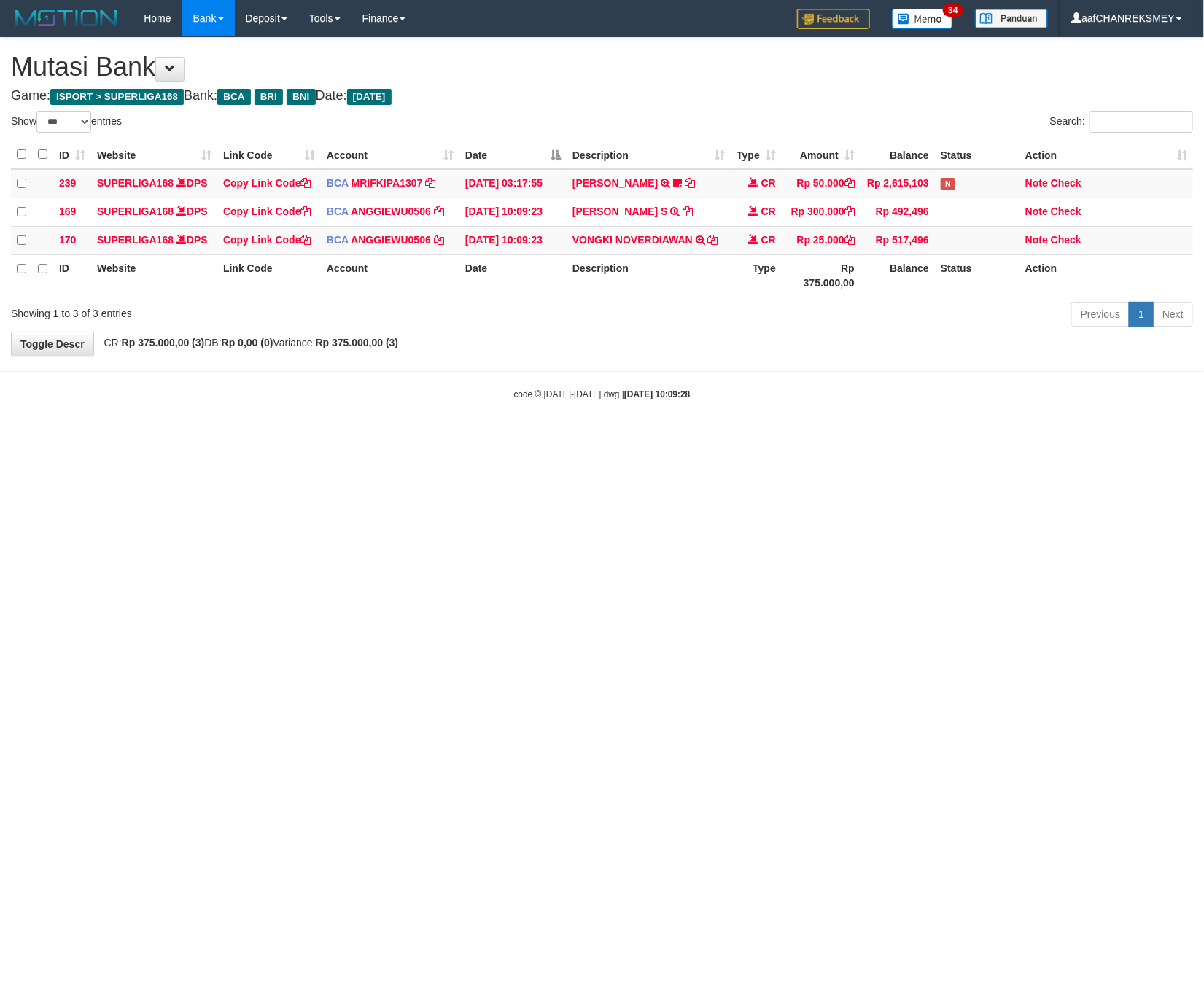 click on "Toggle navigation
Home
Bank
Account List
Load
By Website
Group
[ISPORT]													SUPERLIGA168
By Load Group (DPS)" at bounding box center [602, 219] 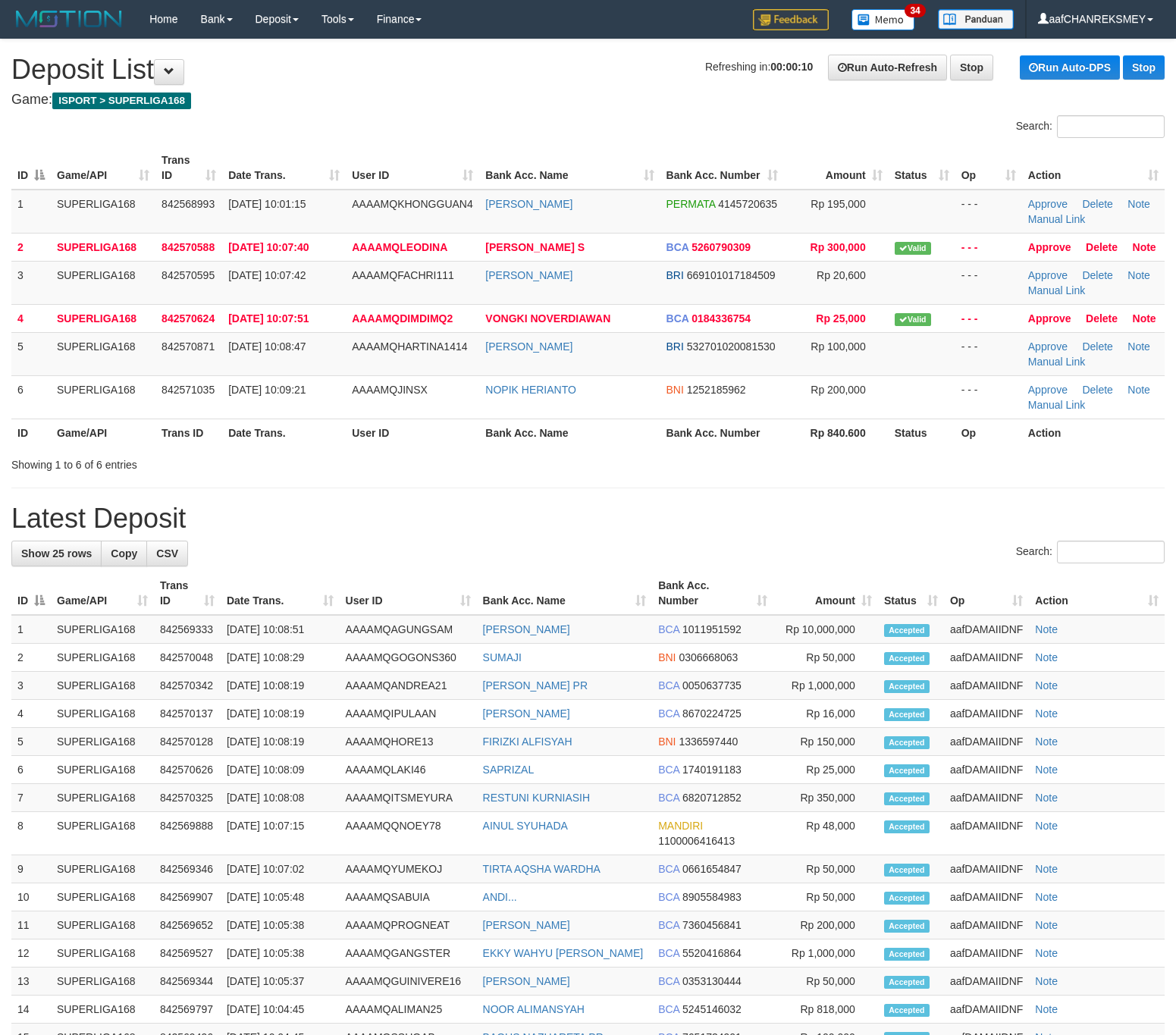 scroll, scrollTop: 0, scrollLeft: 0, axis: both 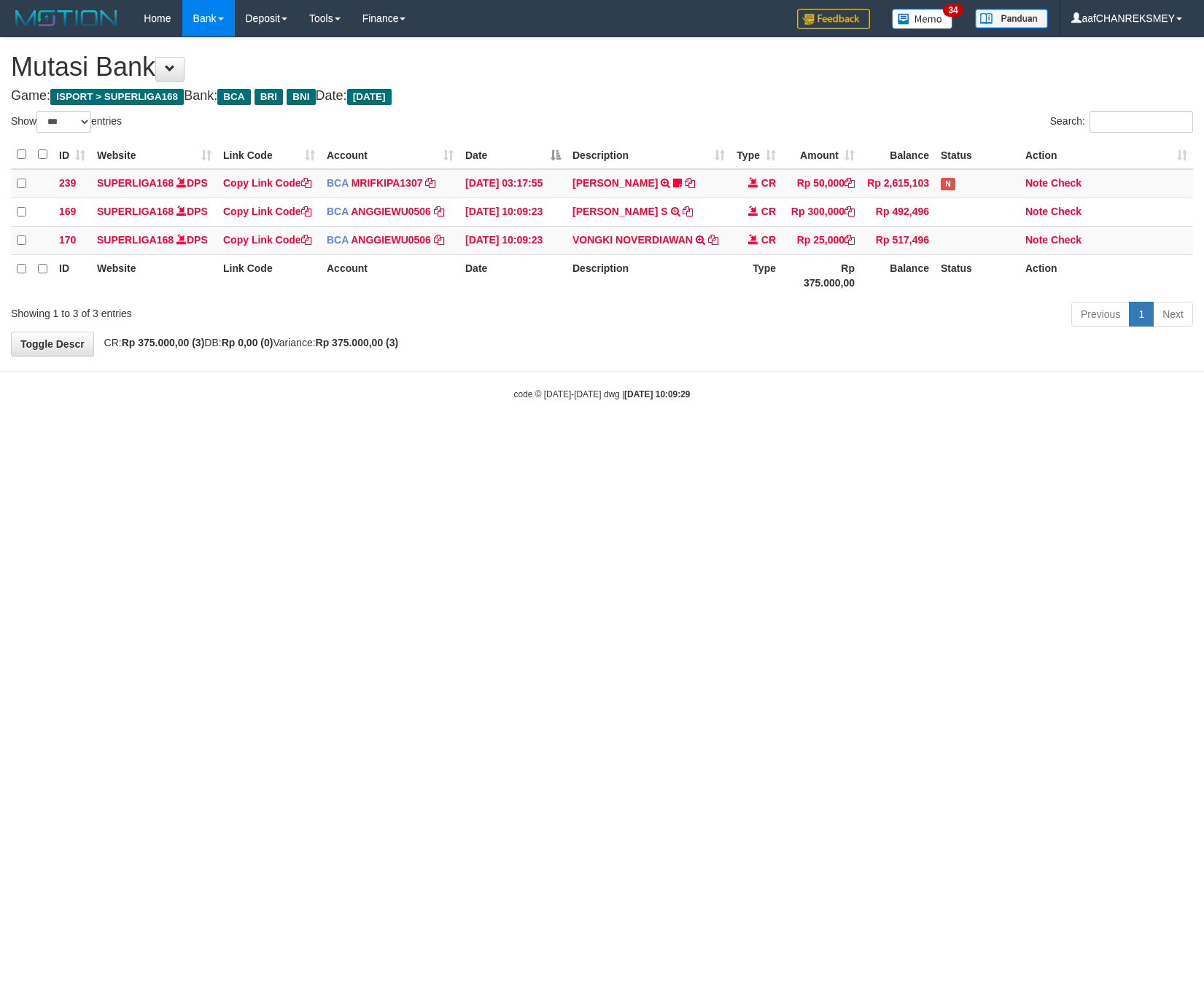select on "***" 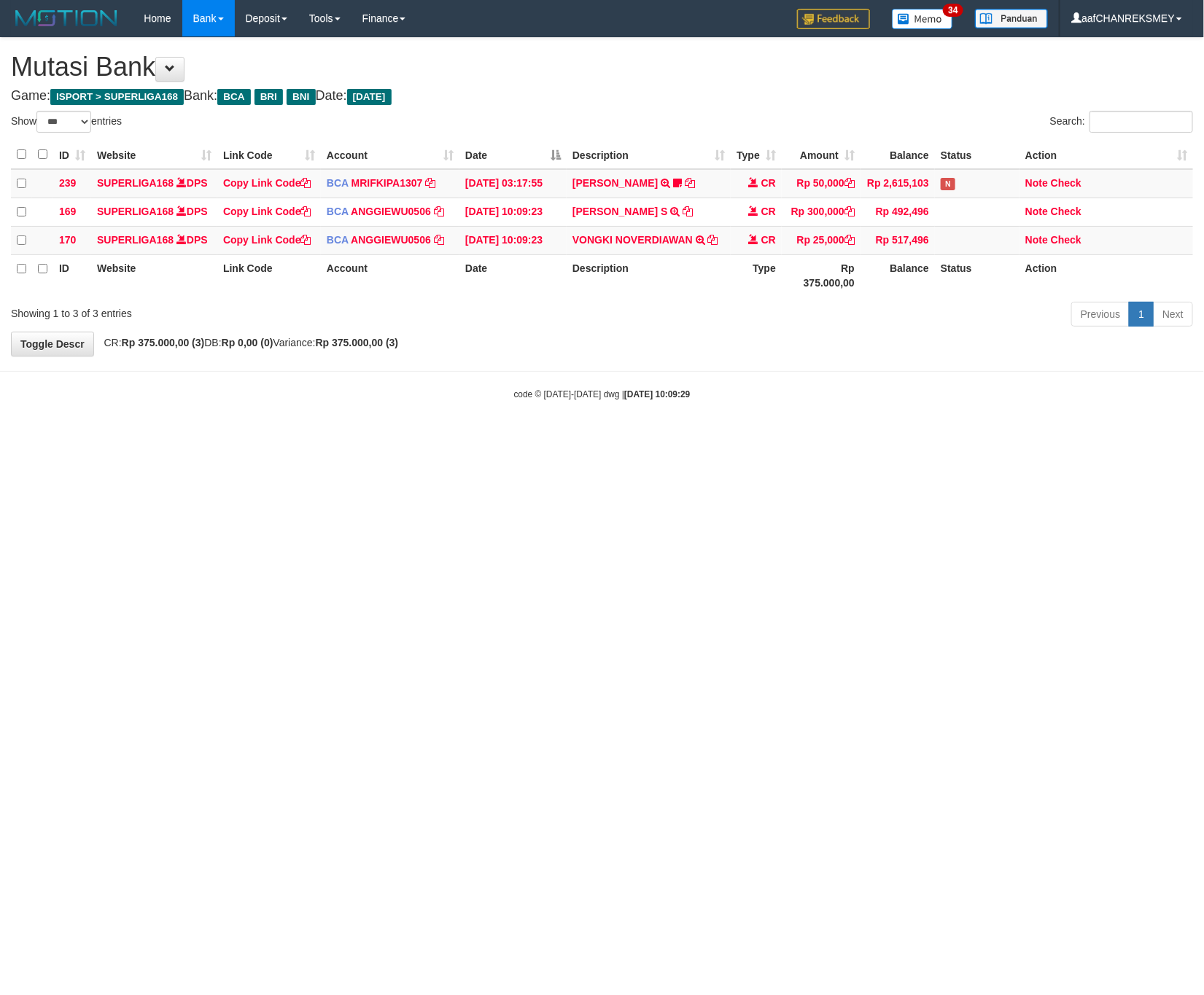 click on "Toggle navigation
Home
Bank
Account List
Load
By Website
Group
[ISPORT]													SUPERLIGA168
By Load Group (DPS)" at bounding box center (602, 219) 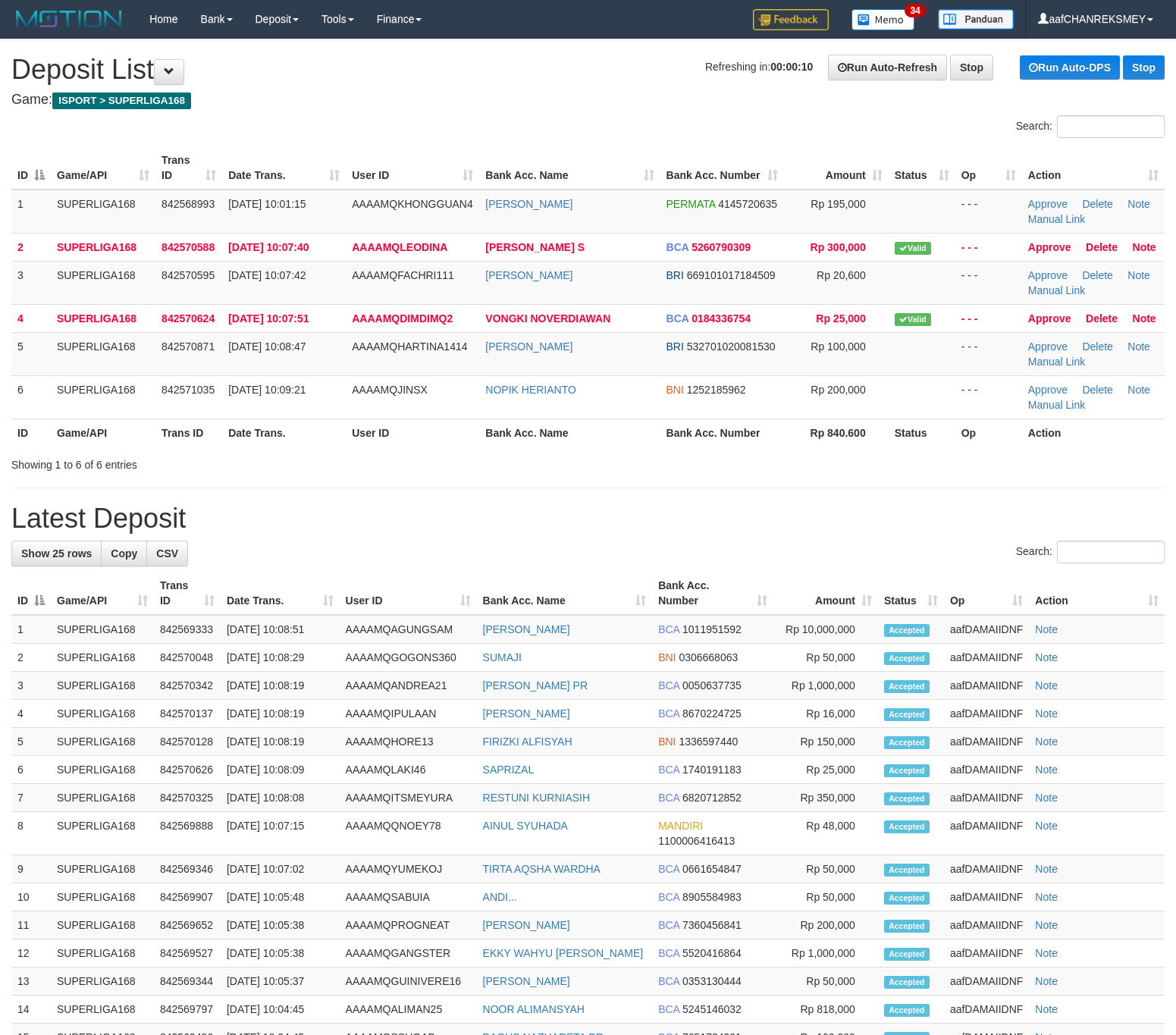 scroll, scrollTop: 0, scrollLeft: 0, axis: both 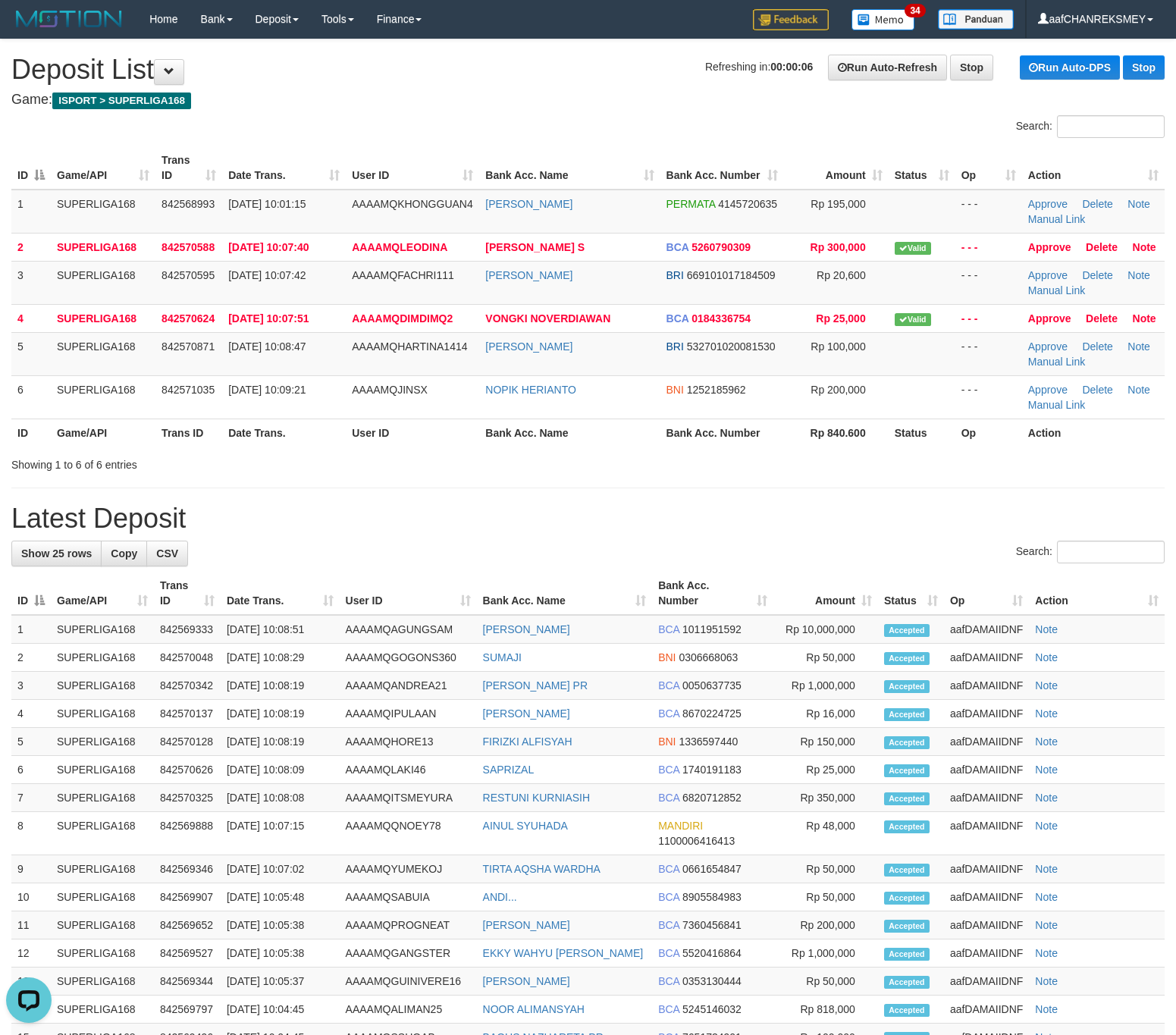 drag, startPoint x: 444, startPoint y: 576, endPoint x: 326, endPoint y: 578, distance: 118.01695 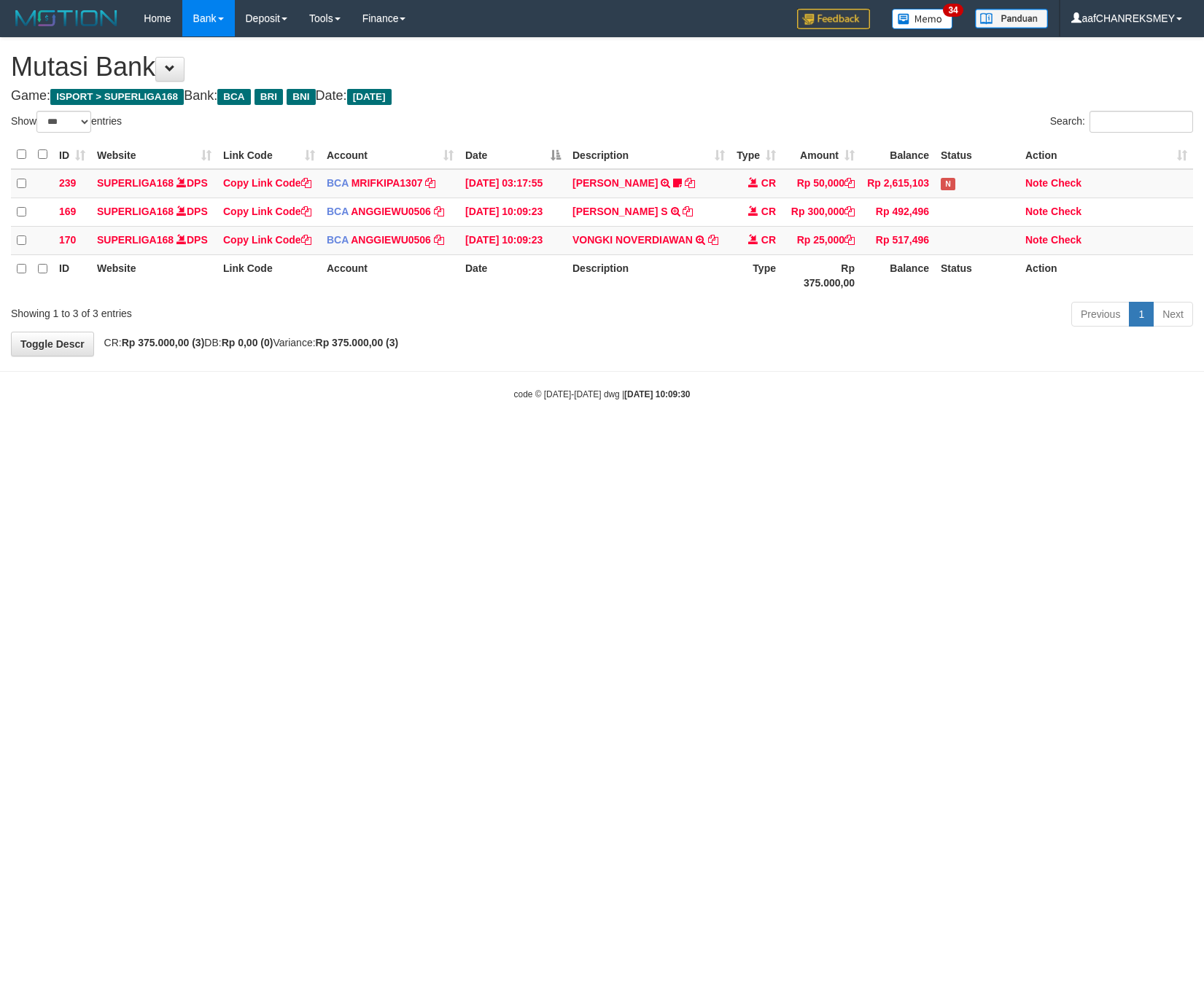 select on "***" 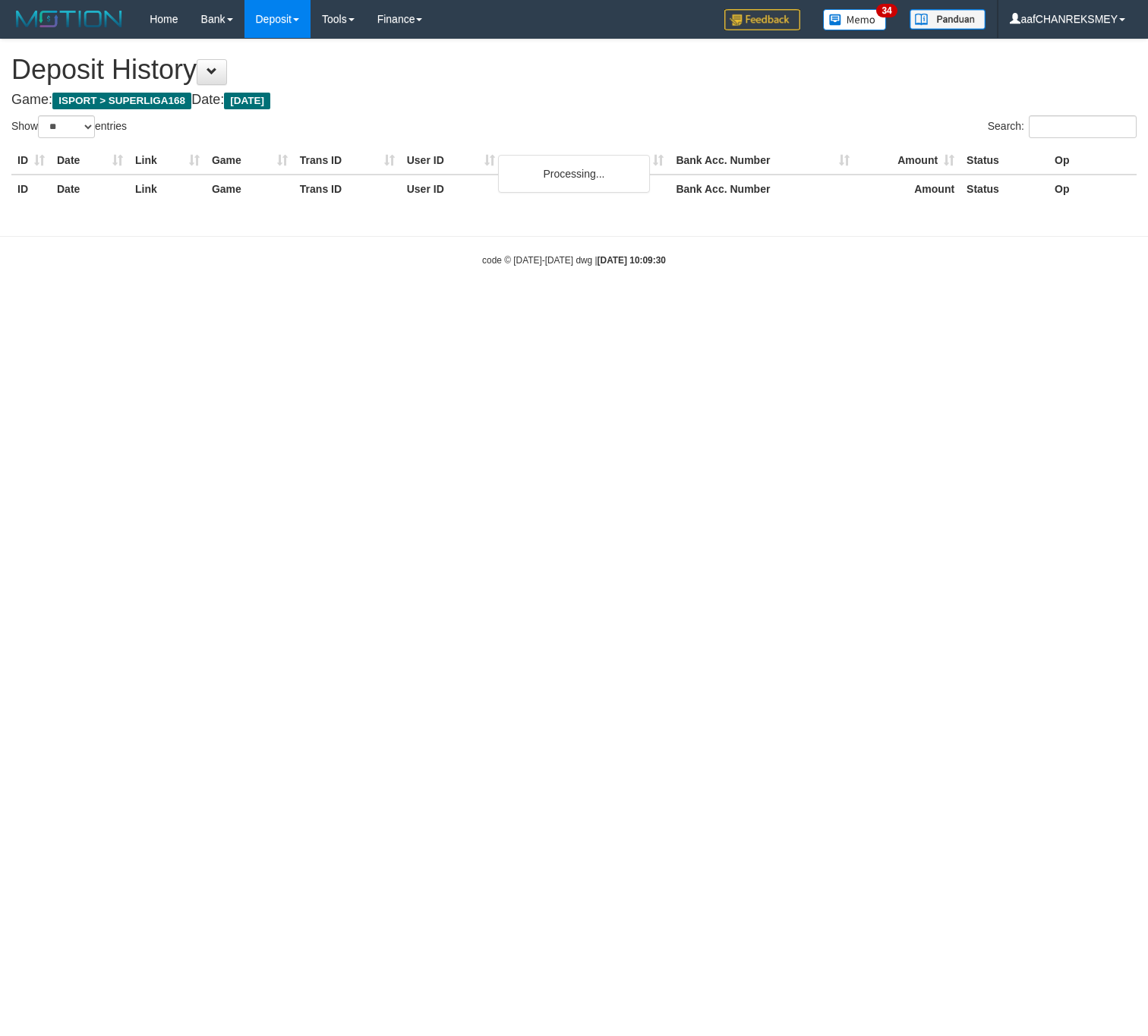 select on "**" 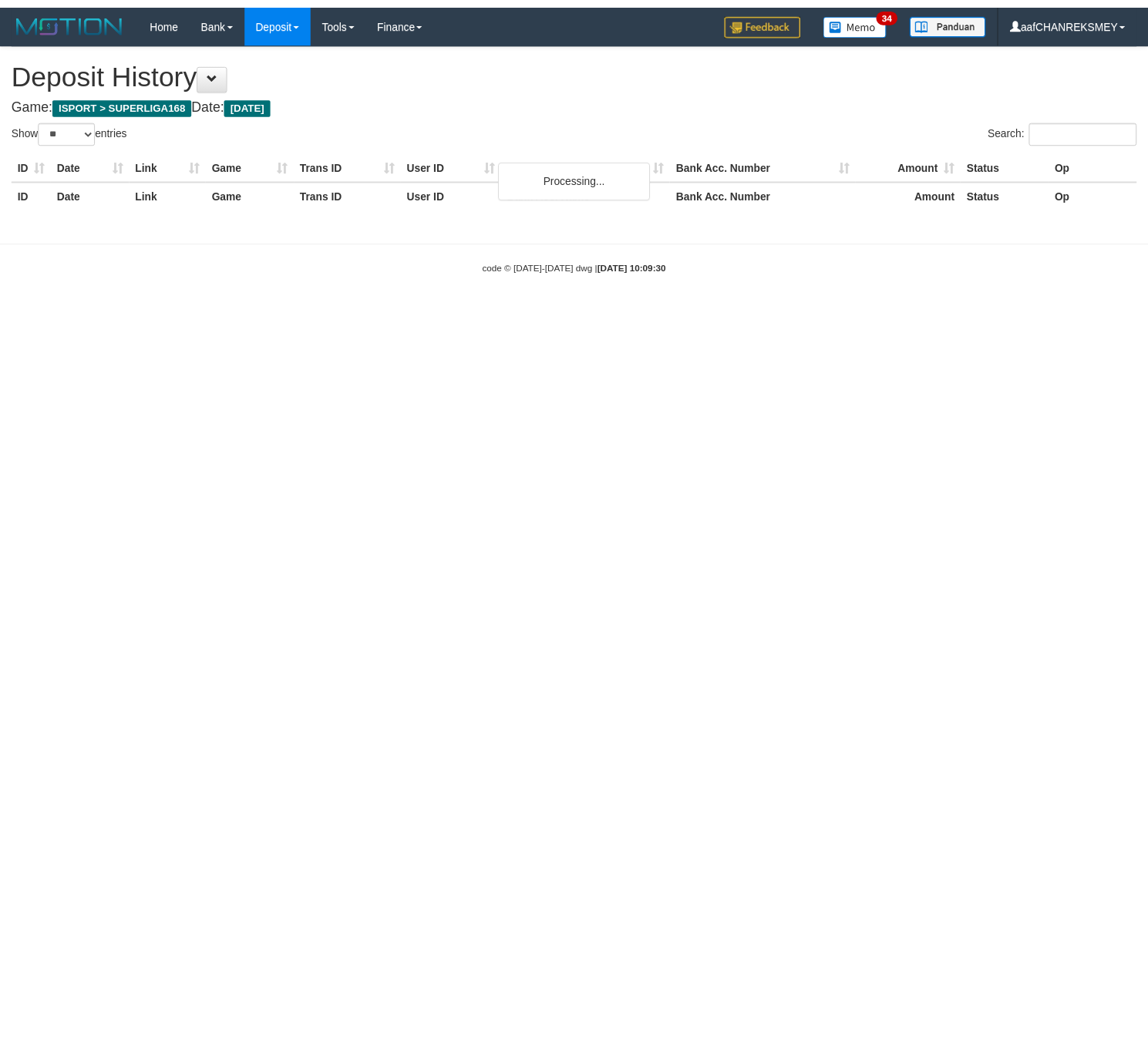 scroll, scrollTop: 0, scrollLeft: 0, axis: both 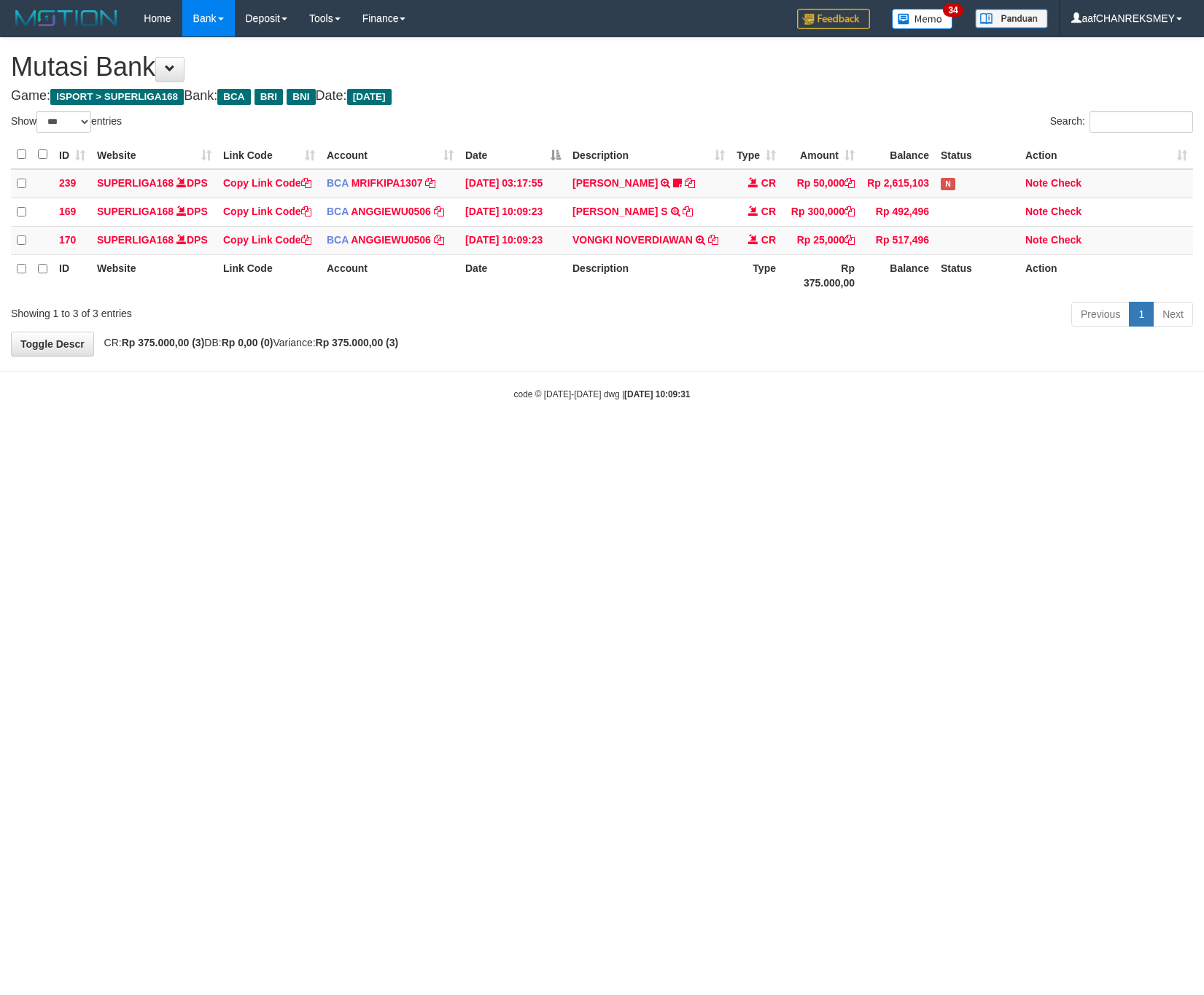 select on "***" 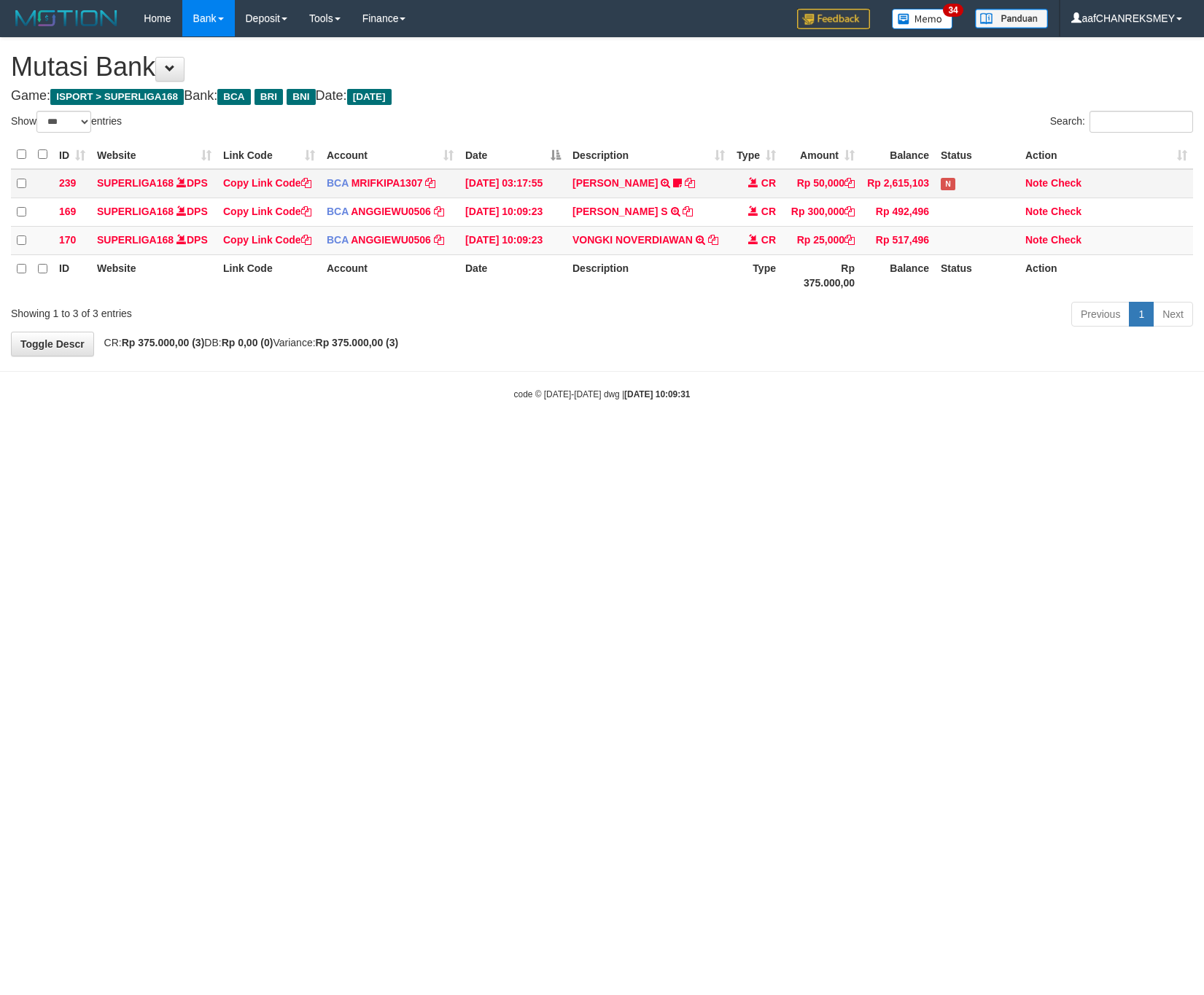 click on "Toggle navigation
Home
Bank
Account List
Load
By Website
Group
[ISPORT]													SUPERLIGA168
By Load Group (DPS)" at bounding box center [602, 219] 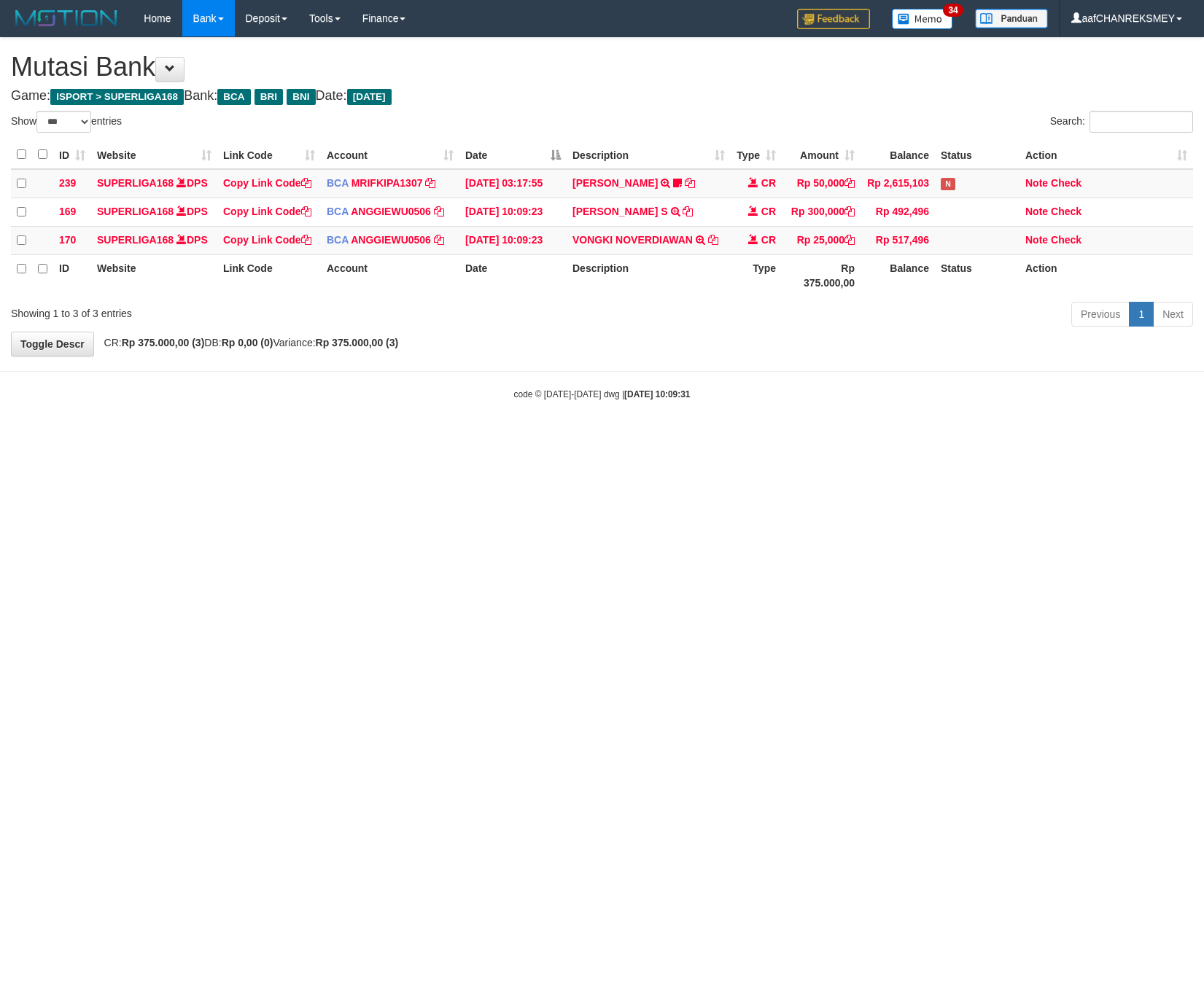 select on "***" 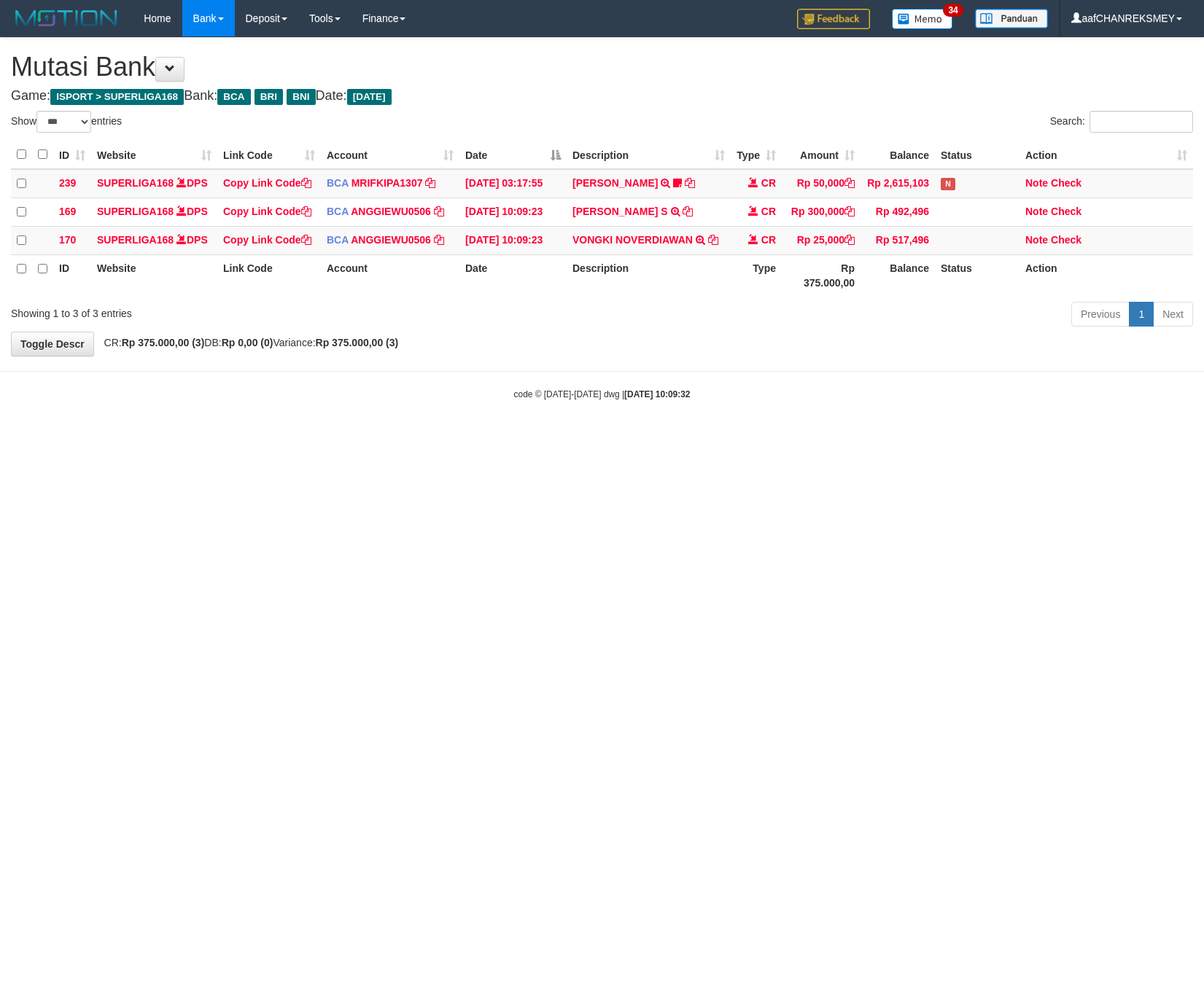 select on "***" 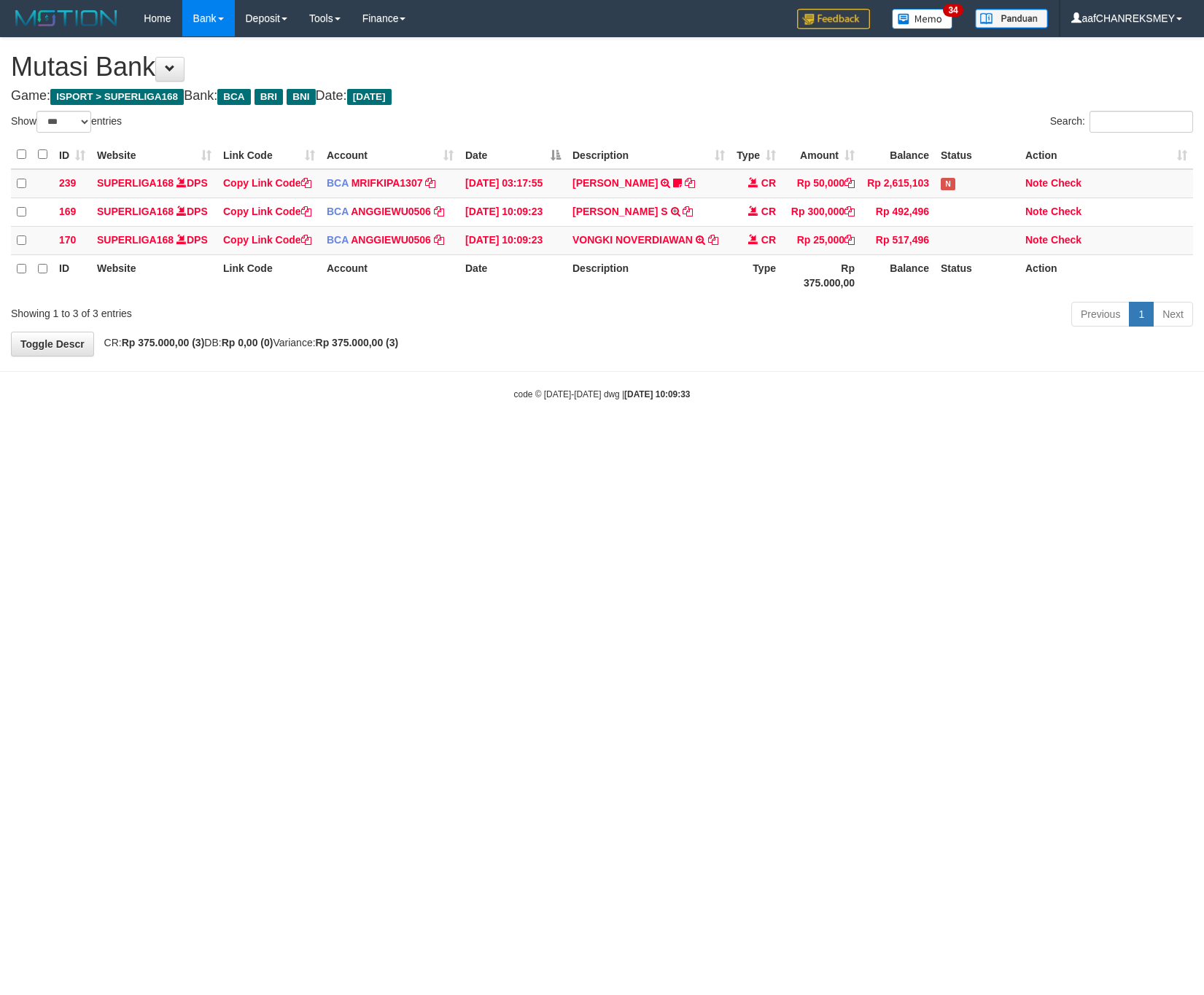 select on "***" 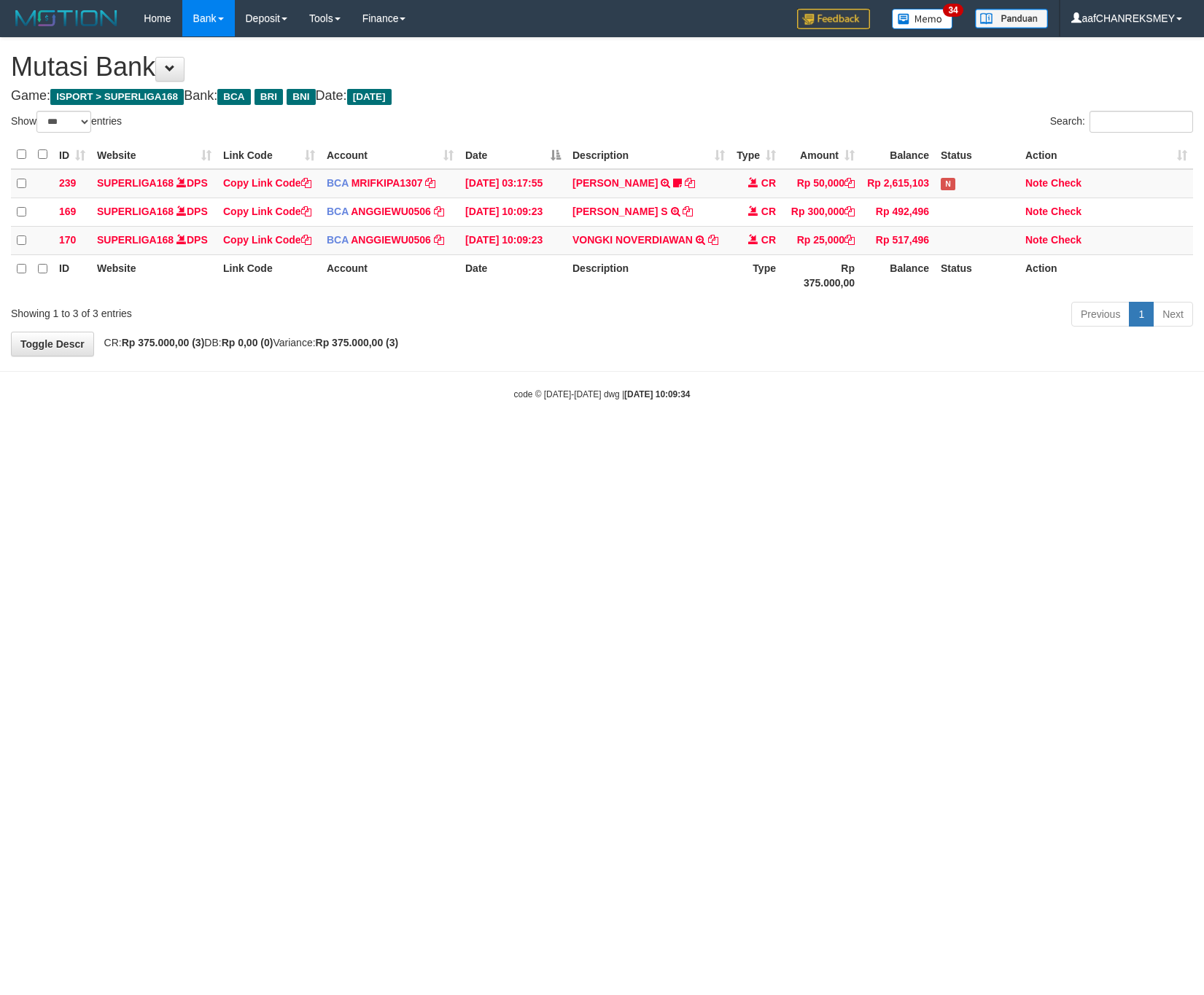 select on "***" 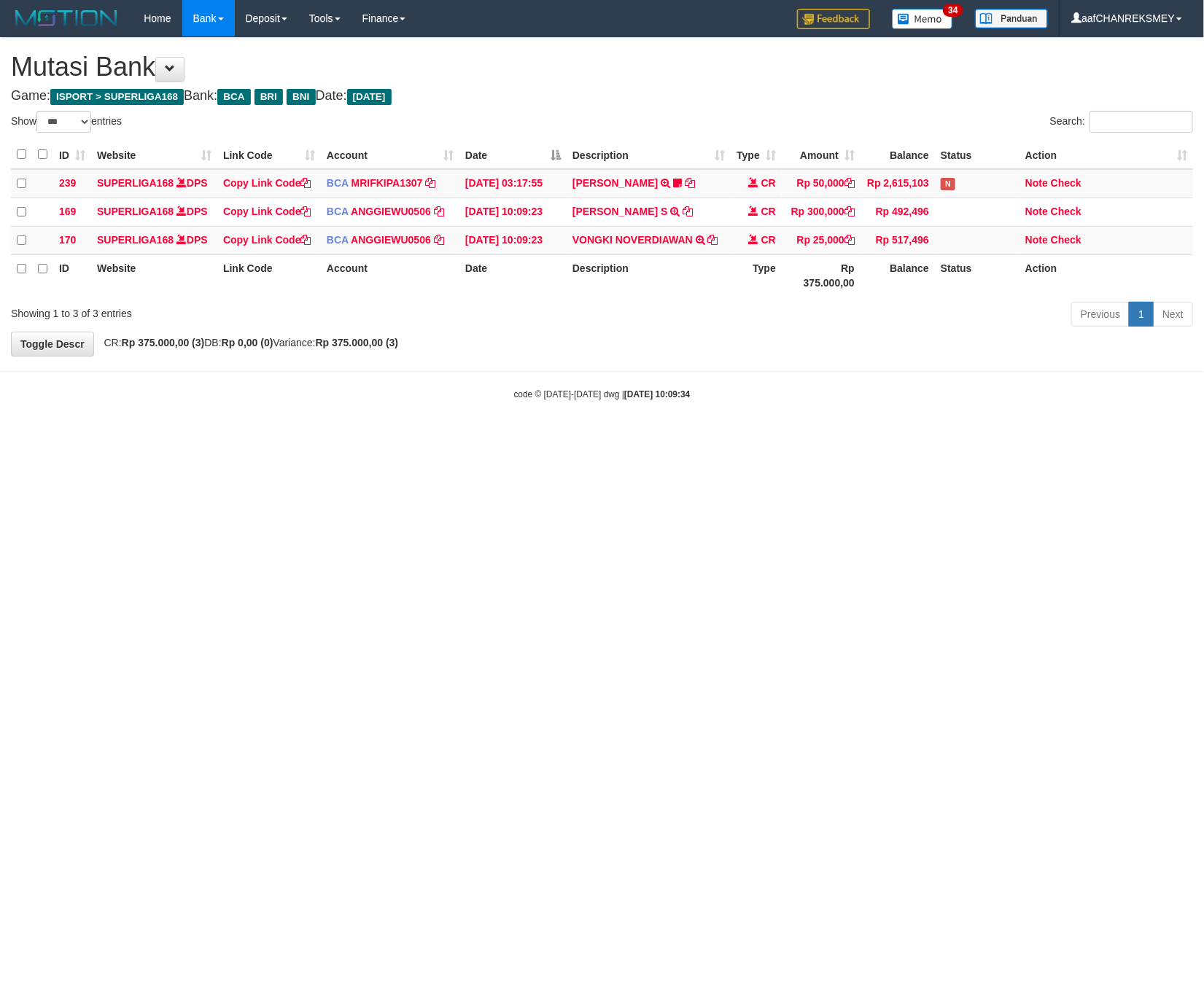 click on "Toggle navigation
Home
Bank
Account List
Load
By Website
Group
[ISPORT]													SUPERLIGA168
By Load Group (DPS)" at bounding box center [602, 219] 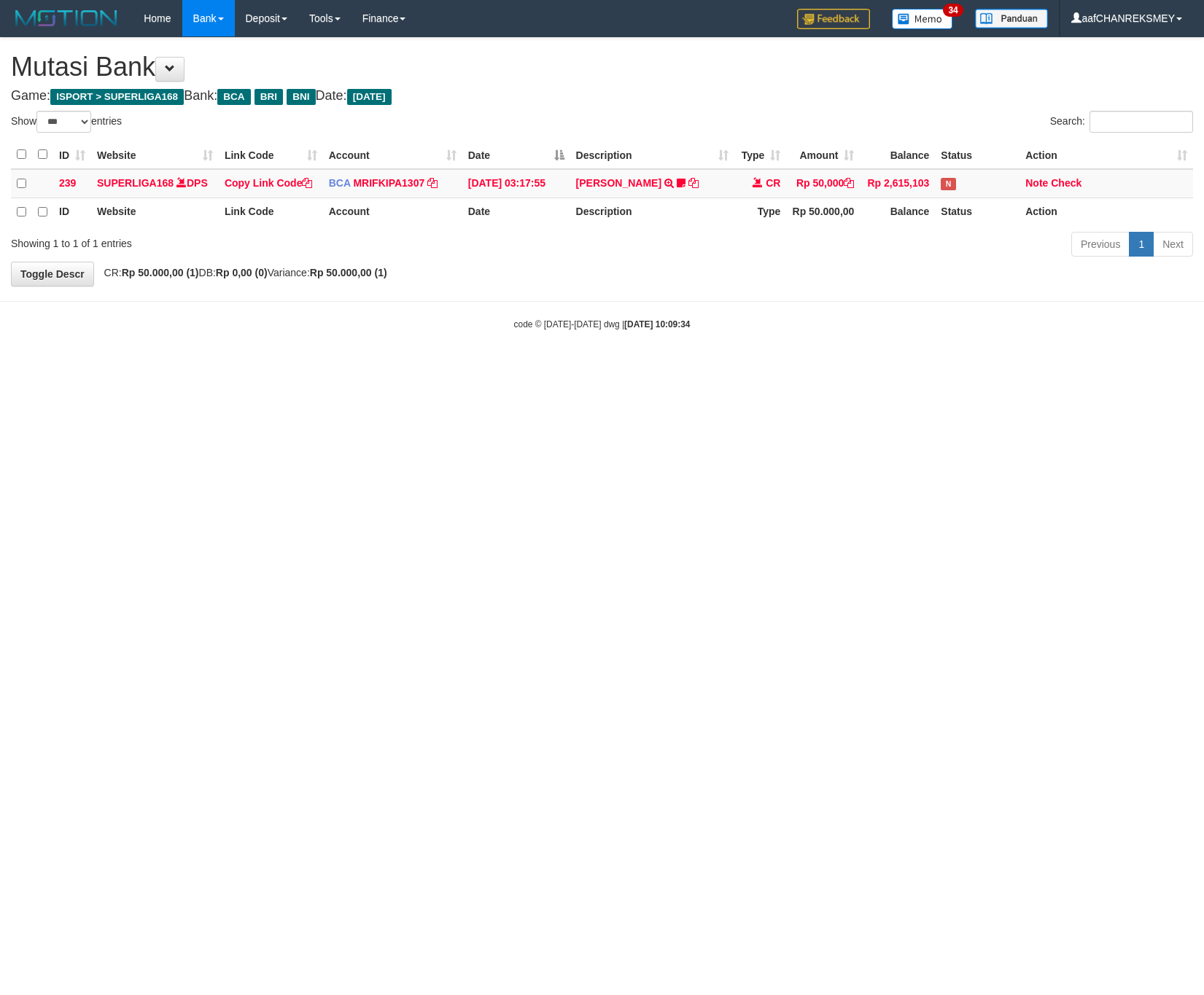 select on "***" 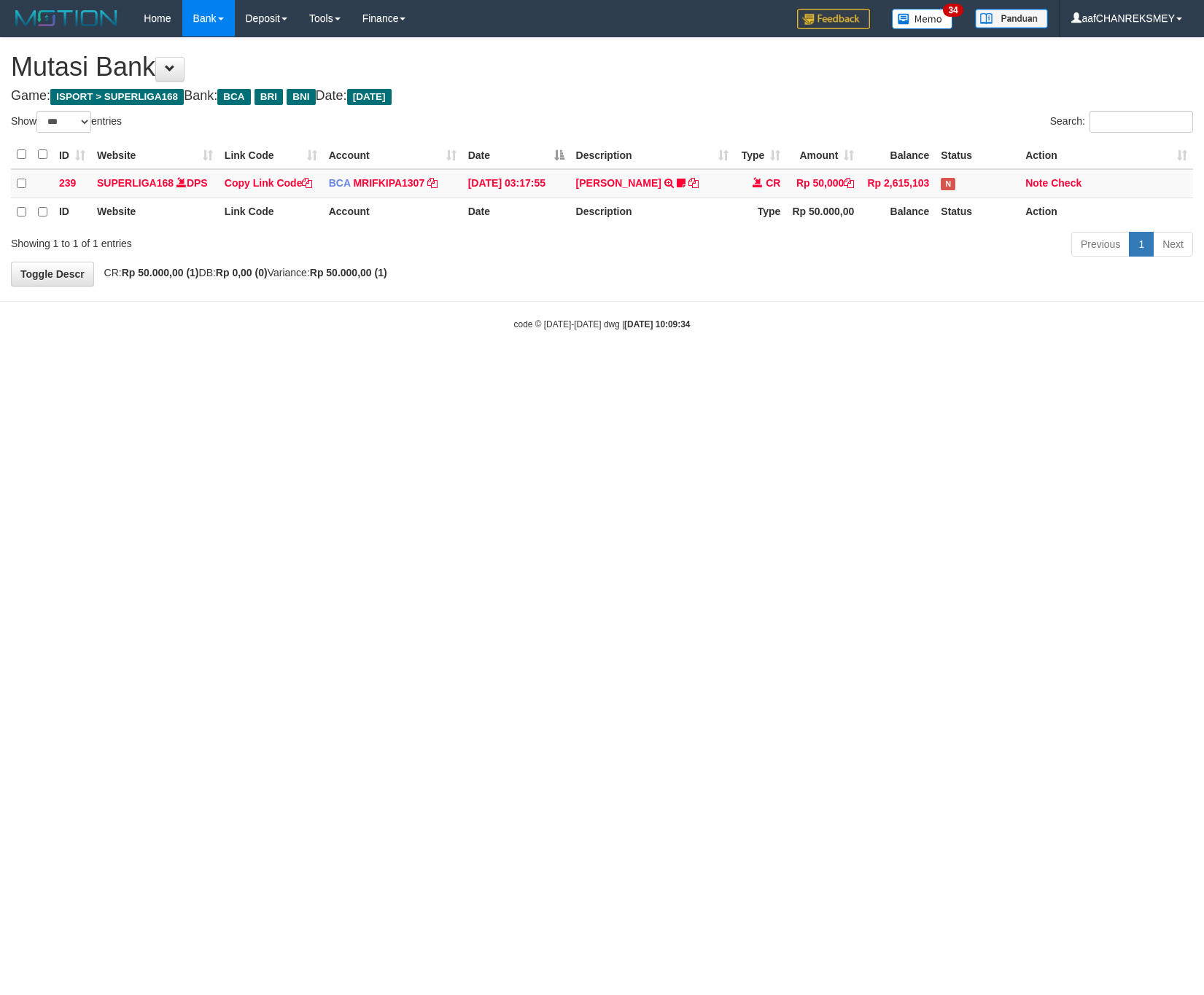 scroll, scrollTop: 0, scrollLeft: 0, axis: both 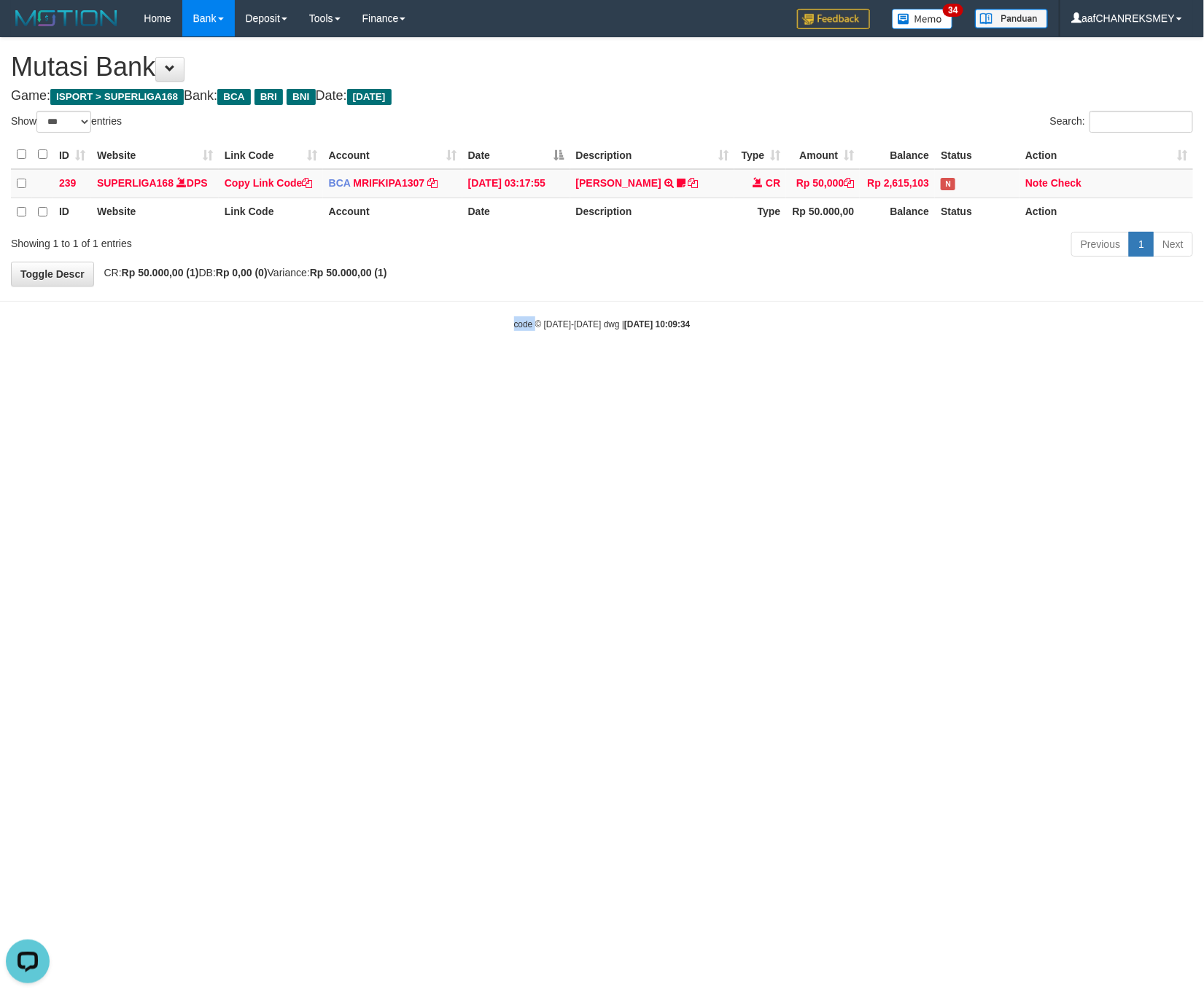 click on "Toggle navigation
Home
Bank
Account List
Load
By Website
Group
[ISPORT]													SUPERLIGA168
By Load Group (DPS)" at bounding box center (602, 184) 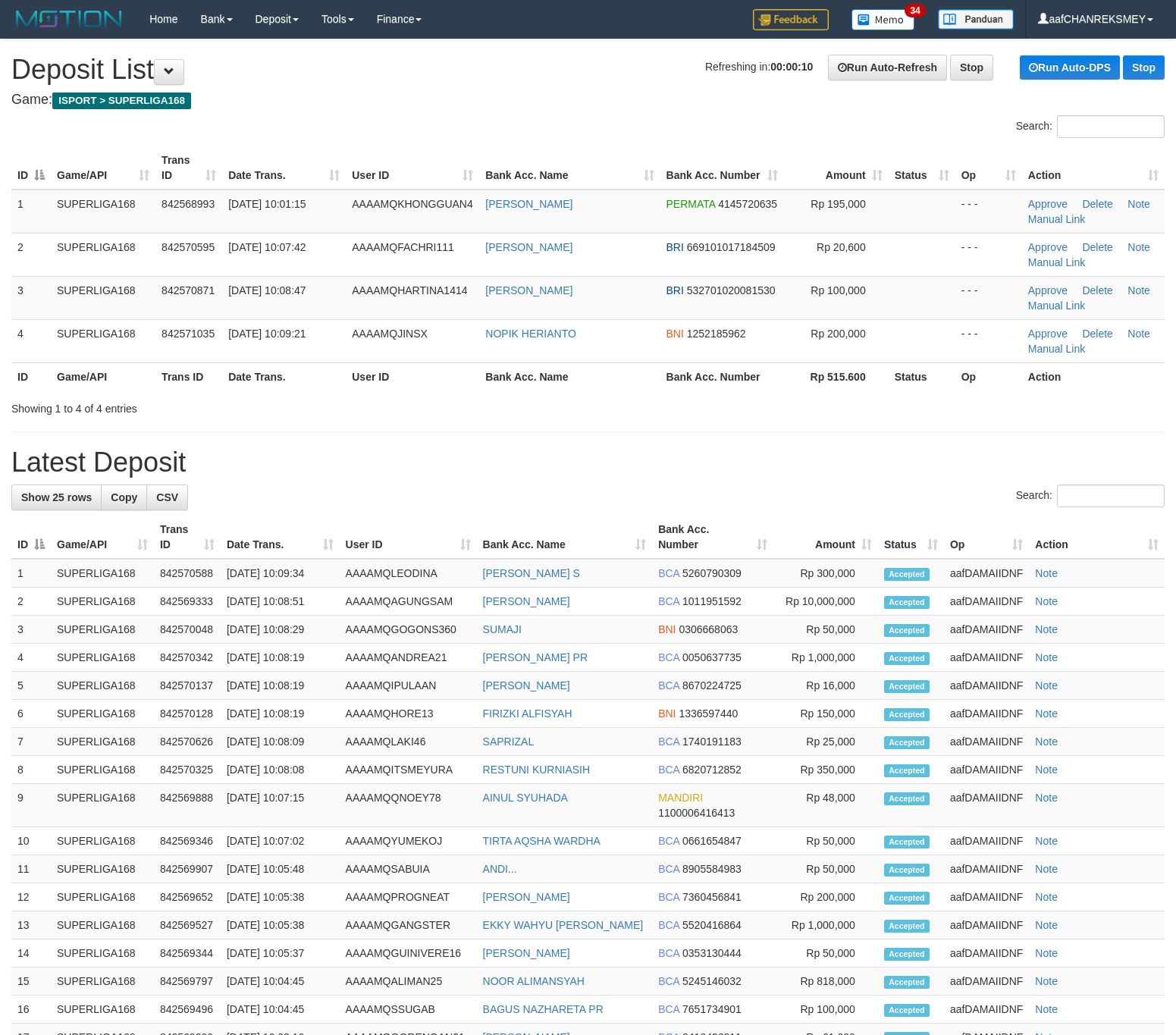 scroll, scrollTop: 0, scrollLeft: 0, axis: both 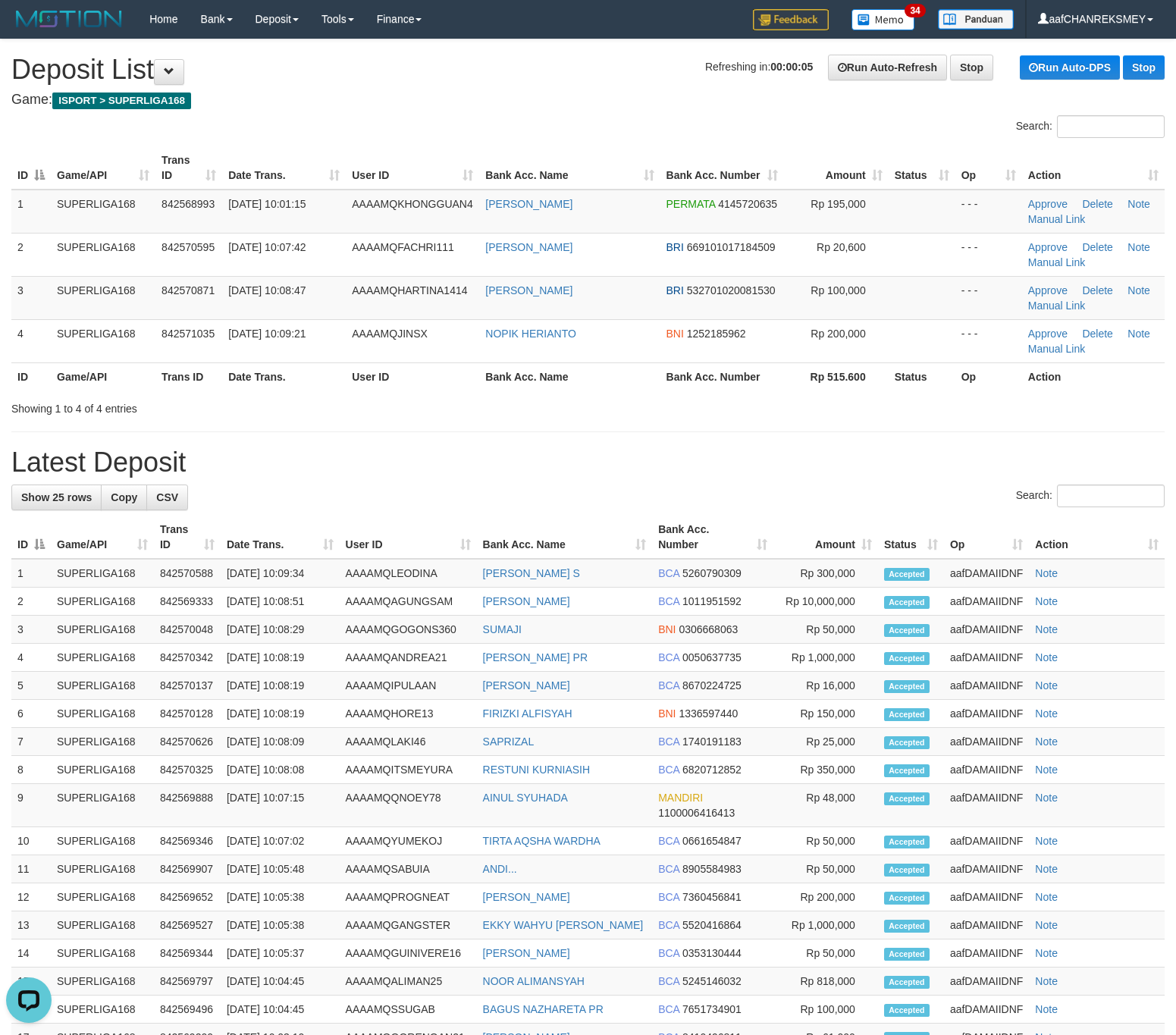 drag, startPoint x: 278, startPoint y: 463, endPoint x: 9, endPoint y: 526, distance: 276.27884 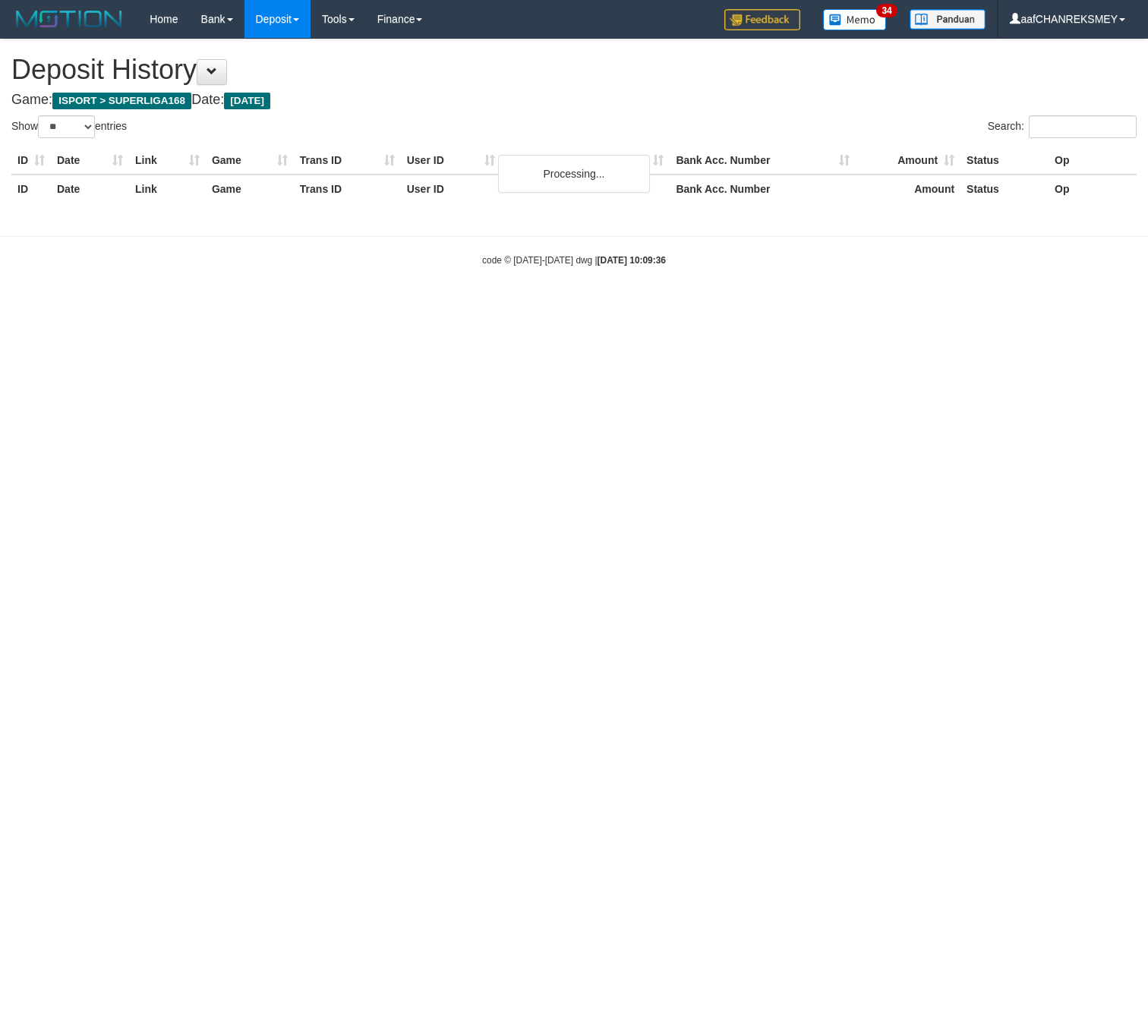 select on "**" 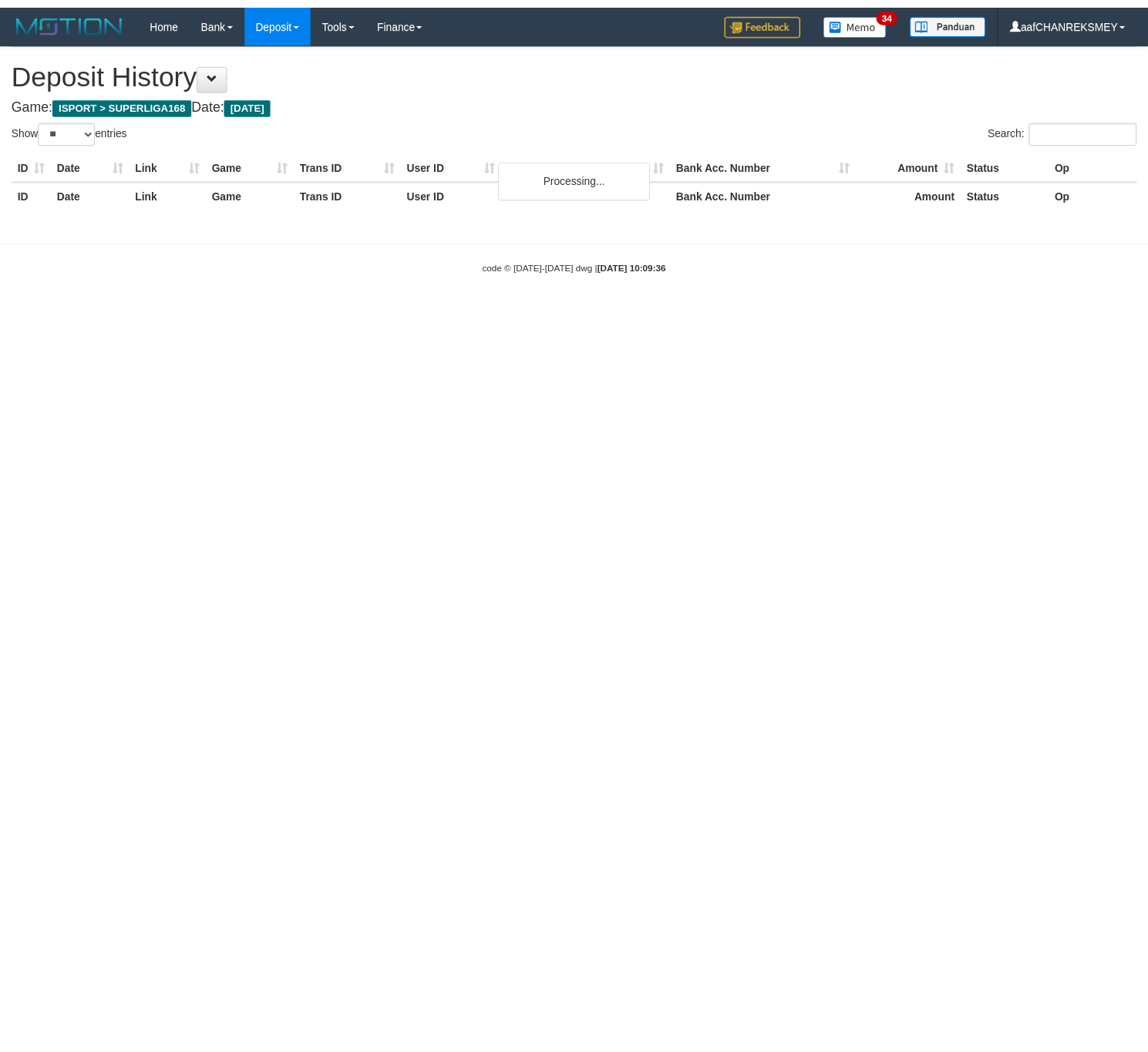 scroll, scrollTop: 0, scrollLeft: 0, axis: both 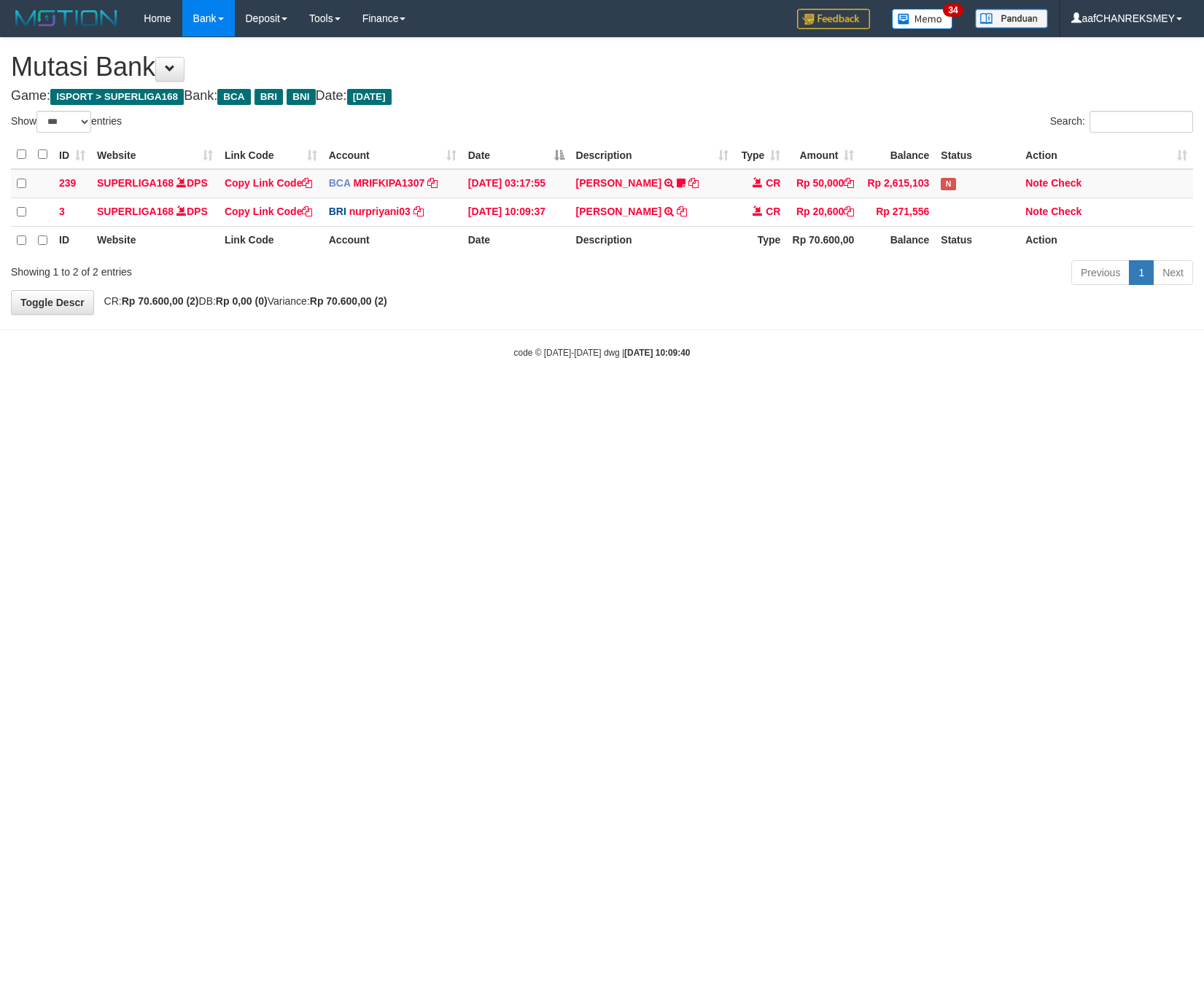 select on "***" 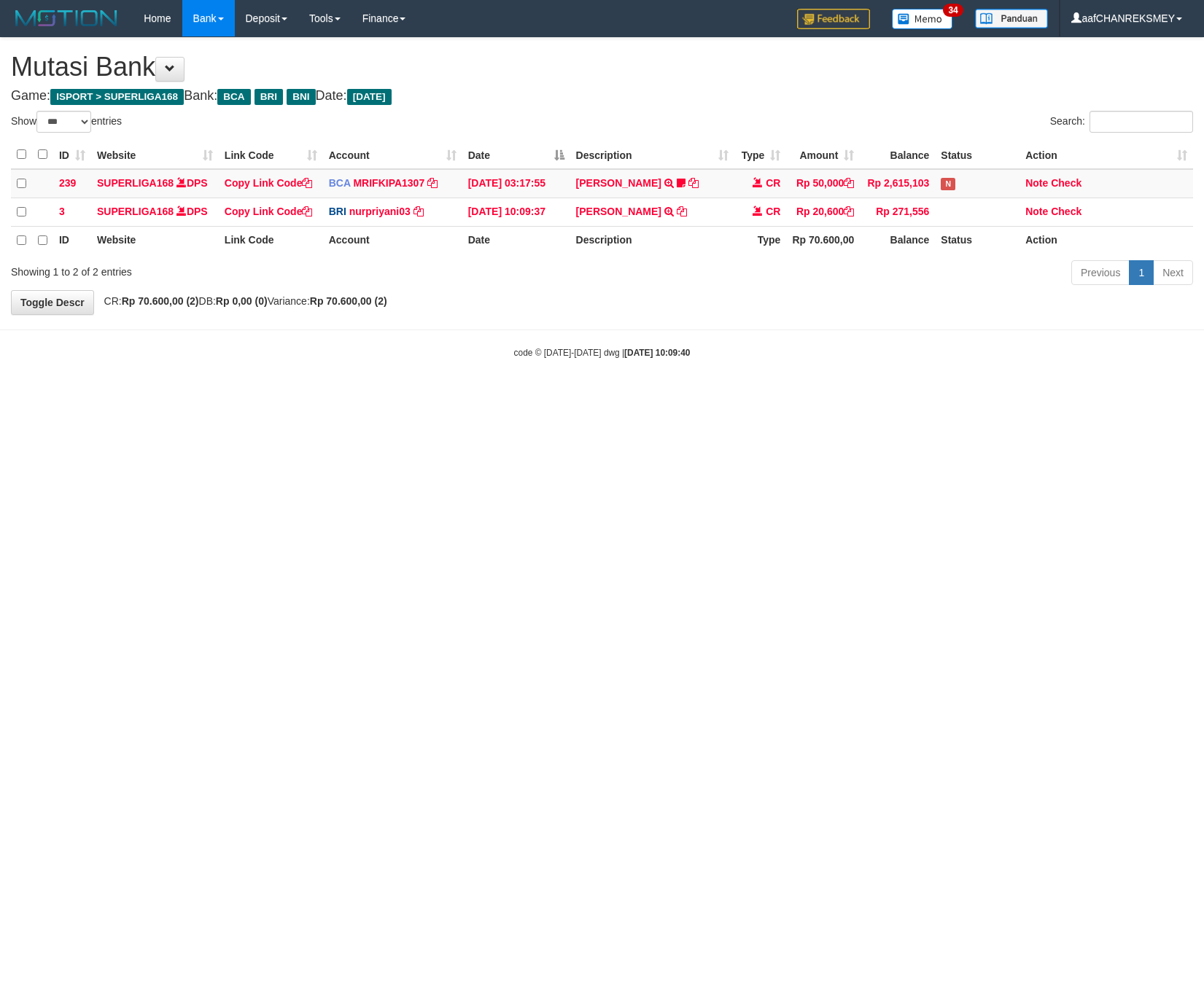 scroll, scrollTop: 0, scrollLeft: 0, axis: both 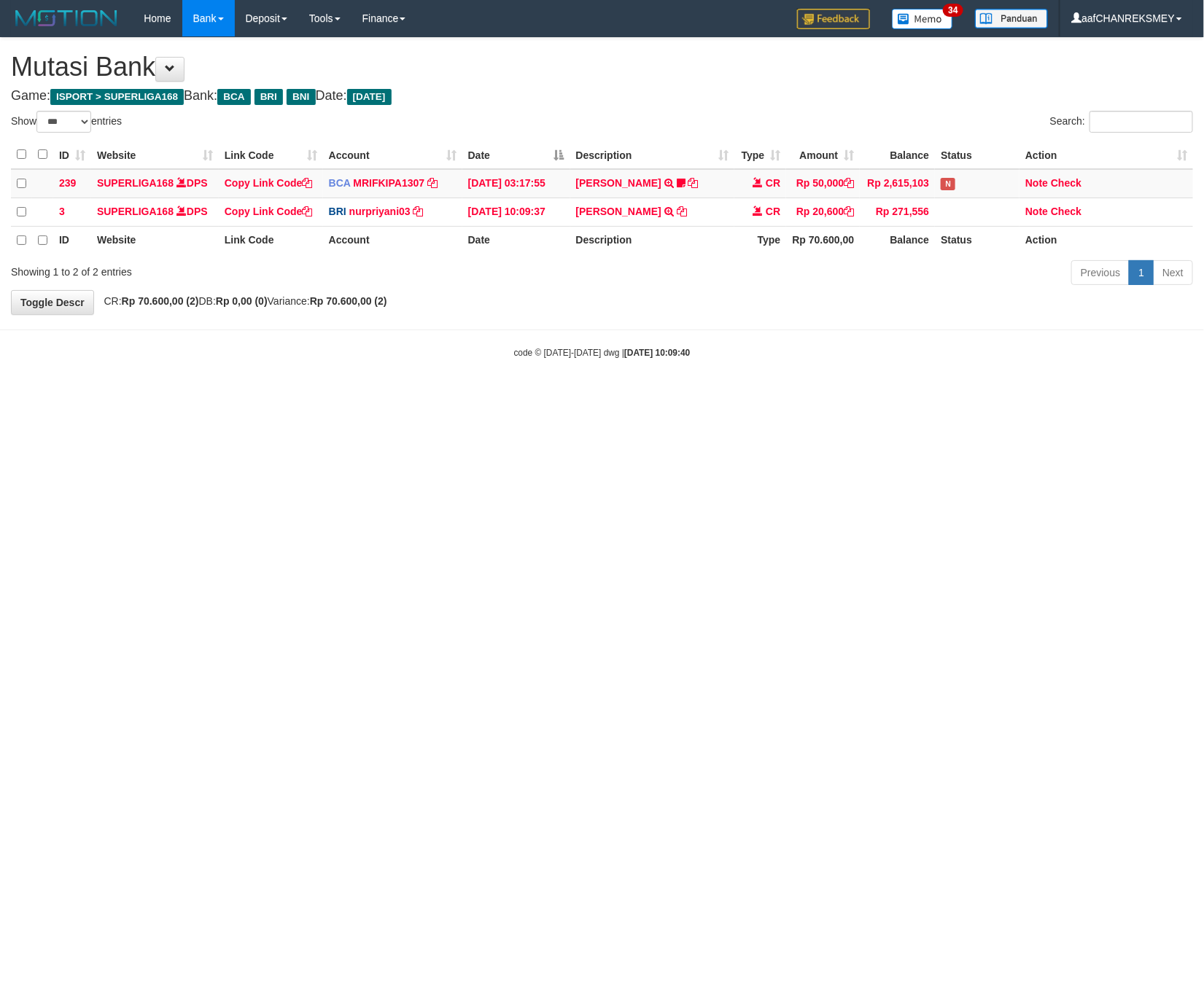 click on "Toggle navigation
Home
Bank
Account List
Load
By Website
Group
[ISPORT]													SUPERLIGA168
By Load Group (DPS)" at bounding box center [602, 198] 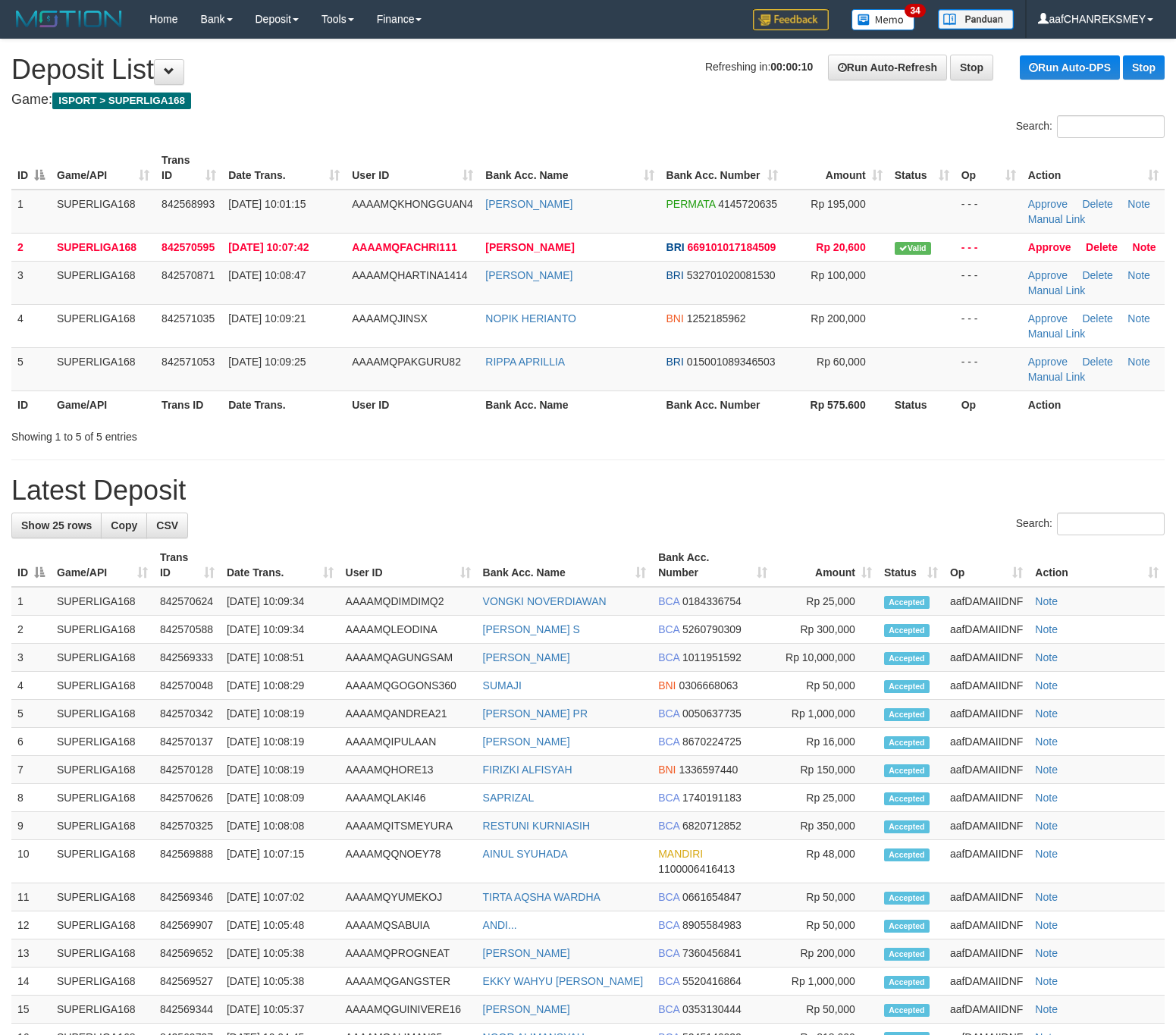 scroll, scrollTop: 0, scrollLeft: 0, axis: both 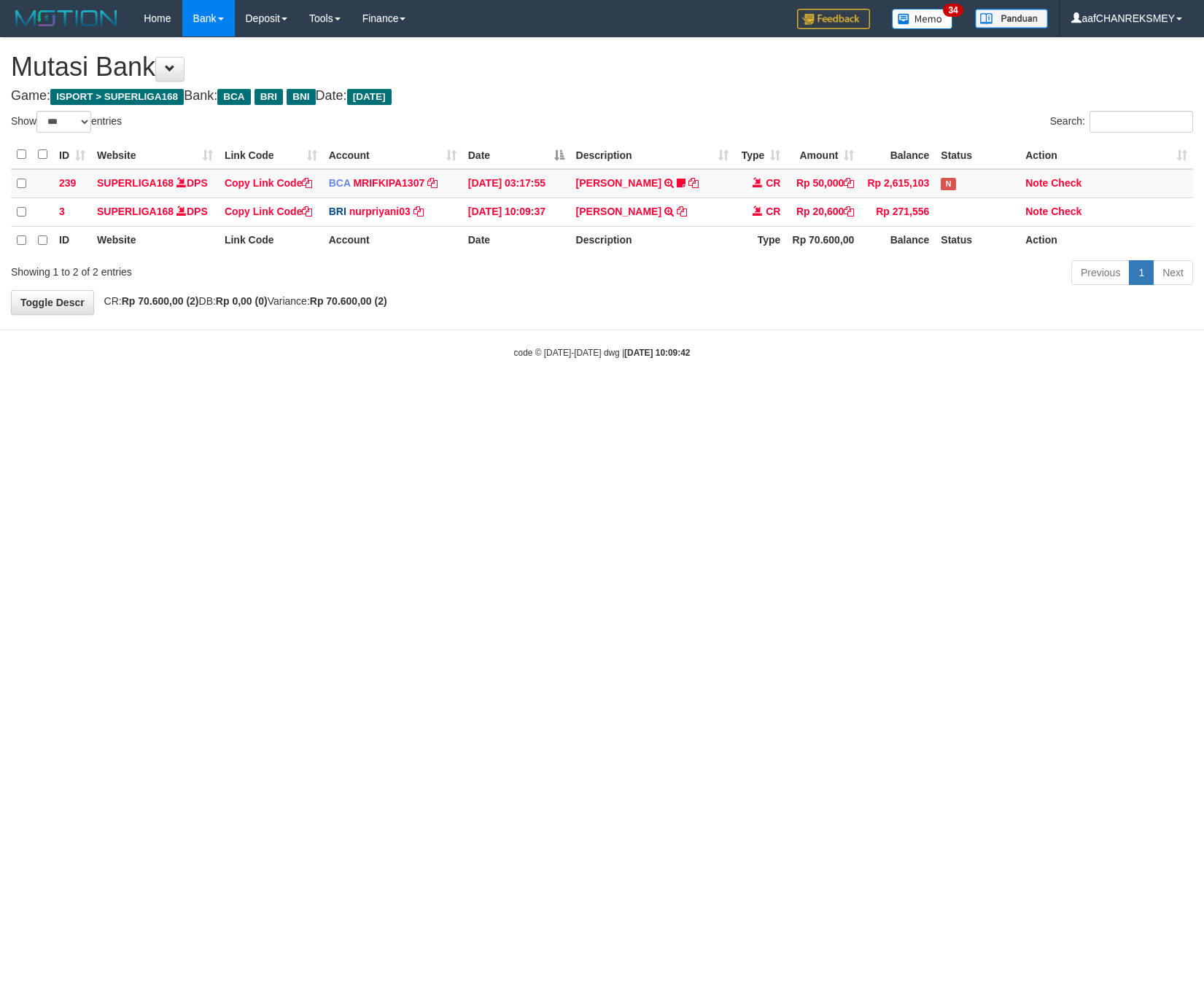 select on "***" 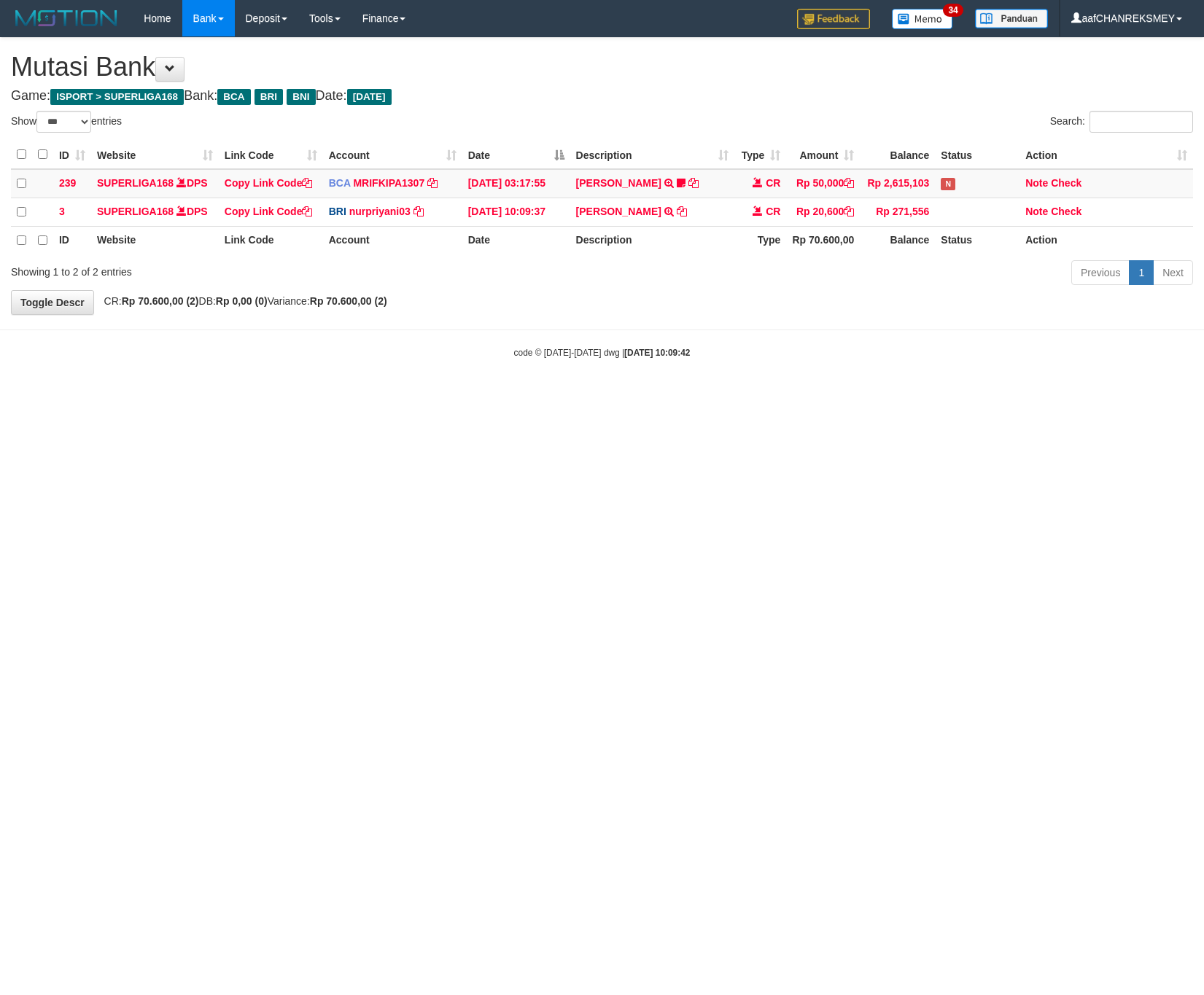 scroll, scrollTop: 0, scrollLeft: 0, axis: both 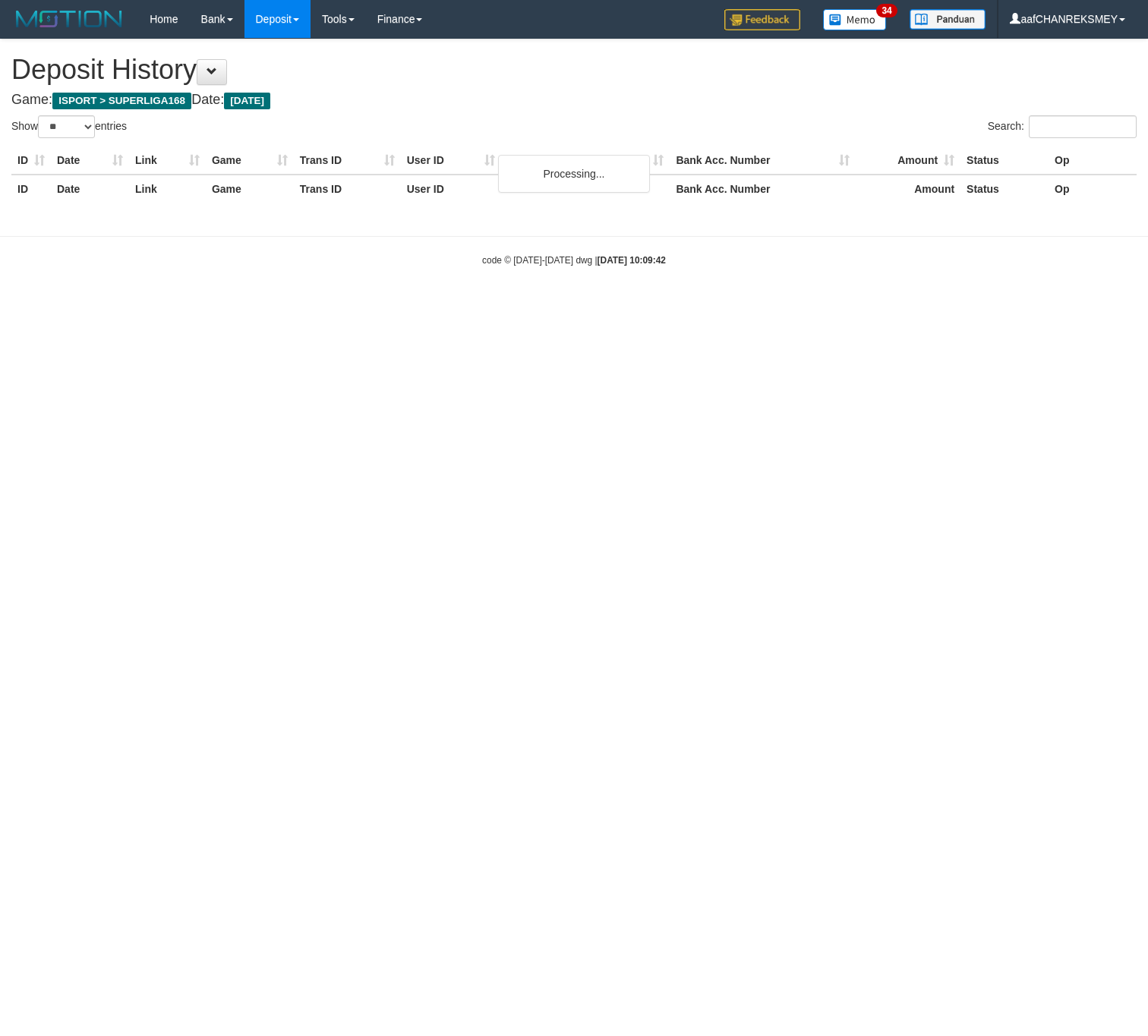 select on "**" 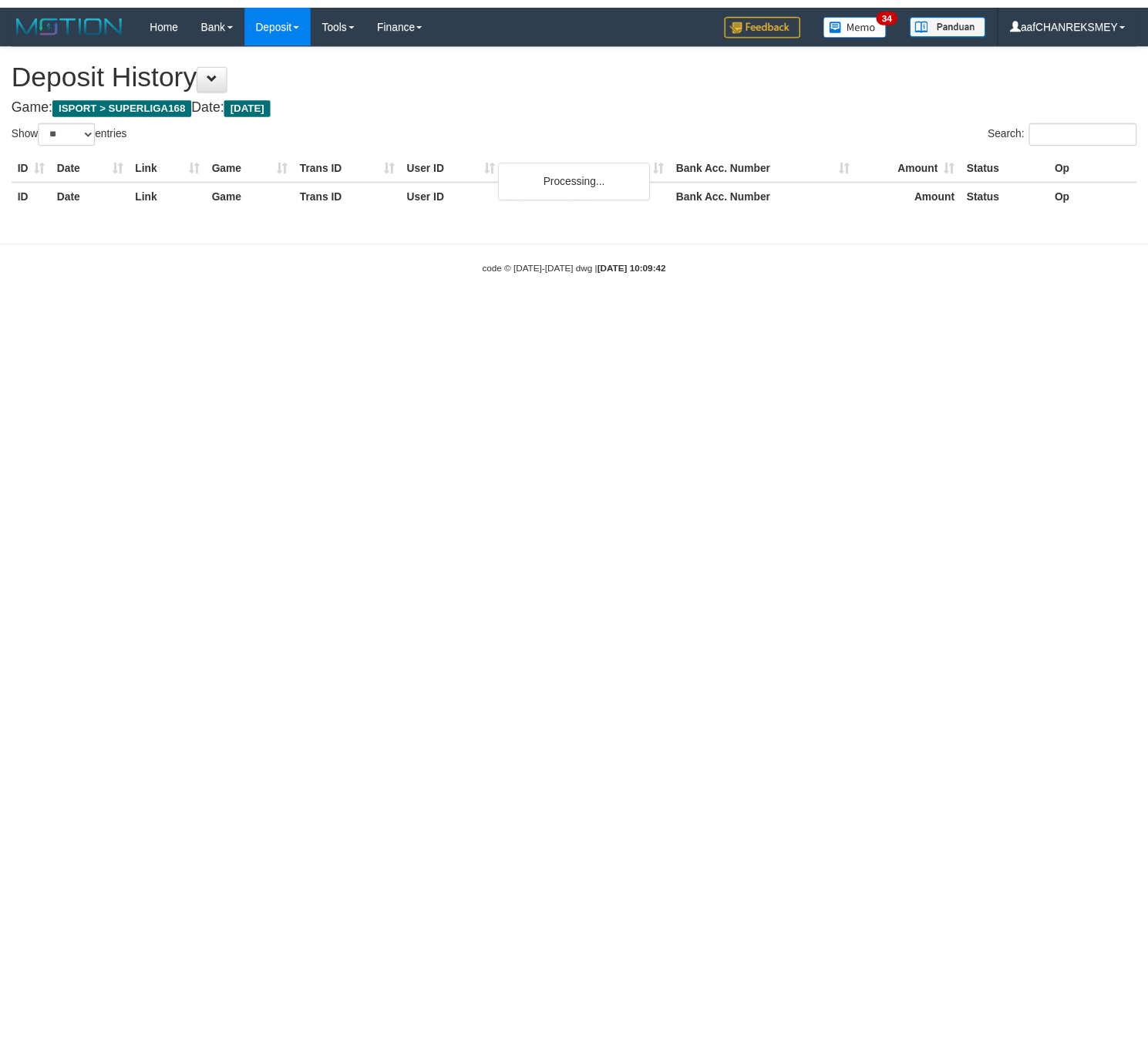 scroll, scrollTop: 0, scrollLeft: 0, axis: both 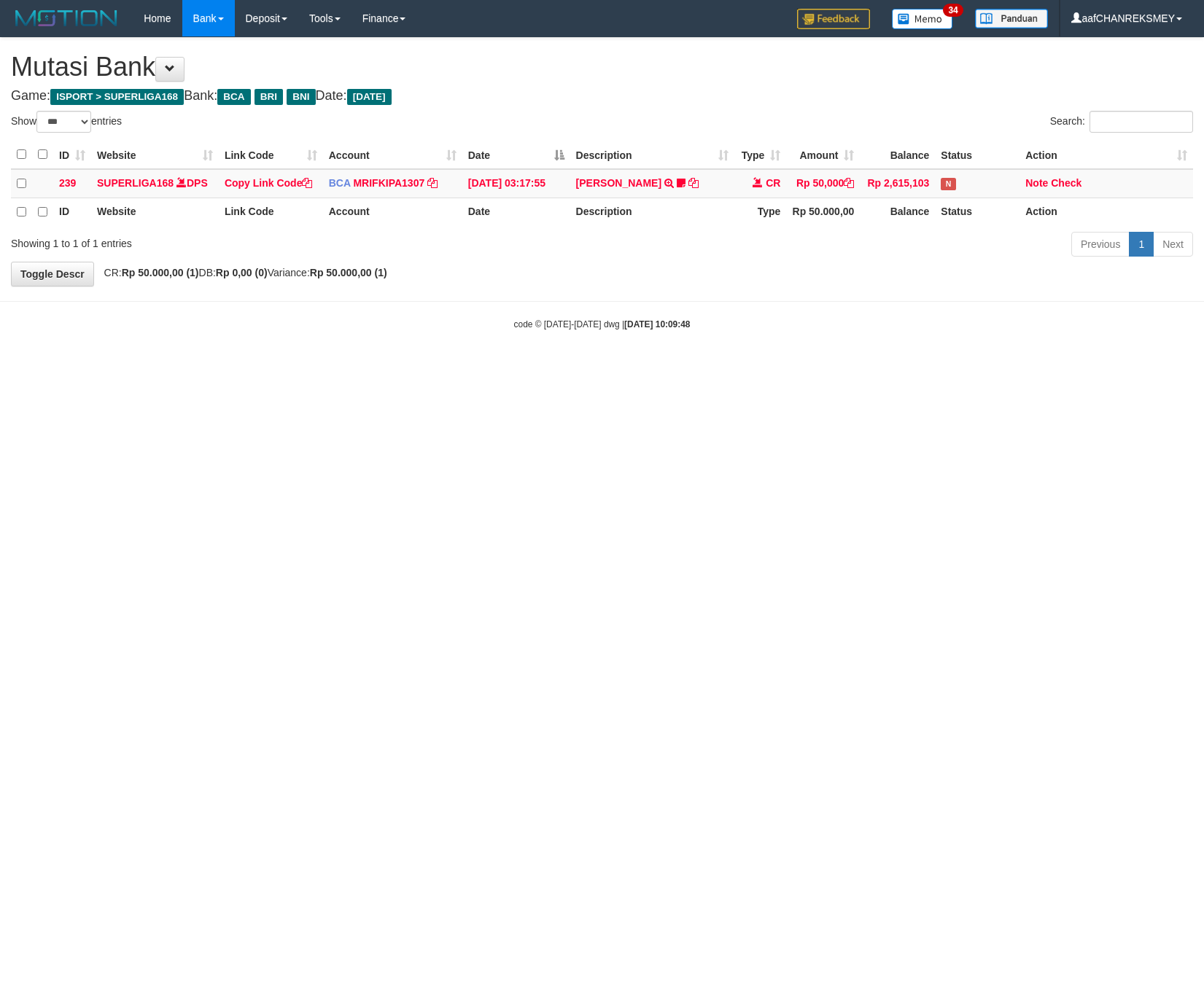 select on "***" 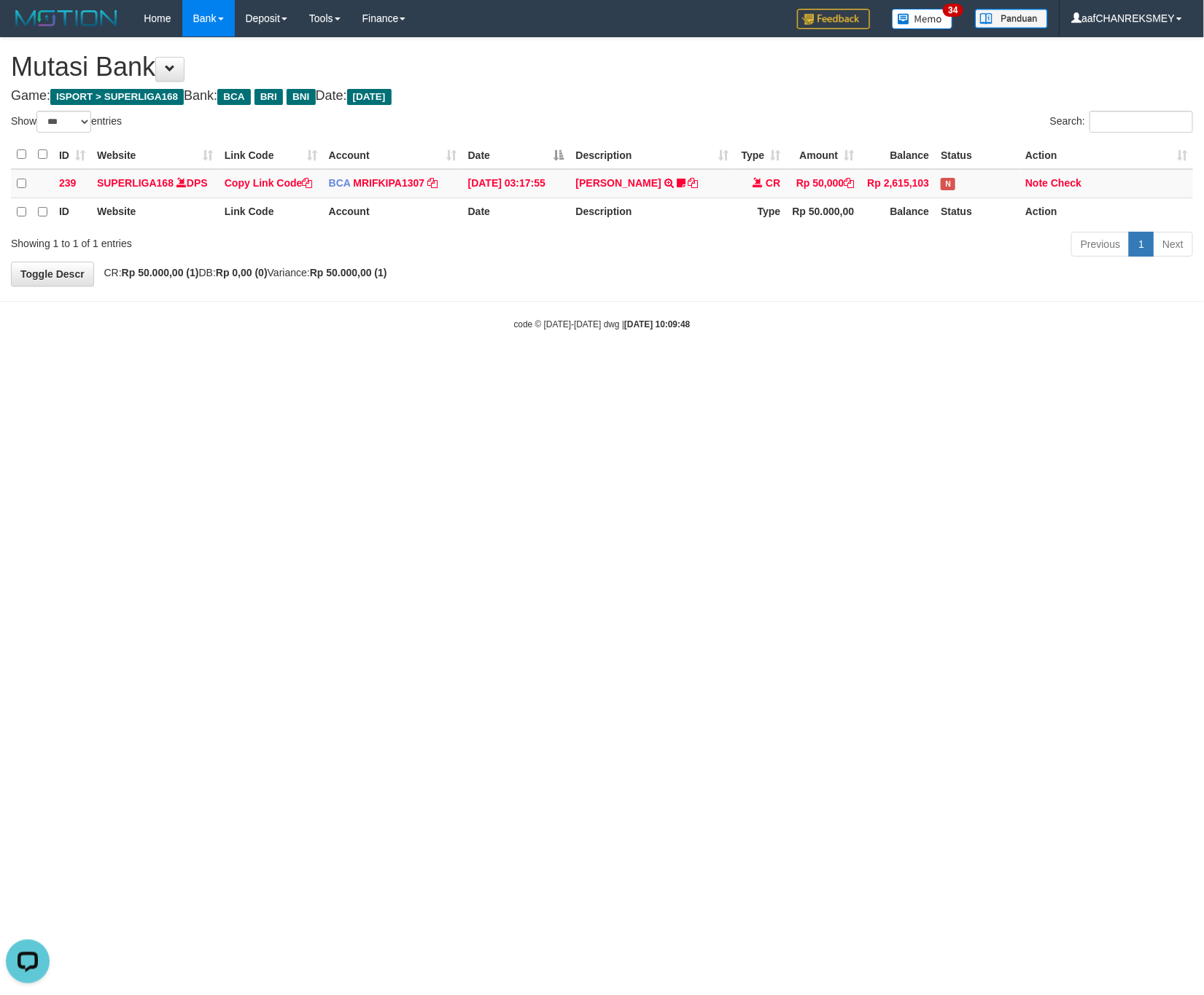 scroll, scrollTop: 0, scrollLeft: 0, axis: both 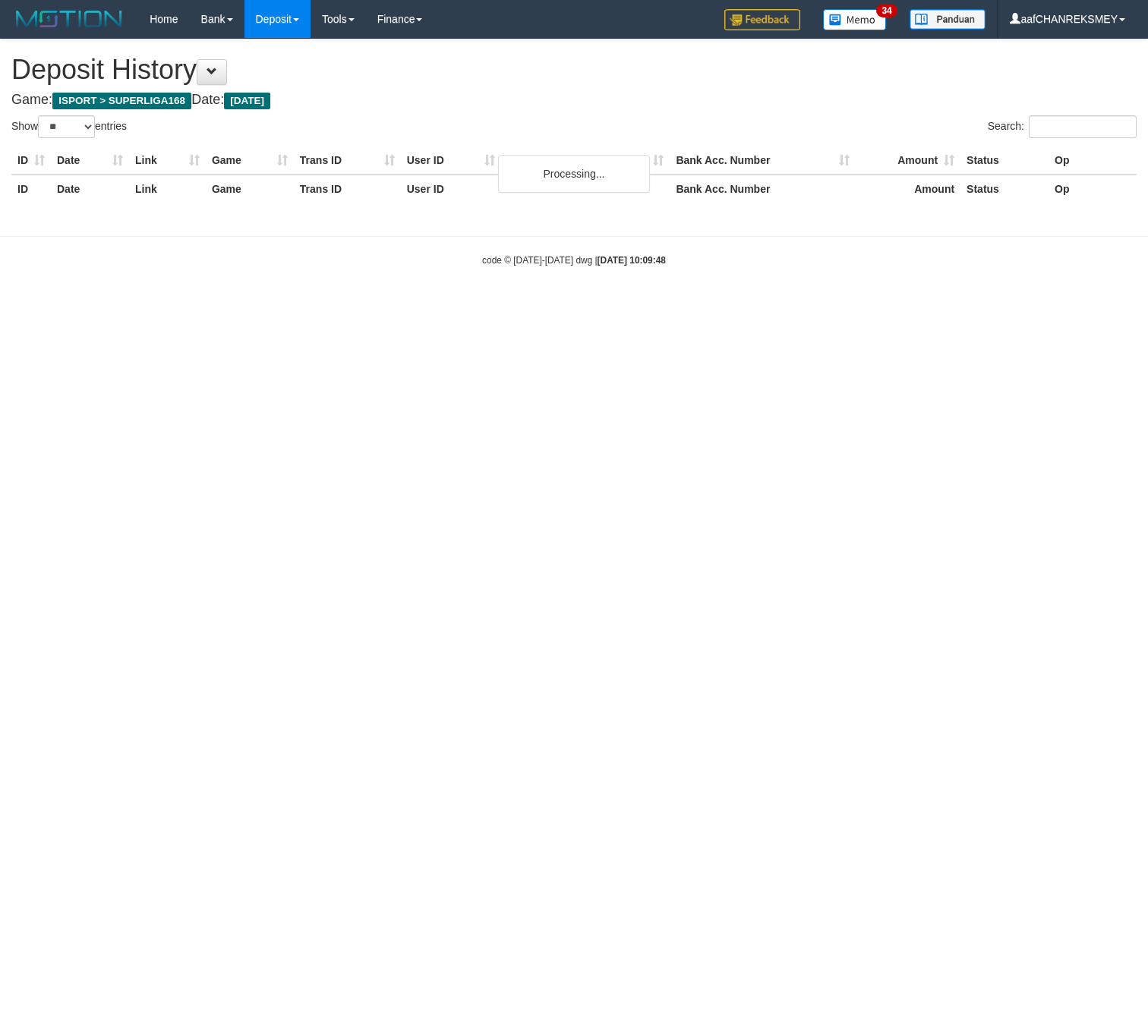 select on "**" 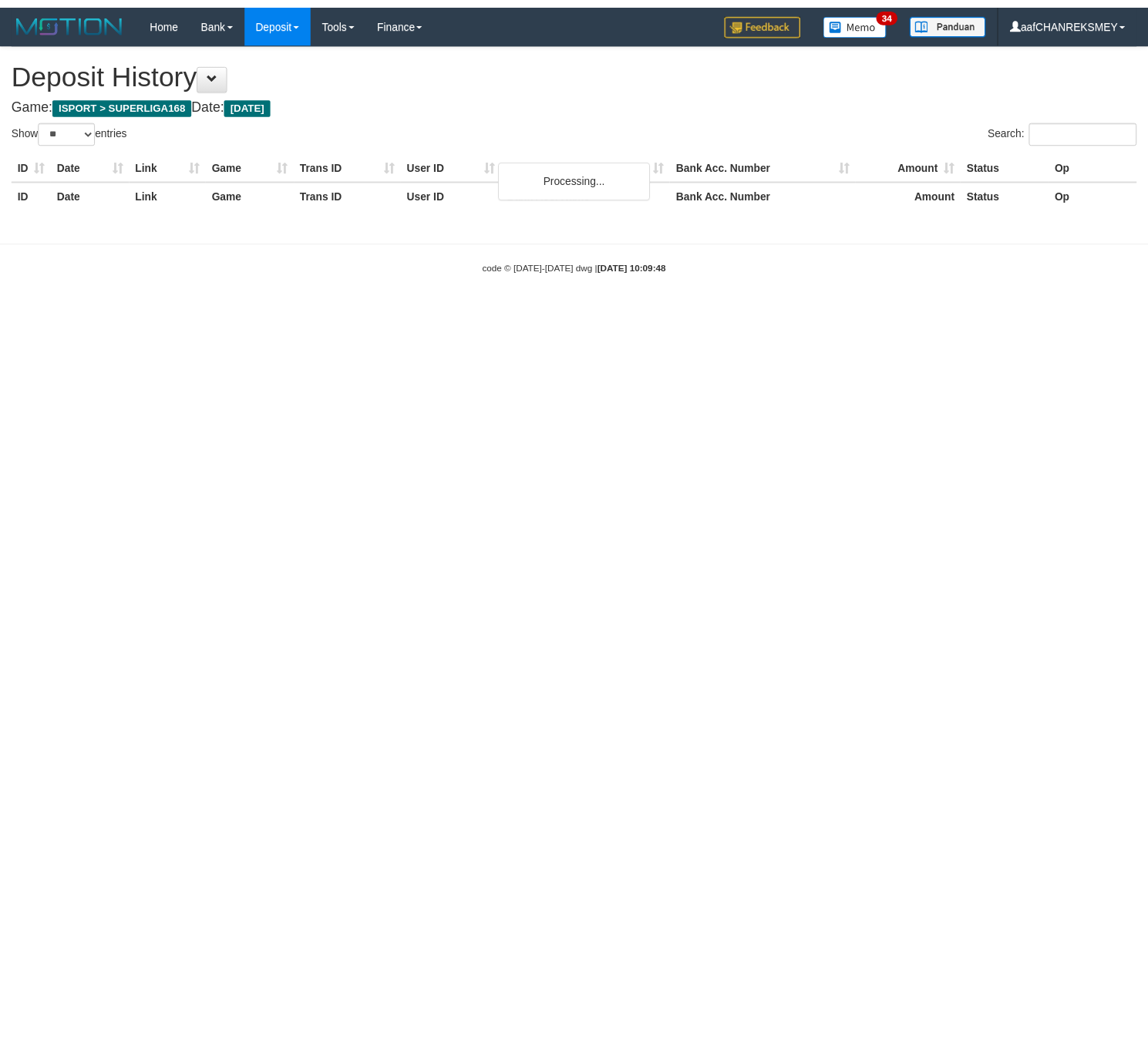 scroll, scrollTop: 0, scrollLeft: 0, axis: both 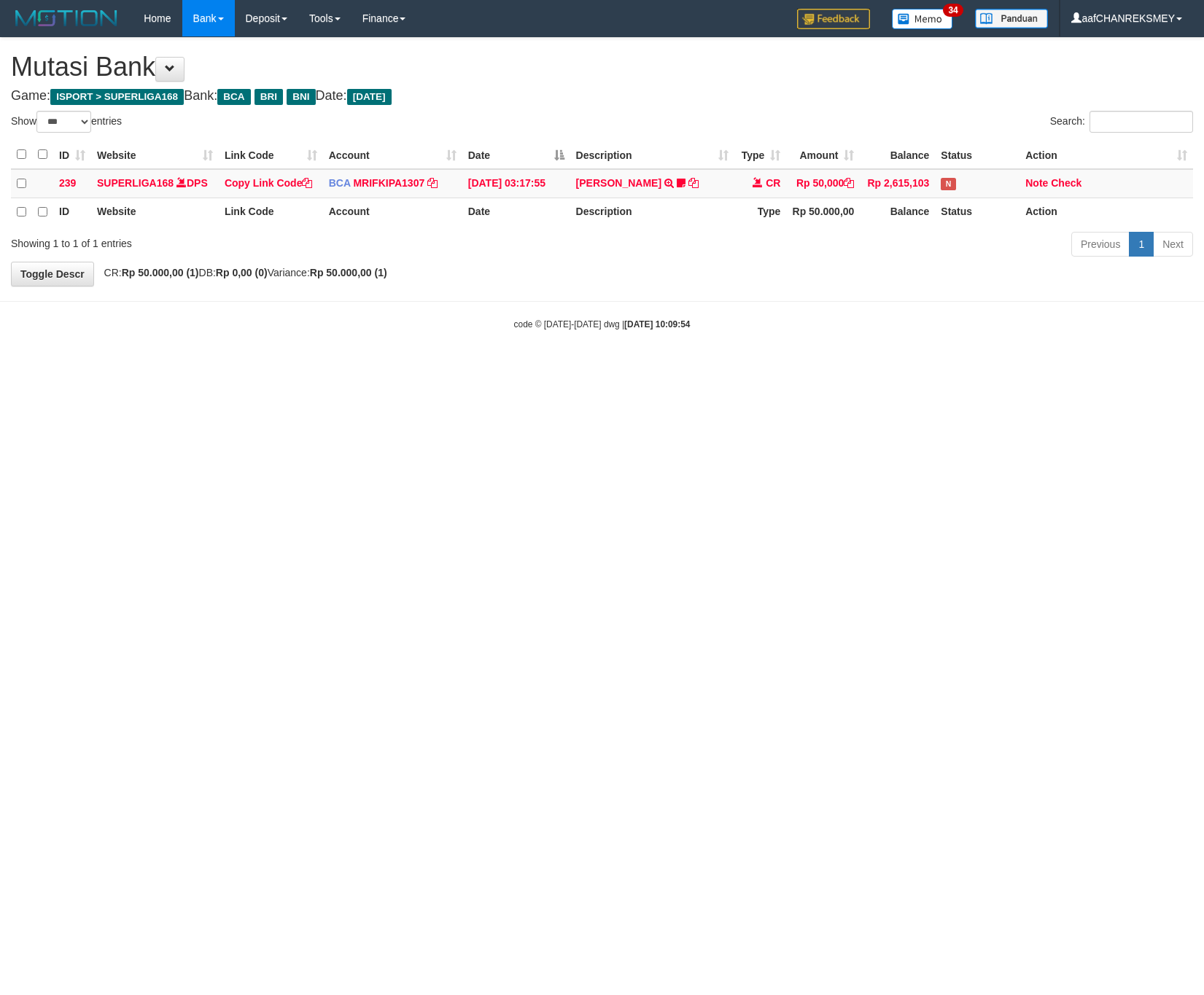 select on "***" 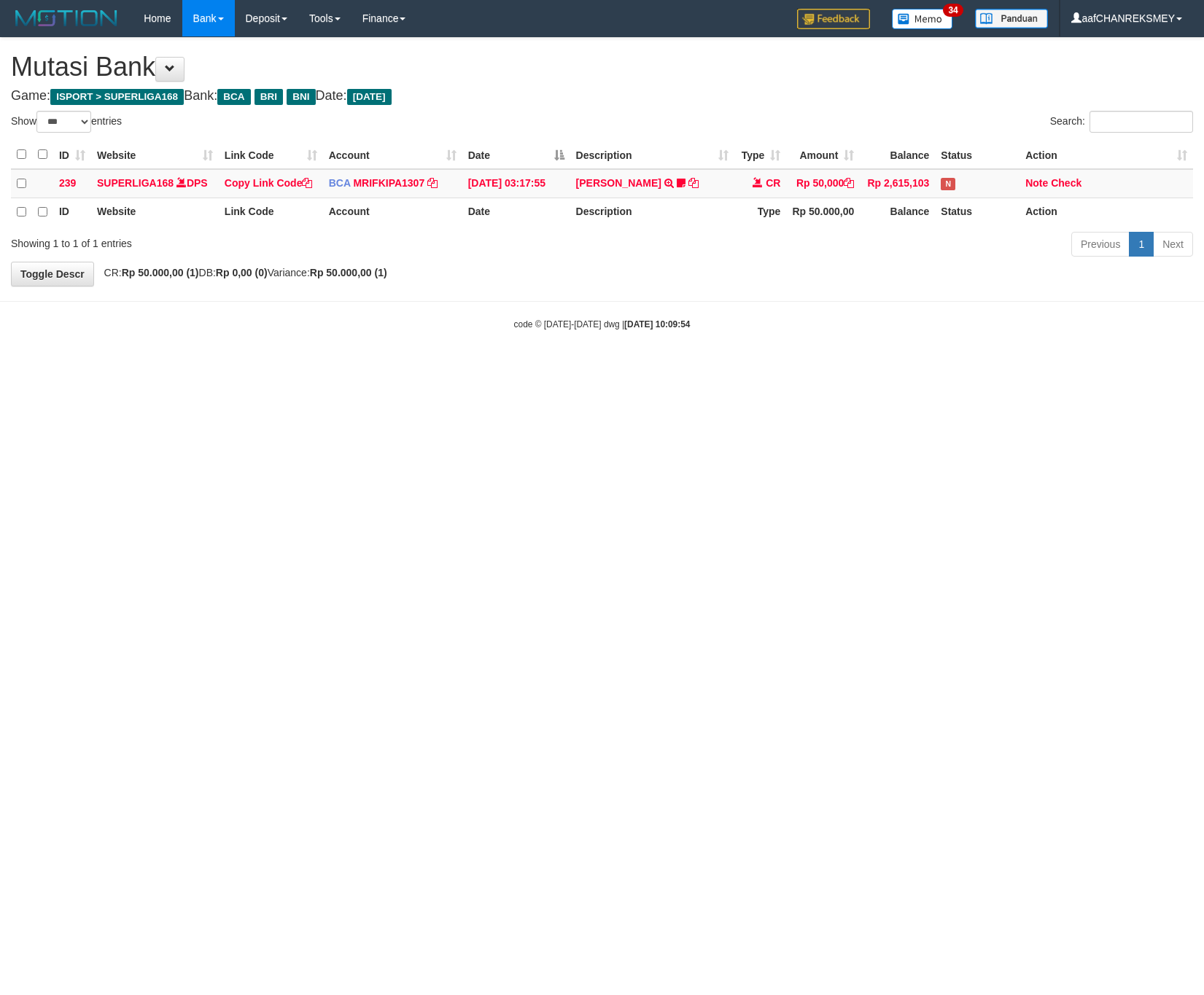 scroll, scrollTop: 0, scrollLeft: 0, axis: both 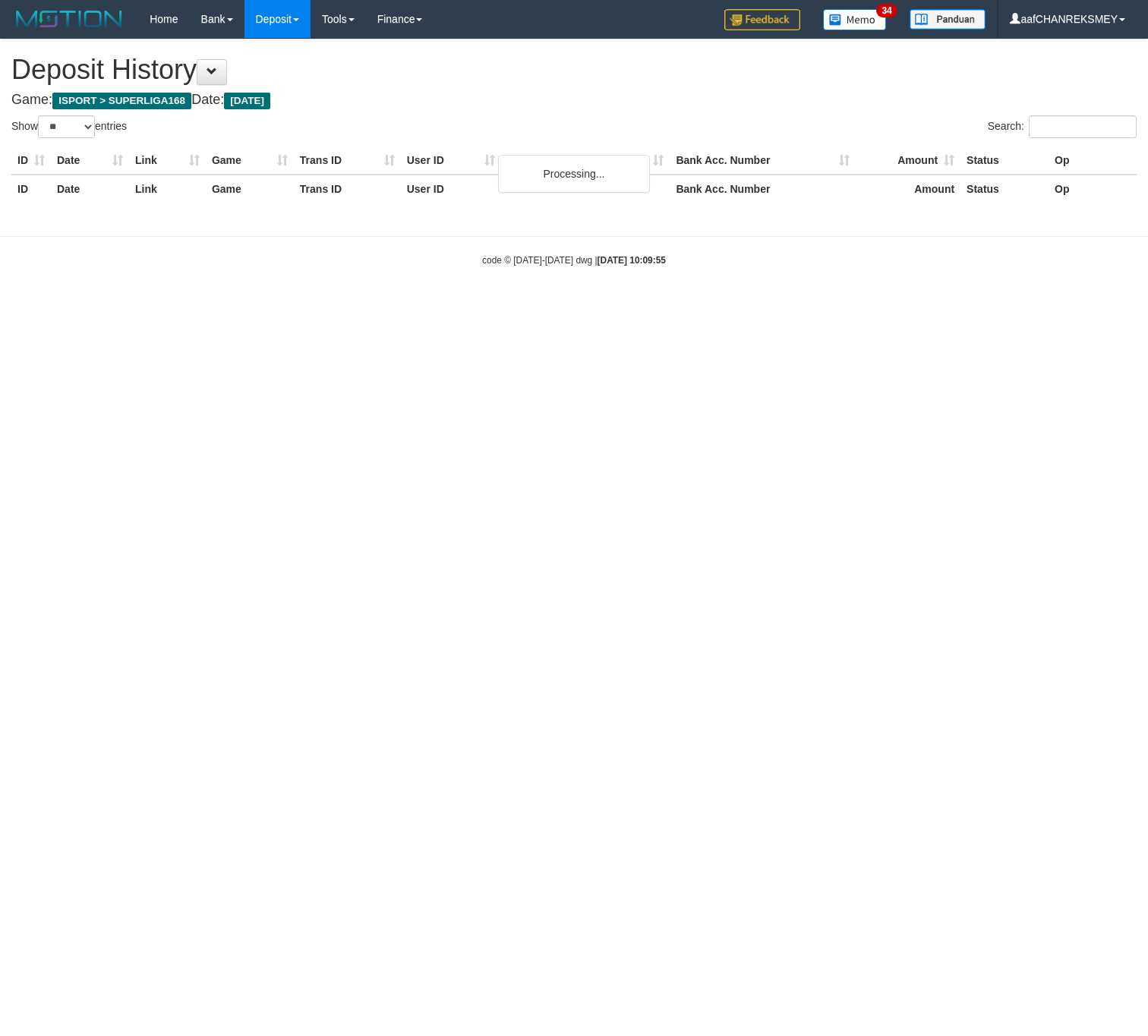 select on "**" 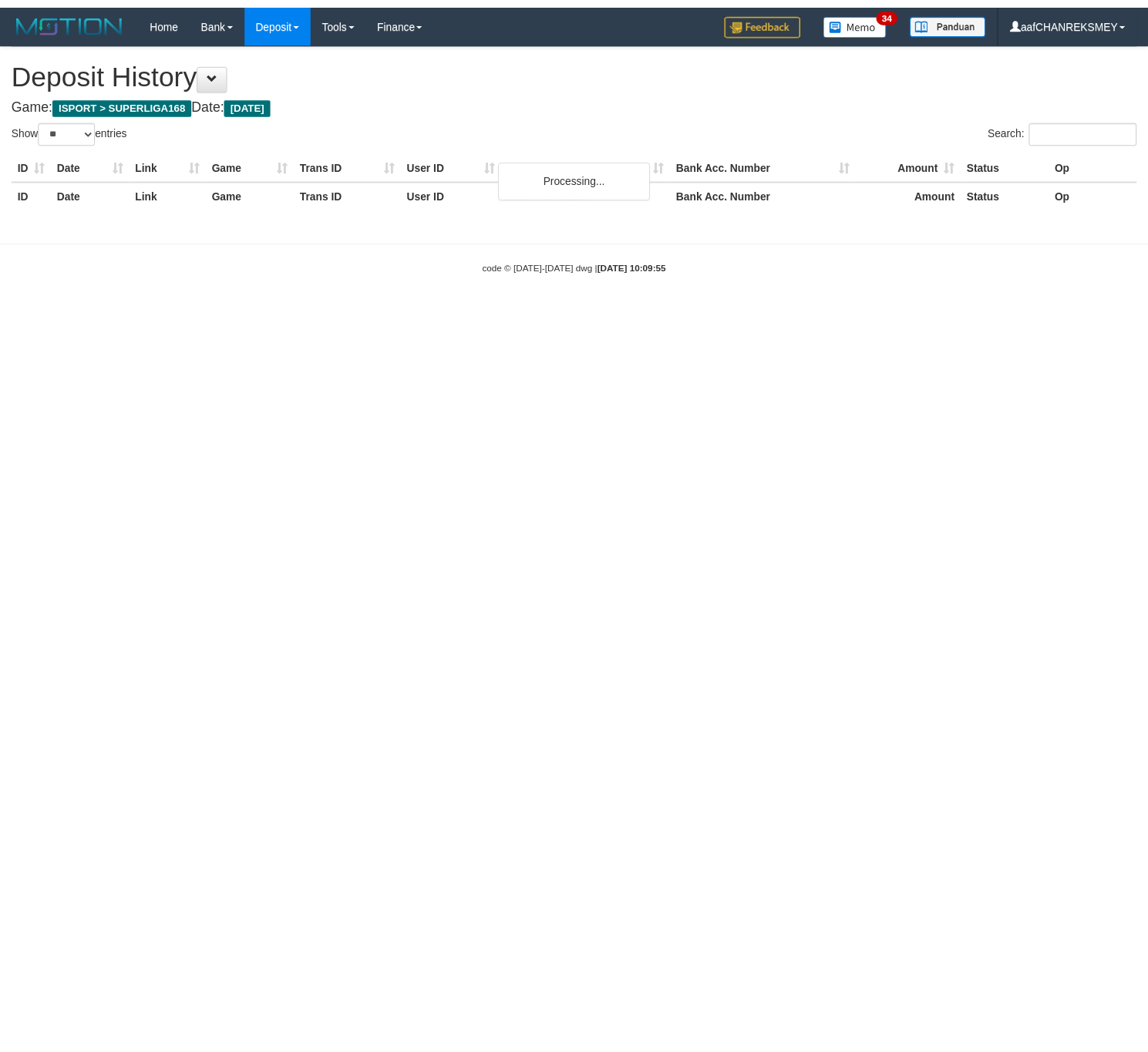 scroll, scrollTop: 0, scrollLeft: 0, axis: both 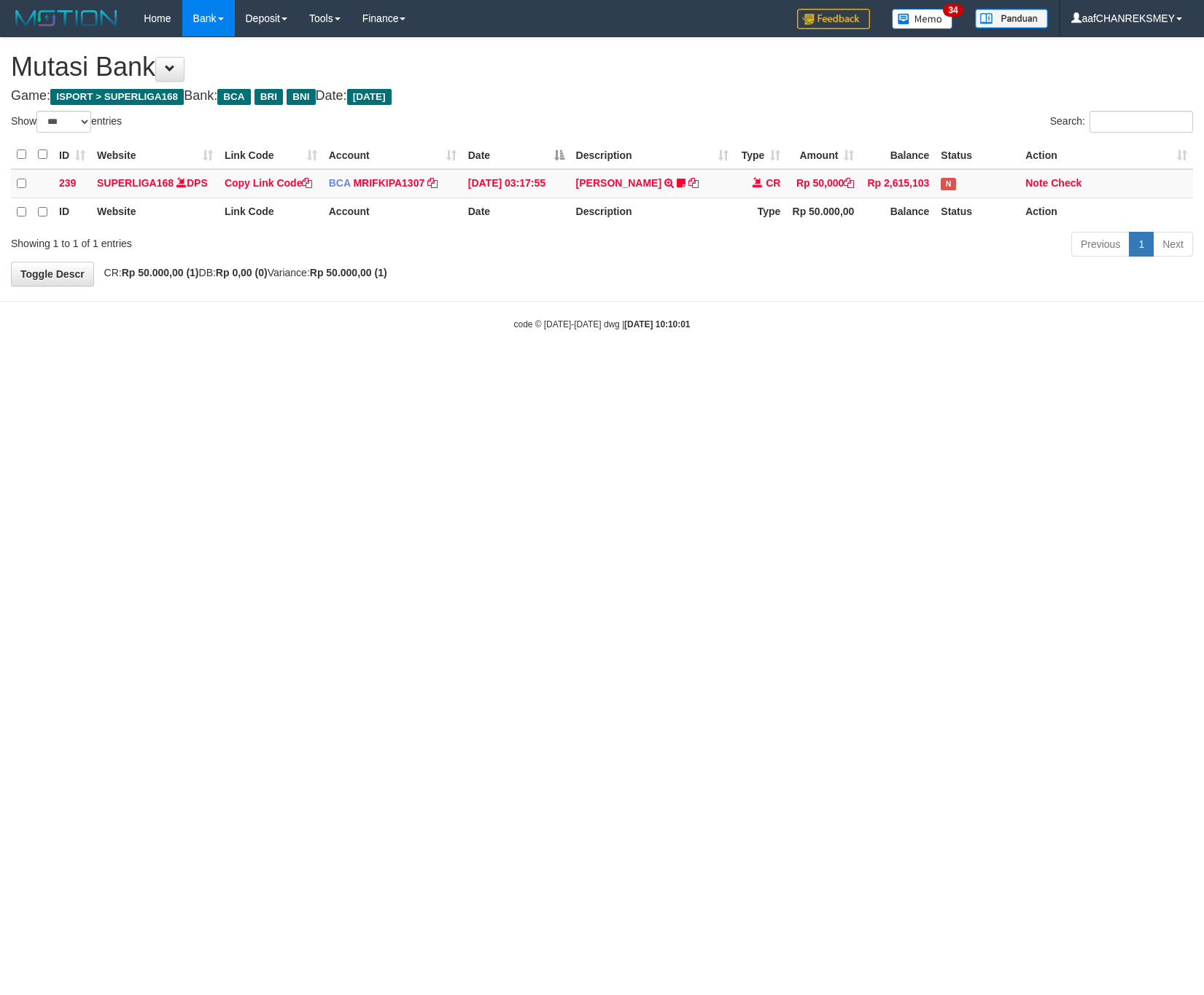 select on "***" 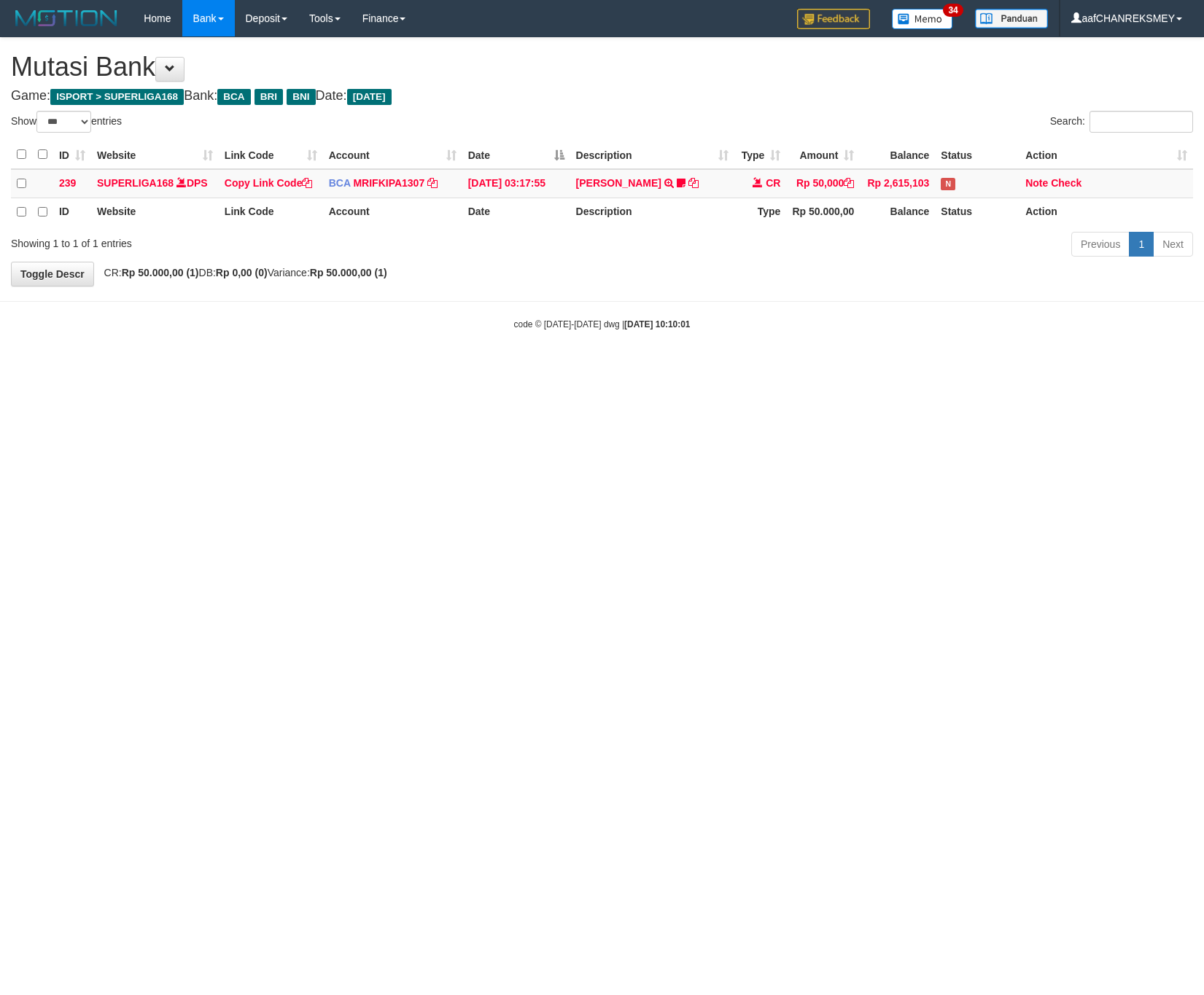 scroll, scrollTop: 0, scrollLeft: 0, axis: both 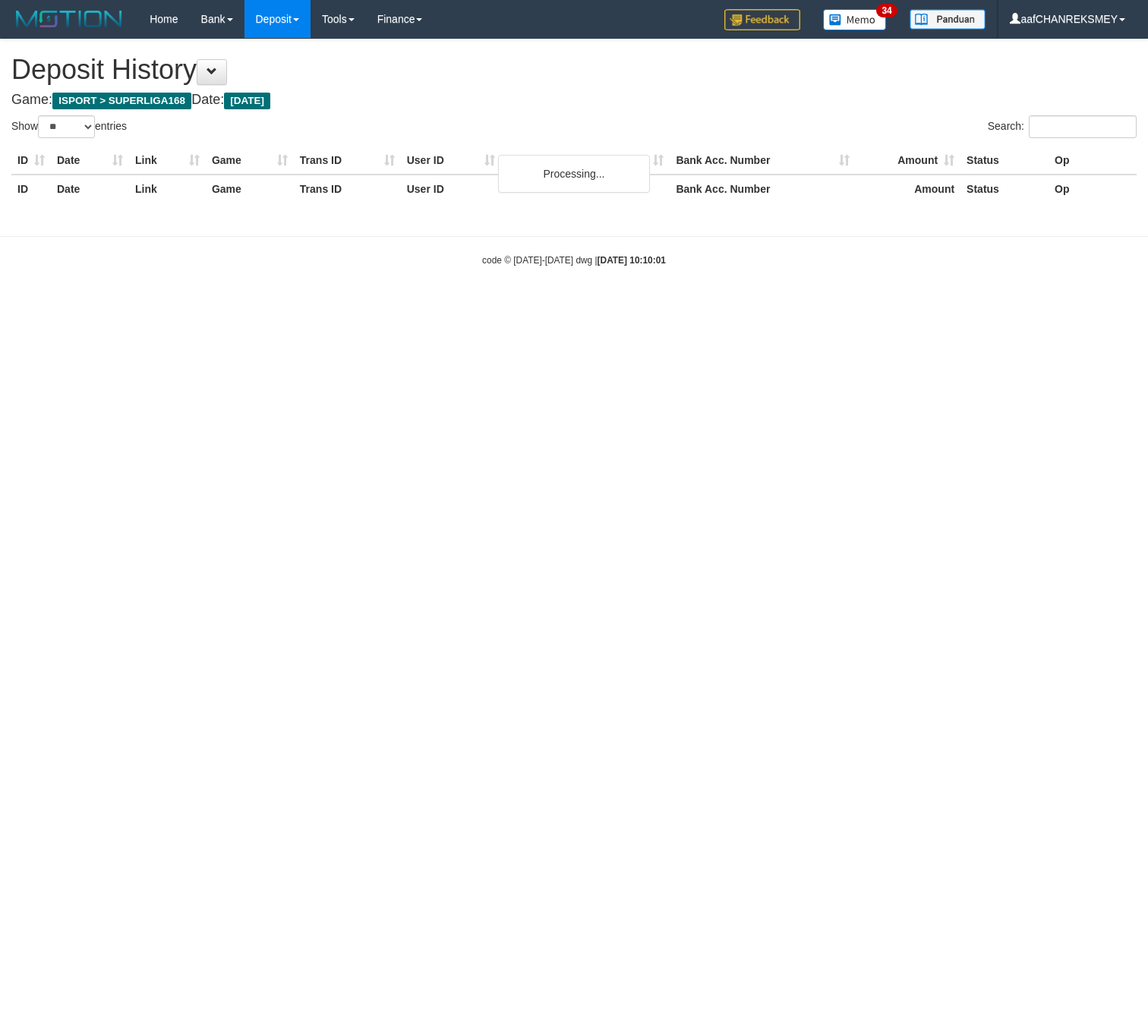 select on "**" 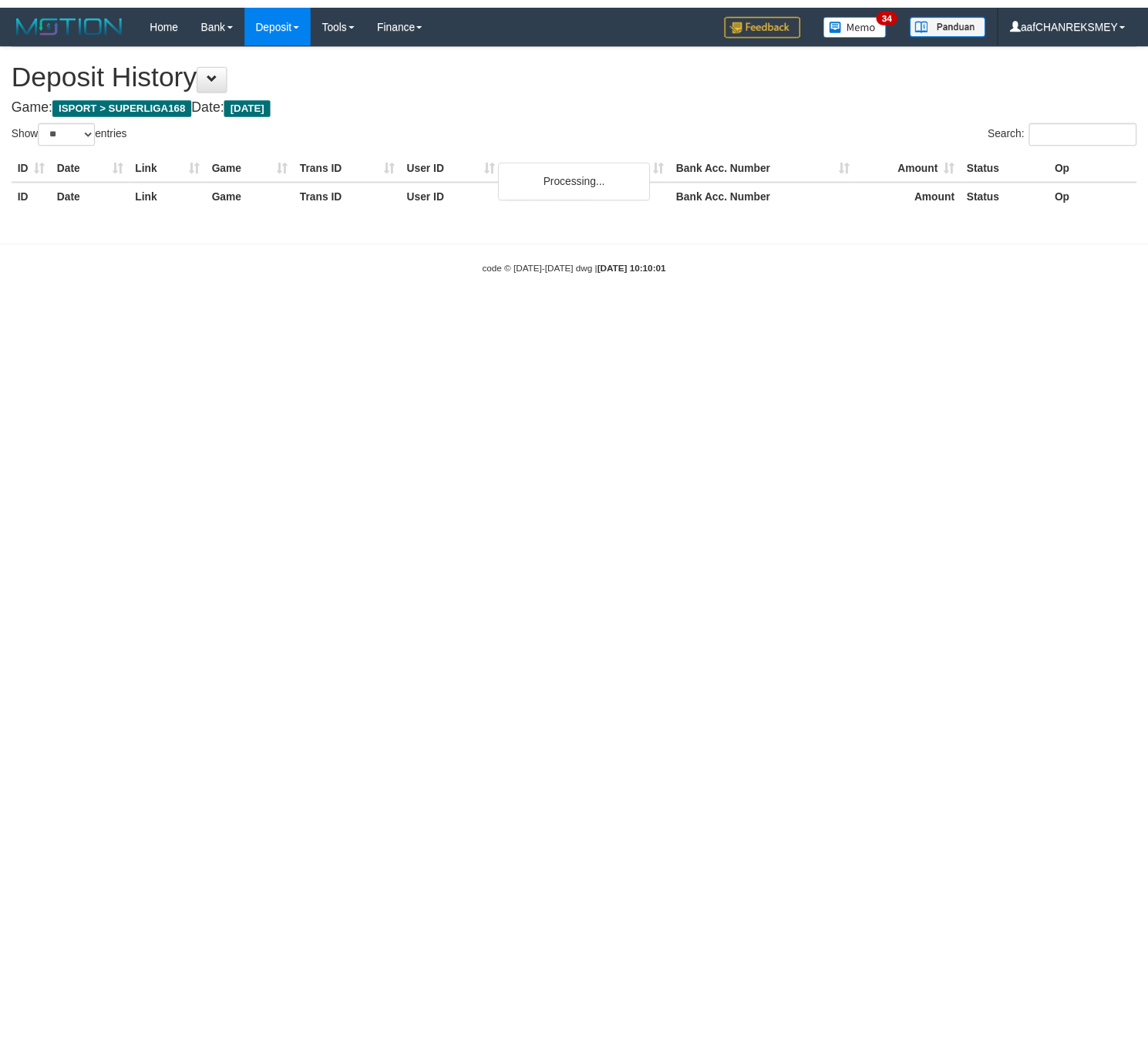 scroll, scrollTop: 0, scrollLeft: 0, axis: both 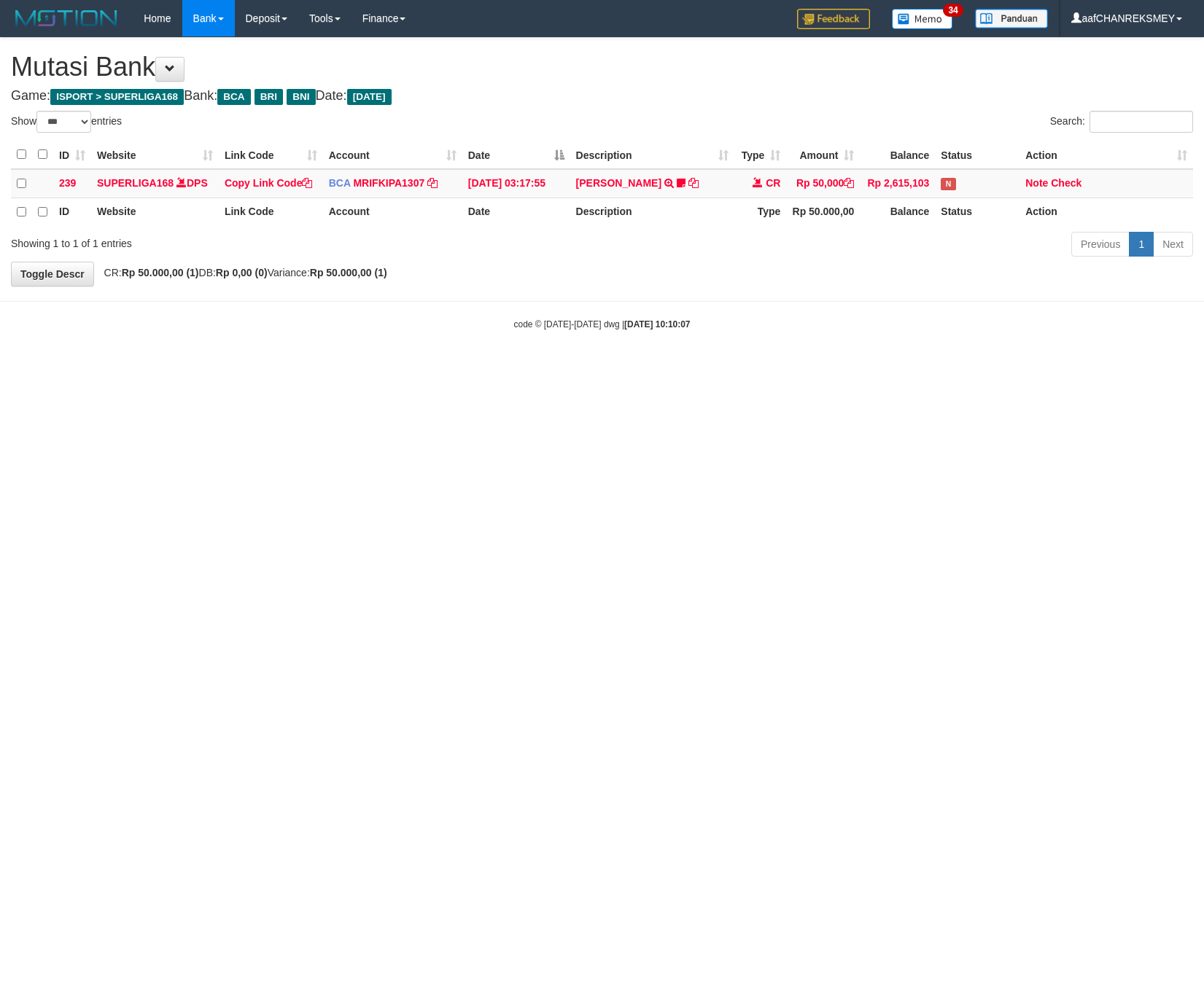 select on "***" 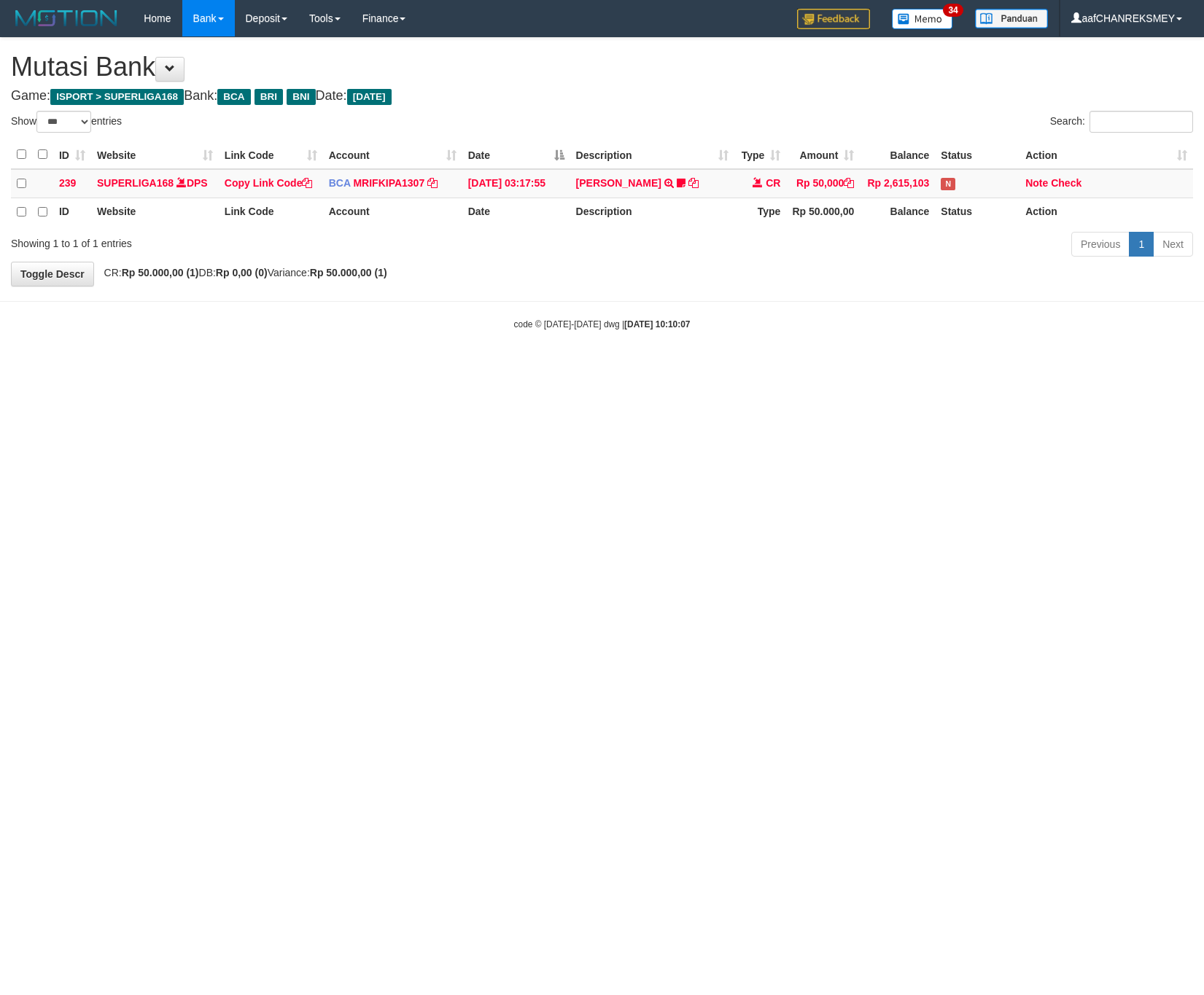 scroll, scrollTop: 0, scrollLeft: 0, axis: both 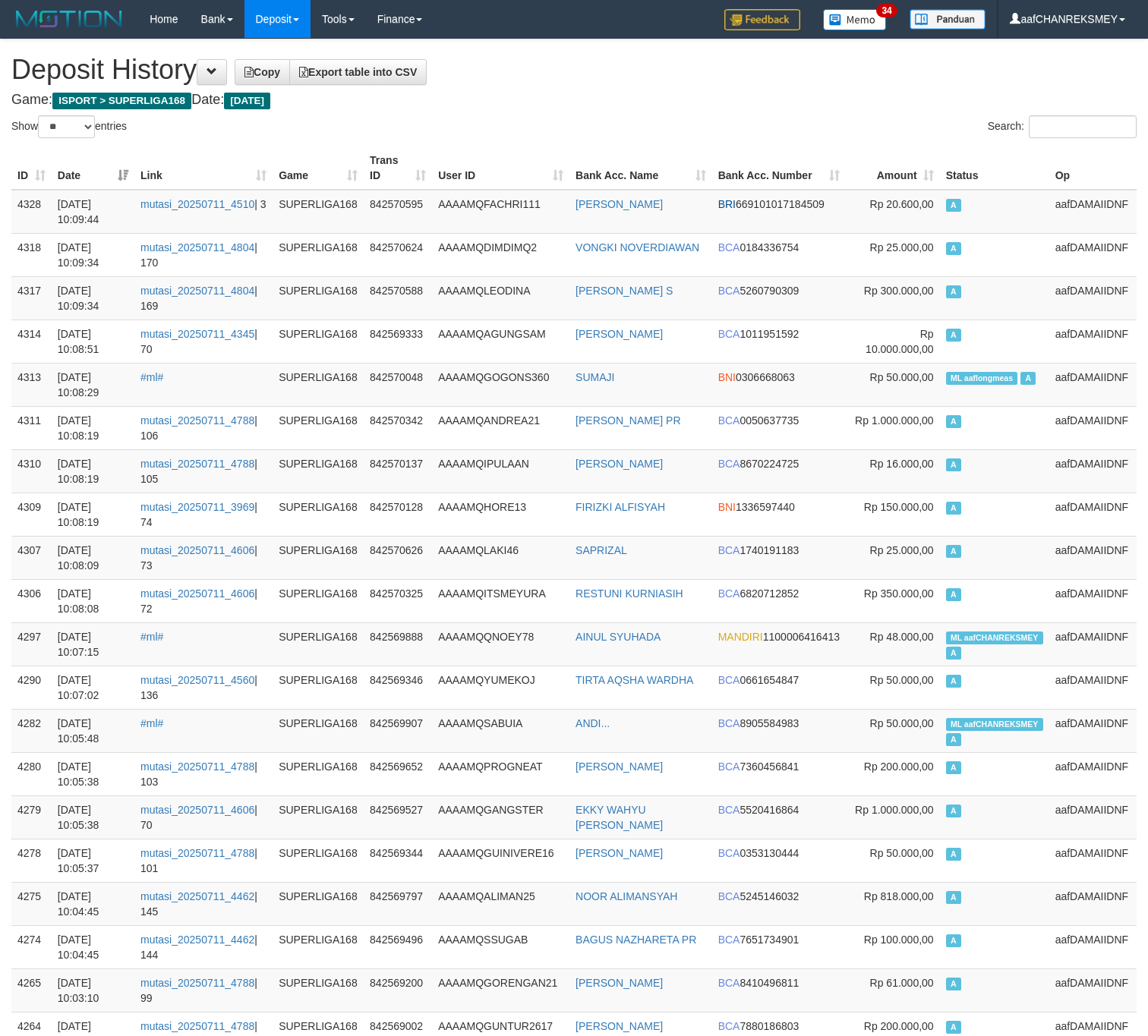select on "**" 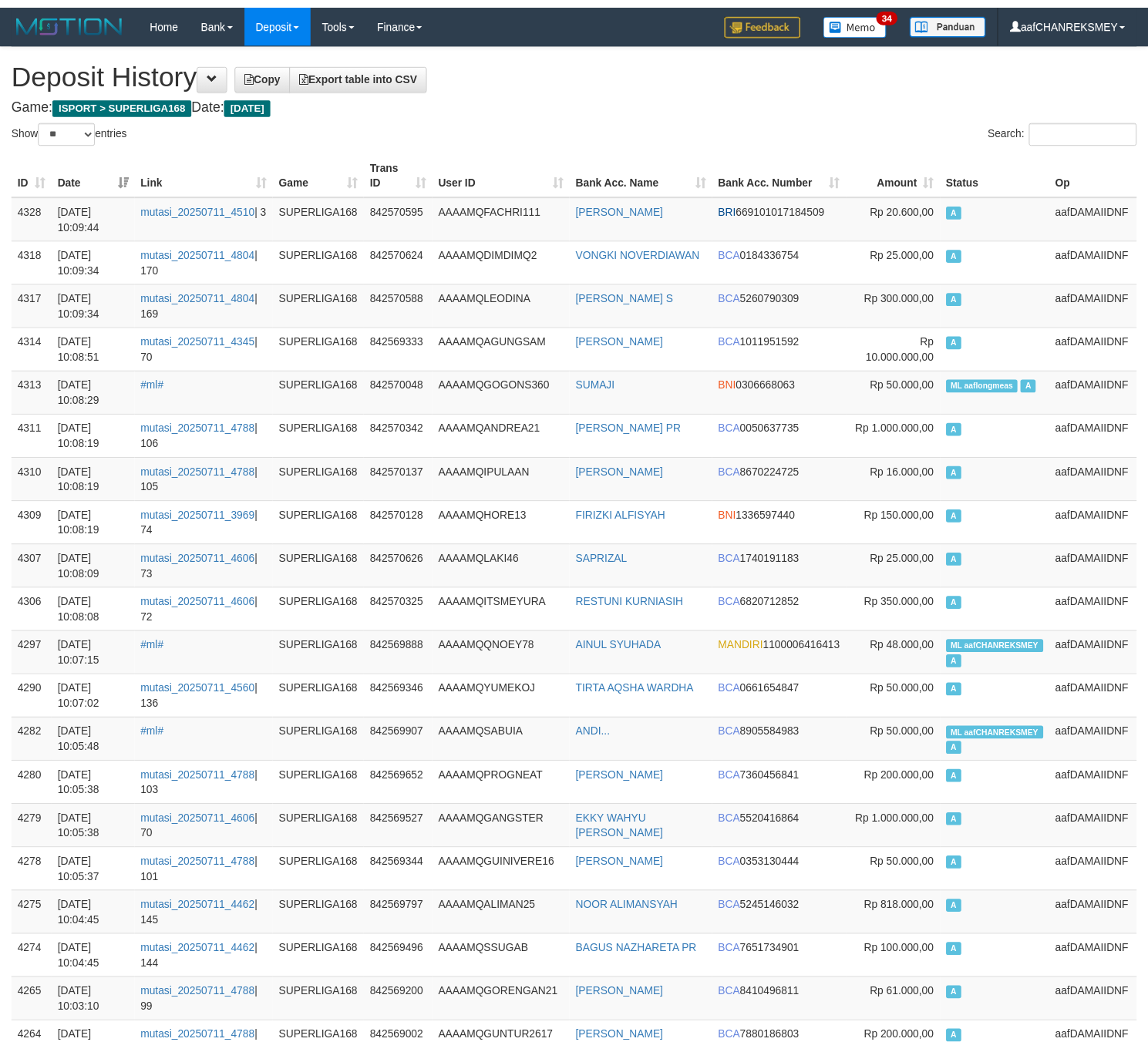 scroll, scrollTop: 0, scrollLeft: 0, axis: both 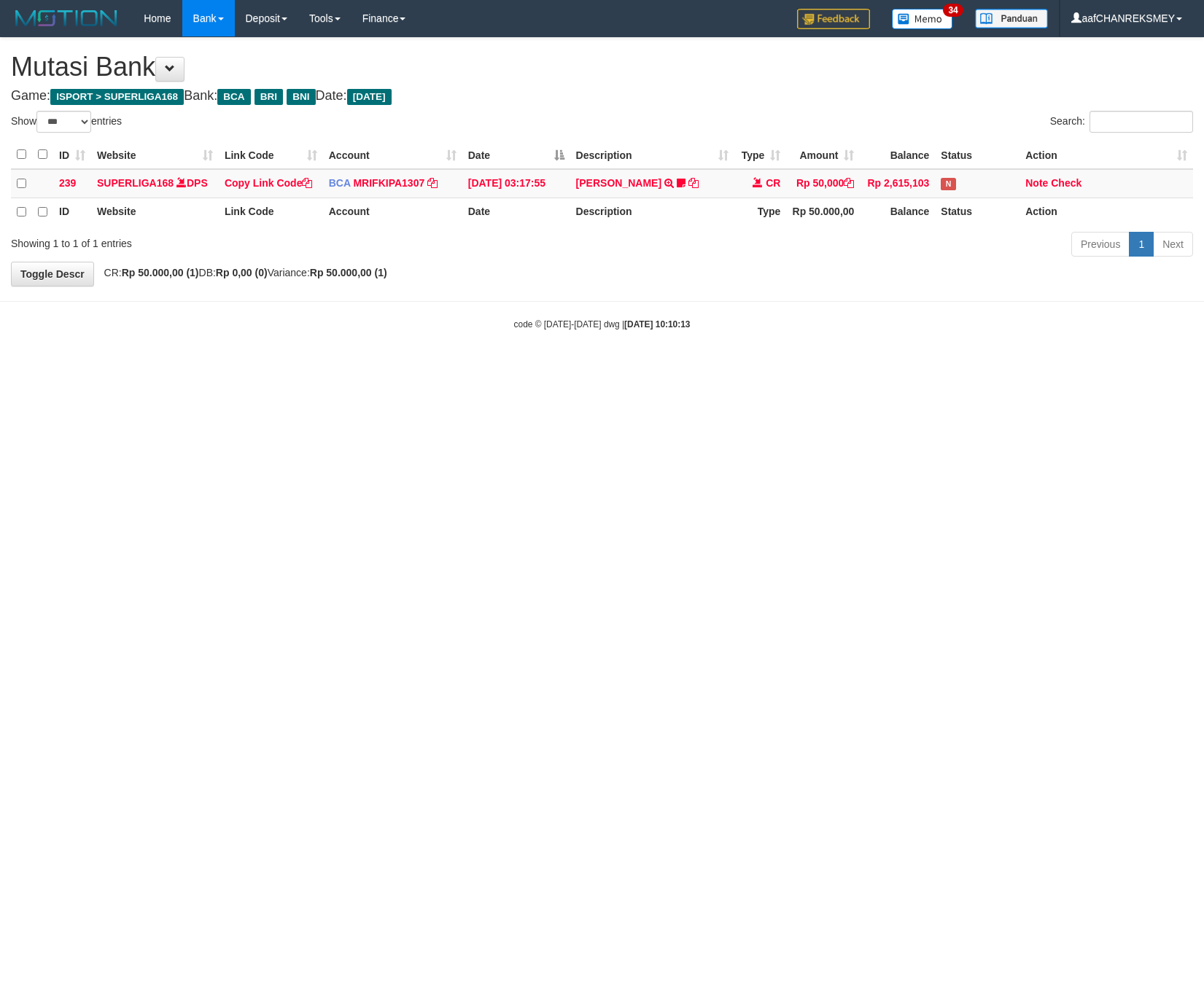 select on "***" 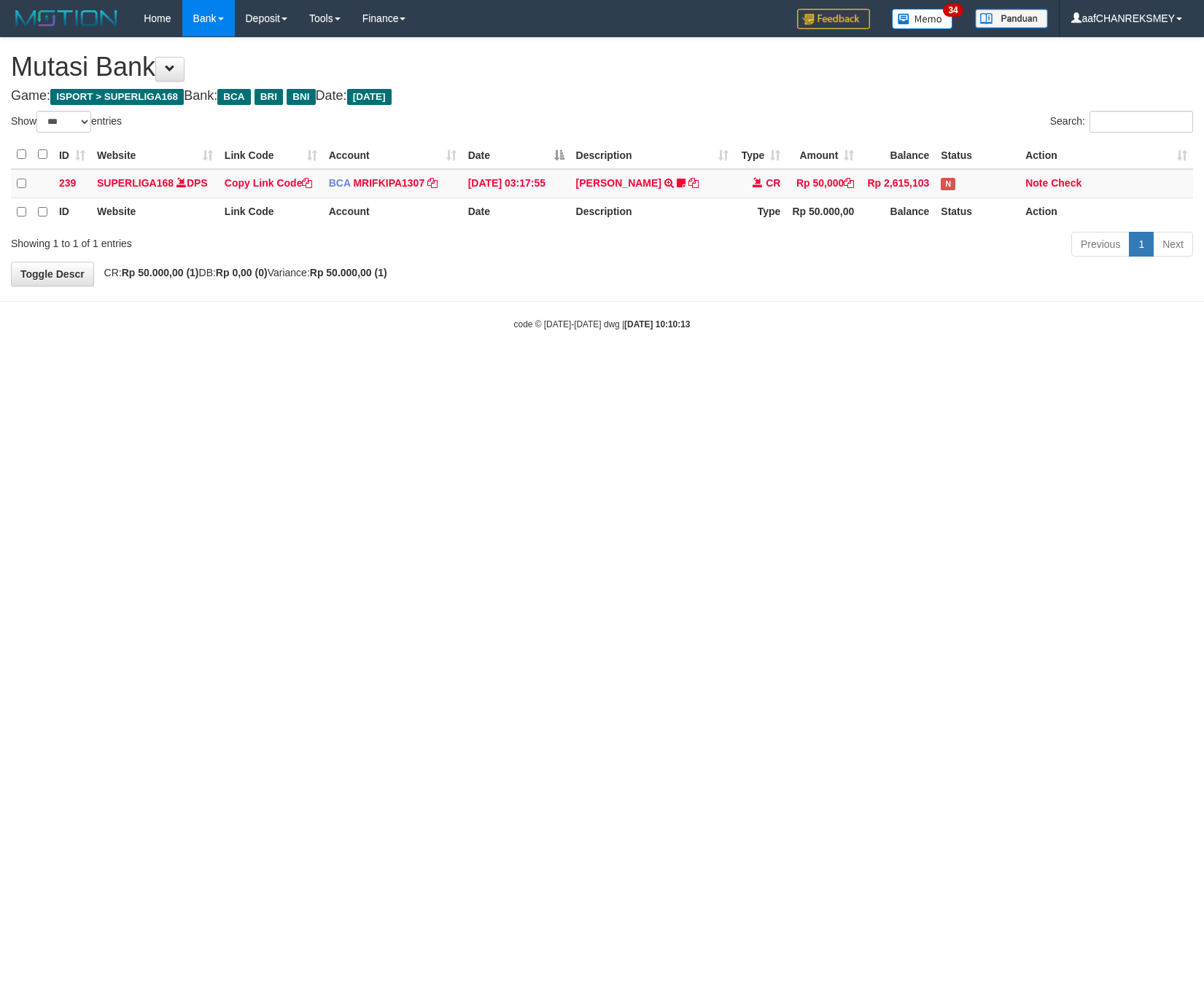 scroll, scrollTop: 0, scrollLeft: 0, axis: both 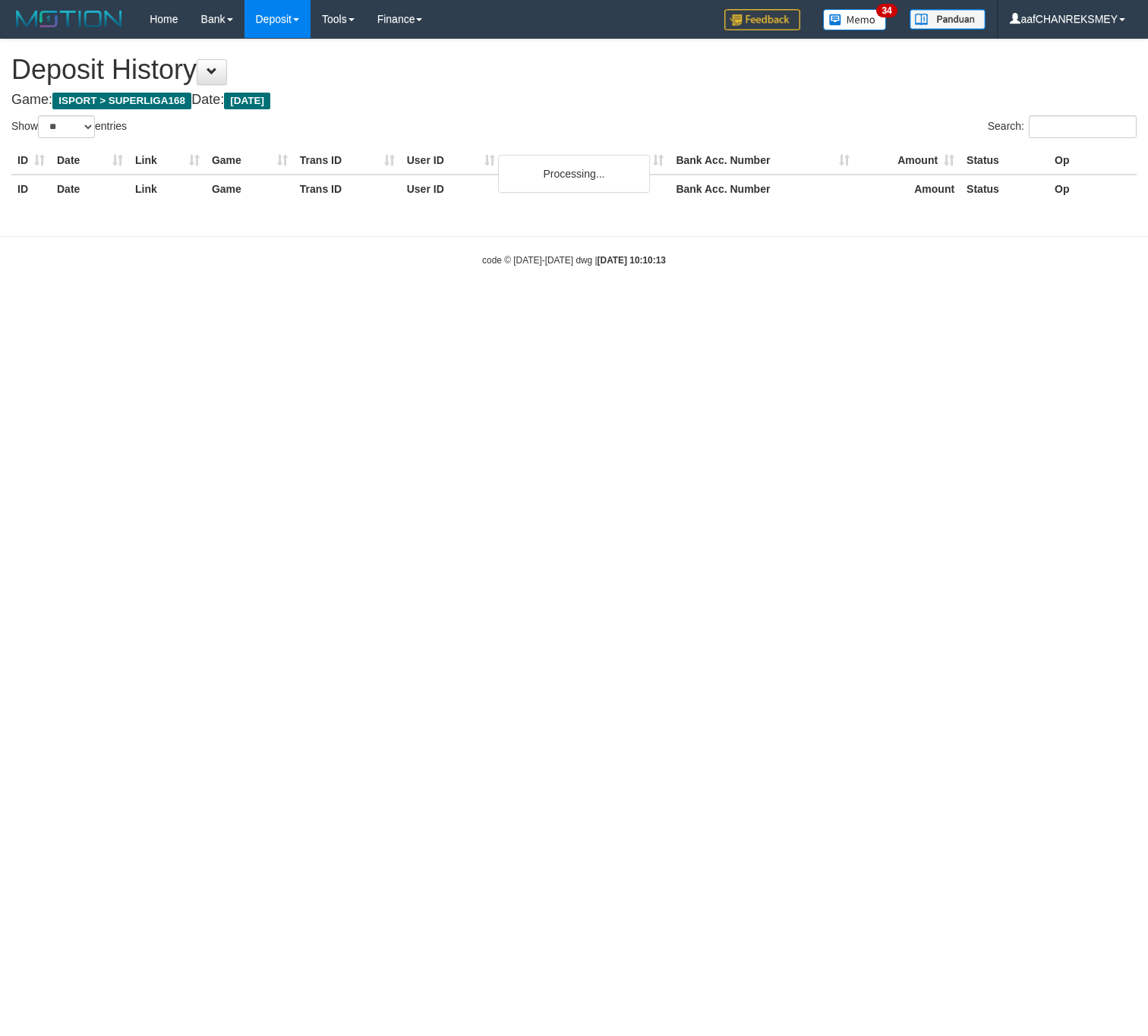select on "**" 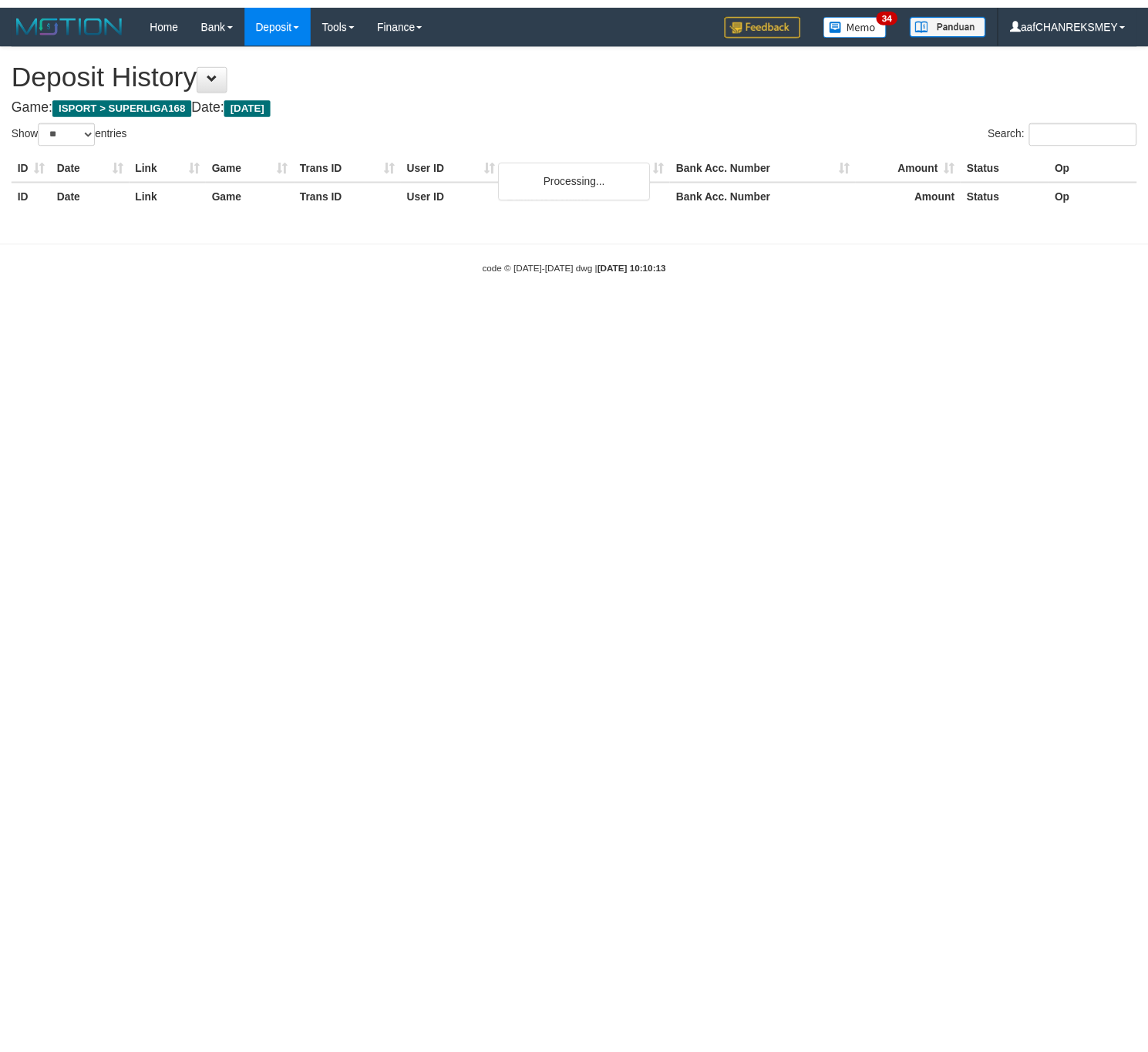 scroll, scrollTop: 0, scrollLeft: 0, axis: both 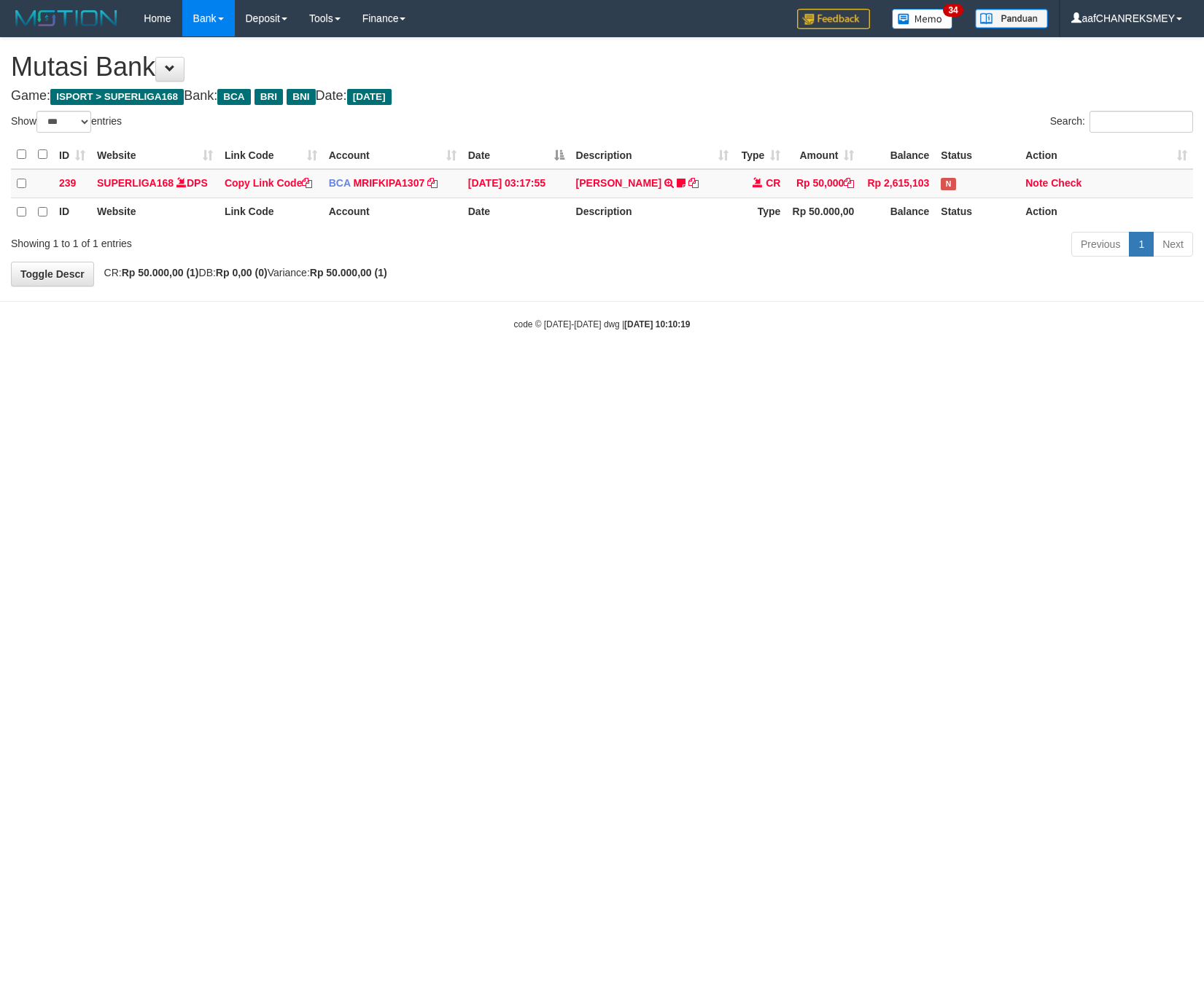 select on "***" 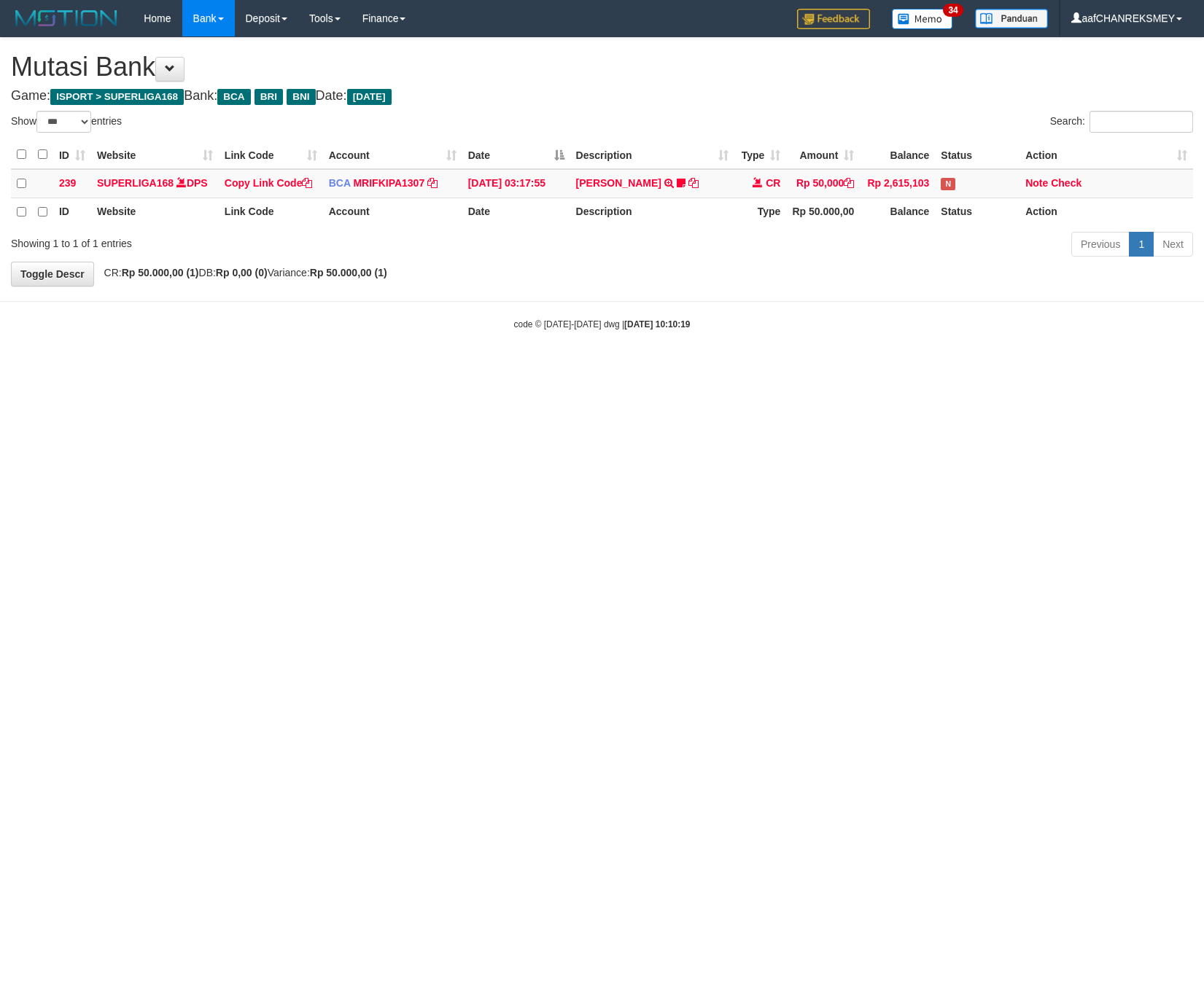 scroll, scrollTop: 0, scrollLeft: 0, axis: both 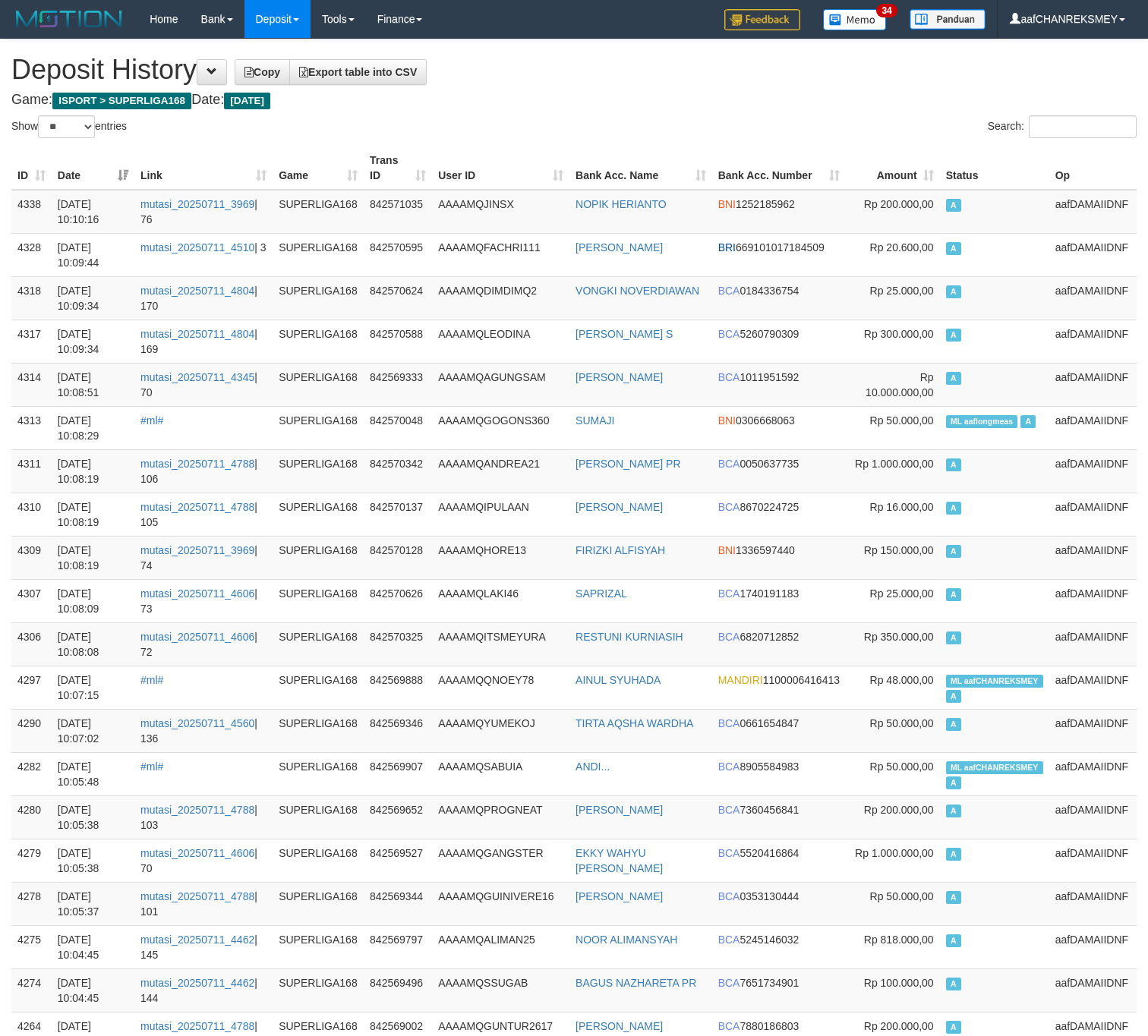 select on "**" 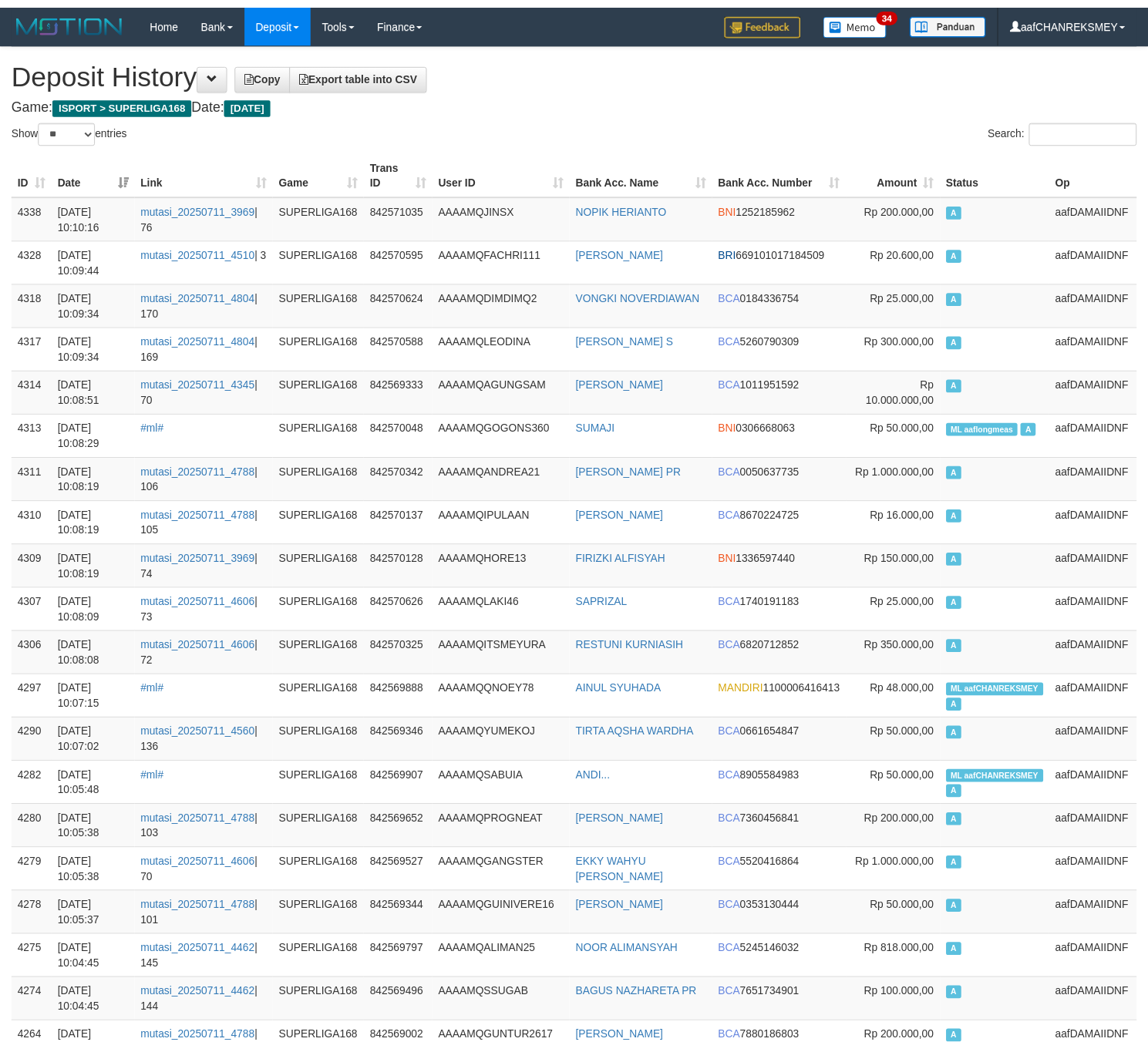 scroll, scrollTop: 0, scrollLeft: 0, axis: both 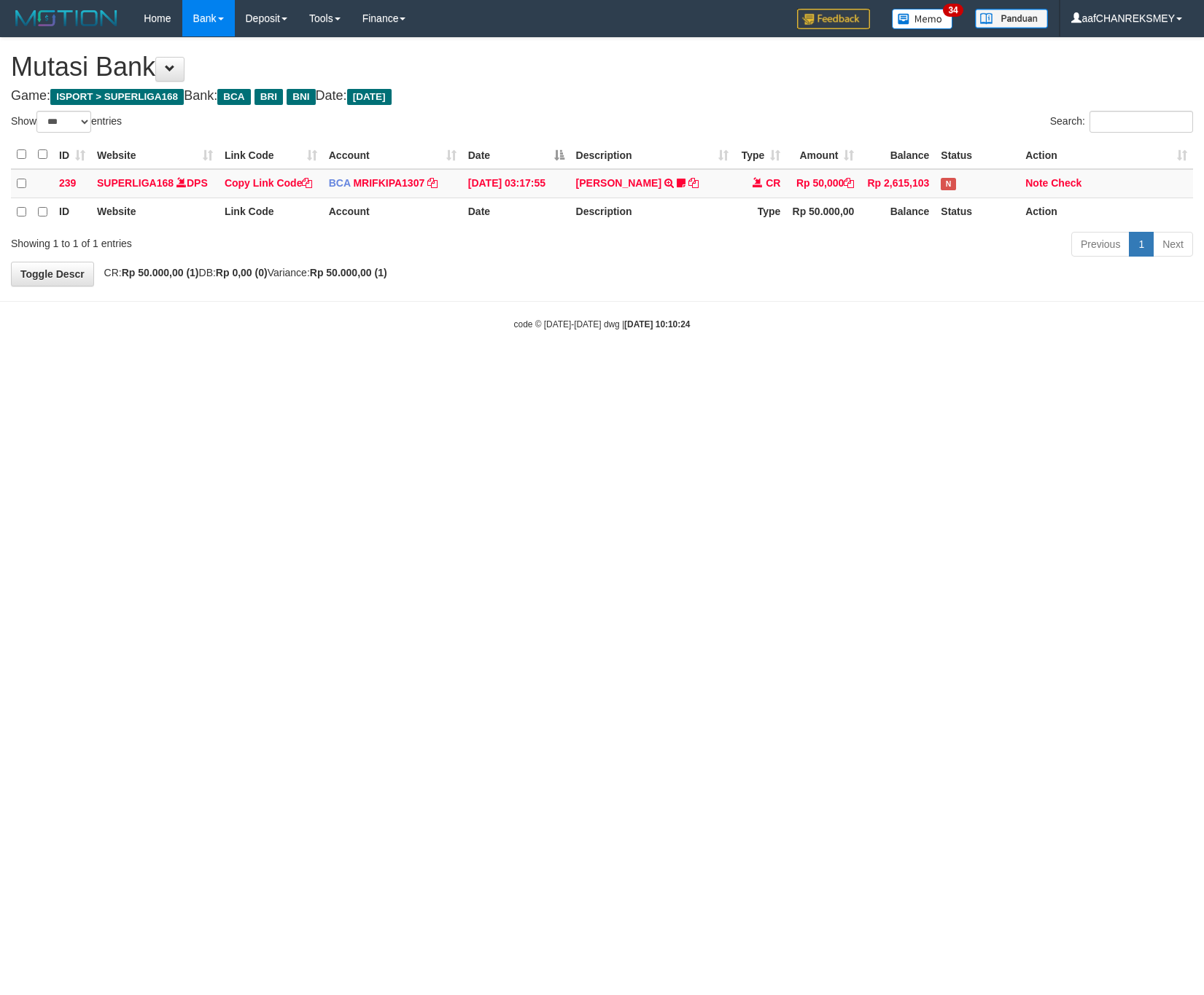 select on "***" 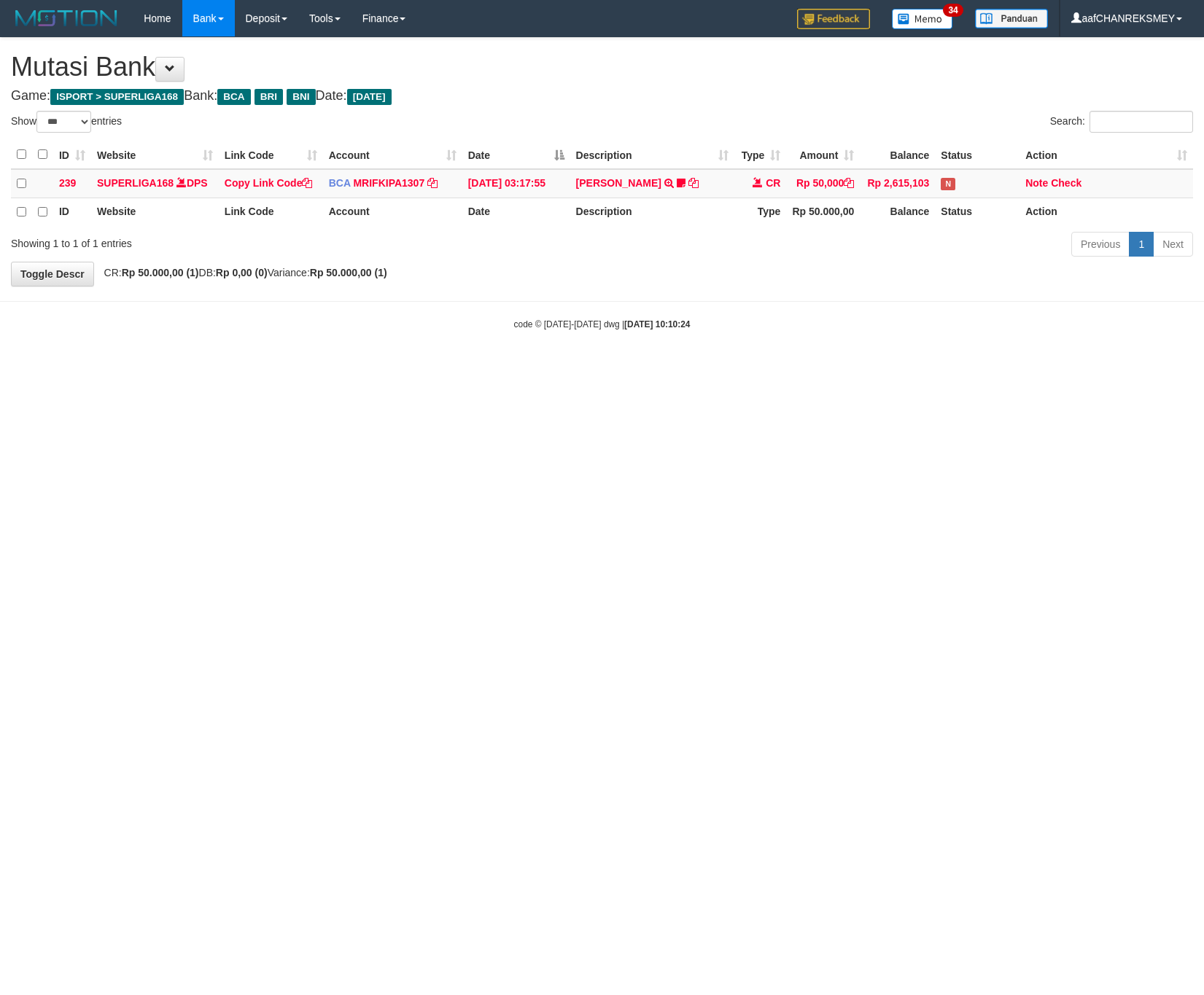 scroll, scrollTop: 0, scrollLeft: 0, axis: both 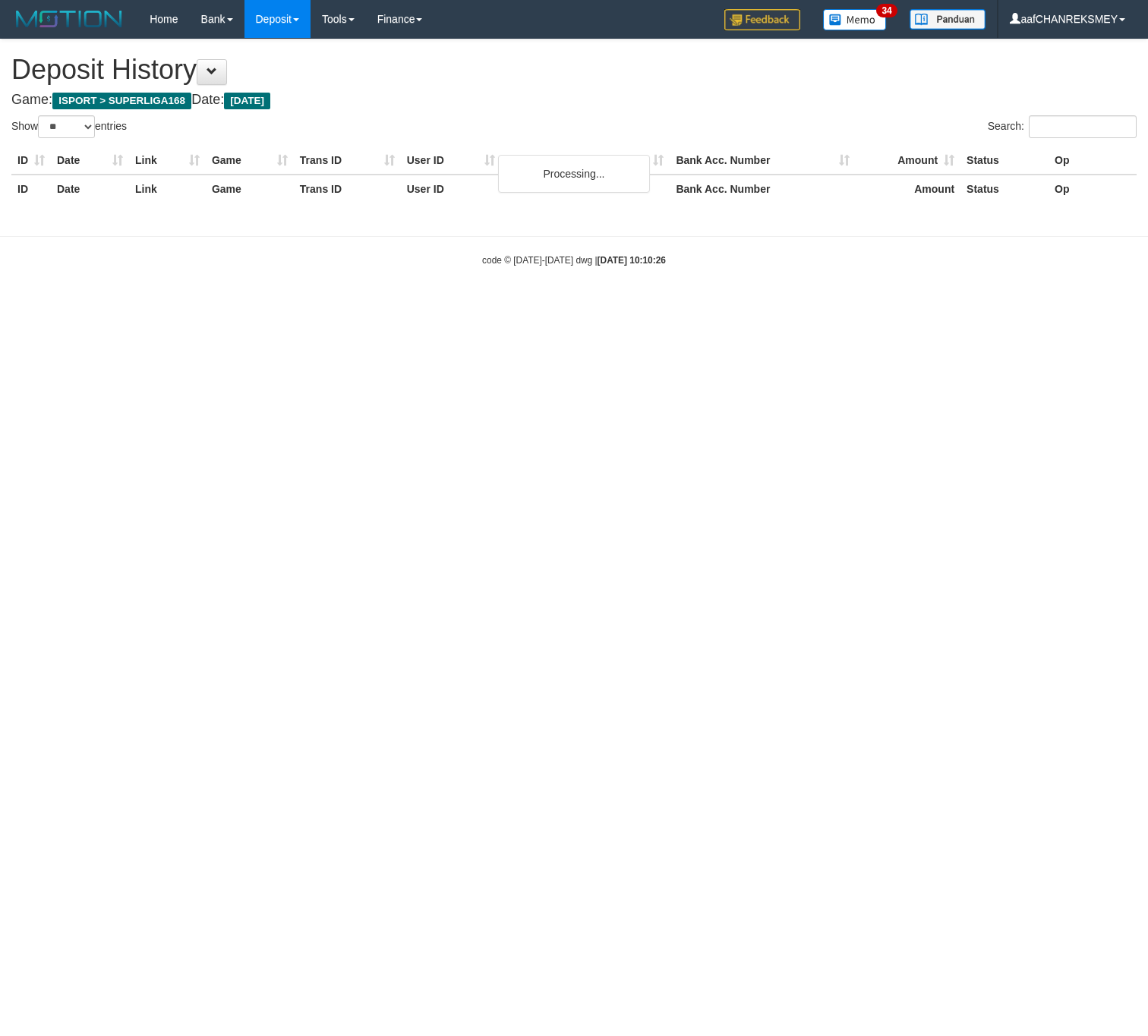 select on "**" 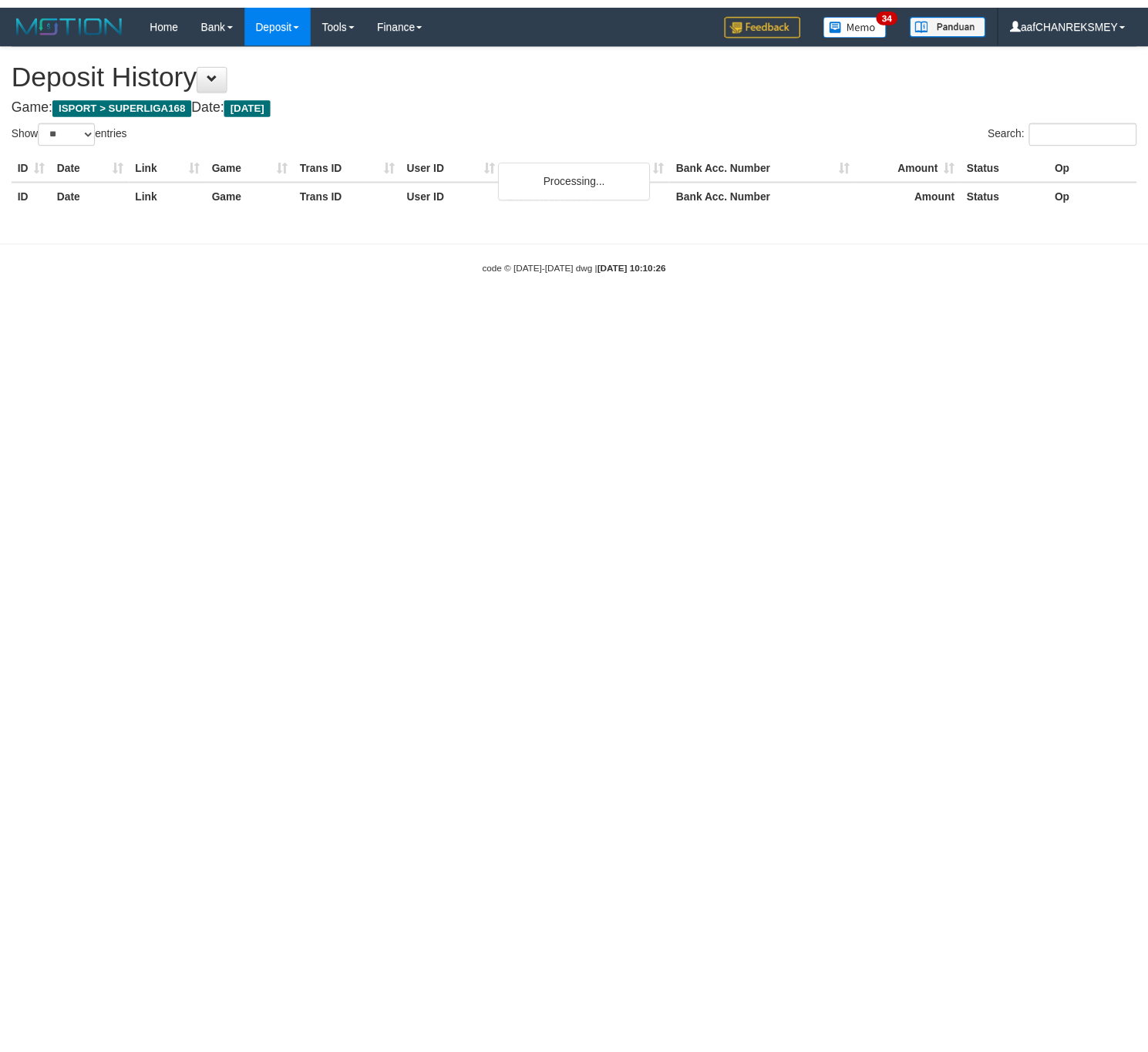 scroll, scrollTop: 0, scrollLeft: 0, axis: both 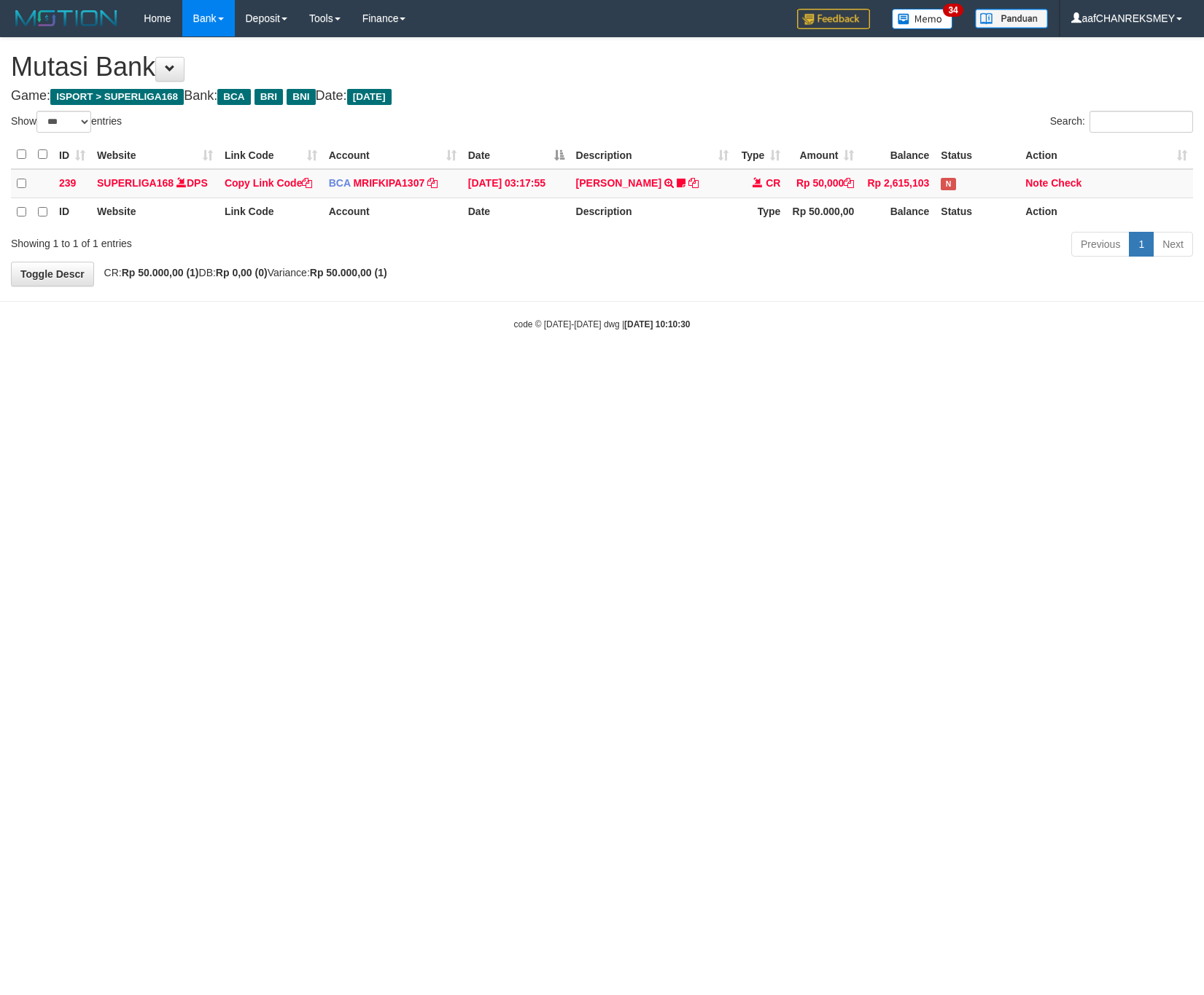 select on "***" 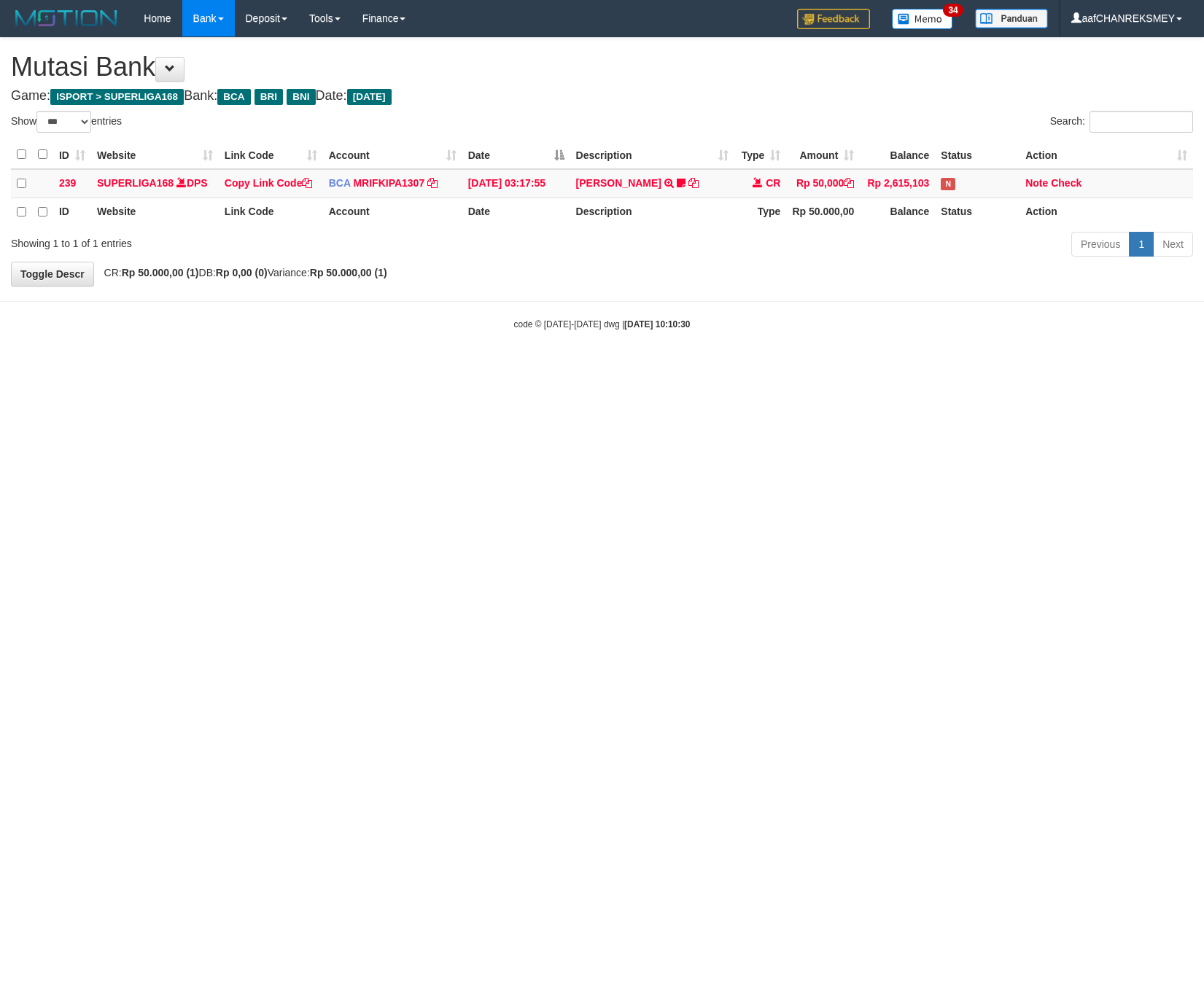 scroll, scrollTop: 0, scrollLeft: 0, axis: both 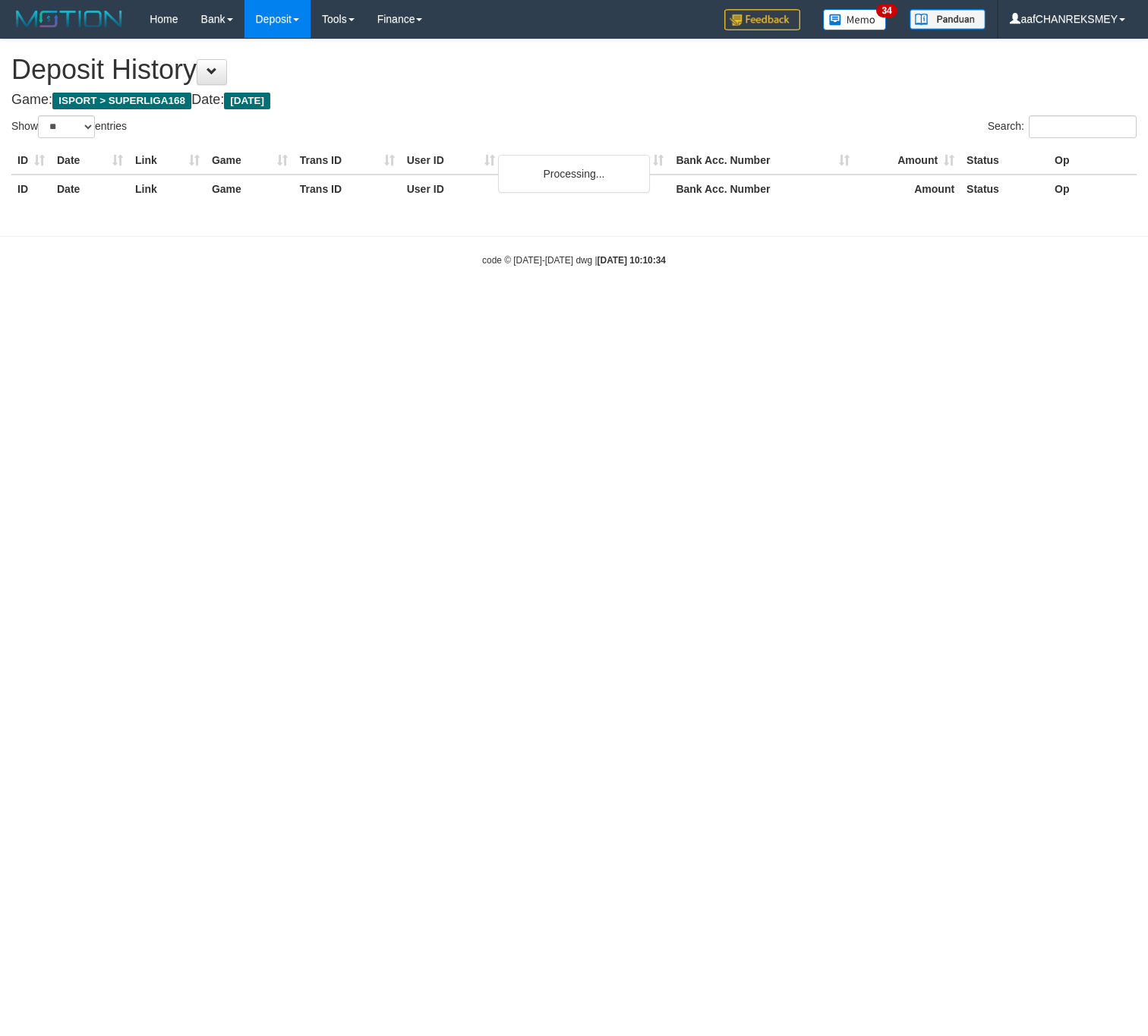 select on "**" 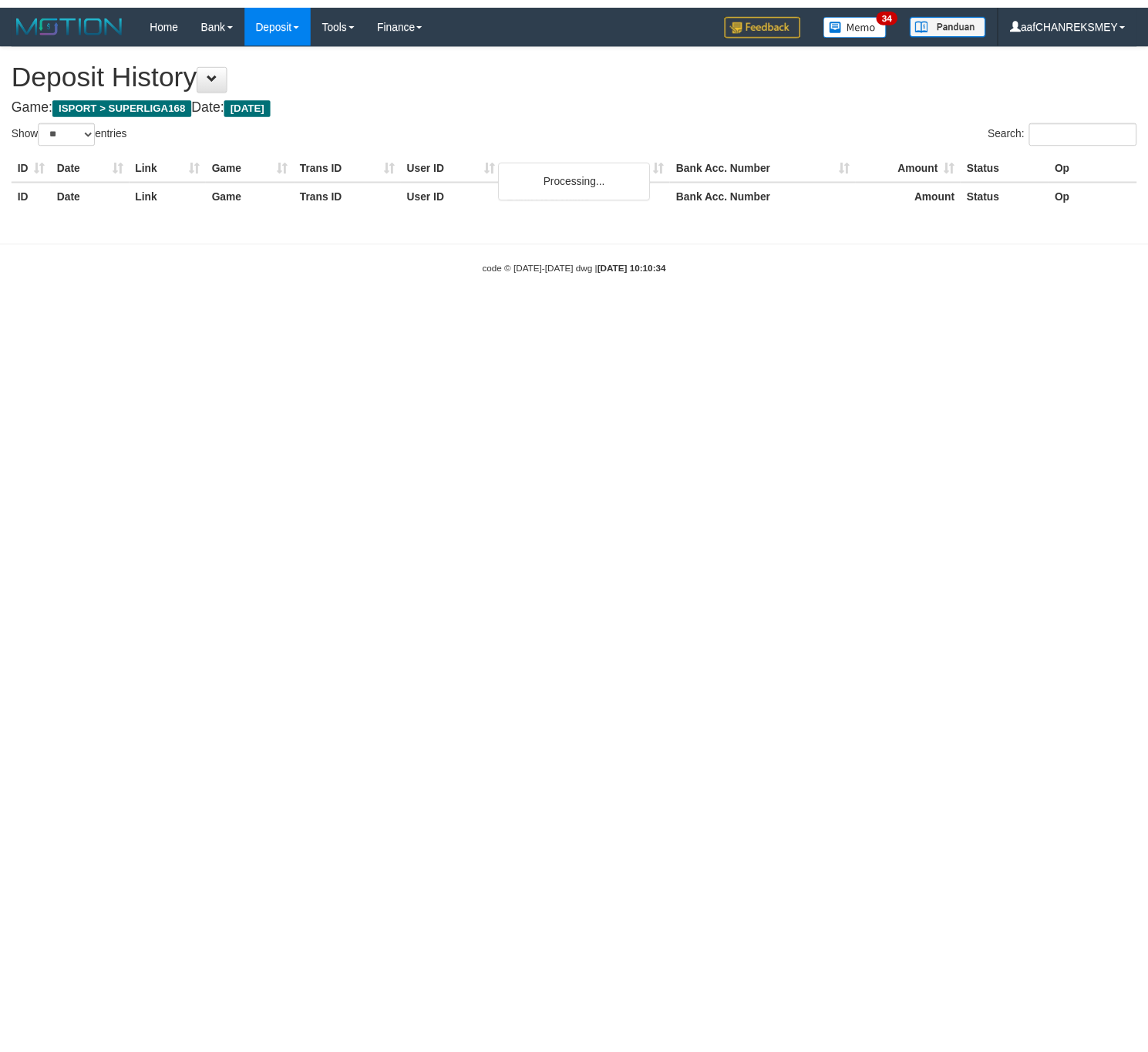 scroll, scrollTop: 0, scrollLeft: 0, axis: both 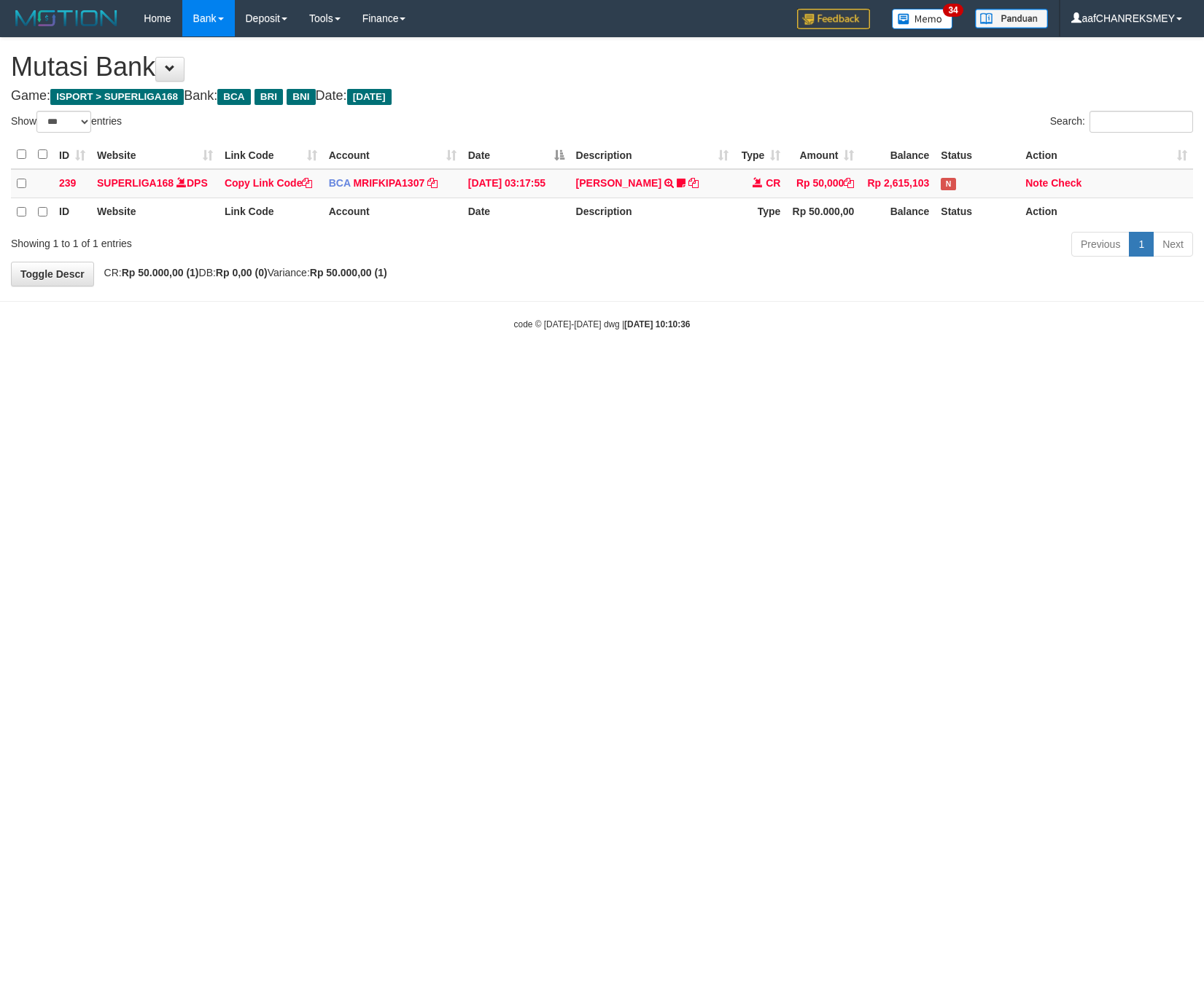 select on "***" 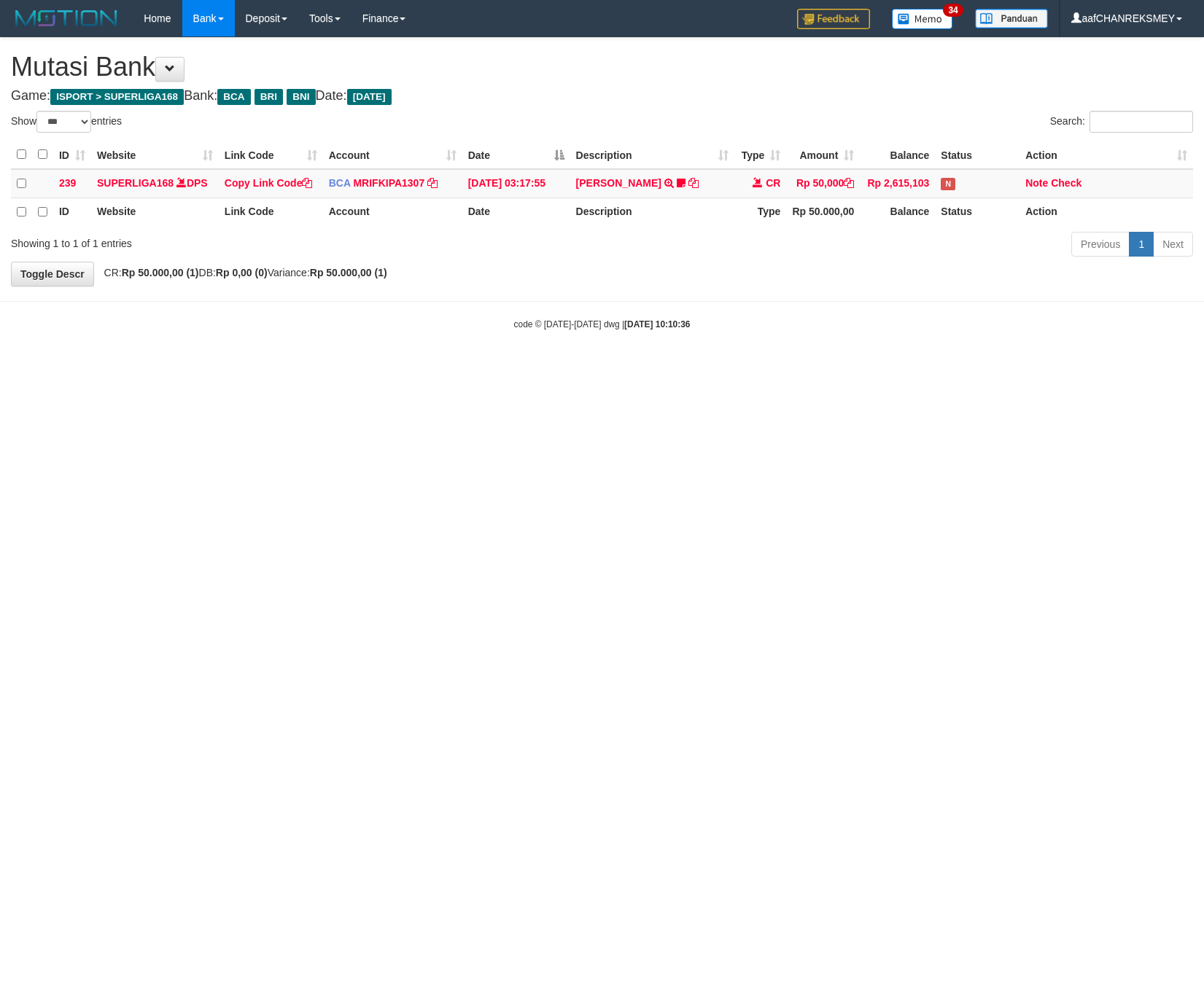 scroll, scrollTop: 0, scrollLeft: 0, axis: both 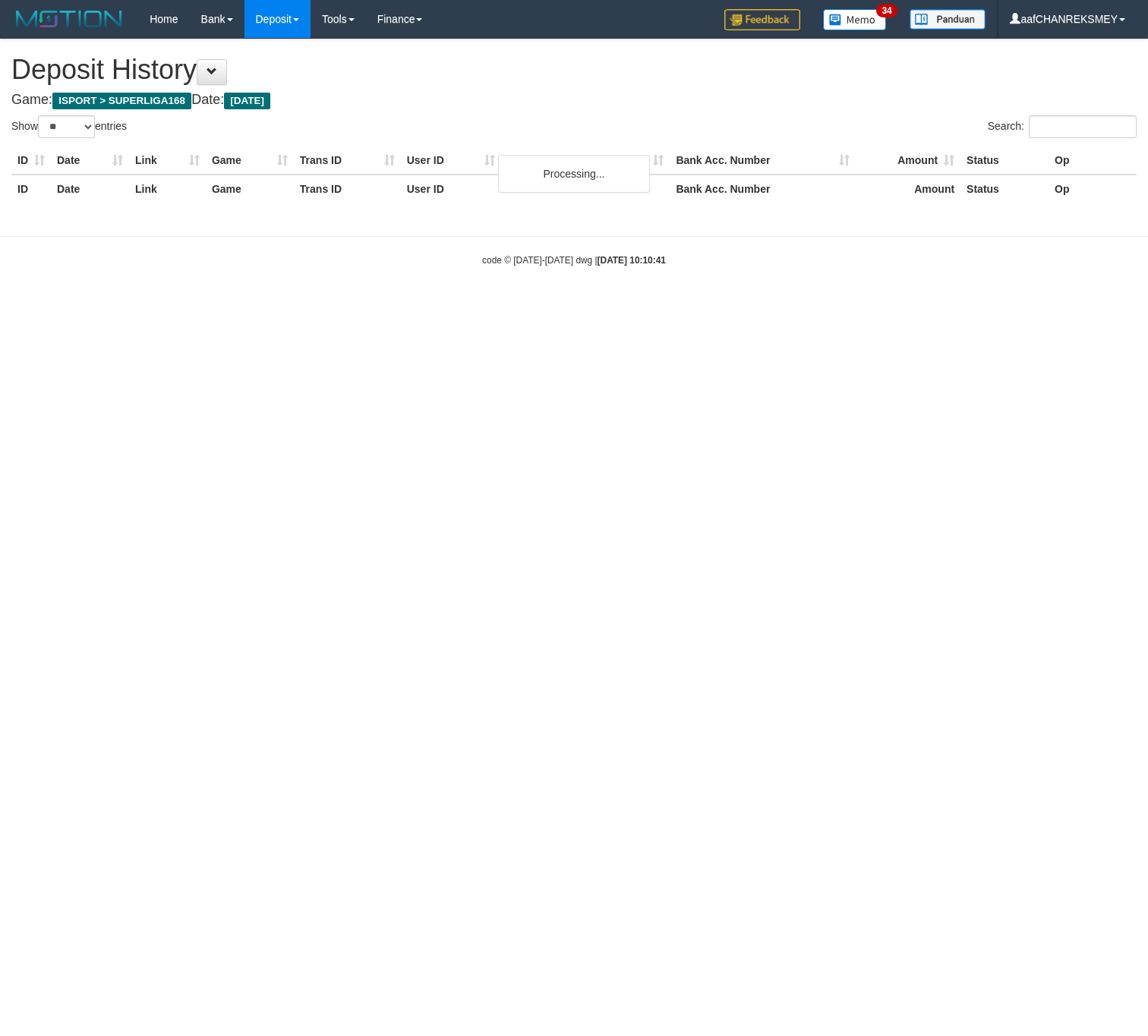 select on "**" 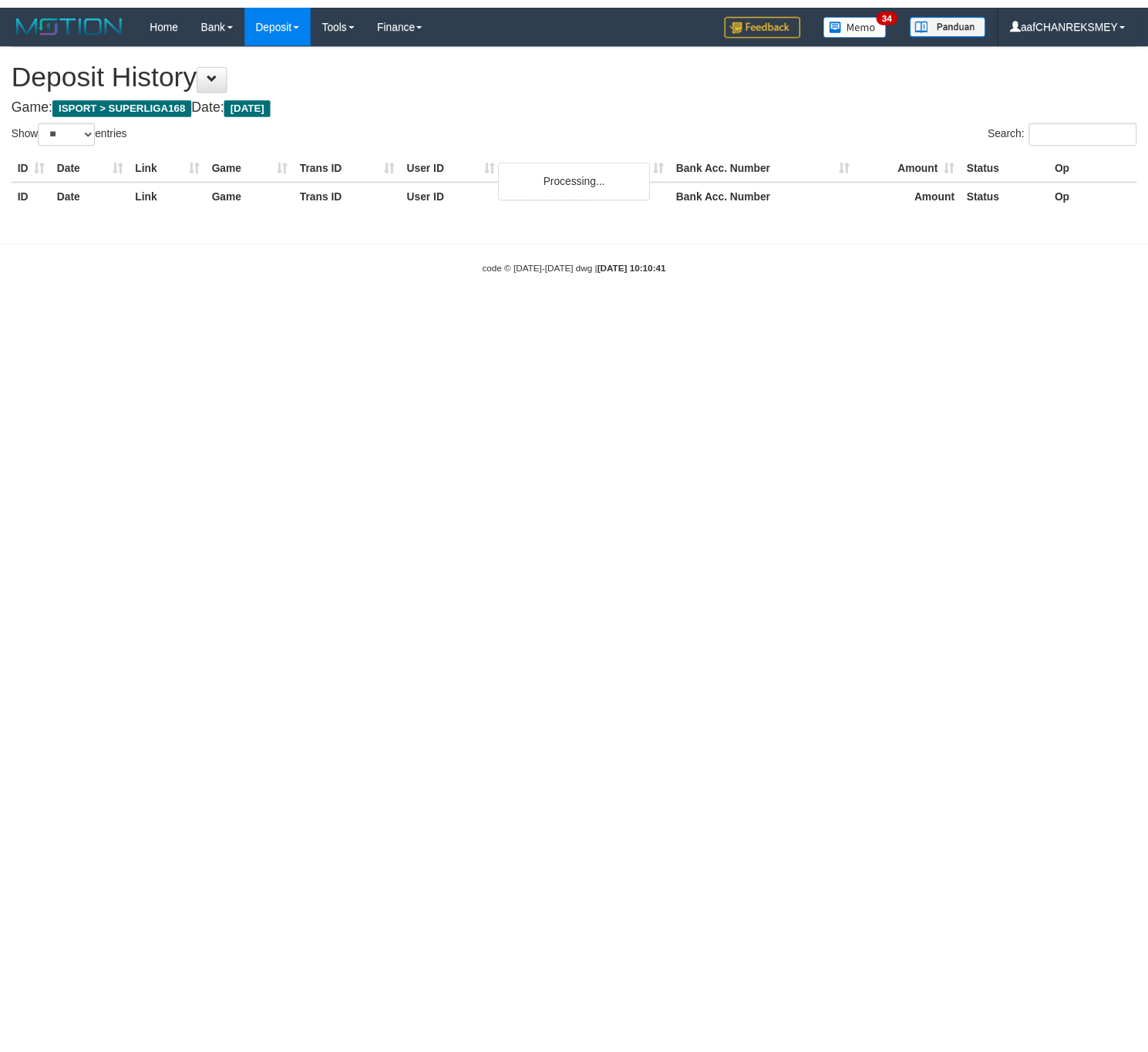 scroll, scrollTop: 0, scrollLeft: 0, axis: both 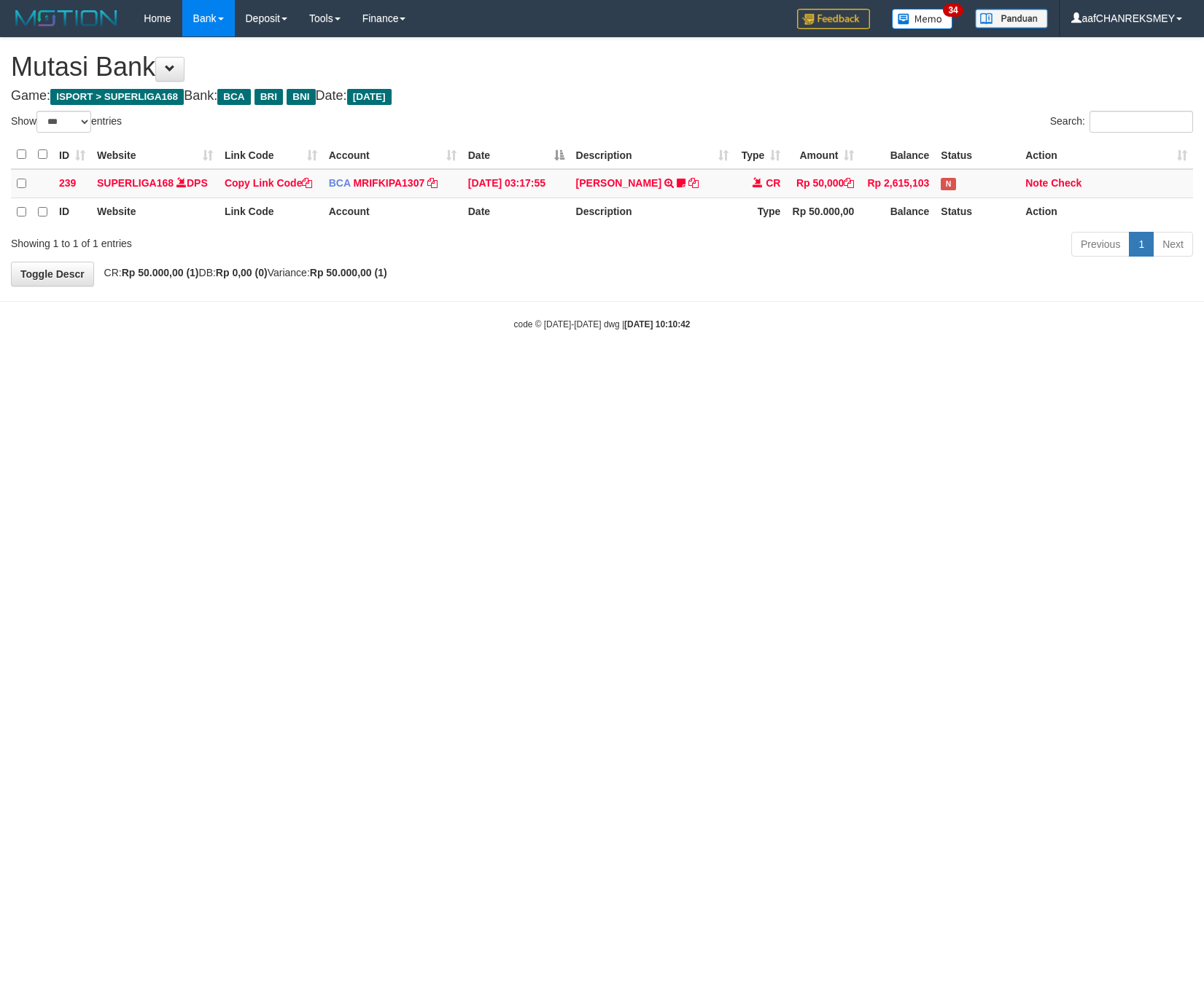 select on "***" 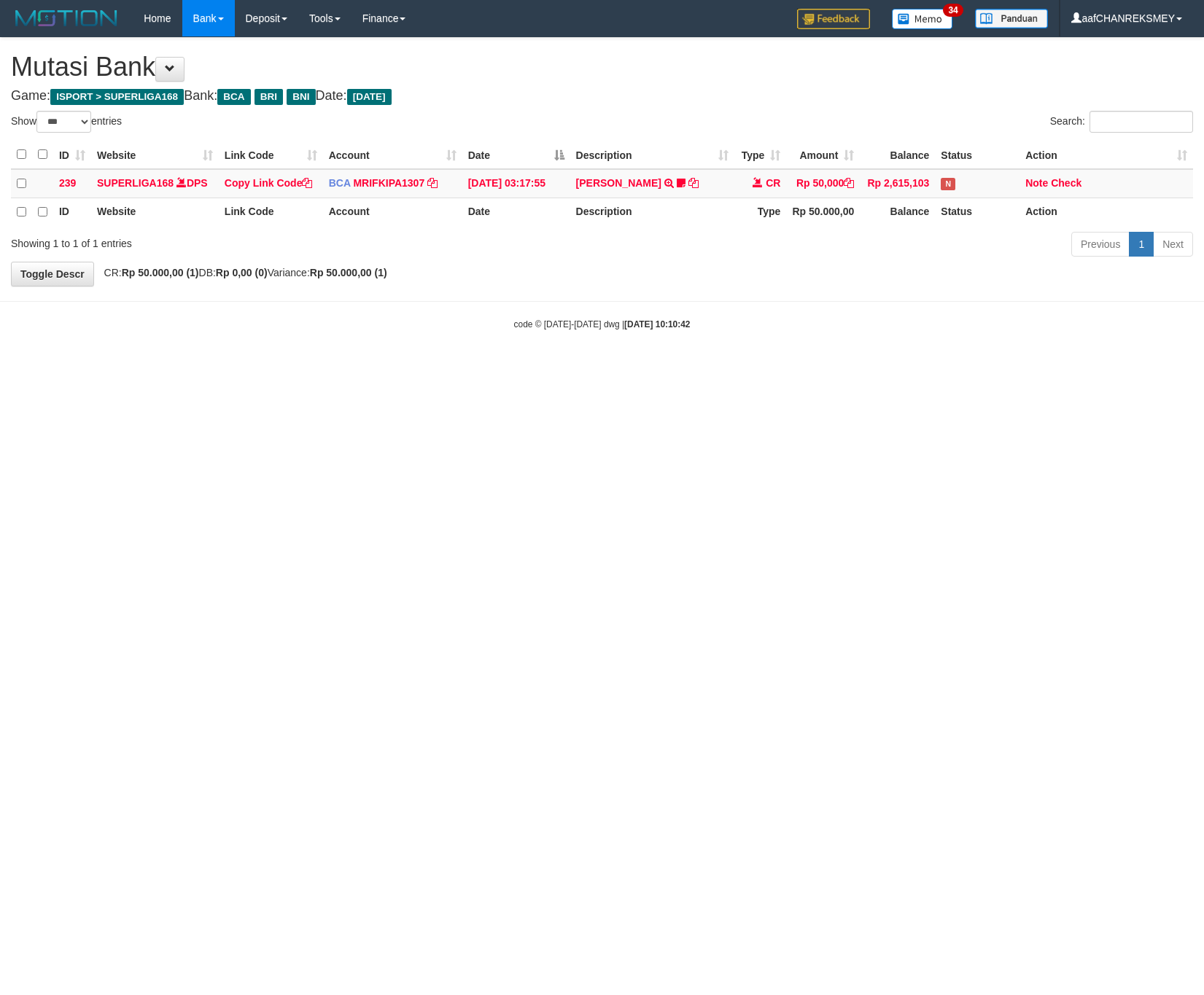 scroll, scrollTop: 0, scrollLeft: 0, axis: both 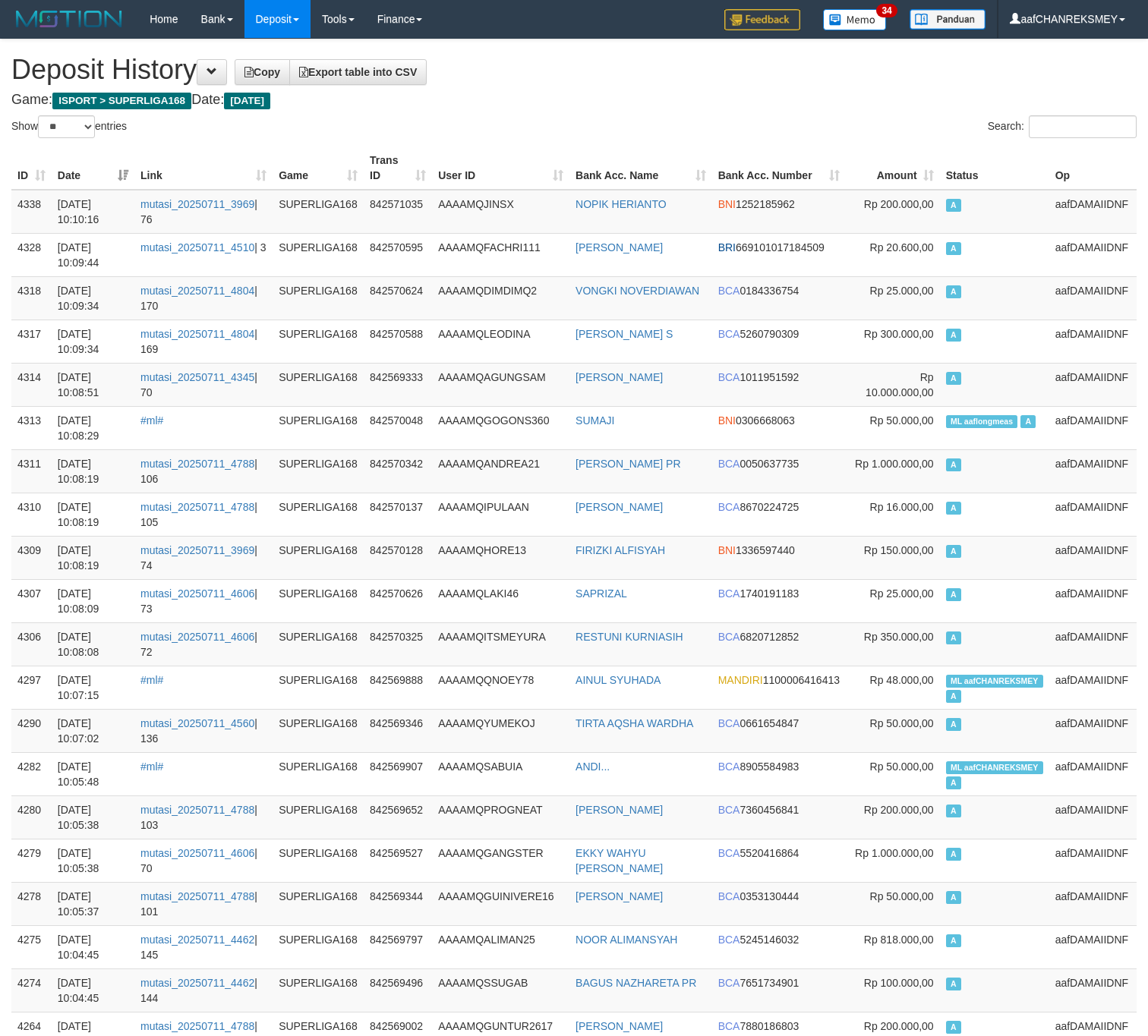 select on "**" 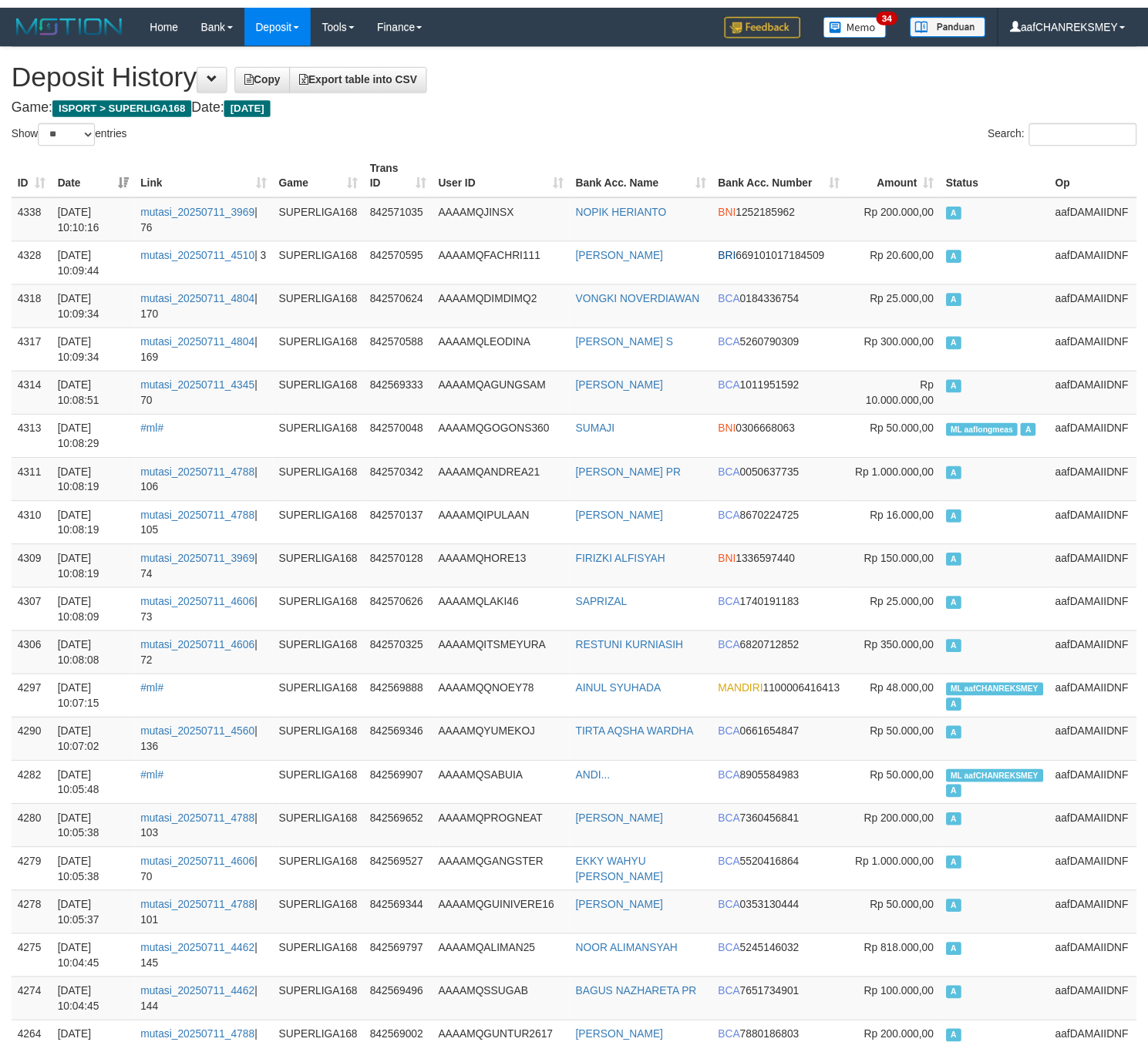 scroll, scrollTop: 0, scrollLeft: 0, axis: both 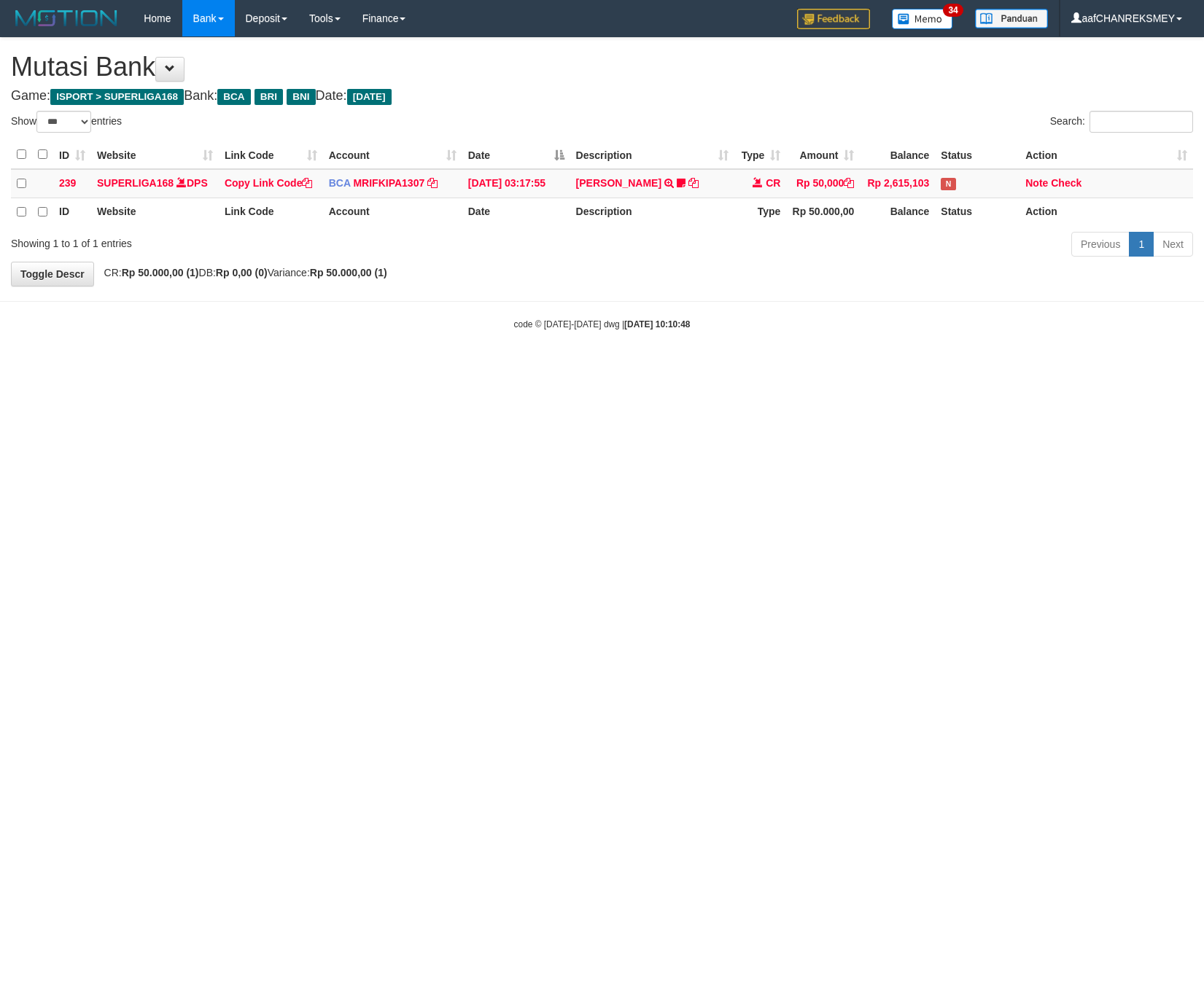 select on "***" 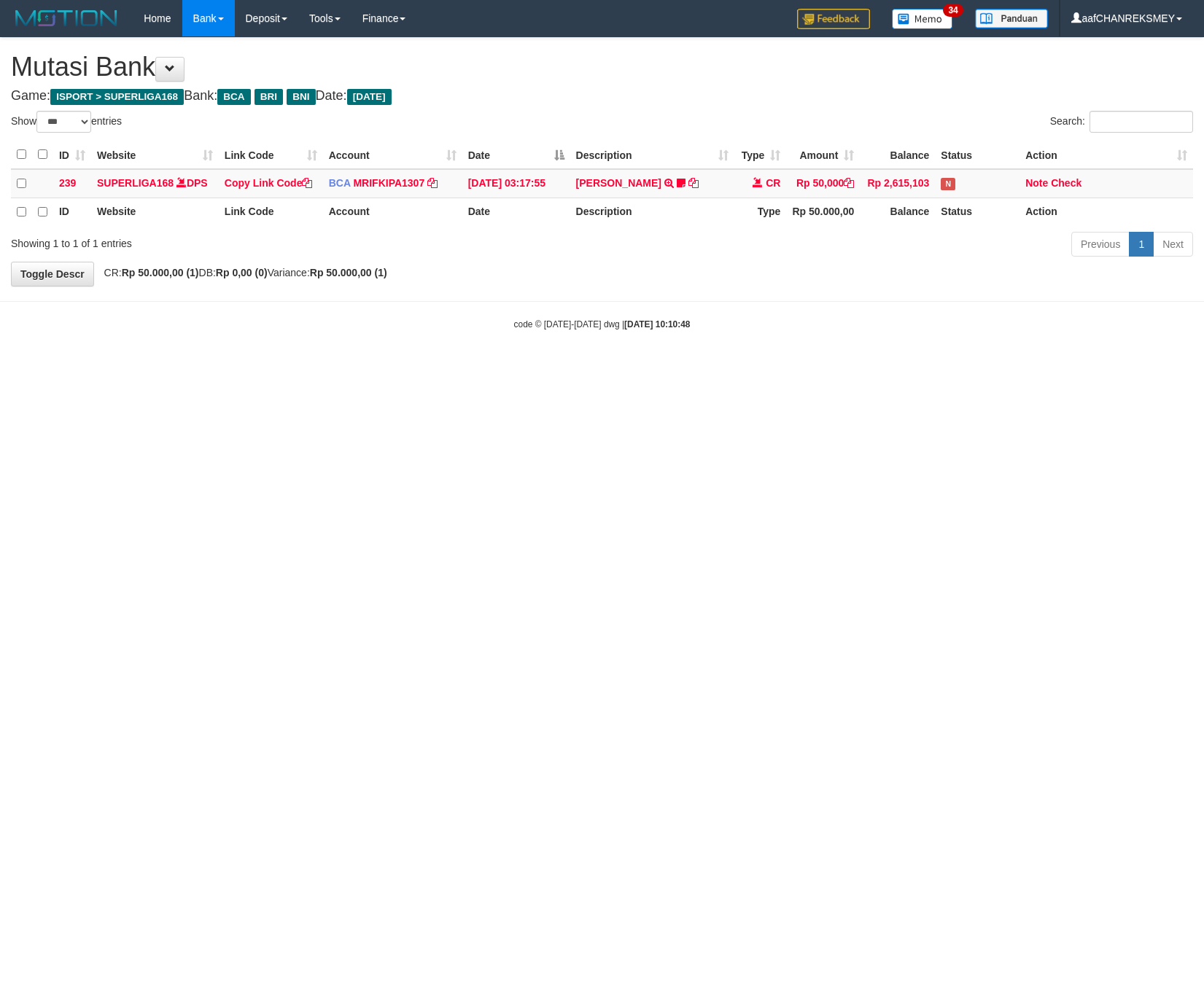scroll, scrollTop: 0, scrollLeft: 0, axis: both 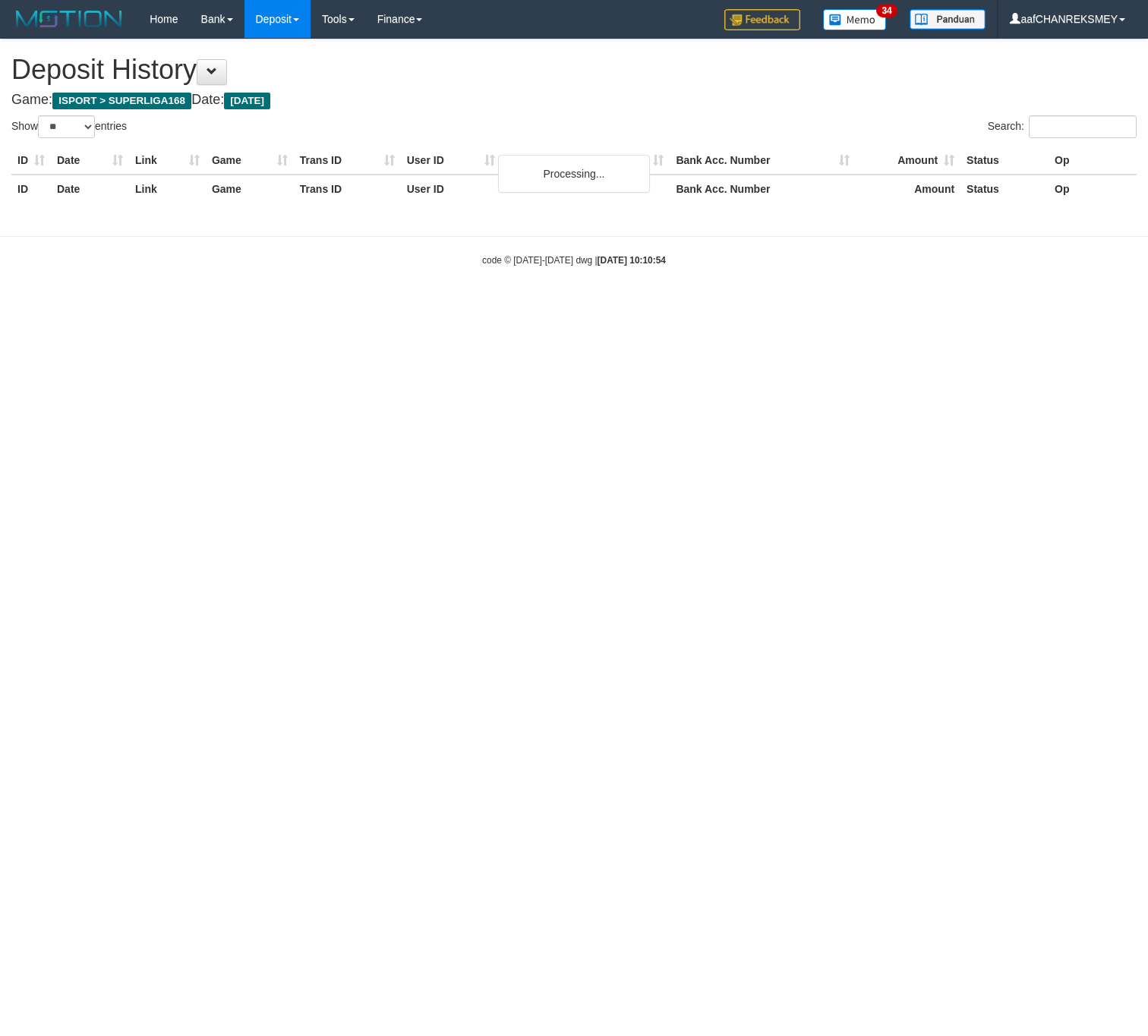 select on "**" 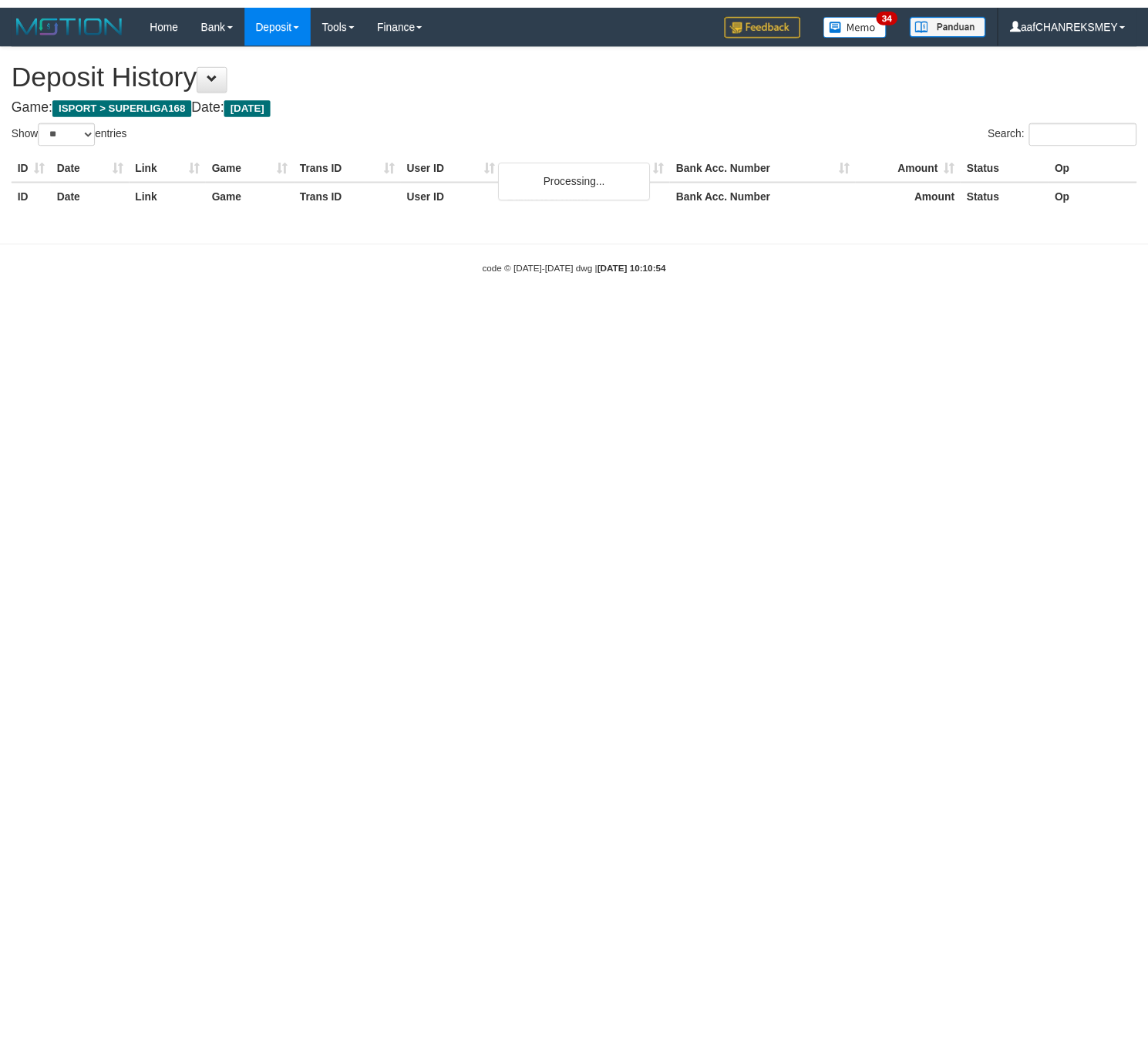scroll, scrollTop: 0, scrollLeft: 0, axis: both 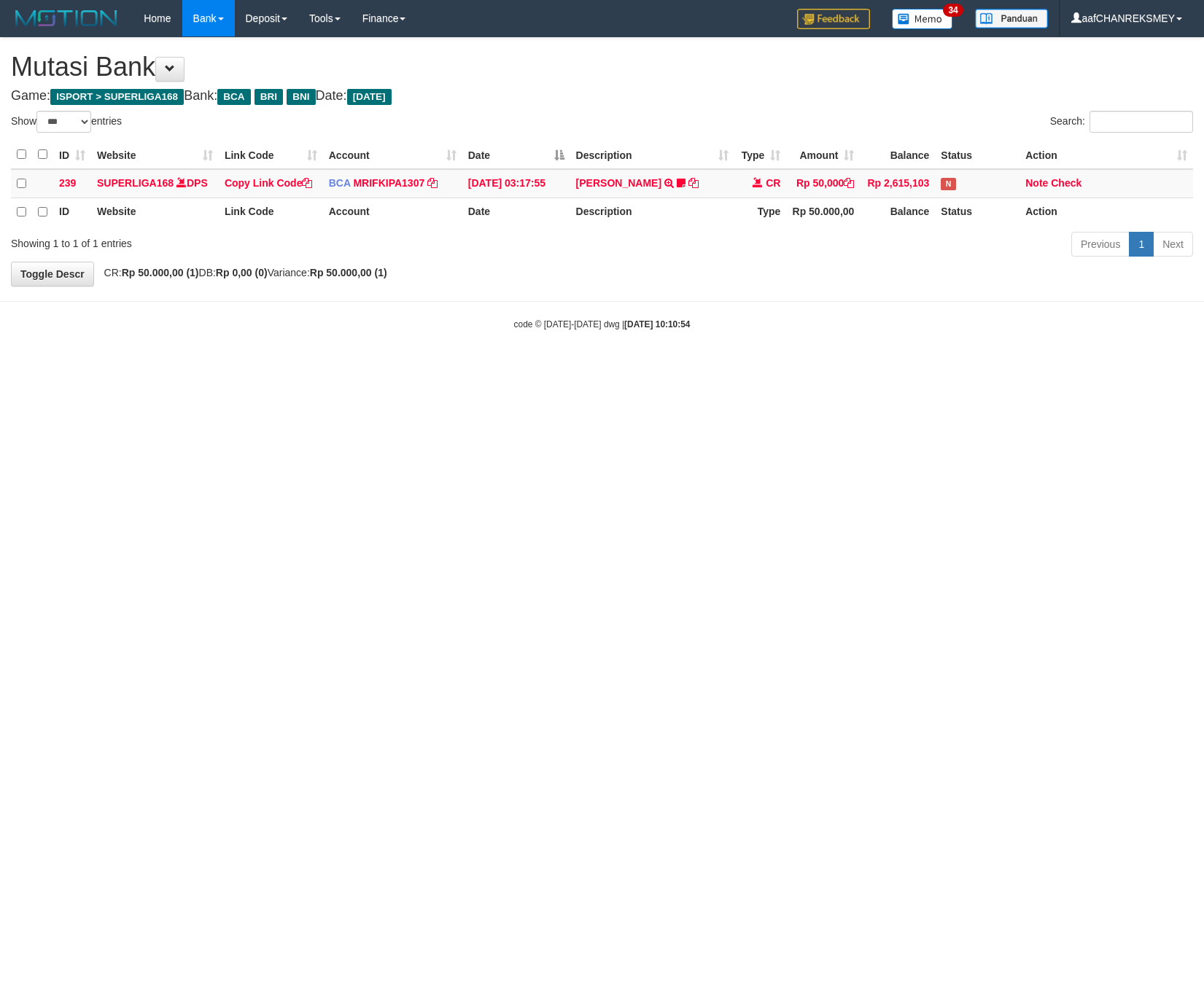 select on "***" 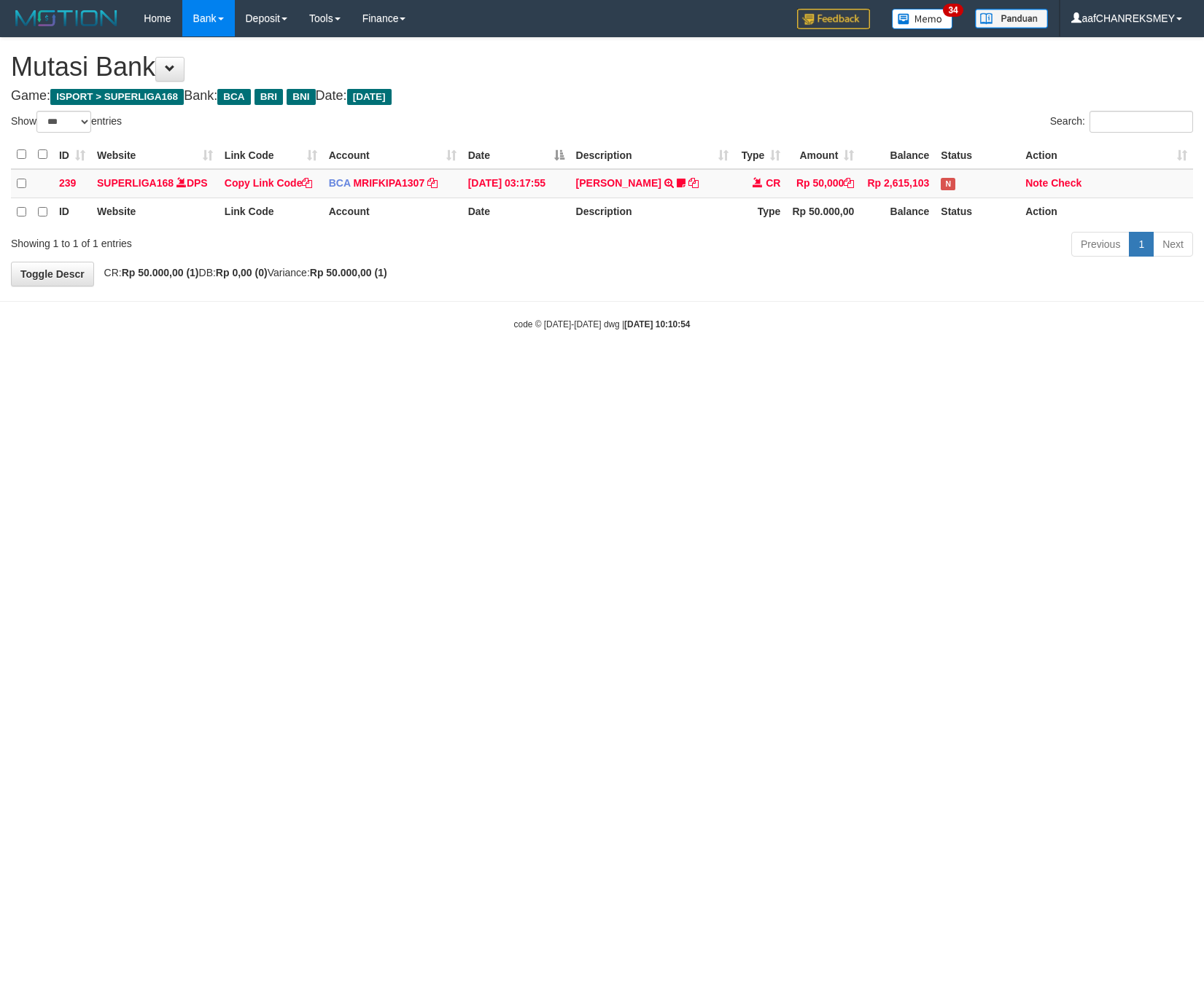 scroll, scrollTop: 0, scrollLeft: 0, axis: both 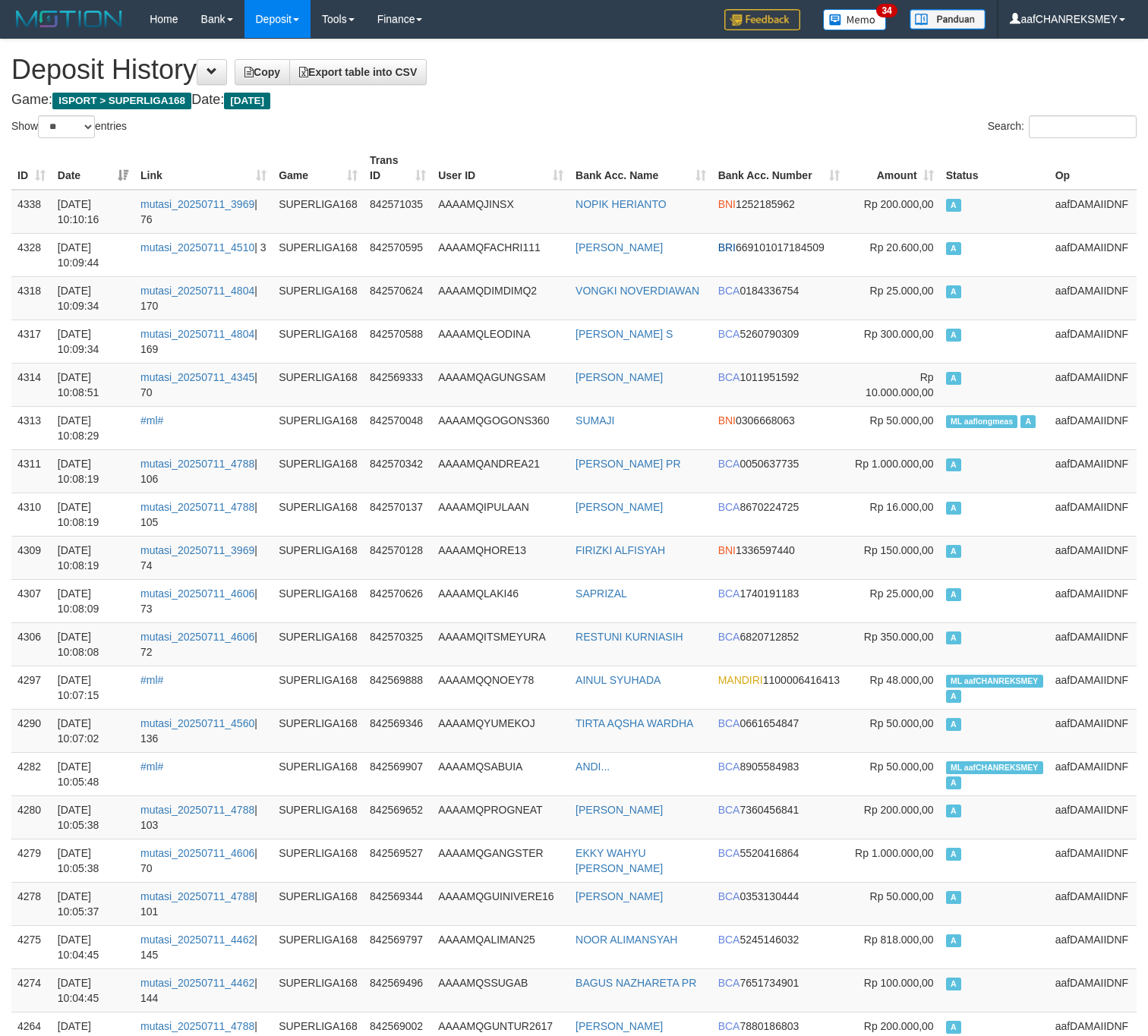 select on "**" 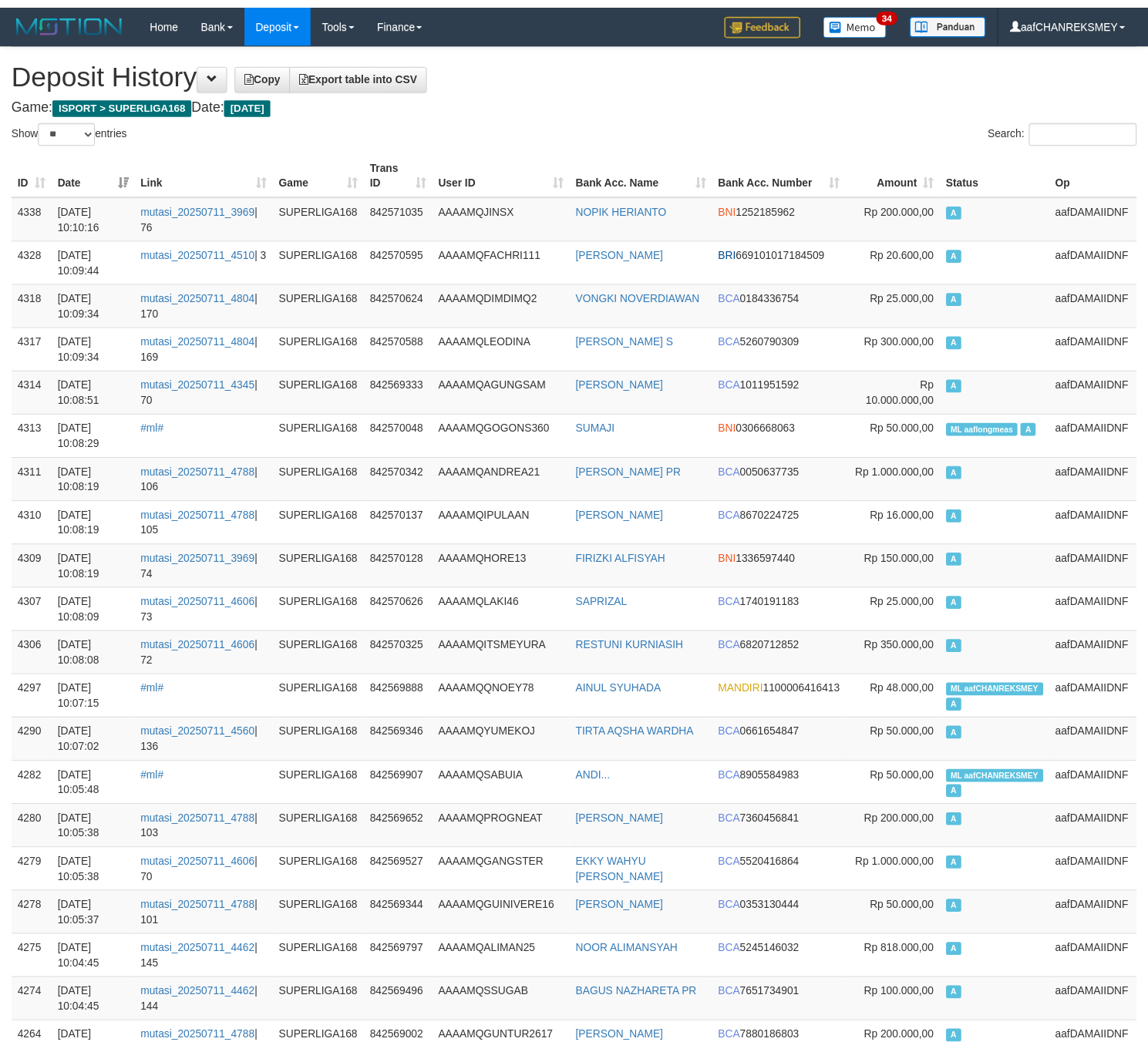 scroll, scrollTop: 0, scrollLeft: 0, axis: both 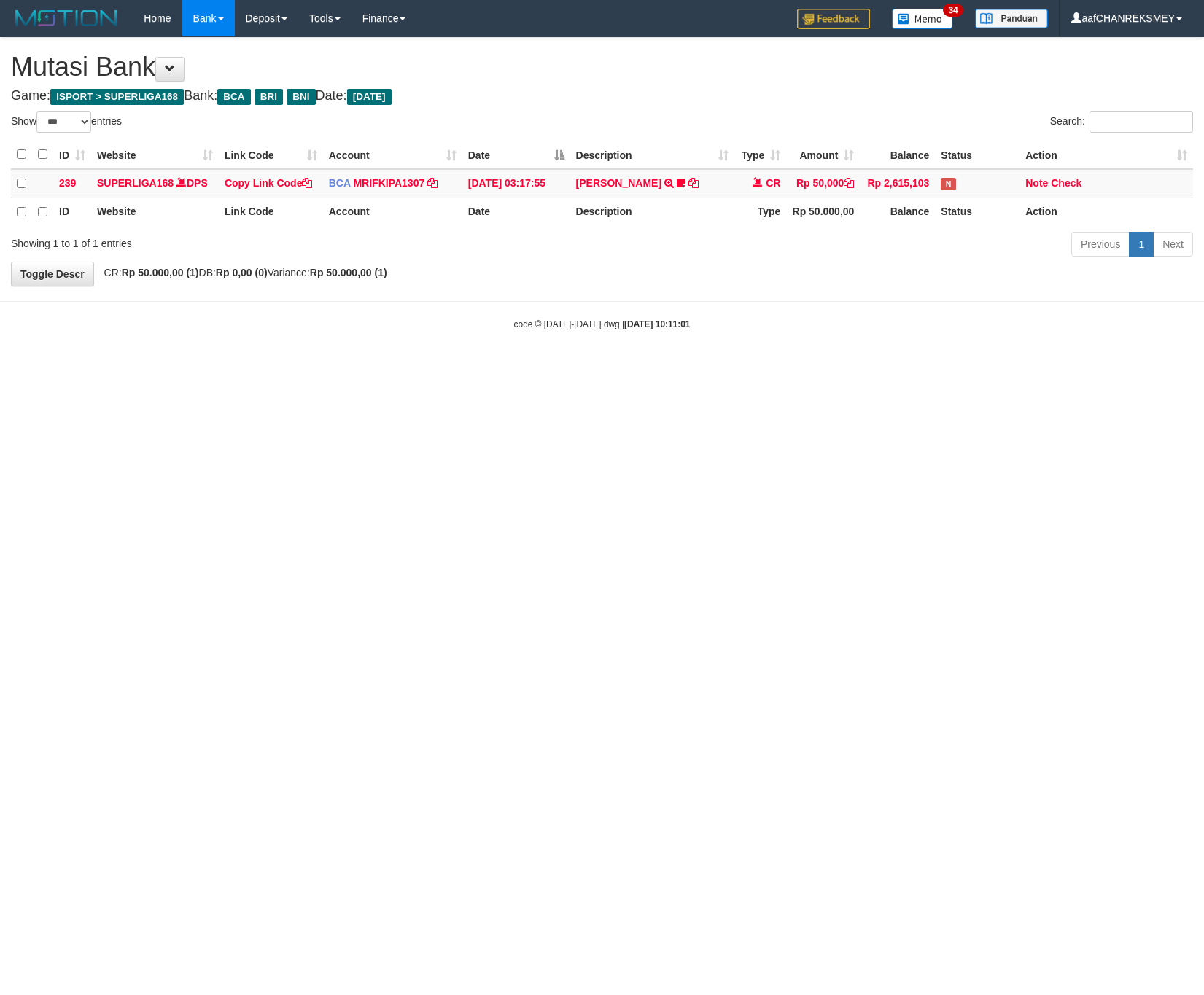 select on "***" 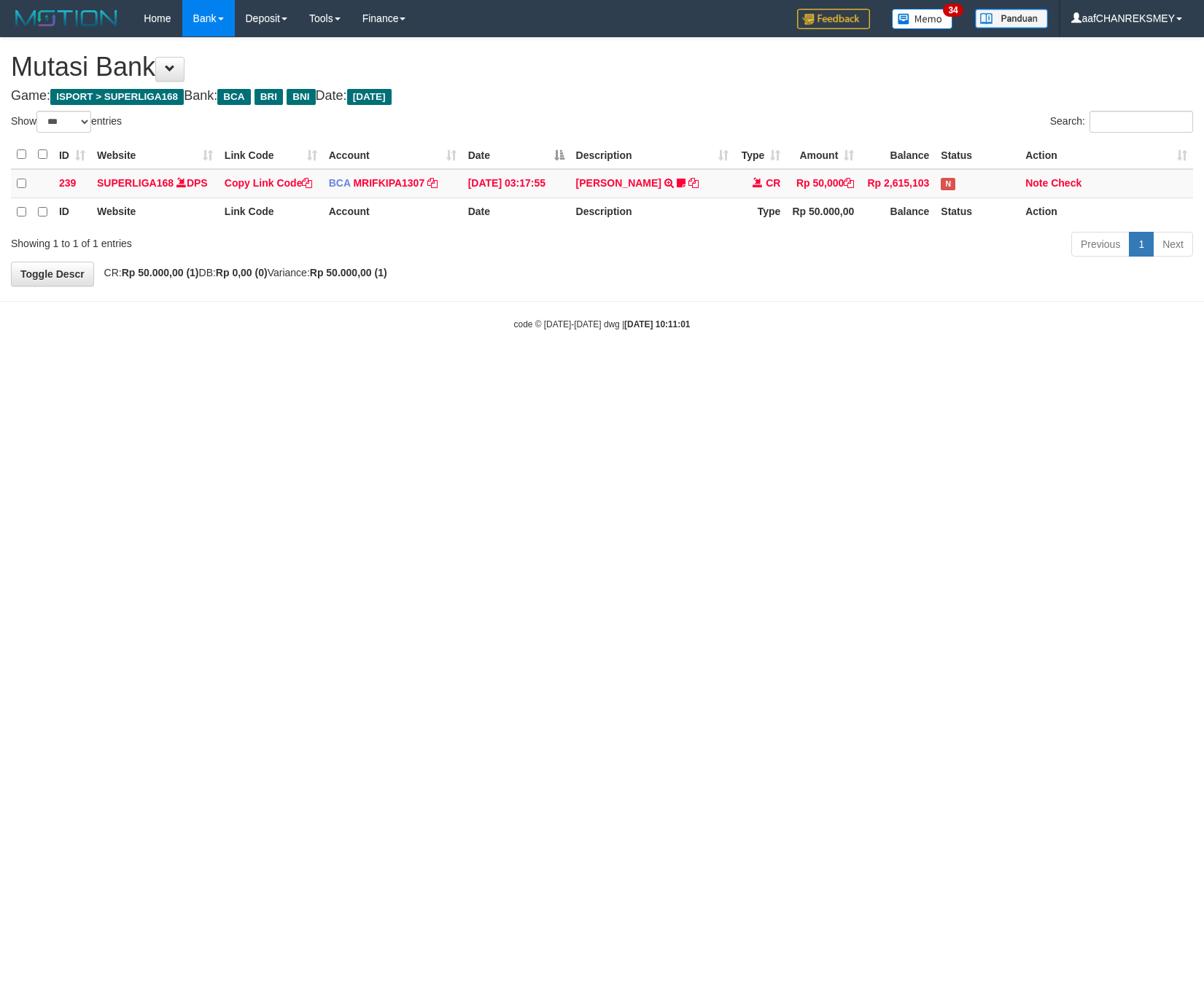 scroll, scrollTop: 0, scrollLeft: 0, axis: both 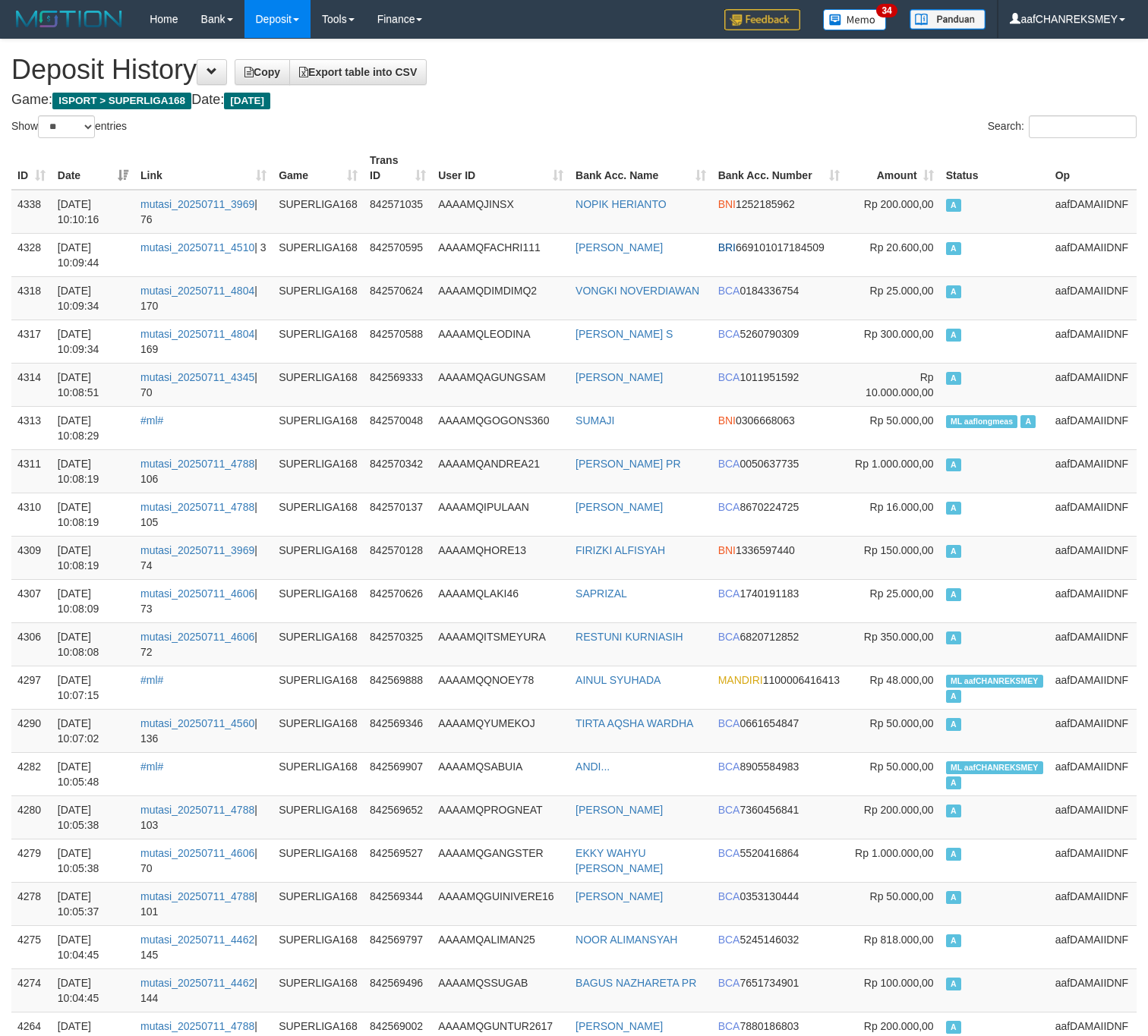 select on "**" 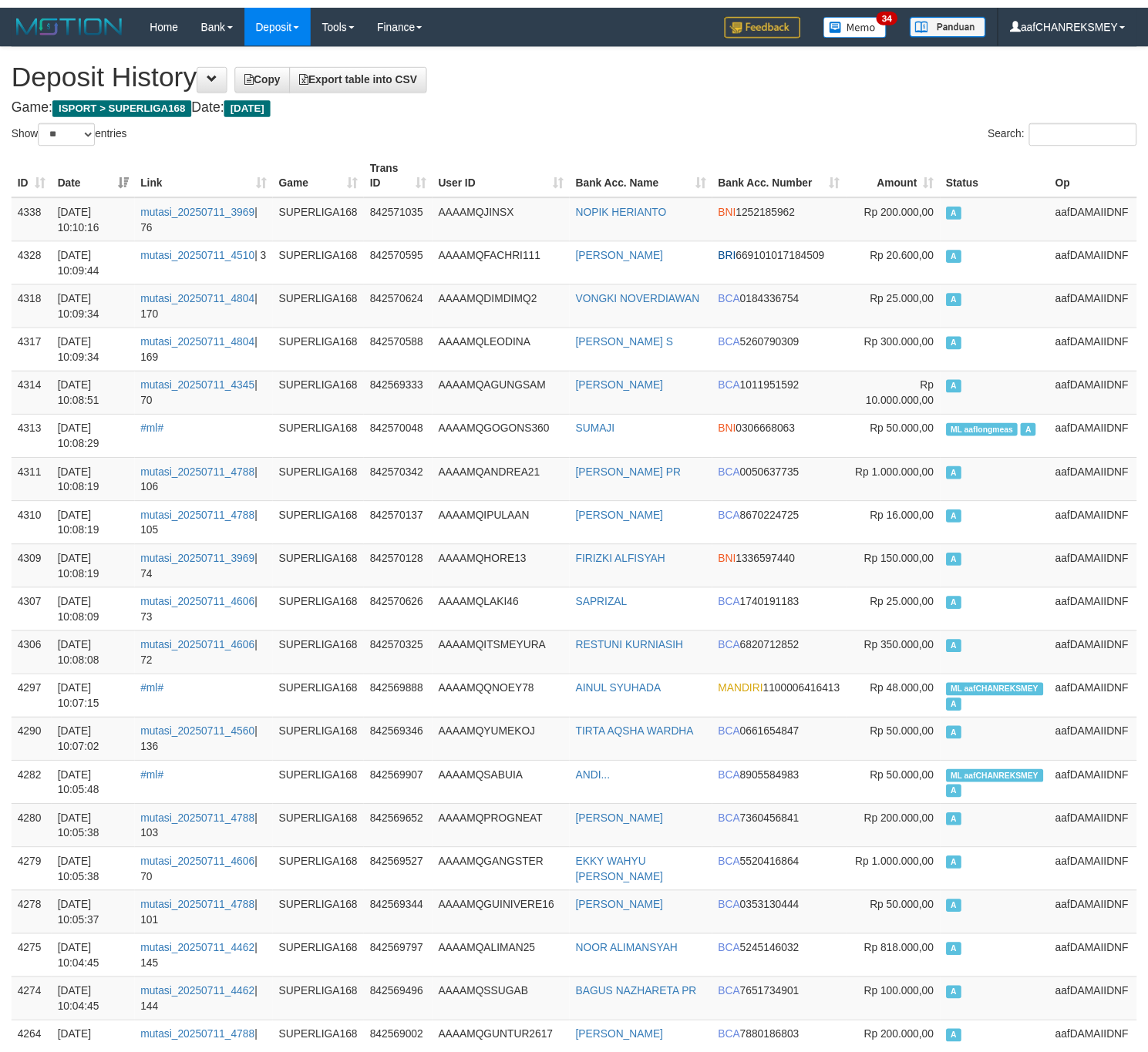 scroll, scrollTop: 0, scrollLeft: 0, axis: both 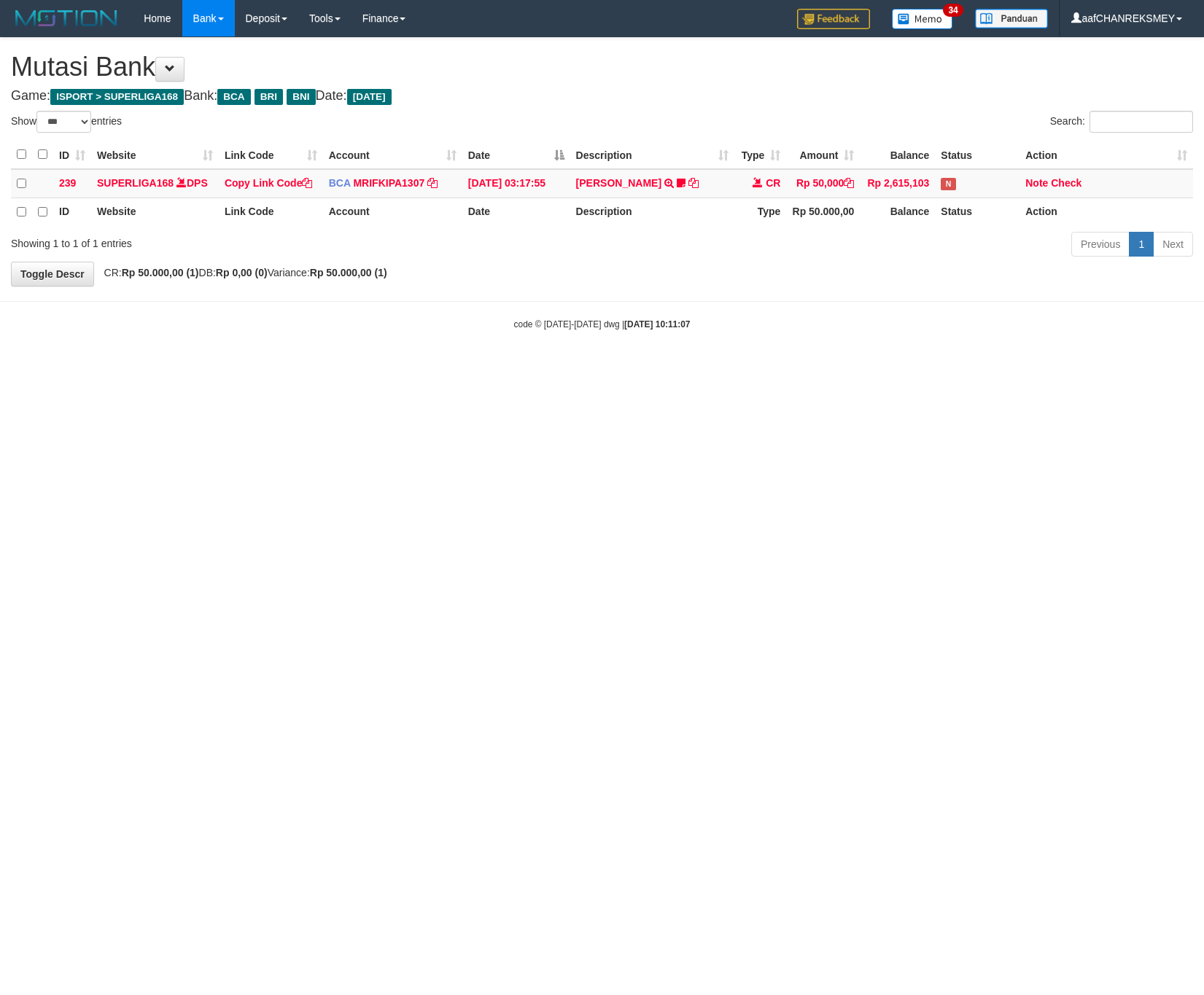 select on "***" 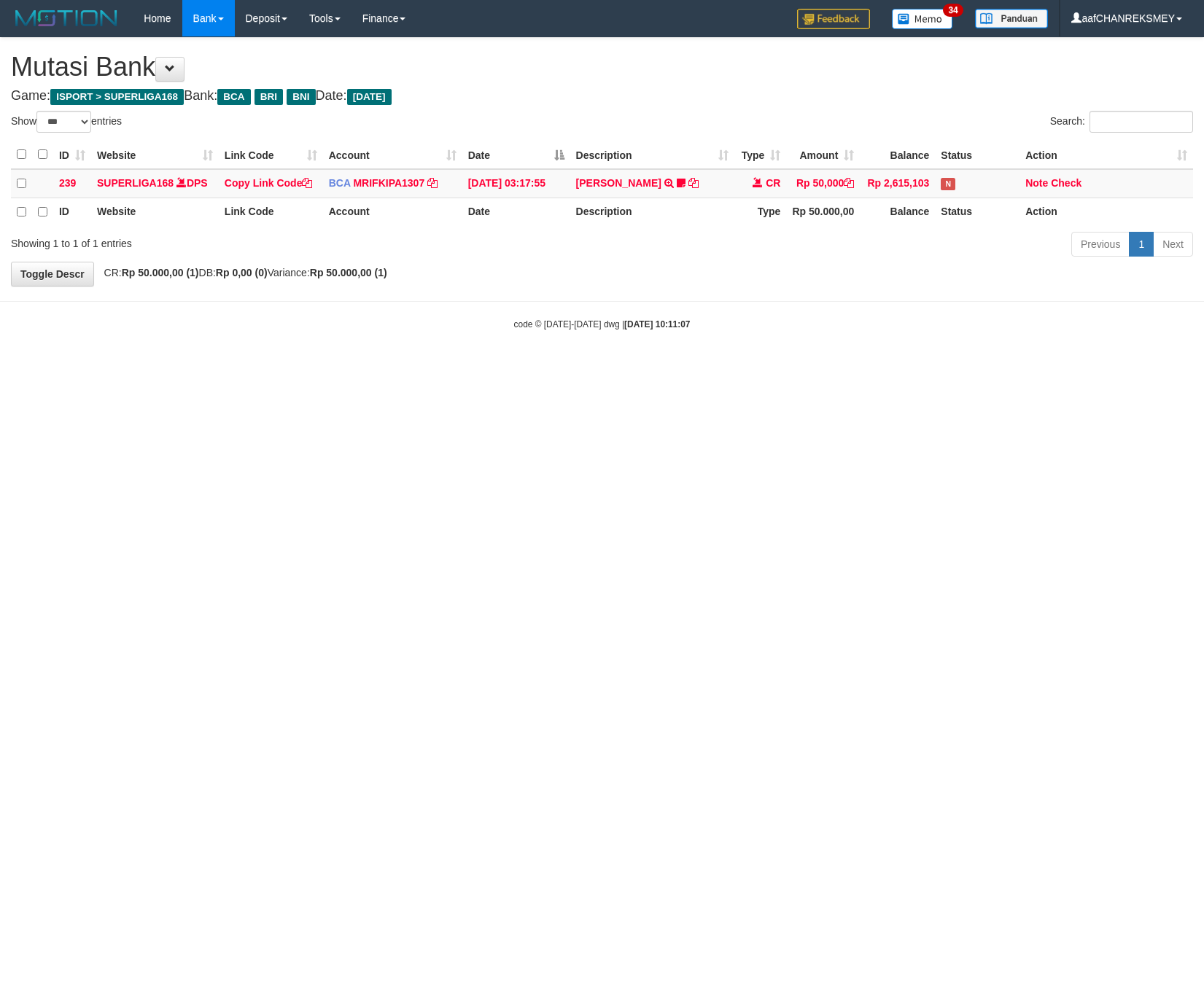 scroll, scrollTop: 0, scrollLeft: 0, axis: both 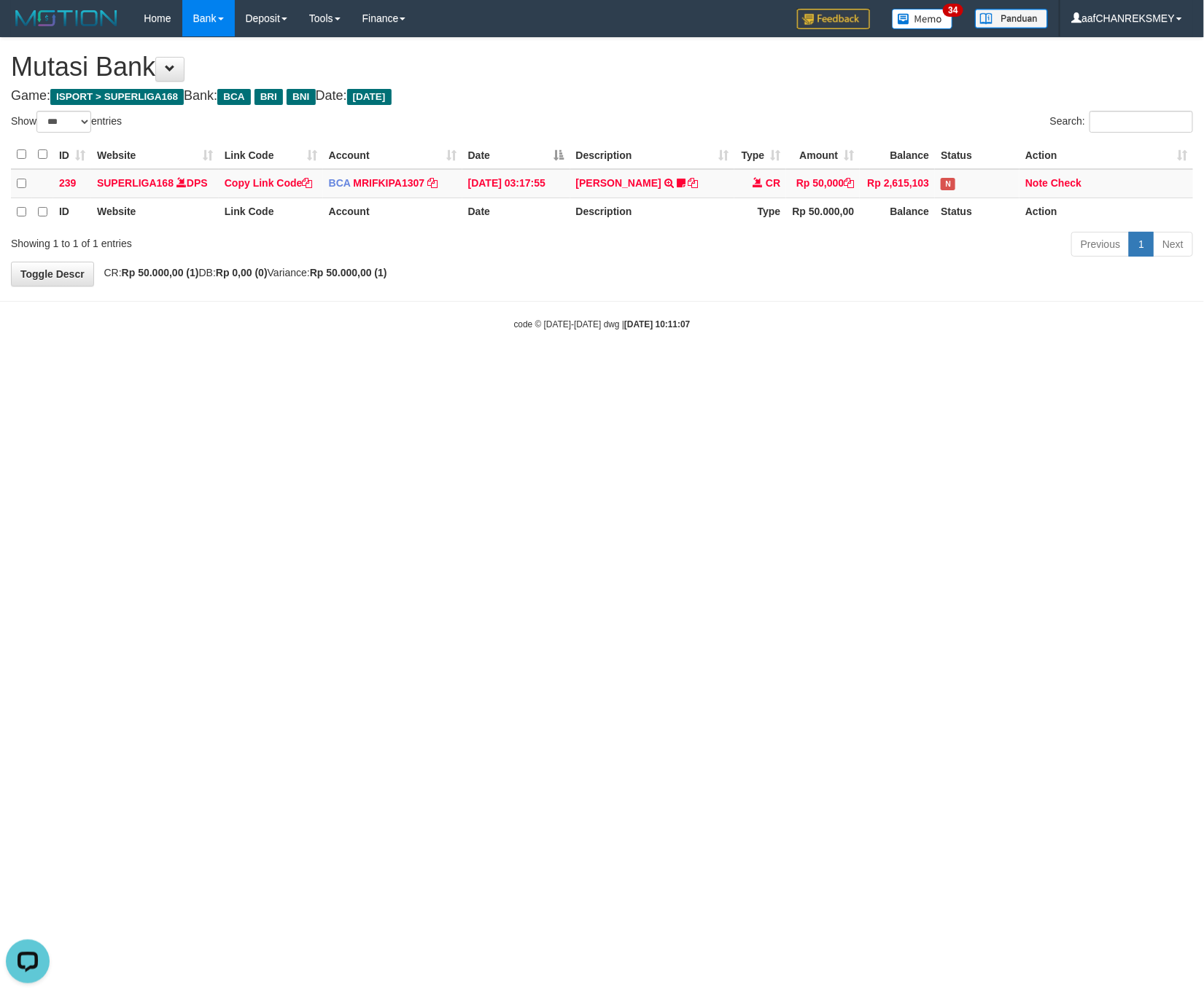 drag, startPoint x: 731, startPoint y: 370, endPoint x: 1203, endPoint y: 352, distance: 472.3431 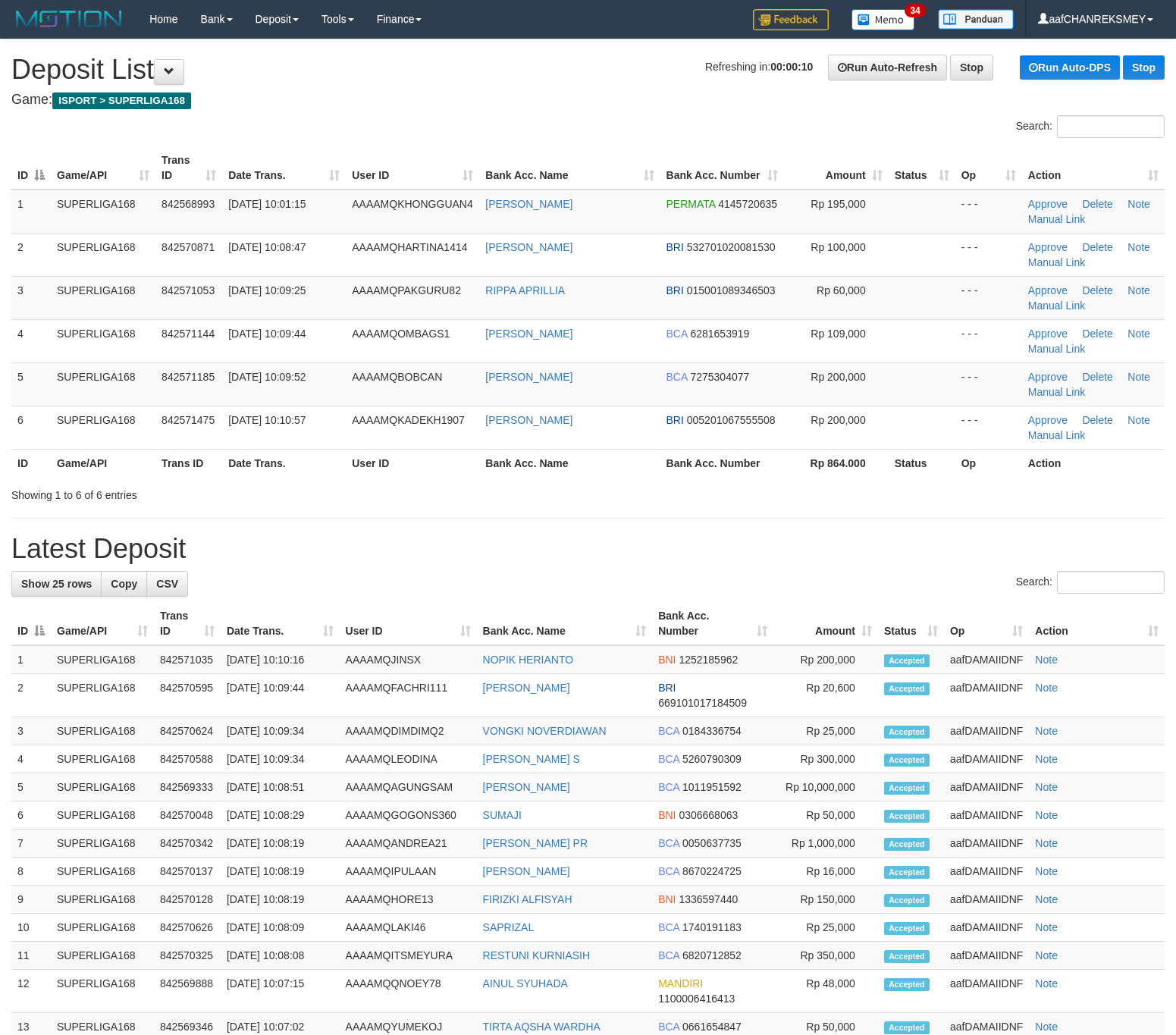 scroll, scrollTop: 0, scrollLeft: 0, axis: both 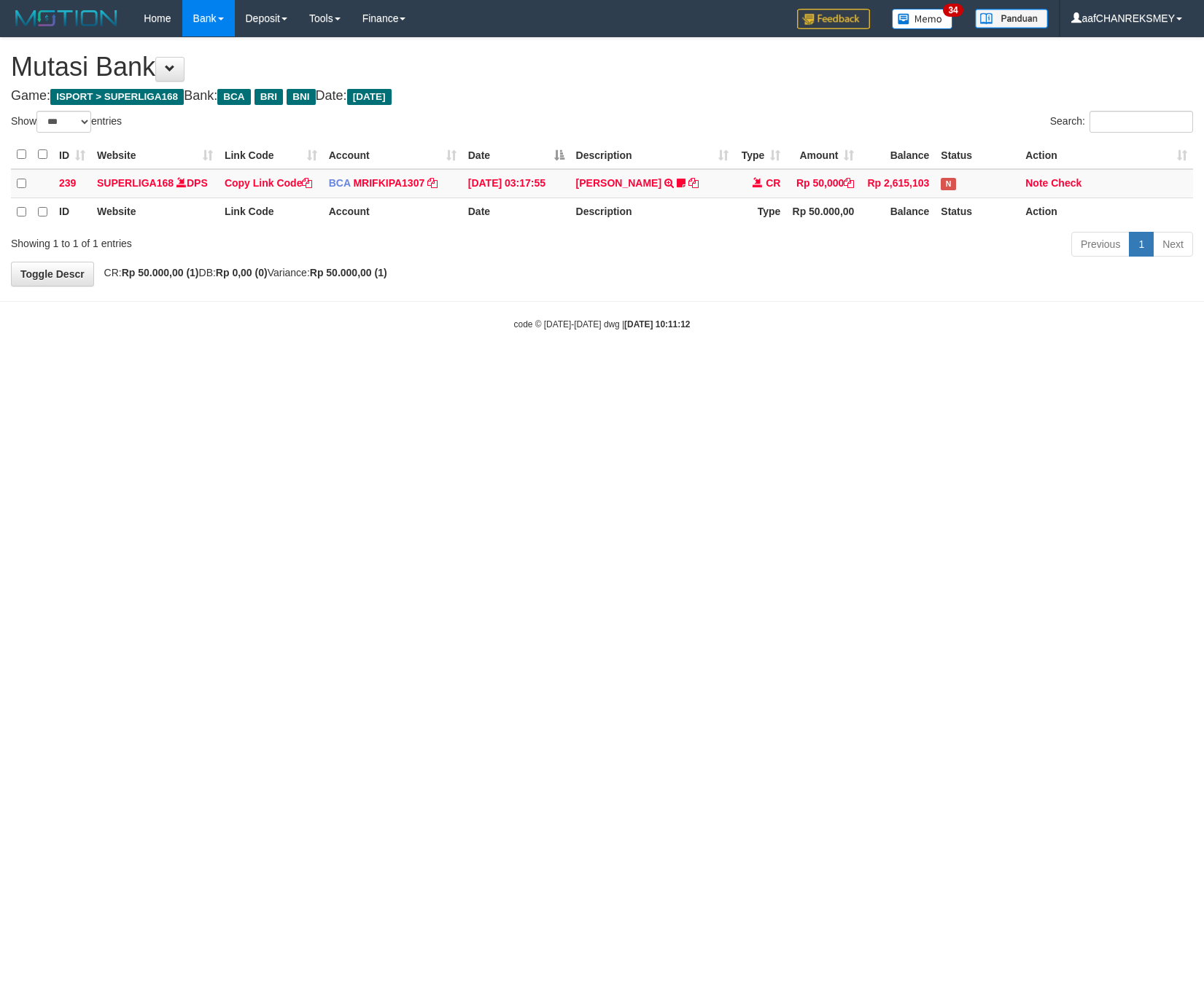 select on "***" 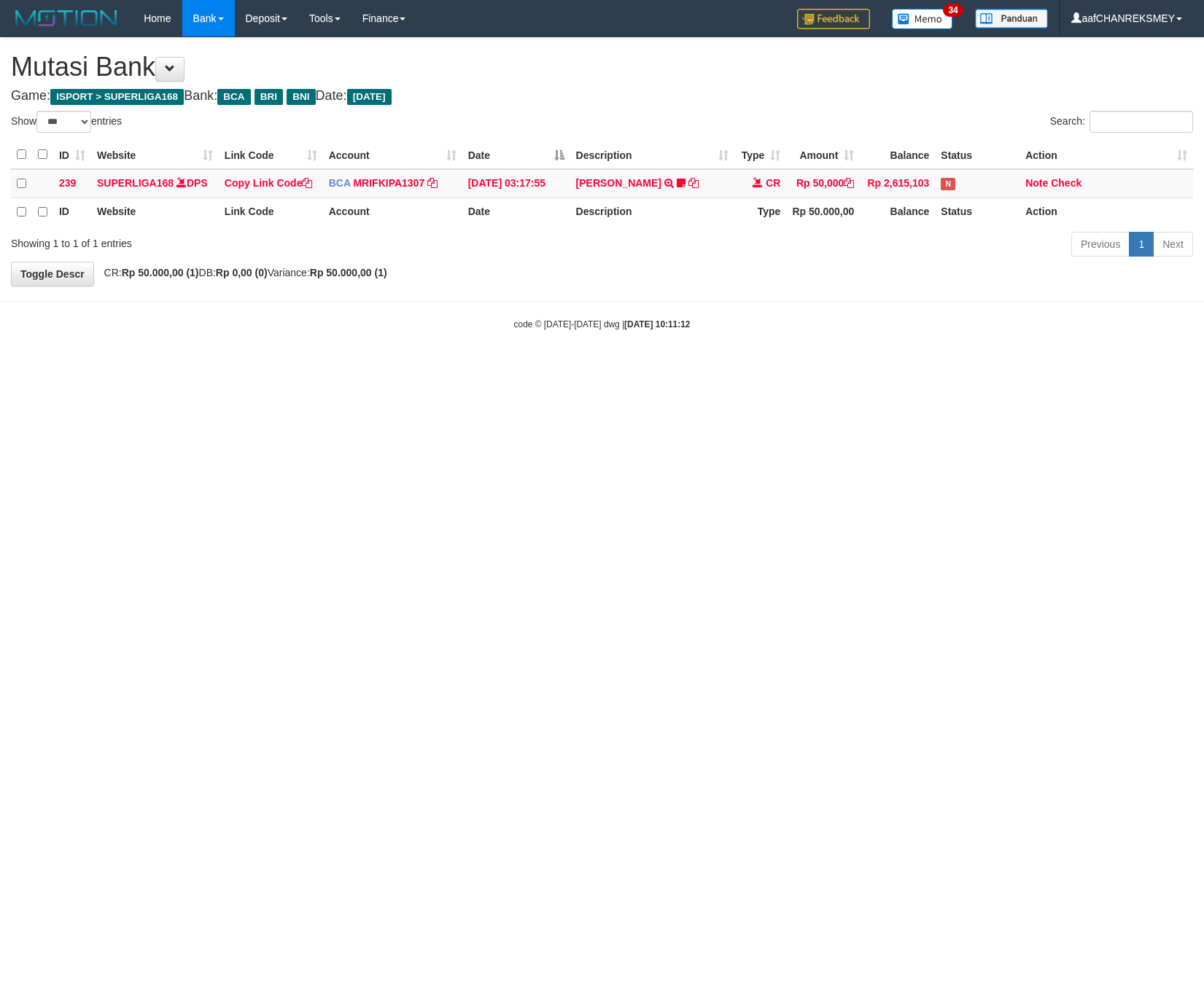 scroll, scrollTop: 0, scrollLeft: 0, axis: both 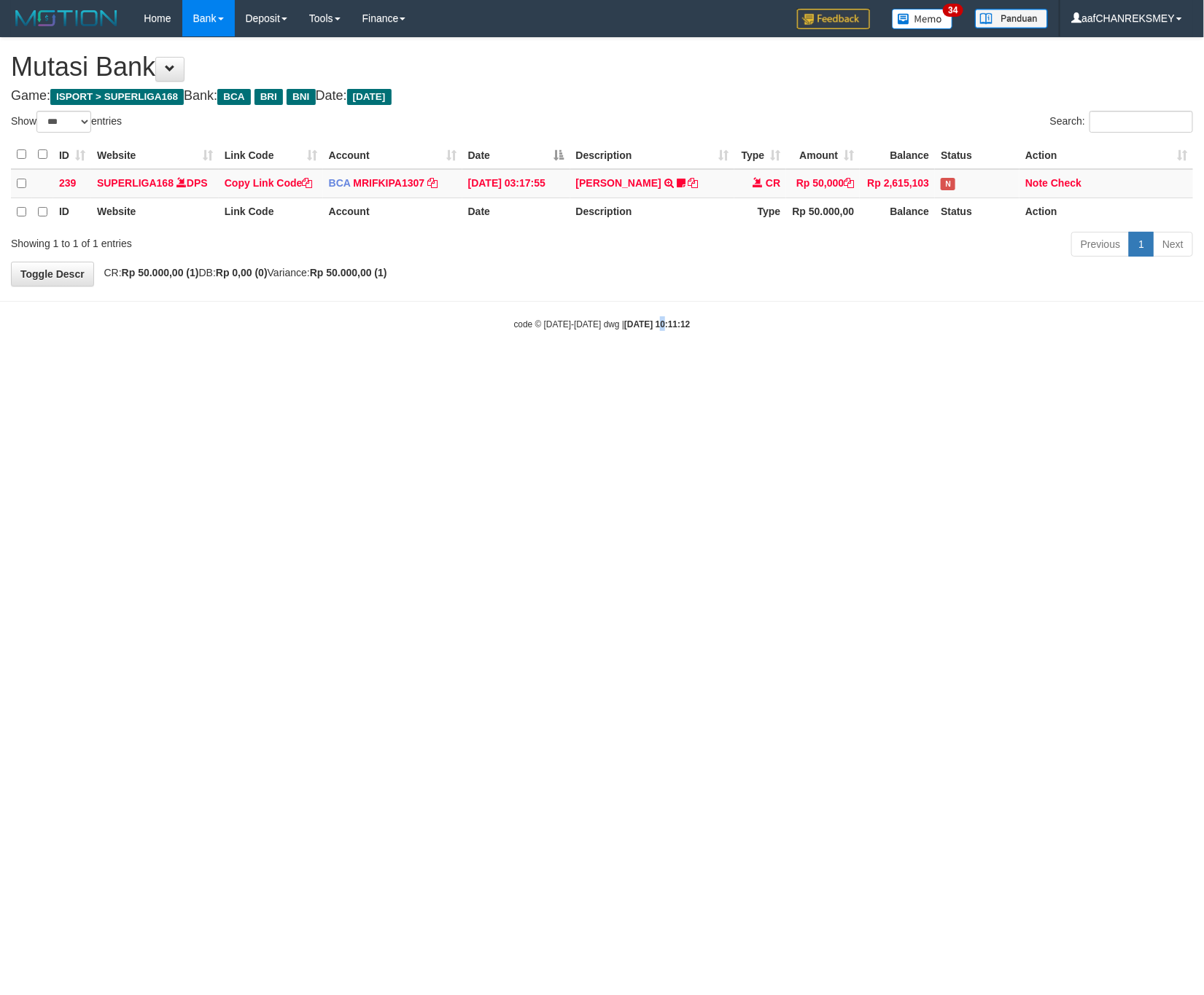 click on "Toggle navigation
Home
Bank
Account List
Load
By Website
Group
[ISPORT]													SUPERLIGA168
By Load Group (DPS)" at bounding box center [602, 184] 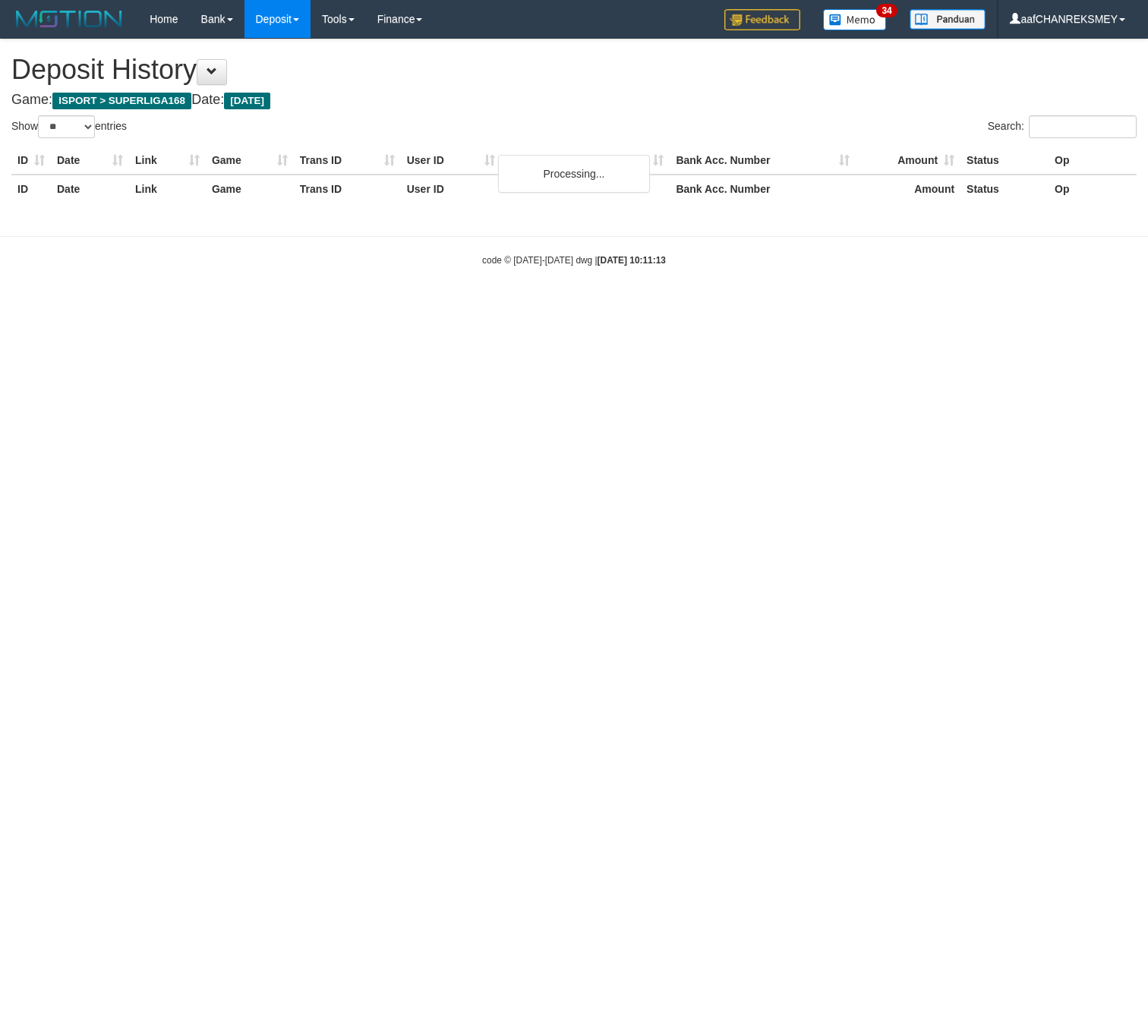 select on "**" 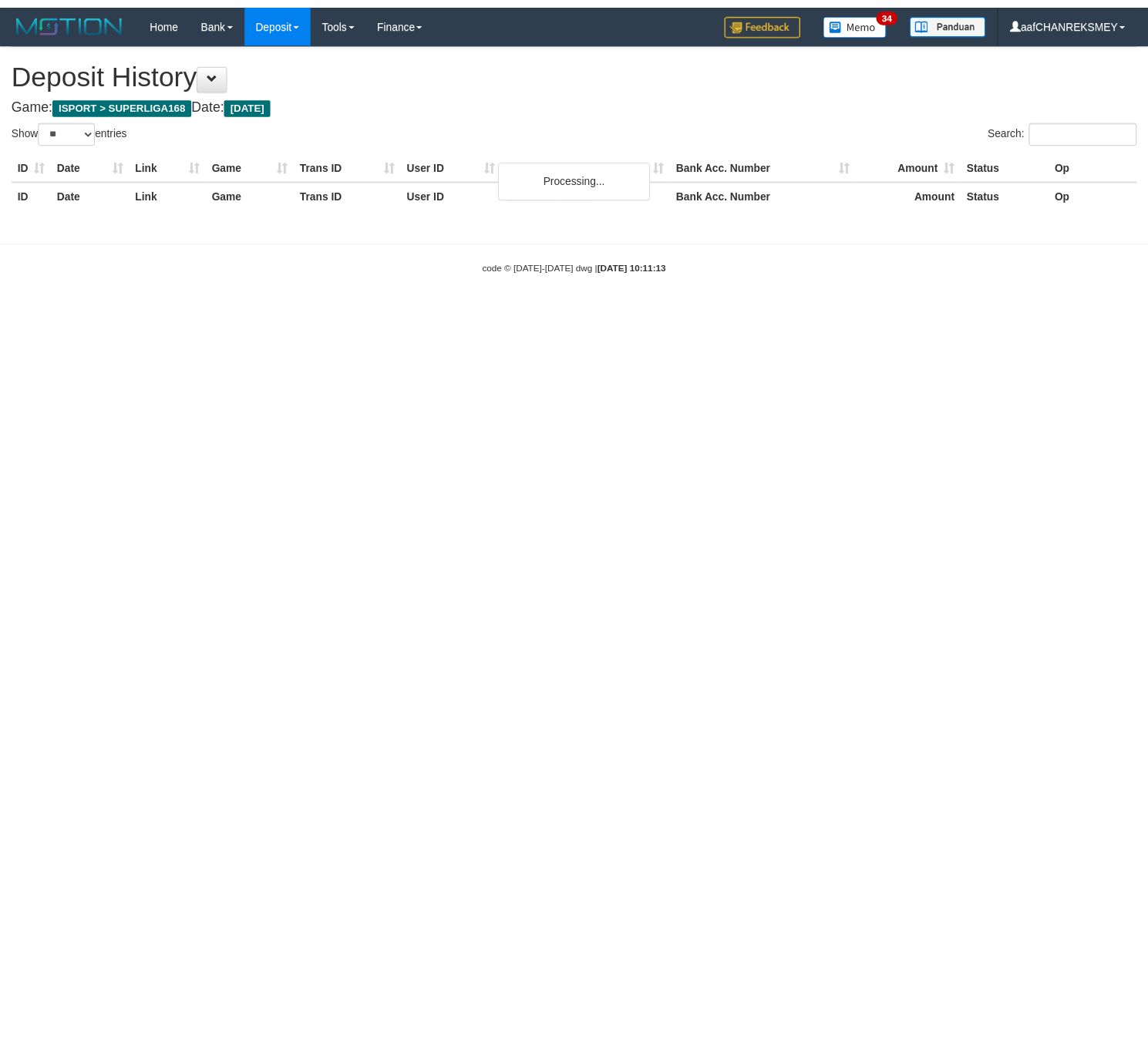 scroll, scrollTop: 0, scrollLeft: 0, axis: both 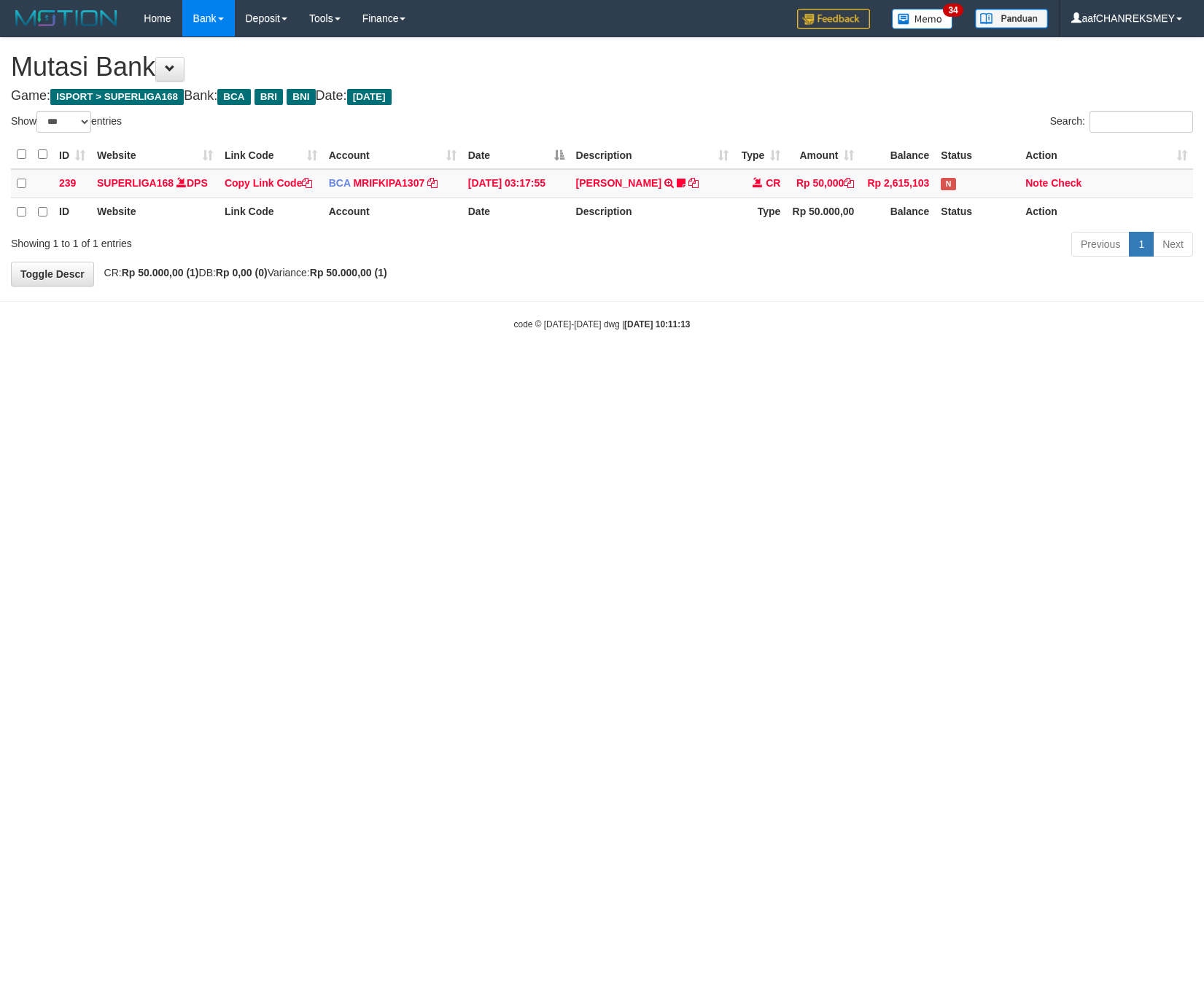 select on "***" 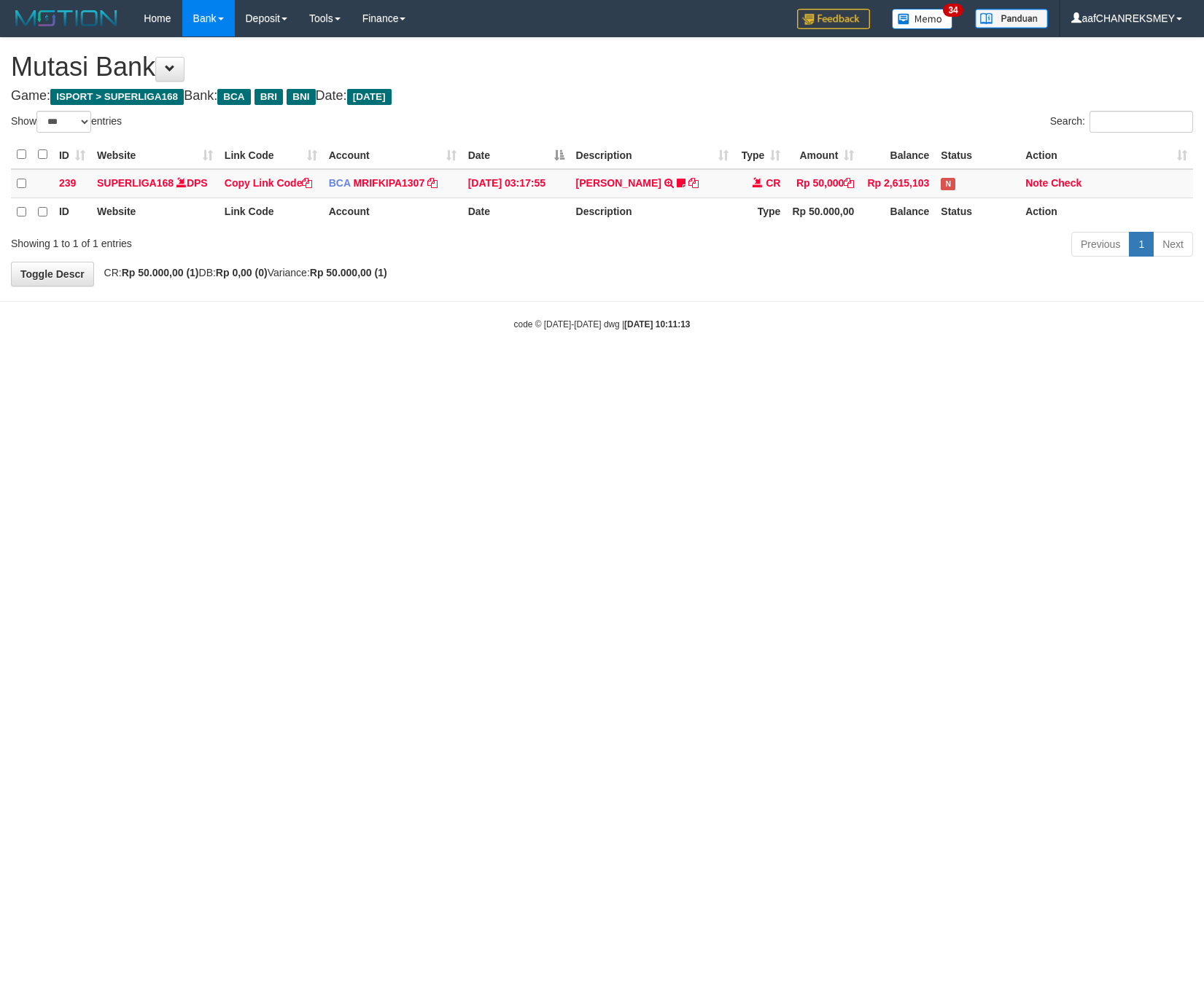 scroll, scrollTop: 0, scrollLeft: 0, axis: both 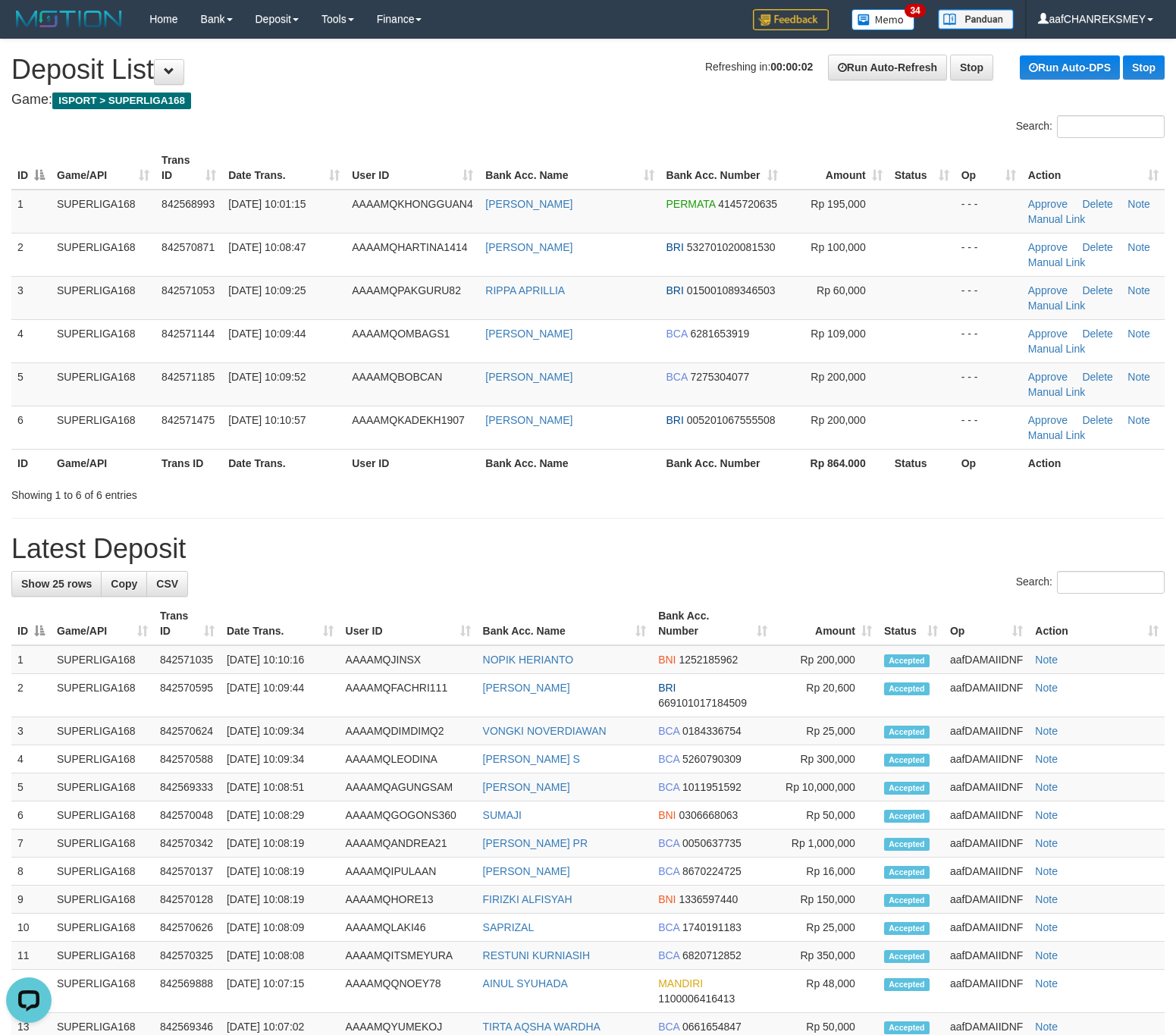 drag, startPoint x: 424, startPoint y: 562, endPoint x: 2, endPoint y: 557, distance: 422.02962 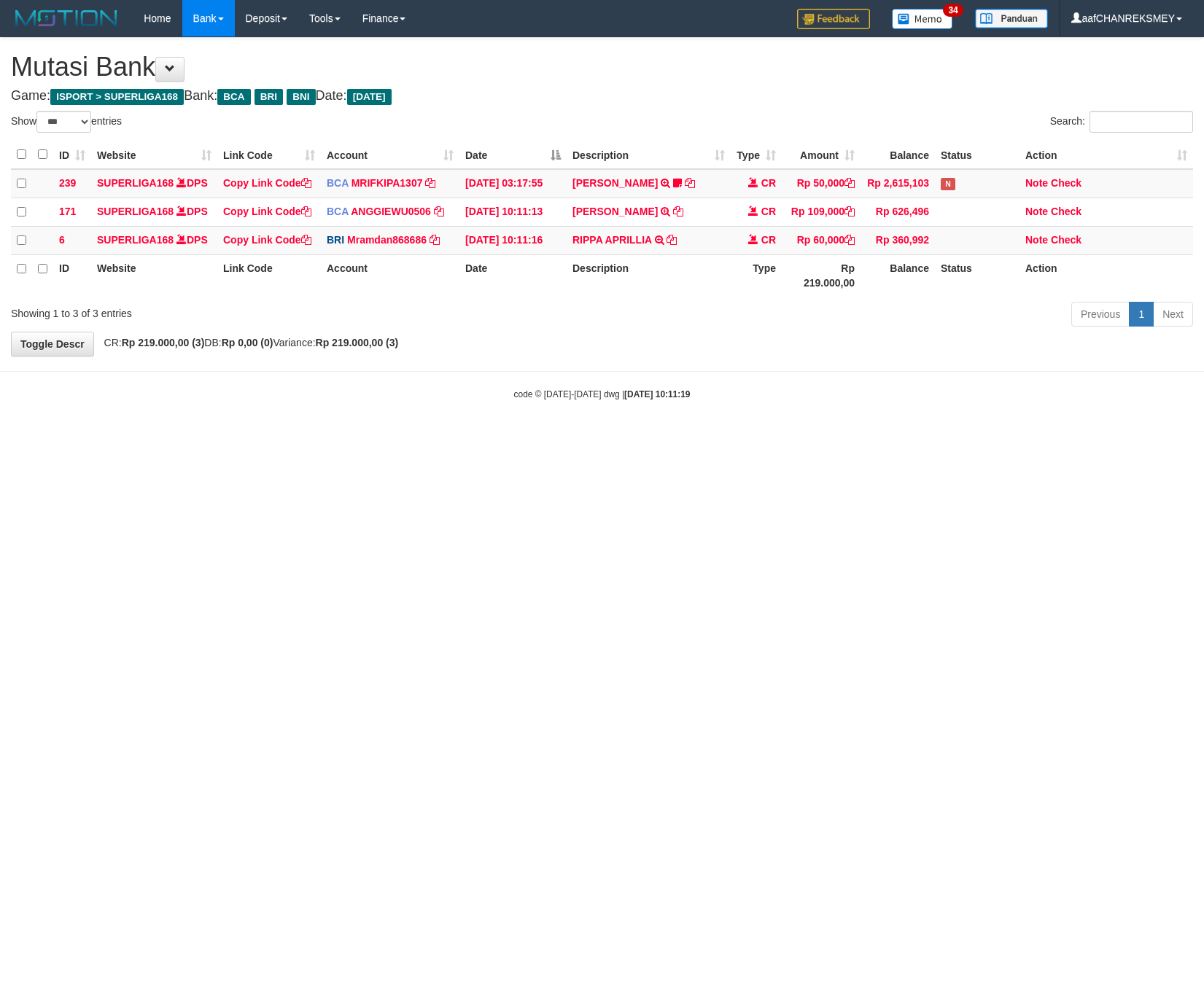 select on "***" 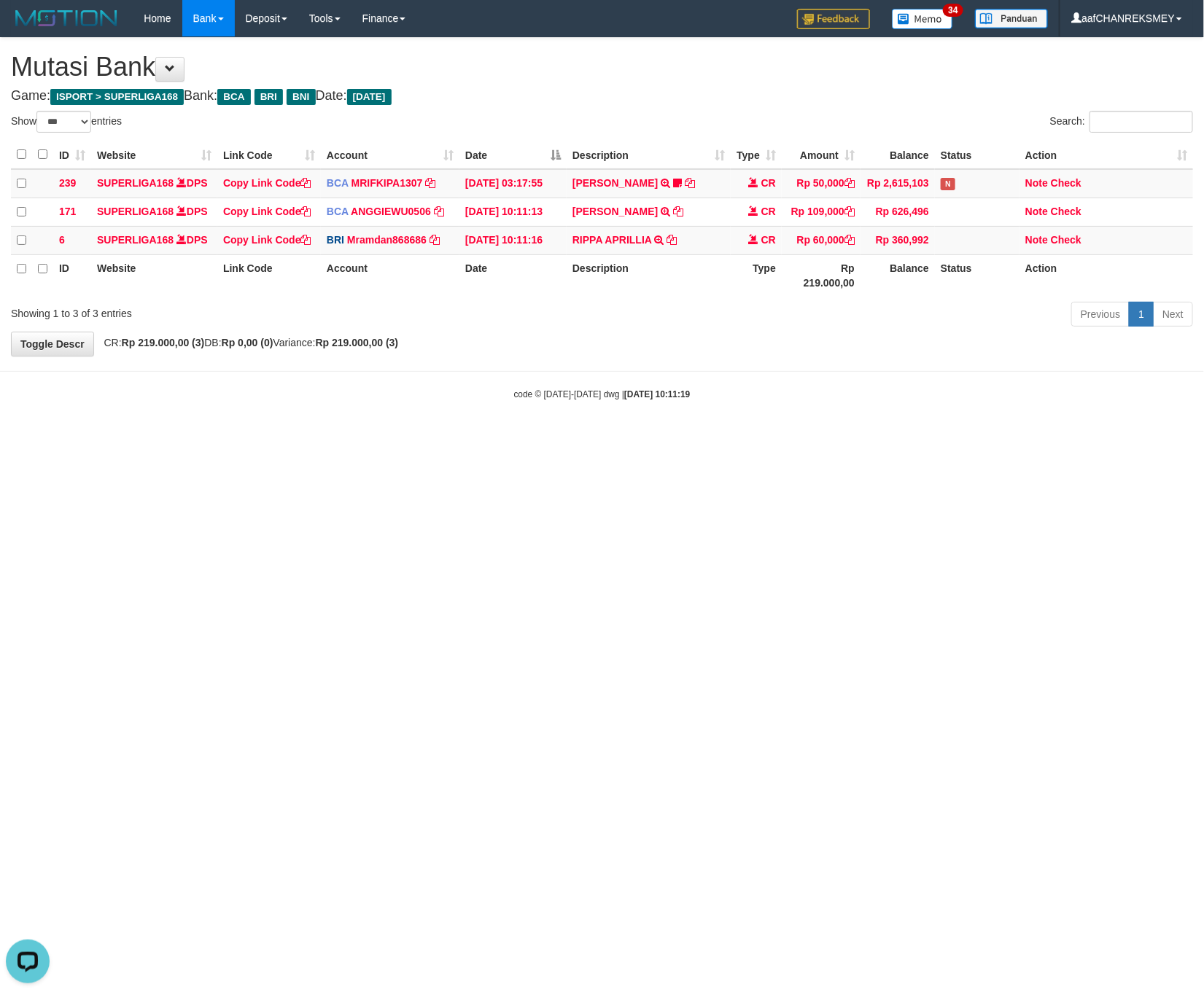 scroll, scrollTop: 0, scrollLeft: 0, axis: both 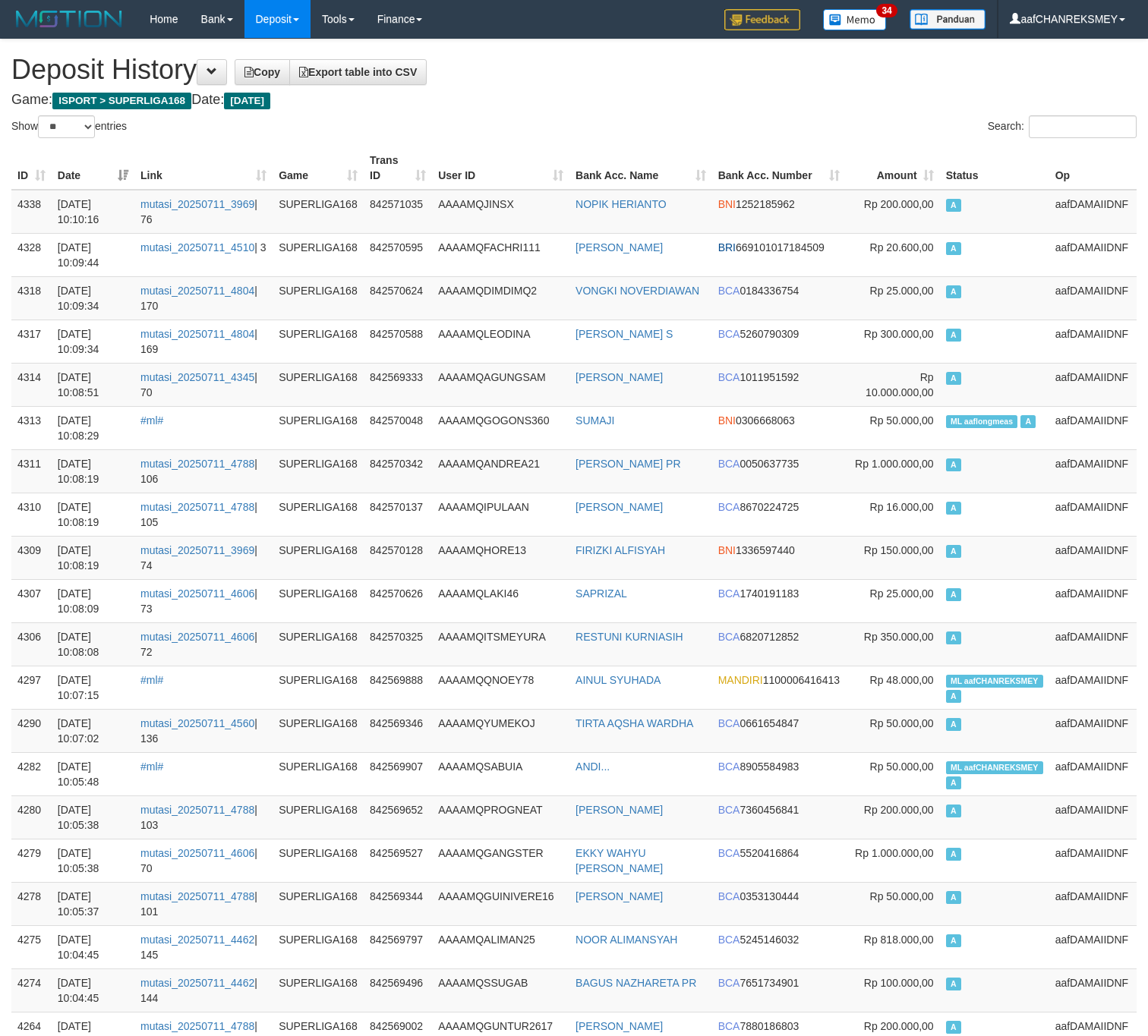 select on "**" 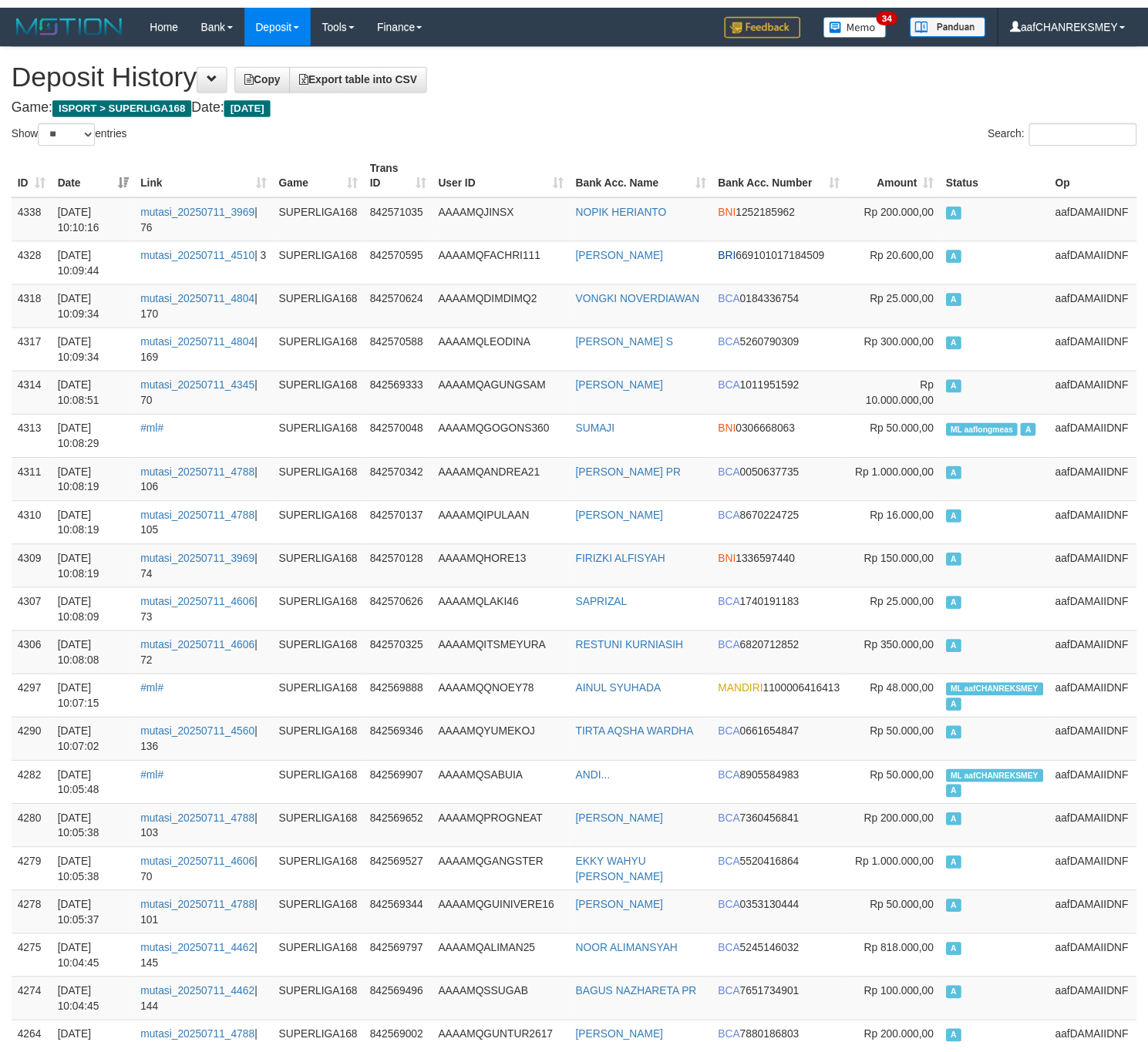 scroll, scrollTop: 0, scrollLeft: 0, axis: both 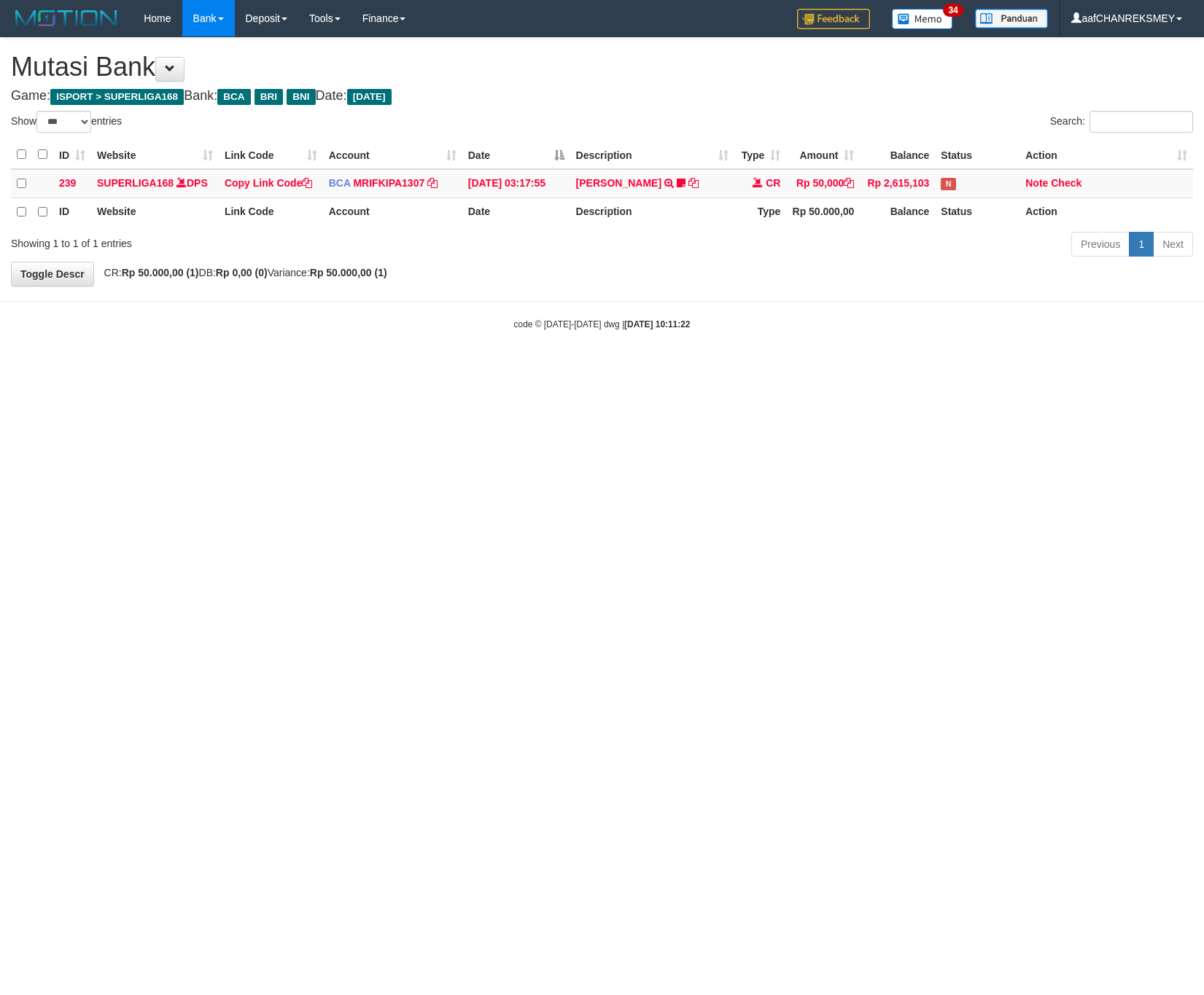 select on "***" 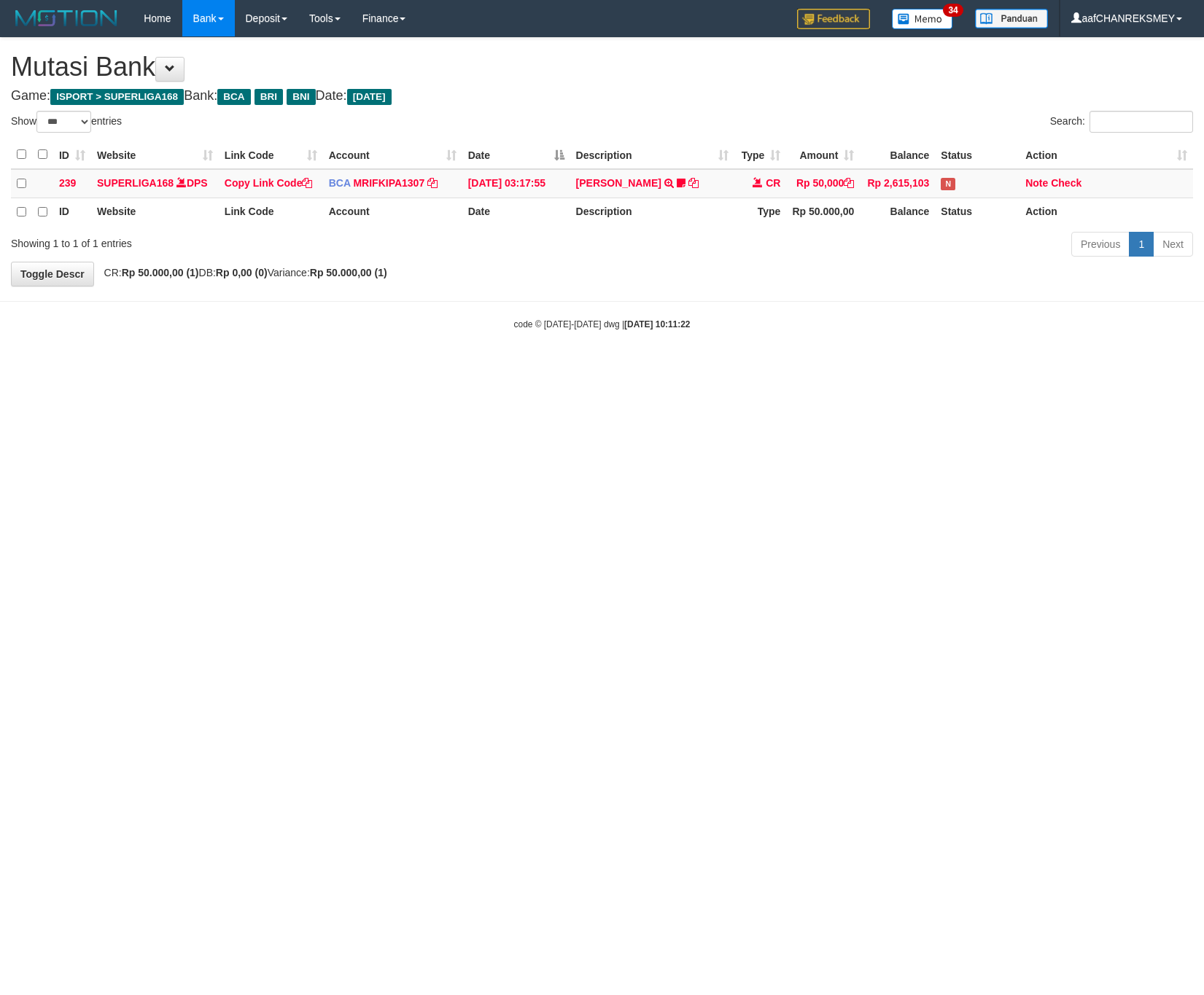 scroll, scrollTop: 0, scrollLeft: 0, axis: both 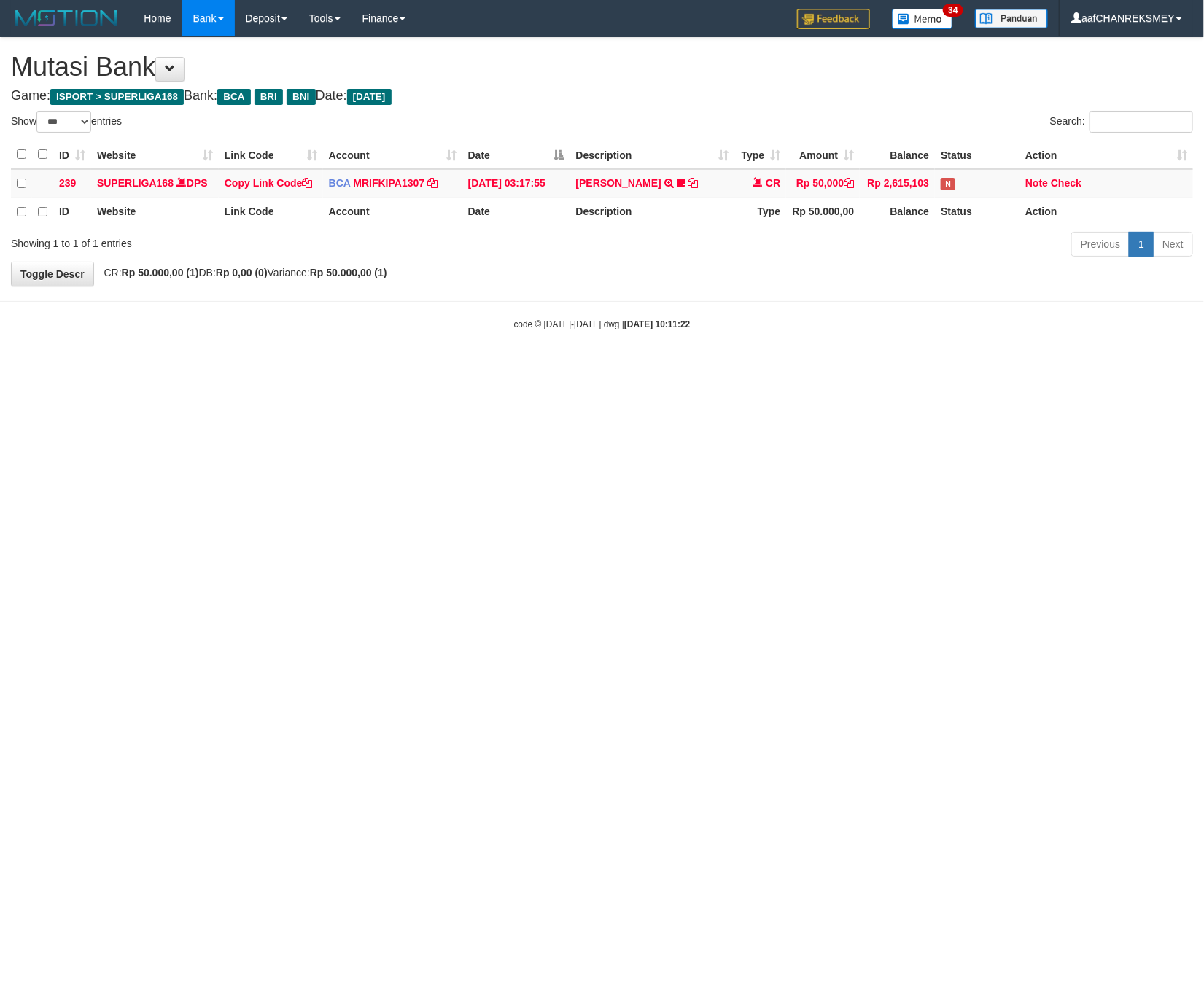 click on "Toggle navigation
Home
Bank
Account List
Load
By Website
Group
[ISPORT]													SUPERLIGA168
By Load Group (DPS)" at bounding box center [602, 184] 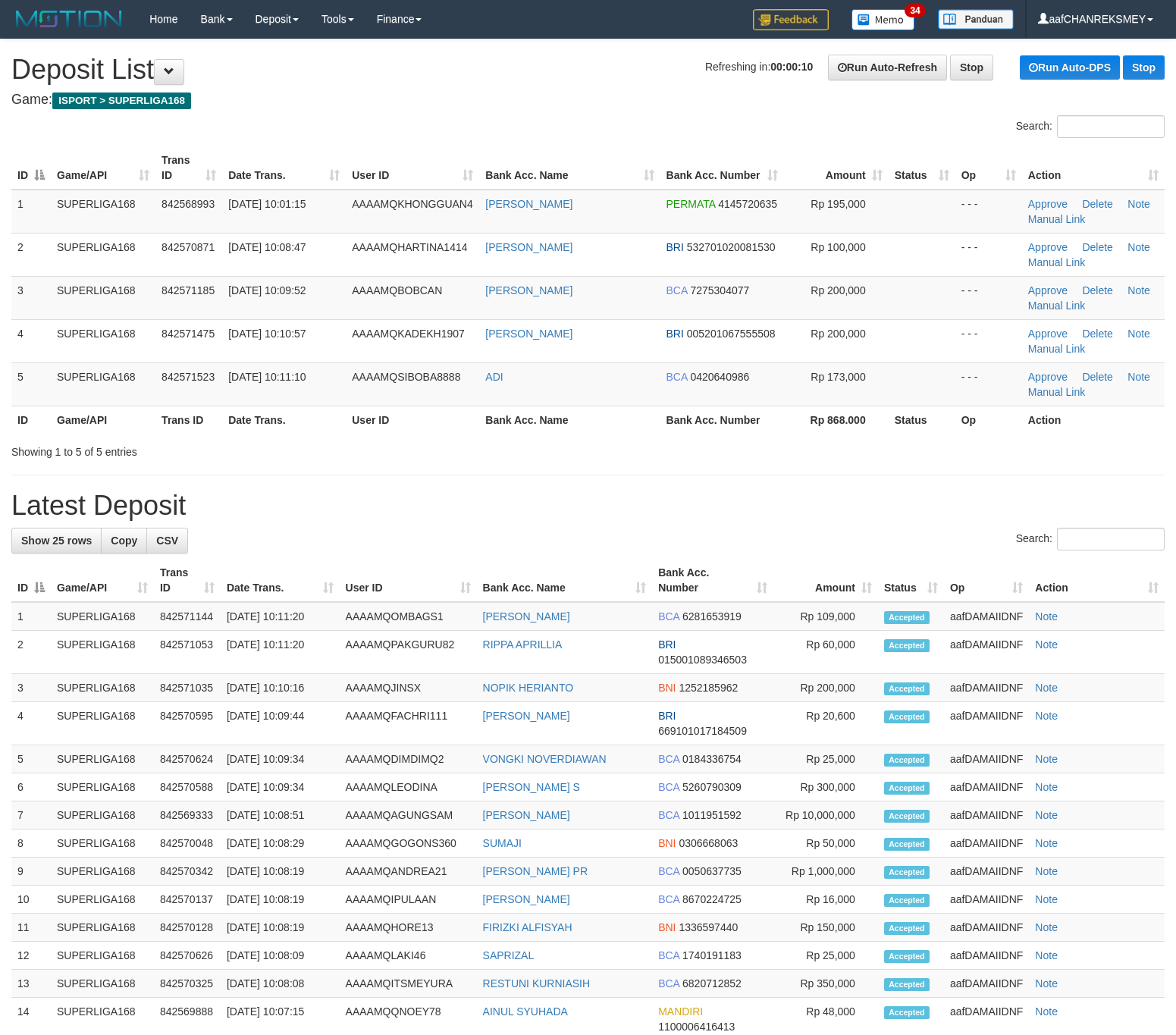 scroll, scrollTop: 0, scrollLeft: 0, axis: both 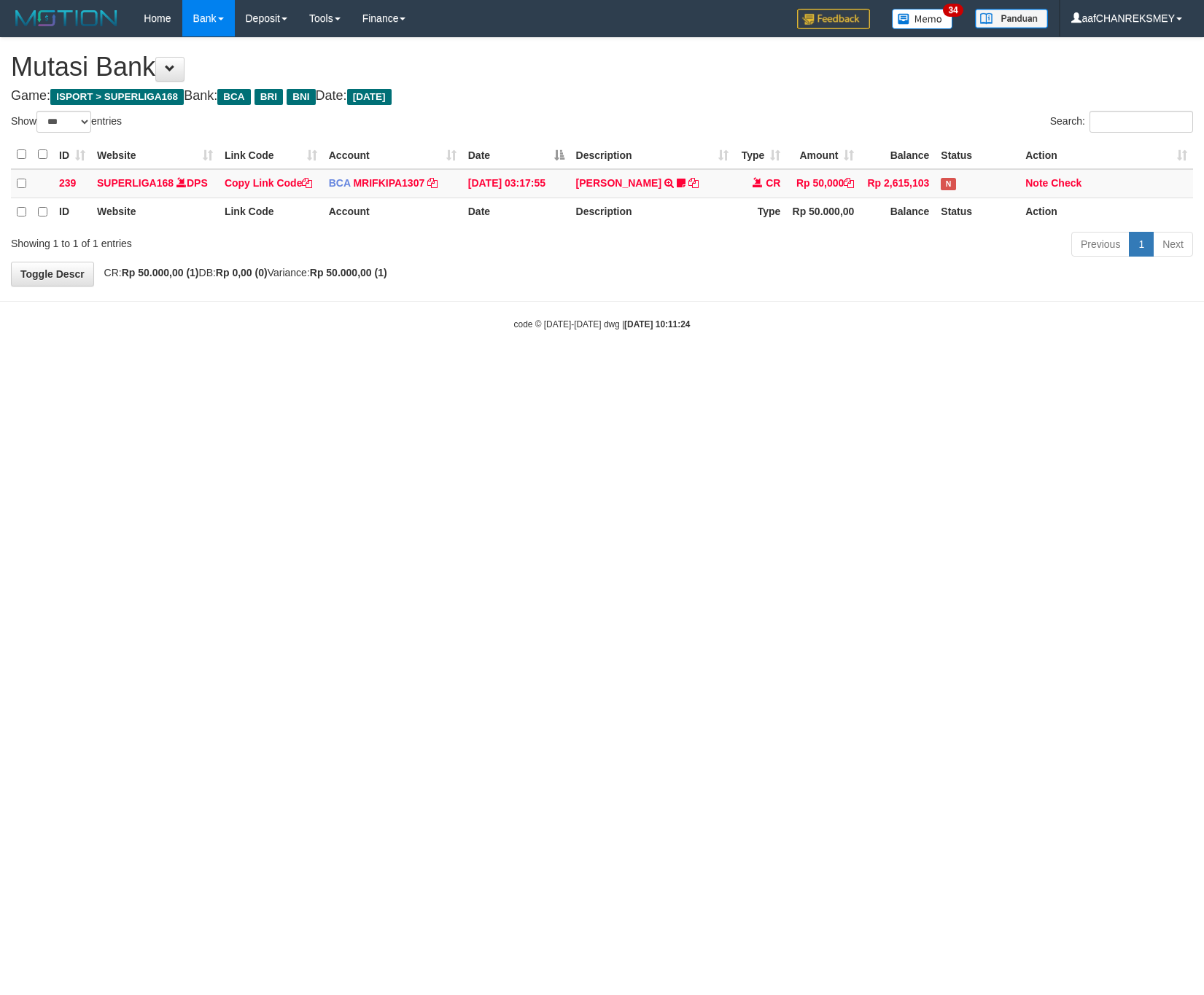 select on "***" 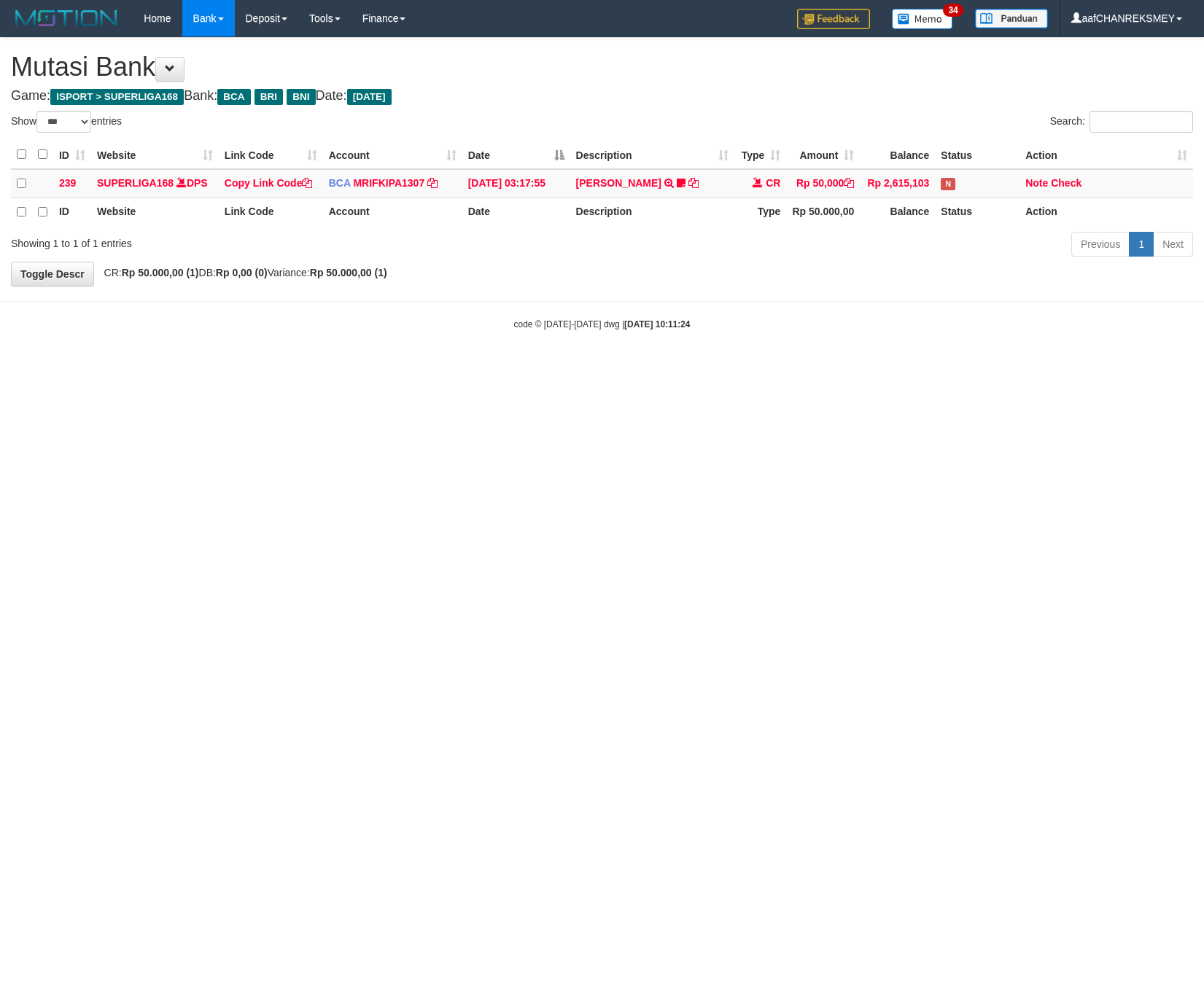 scroll, scrollTop: 0, scrollLeft: 0, axis: both 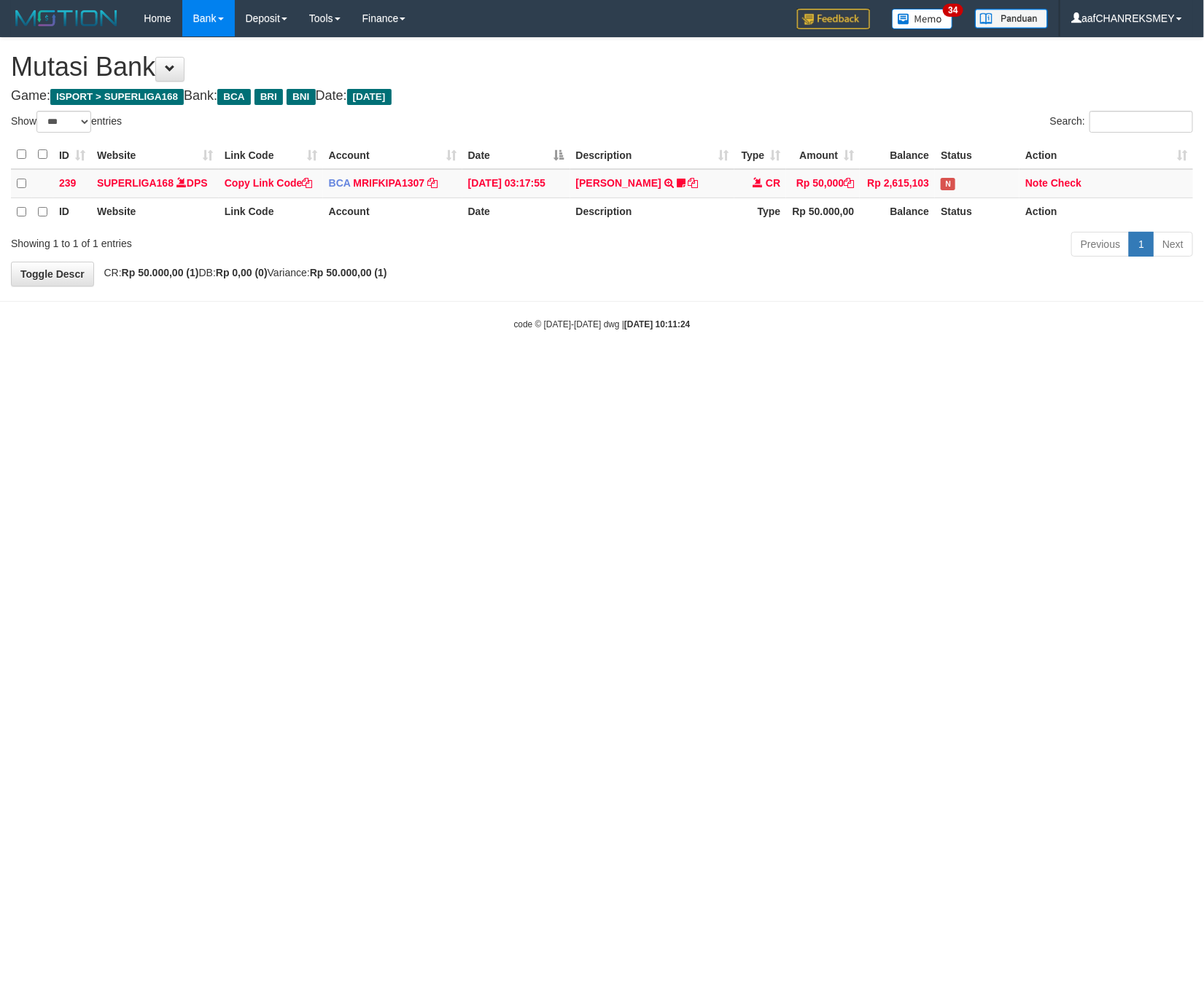 click on "Toggle navigation
Home
Bank
Account List
Load
By Website
Group
[ISPORT]													SUPERLIGA168
By Load Group (DPS)" at bounding box center [602, 184] 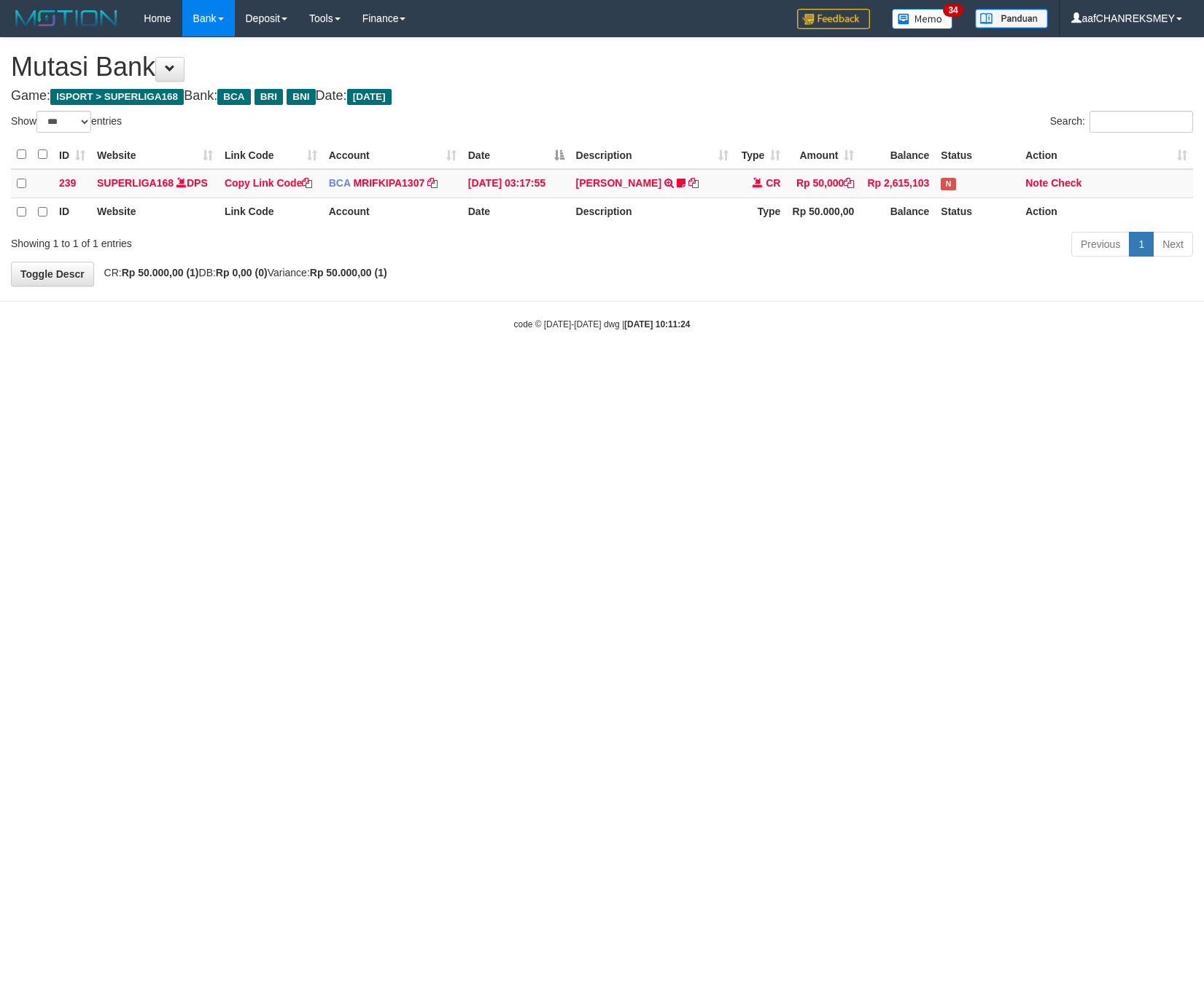select on "***" 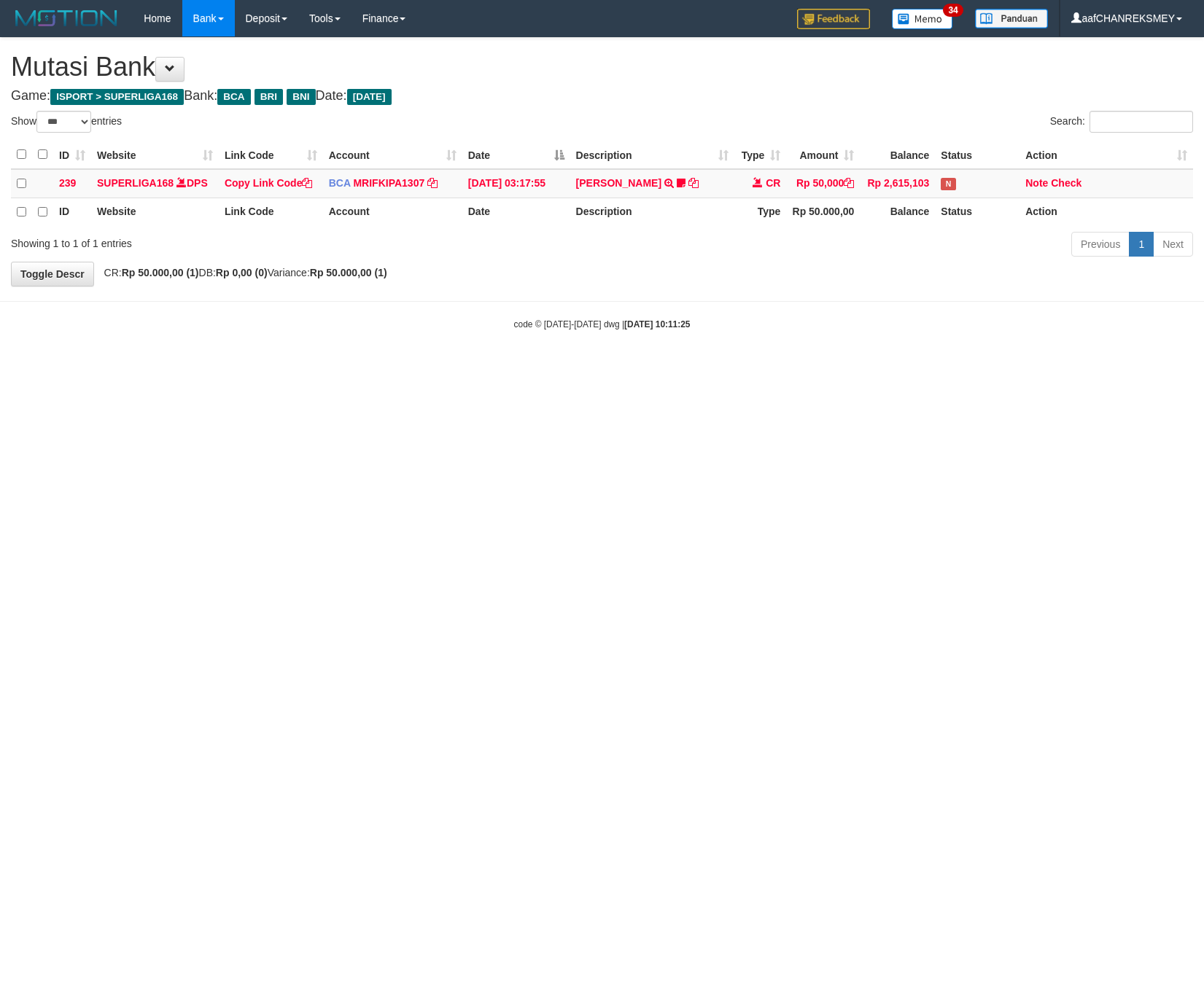 select on "***" 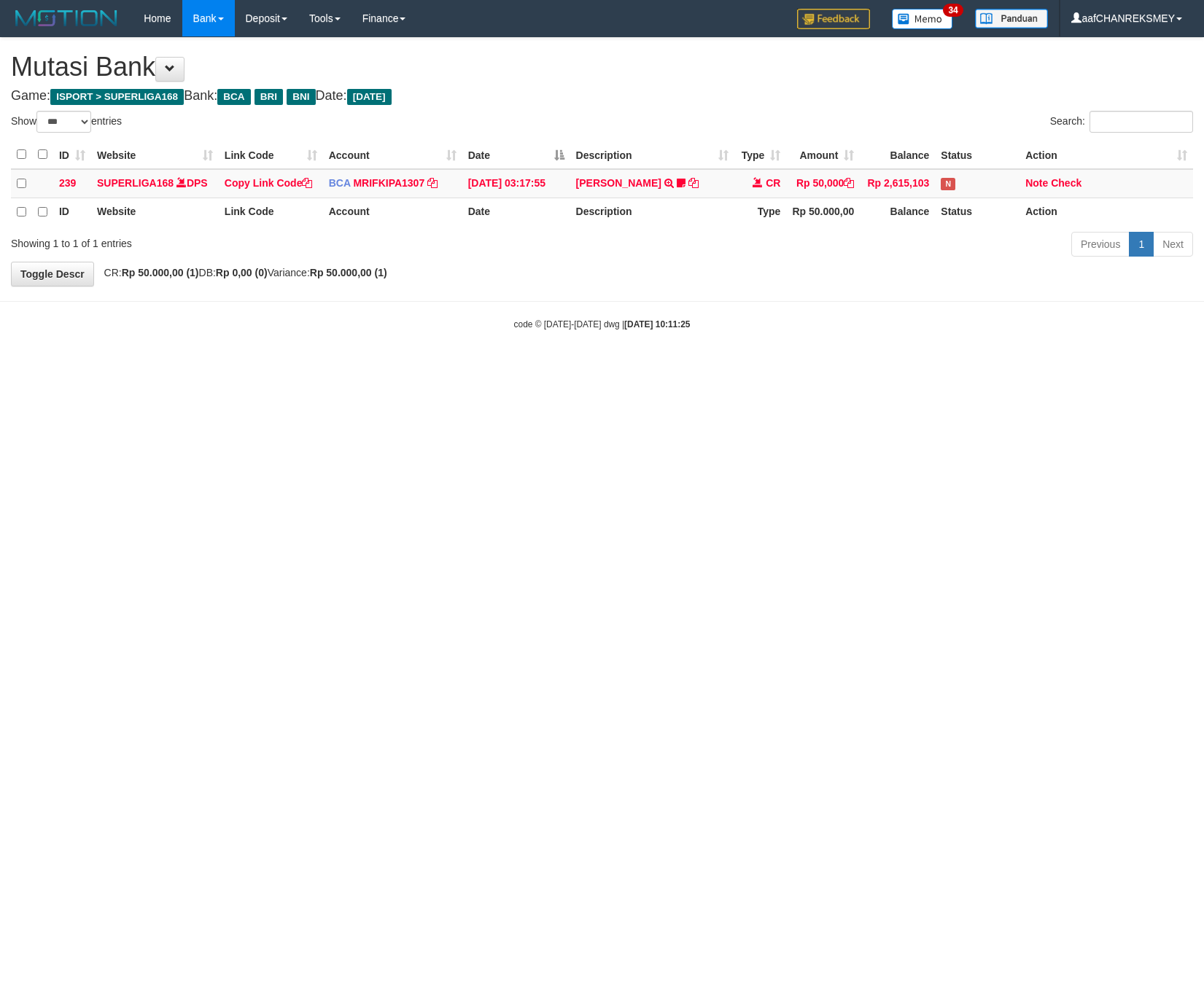 scroll, scrollTop: 0, scrollLeft: 0, axis: both 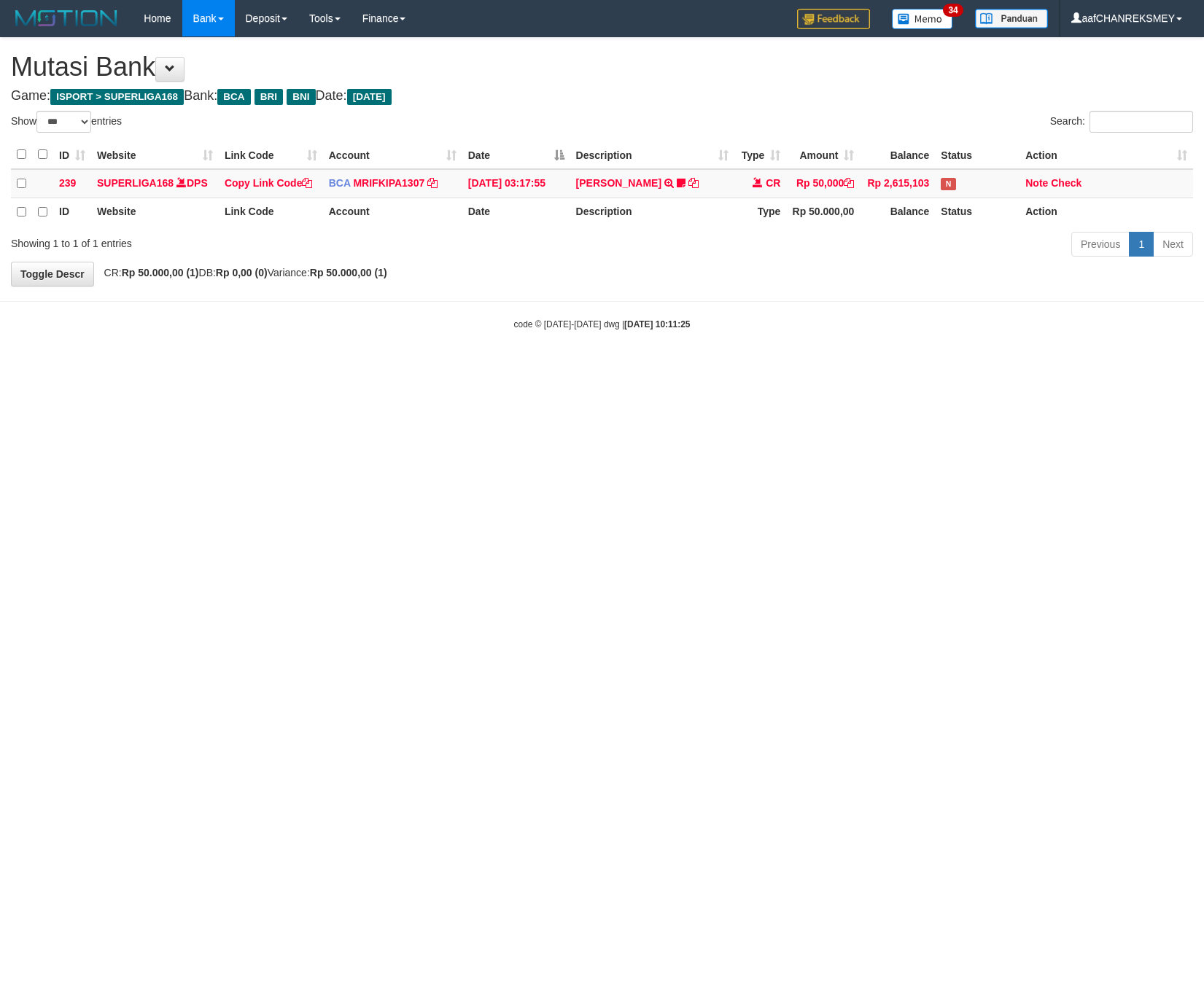 select on "***" 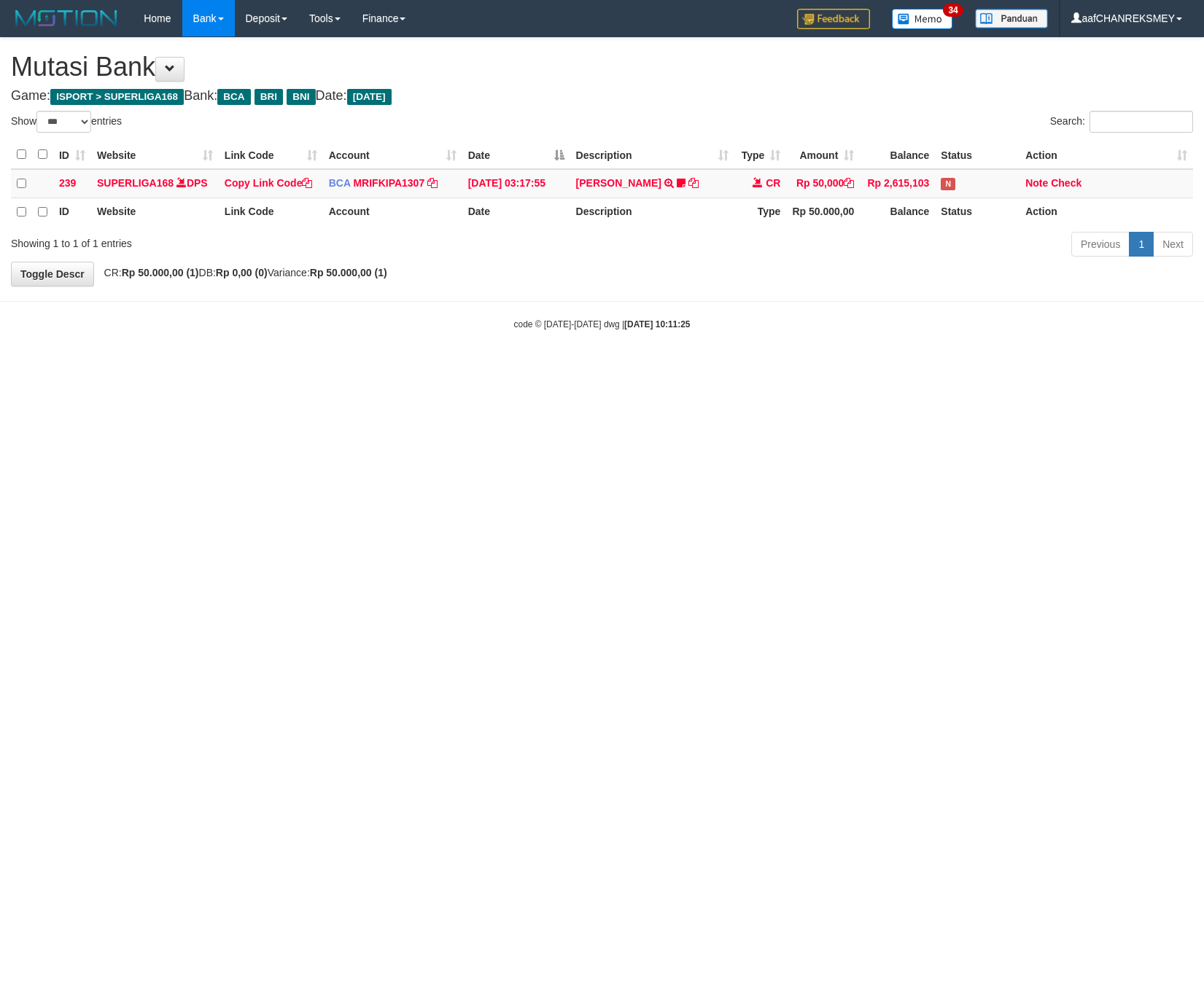 scroll, scrollTop: 0, scrollLeft: 0, axis: both 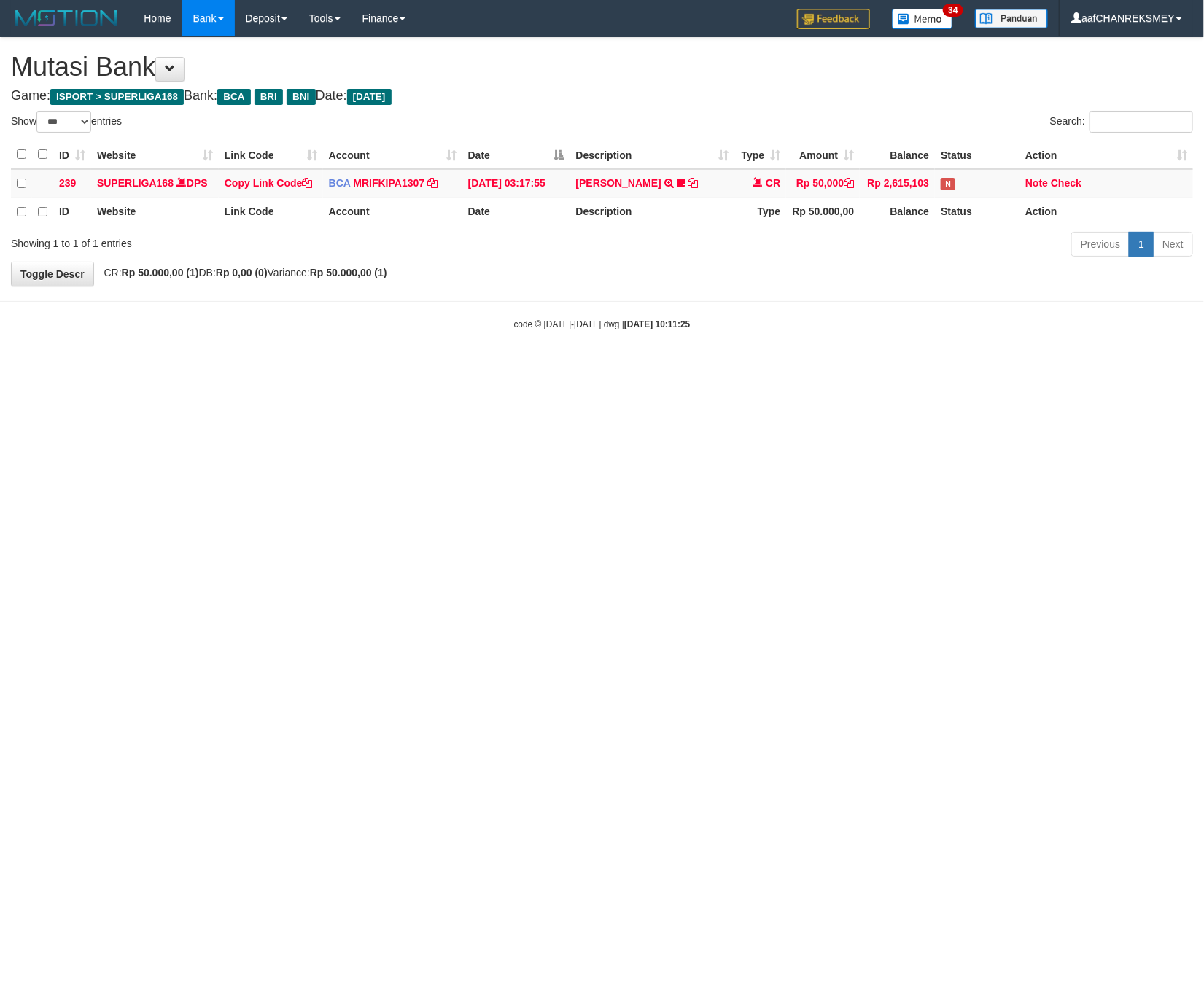 click on "Toggle navigation
Home
Bank
Account List
Load
By Website
Group
[ISPORT]													SUPERLIGA168
By Load Group (DPS)" at bounding box center [602, 184] 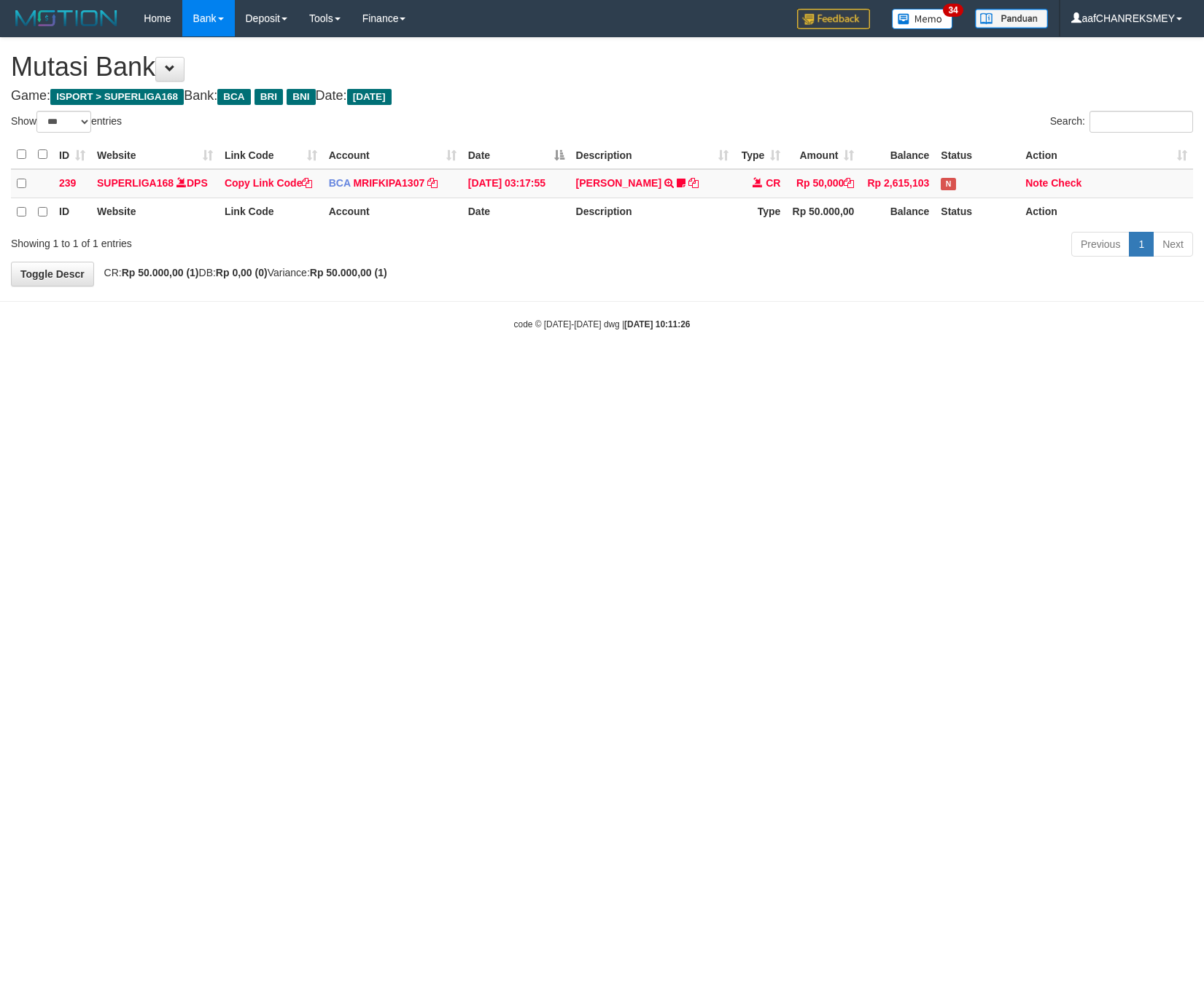 select on "***" 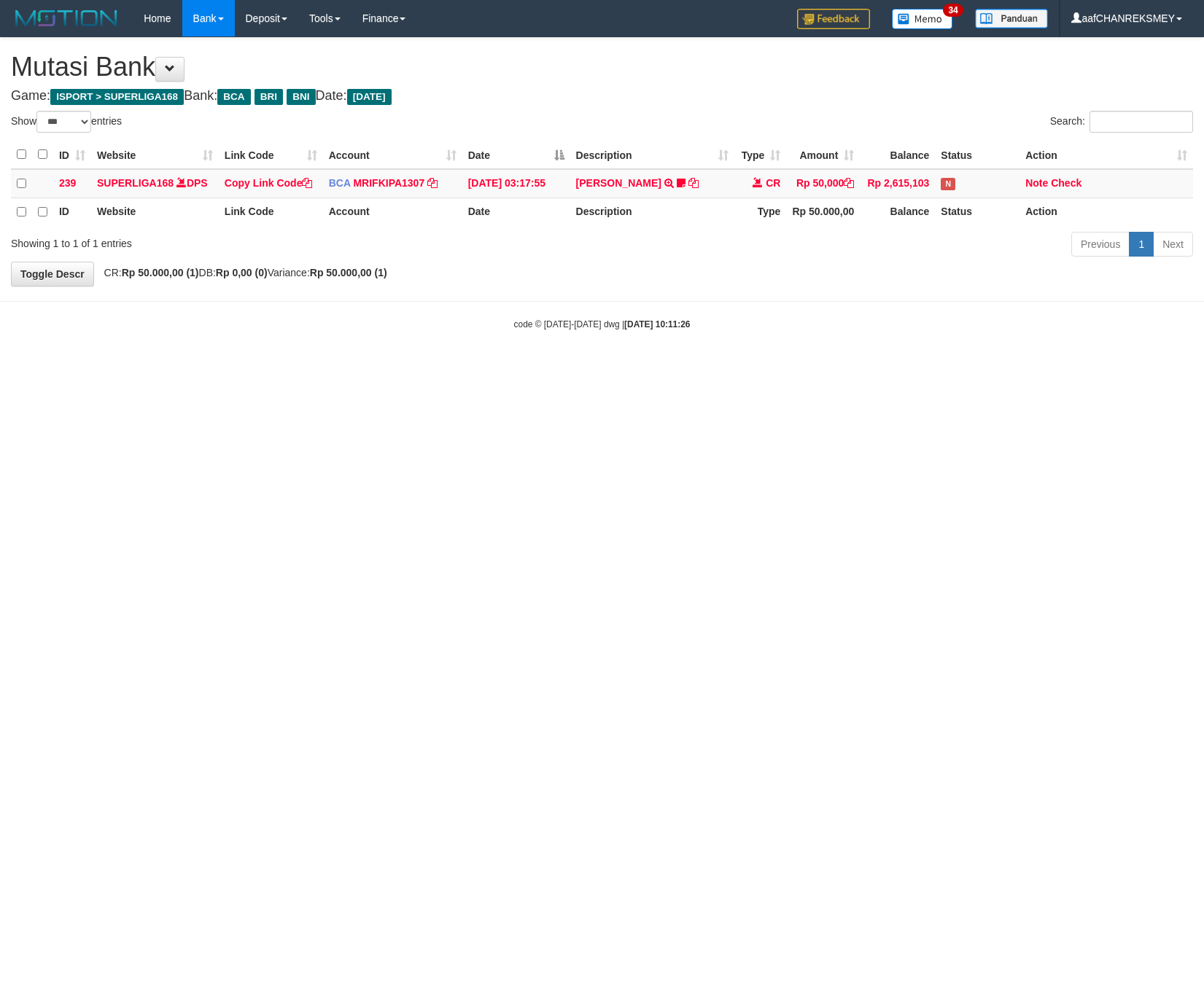 scroll, scrollTop: 0, scrollLeft: 0, axis: both 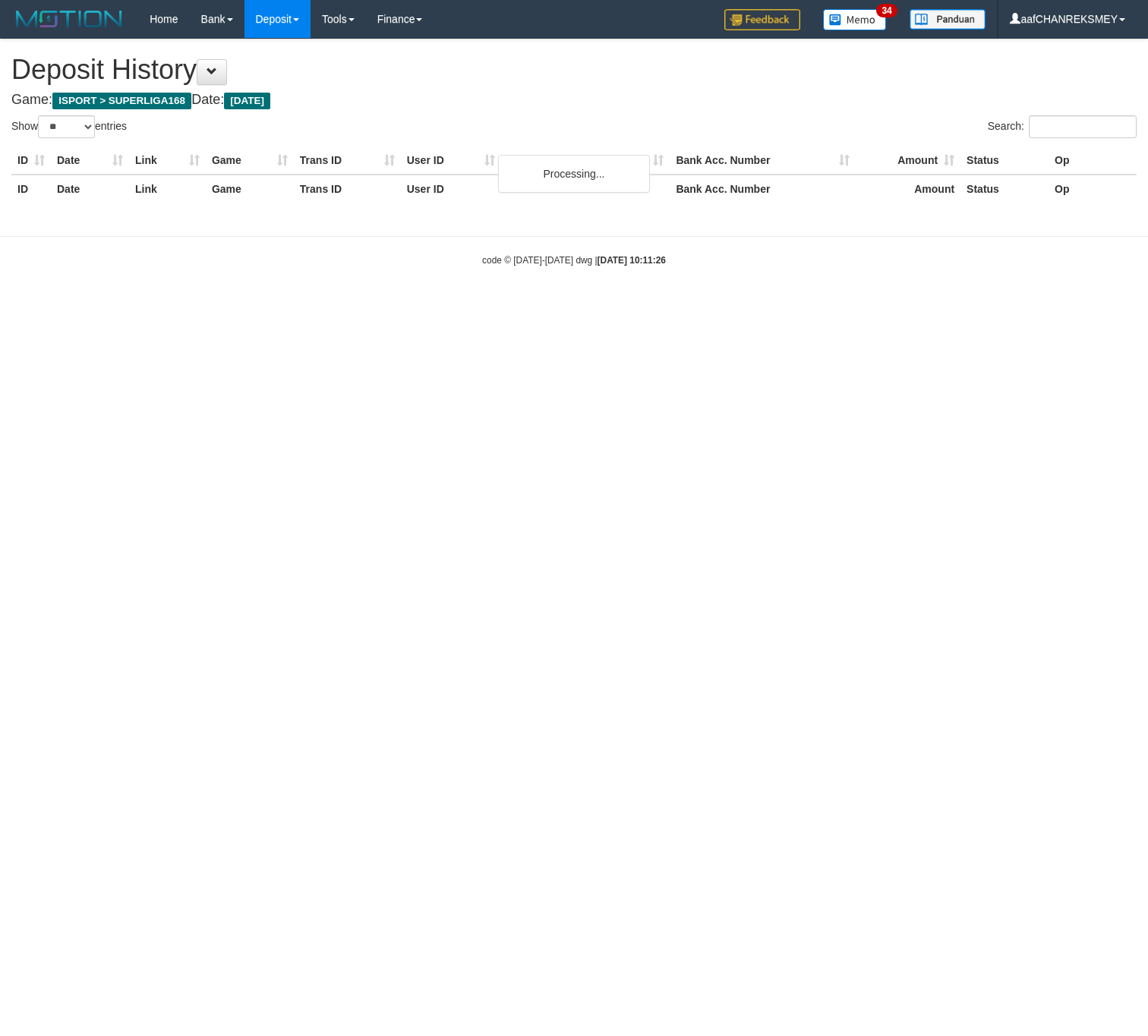 select on "**" 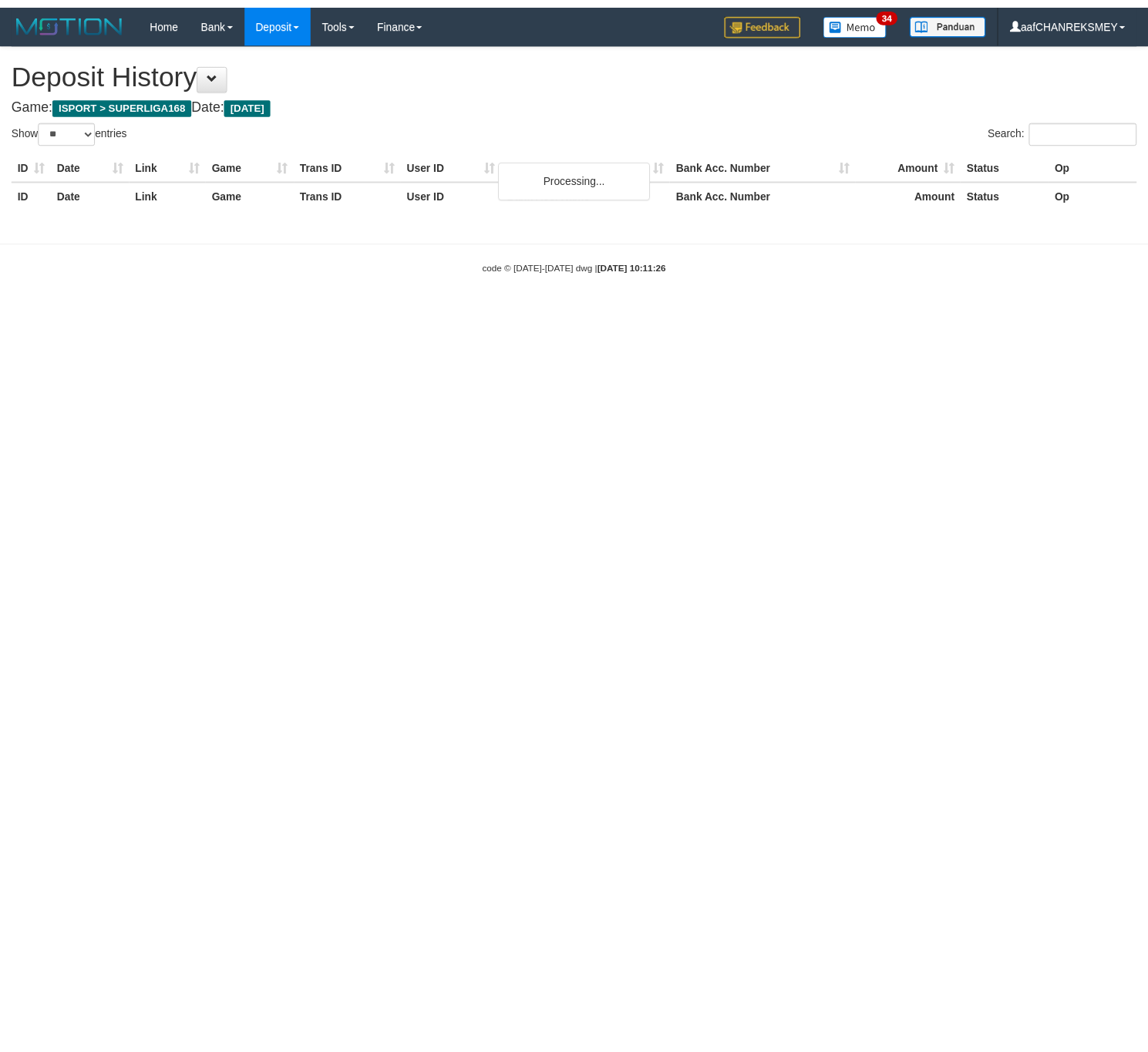 scroll, scrollTop: 0, scrollLeft: 0, axis: both 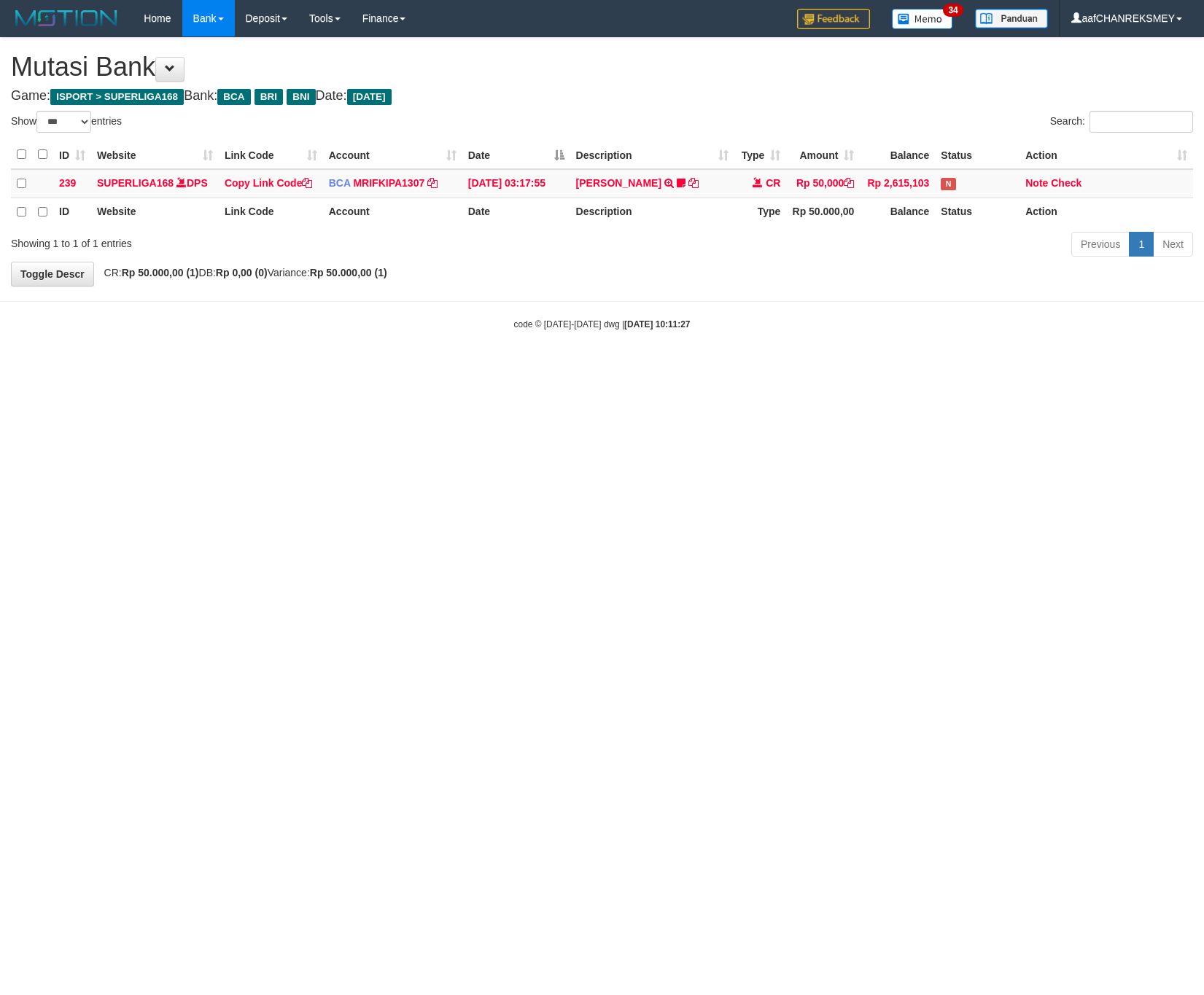 select on "***" 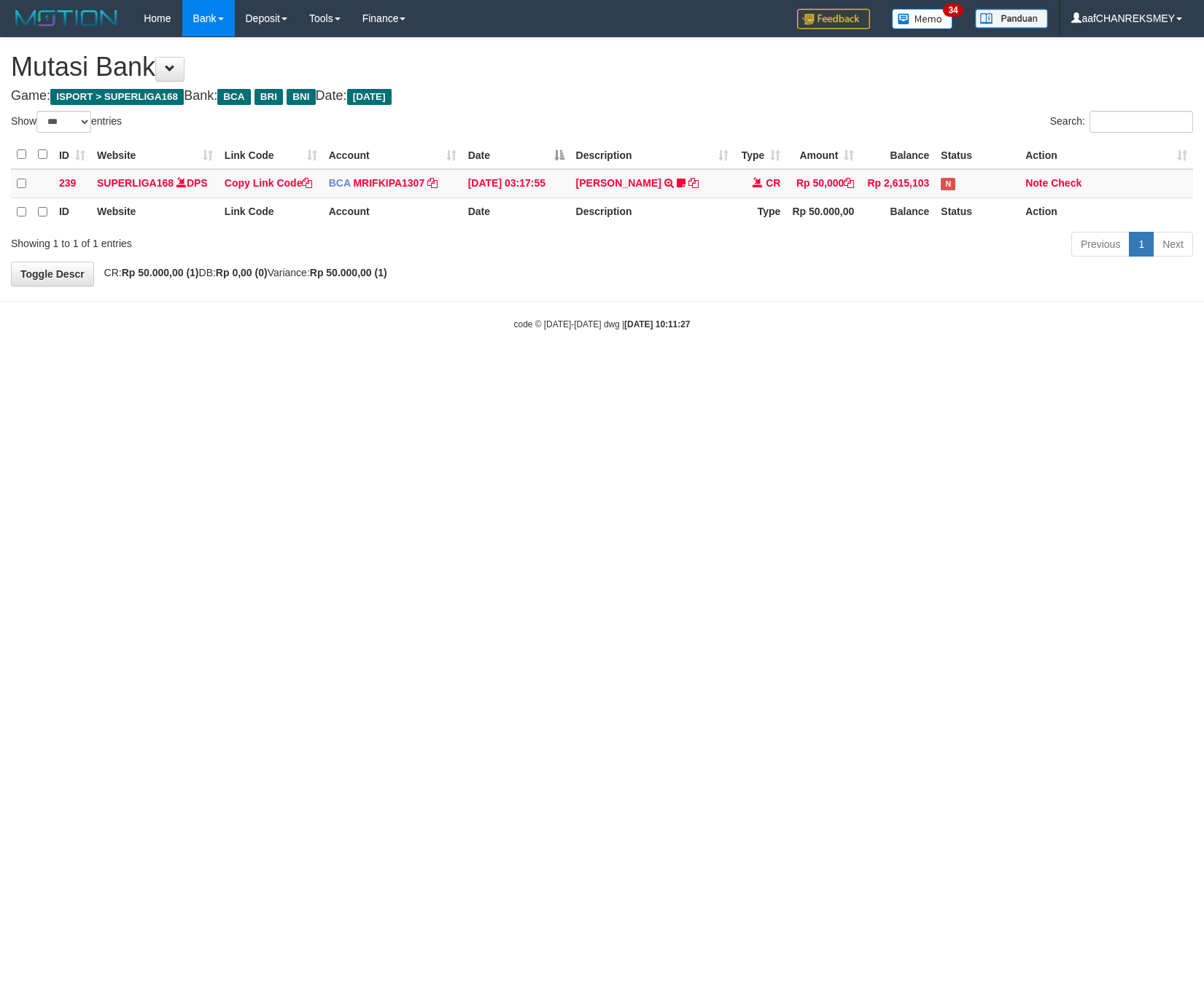 scroll, scrollTop: 0, scrollLeft: 0, axis: both 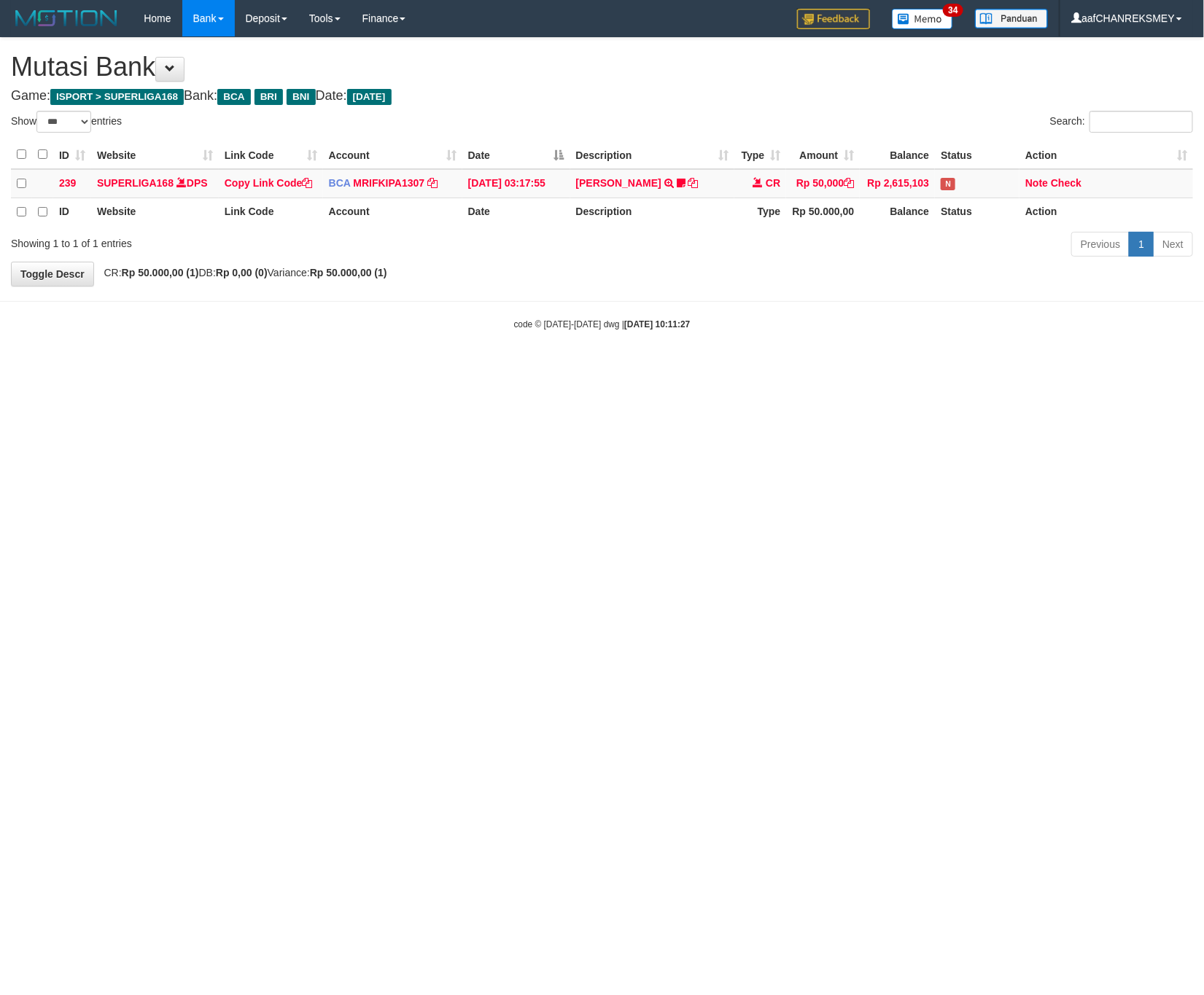 click on "Toggle navigation
Home
Bank
Account List
Load
By Website
Group
[ISPORT]													SUPERLIGA168
By Load Group (DPS)" at bounding box center [602, 184] 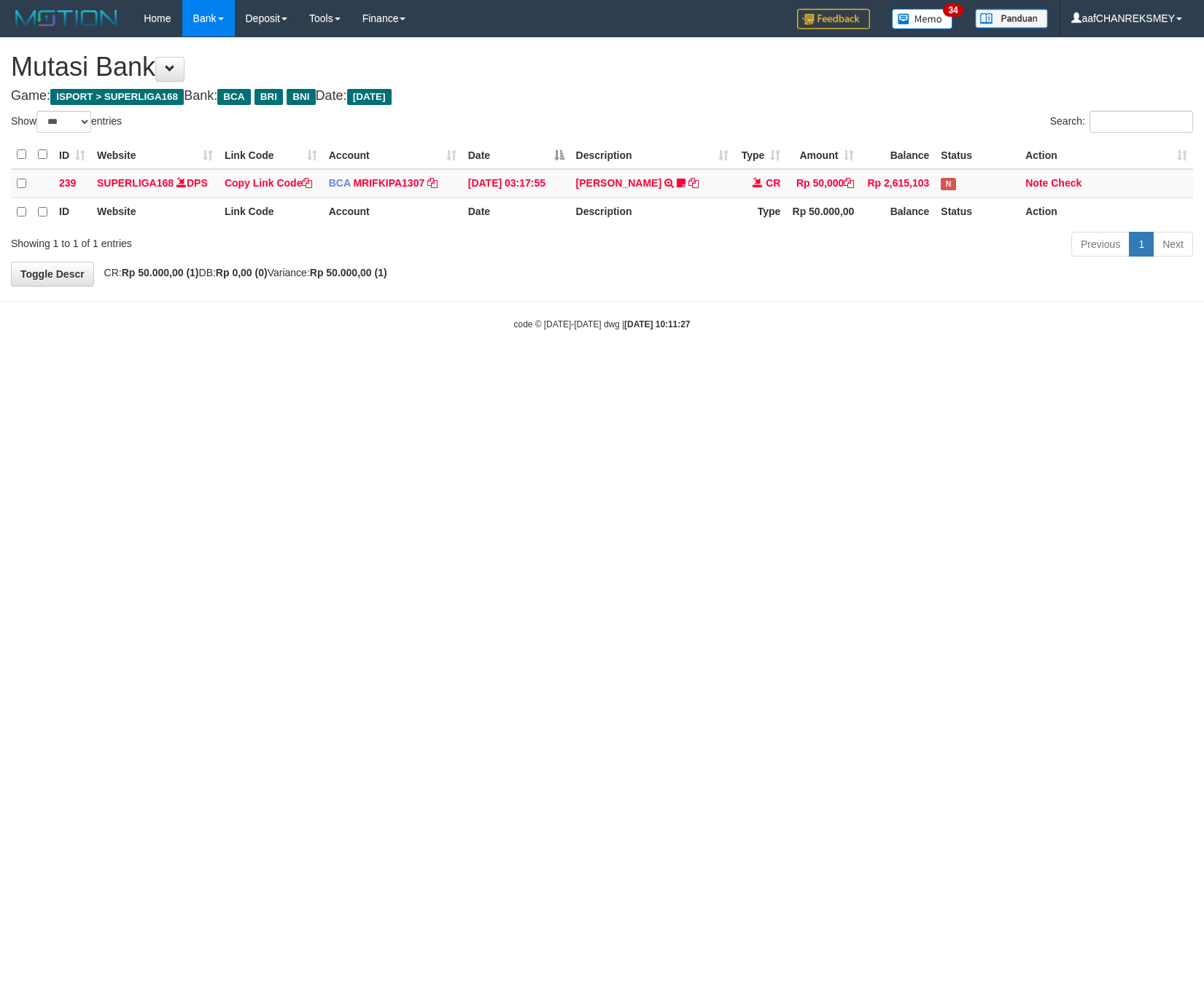 select on "***" 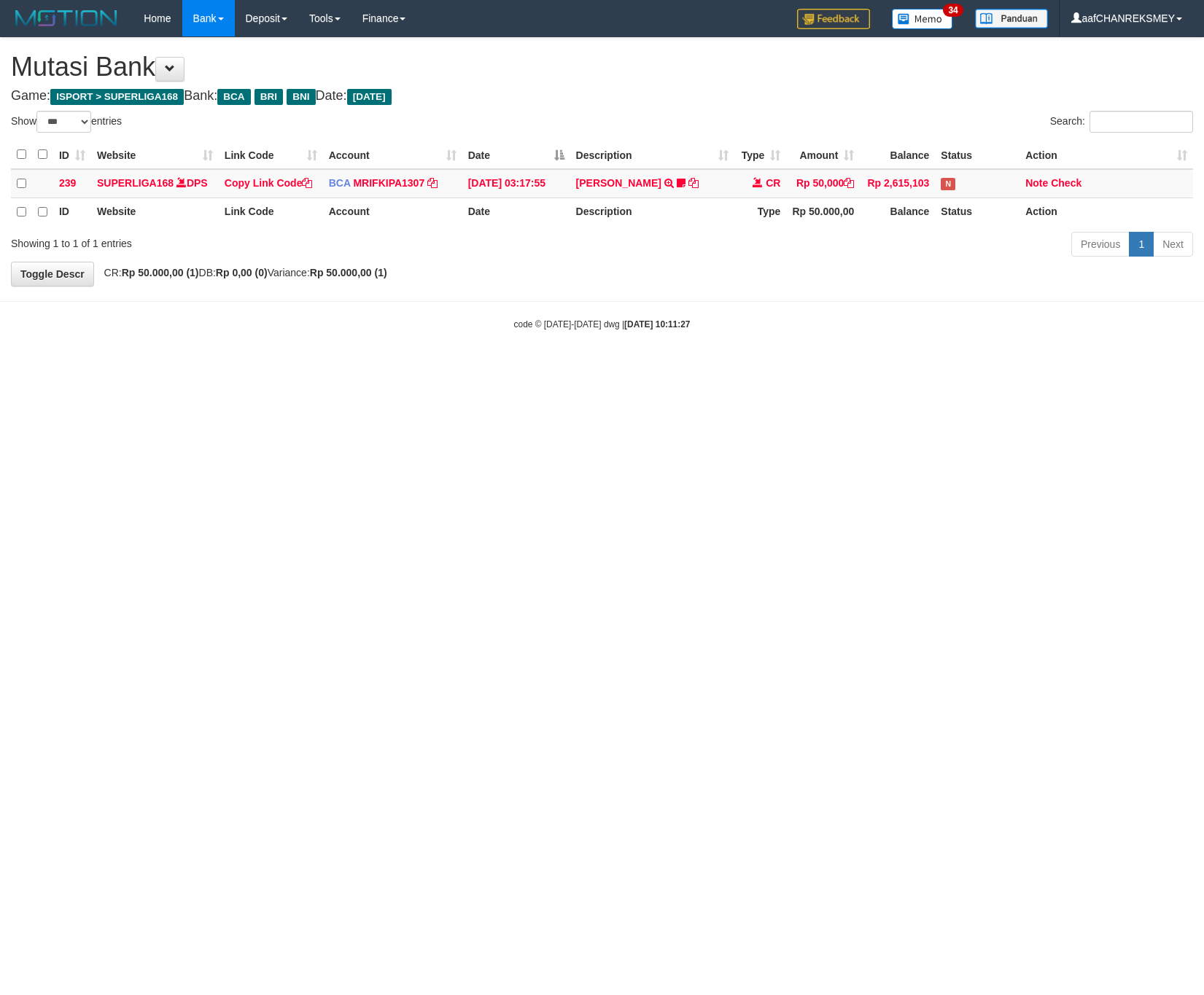 scroll, scrollTop: 0, scrollLeft: 0, axis: both 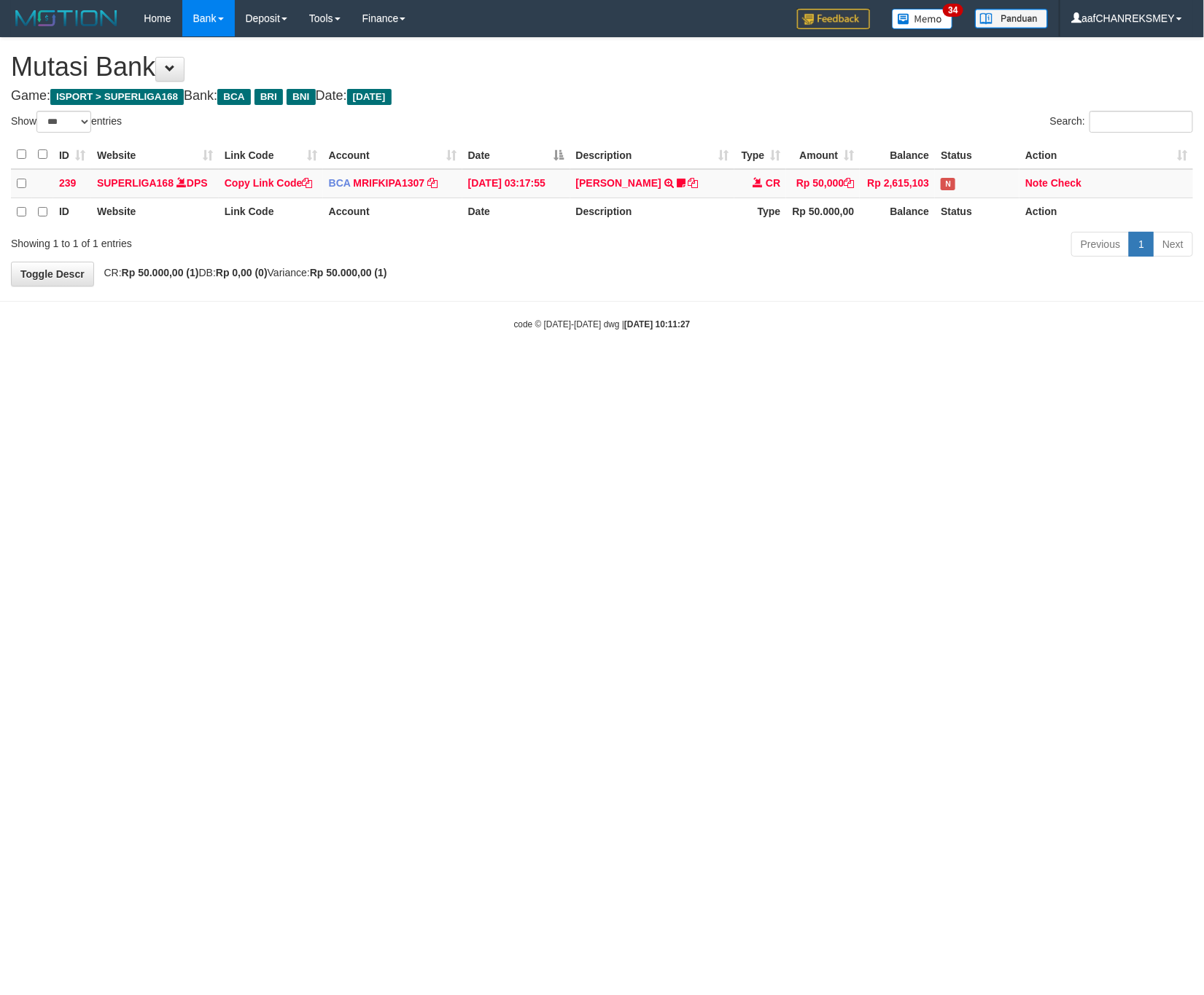 click on "Toggle navigation
Home
Bank
Account List
Load
By Website
Group
[ISPORT]													SUPERLIGA168
By Load Group (DPS)" at bounding box center (602, 184) 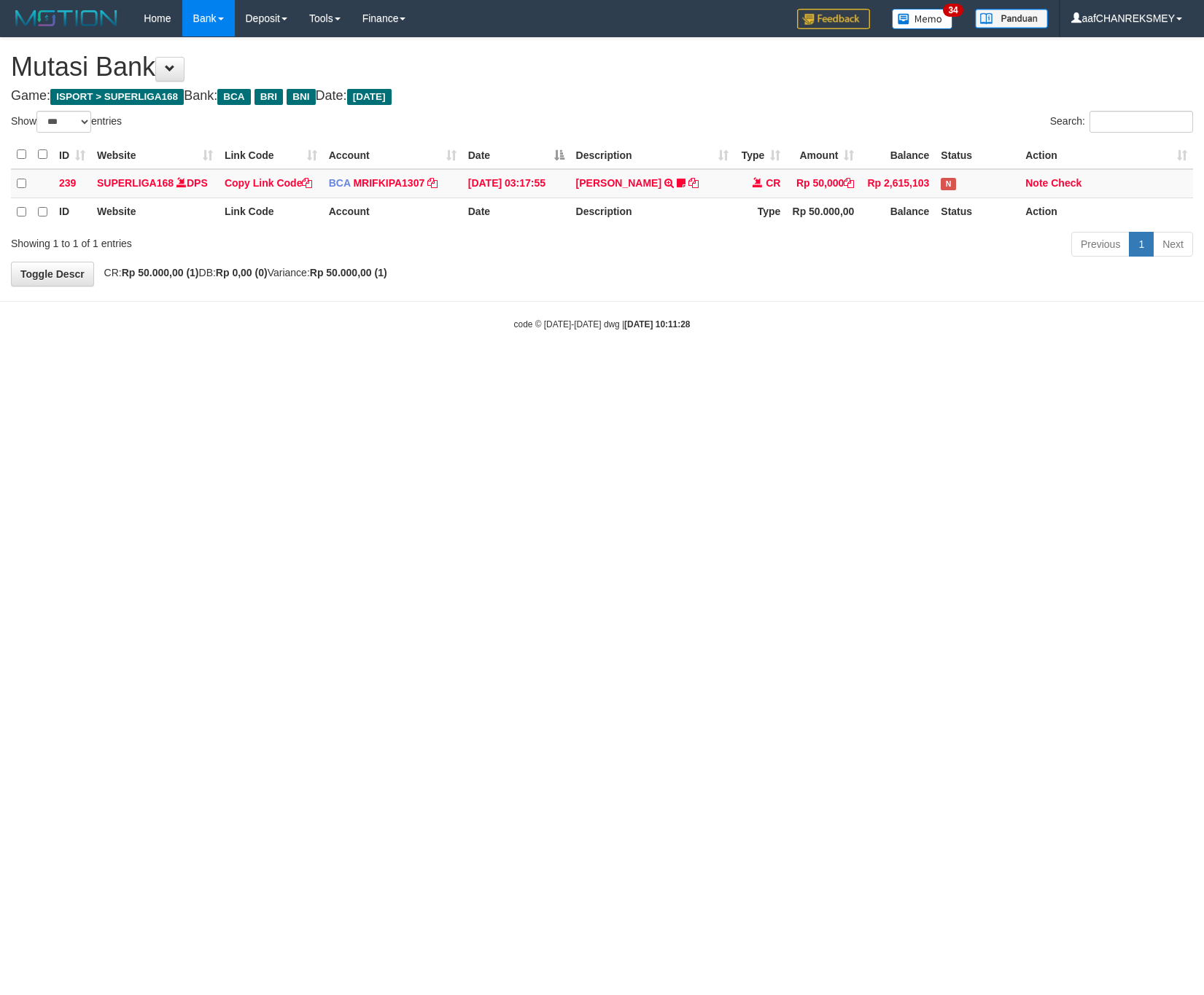select on "***" 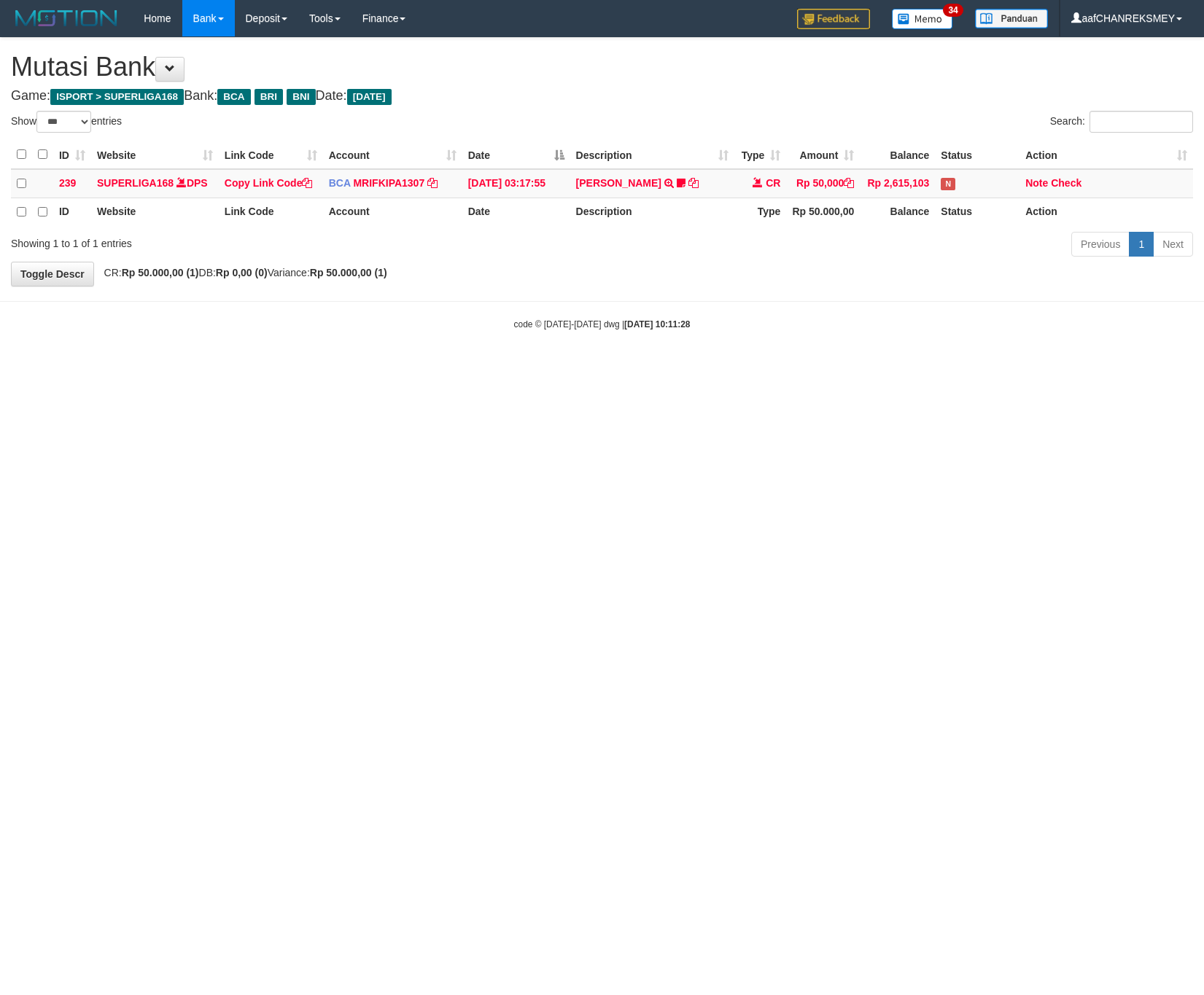 scroll, scrollTop: 0, scrollLeft: 0, axis: both 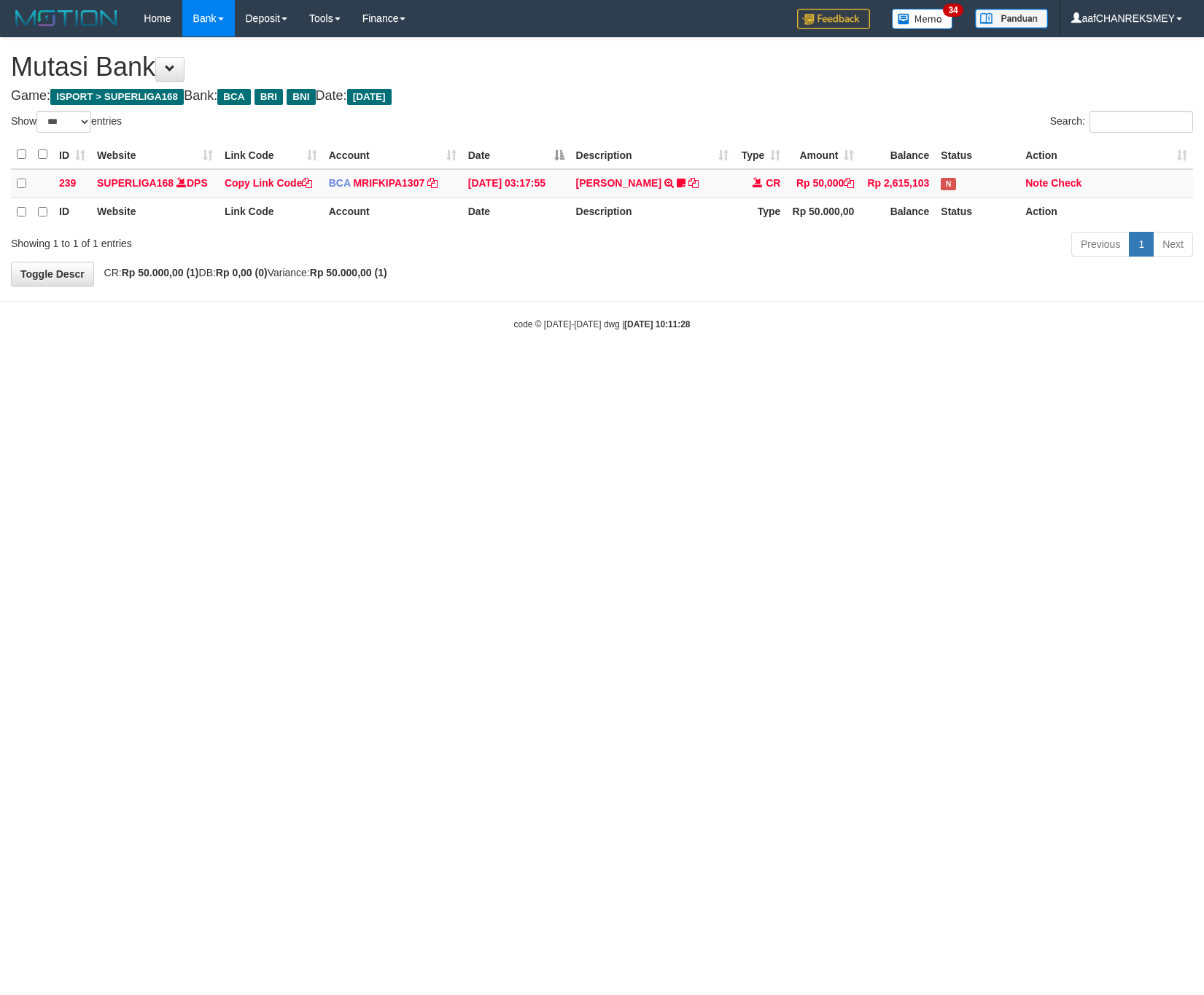 select on "***" 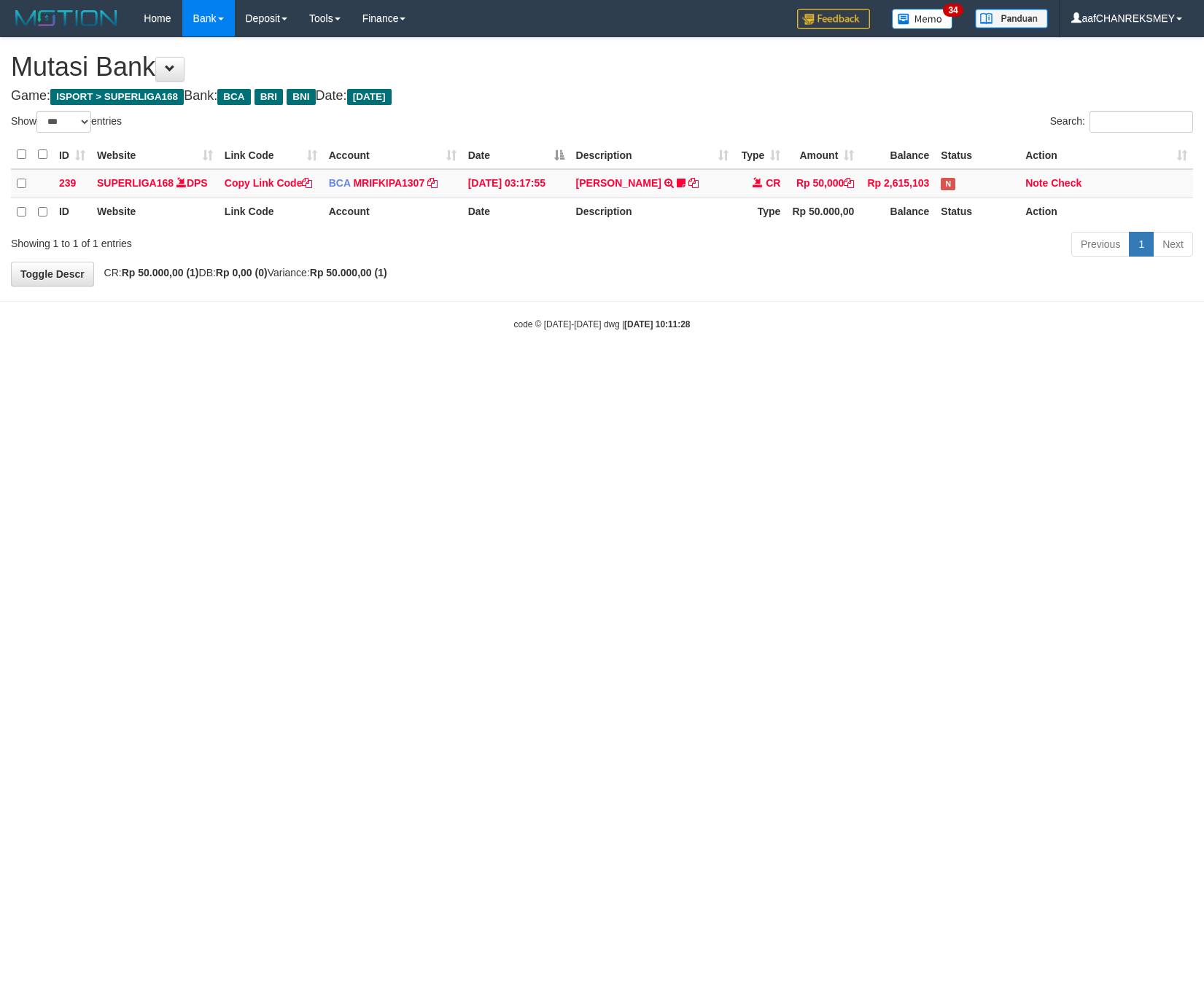 scroll, scrollTop: 0, scrollLeft: 0, axis: both 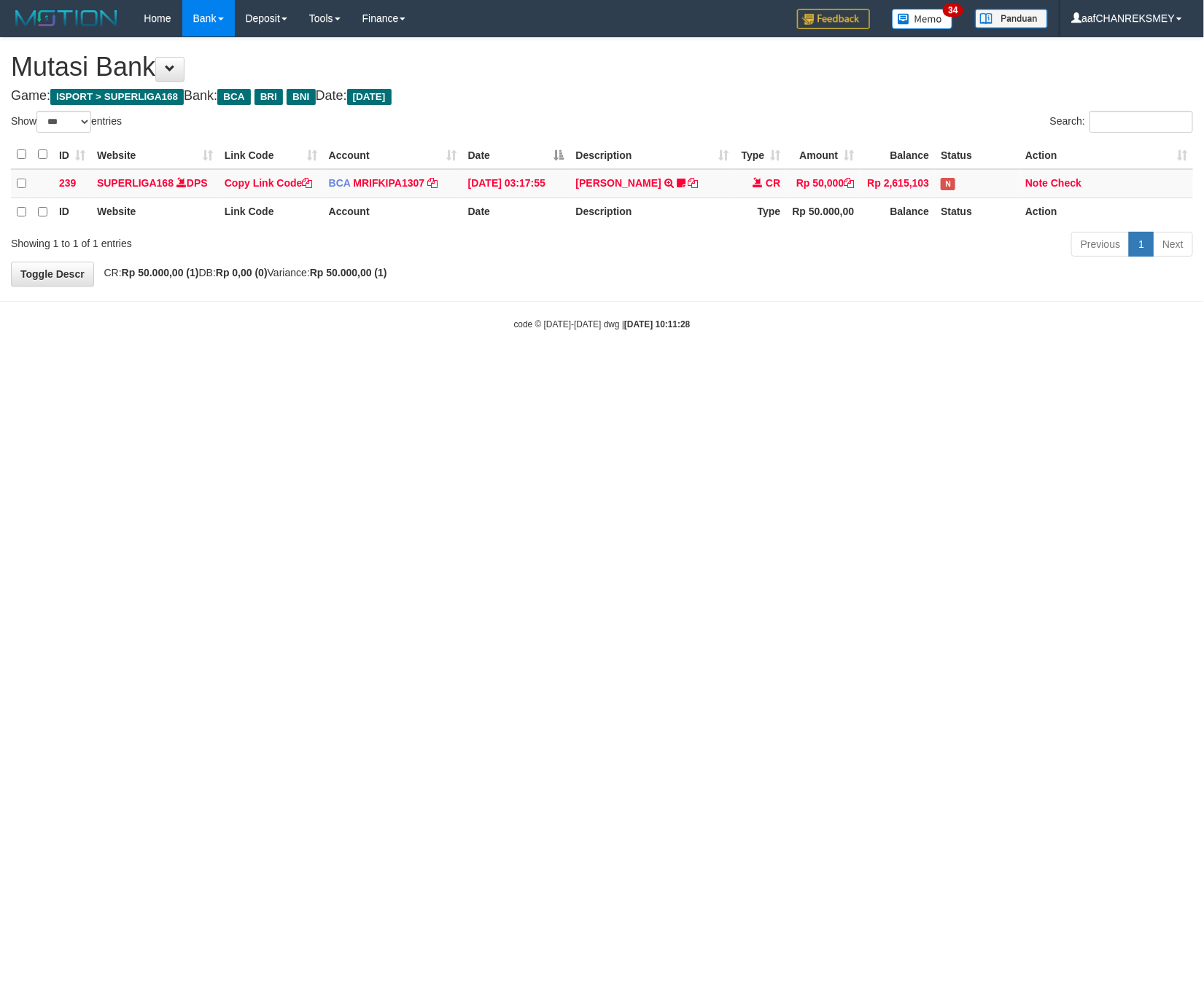 click on "Toggle navigation
Home
Bank
Account List
Load
By Website
Group
[ISPORT]													SUPERLIGA168
By Load Group (DPS)" at bounding box center [602, 184] 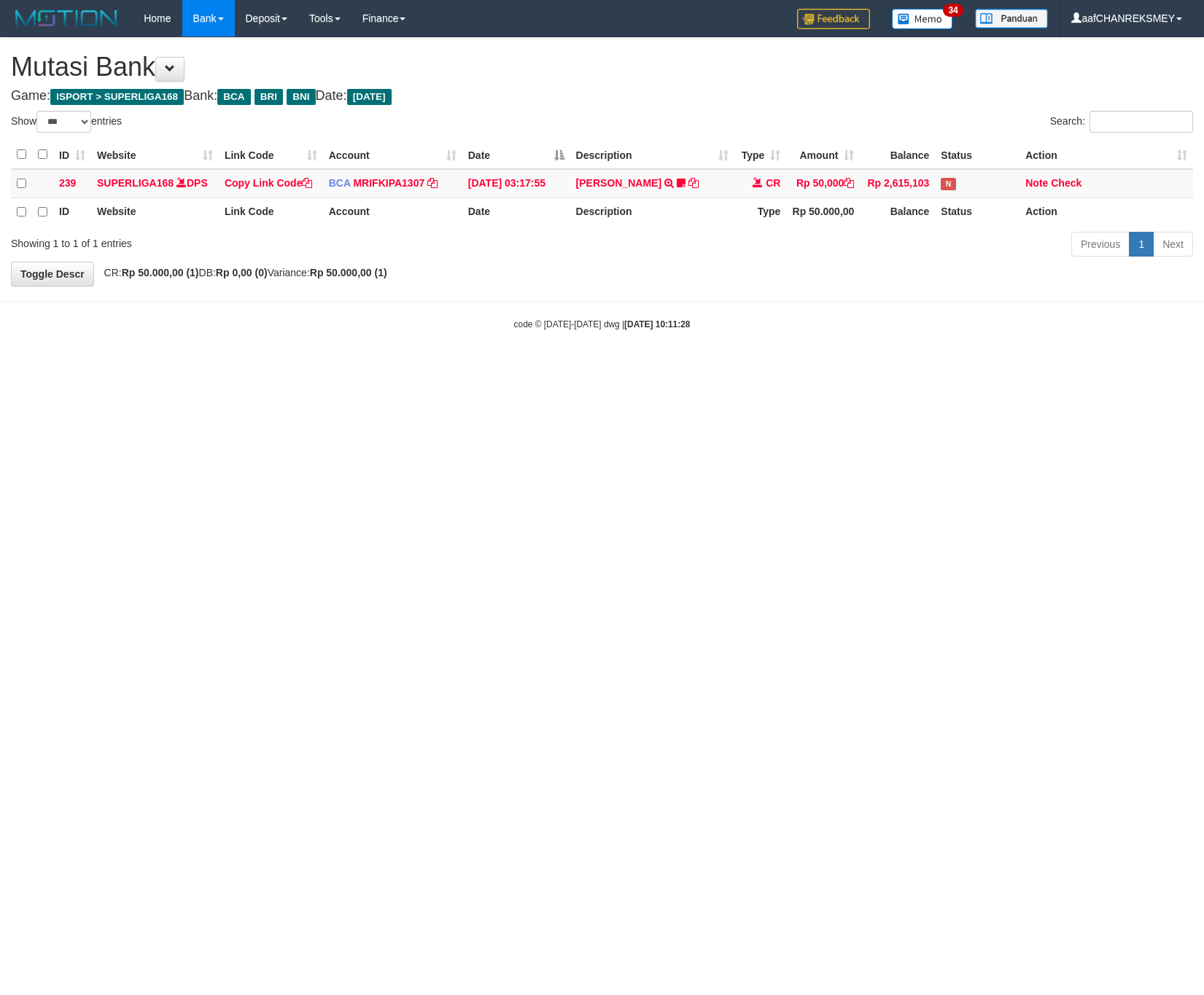select on "***" 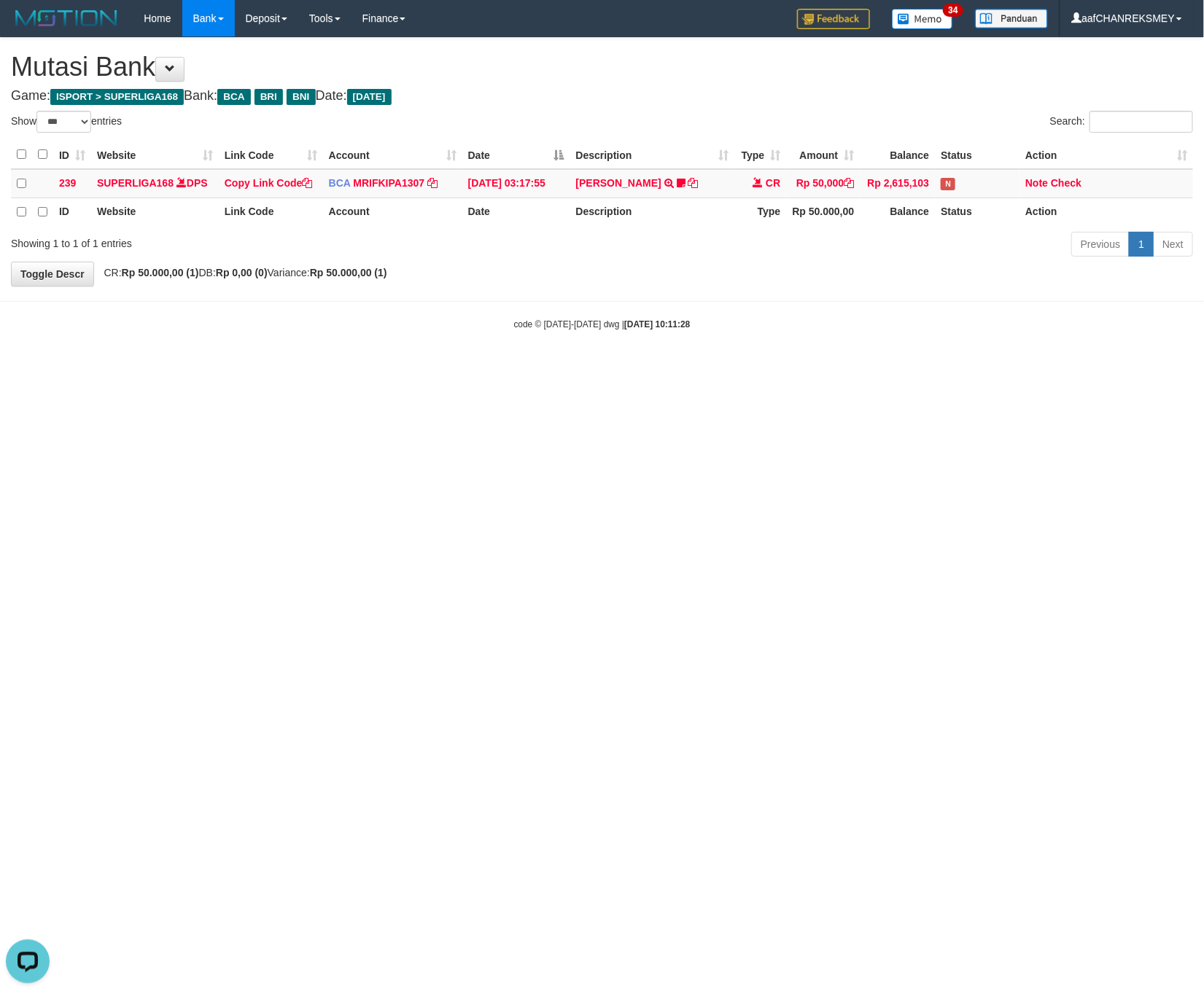 scroll, scrollTop: 0, scrollLeft: 0, axis: both 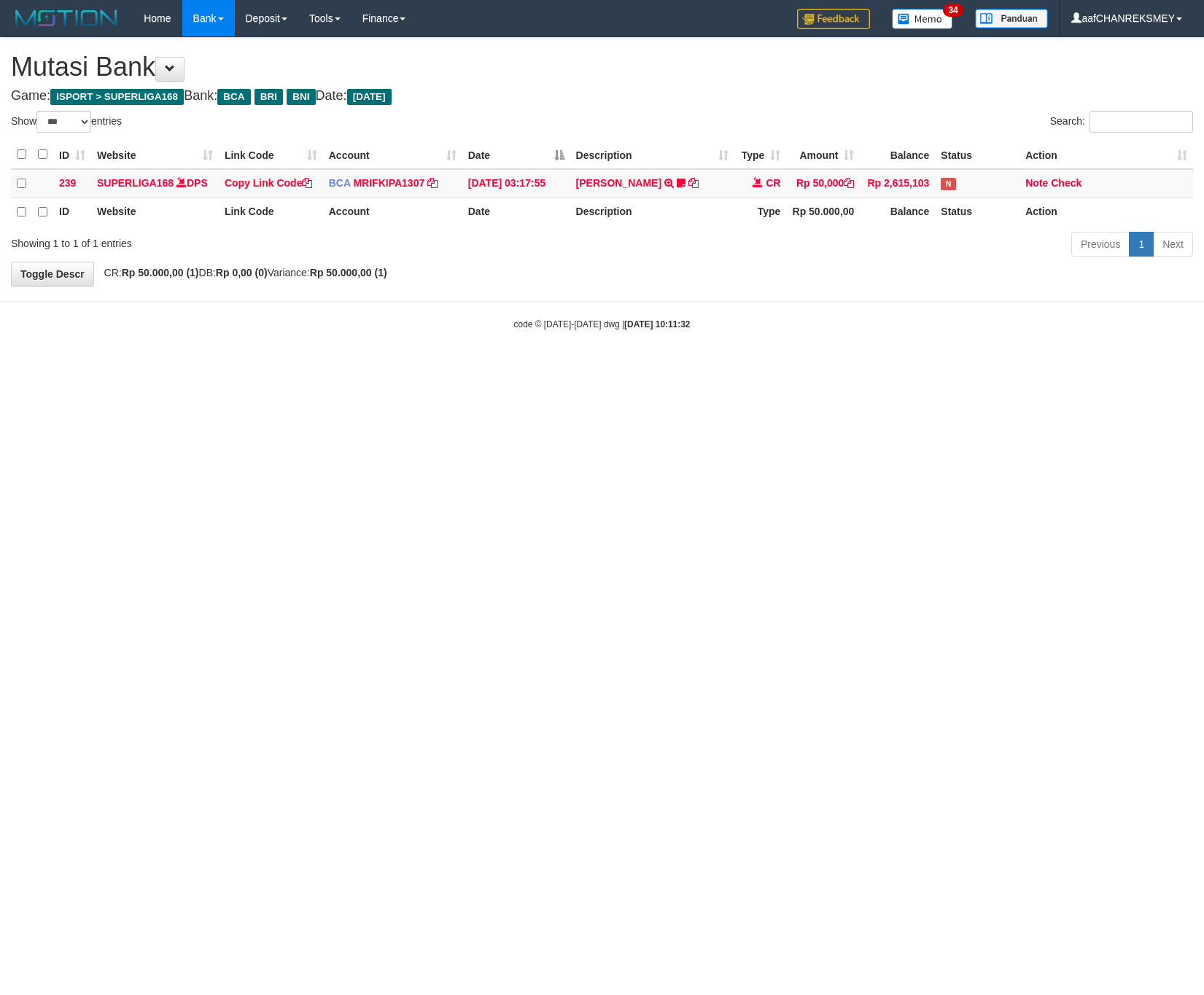 select on "***" 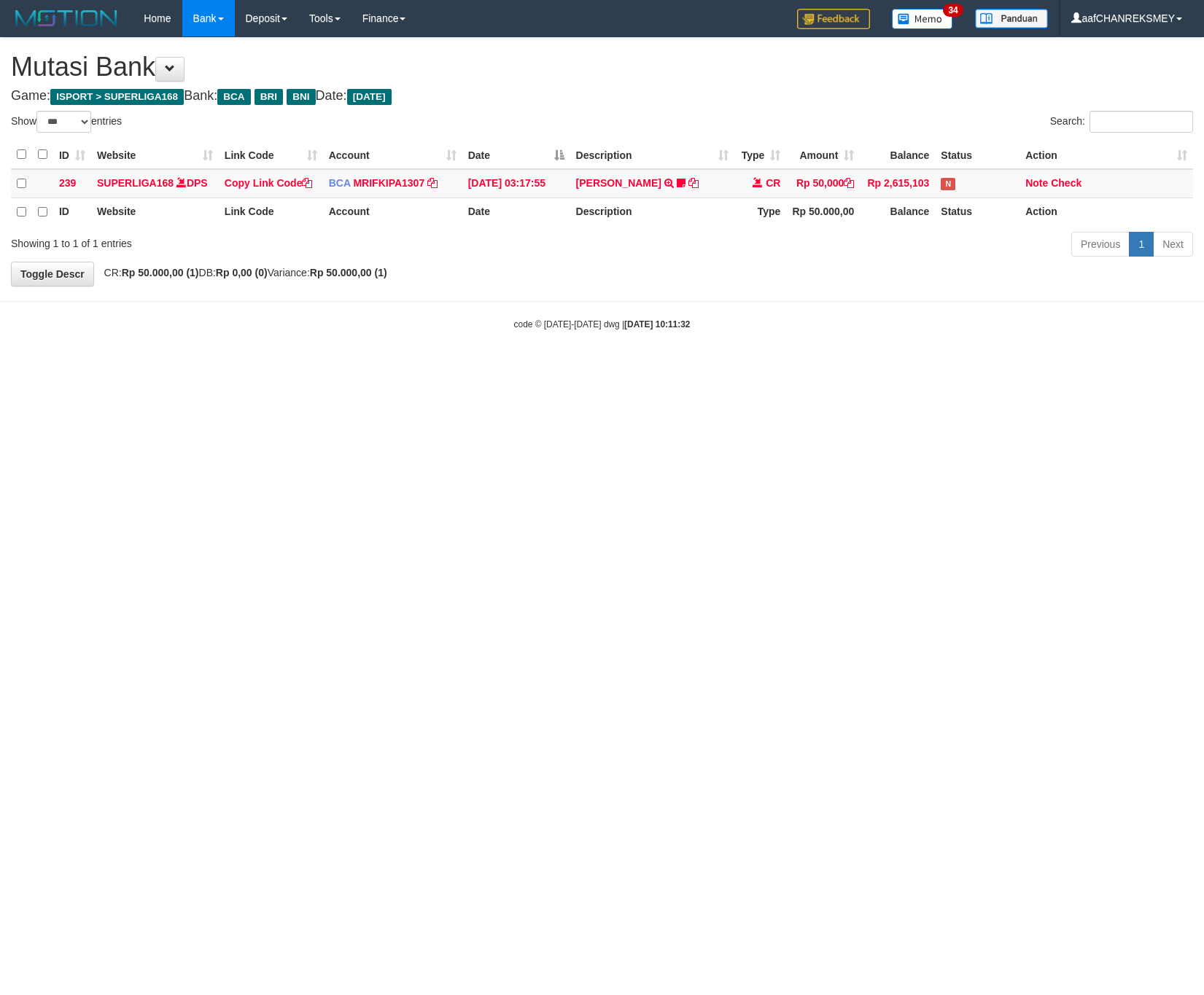 scroll, scrollTop: 0, scrollLeft: 0, axis: both 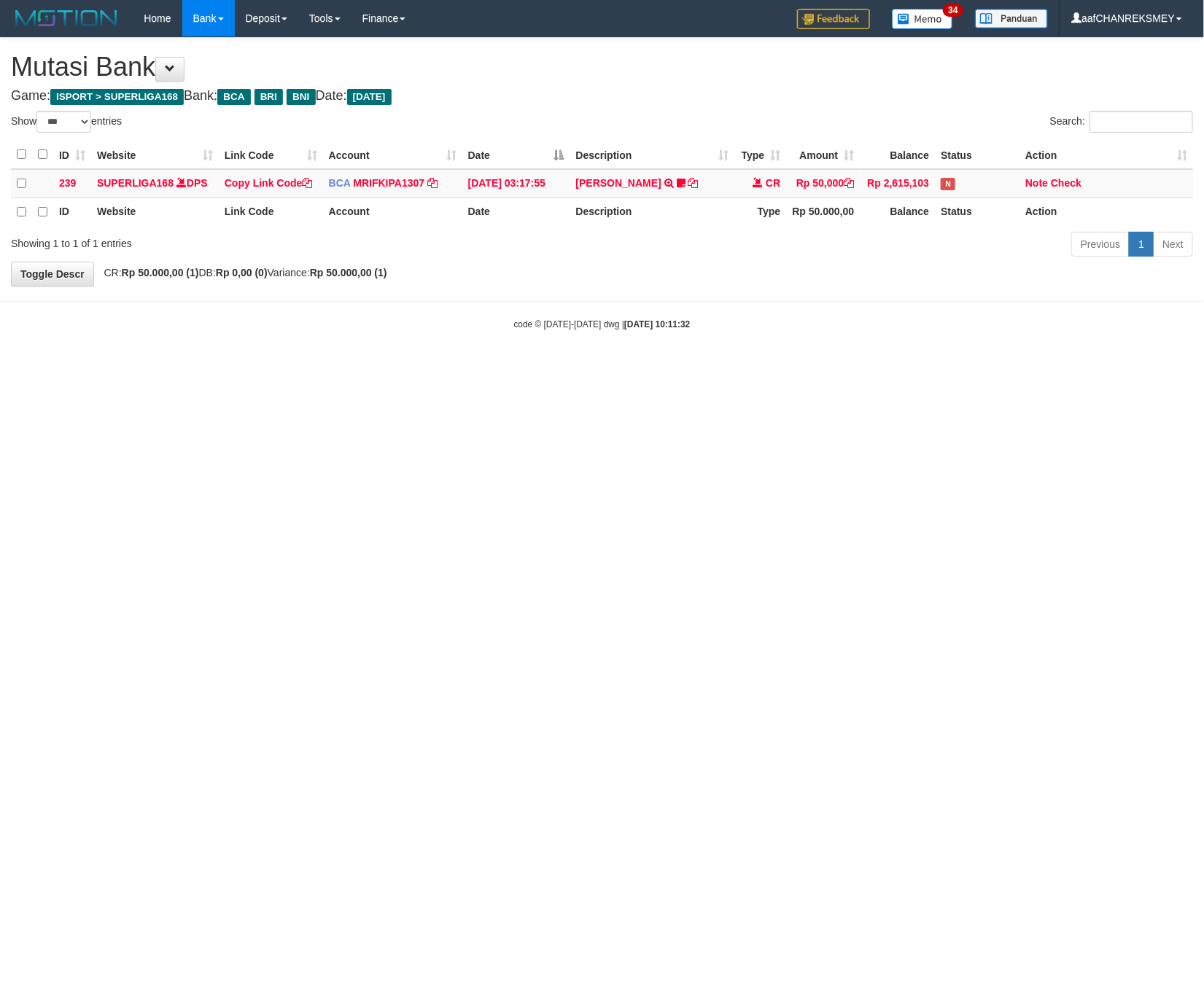 click on "Toggle navigation
Home
Bank
Account List
Load
By Website
Group
[ISPORT]													SUPERLIGA168
By Load Group (DPS)" at bounding box center [602, 184] 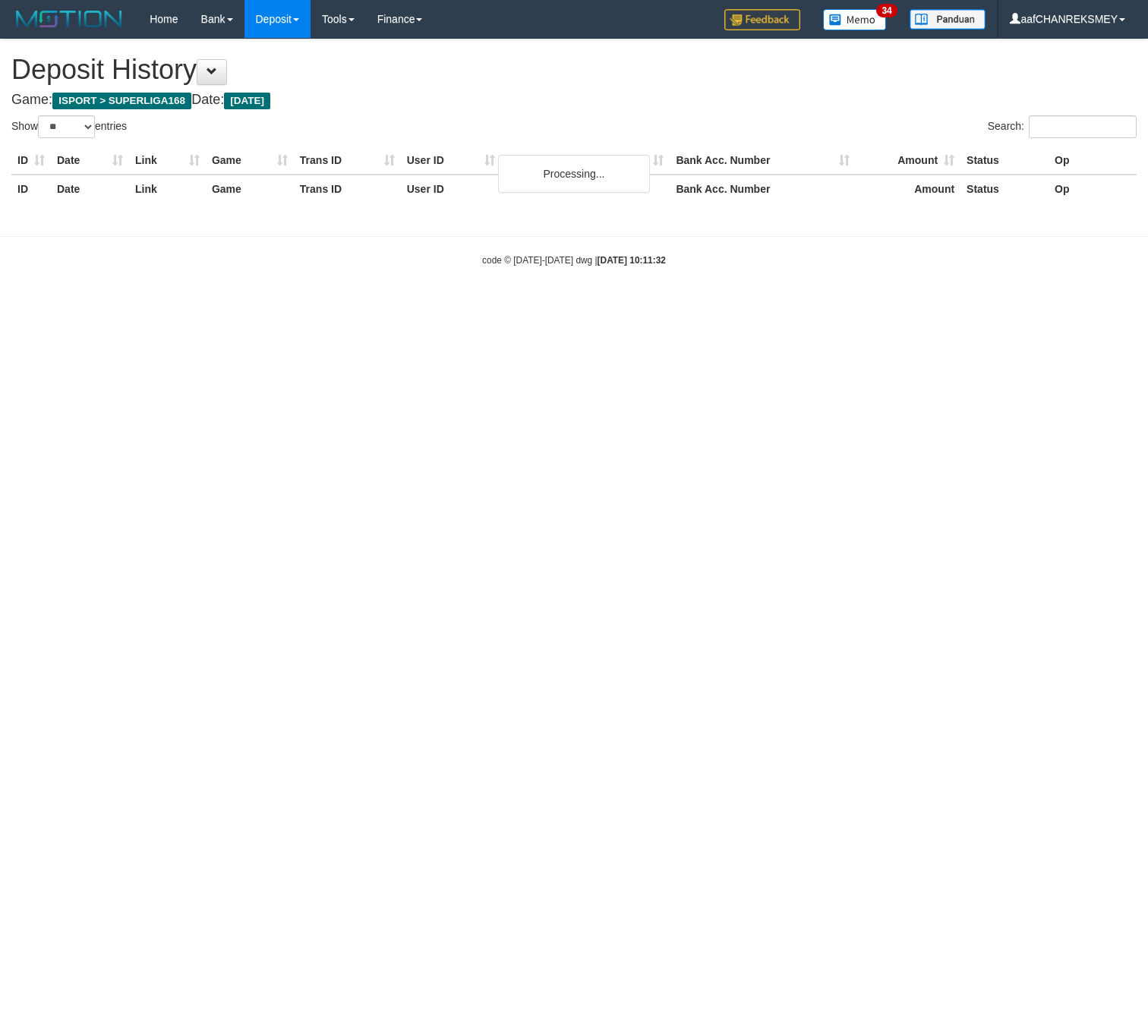 select on "**" 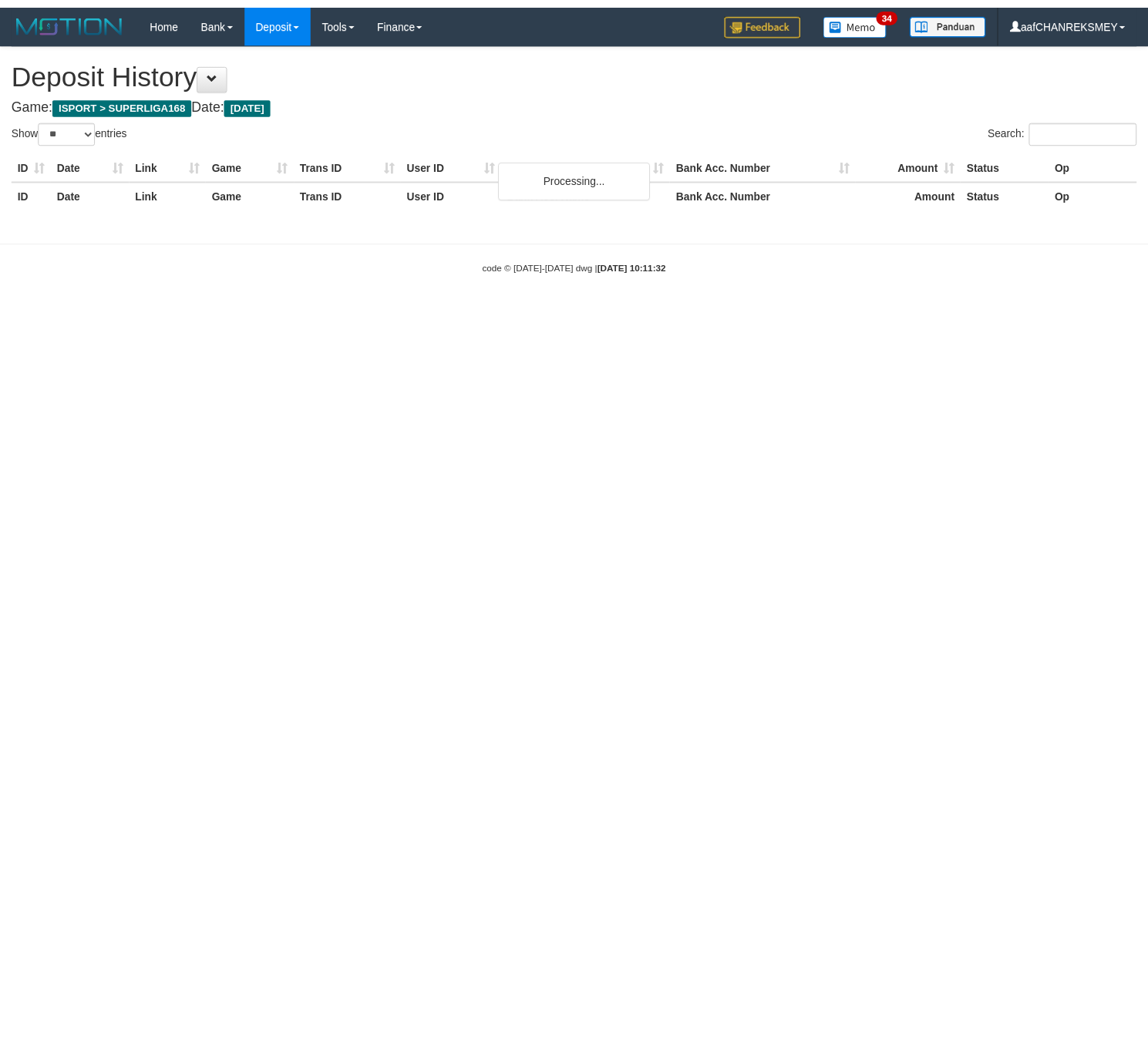 scroll, scrollTop: 0, scrollLeft: 0, axis: both 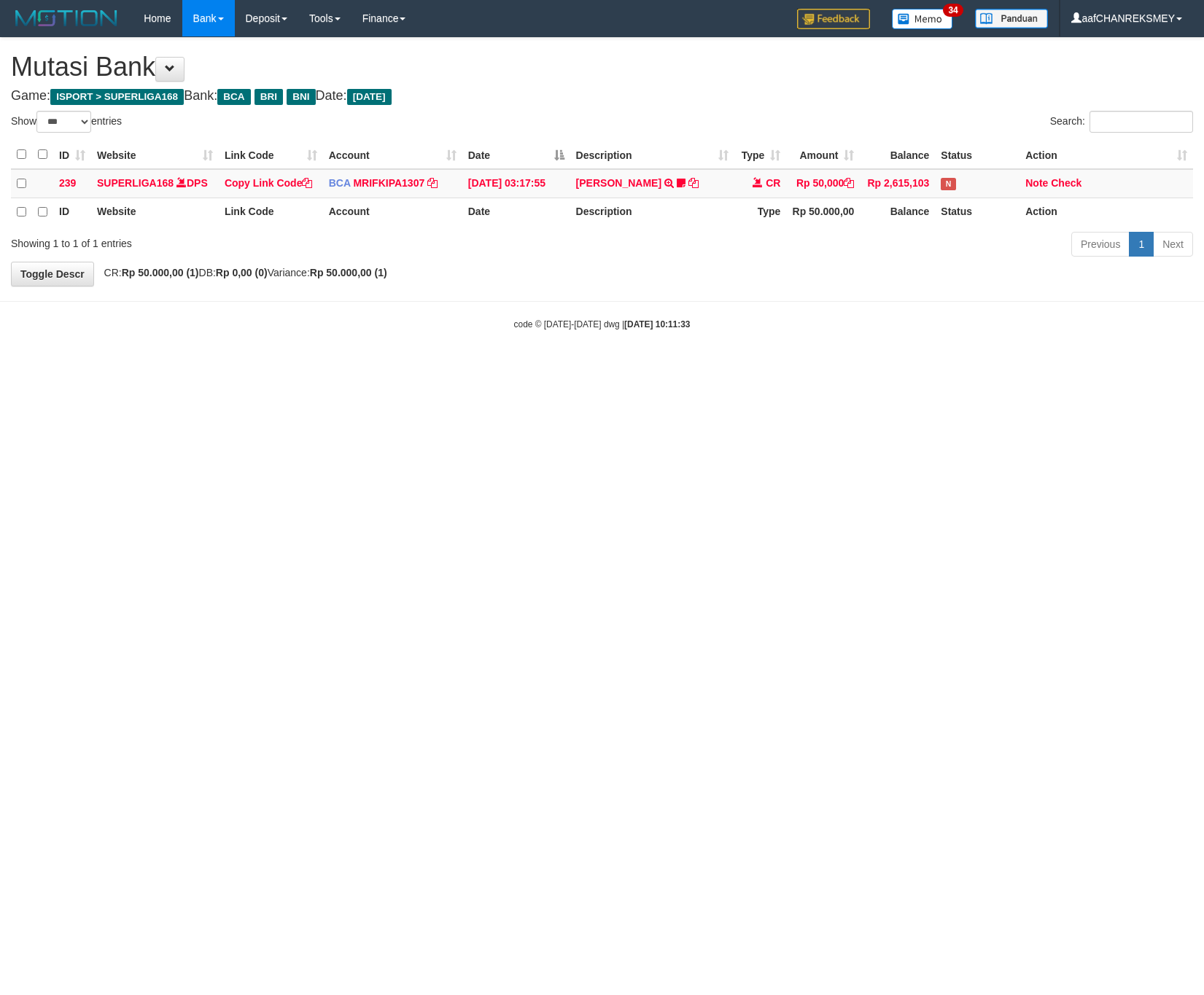 select on "***" 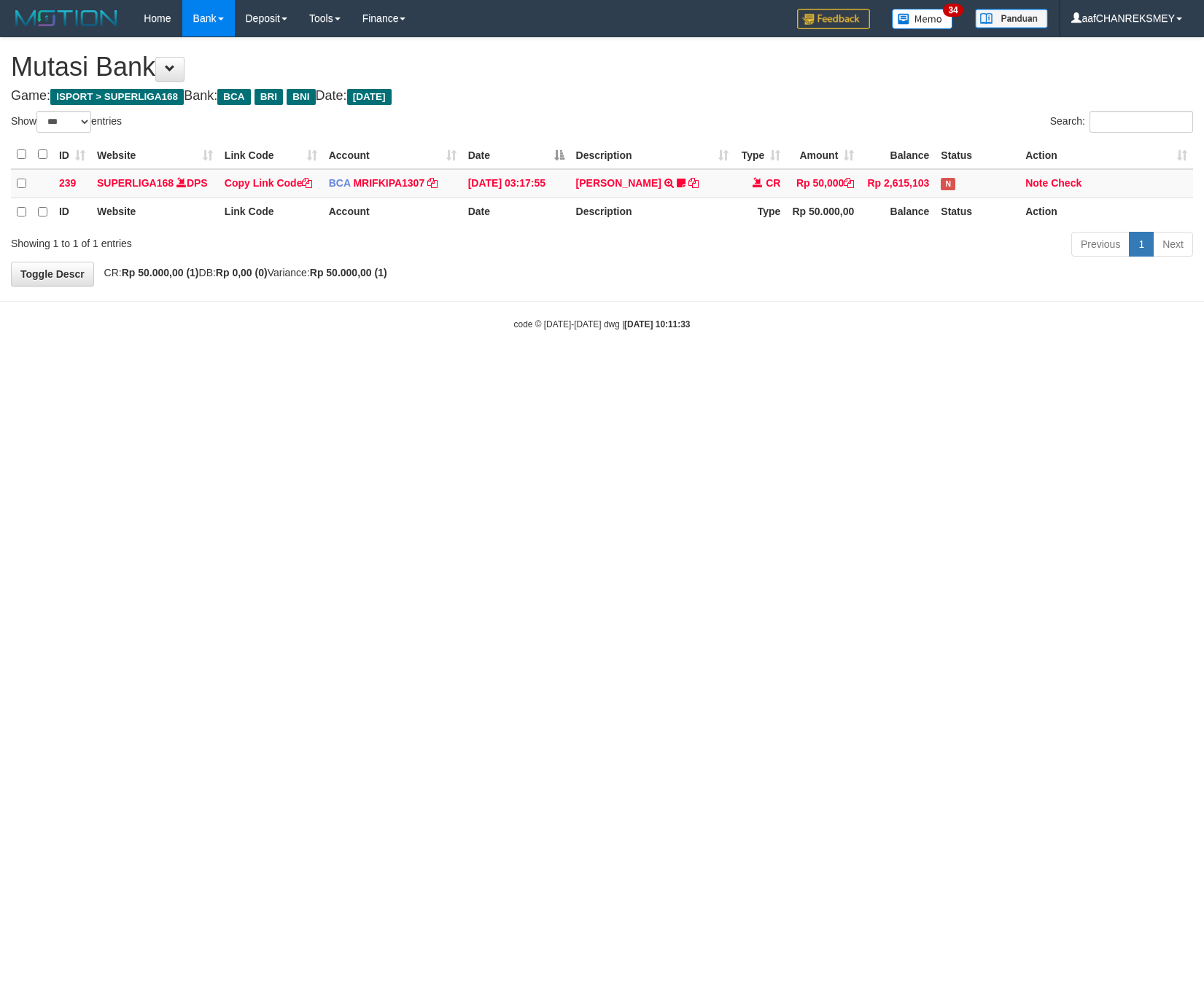 scroll, scrollTop: 0, scrollLeft: 0, axis: both 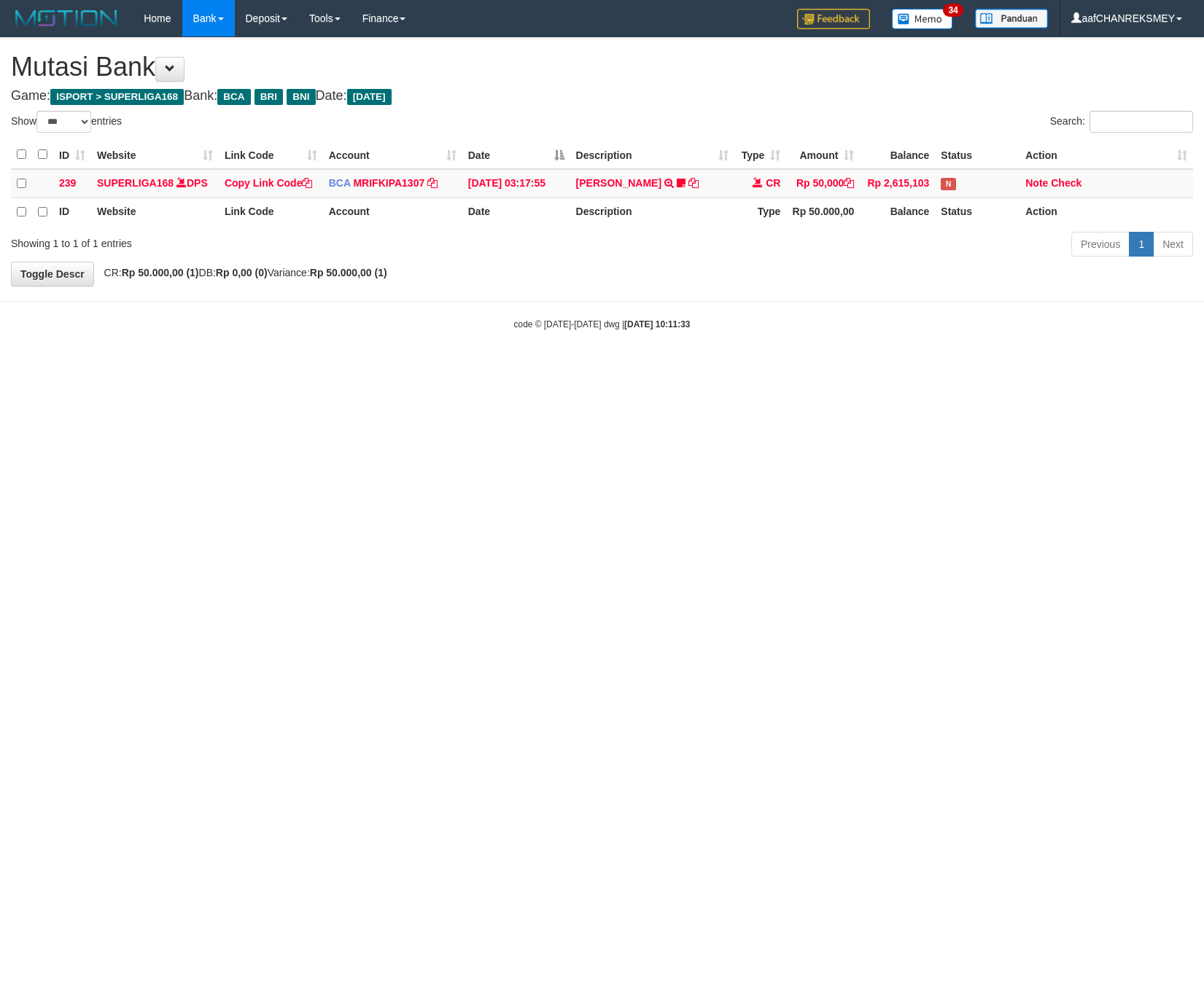 select on "***" 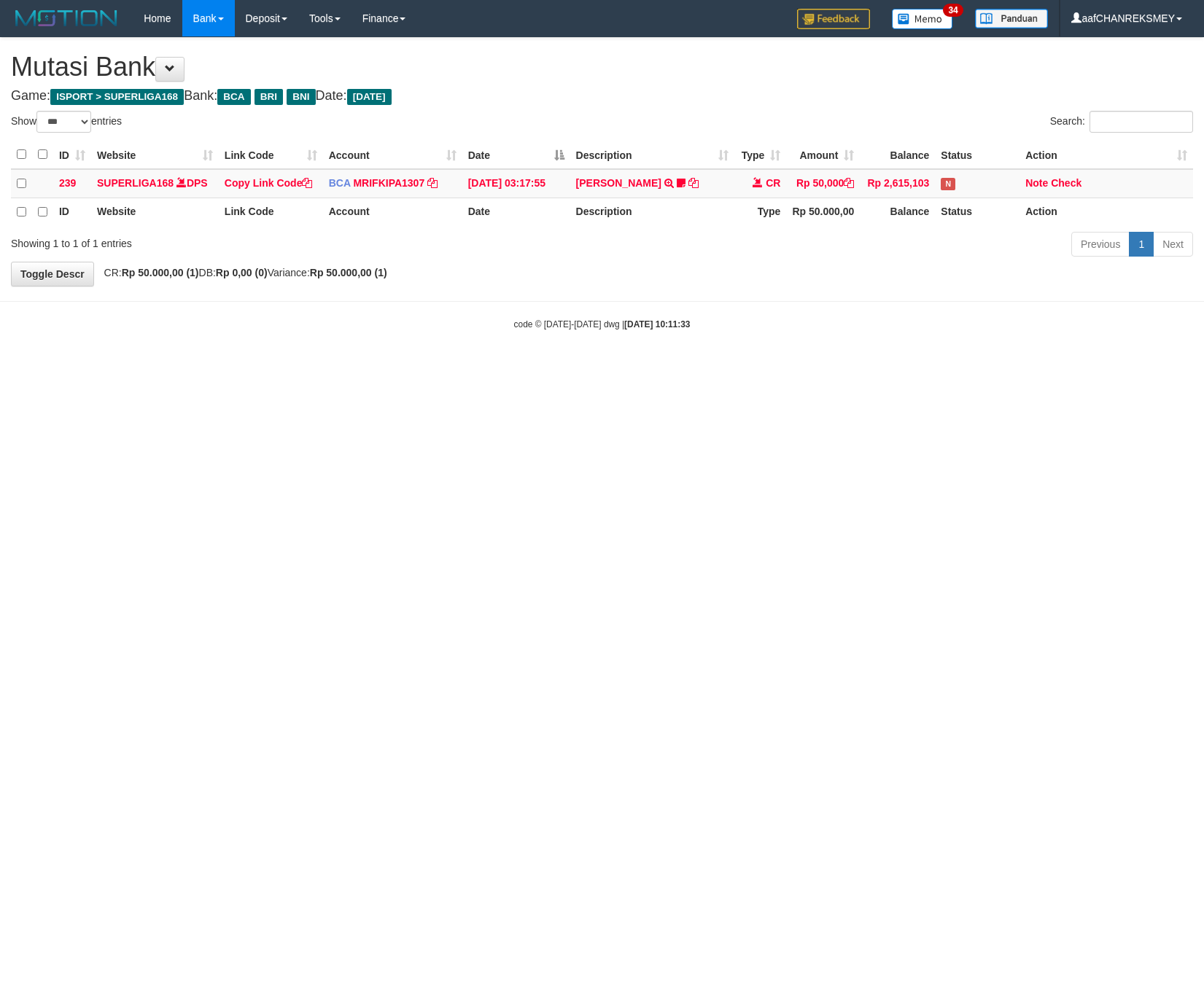 scroll, scrollTop: 0, scrollLeft: 0, axis: both 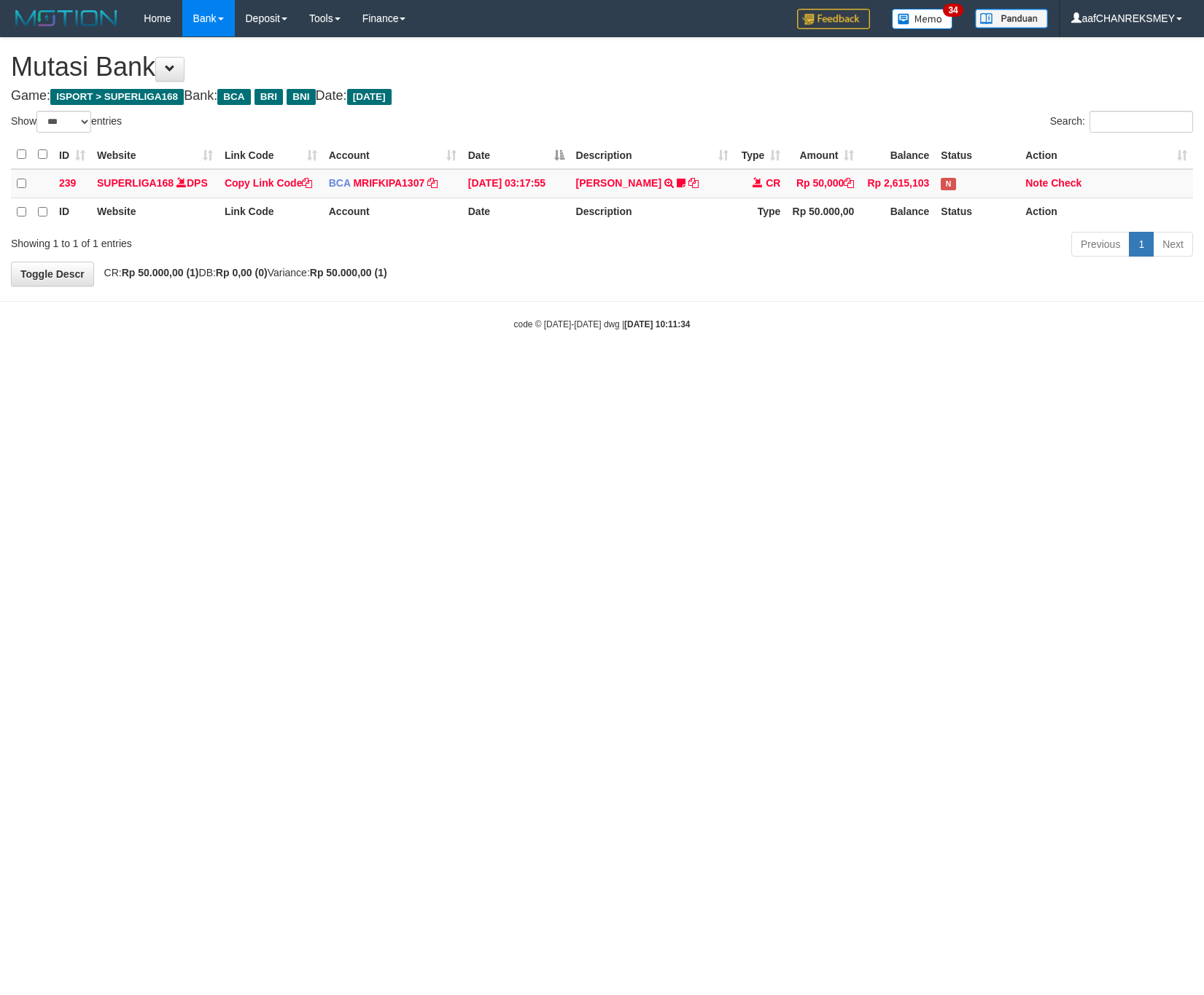 select on "***" 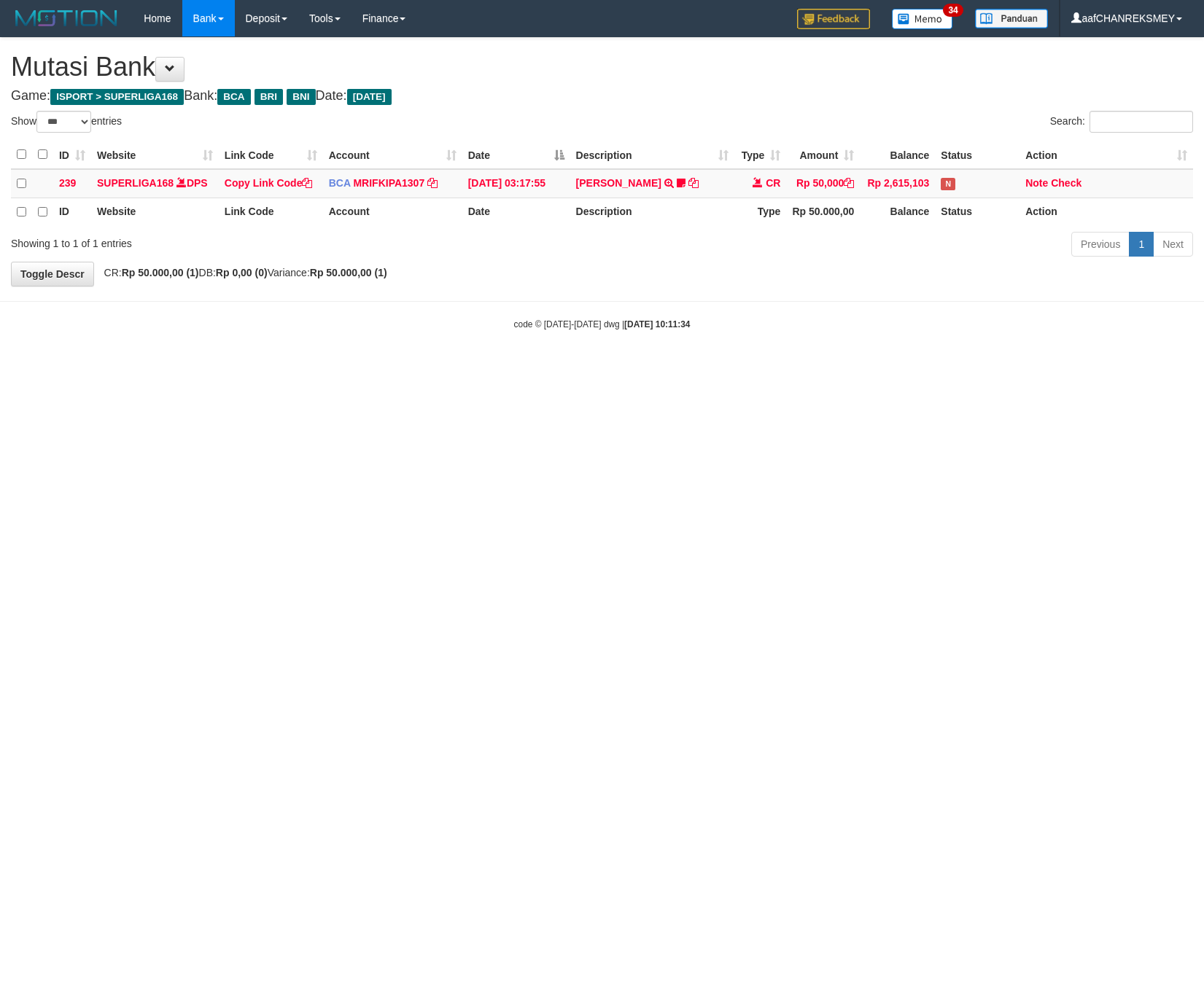 scroll, scrollTop: 0, scrollLeft: 0, axis: both 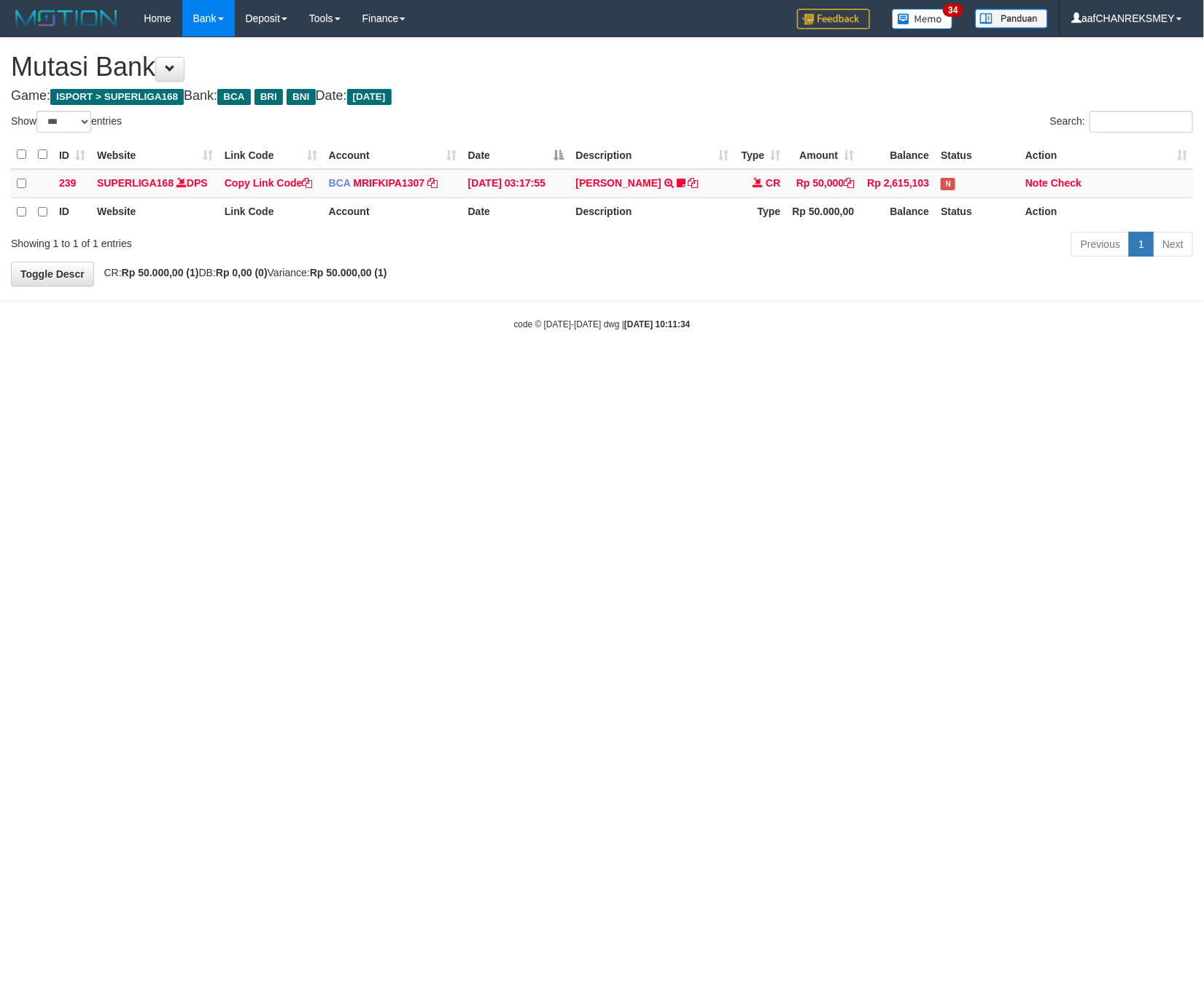click on "Toggle navigation
Home
Bank
Account List
Load
By Website
Group
[ISPORT]													SUPERLIGA168
By Load Group (DPS)" at bounding box center [602, 184] 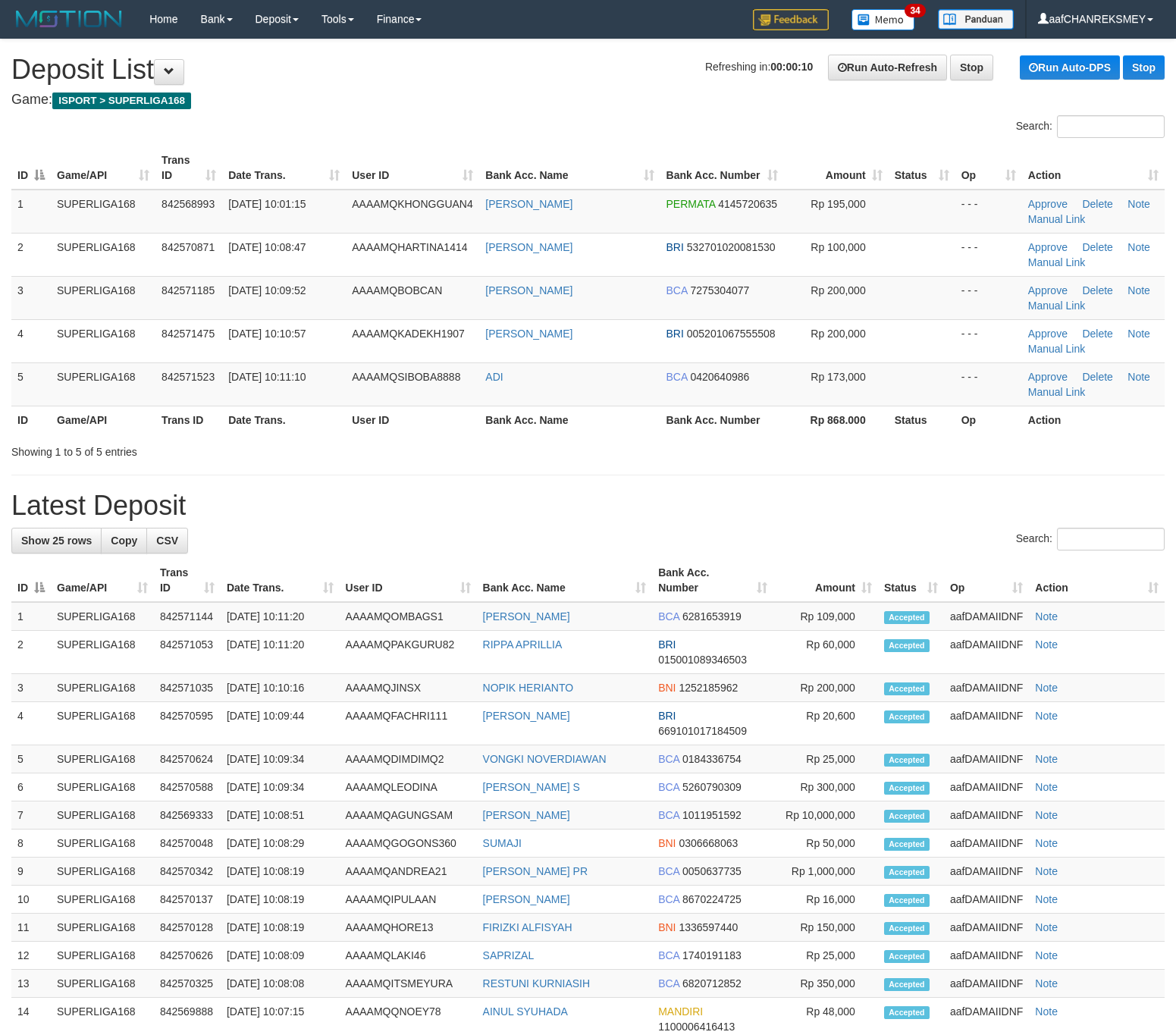 scroll, scrollTop: 0, scrollLeft: 0, axis: both 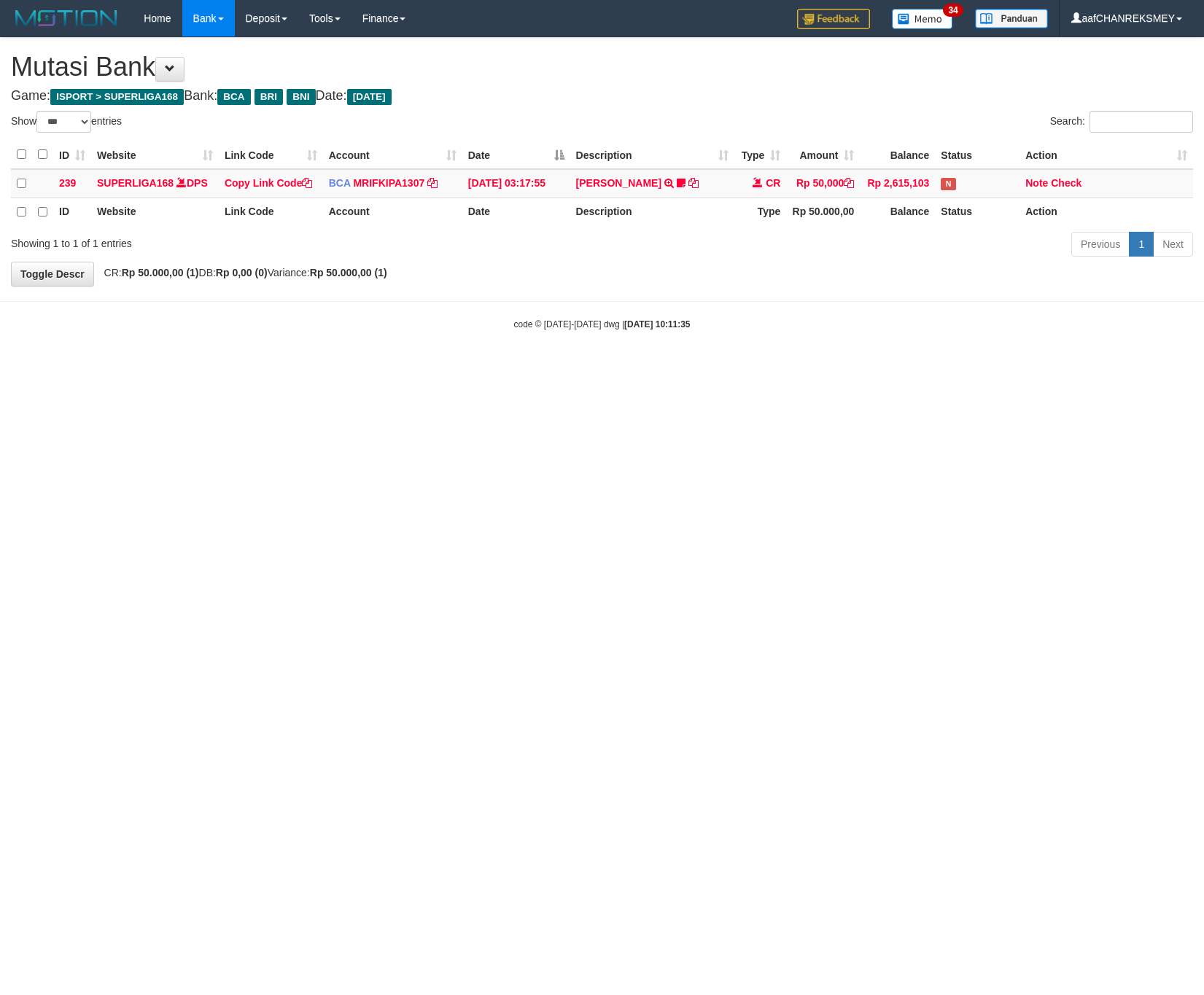select on "***" 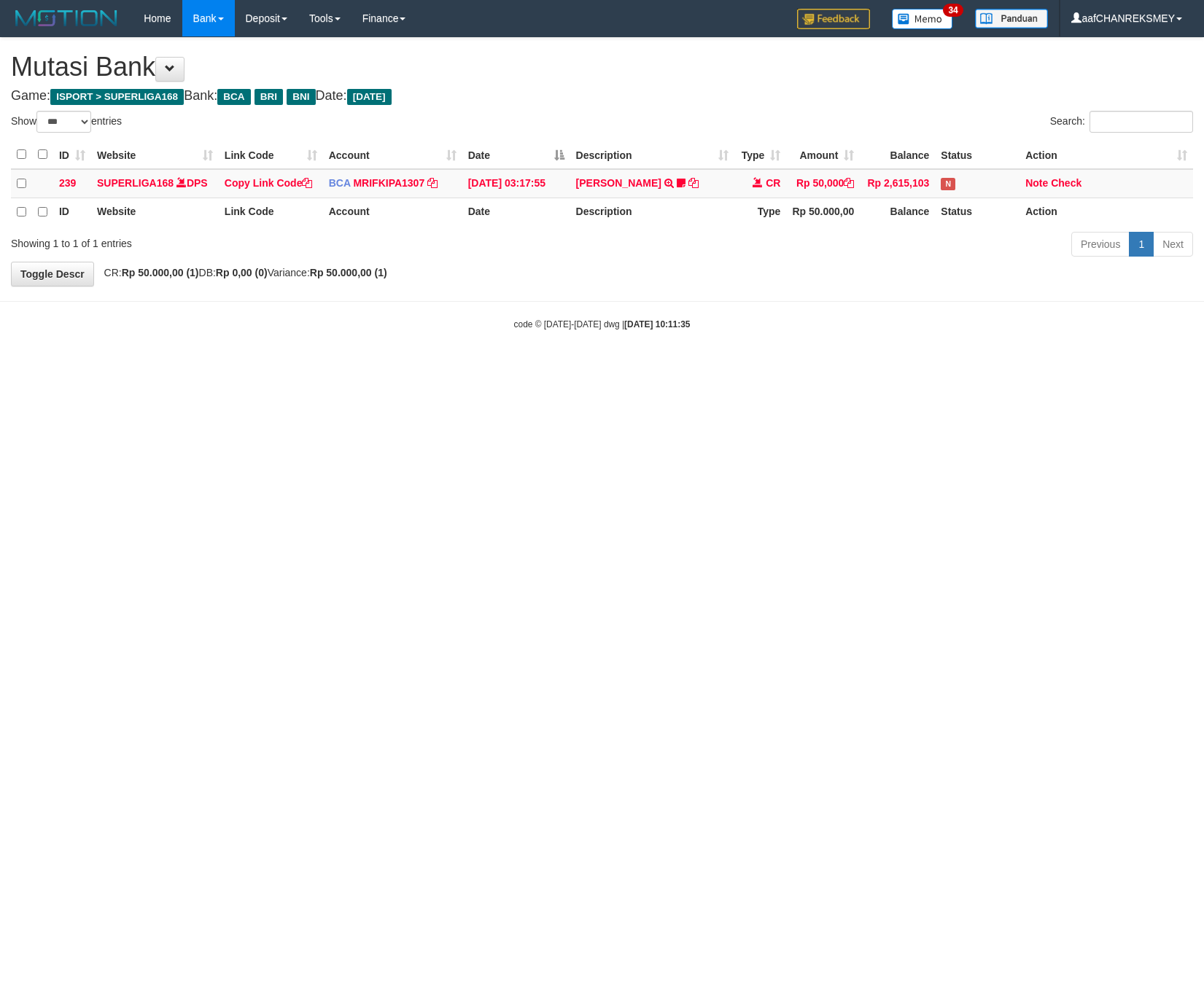 scroll, scrollTop: 0, scrollLeft: 0, axis: both 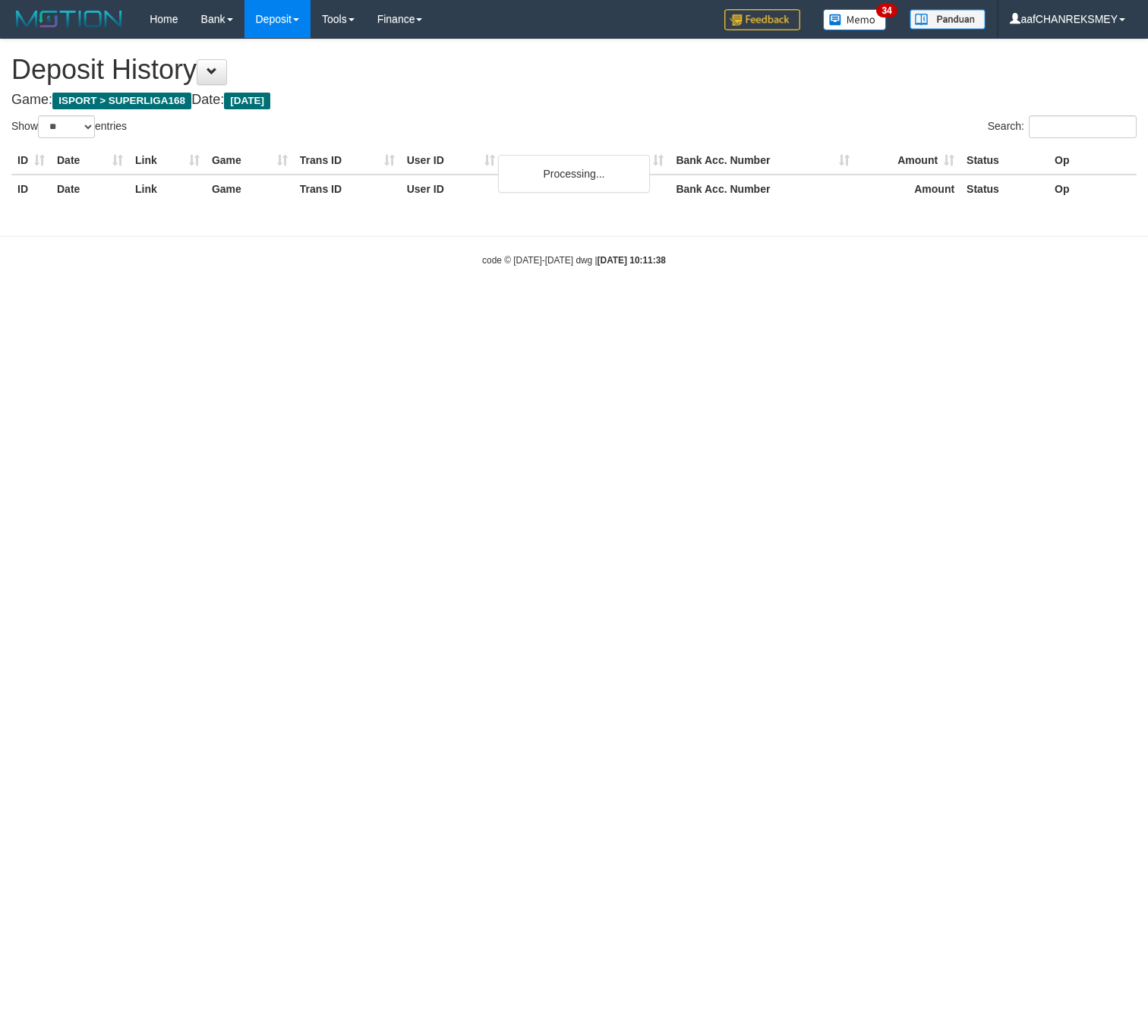 select on "**" 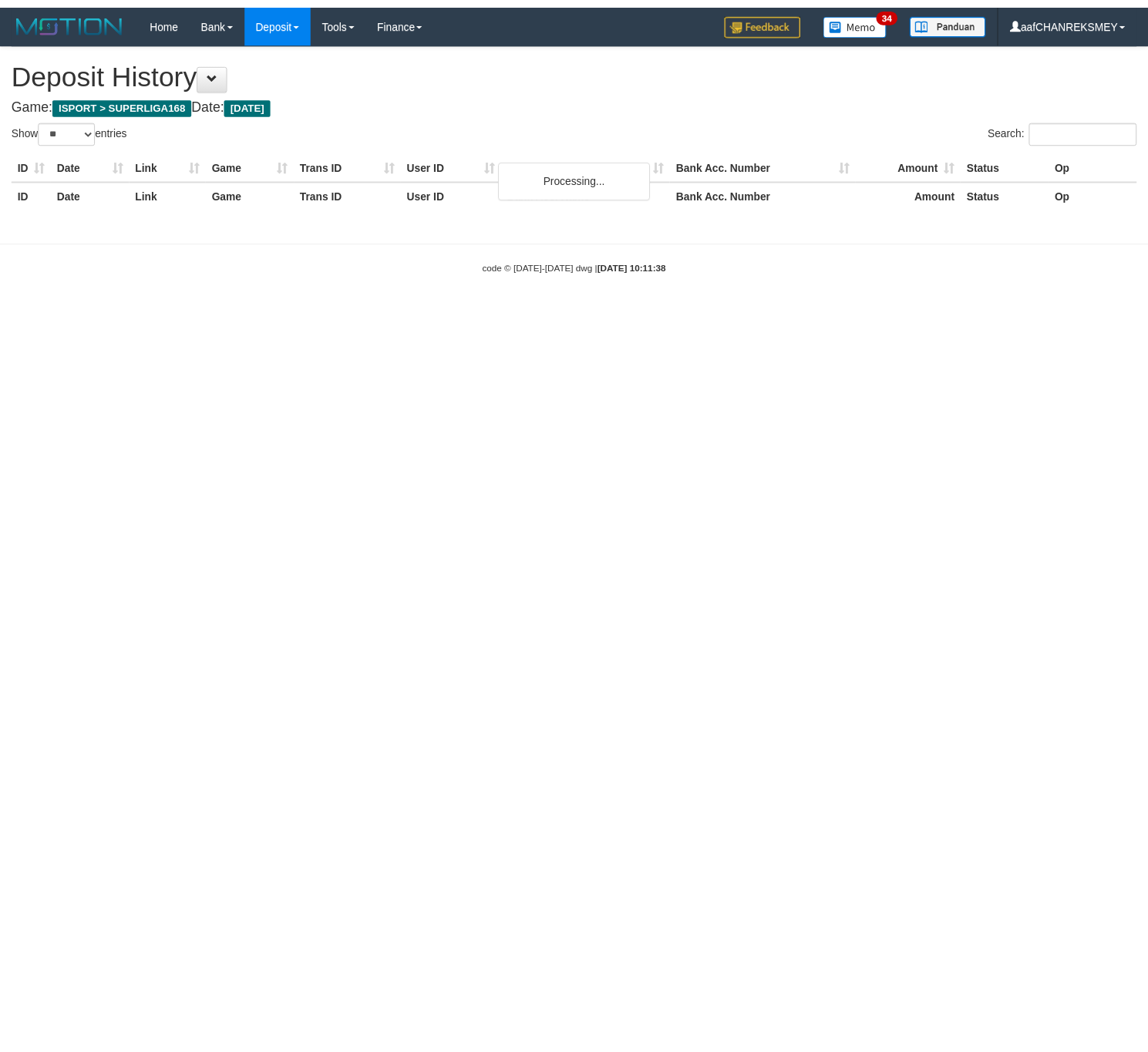 scroll, scrollTop: 0, scrollLeft: 0, axis: both 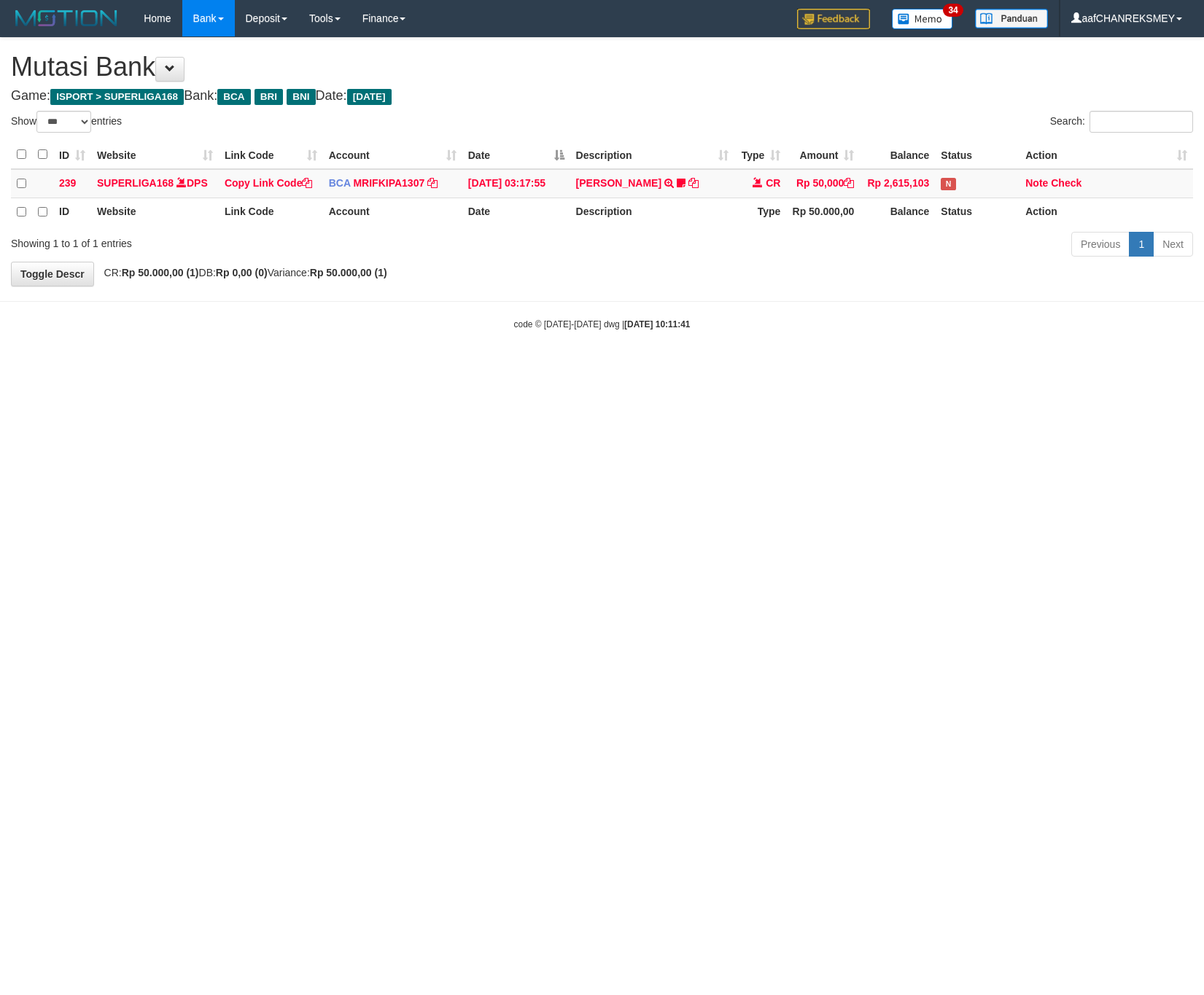 select on "***" 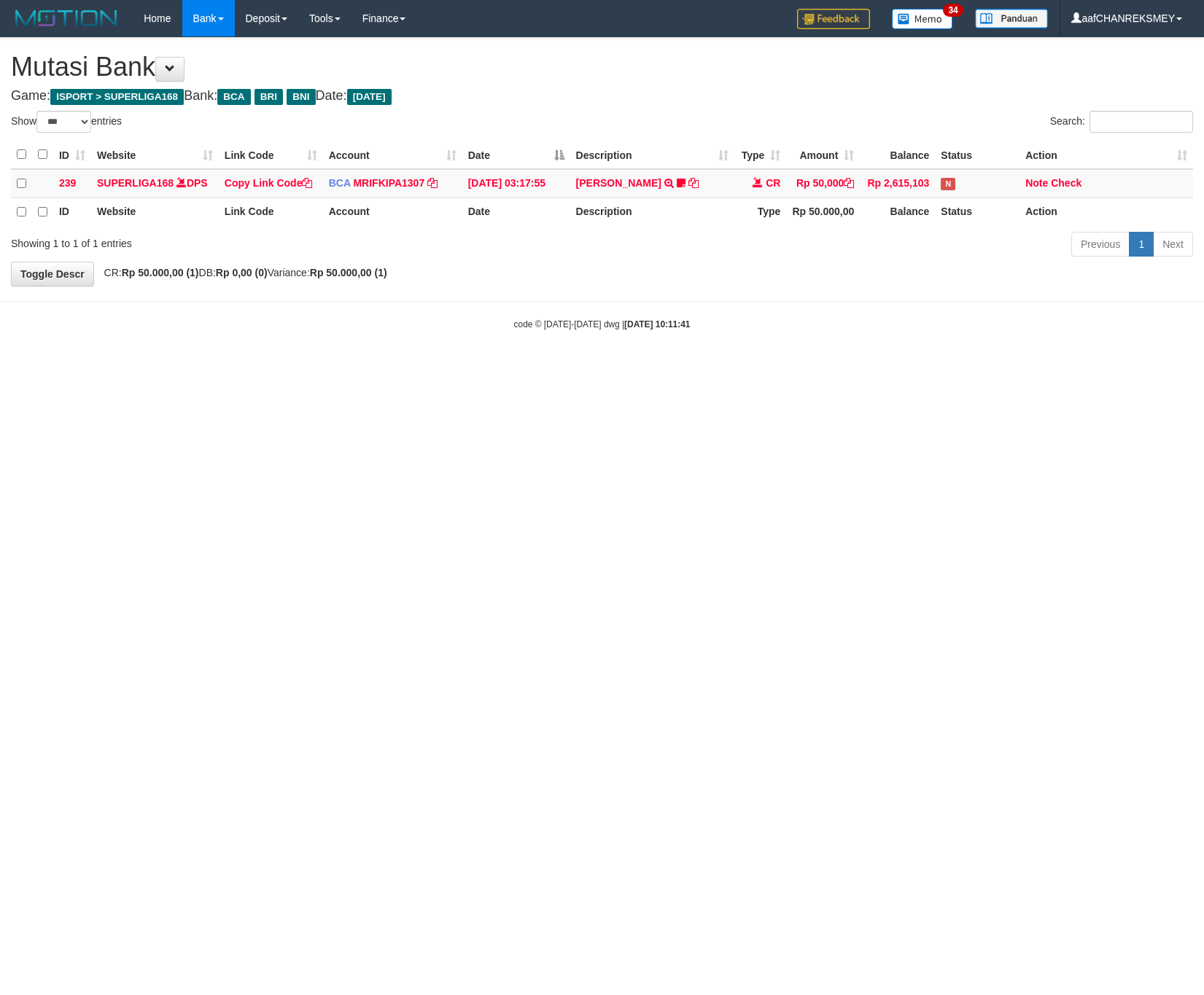 scroll, scrollTop: 0, scrollLeft: 0, axis: both 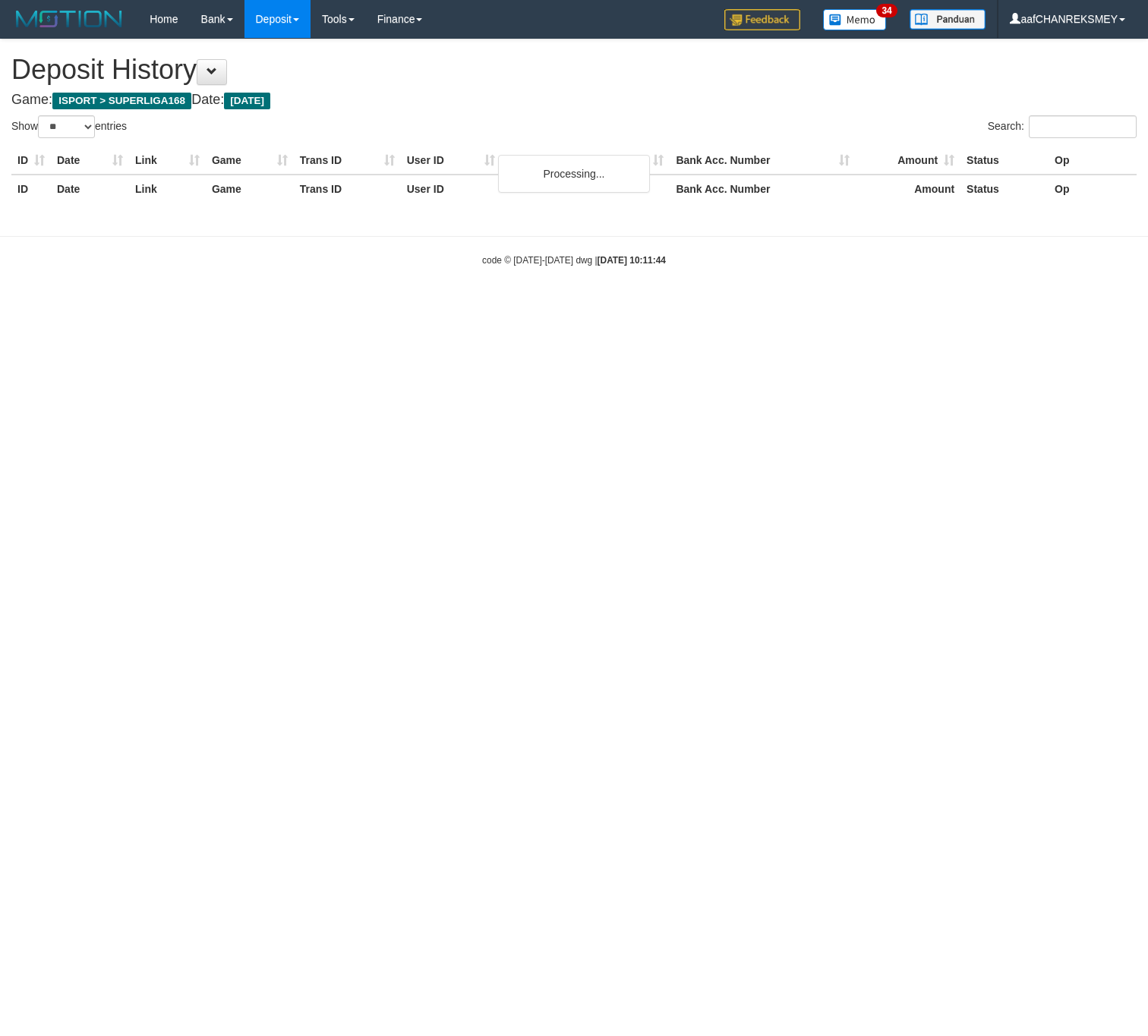 select on "**" 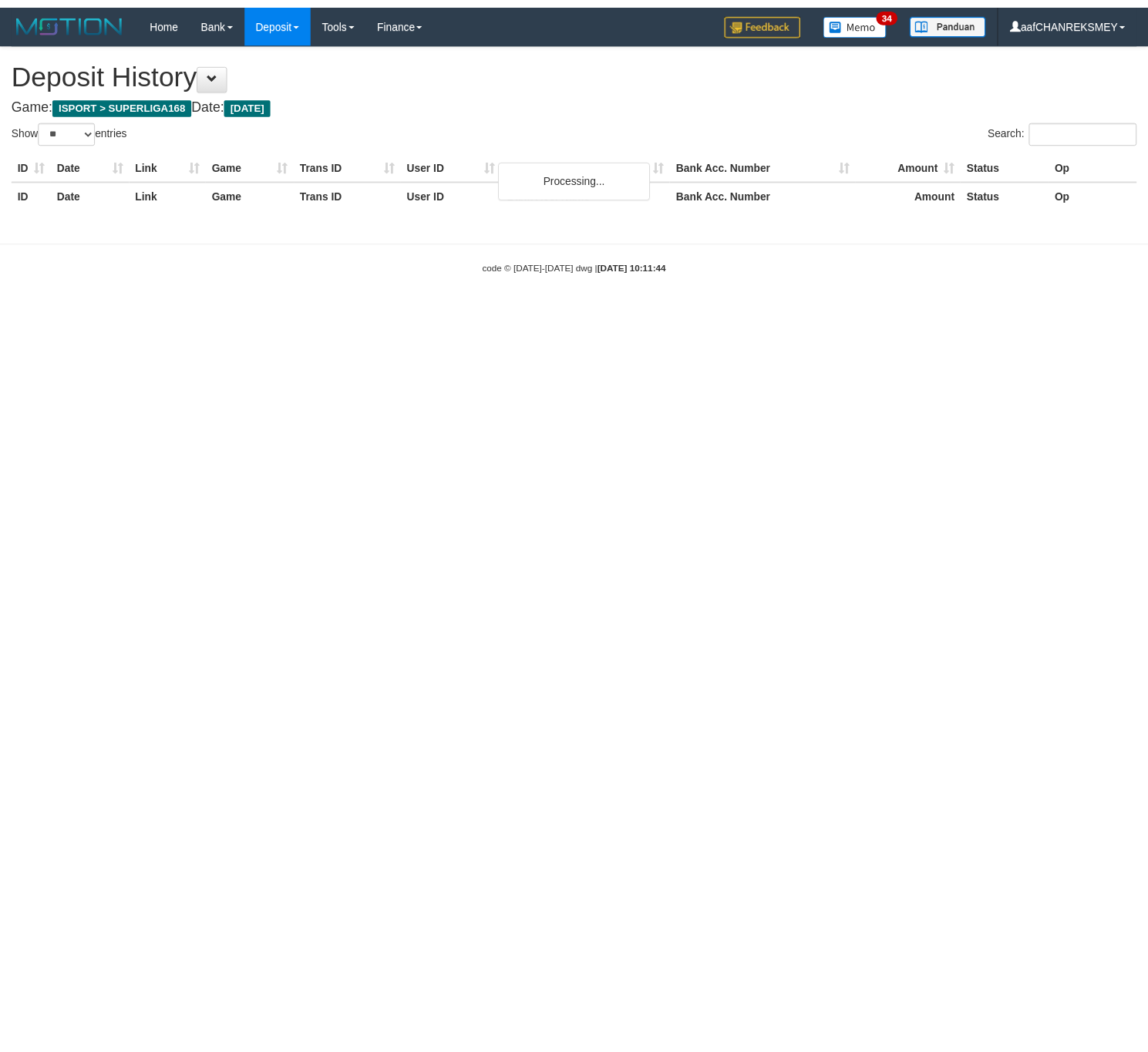 scroll, scrollTop: 0, scrollLeft: 0, axis: both 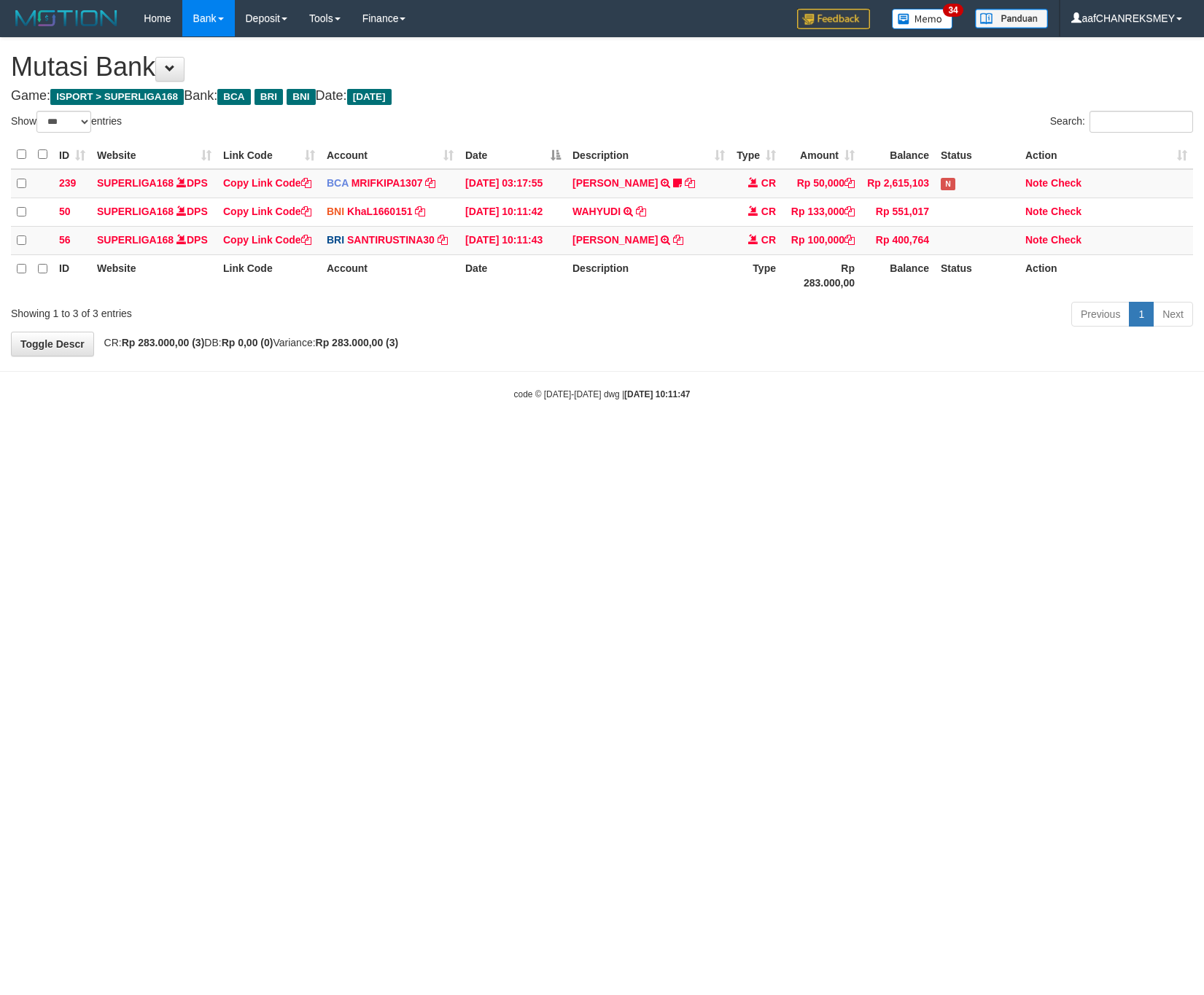 select on "***" 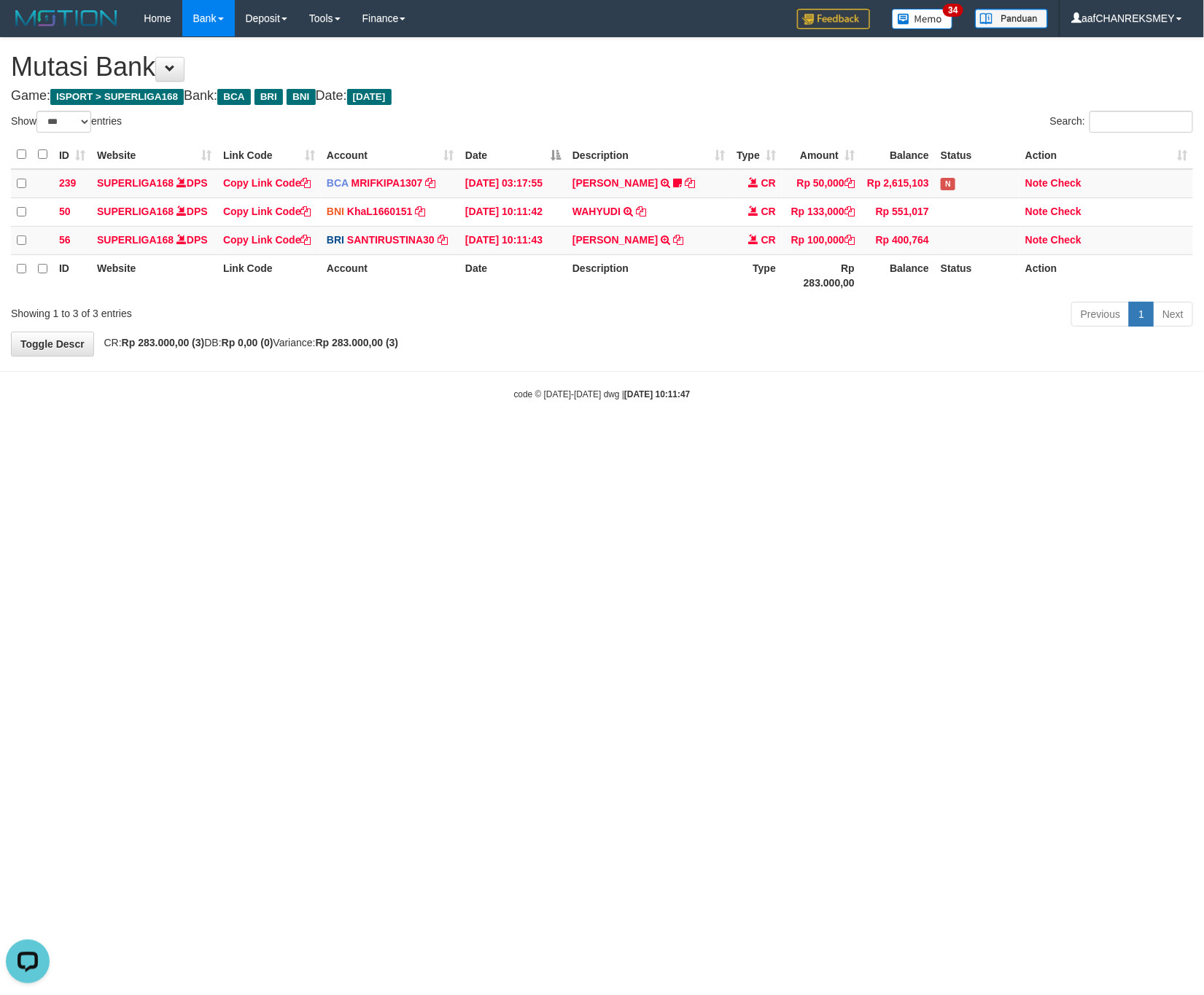 scroll, scrollTop: 0, scrollLeft: 0, axis: both 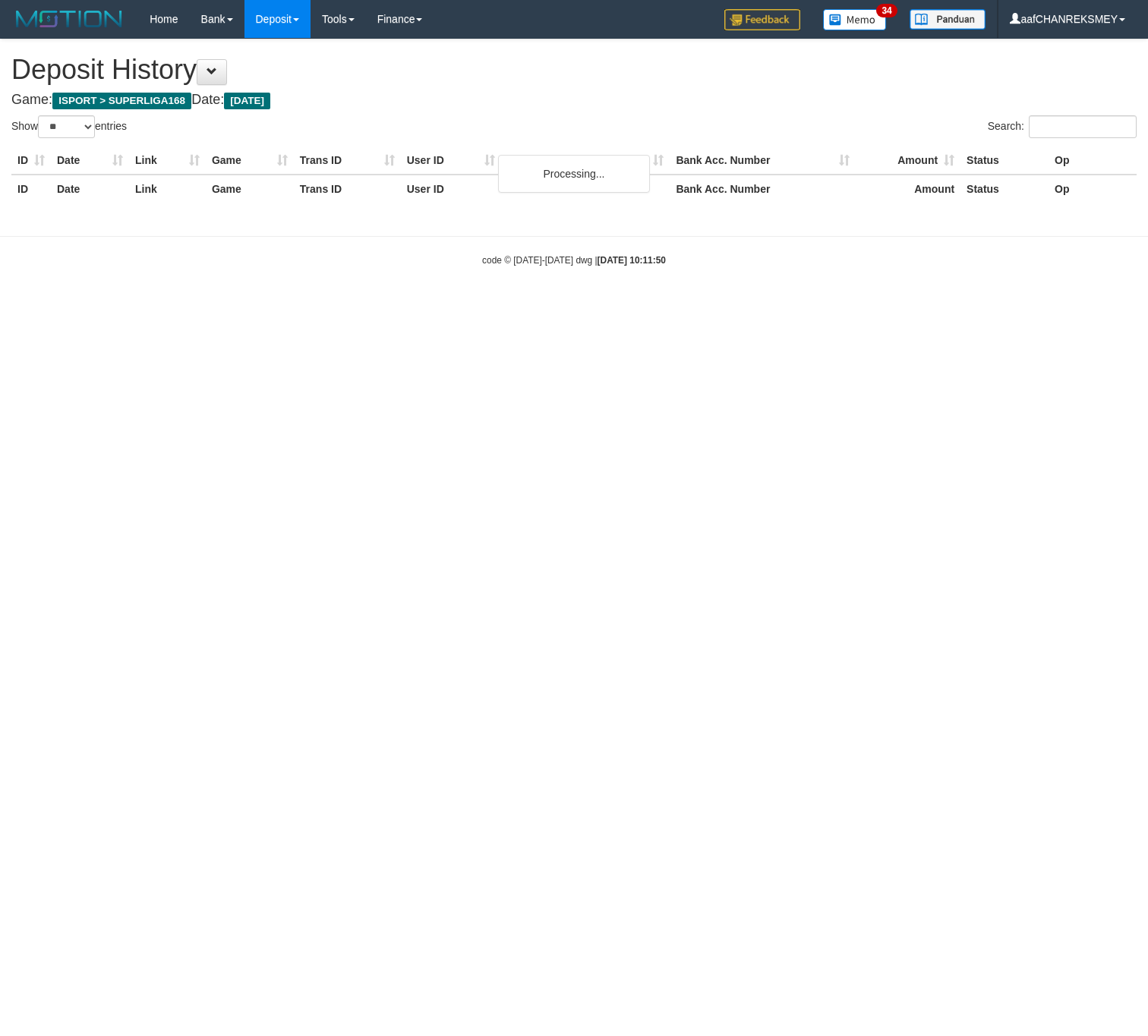 select on "**" 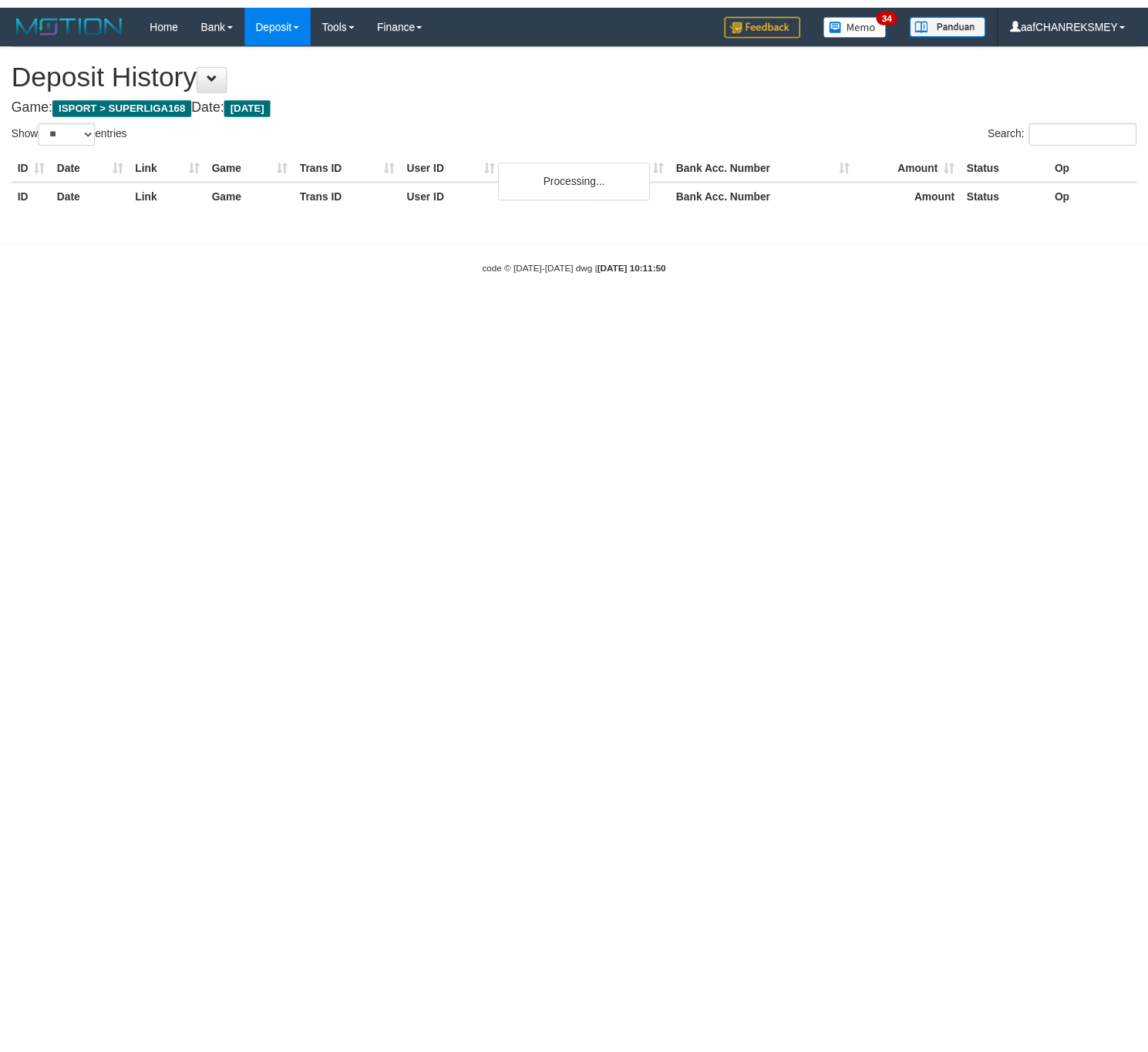 scroll, scrollTop: 0, scrollLeft: 0, axis: both 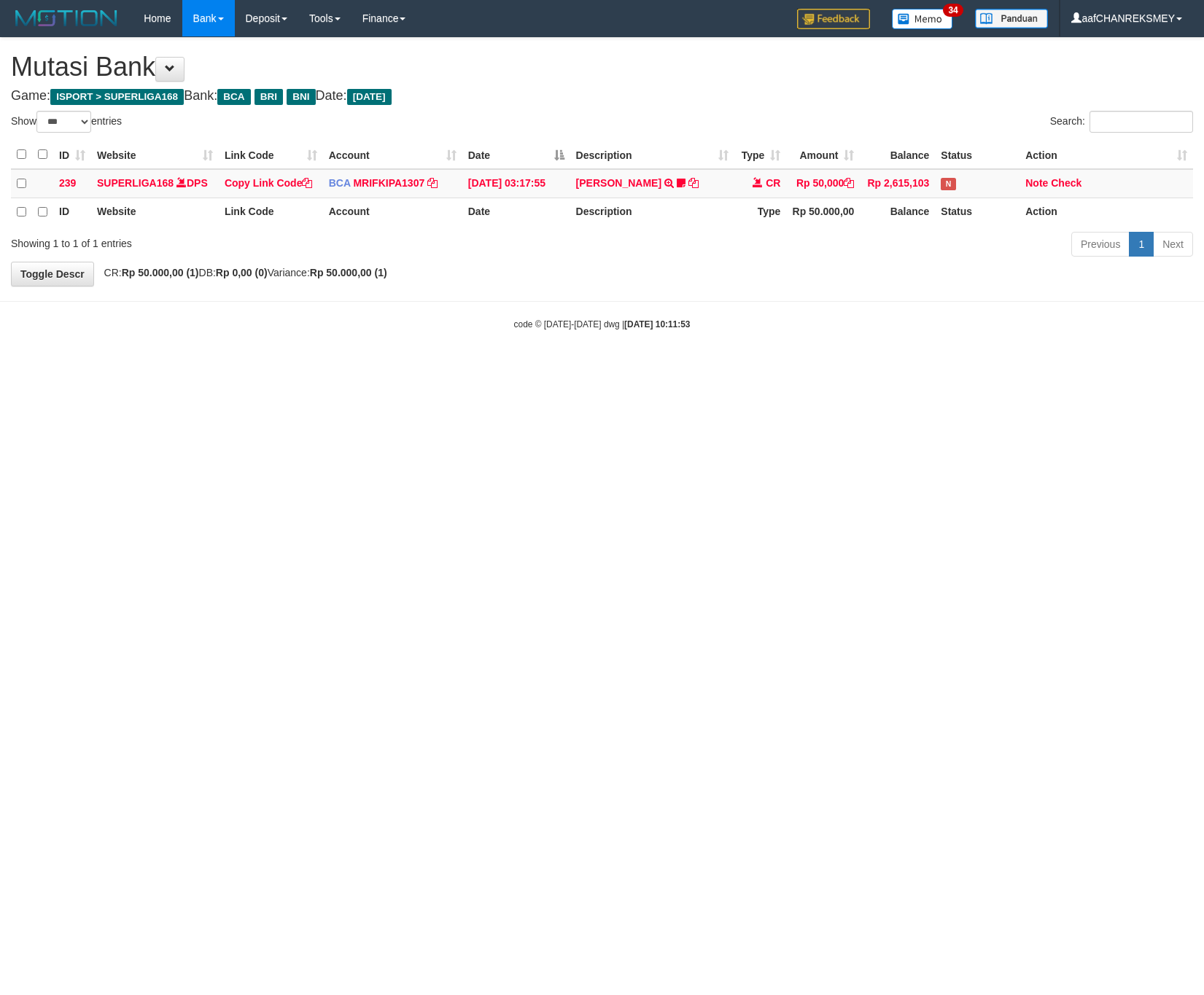 select on "***" 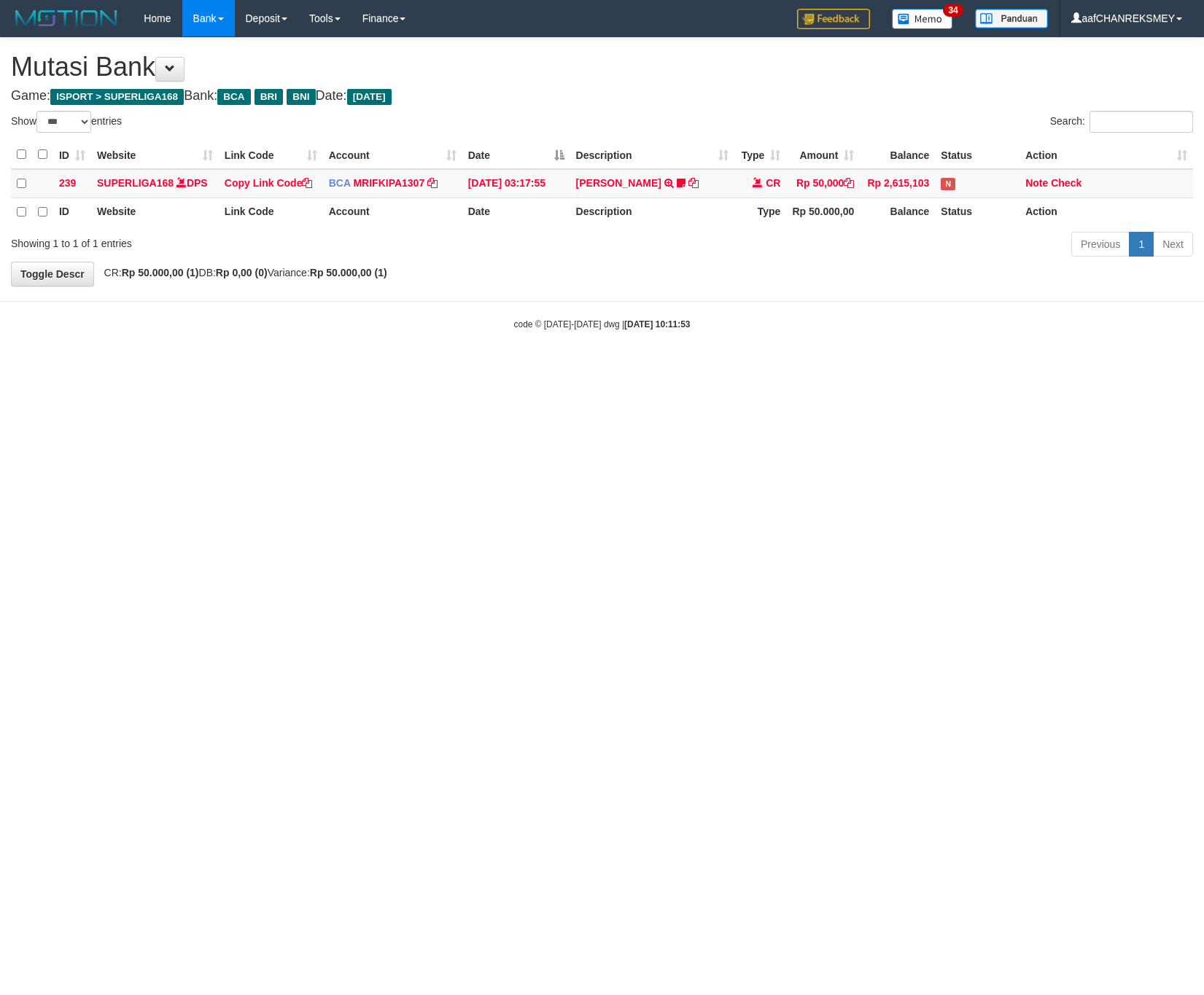 scroll, scrollTop: 0, scrollLeft: 0, axis: both 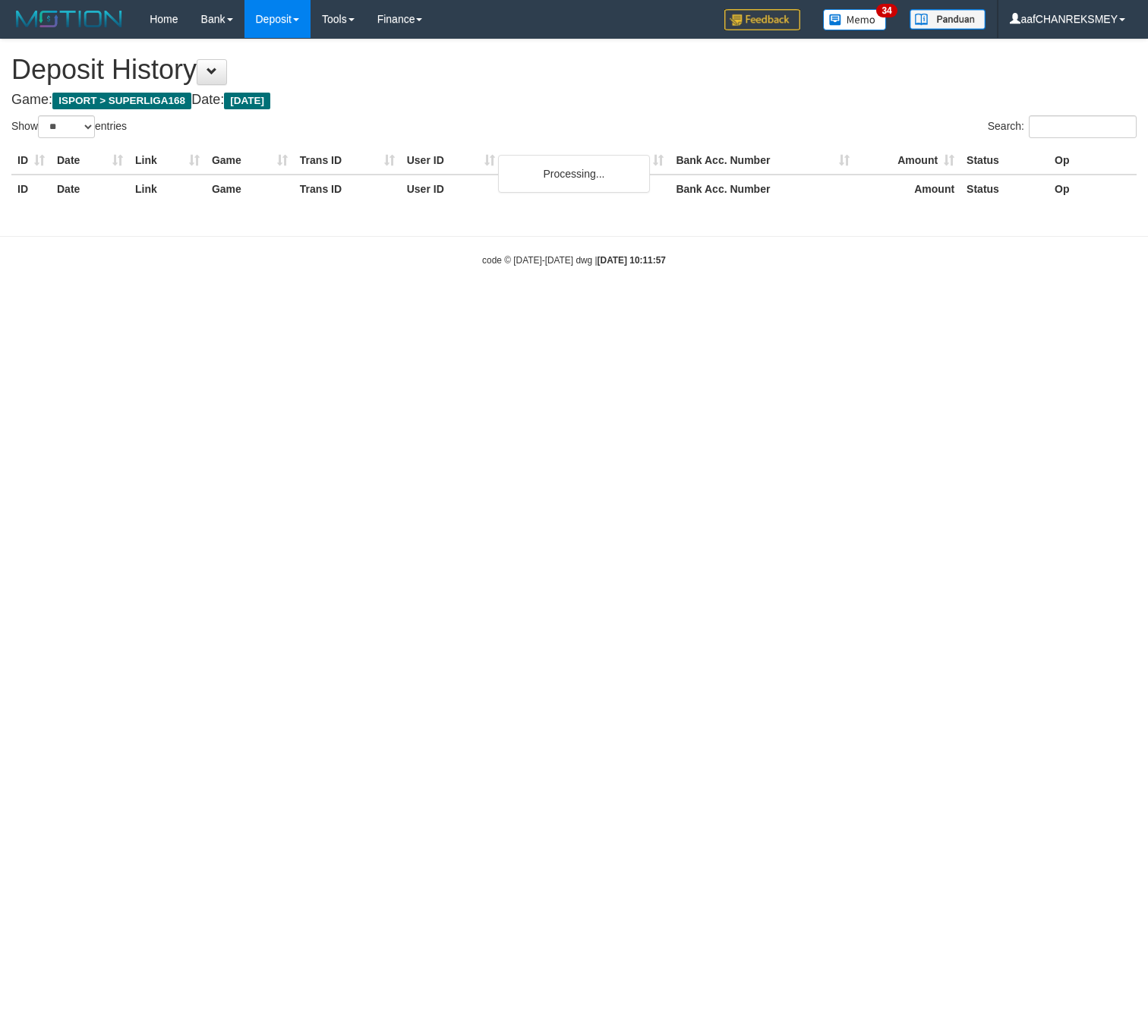 select on "**" 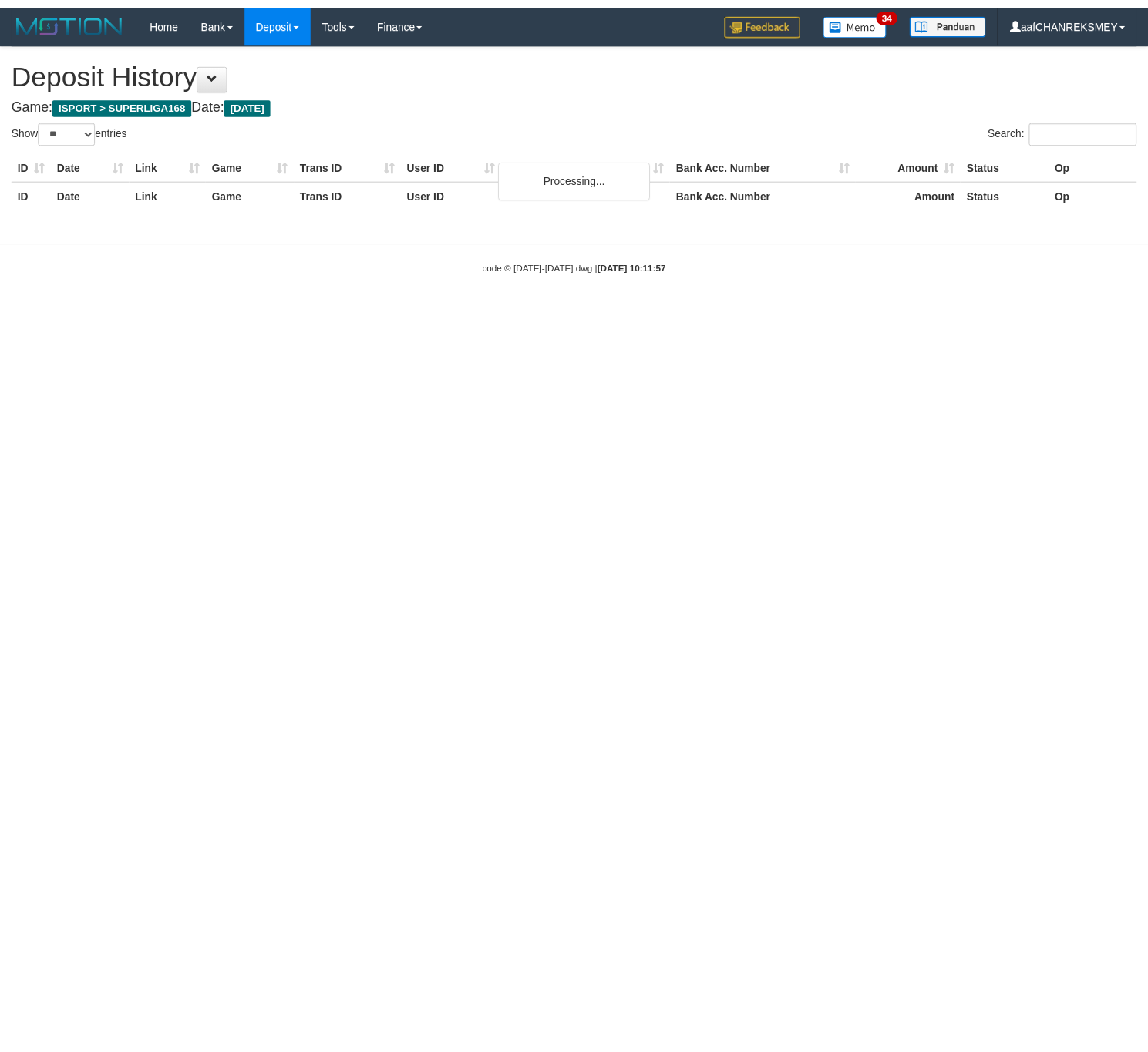 scroll, scrollTop: 0, scrollLeft: 0, axis: both 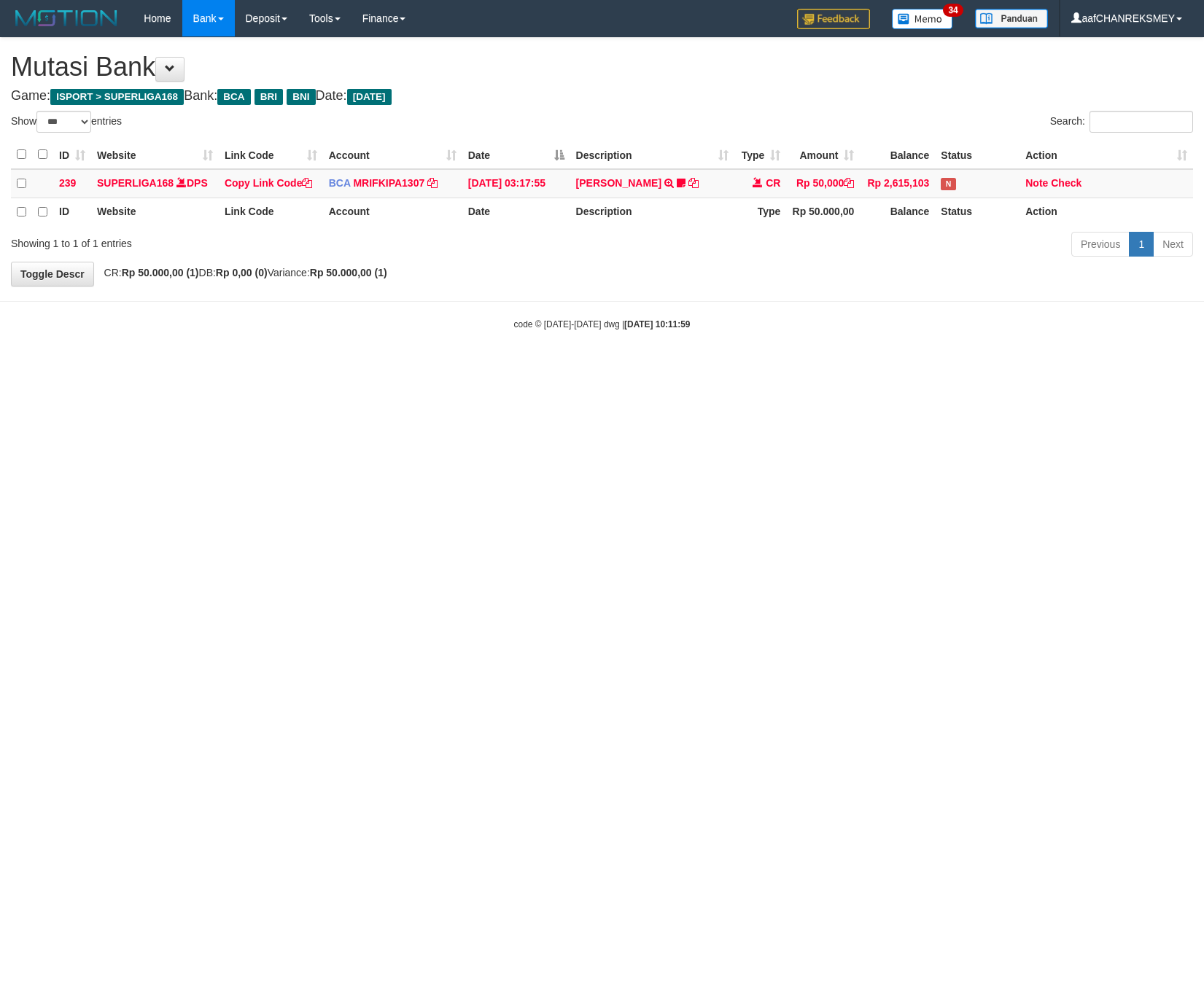 select on "***" 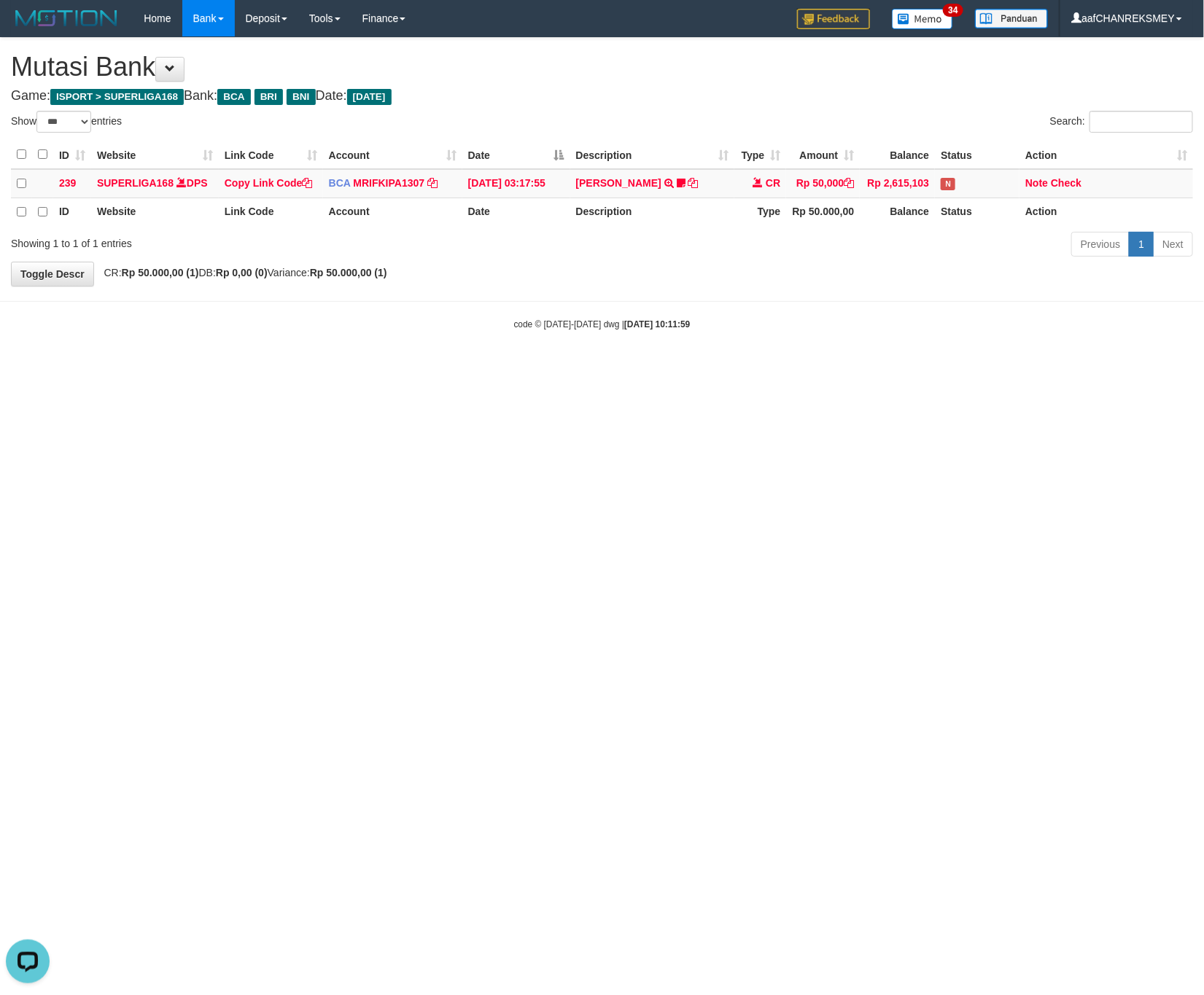 scroll, scrollTop: 0, scrollLeft: 0, axis: both 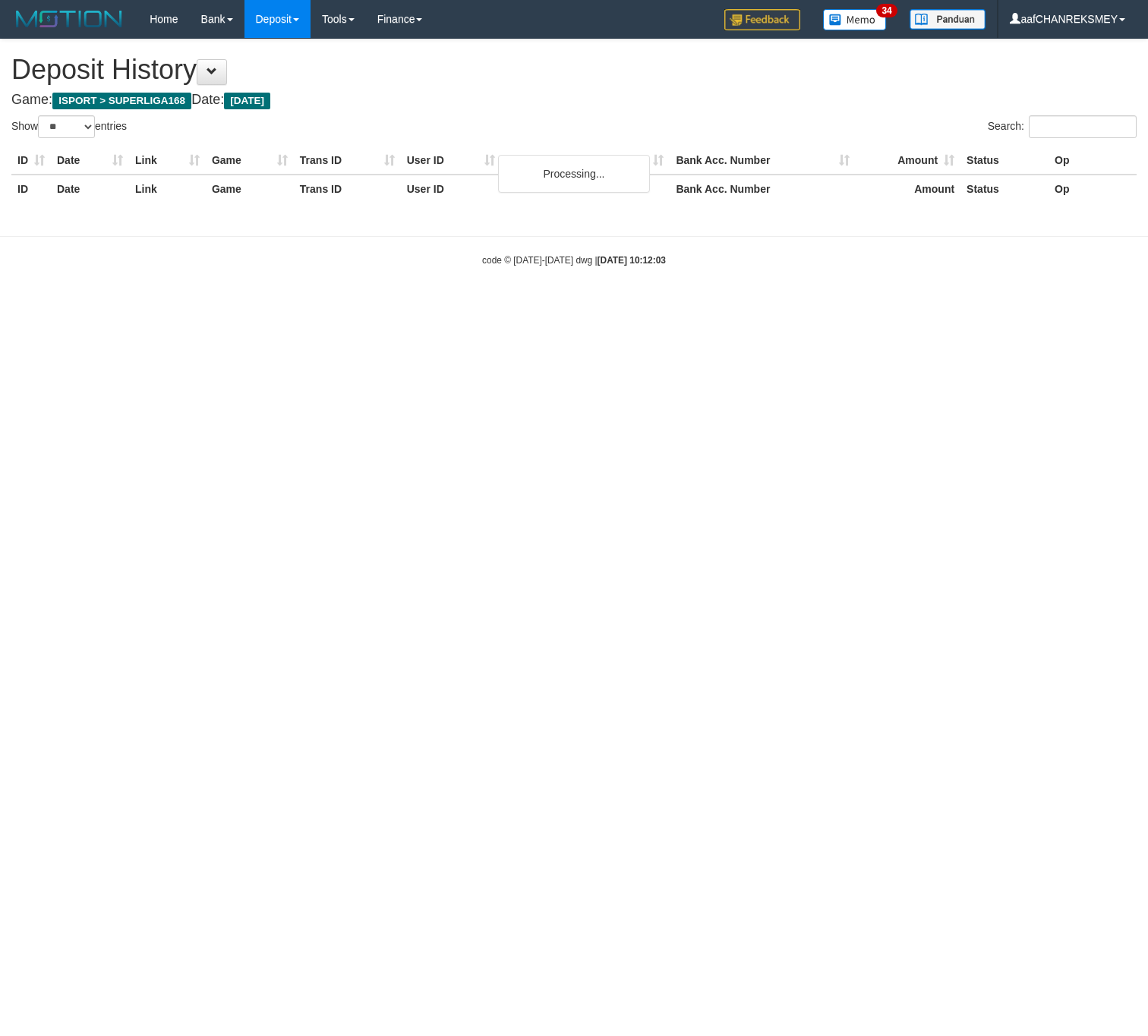 select on "**" 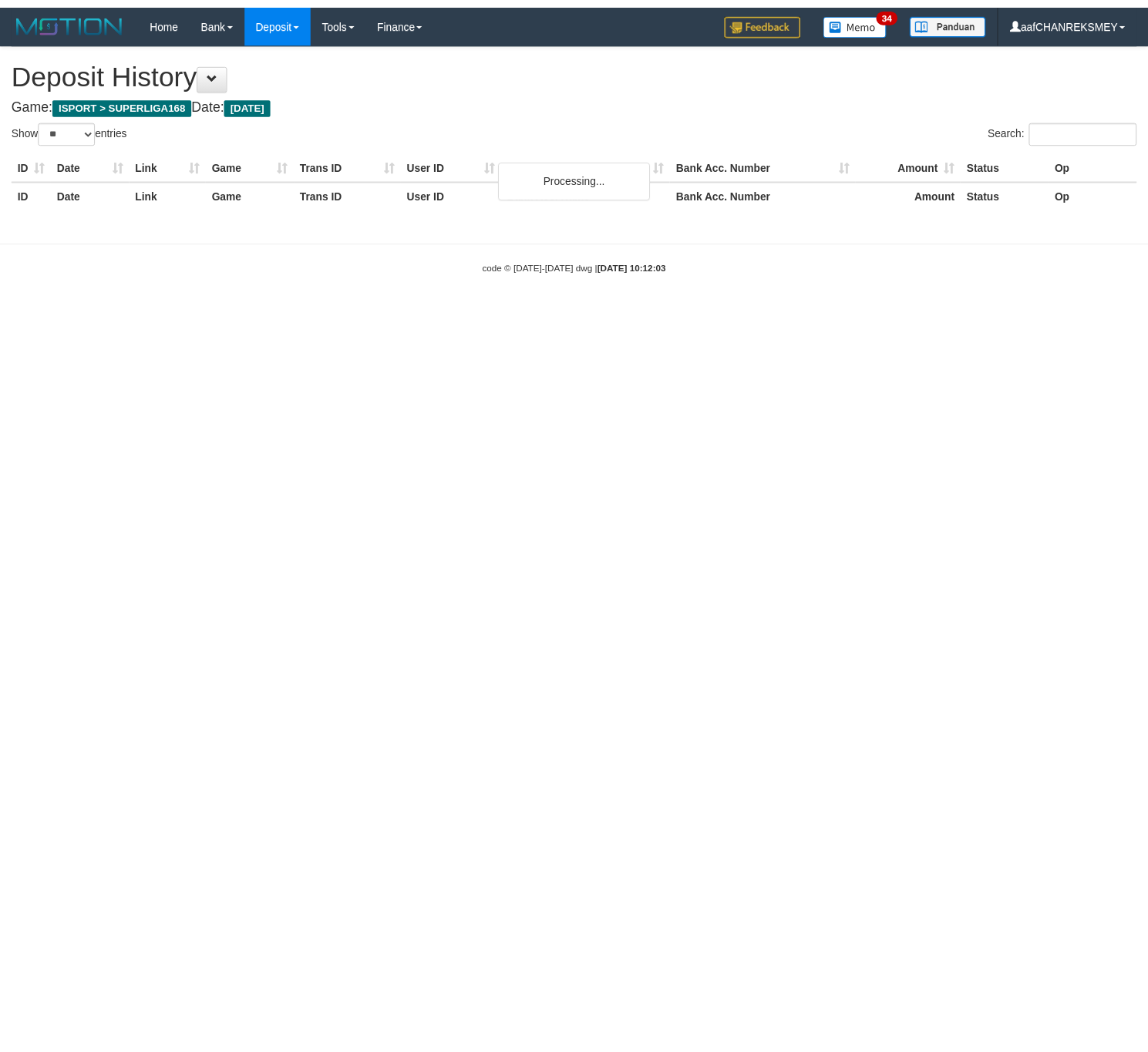 scroll, scrollTop: 0, scrollLeft: 0, axis: both 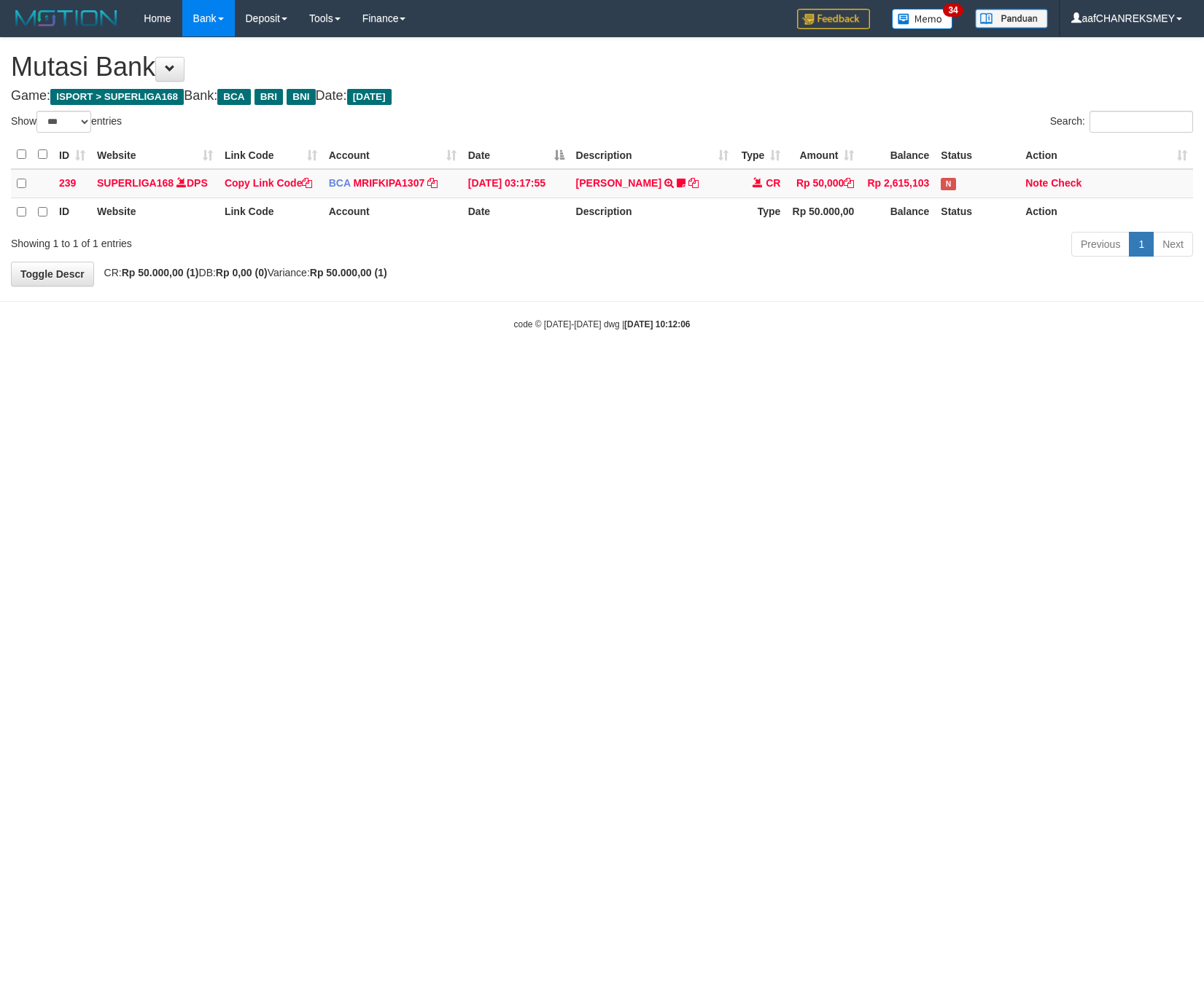 select on "***" 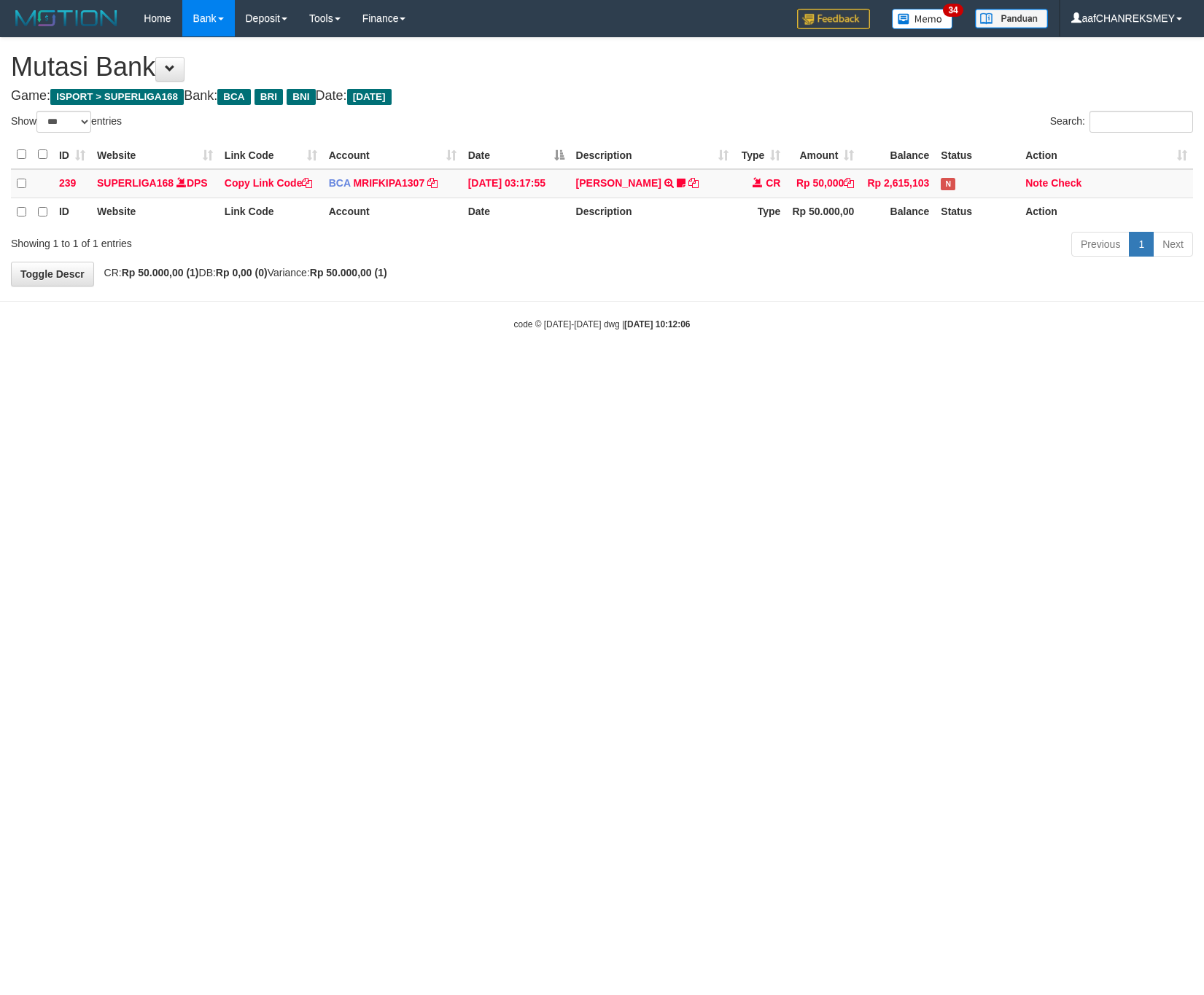 scroll, scrollTop: 0, scrollLeft: 0, axis: both 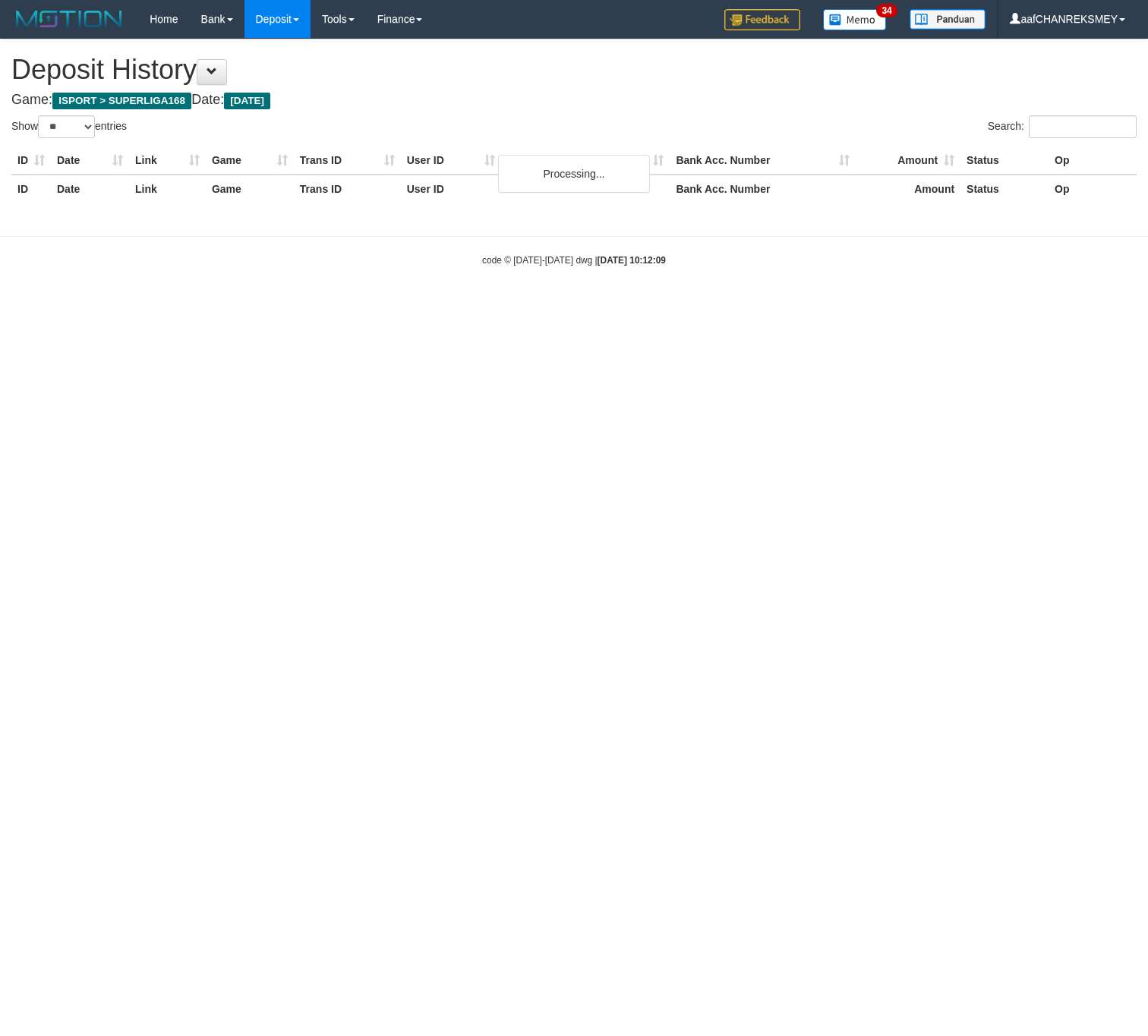select on "**" 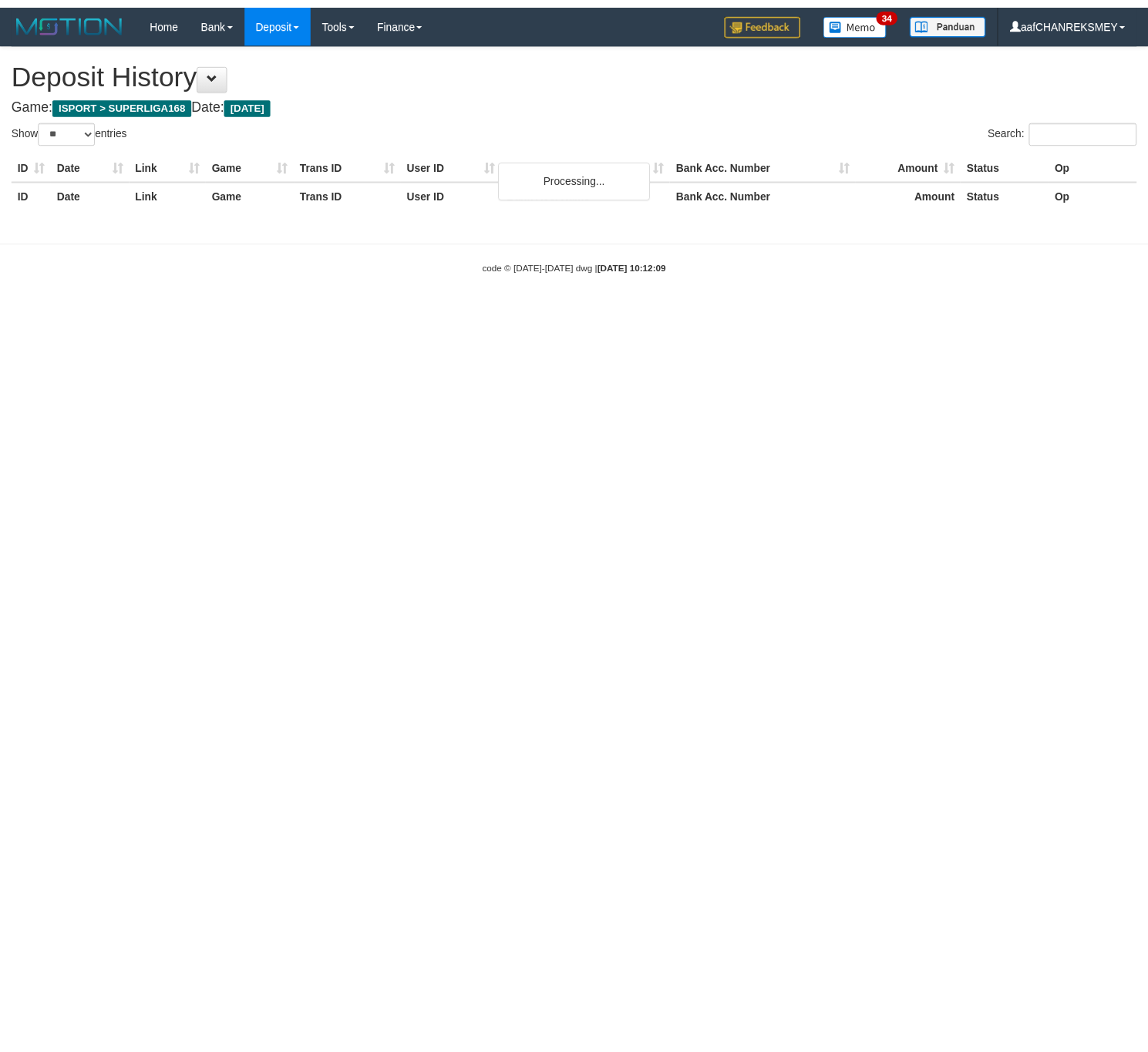 scroll, scrollTop: 0, scrollLeft: 0, axis: both 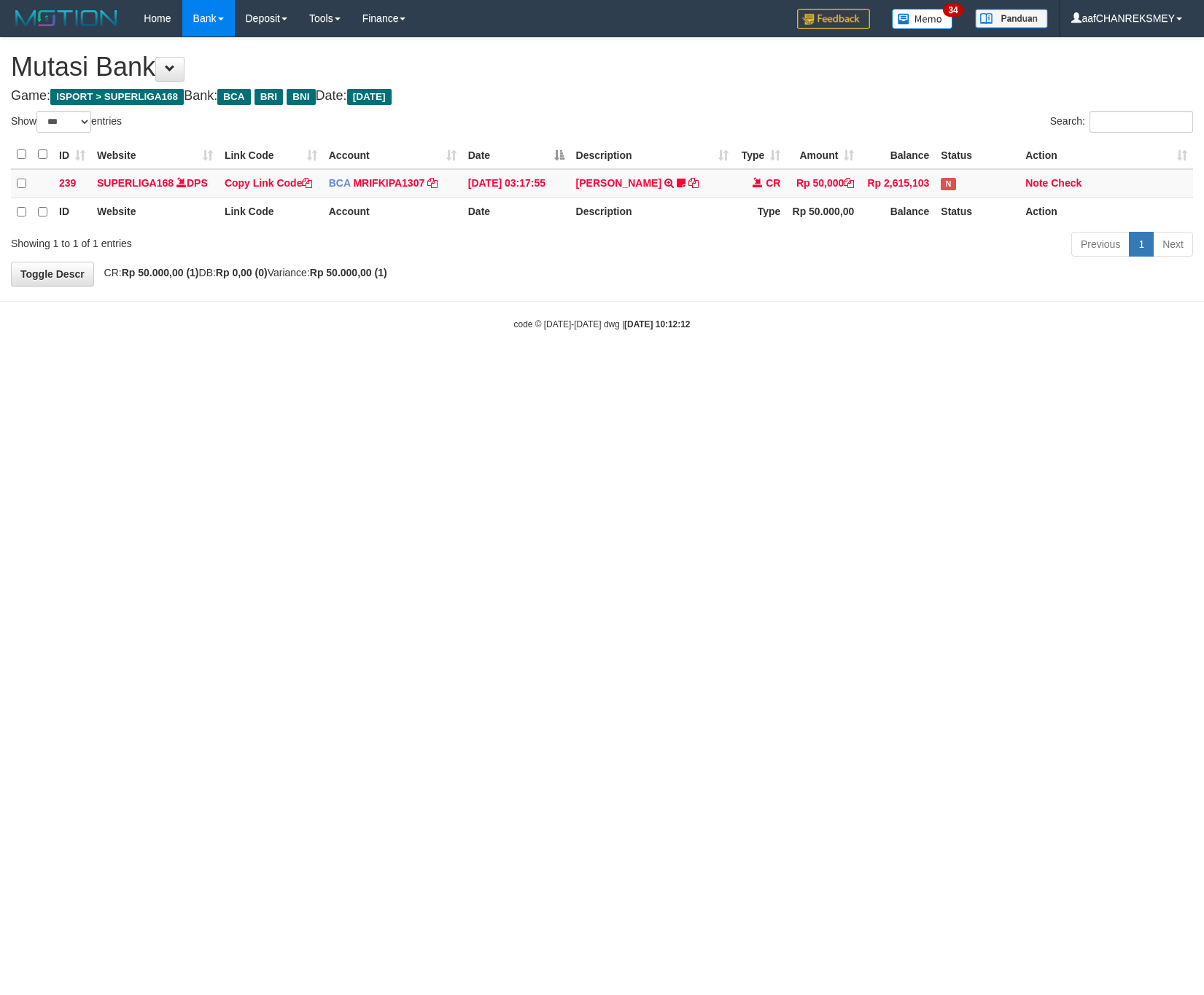 select on "***" 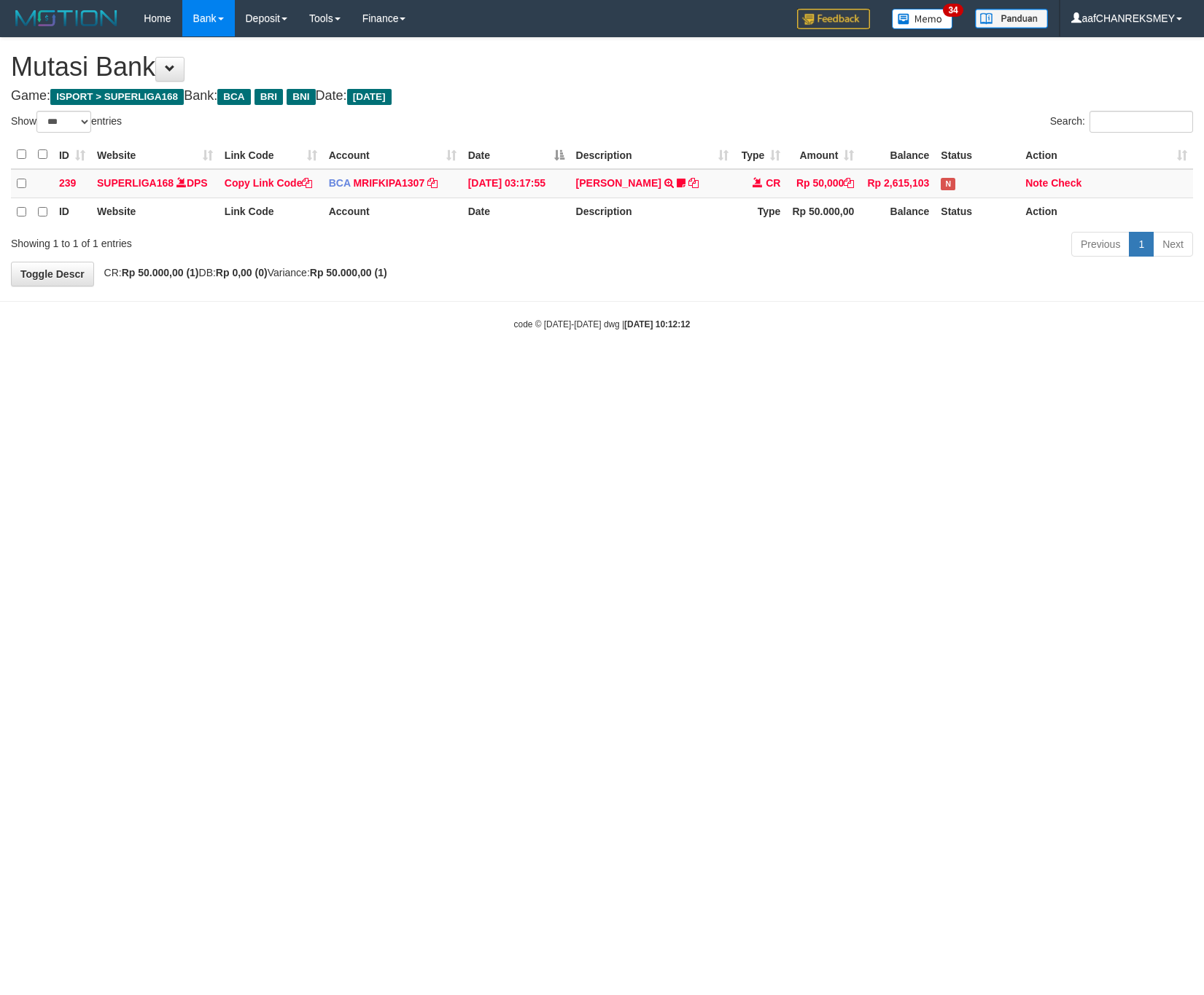 scroll, scrollTop: 0, scrollLeft: 0, axis: both 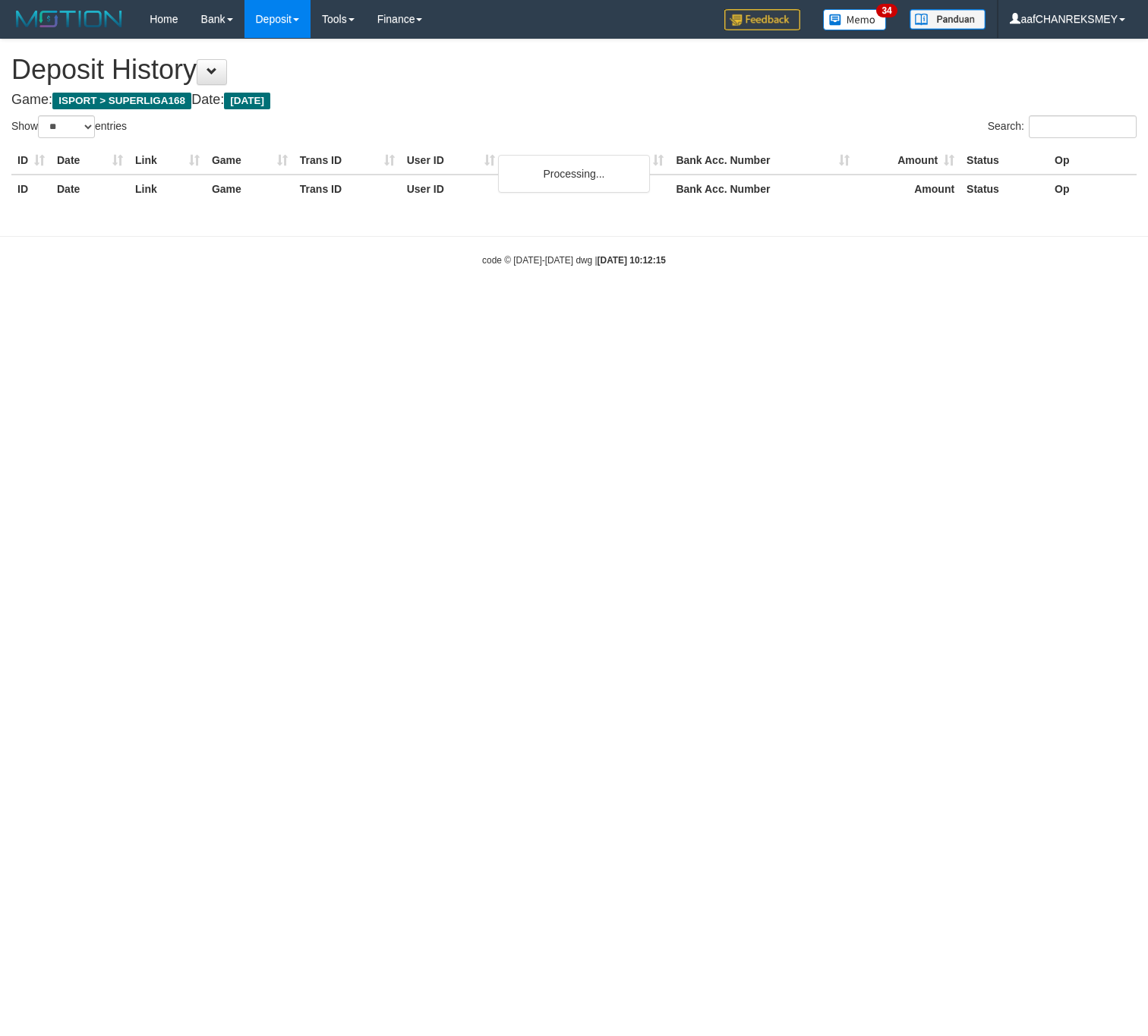select on "**" 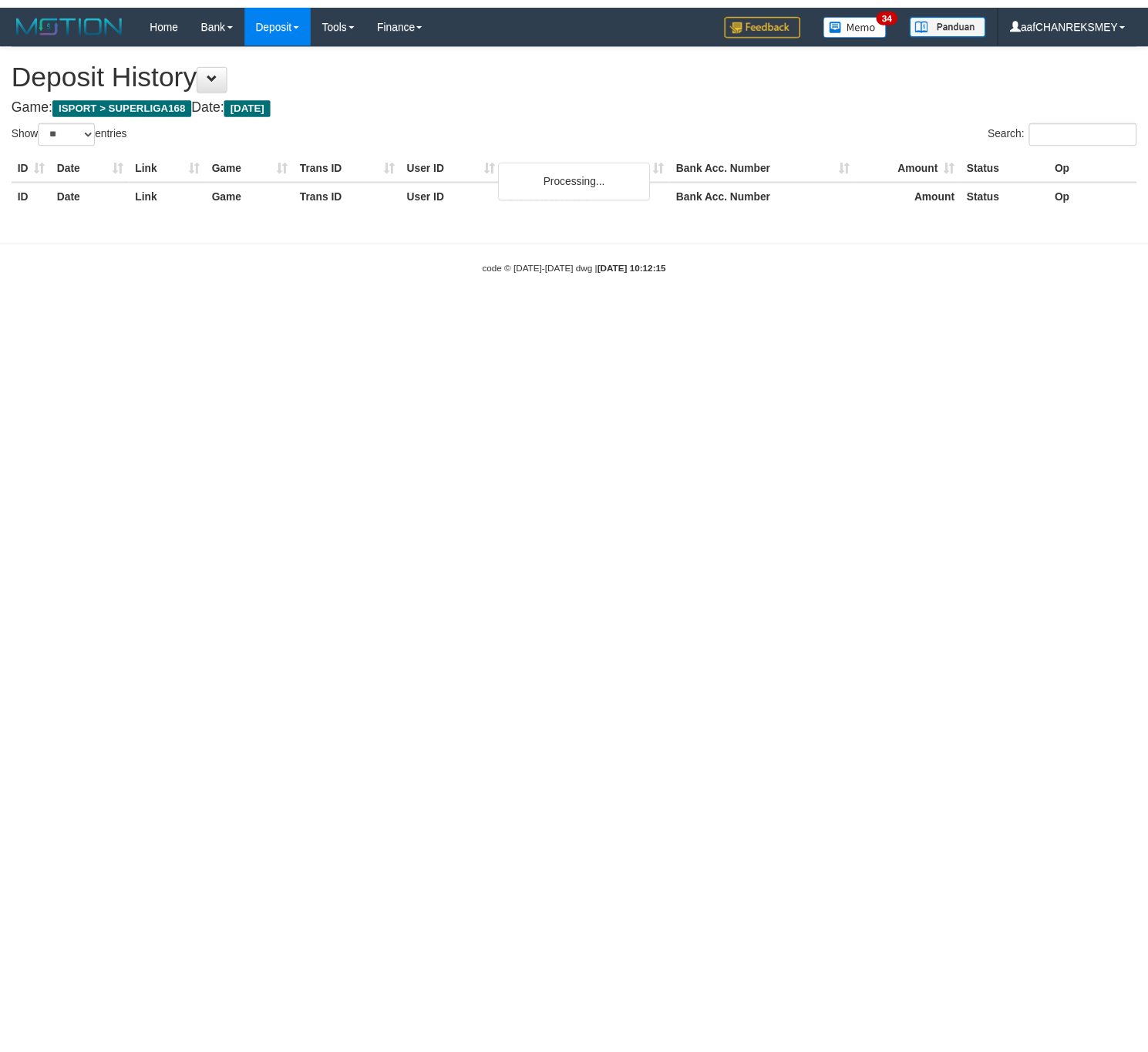 scroll, scrollTop: 0, scrollLeft: 0, axis: both 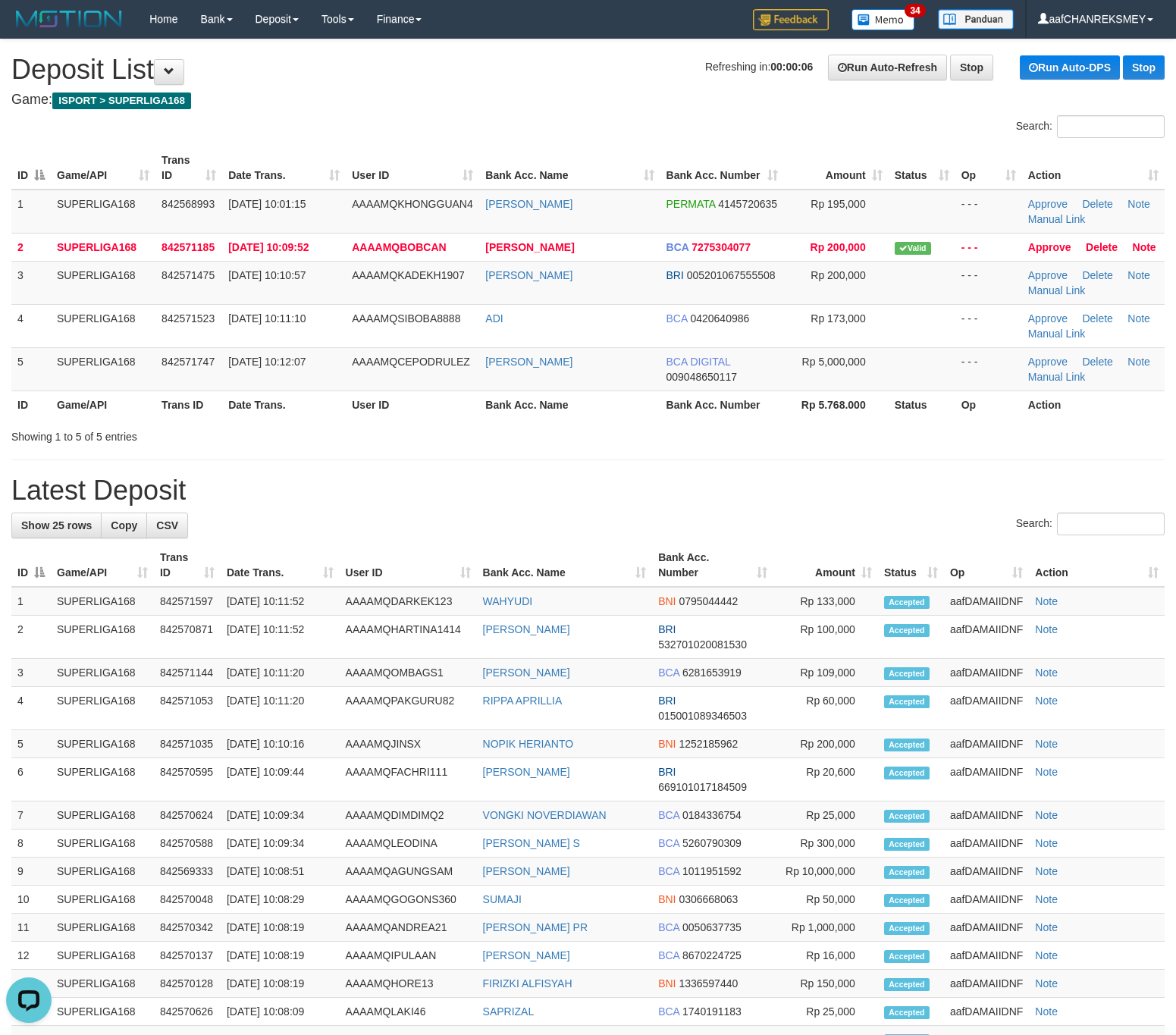 click on "**********" at bounding box center [588, 737] 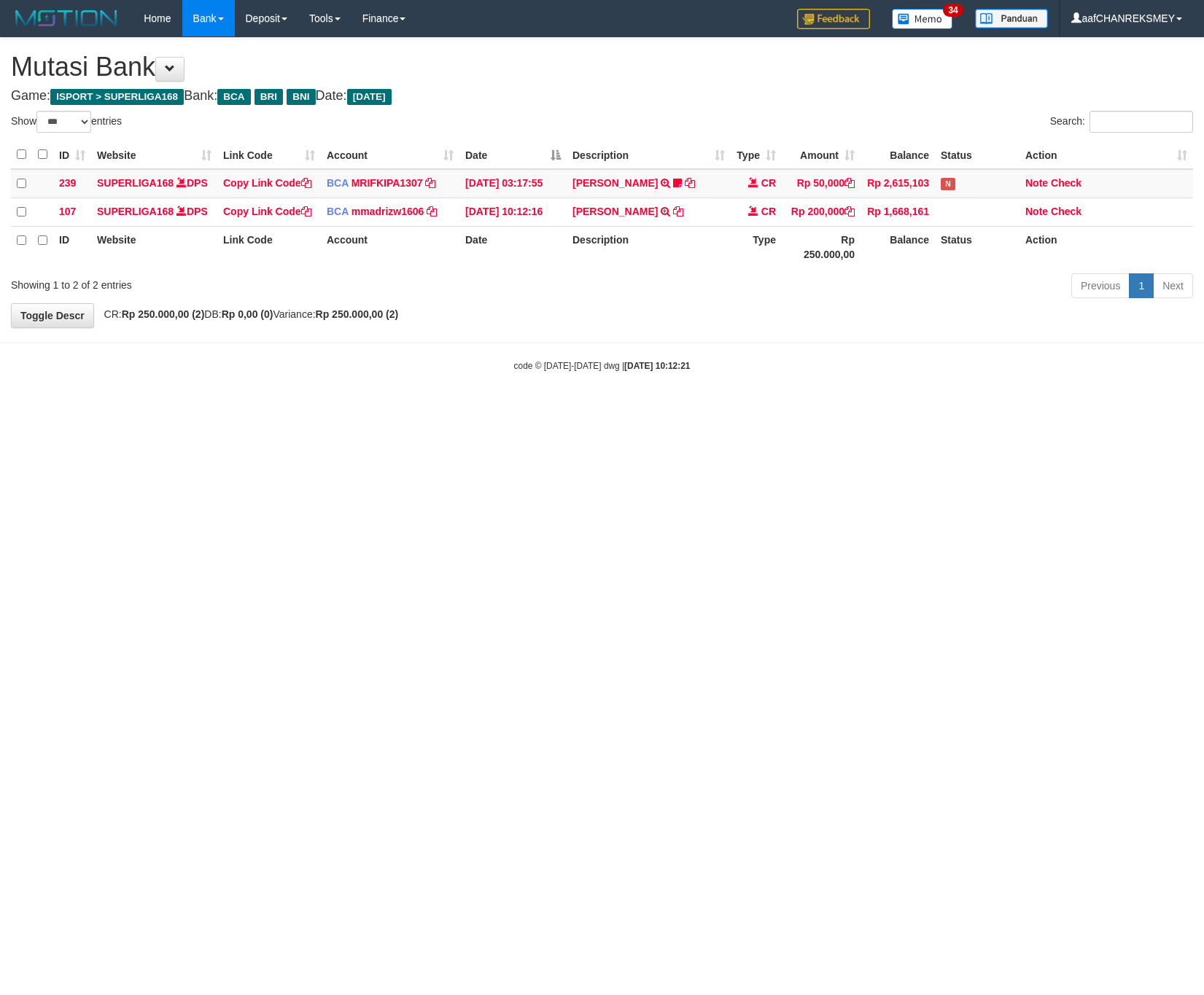 select on "***" 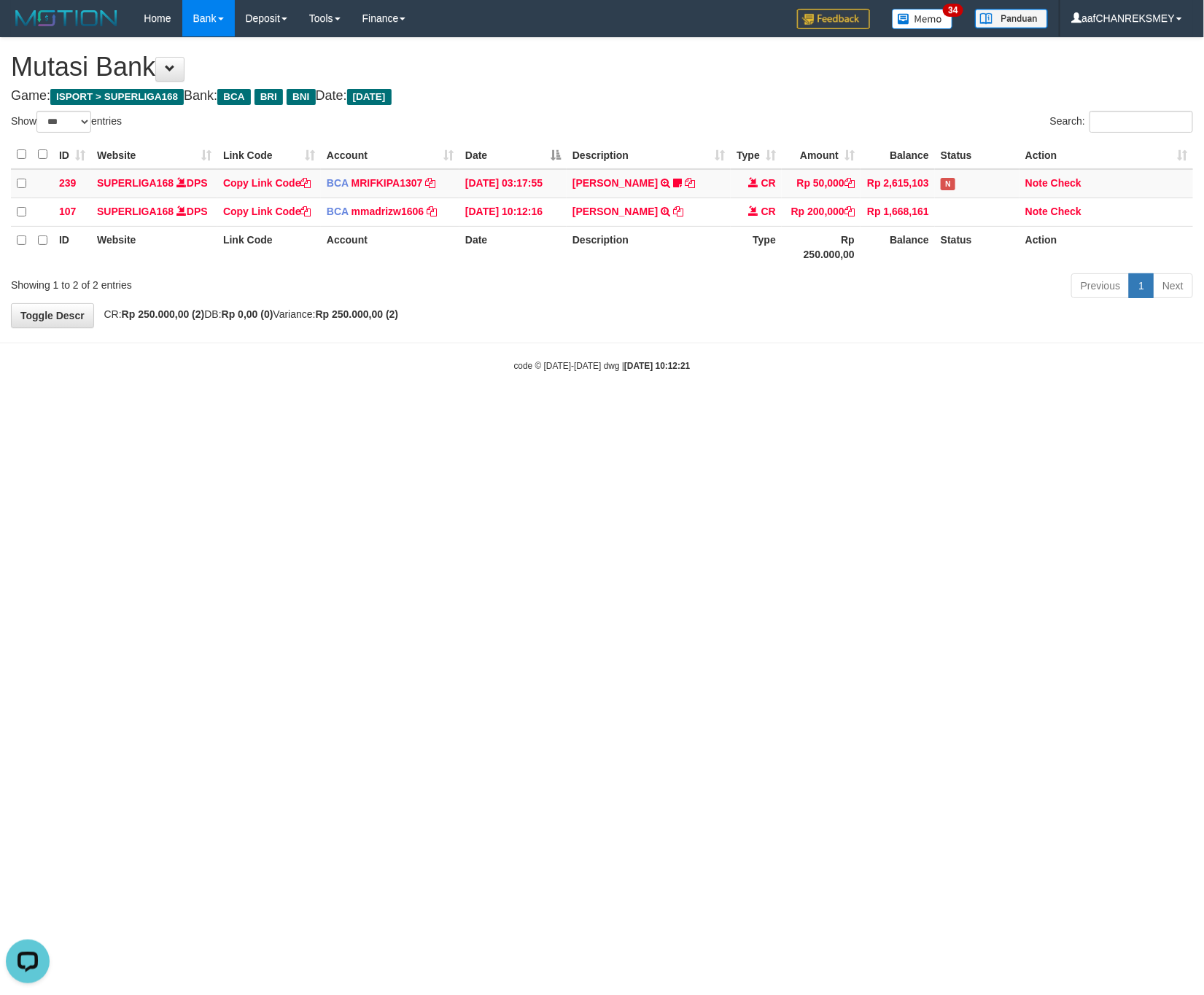 scroll, scrollTop: 0, scrollLeft: 0, axis: both 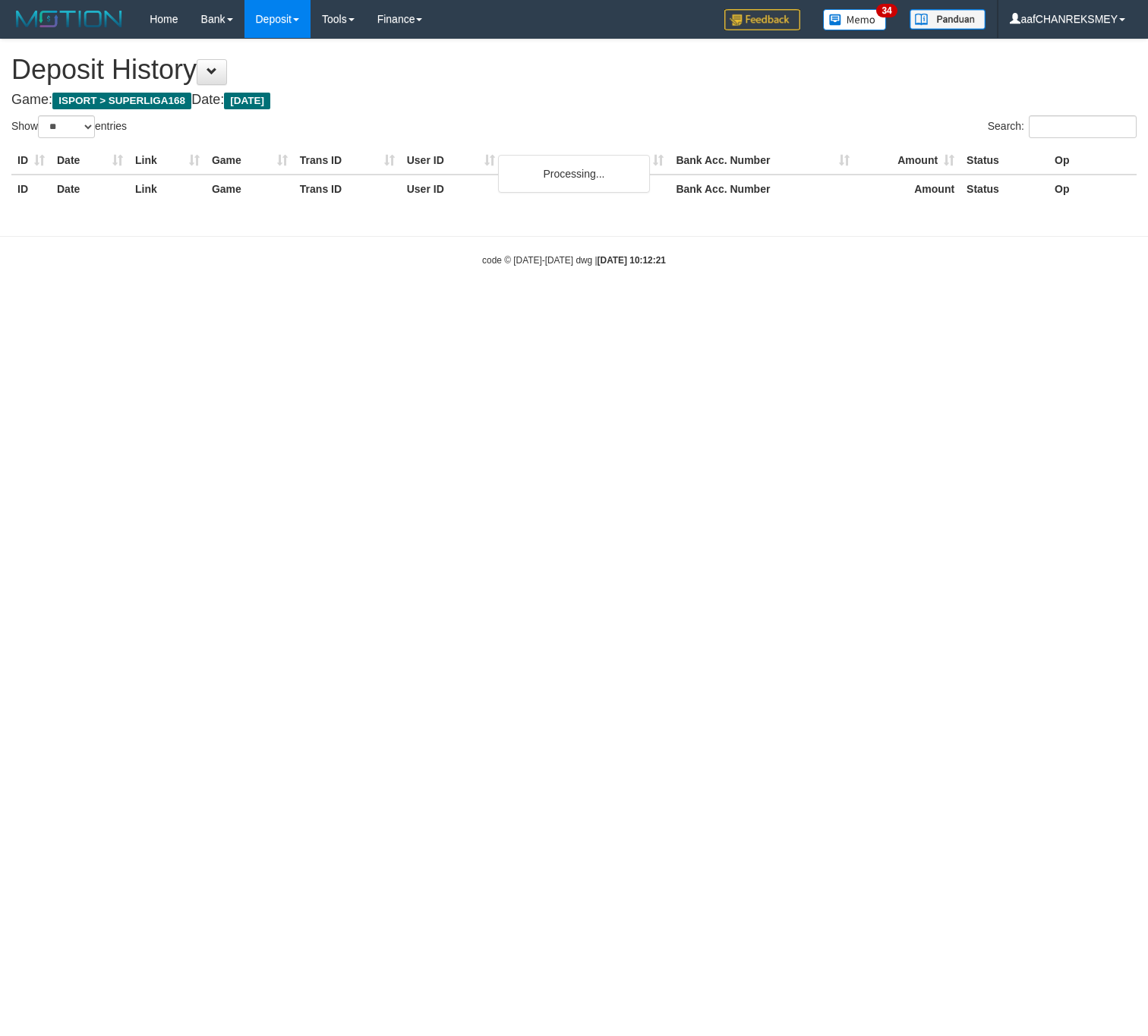 select on "**" 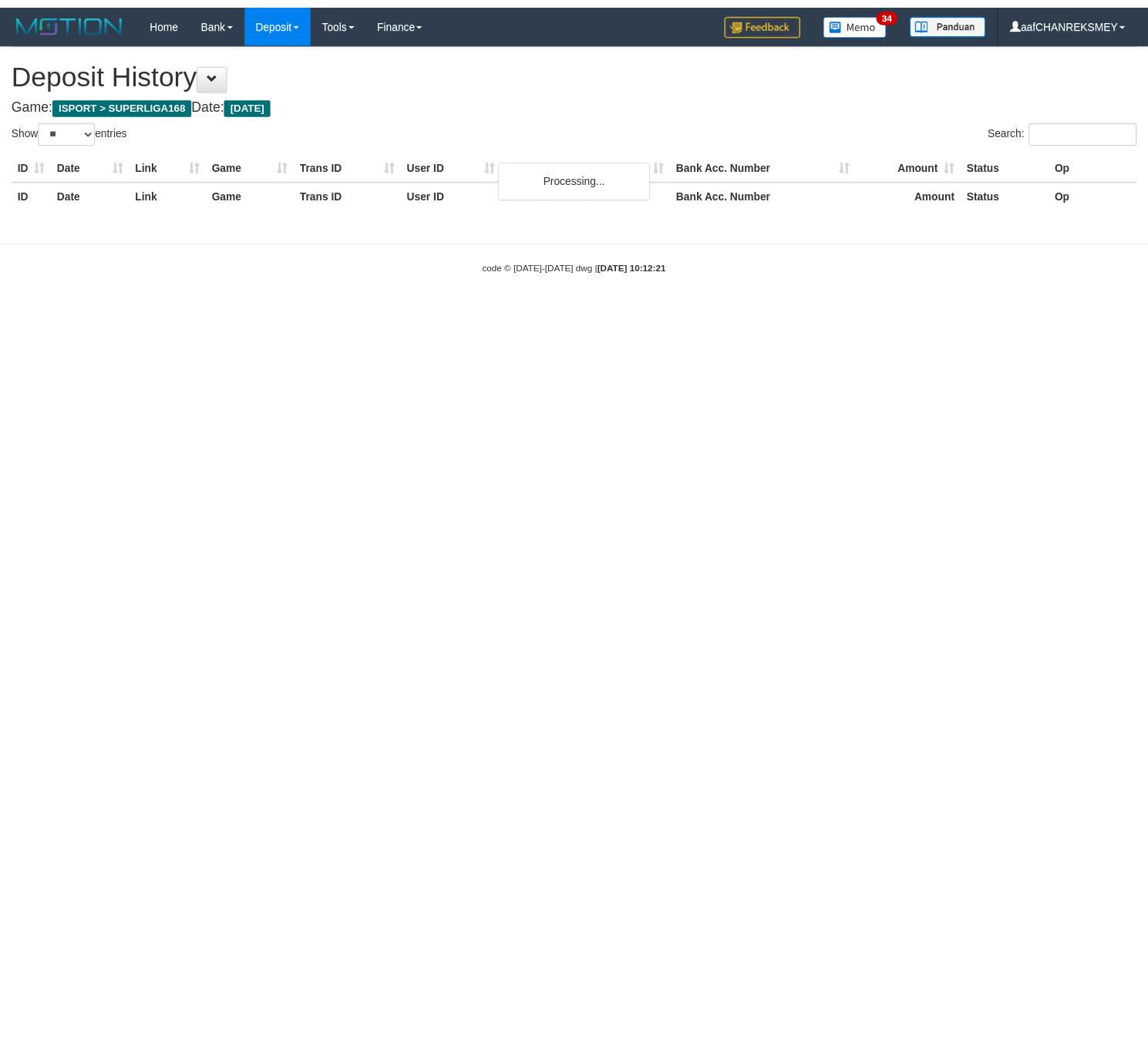 scroll, scrollTop: 0, scrollLeft: 0, axis: both 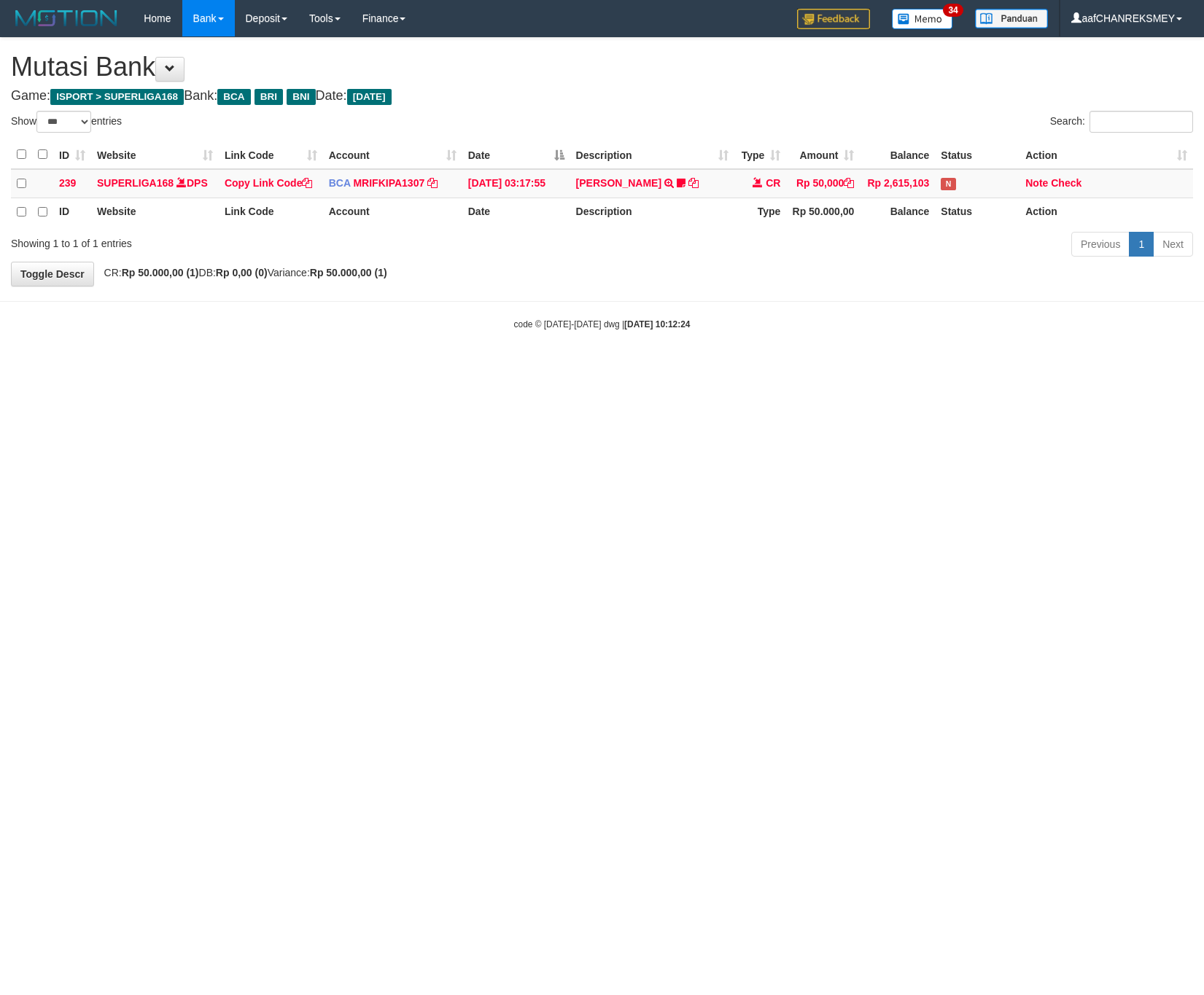 select on "***" 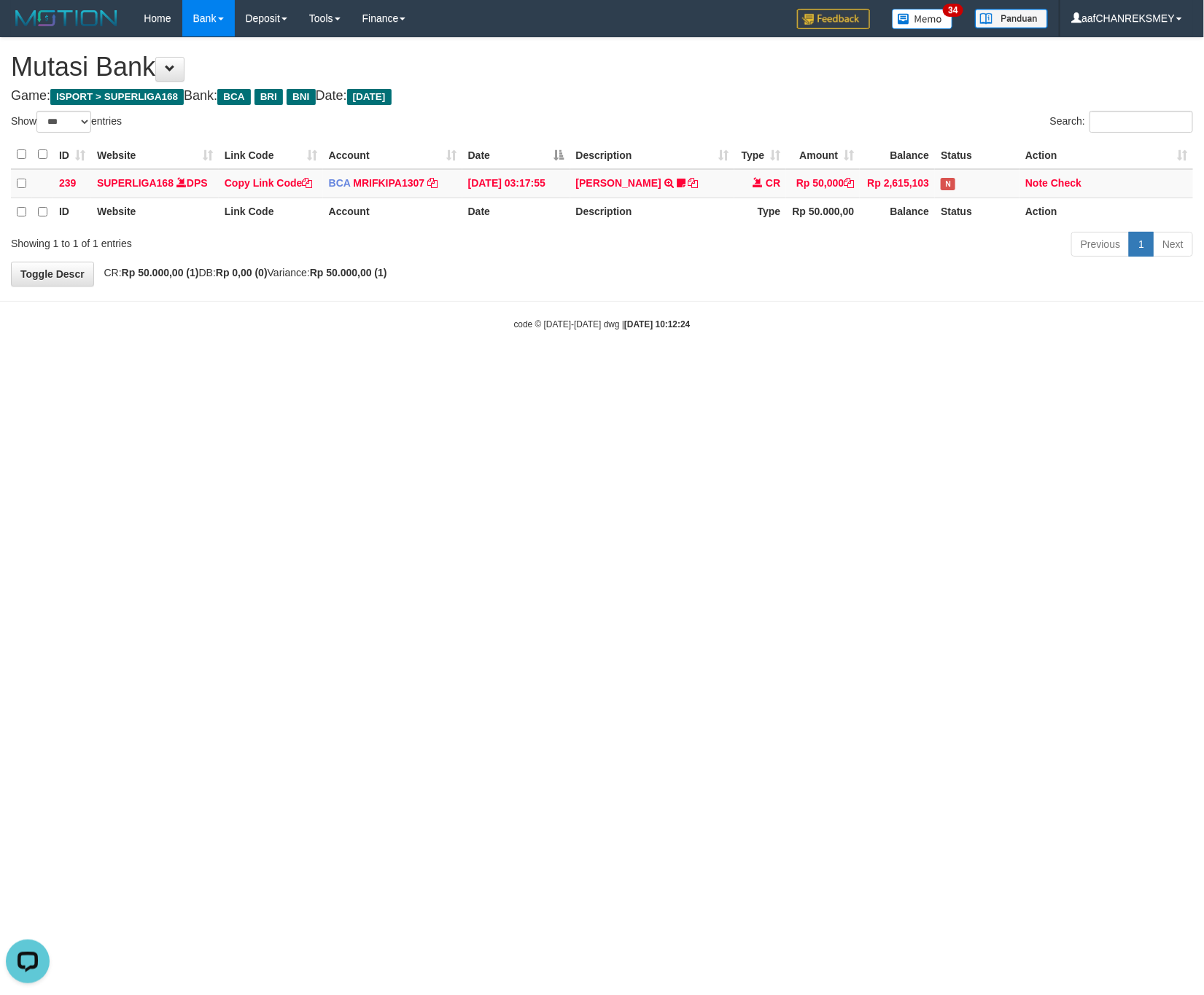scroll, scrollTop: 0, scrollLeft: 0, axis: both 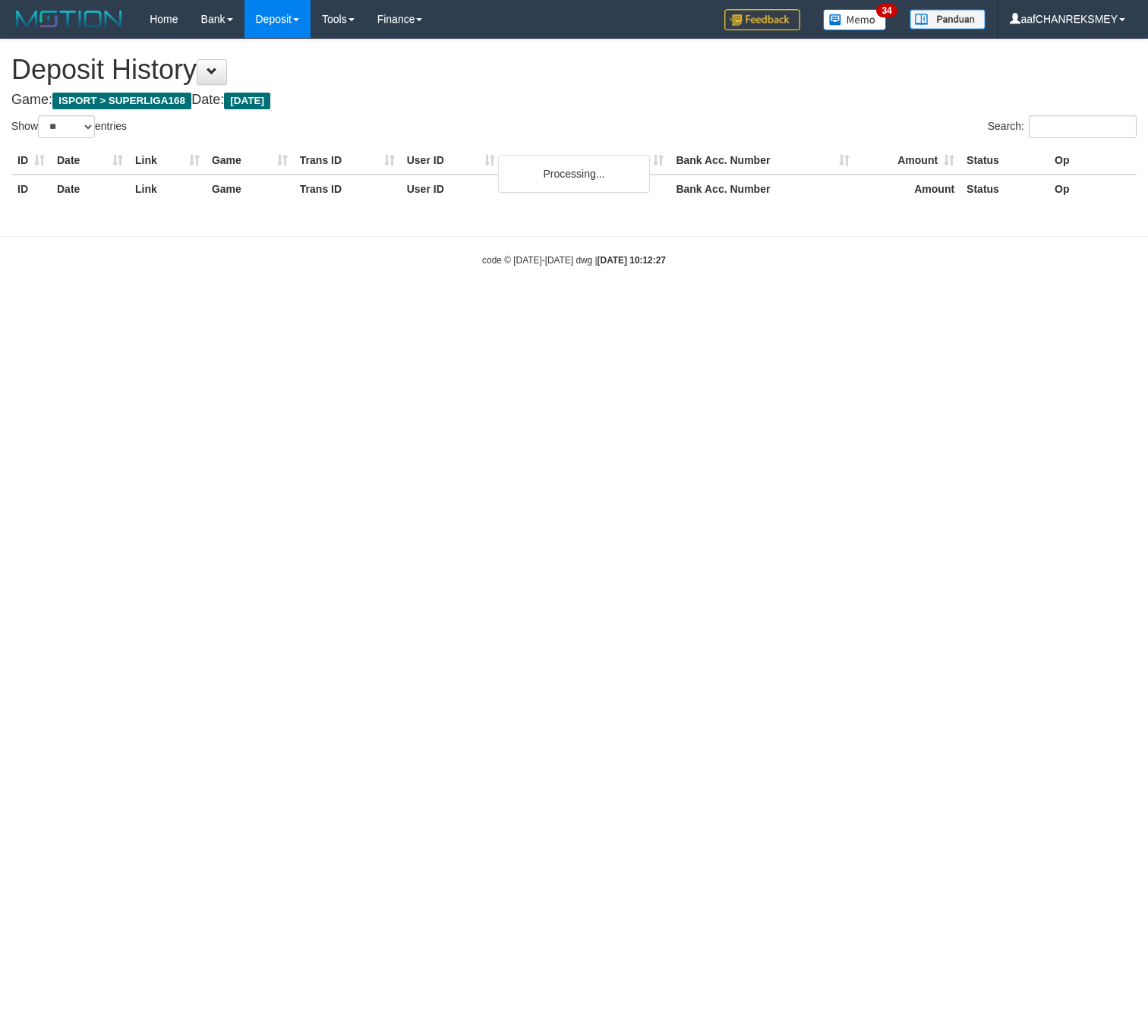 select on "**" 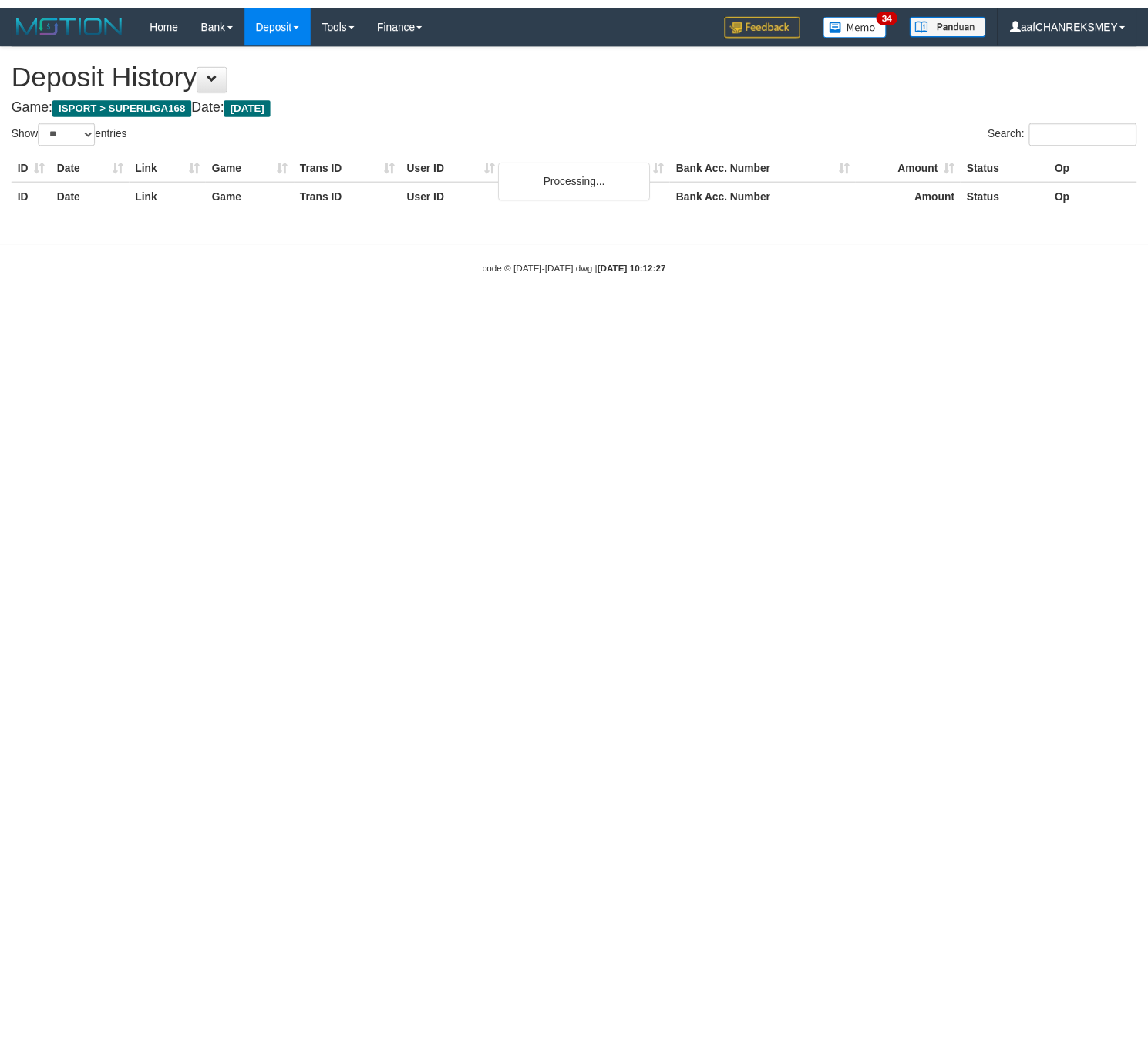 scroll, scrollTop: 0, scrollLeft: 0, axis: both 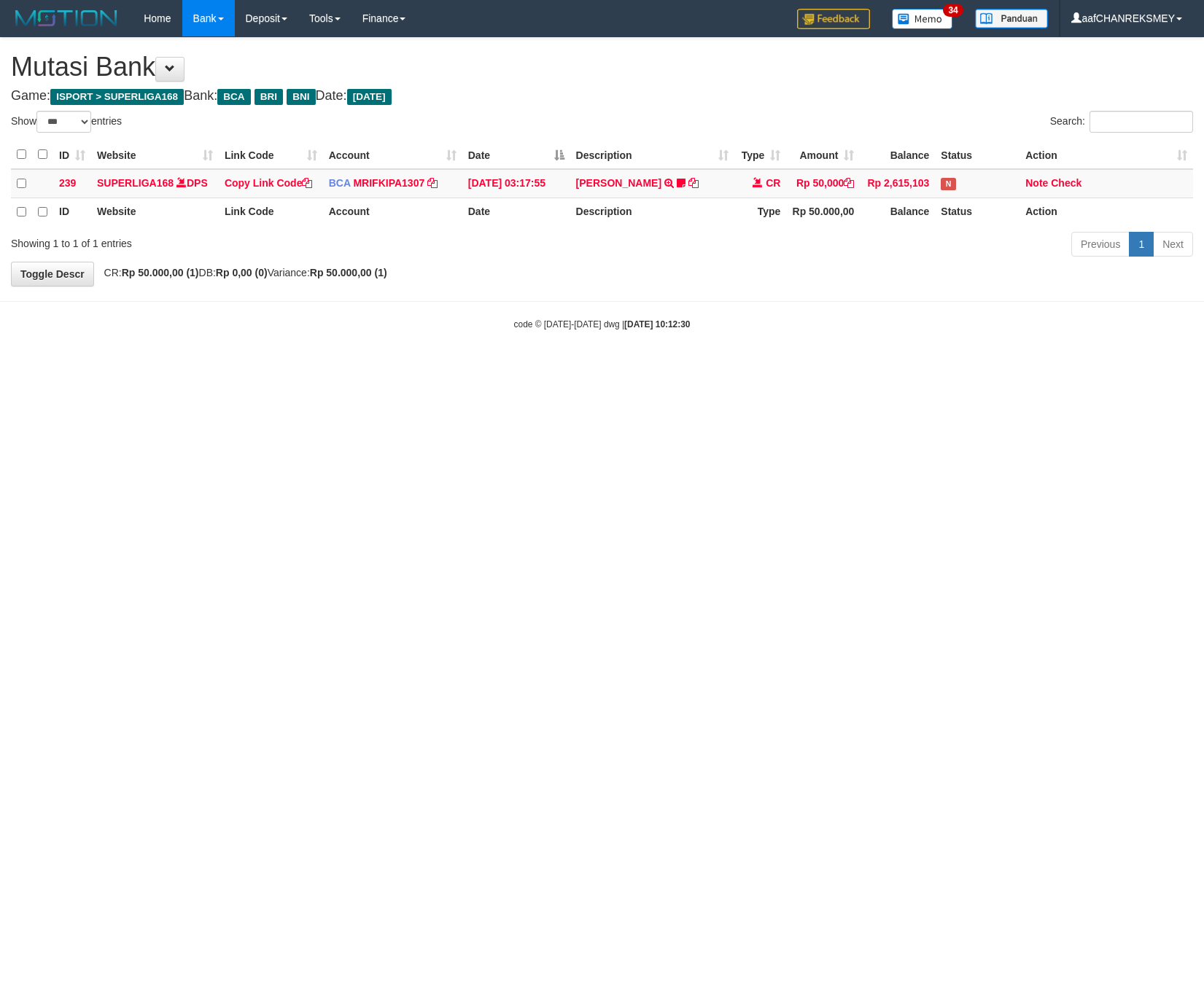select on "***" 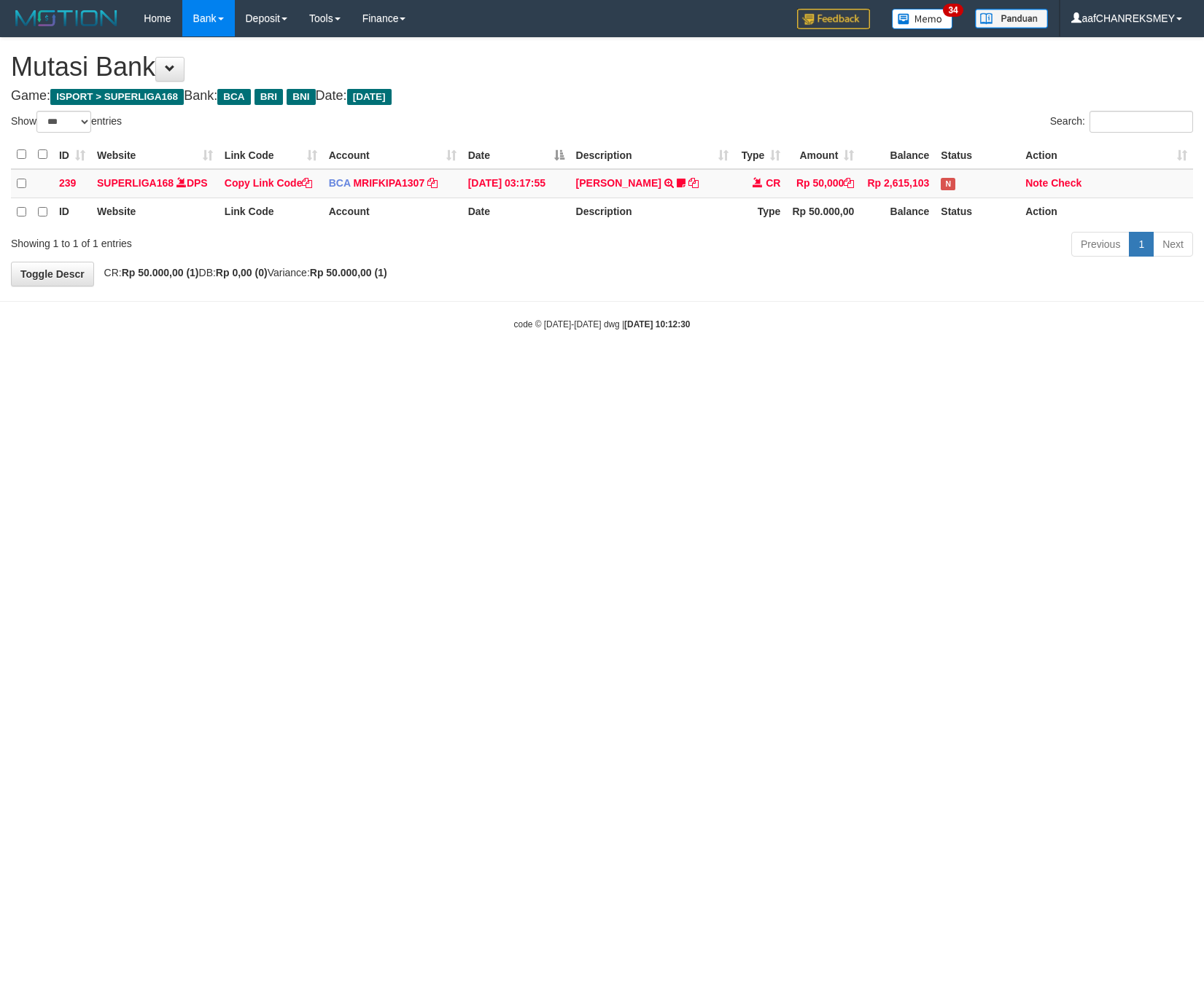 scroll, scrollTop: 0, scrollLeft: 0, axis: both 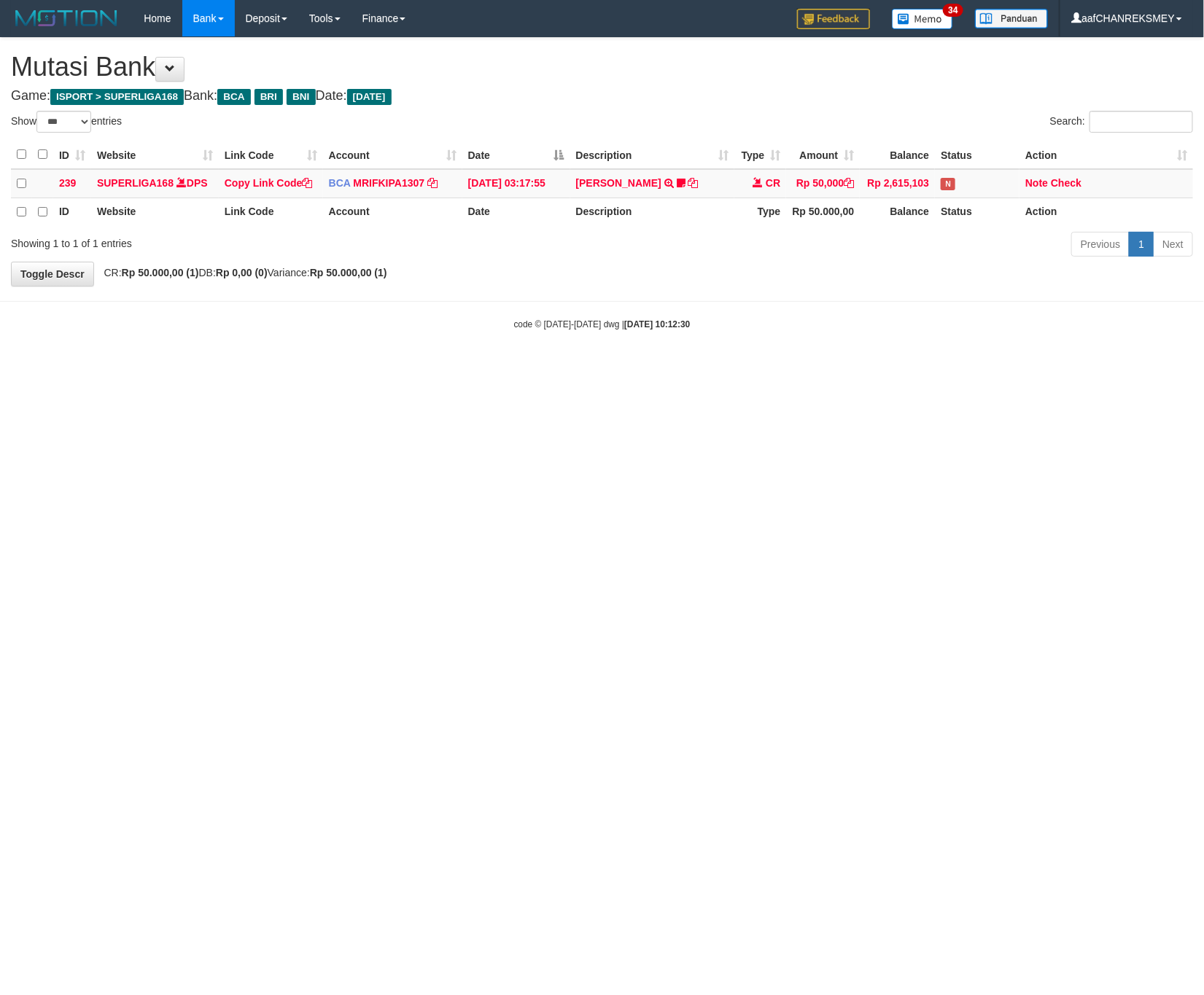 click on "Toggle navigation
Home
Bank
Account List
Load
By Website
Group
[ISPORT]													SUPERLIGA168
By Load Group (DPS)" at bounding box center (602, 184) 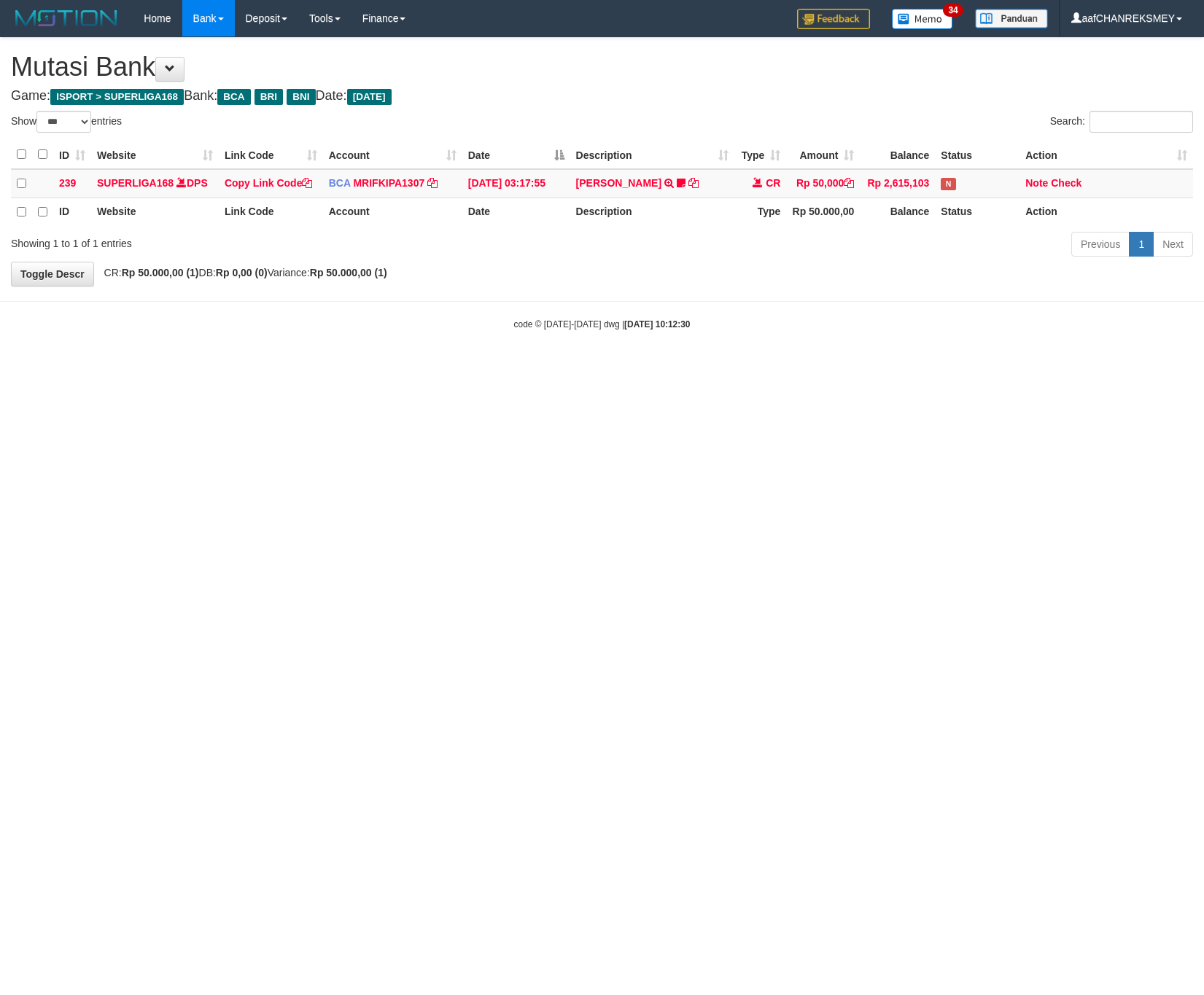 select on "***" 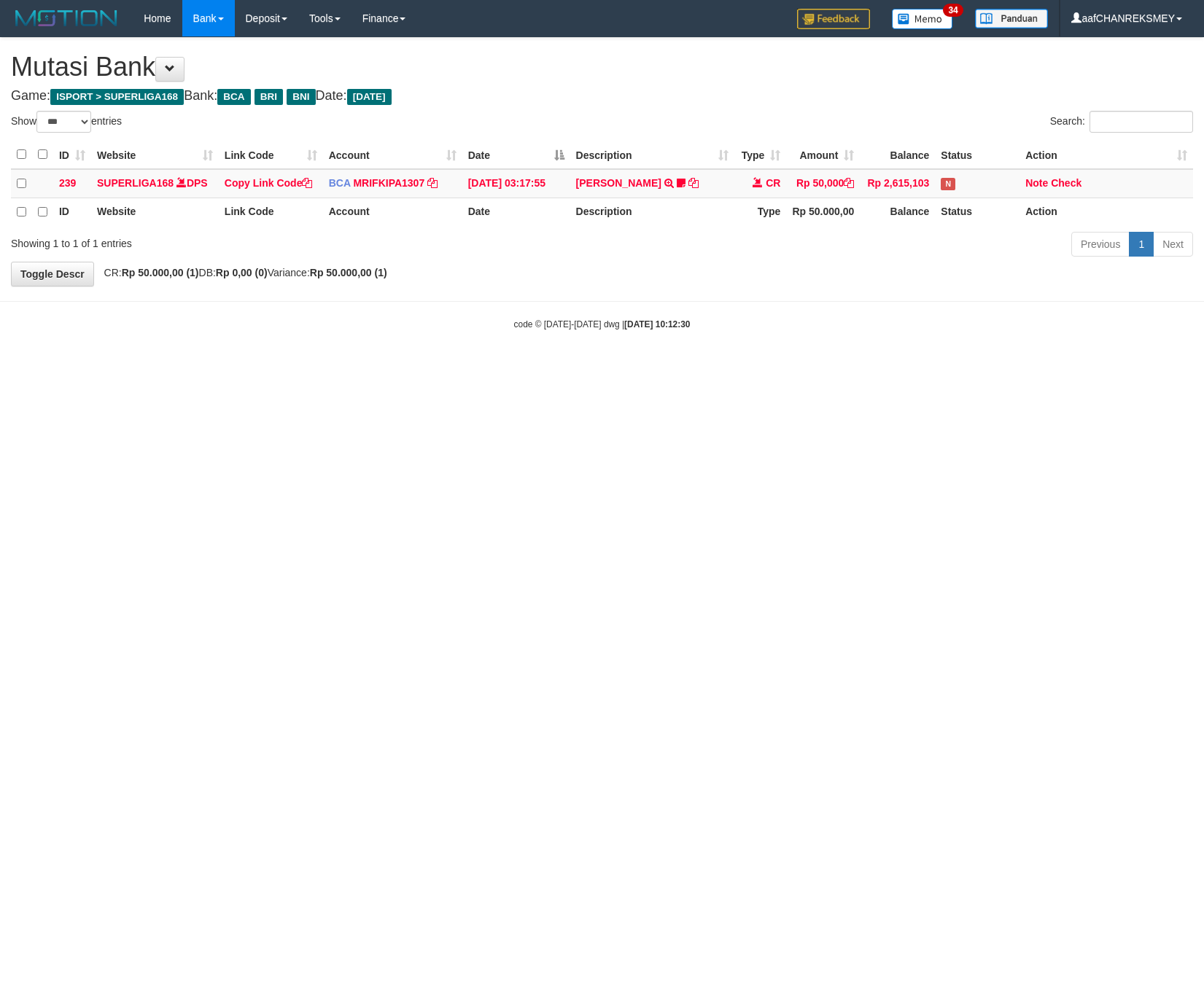 scroll, scrollTop: 0, scrollLeft: 0, axis: both 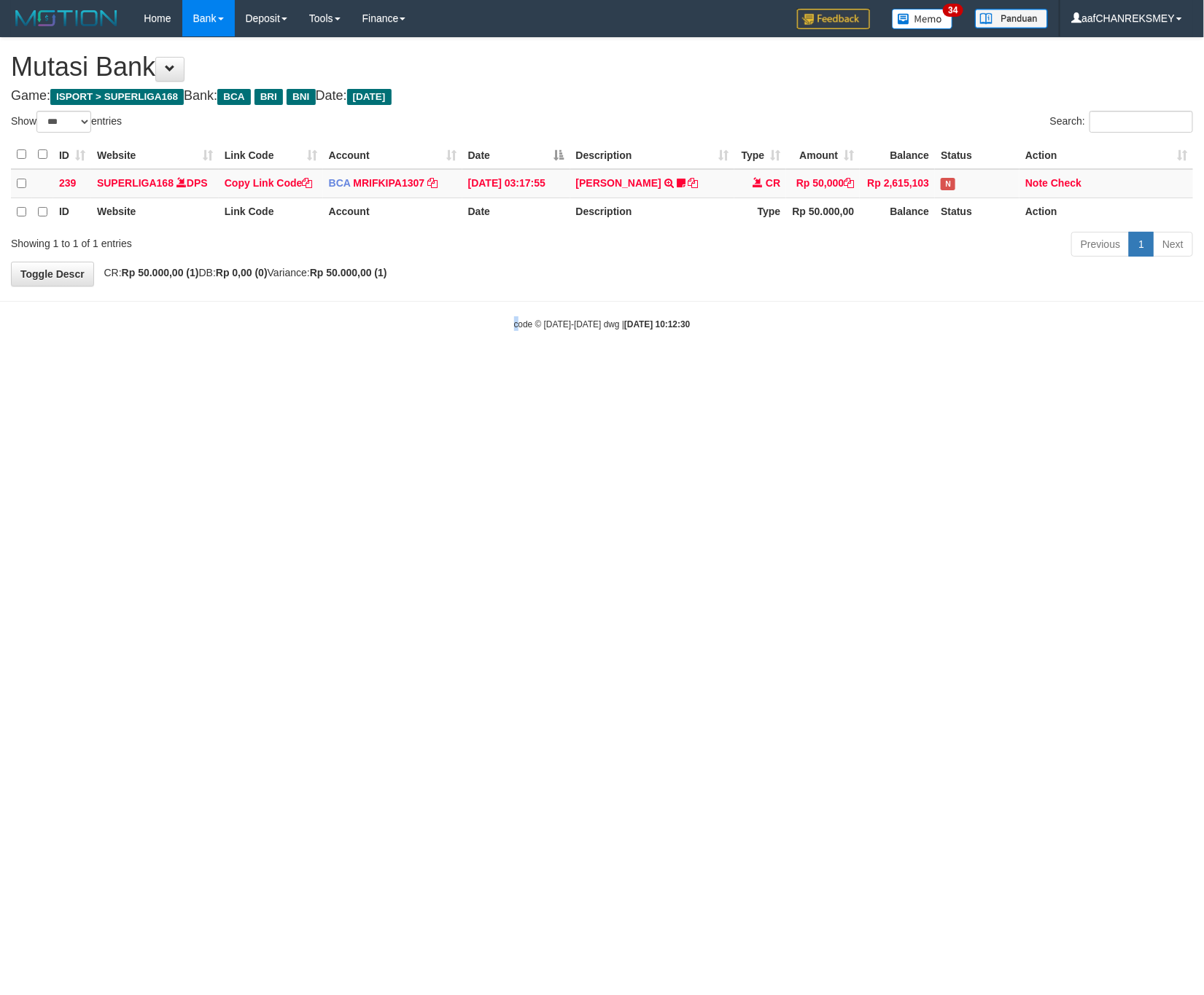 click on "Toggle navigation
Home
Bank
Account List
Load
By Website
Group
[ISPORT]													SUPERLIGA168
By Load Group (DPS)" at bounding box center (602, 184) 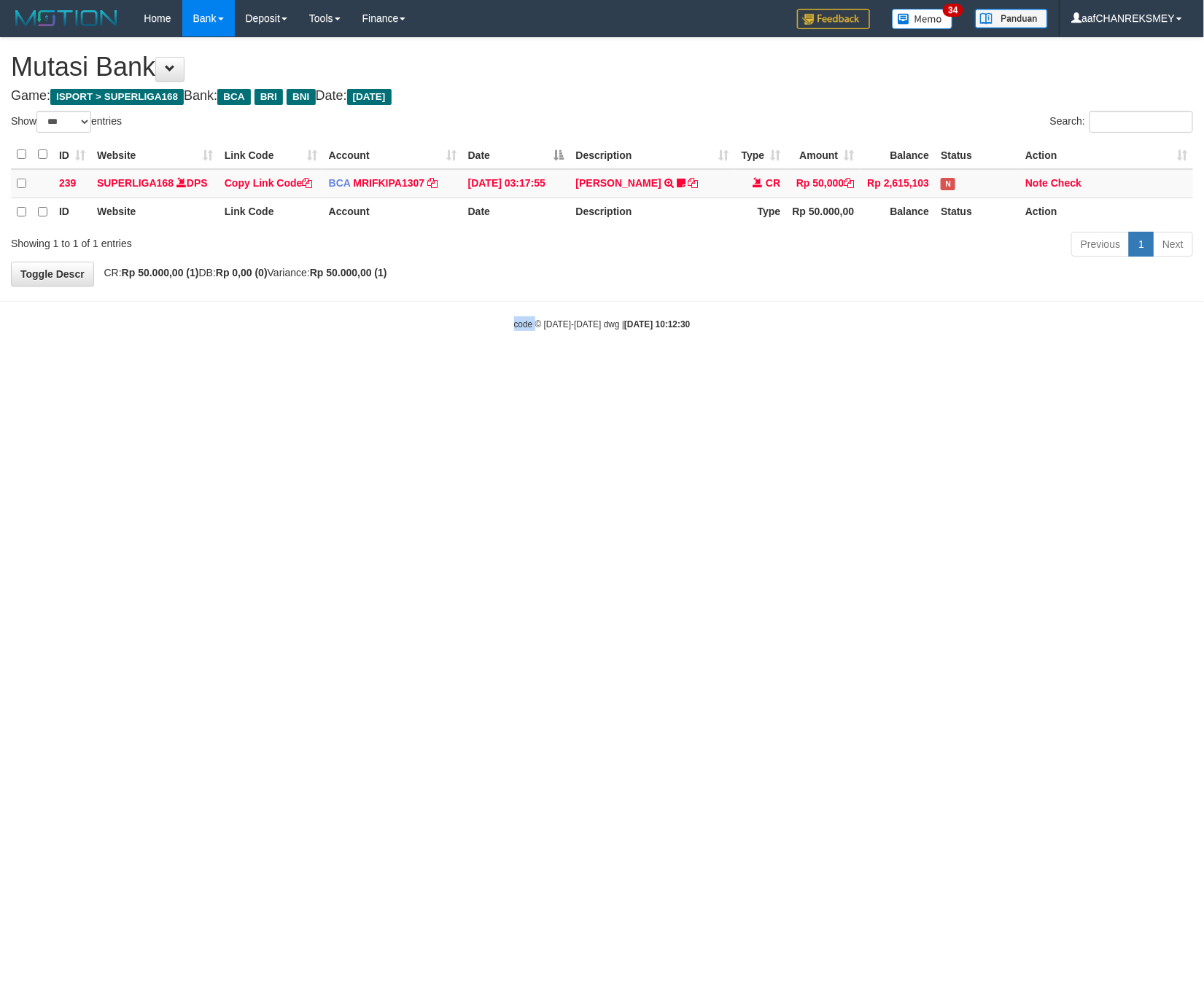 click on "Toggle navigation
Home
Bank
Account List
Load
By Website
Group
[ISPORT]													SUPERLIGA168
By Load Group (DPS)" at bounding box center [602, 184] 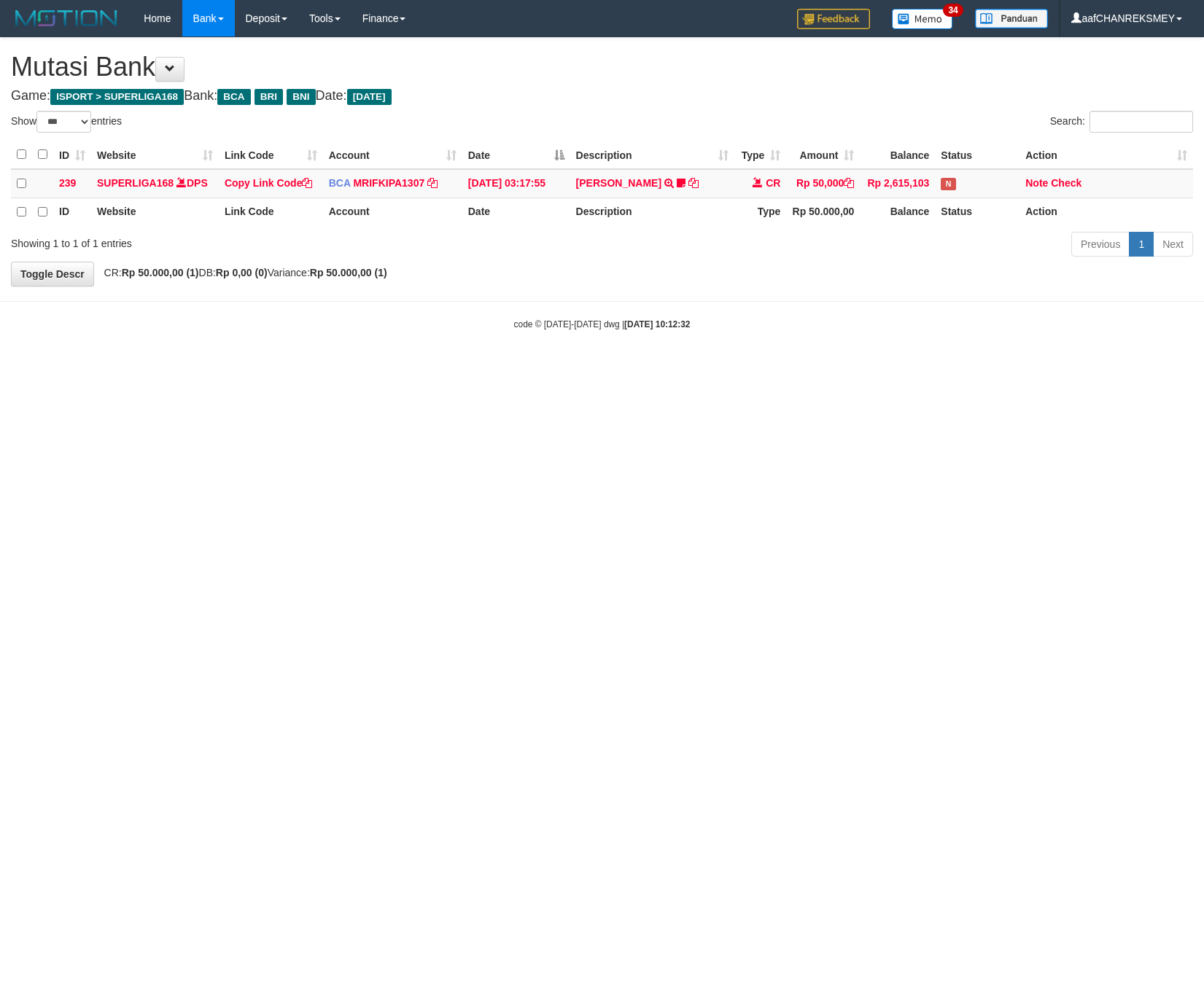 select on "***" 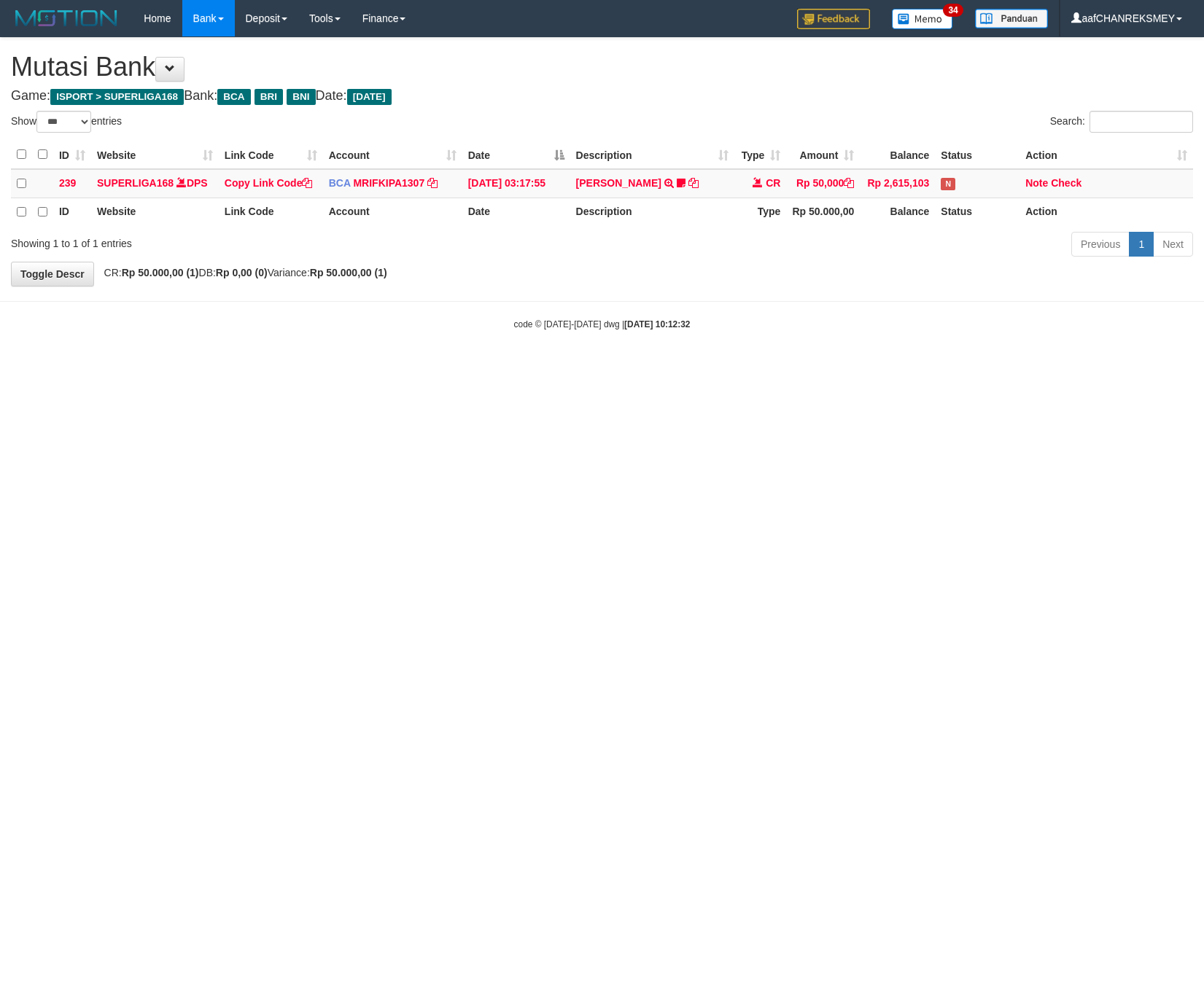 scroll, scrollTop: 0, scrollLeft: 0, axis: both 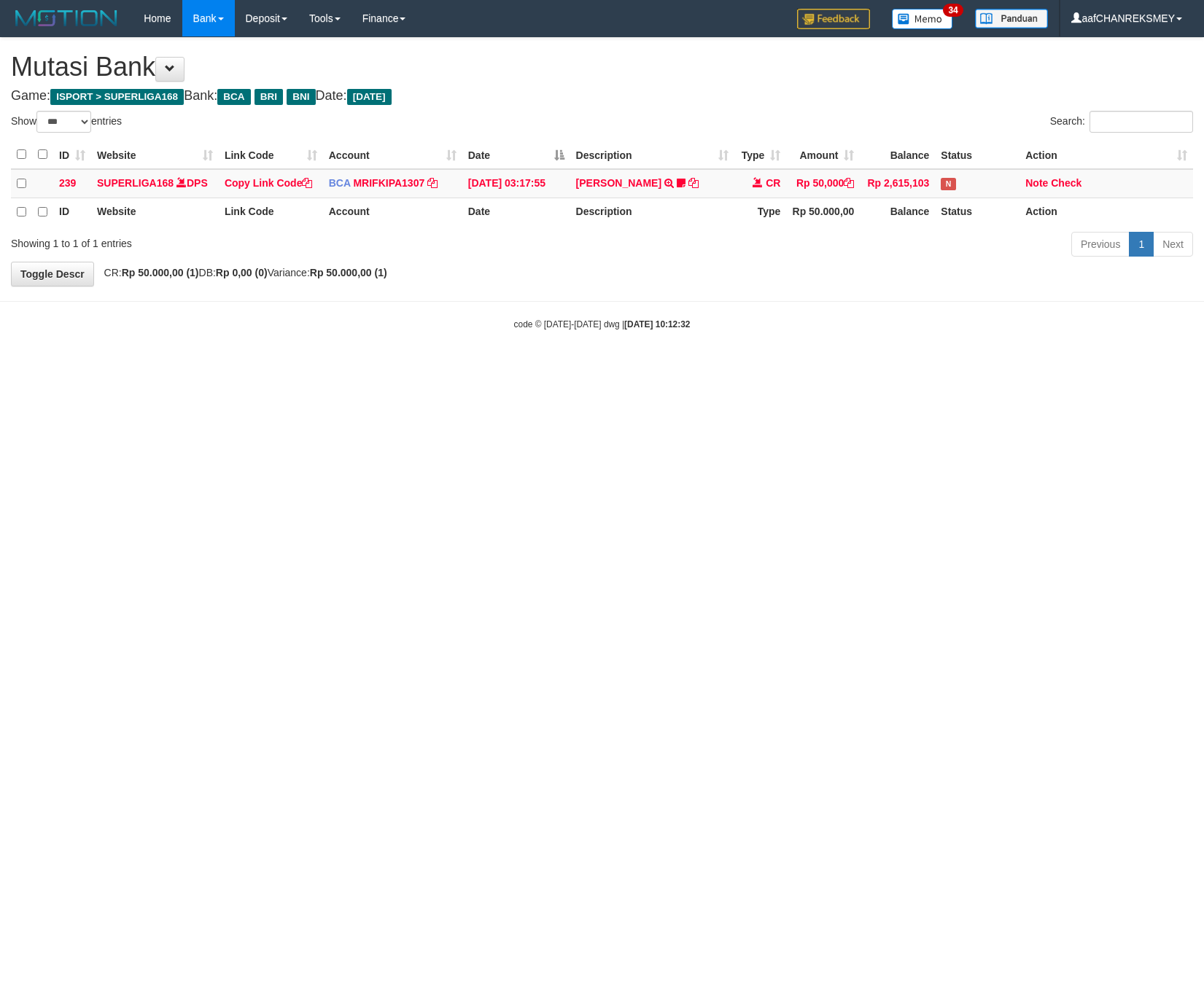 select on "***" 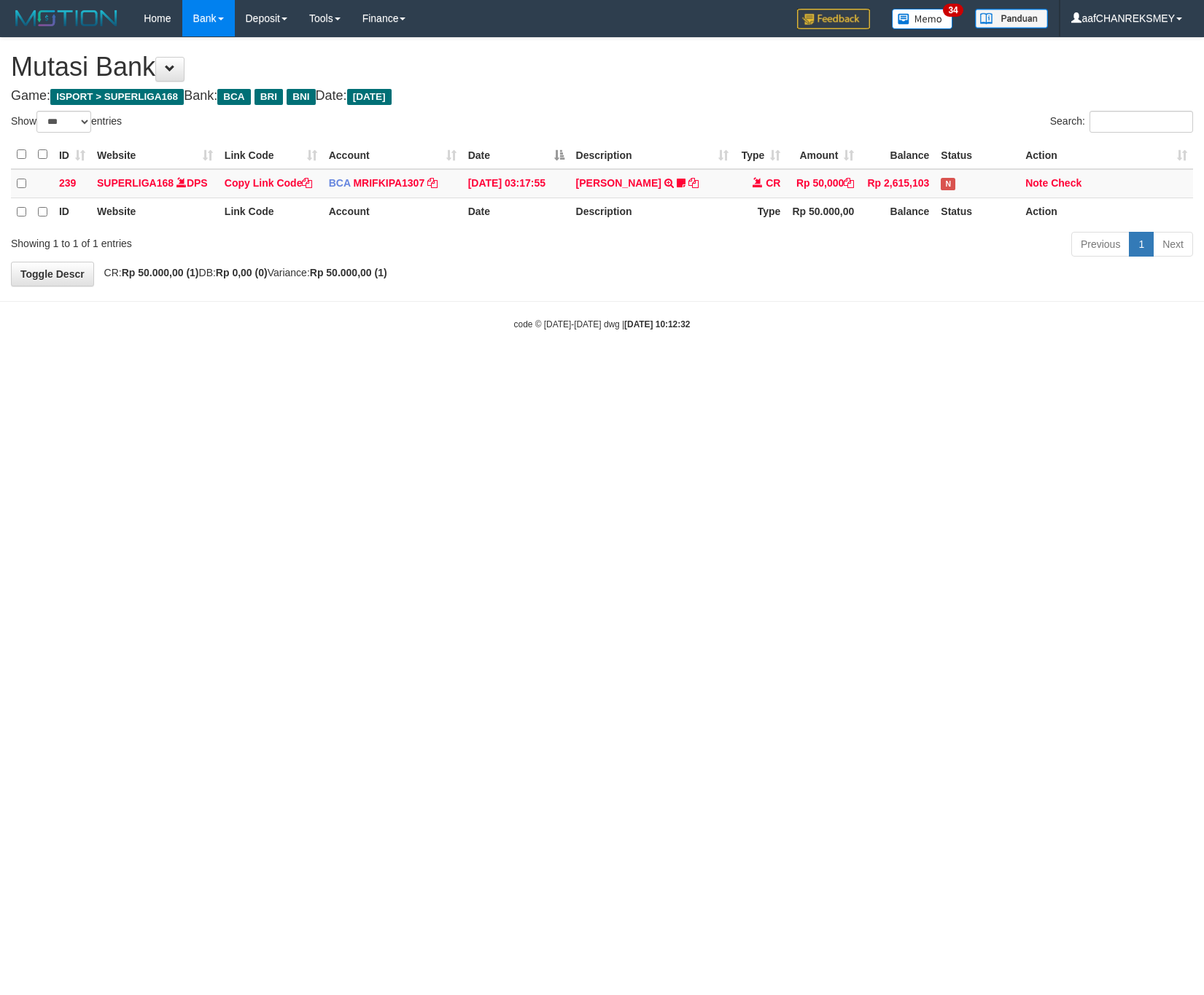 scroll, scrollTop: 0, scrollLeft: 0, axis: both 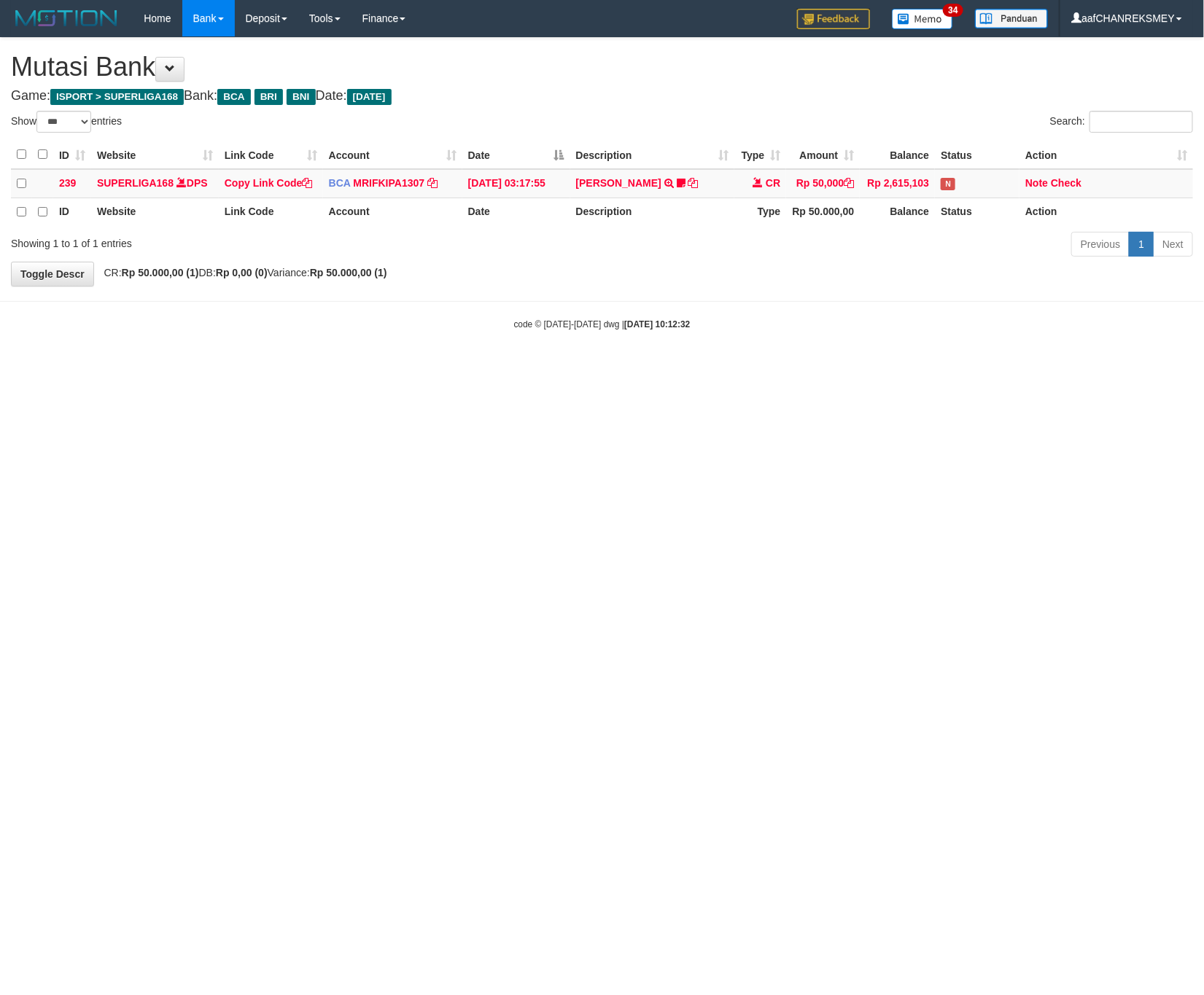 click on "Date" at bounding box center [516, 155] 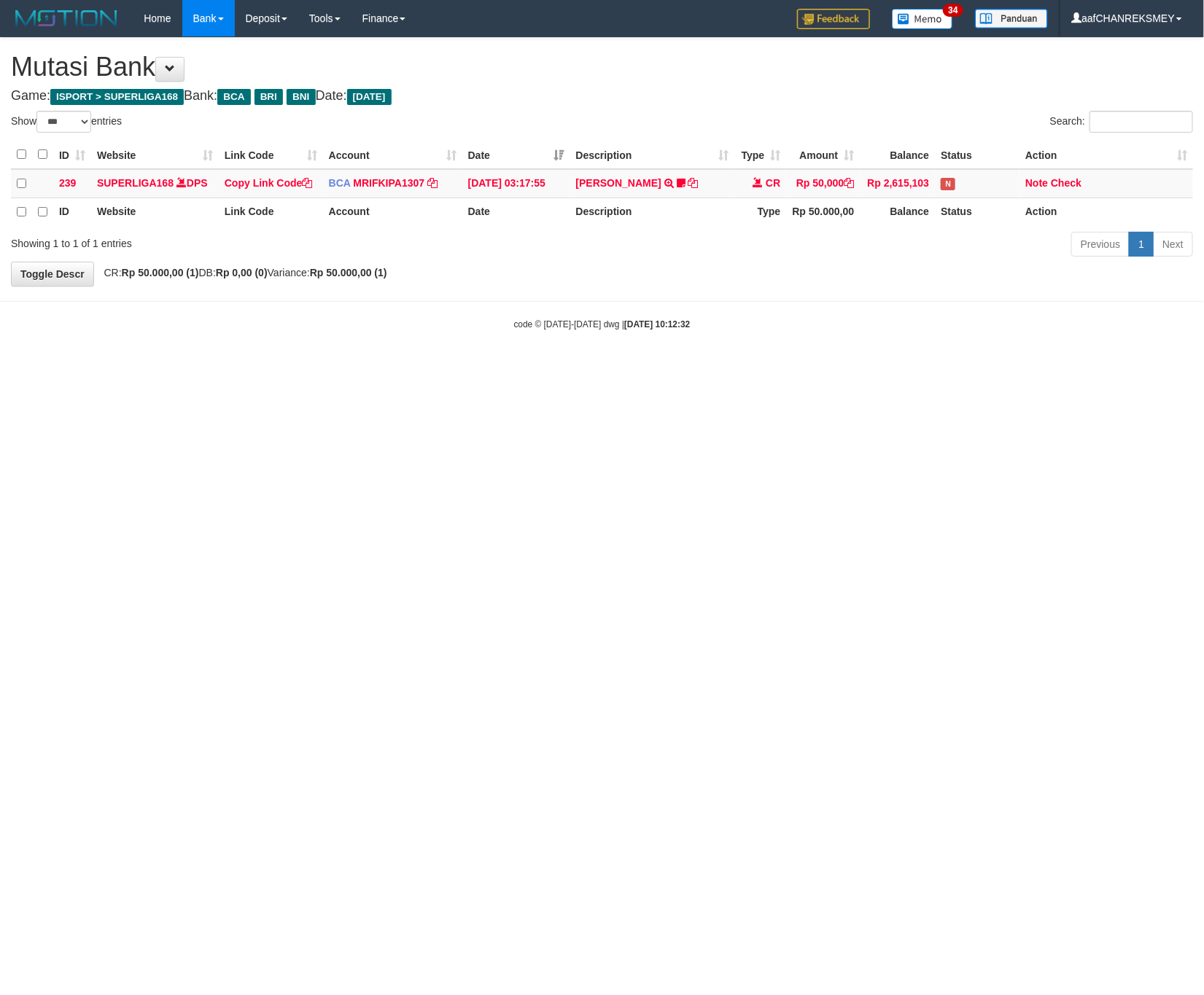 drag, startPoint x: 502, startPoint y: 517, endPoint x: 1177, endPoint y: 847, distance: 751.3488 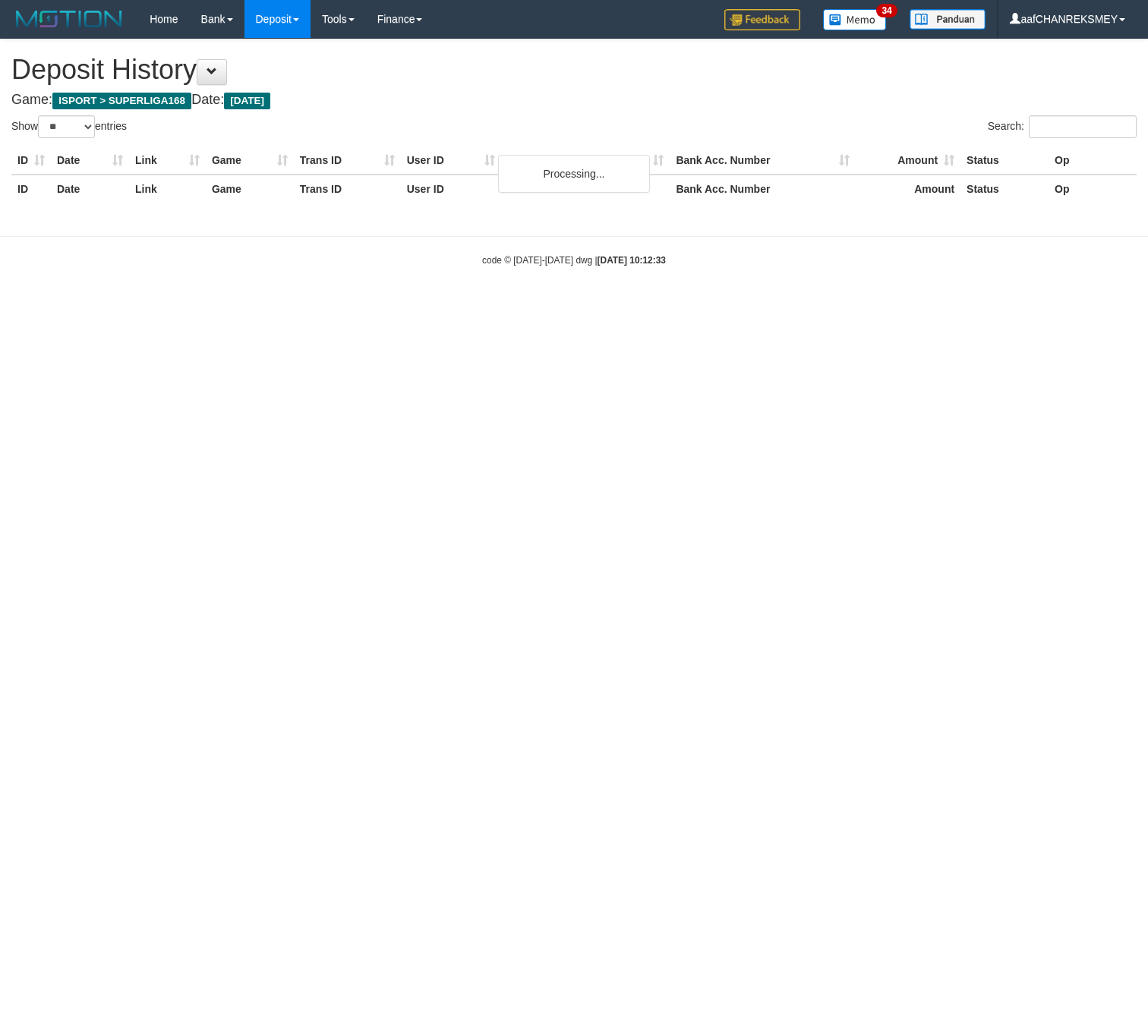 select on "**" 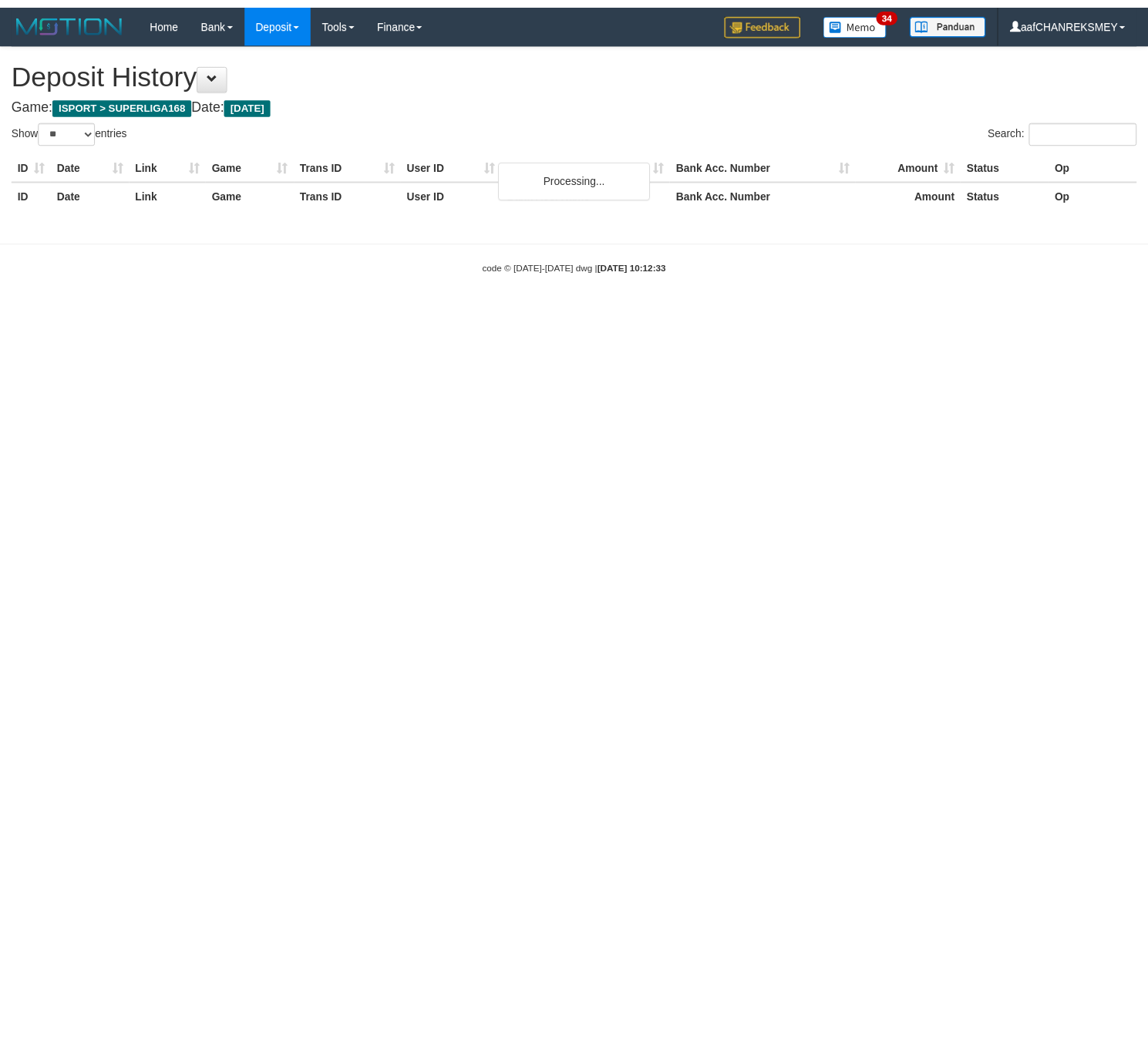 scroll, scrollTop: 0, scrollLeft: 0, axis: both 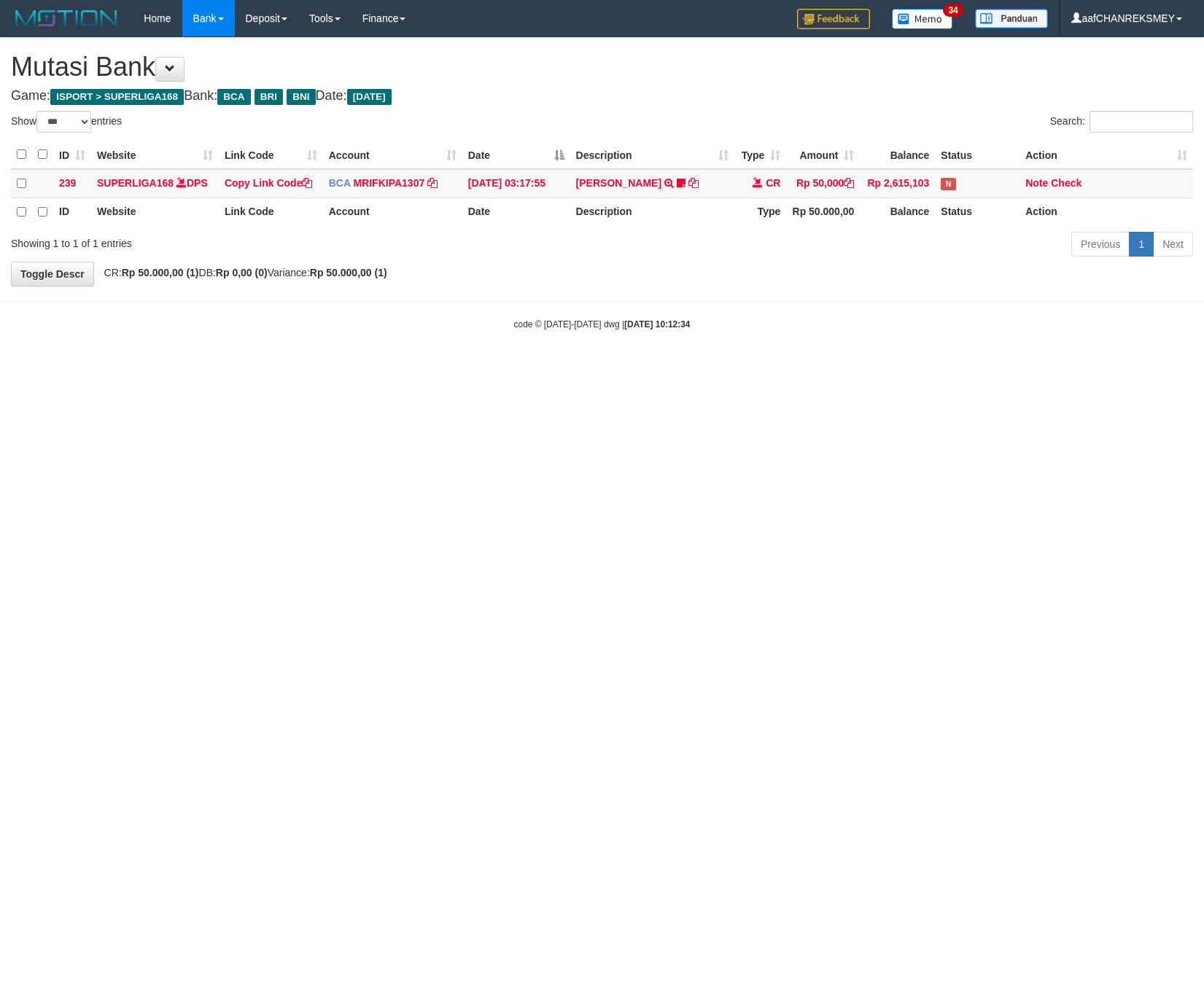 select on "***" 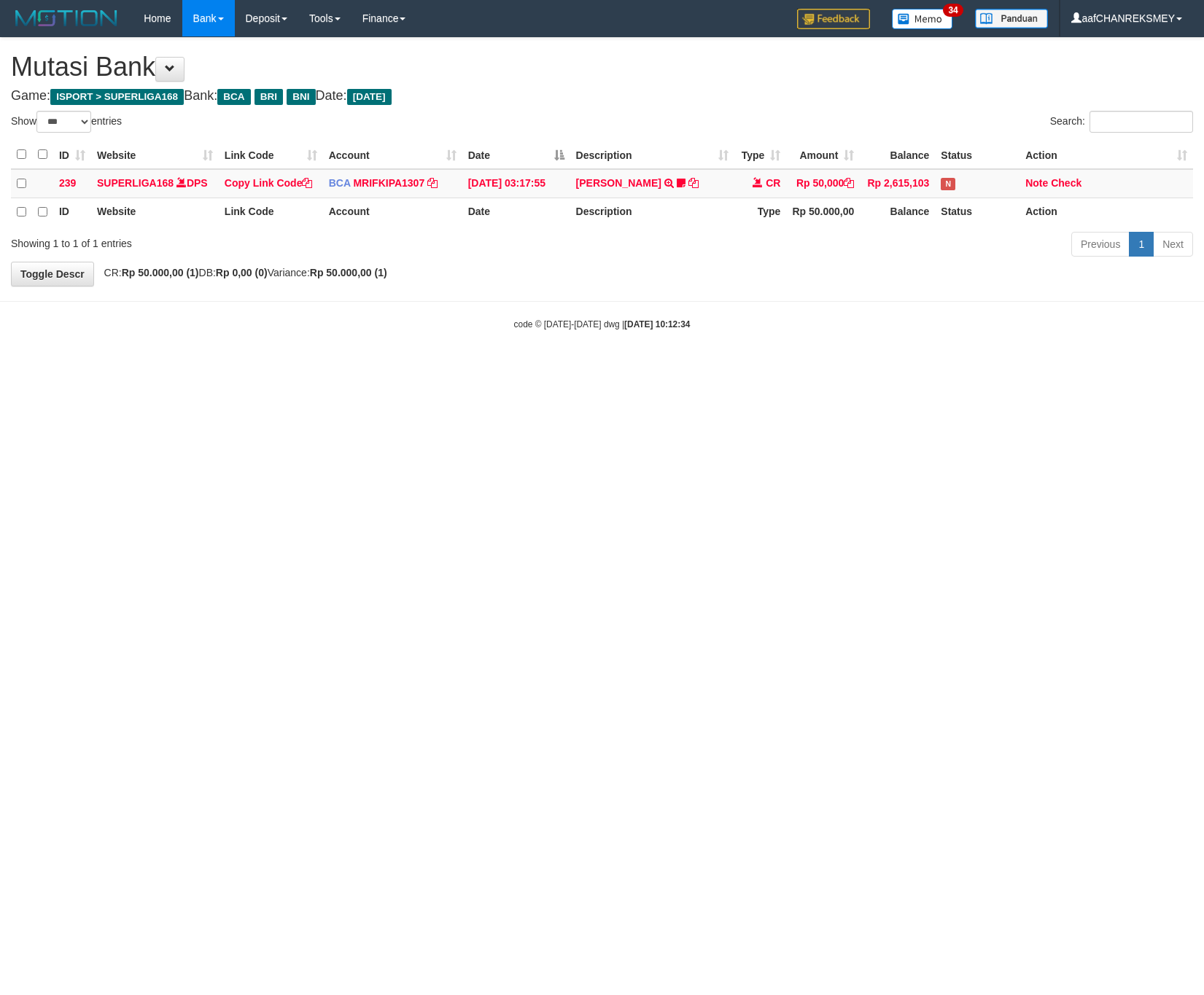 scroll, scrollTop: 0, scrollLeft: 0, axis: both 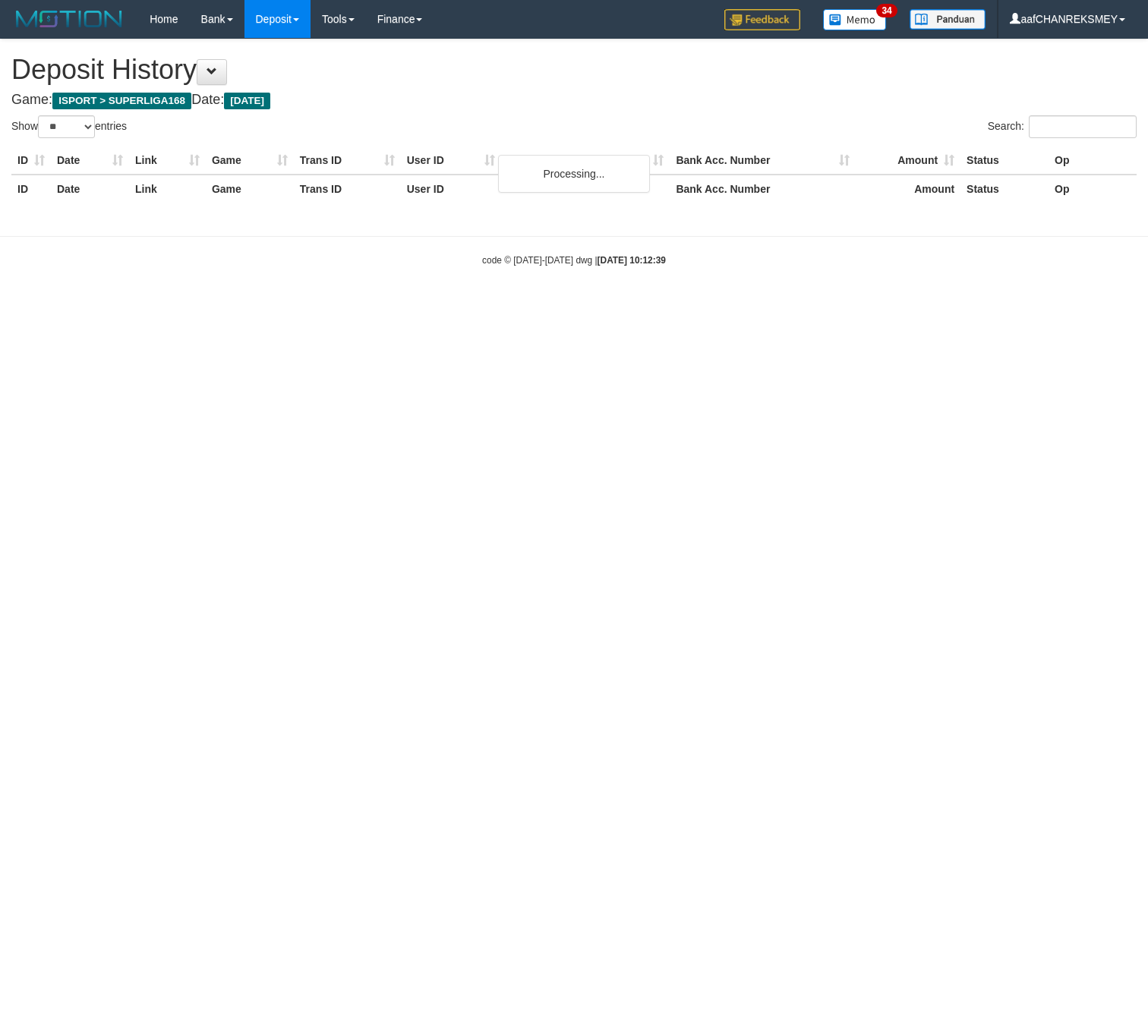 select on "**" 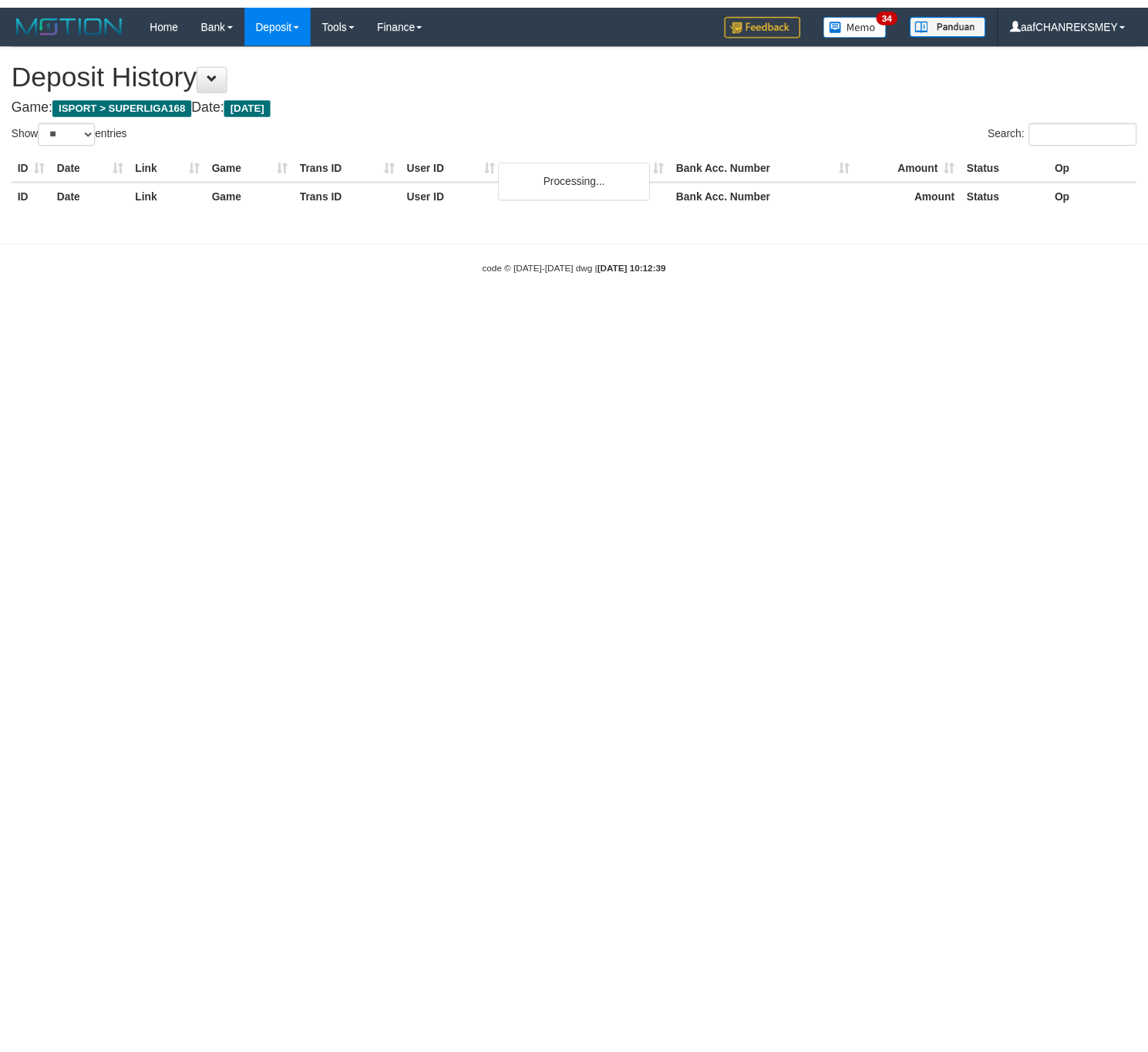 scroll, scrollTop: 0, scrollLeft: 0, axis: both 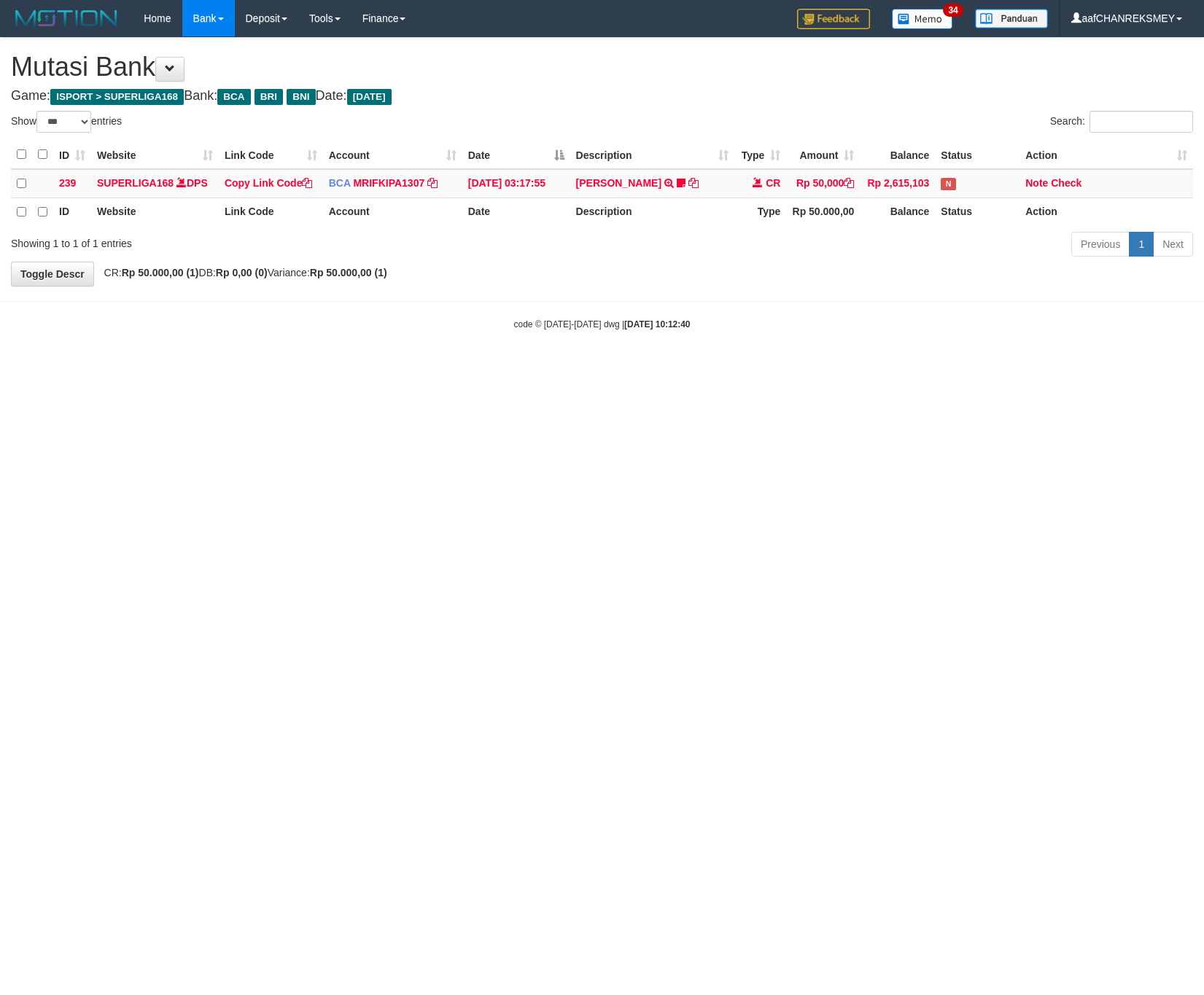 select on "***" 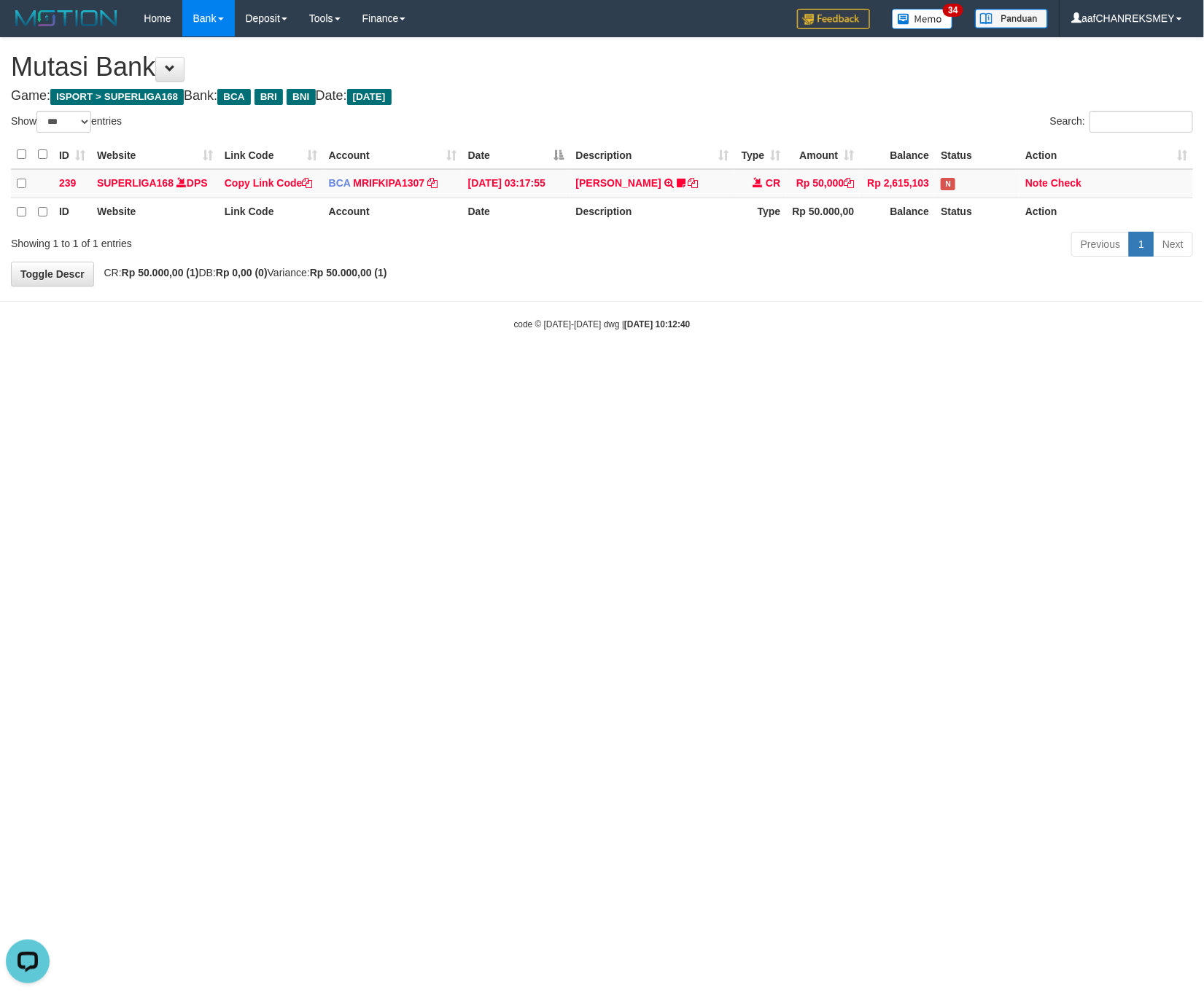 scroll, scrollTop: 0, scrollLeft: 0, axis: both 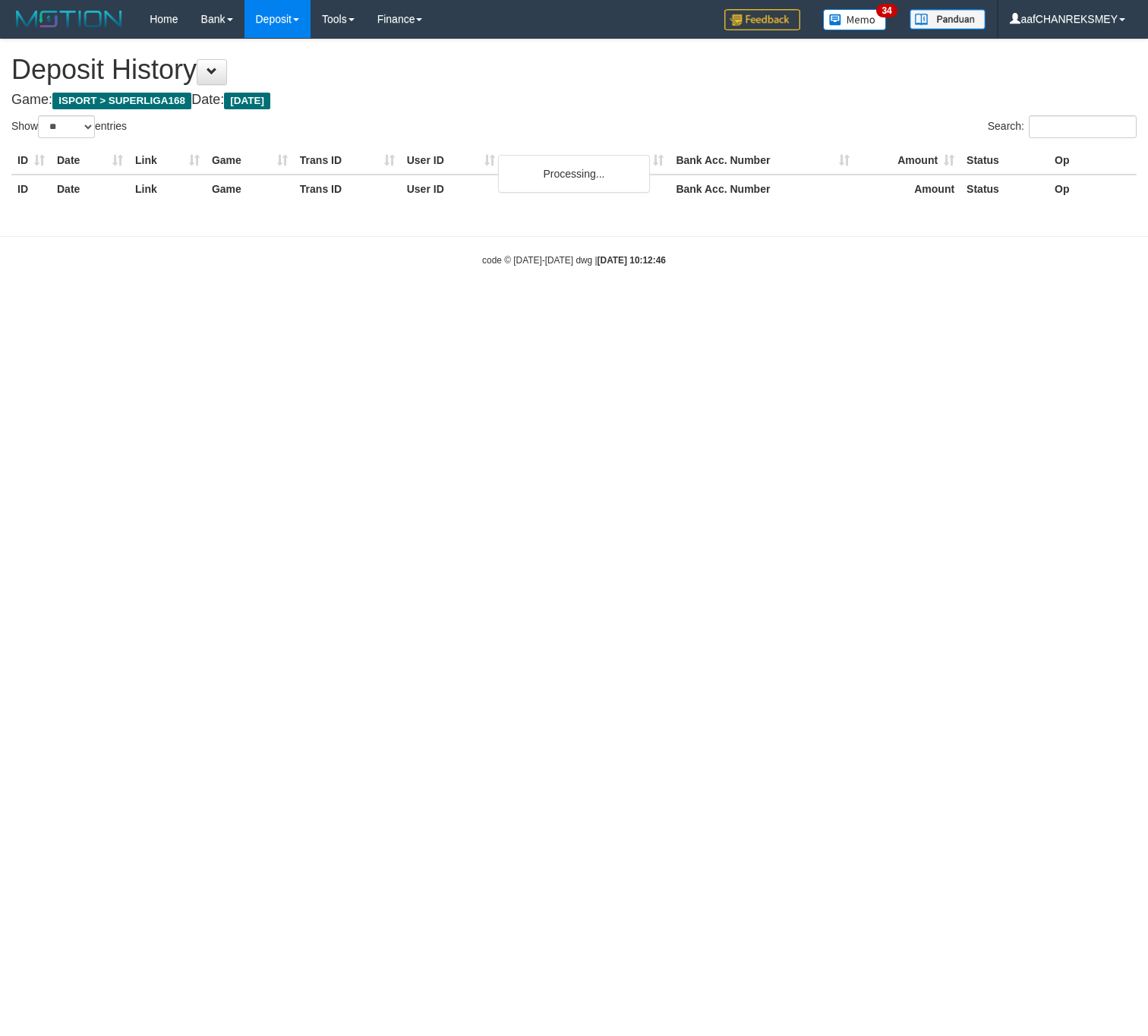 select on "**" 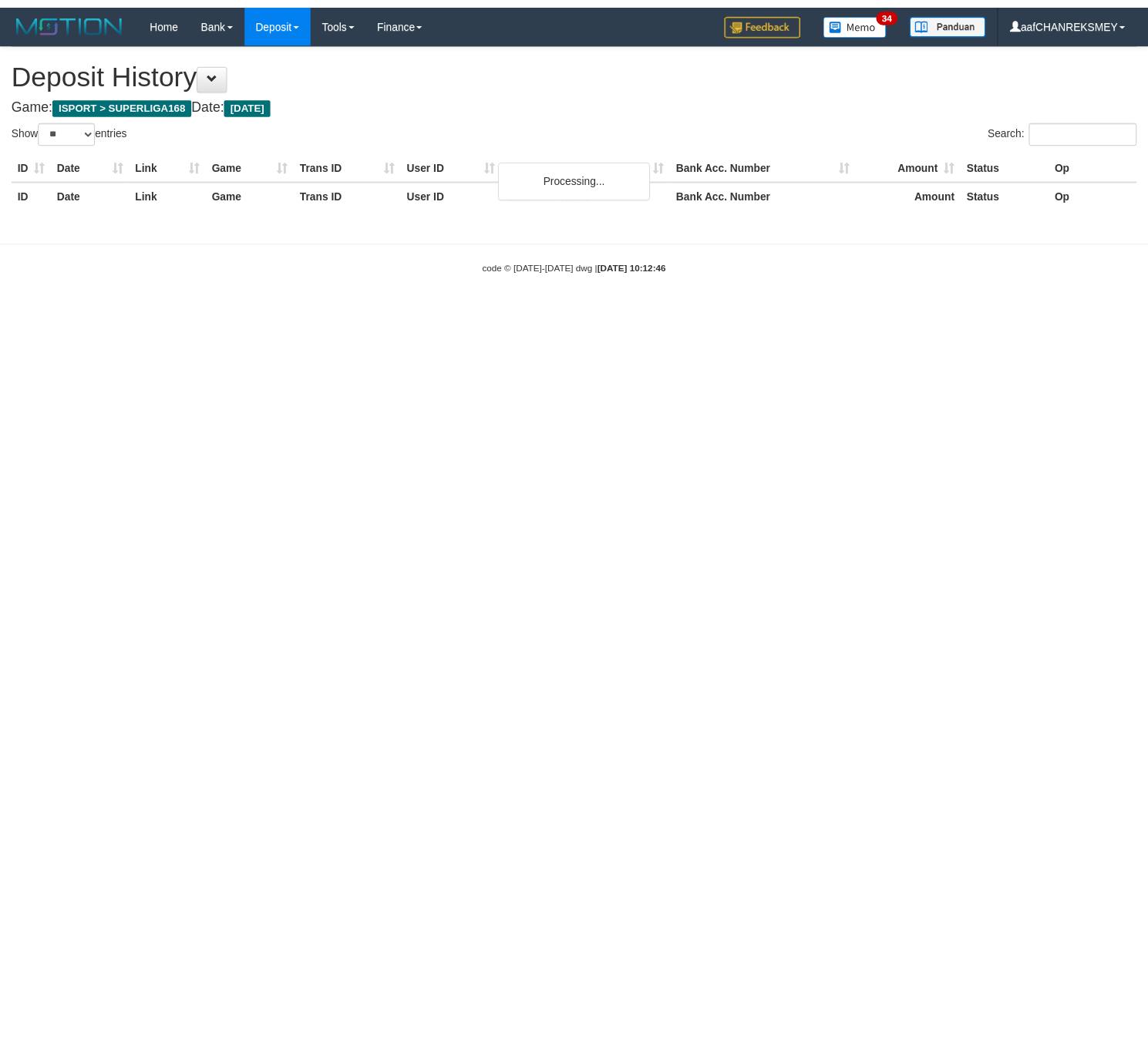 scroll, scrollTop: 0, scrollLeft: 0, axis: both 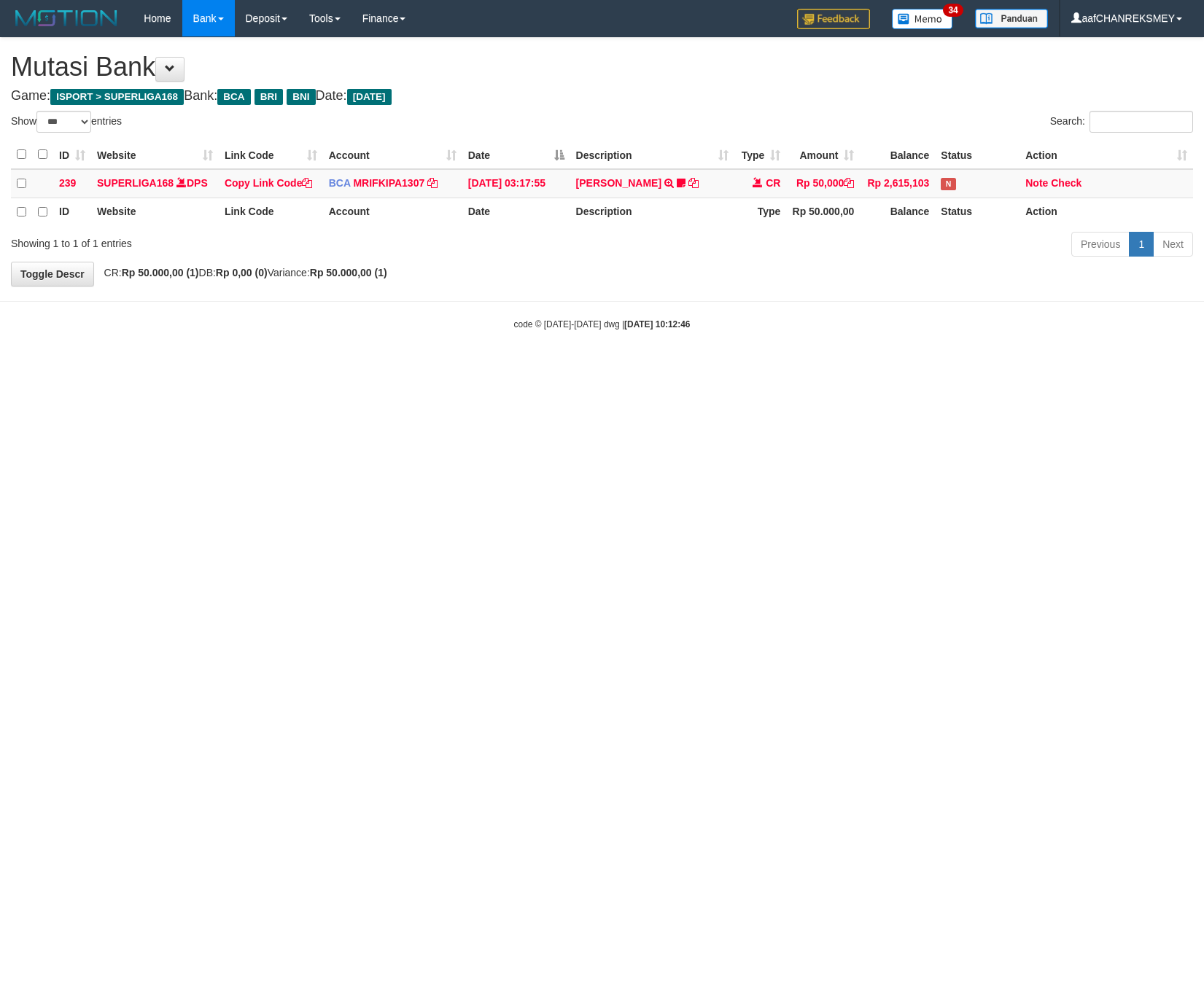 select on "***" 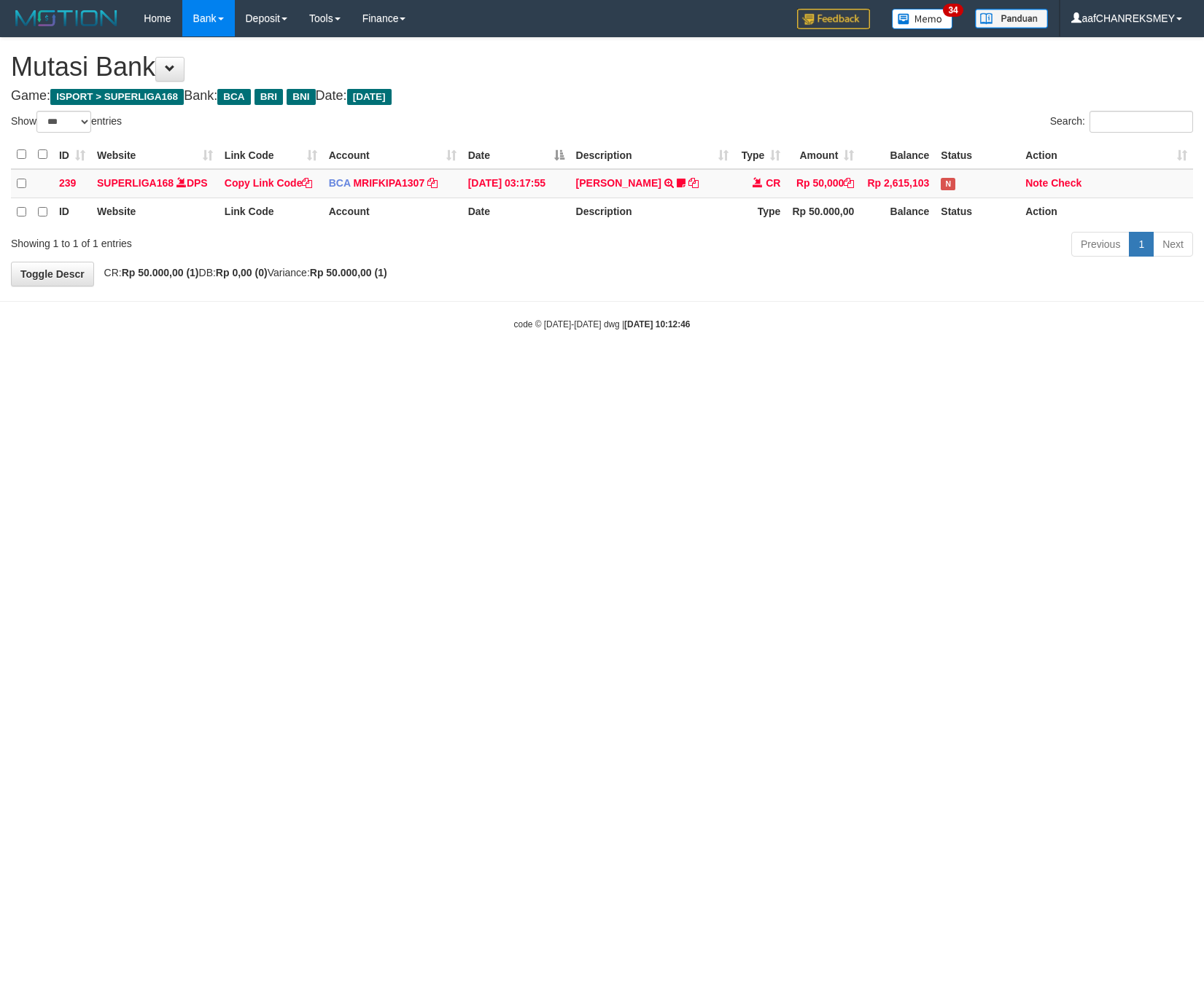scroll, scrollTop: 0, scrollLeft: 0, axis: both 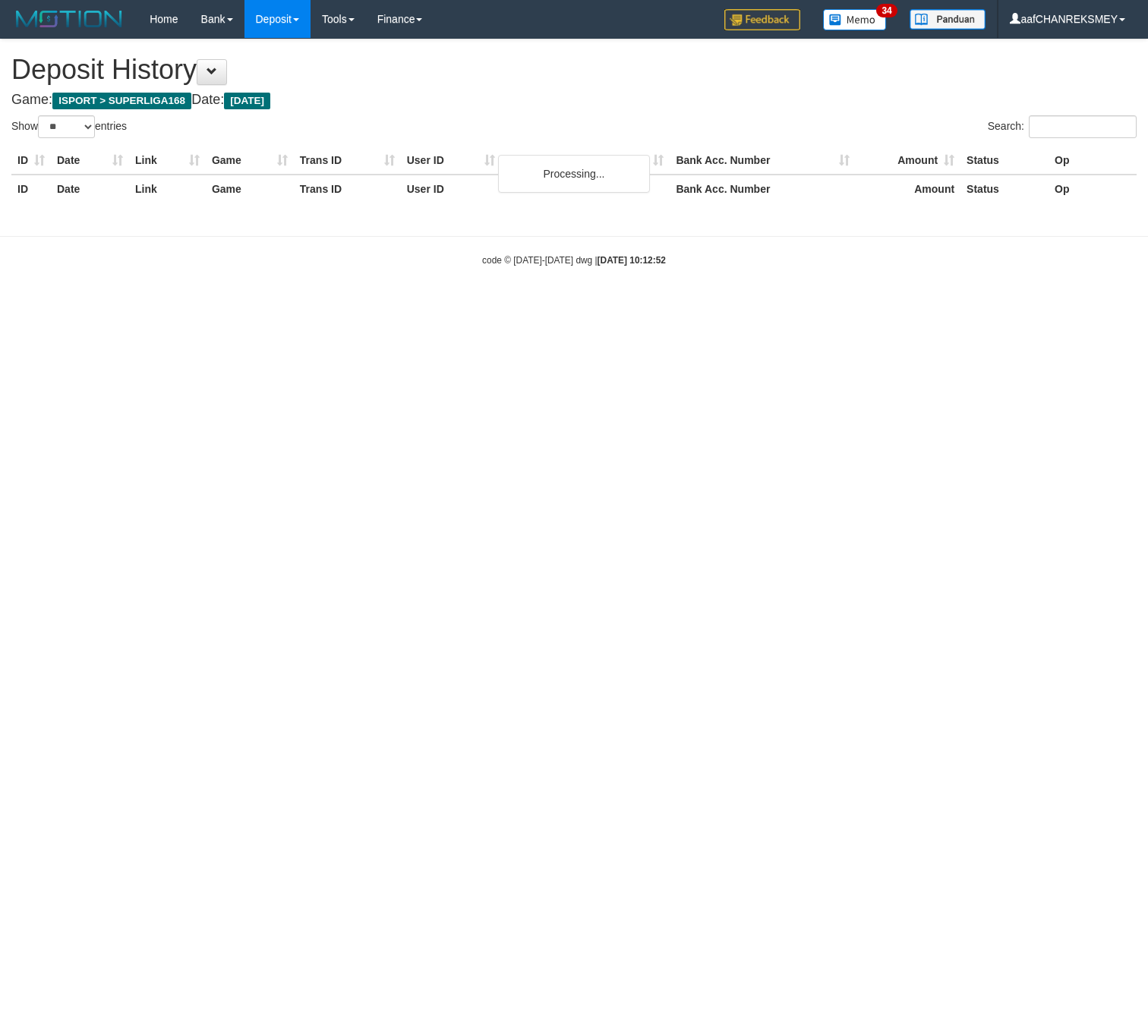 select on "**" 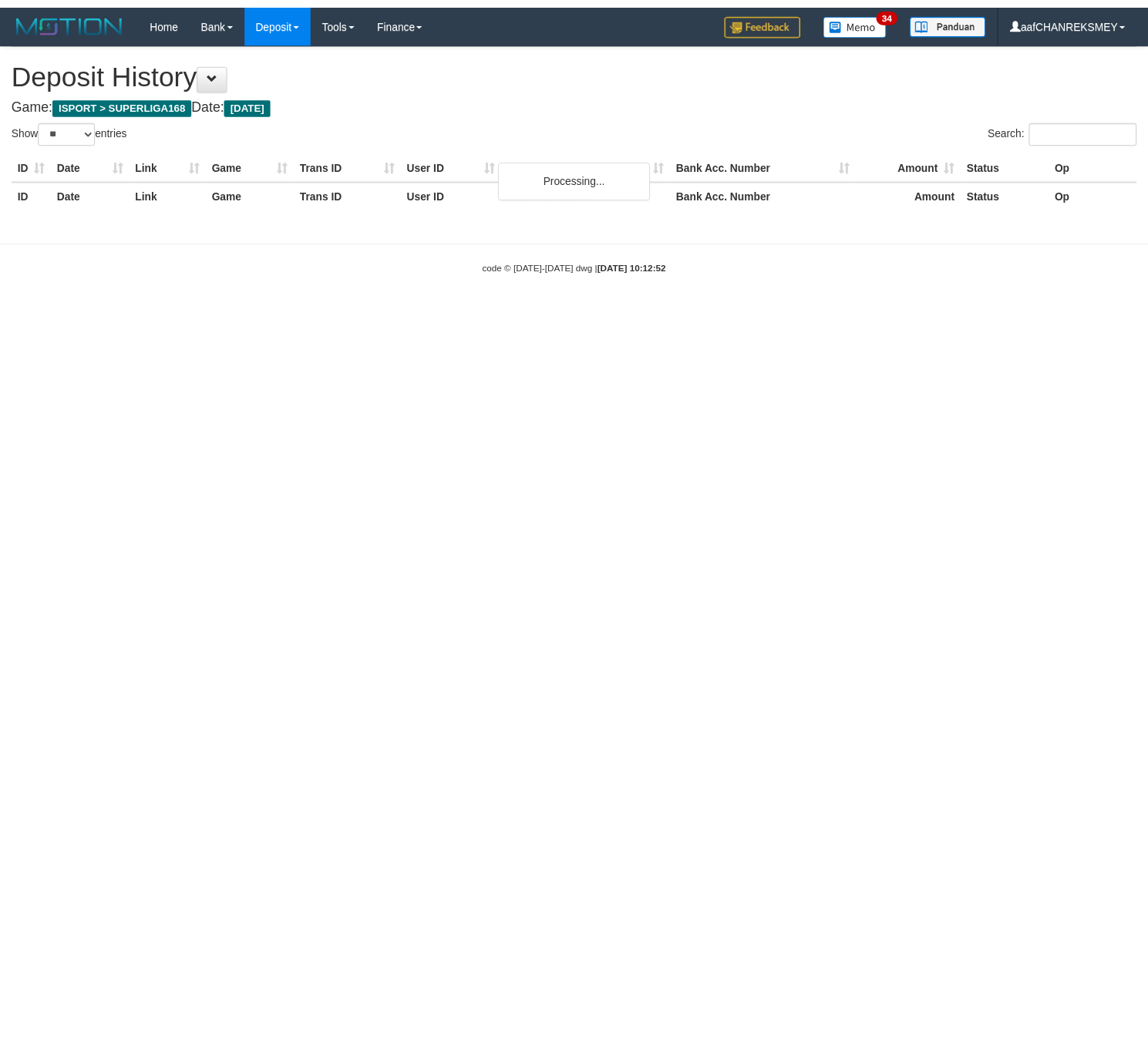 scroll, scrollTop: 0, scrollLeft: 0, axis: both 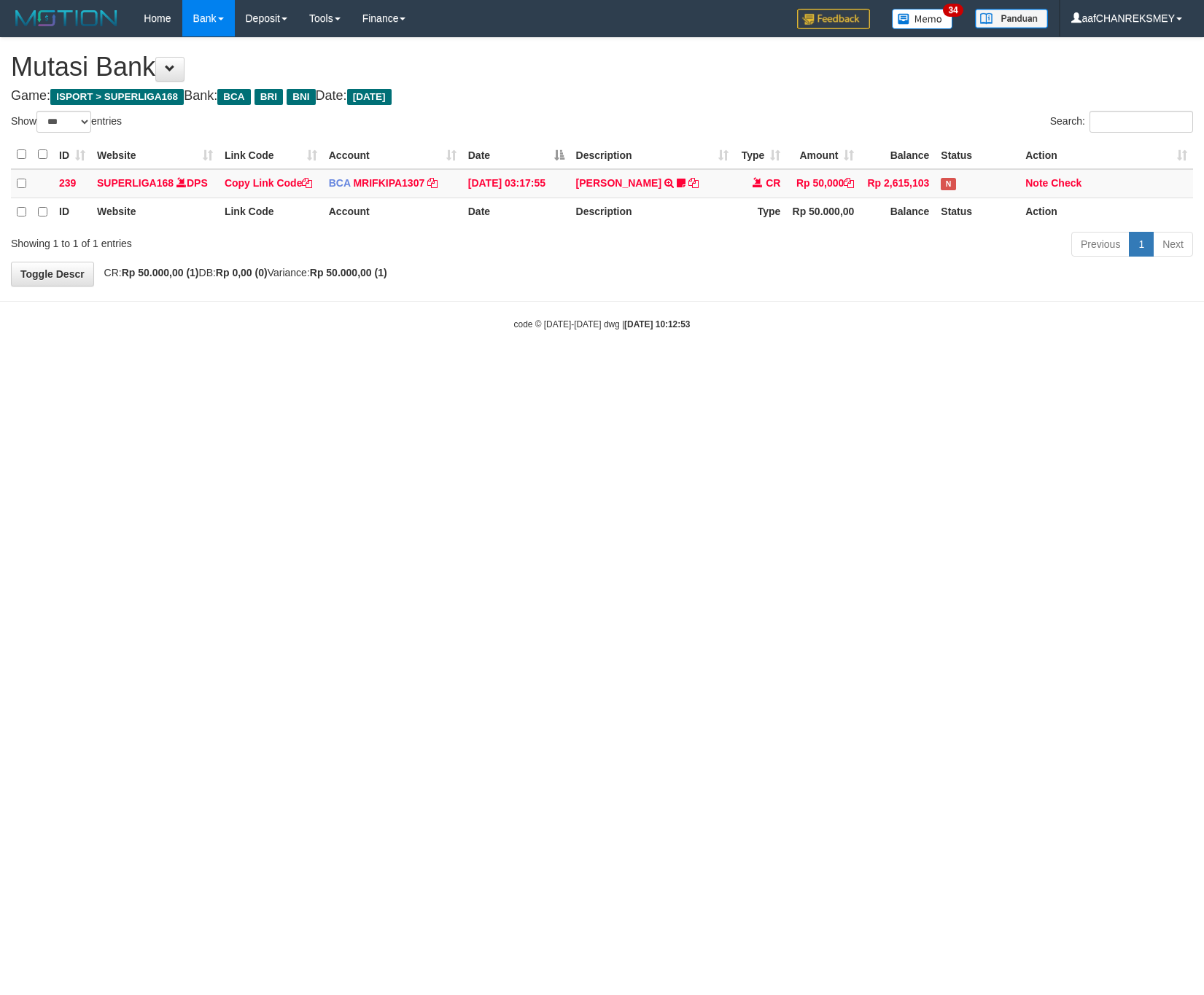select on "***" 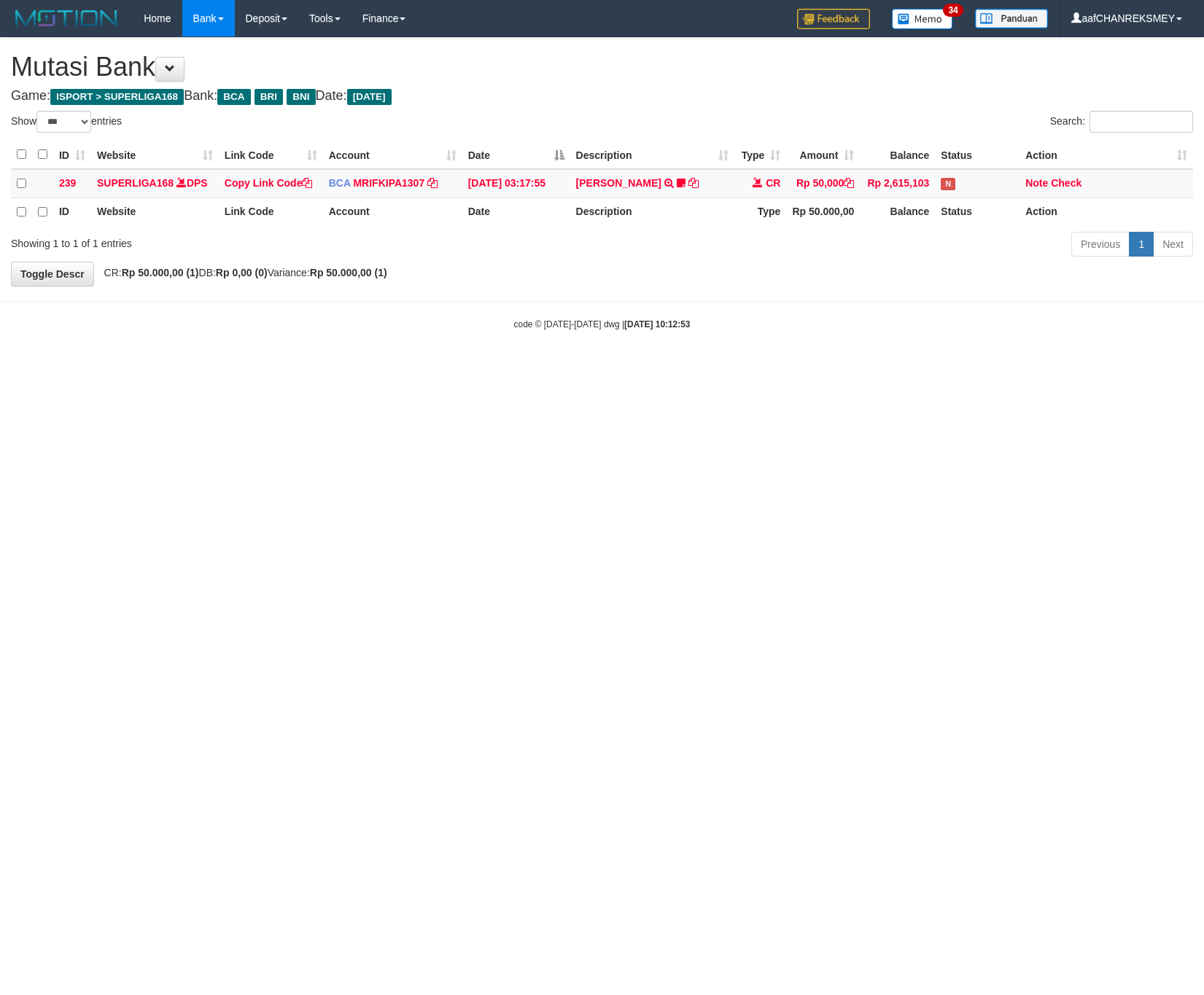 scroll, scrollTop: 0, scrollLeft: 0, axis: both 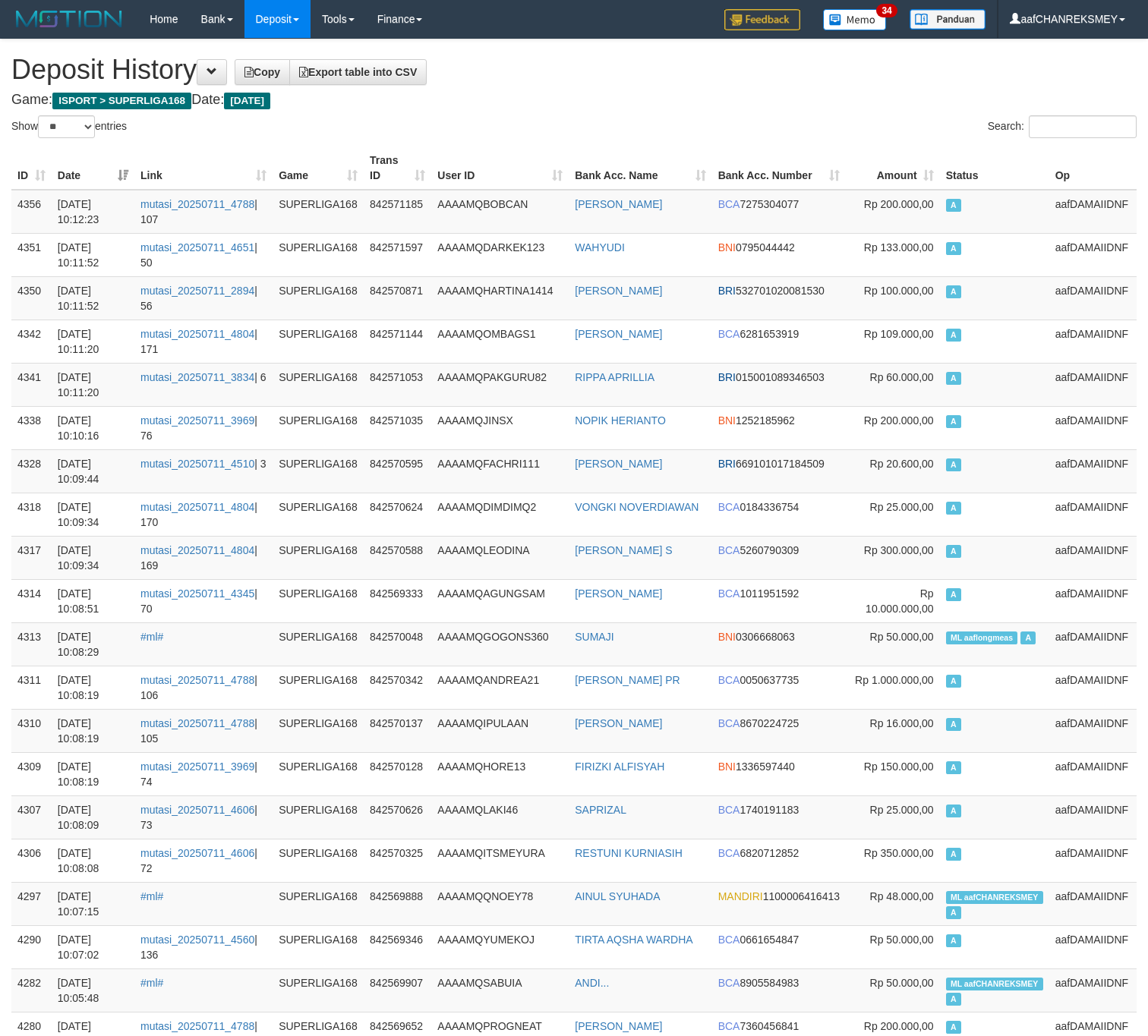 select on "**" 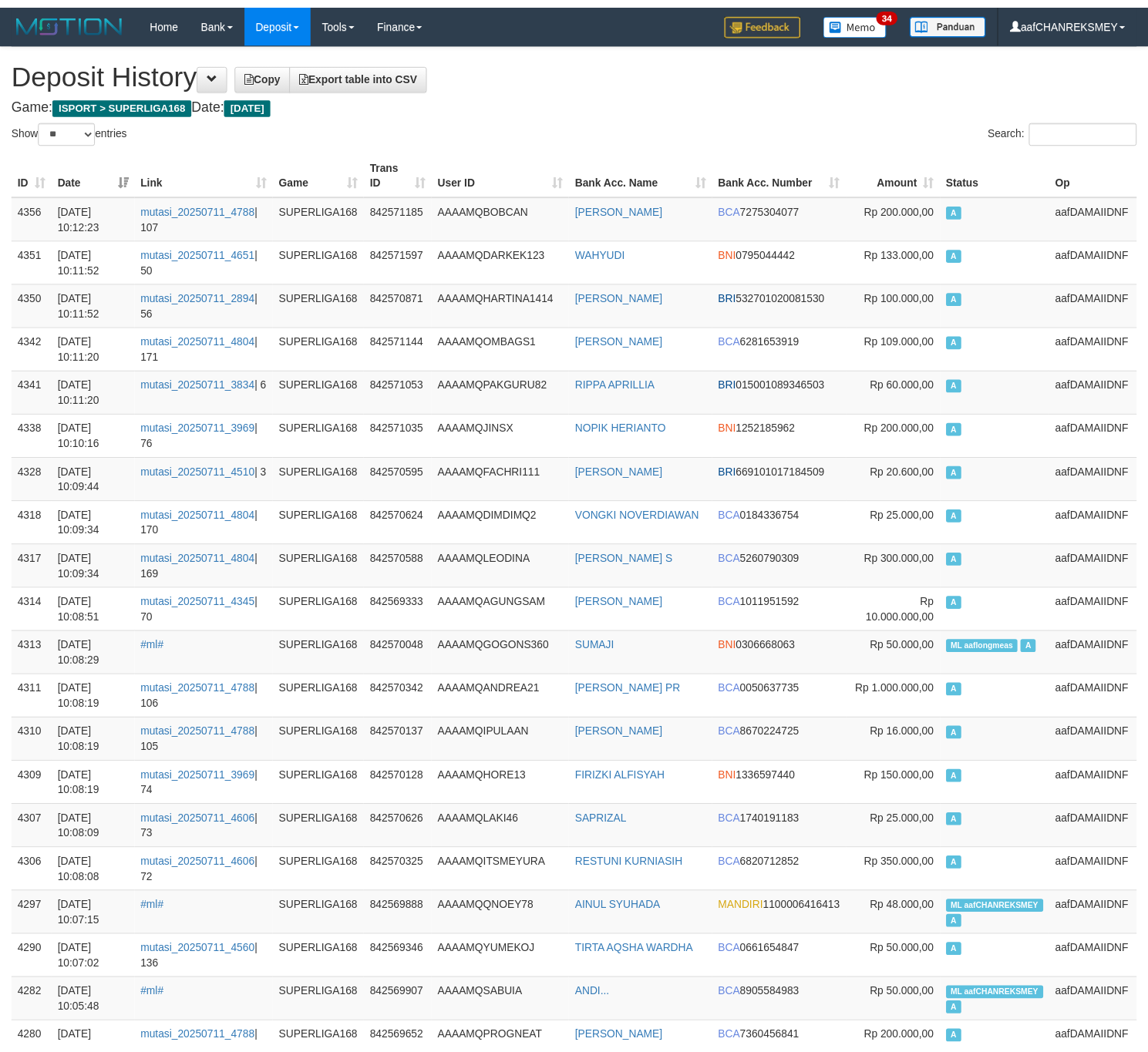 scroll, scrollTop: 0, scrollLeft: 0, axis: both 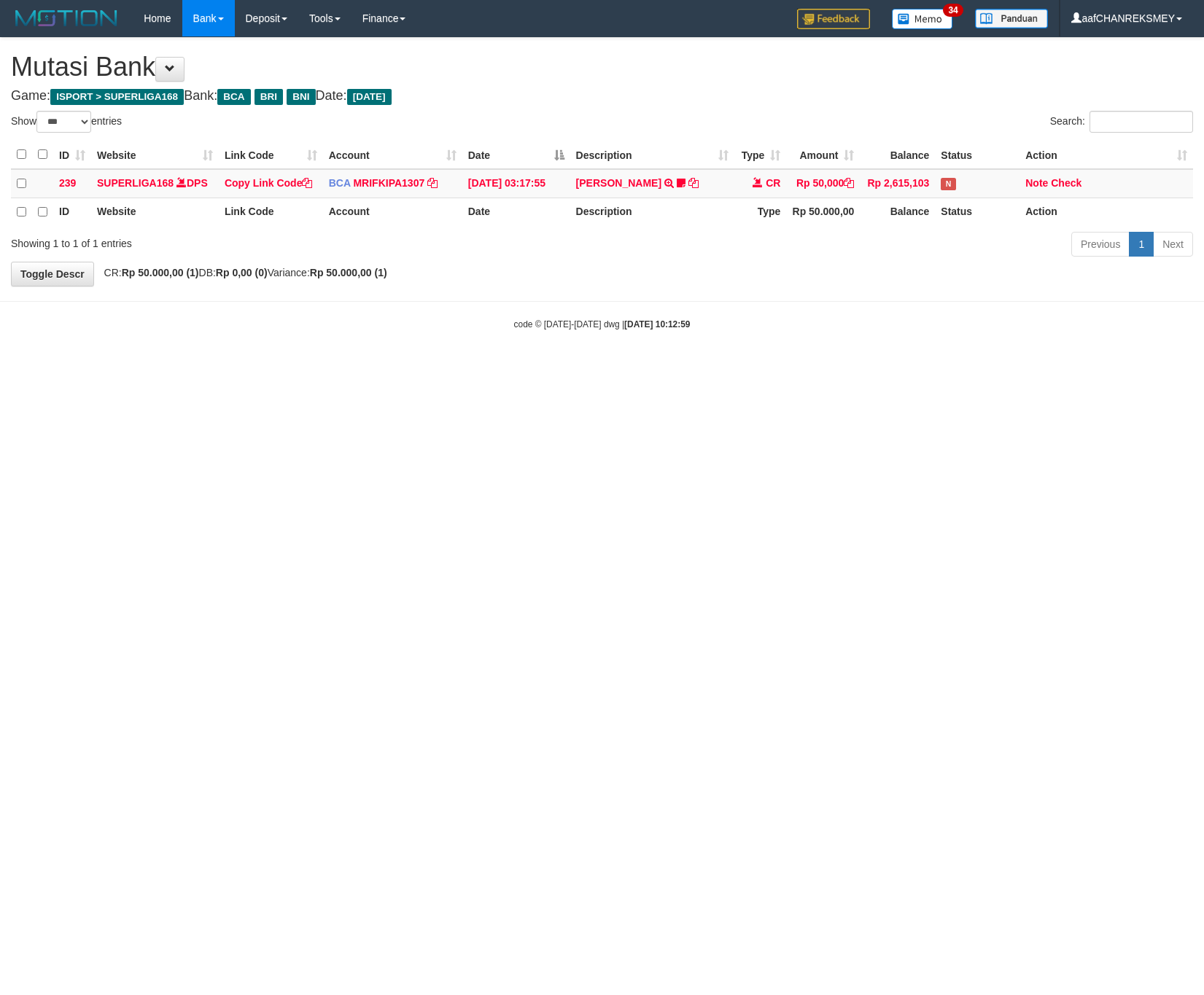 select on "***" 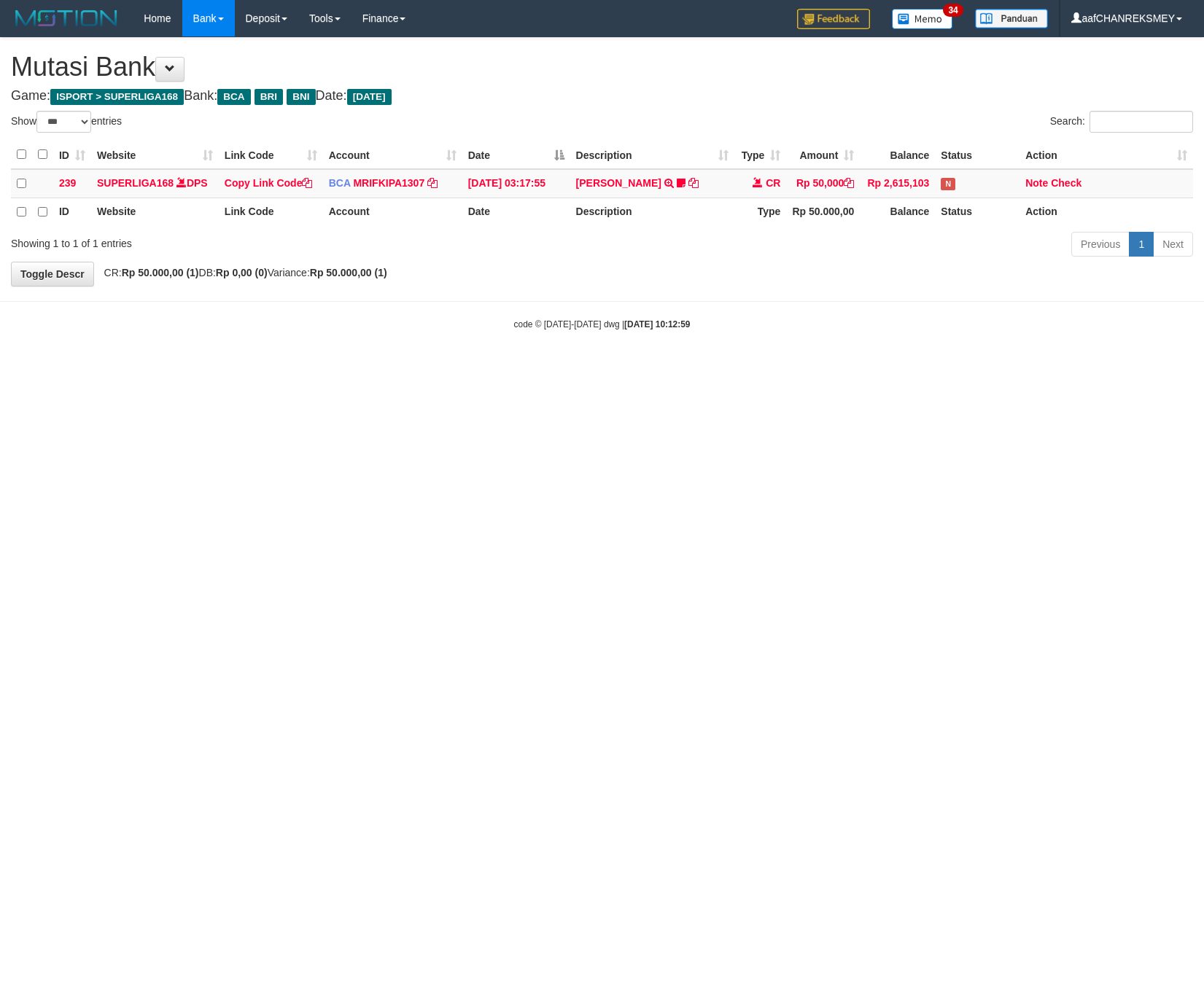 scroll, scrollTop: 0, scrollLeft: 0, axis: both 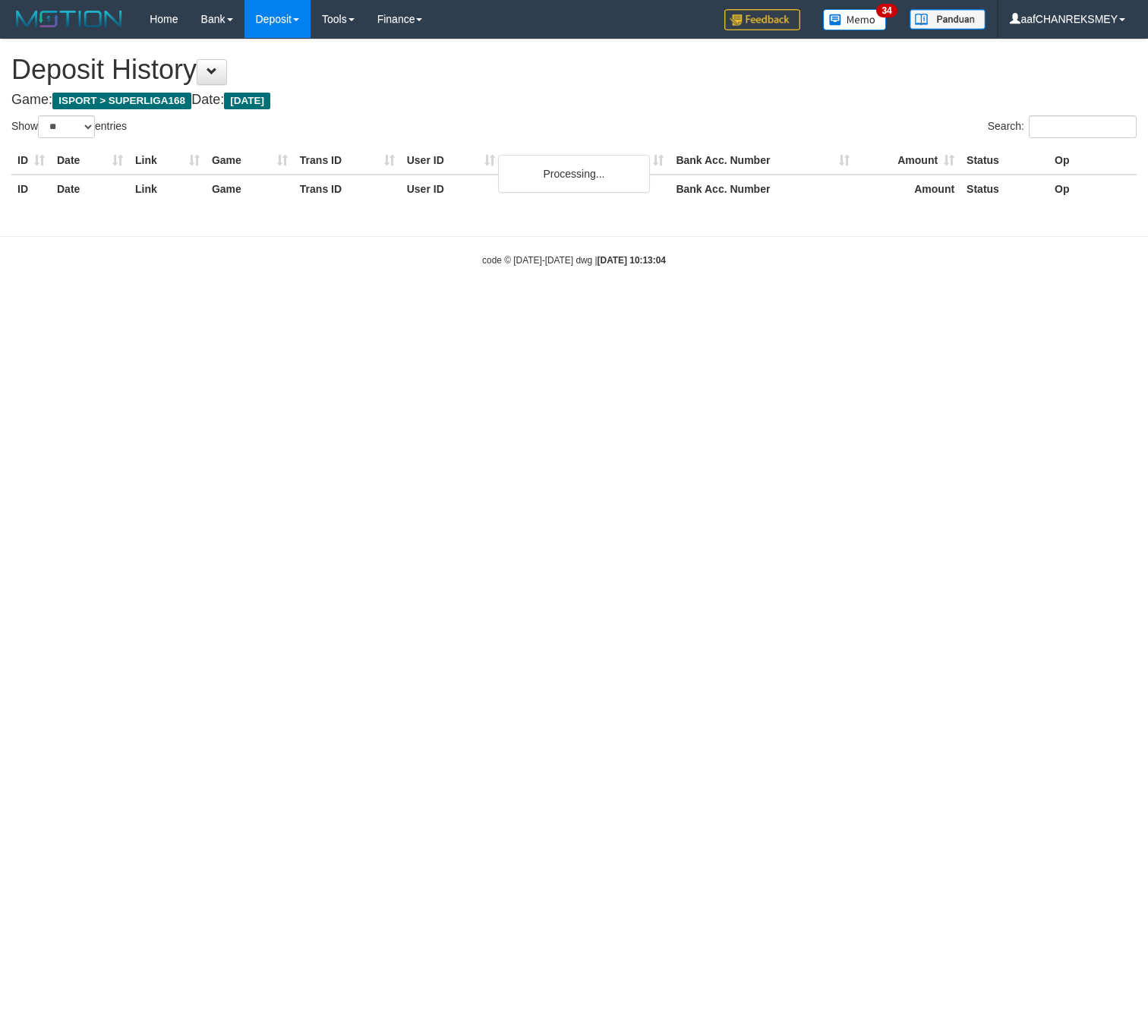 select on "**" 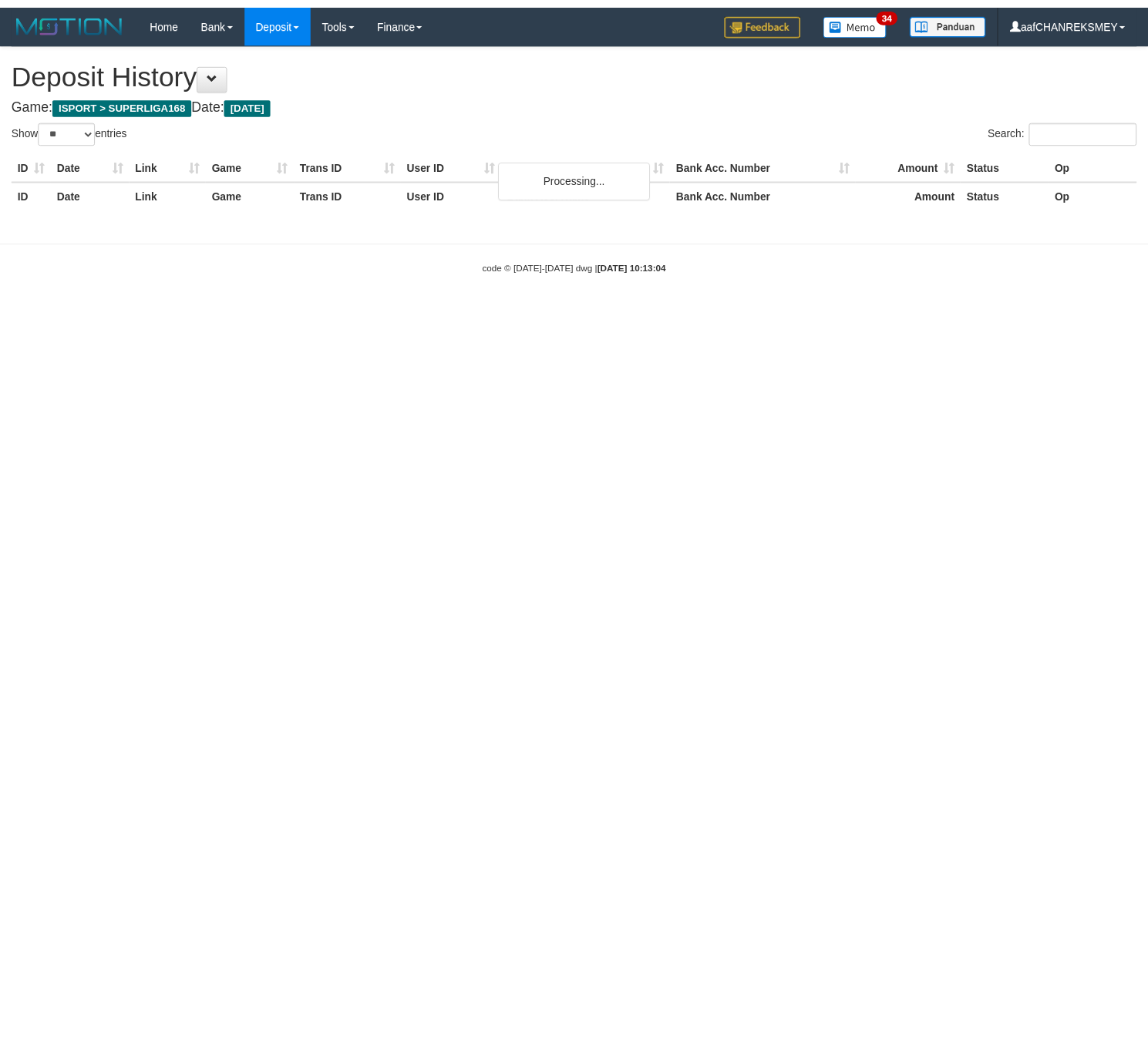 scroll, scrollTop: 0, scrollLeft: 0, axis: both 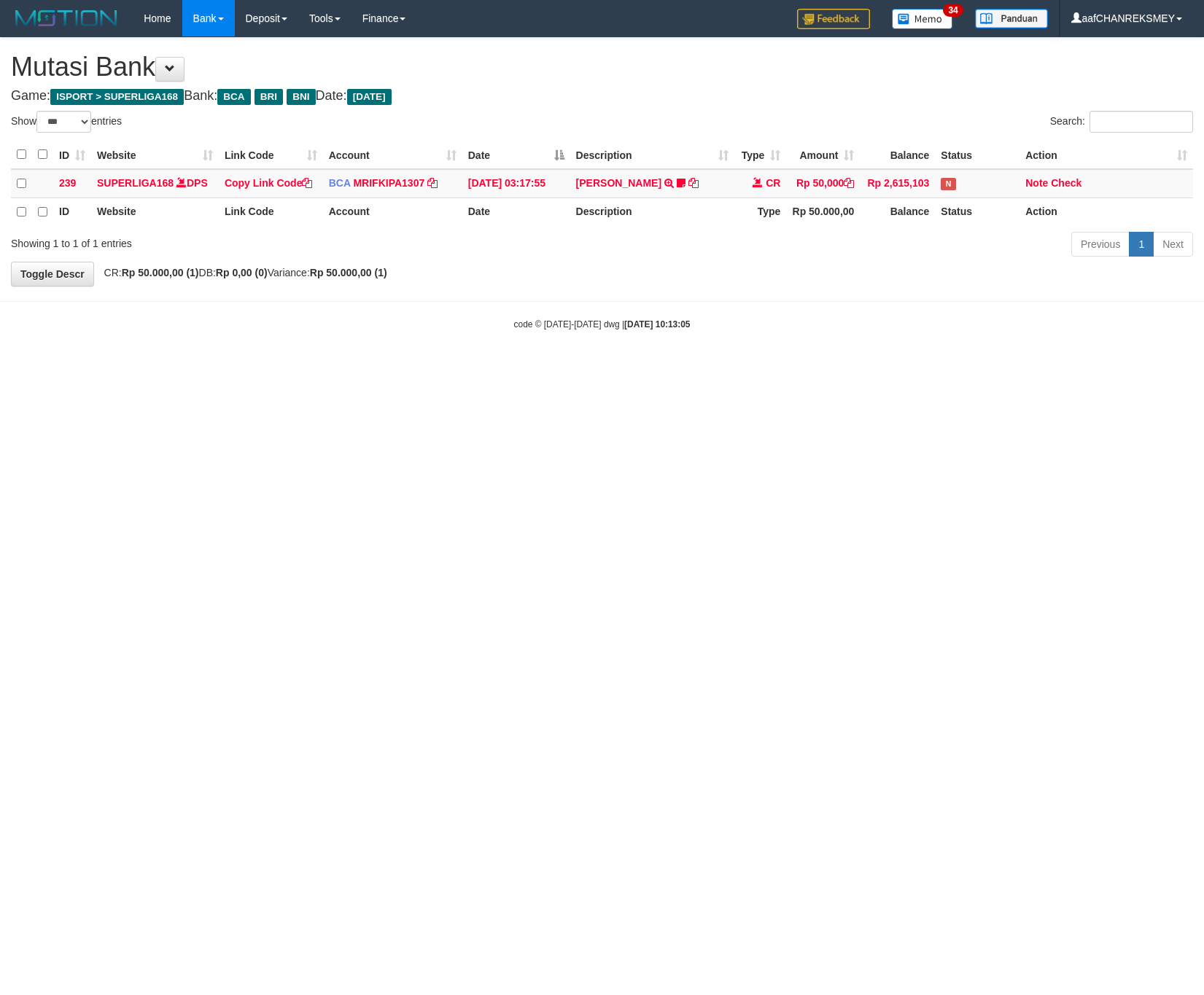 select on "***" 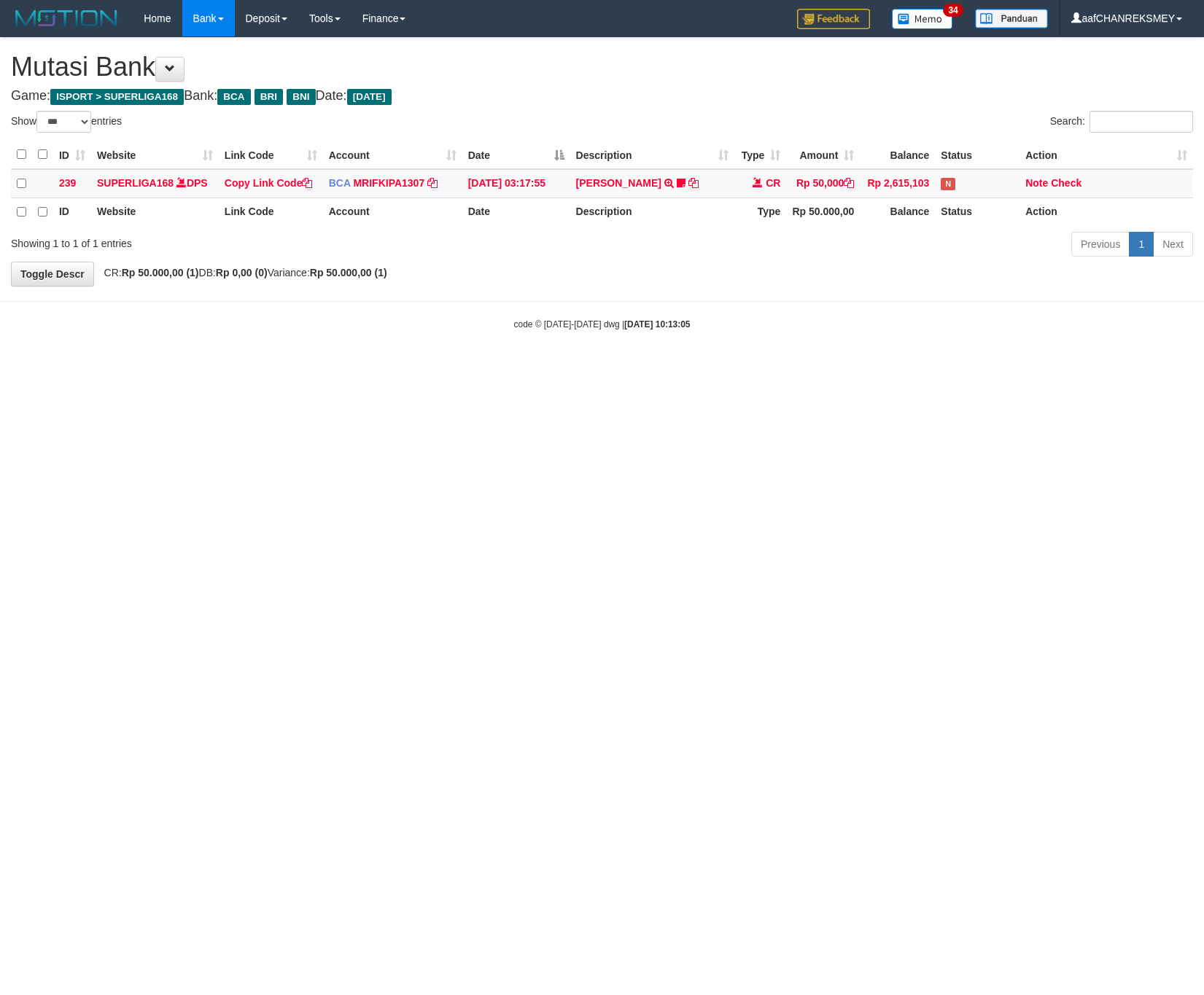 scroll, scrollTop: 0, scrollLeft: 0, axis: both 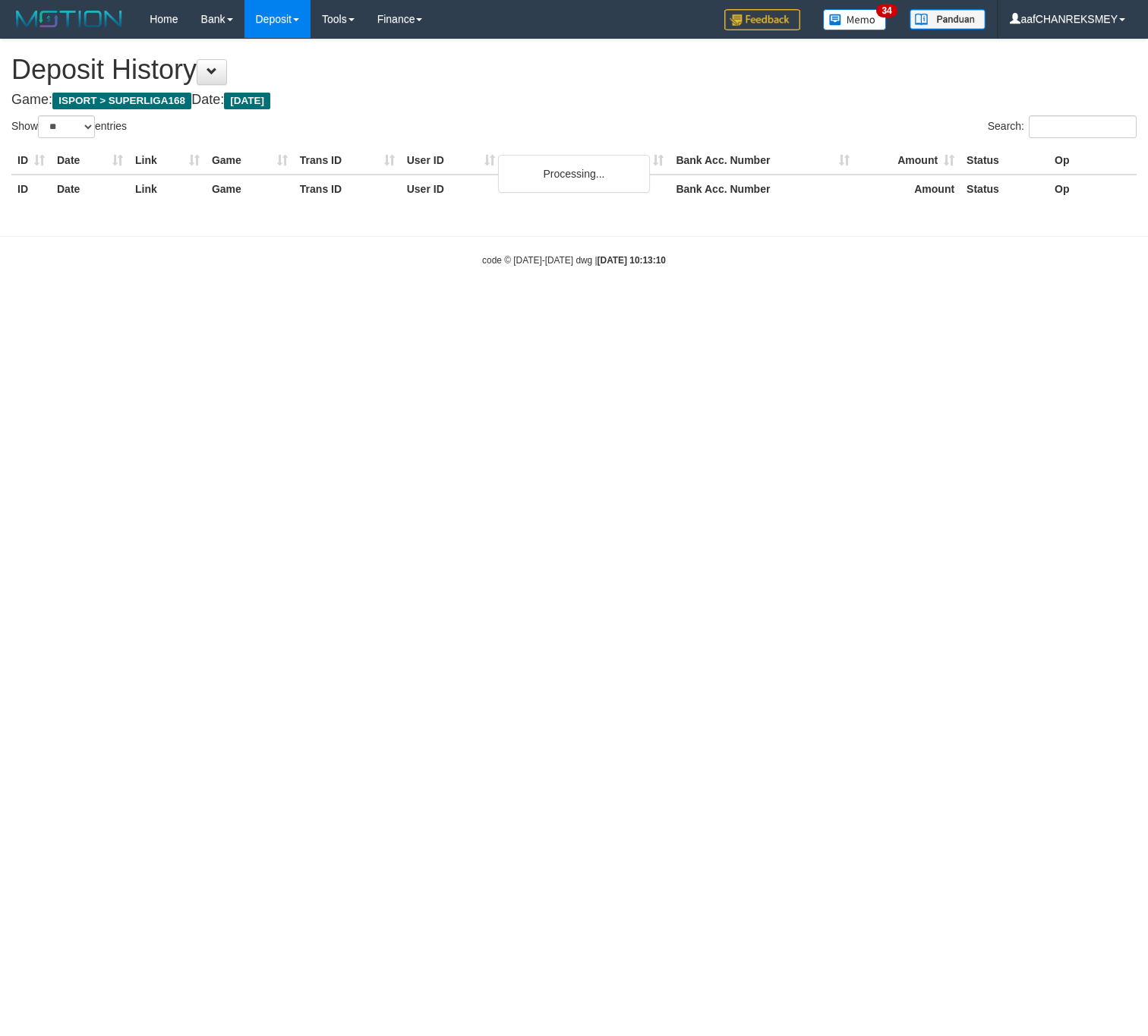 select on "**" 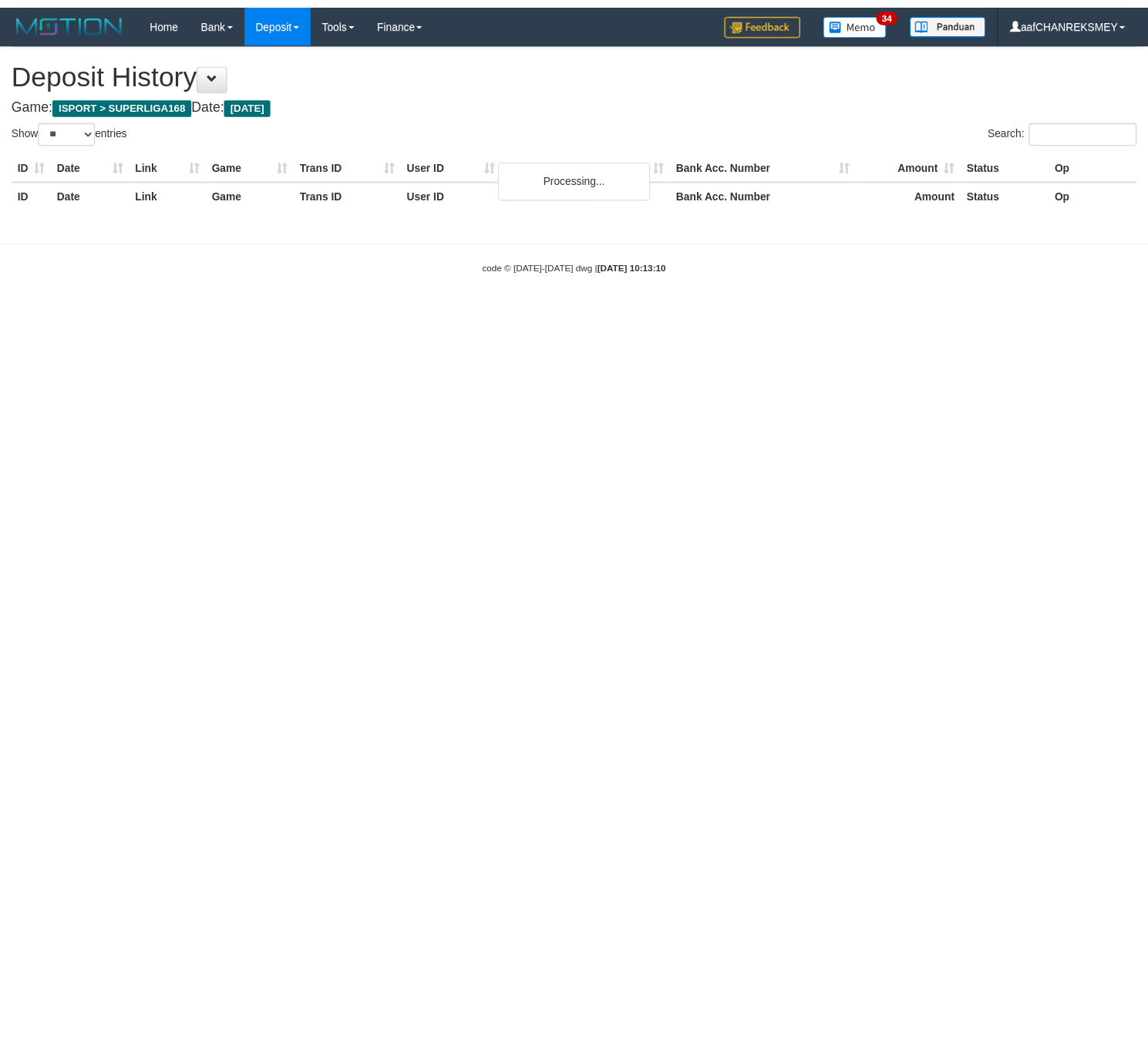 scroll, scrollTop: 0, scrollLeft: 0, axis: both 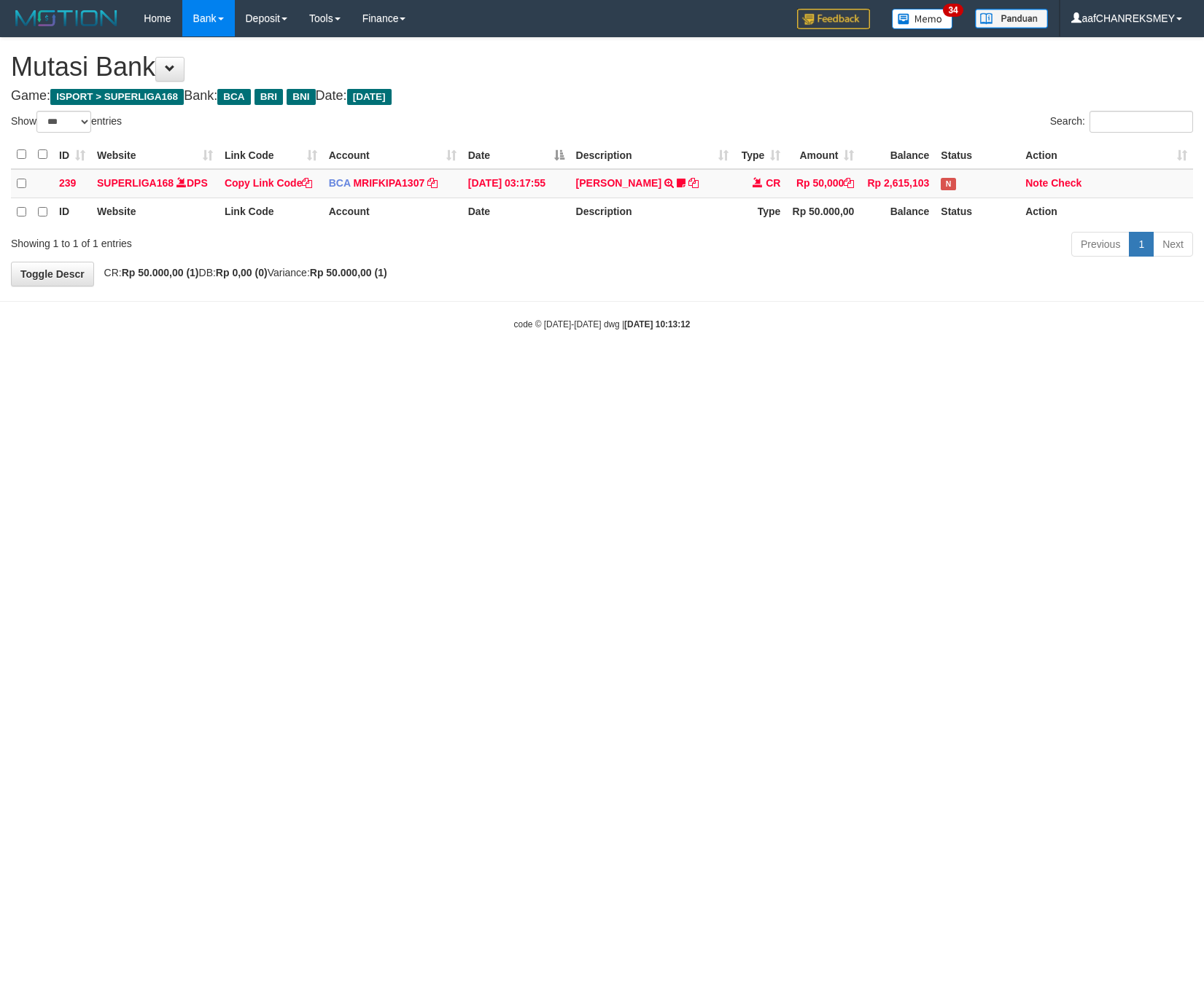 select on "***" 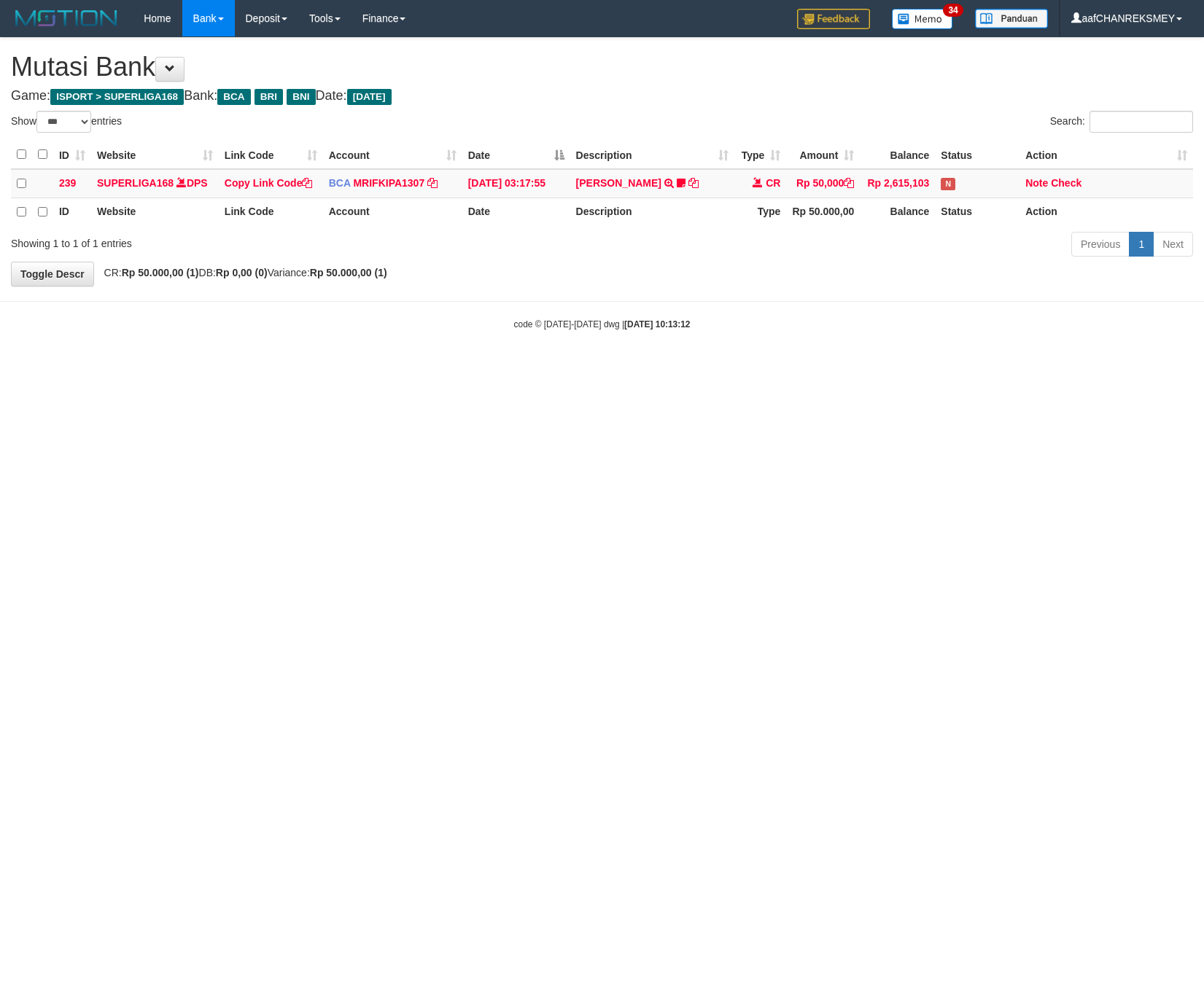 scroll, scrollTop: 0, scrollLeft: 0, axis: both 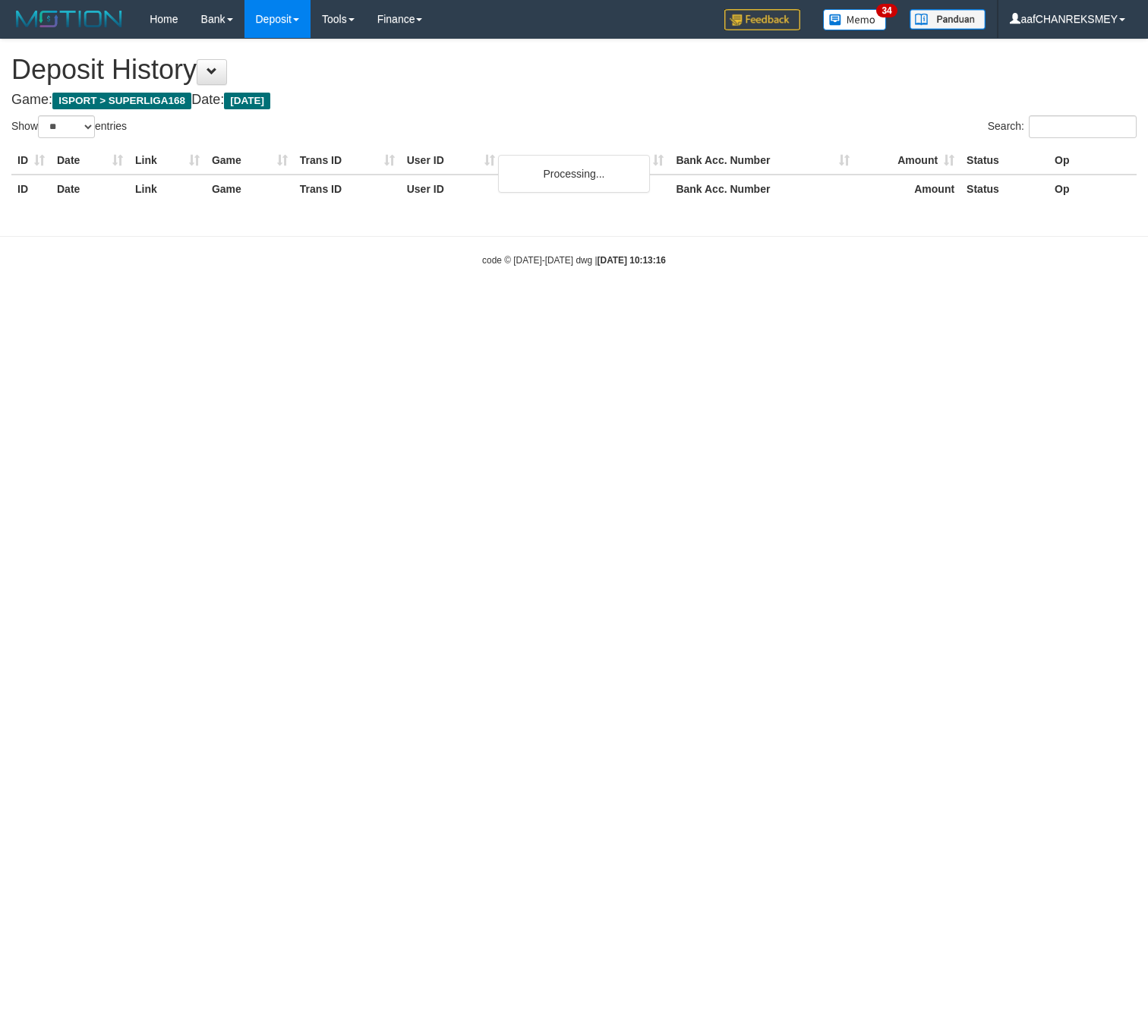 select on "**" 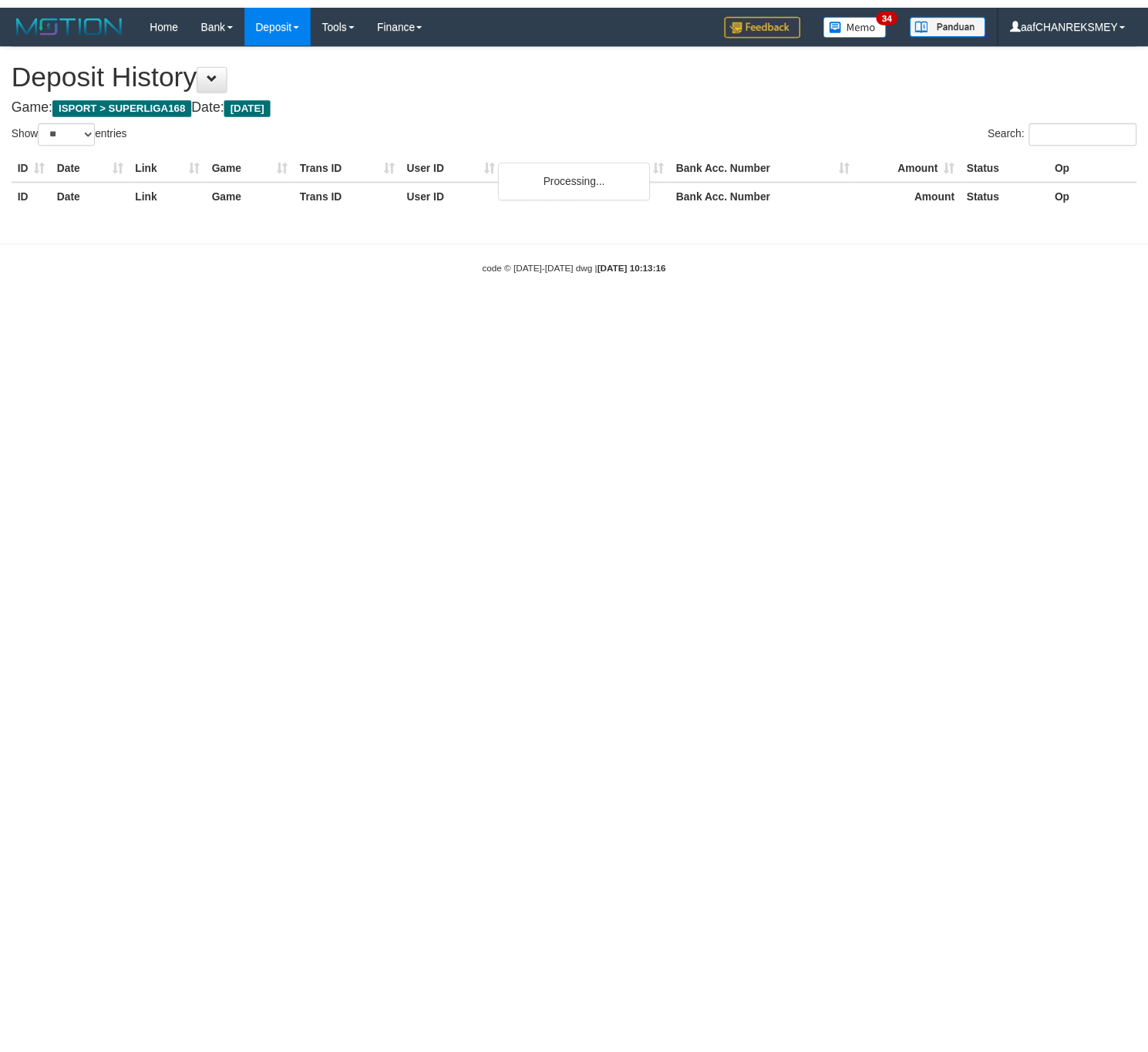 scroll, scrollTop: 0, scrollLeft: 0, axis: both 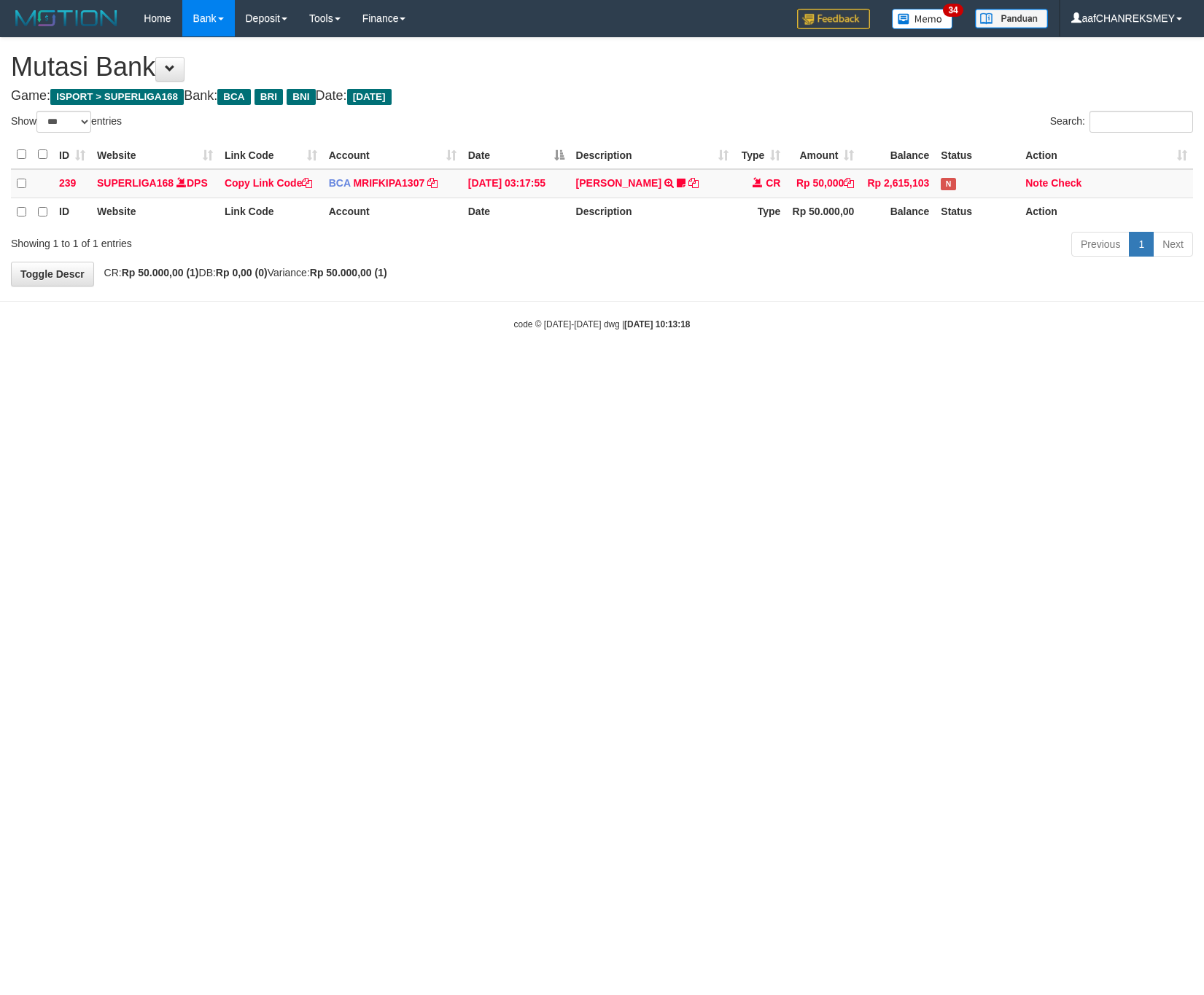 select on "***" 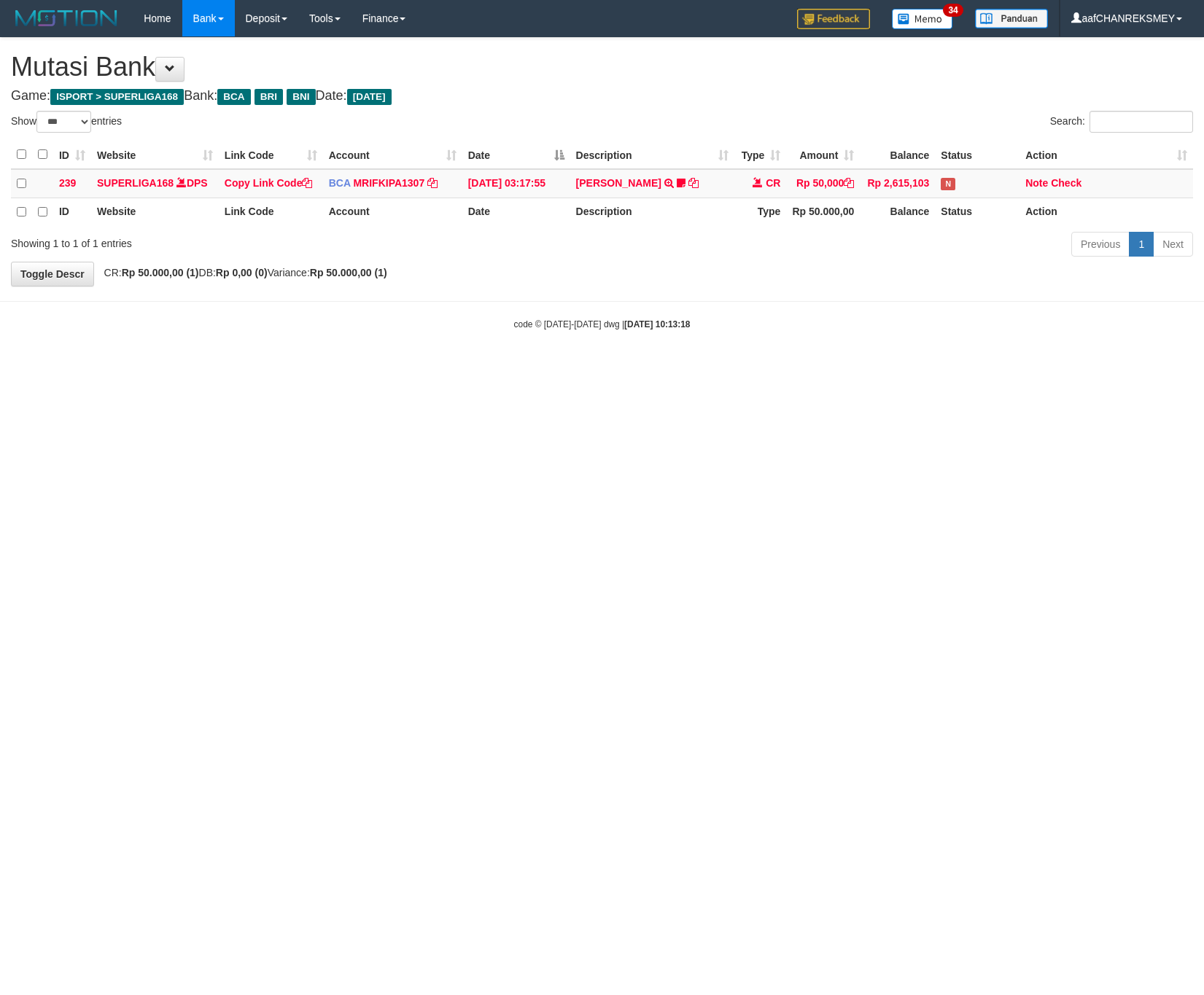scroll, scrollTop: 0, scrollLeft: 0, axis: both 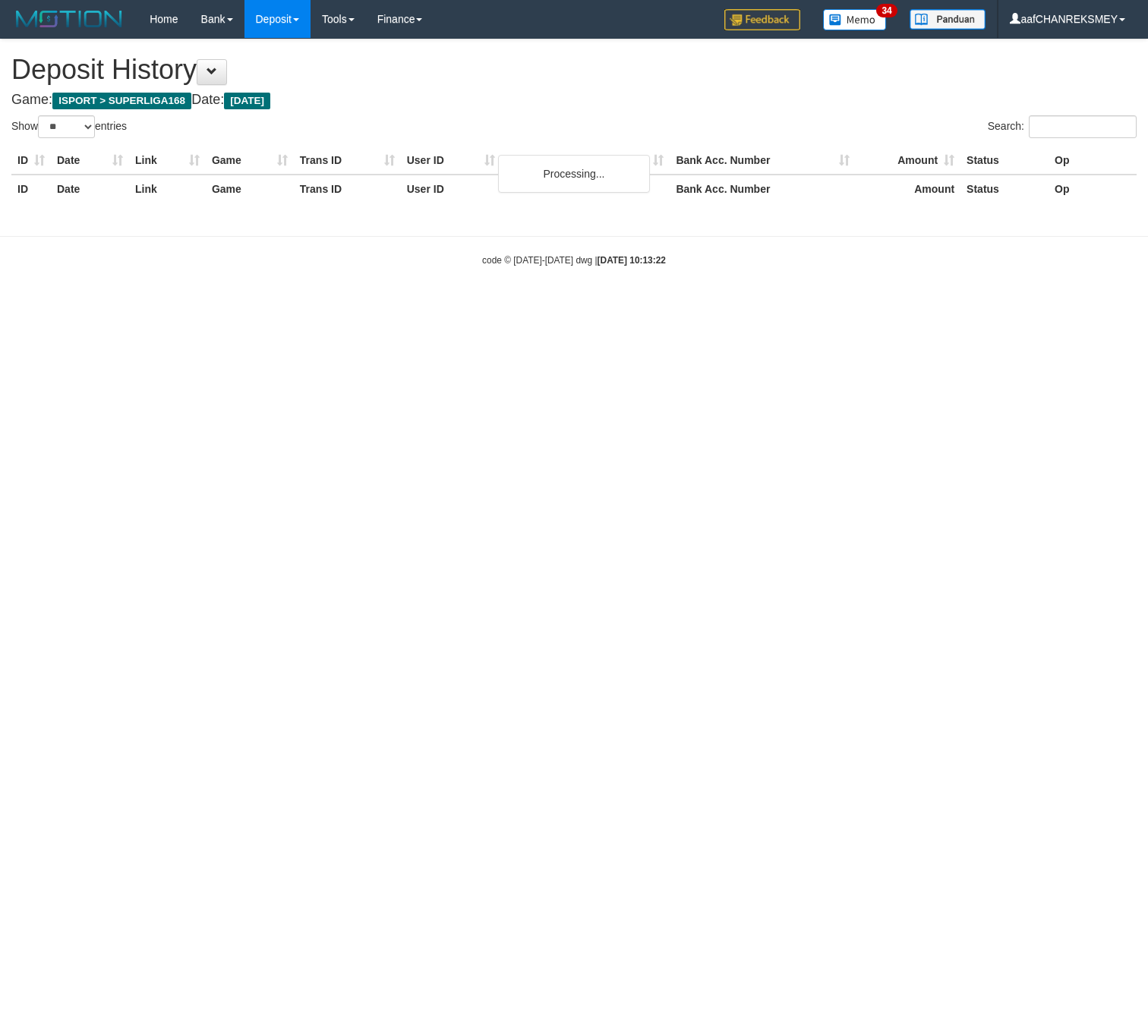 select on "**" 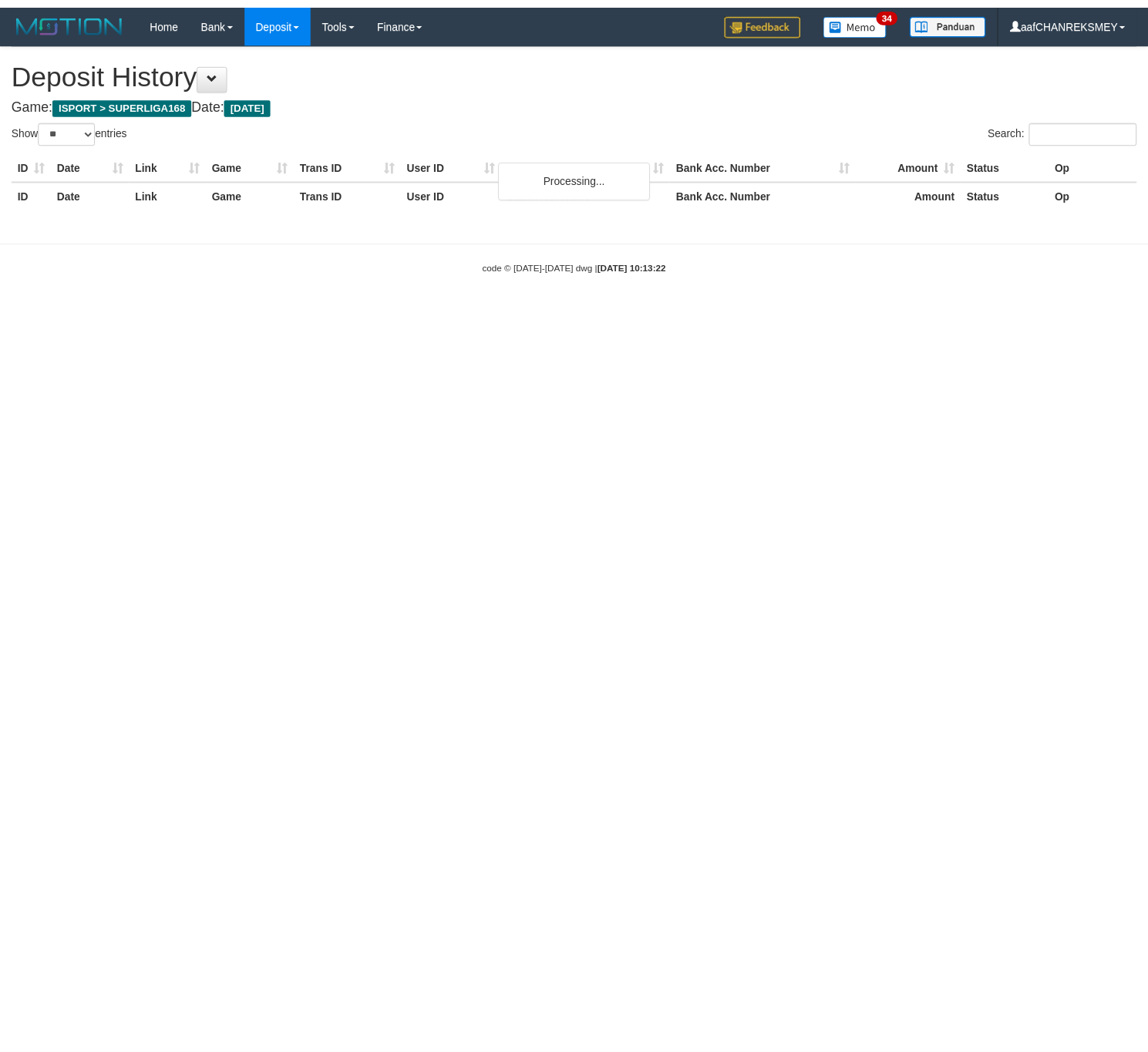 scroll, scrollTop: 0, scrollLeft: 0, axis: both 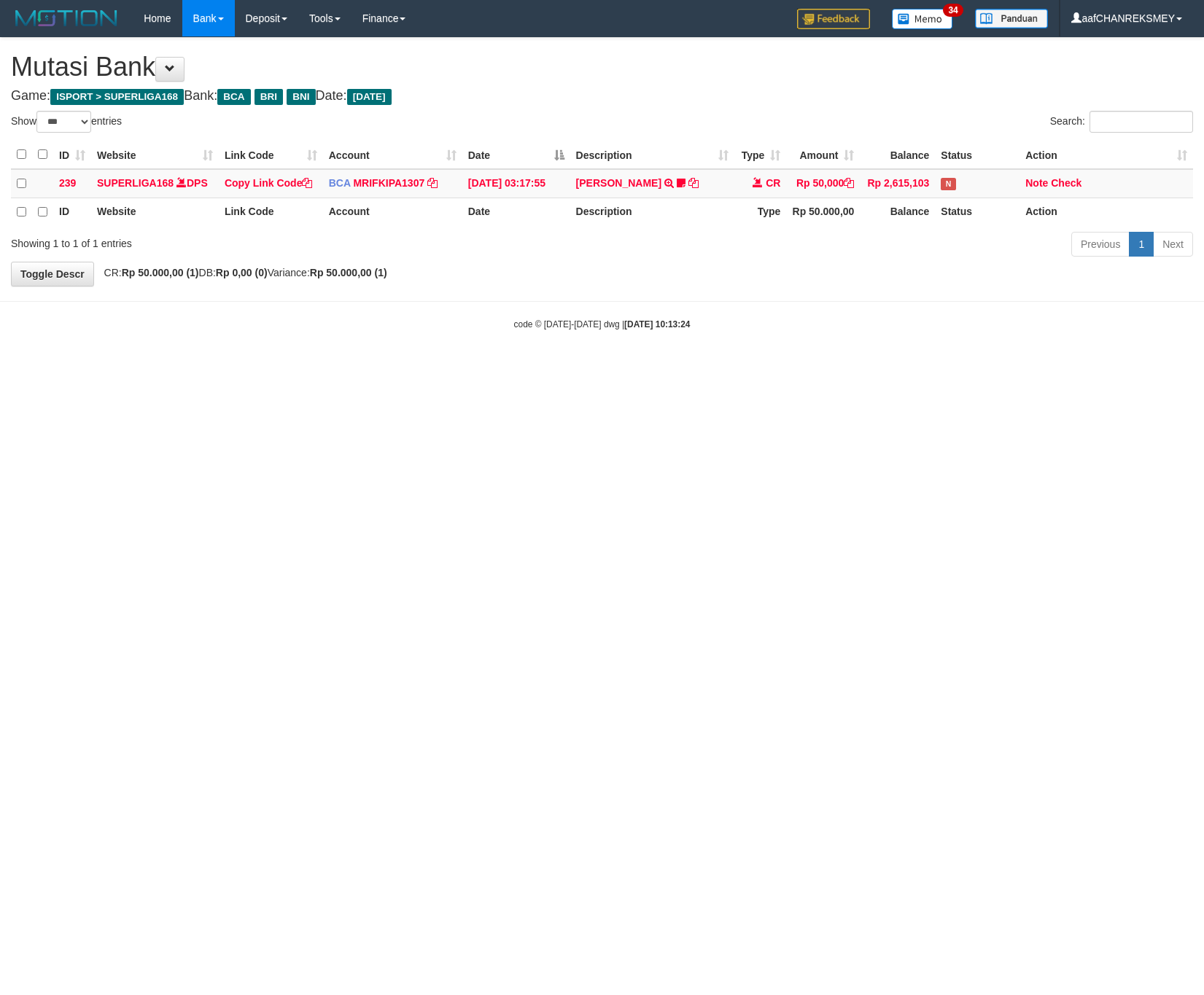 select on "***" 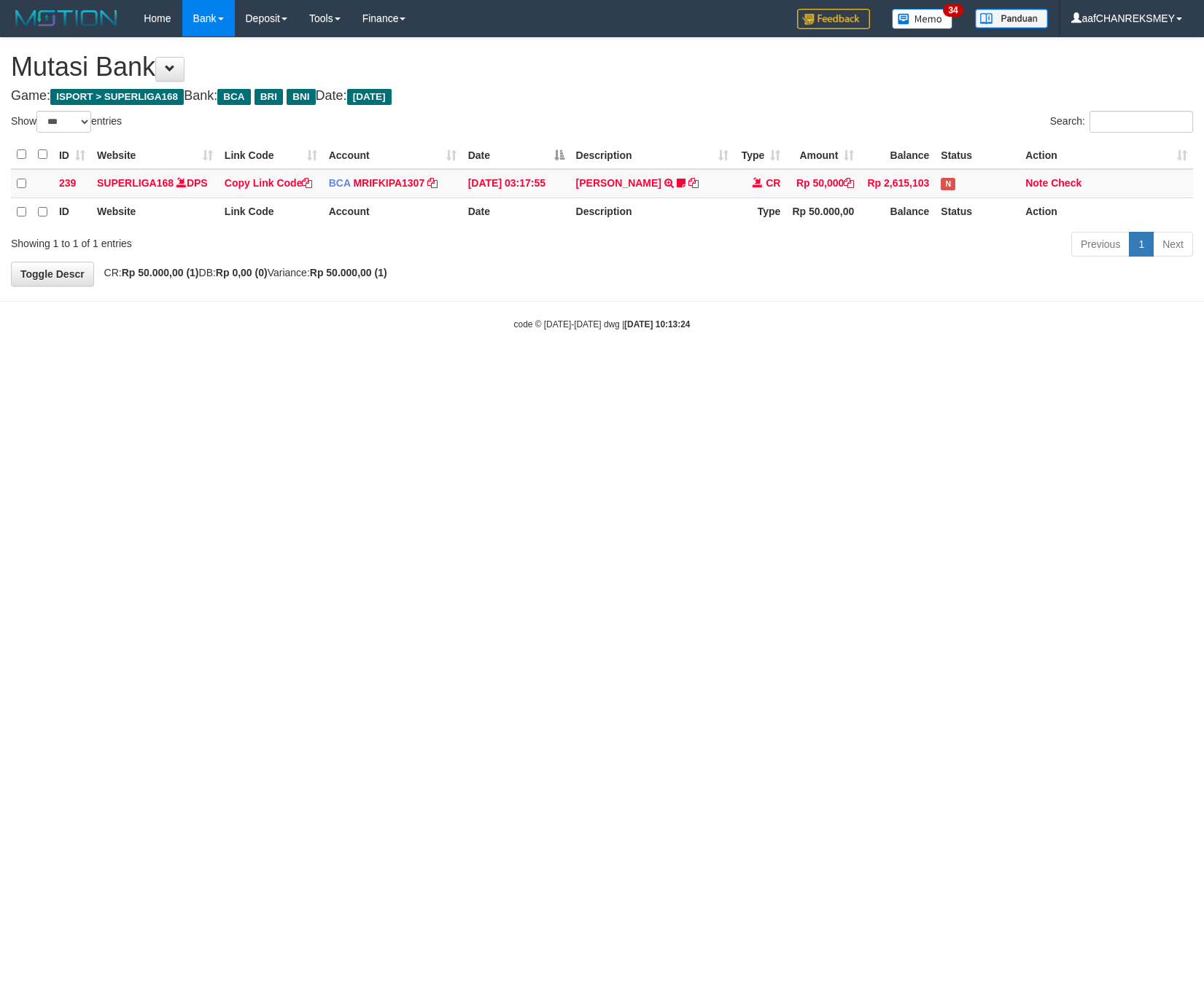 scroll, scrollTop: 0, scrollLeft: 0, axis: both 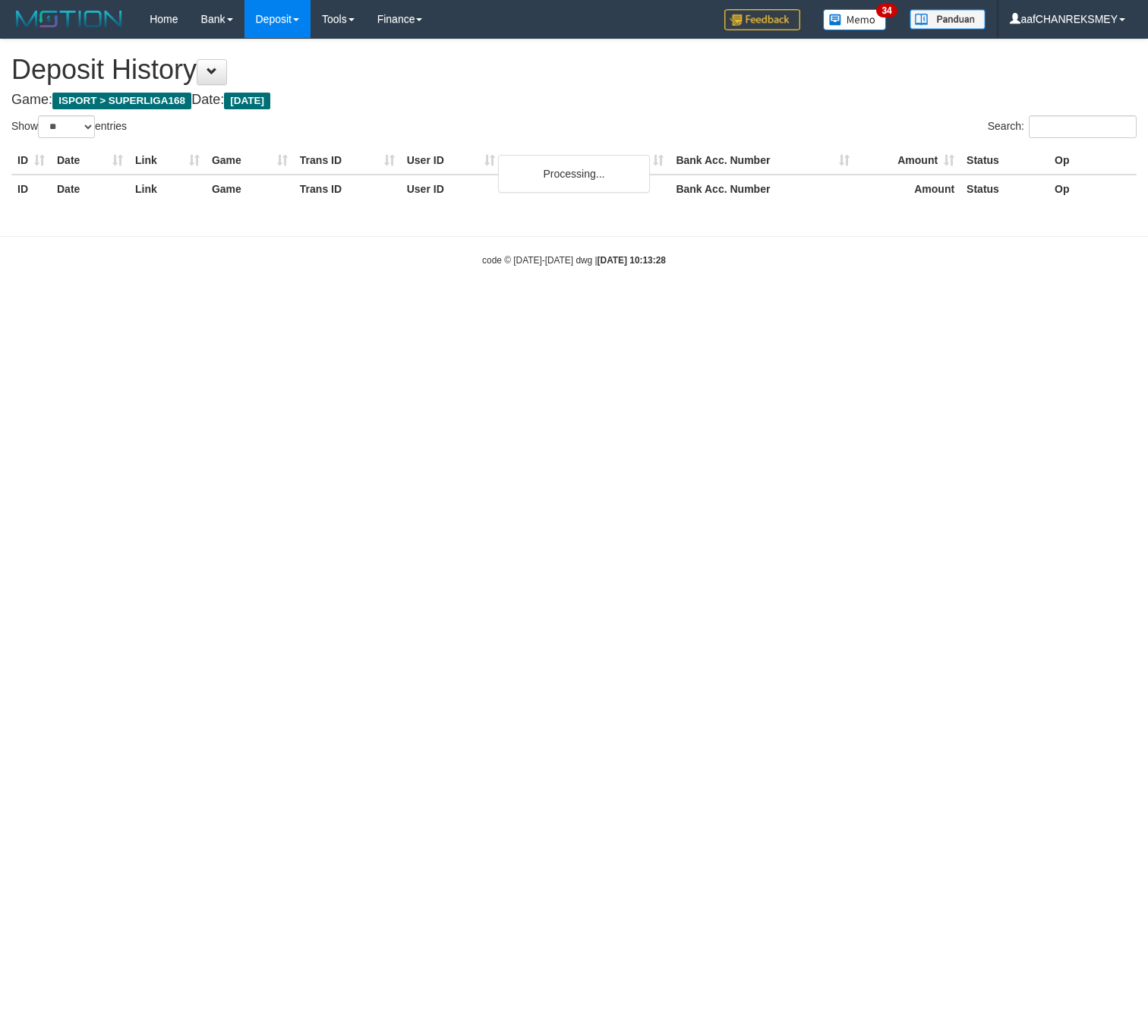 select on "**" 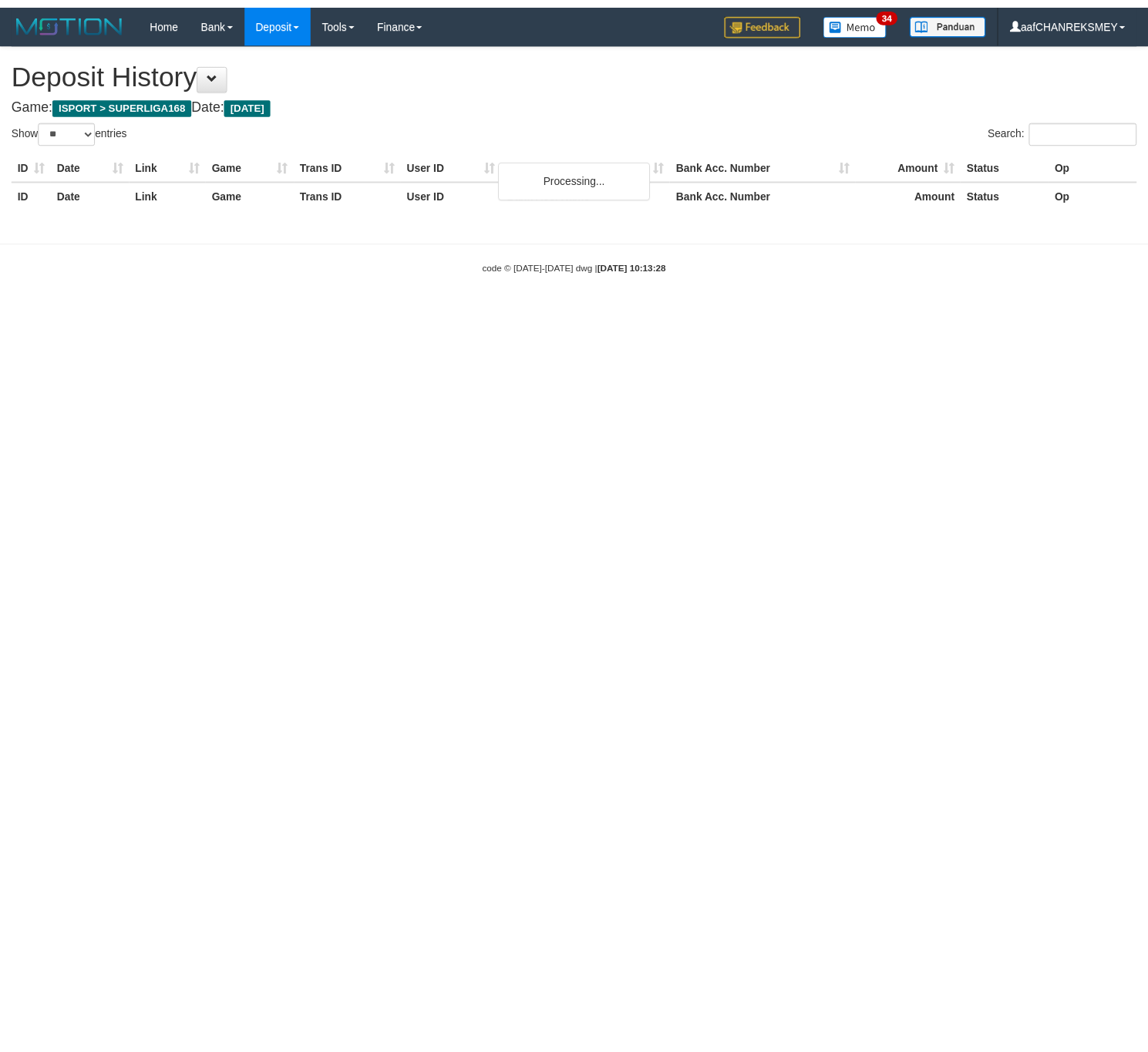 scroll, scrollTop: 0, scrollLeft: 0, axis: both 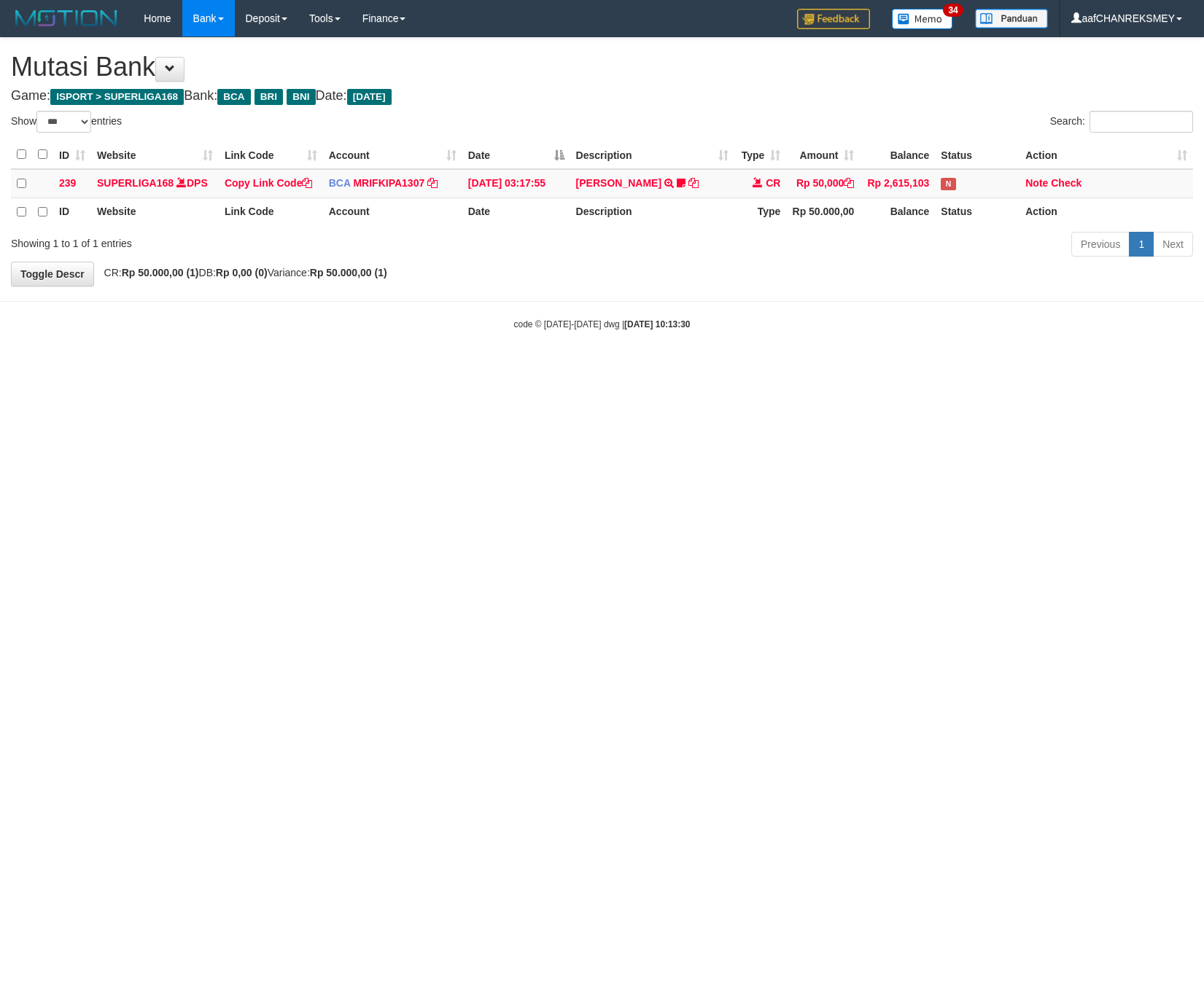select on "***" 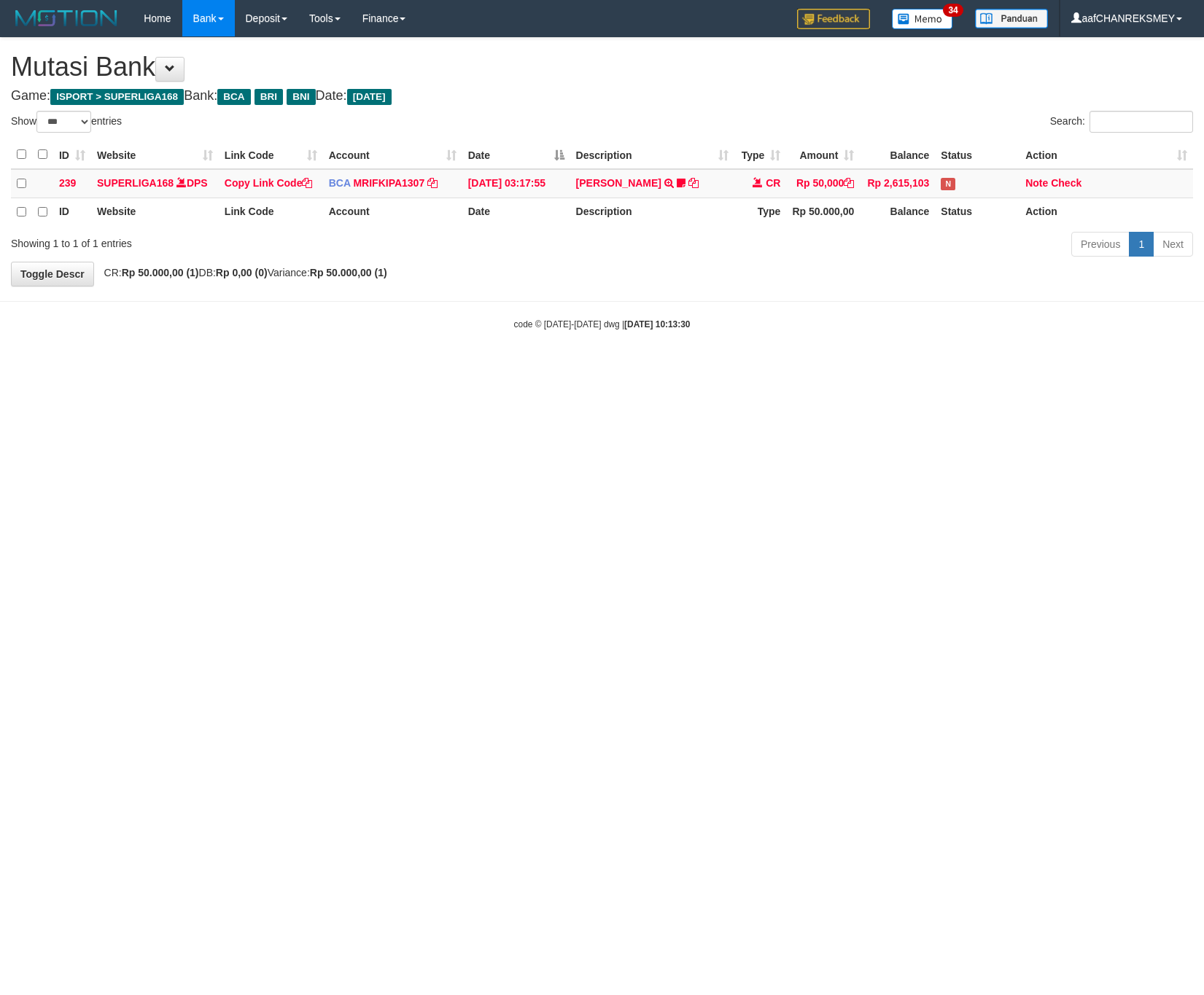 scroll, scrollTop: 0, scrollLeft: 0, axis: both 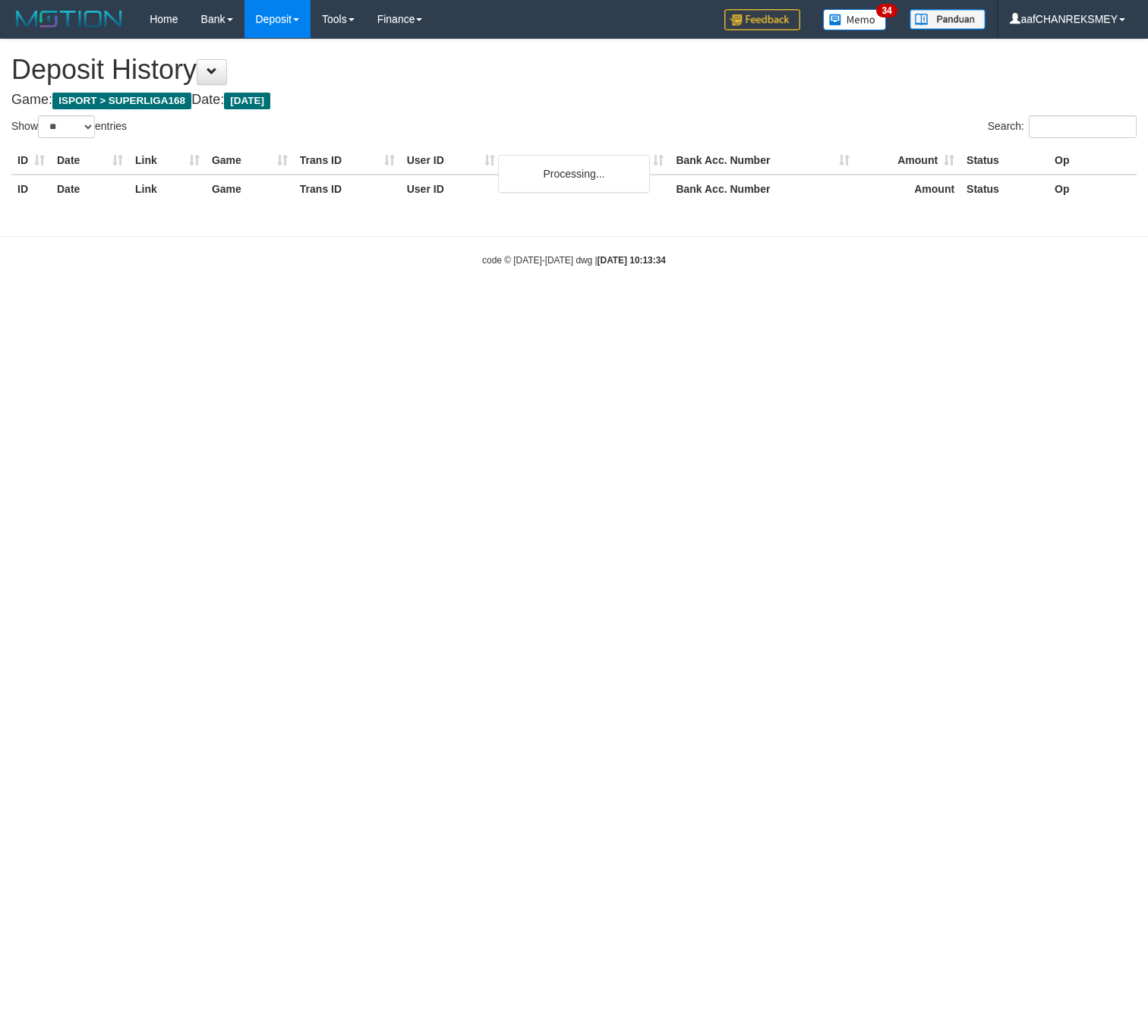 select on "**" 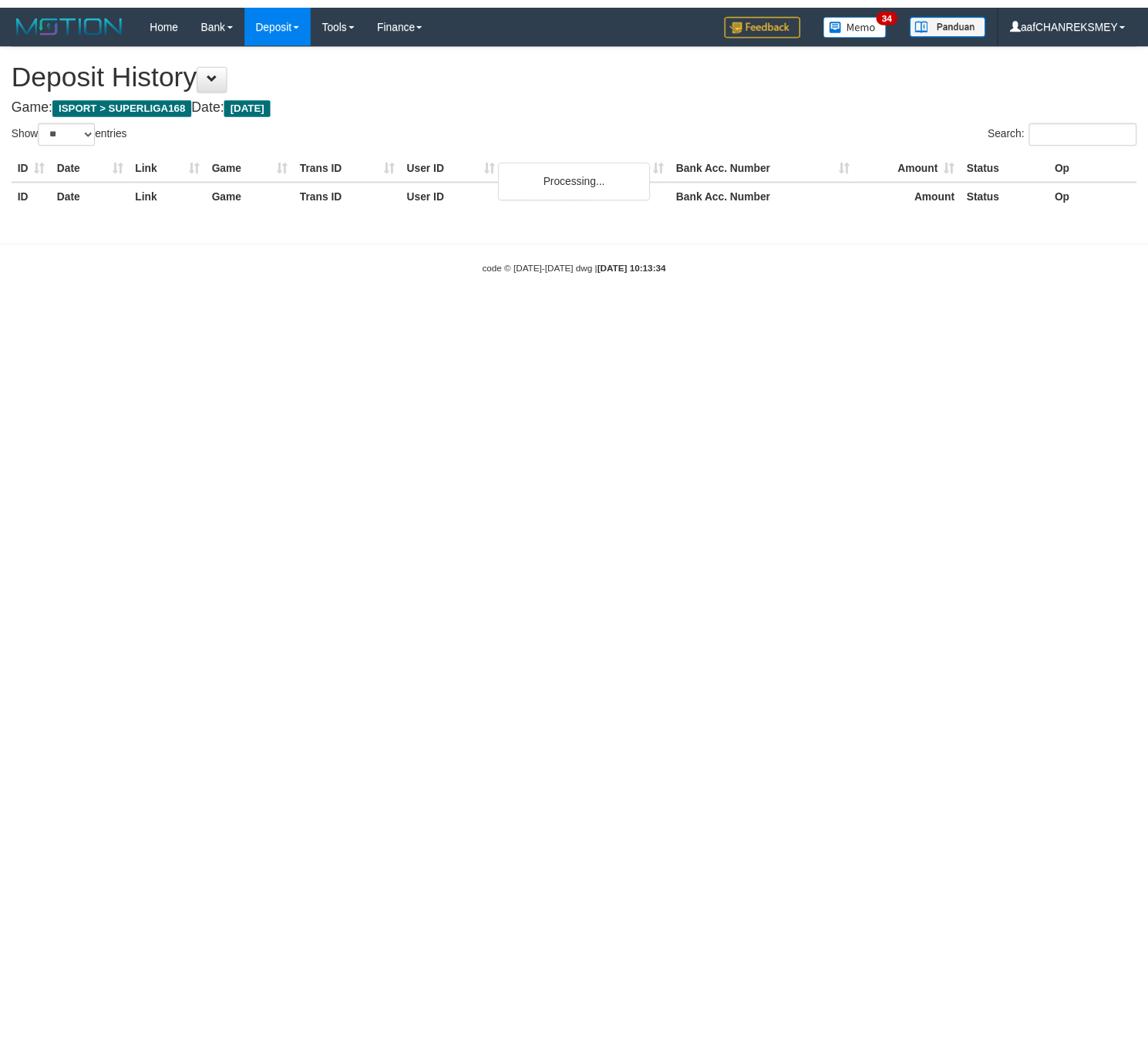 scroll, scrollTop: 0, scrollLeft: 0, axis: both 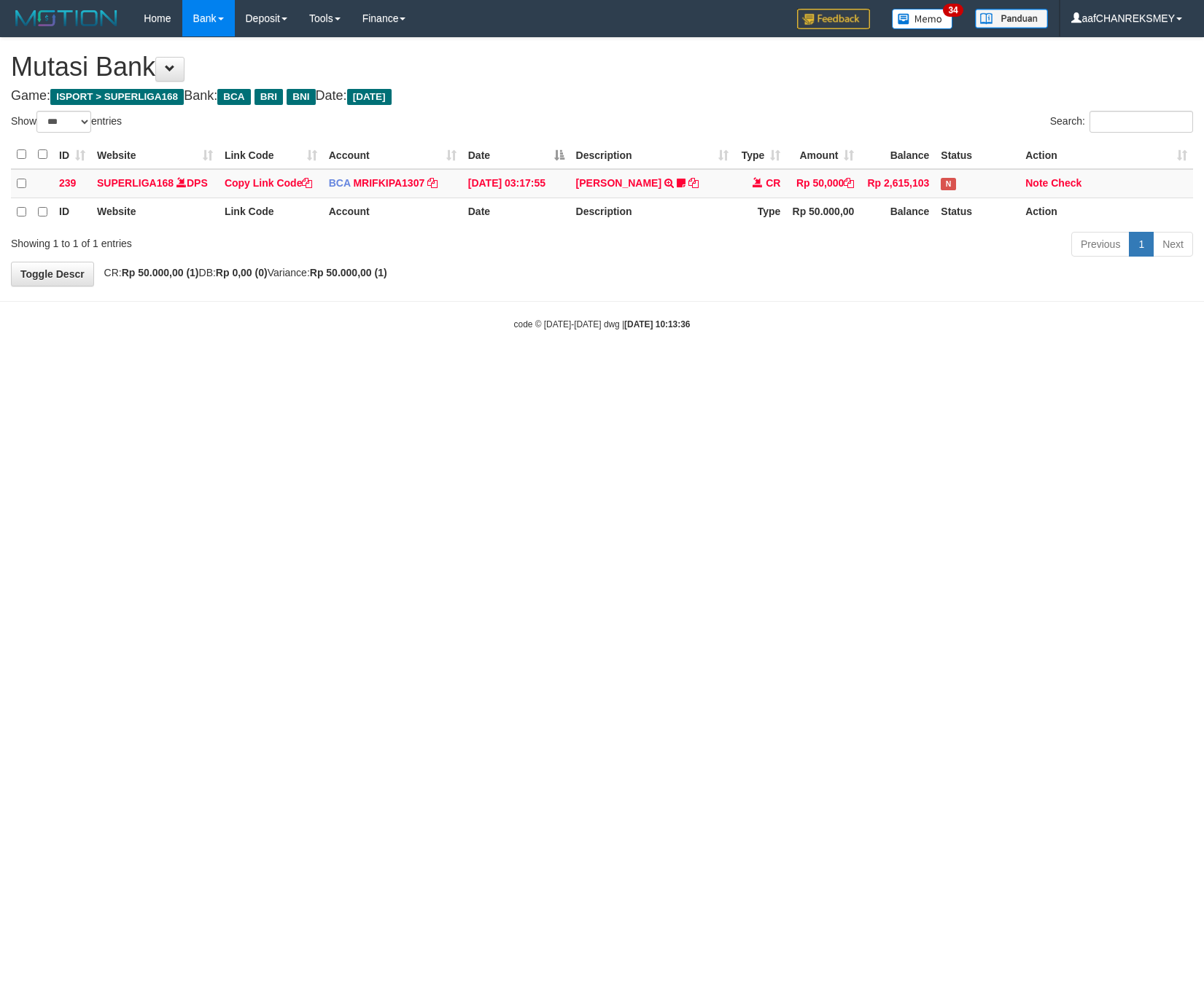 select on "***" 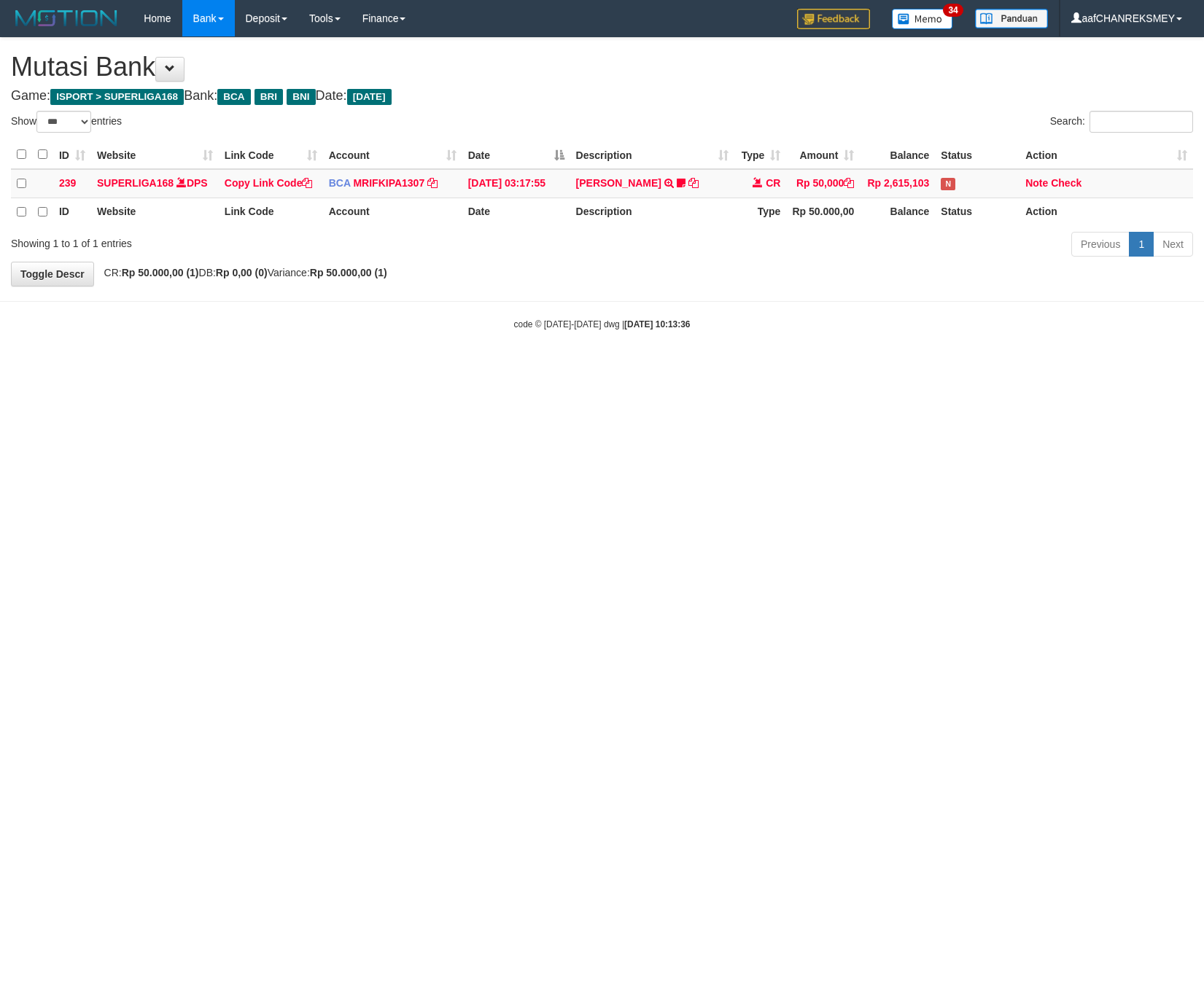 scroll, scrollTop: 0, scrollLeft: 0, axis: both 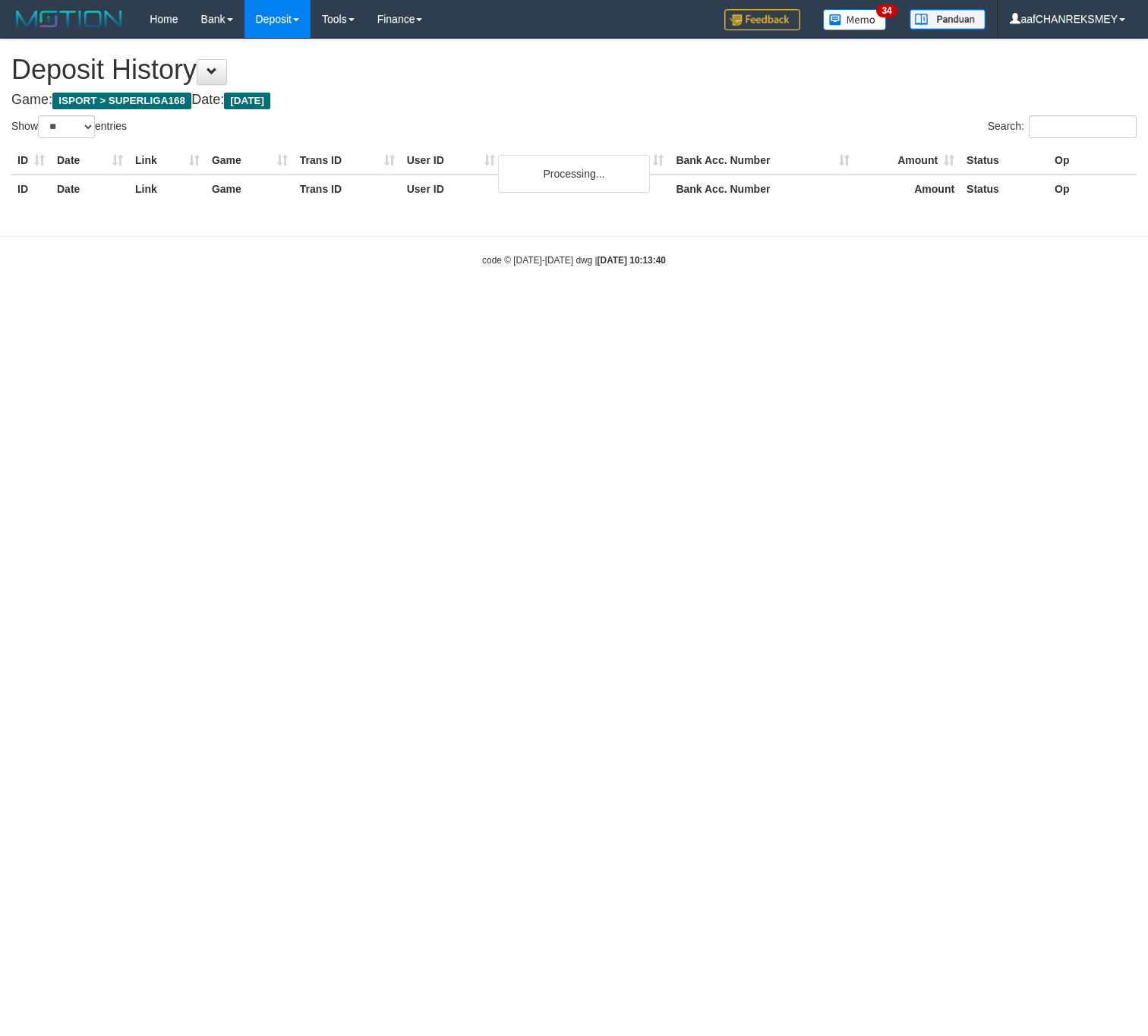 select on "**" 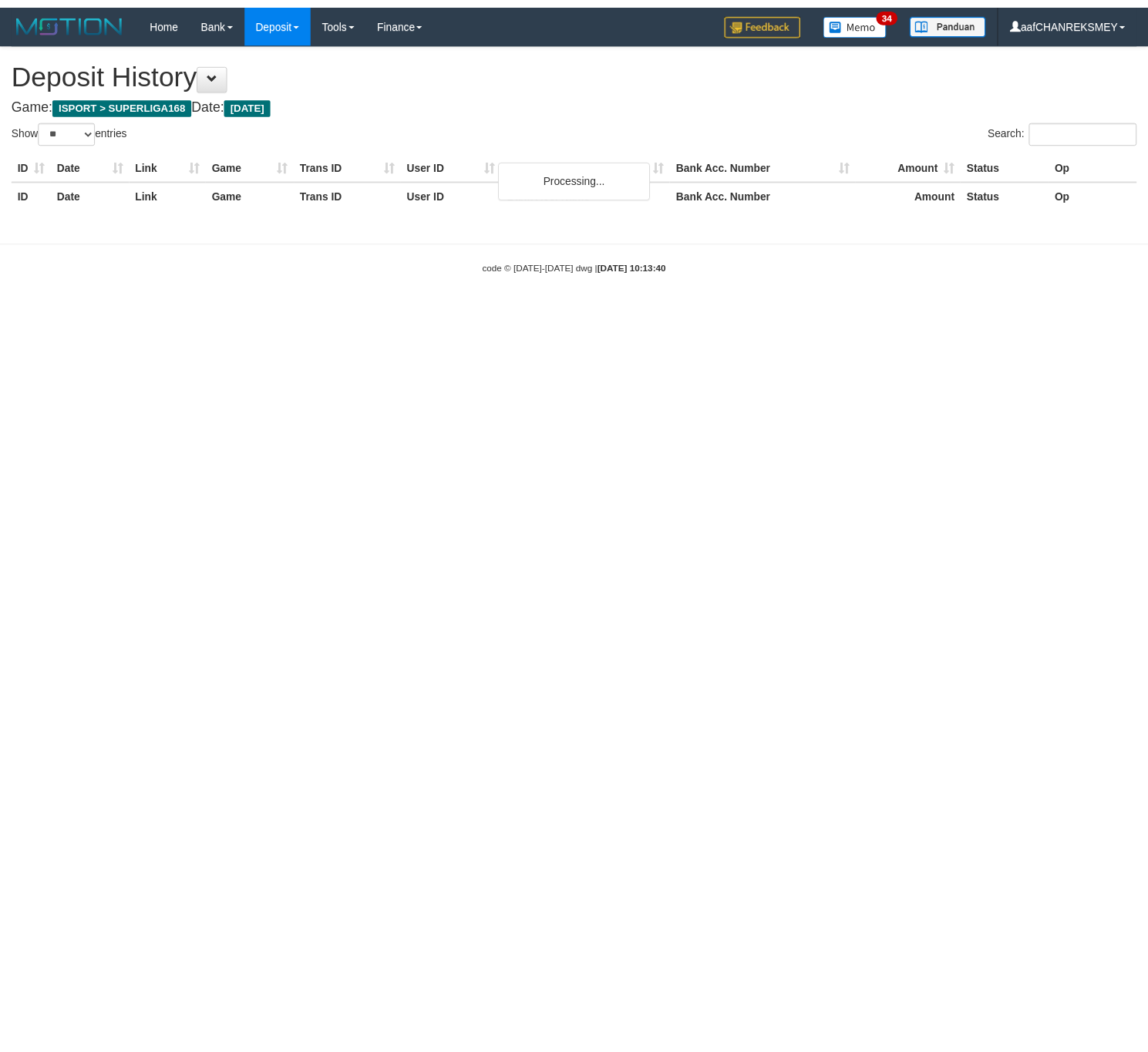 scroll, scrollTop: 0, scrollLeft: 0, axis: both 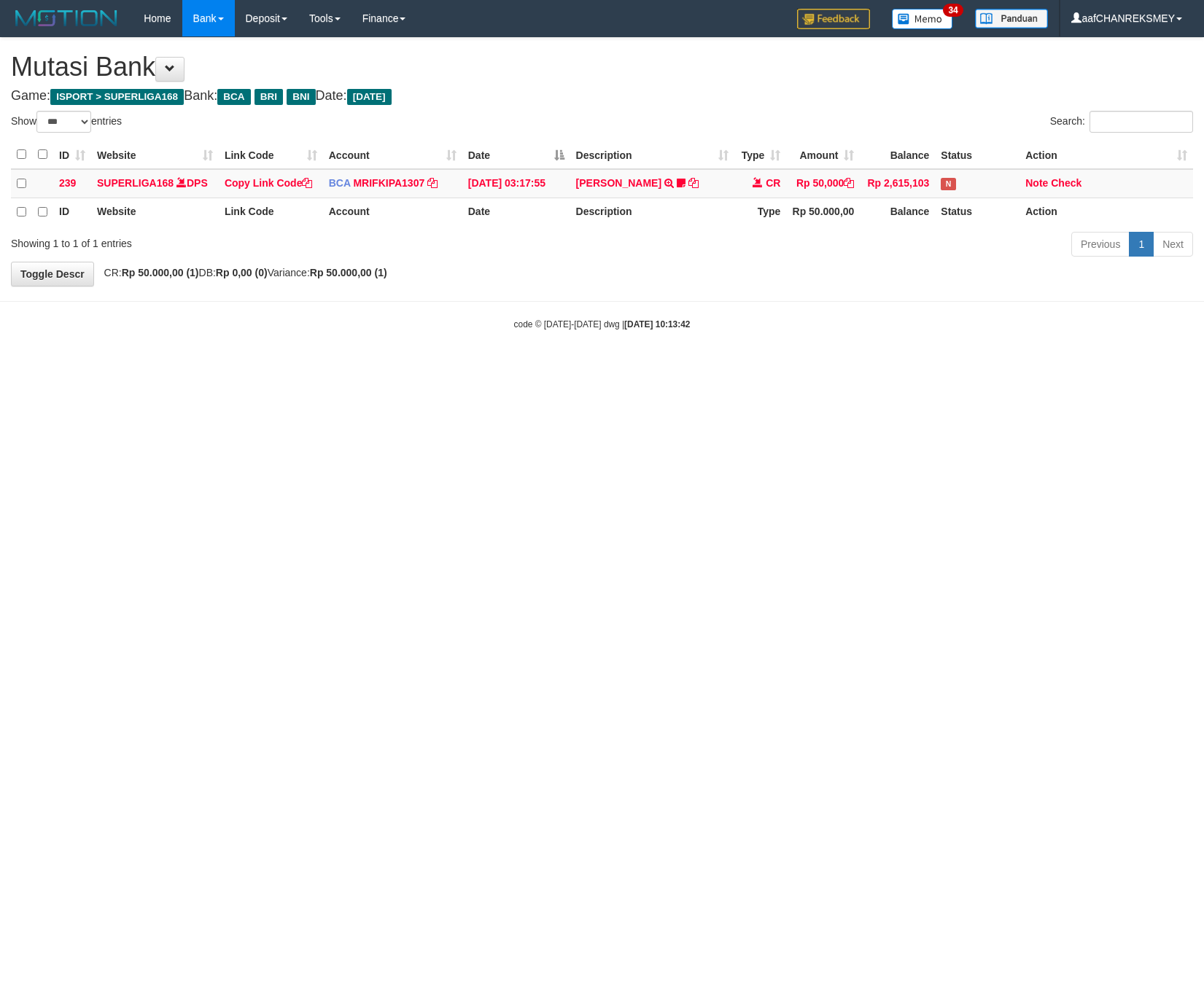select on "***" 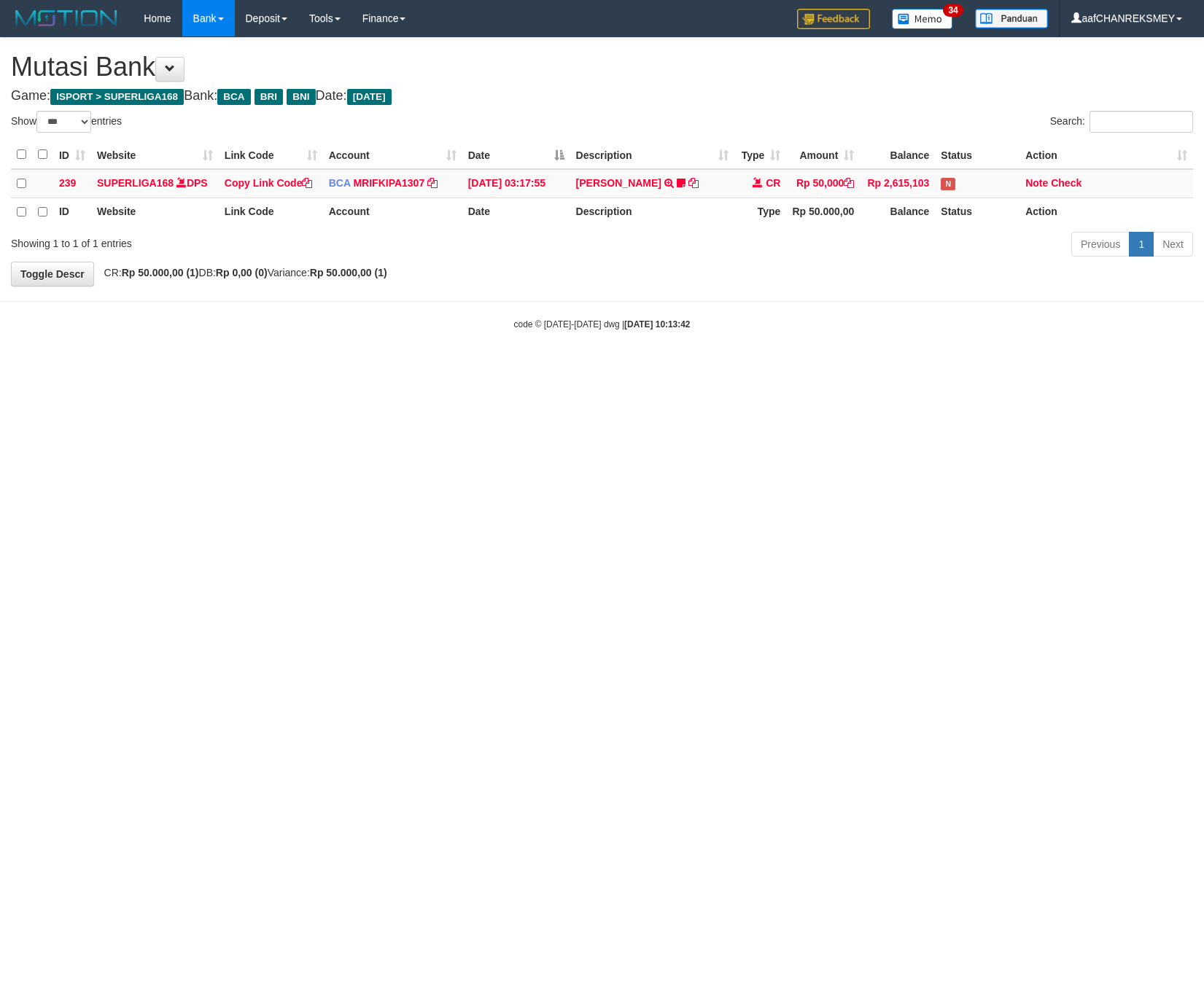 scroll, scrollTop: 0, scrollLeft: 0, axis: both 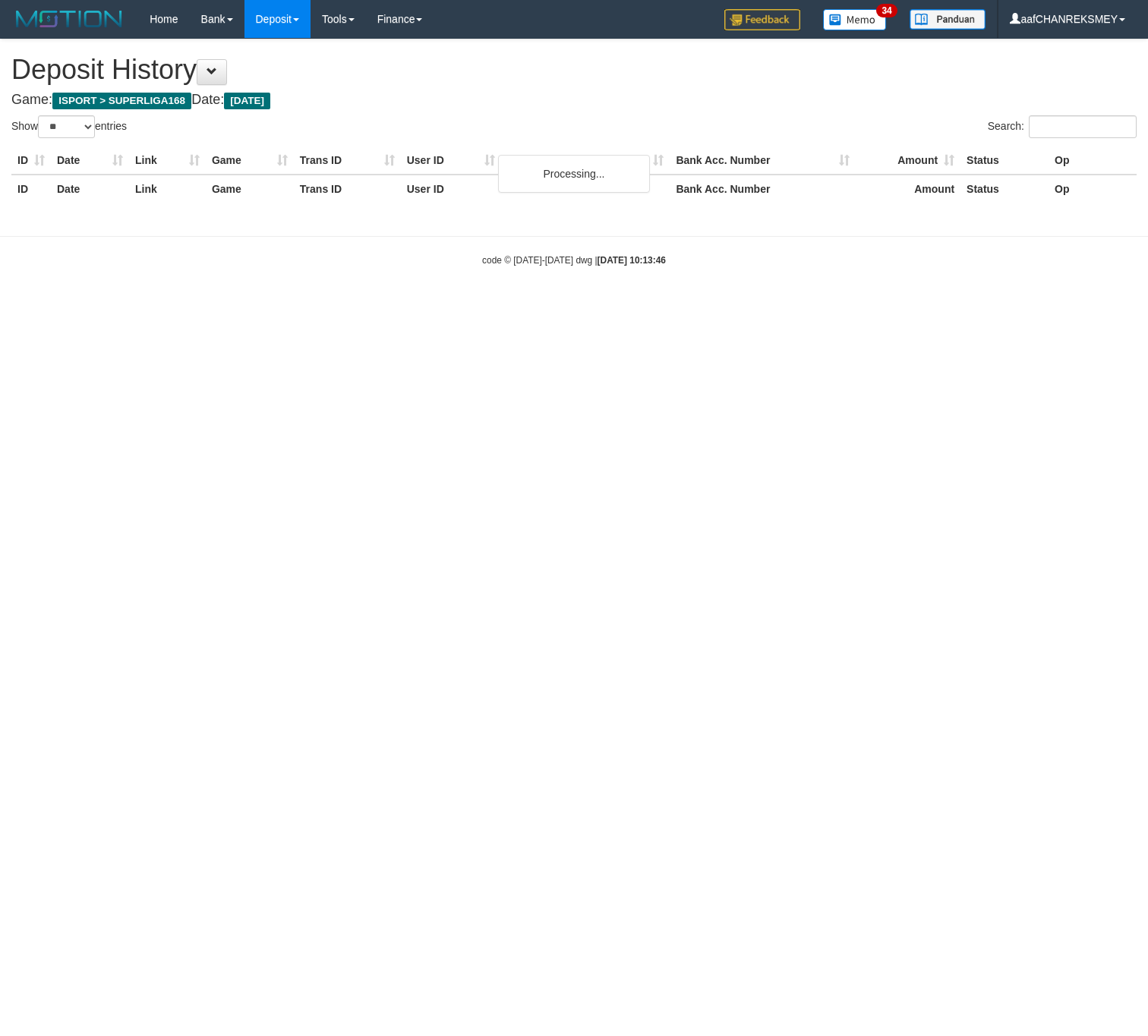 select on "**" 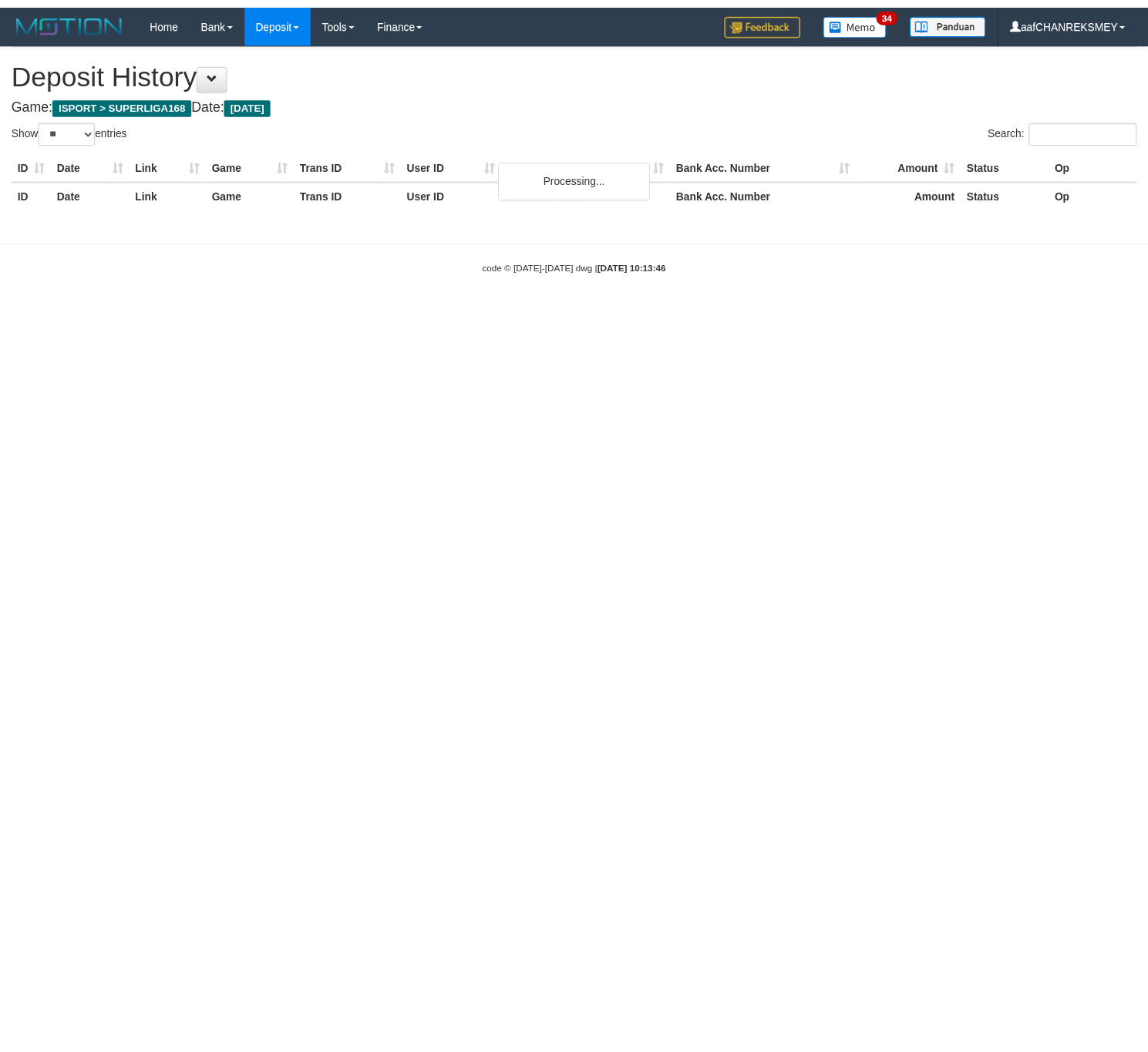 scroll, scrollTop: 0, scrollLeft: 0, axis: both 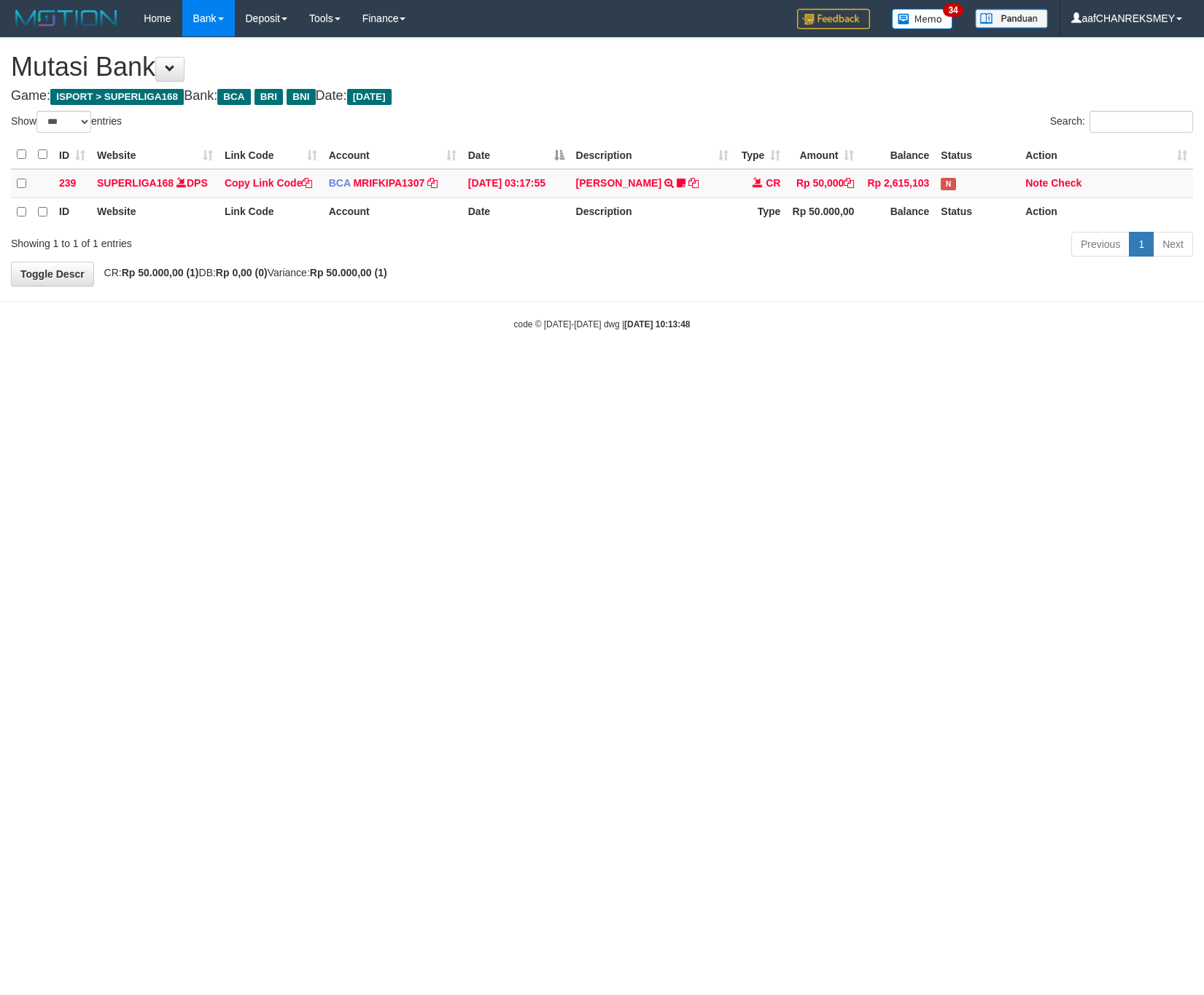 select on "***" 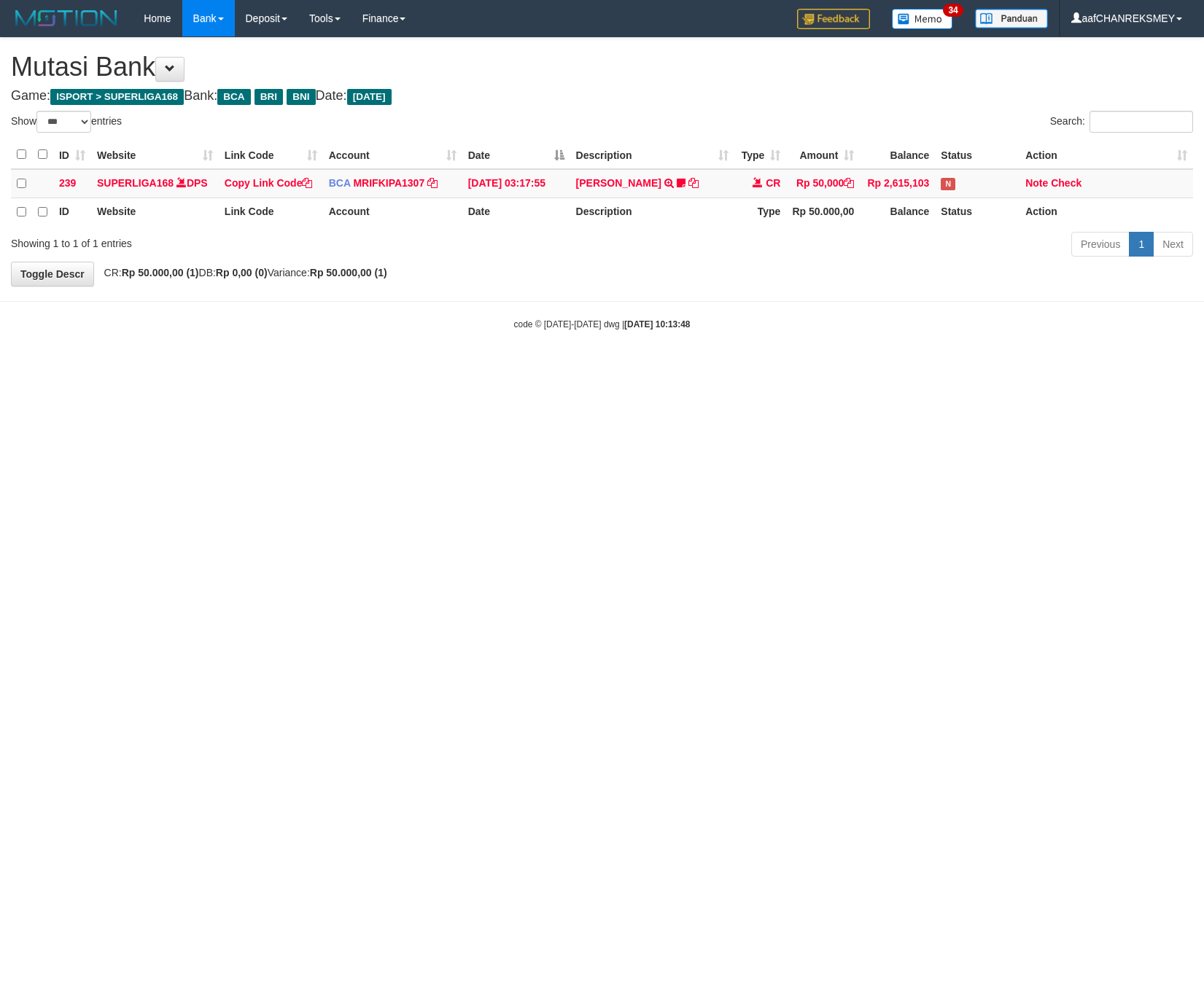 scroll, scrollTop: 0, scrollLeft: 0, axis: both 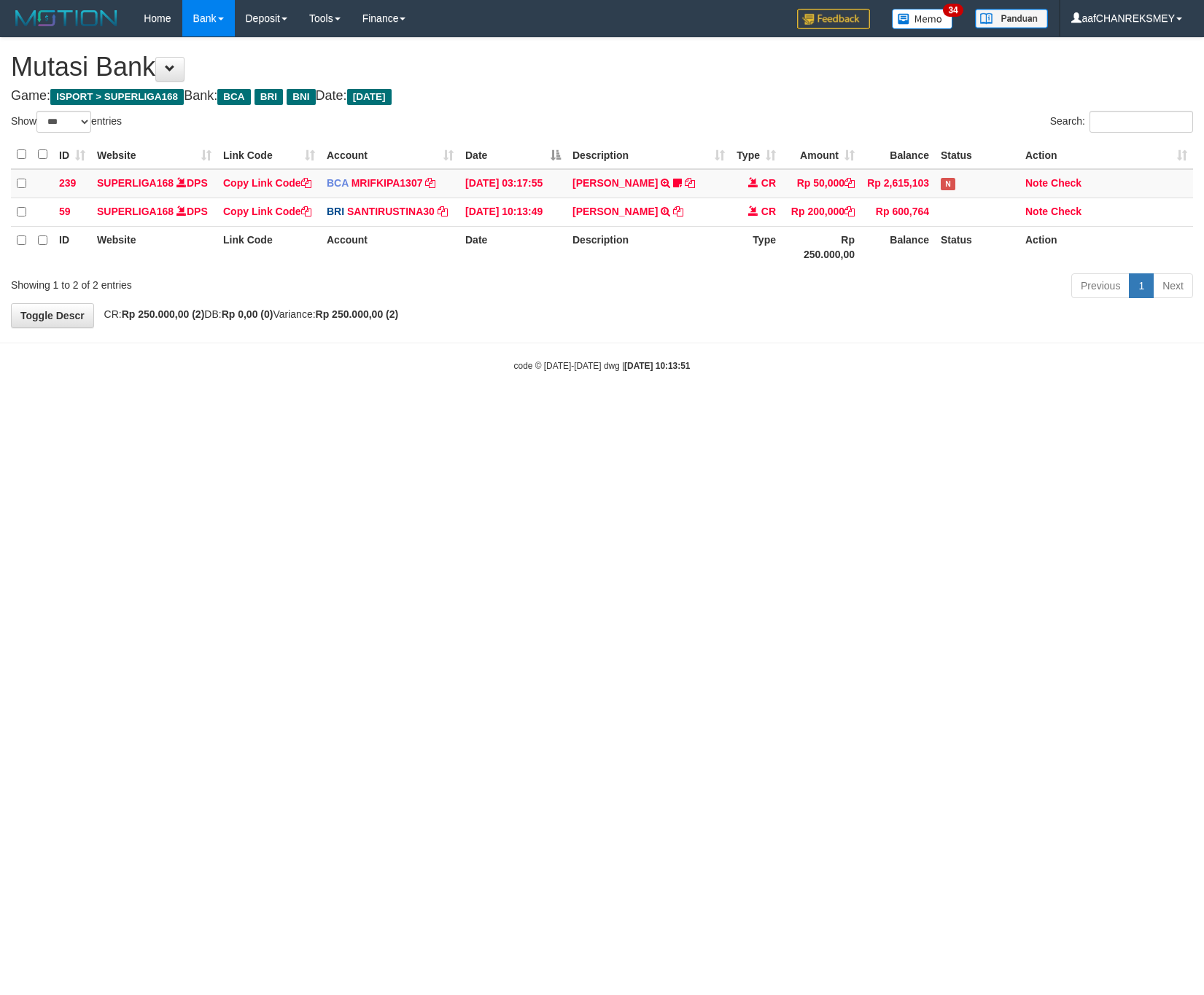 select on "***" 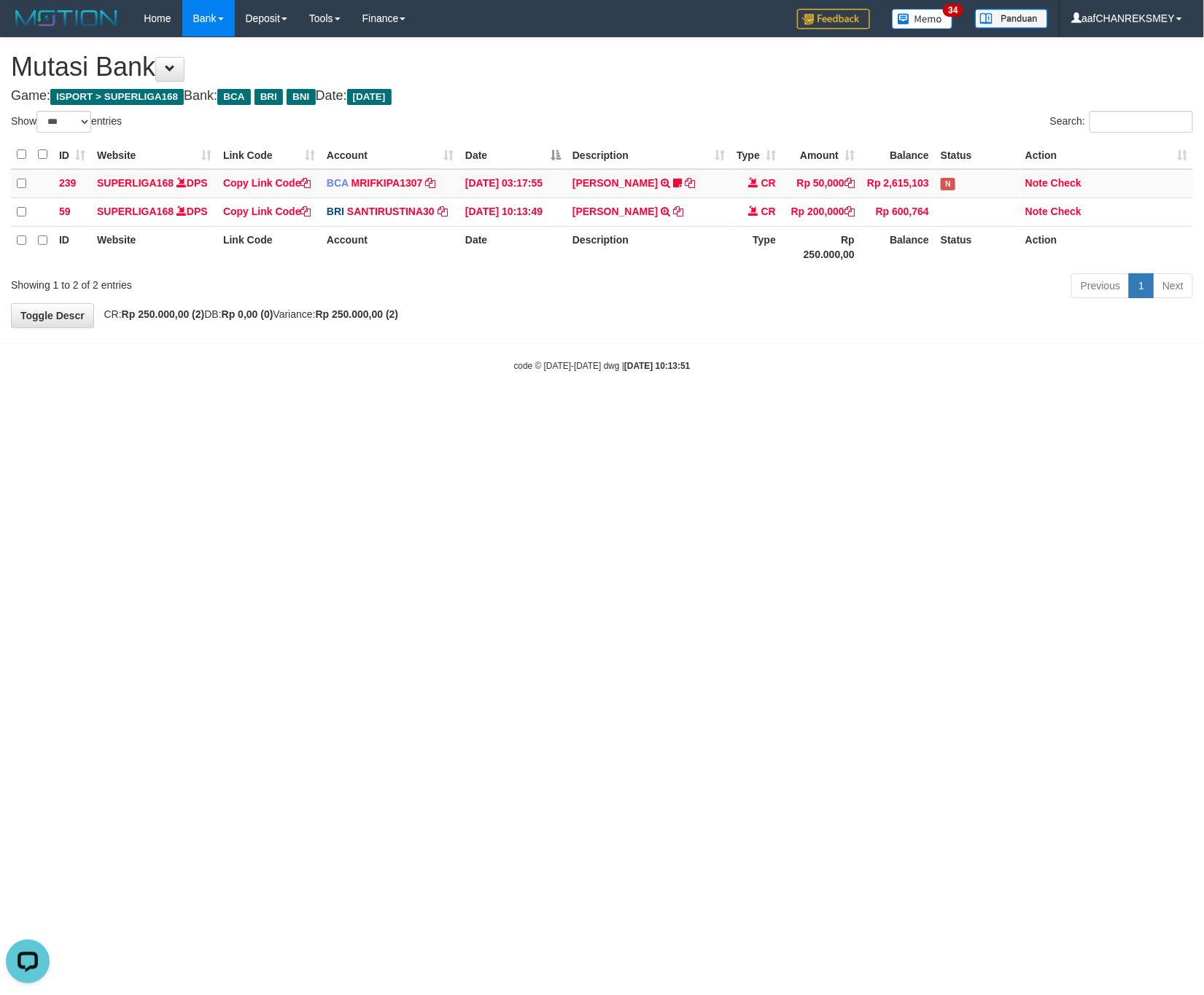 scroll, scrollTop: 0, scrollLeft: 0, axis: both 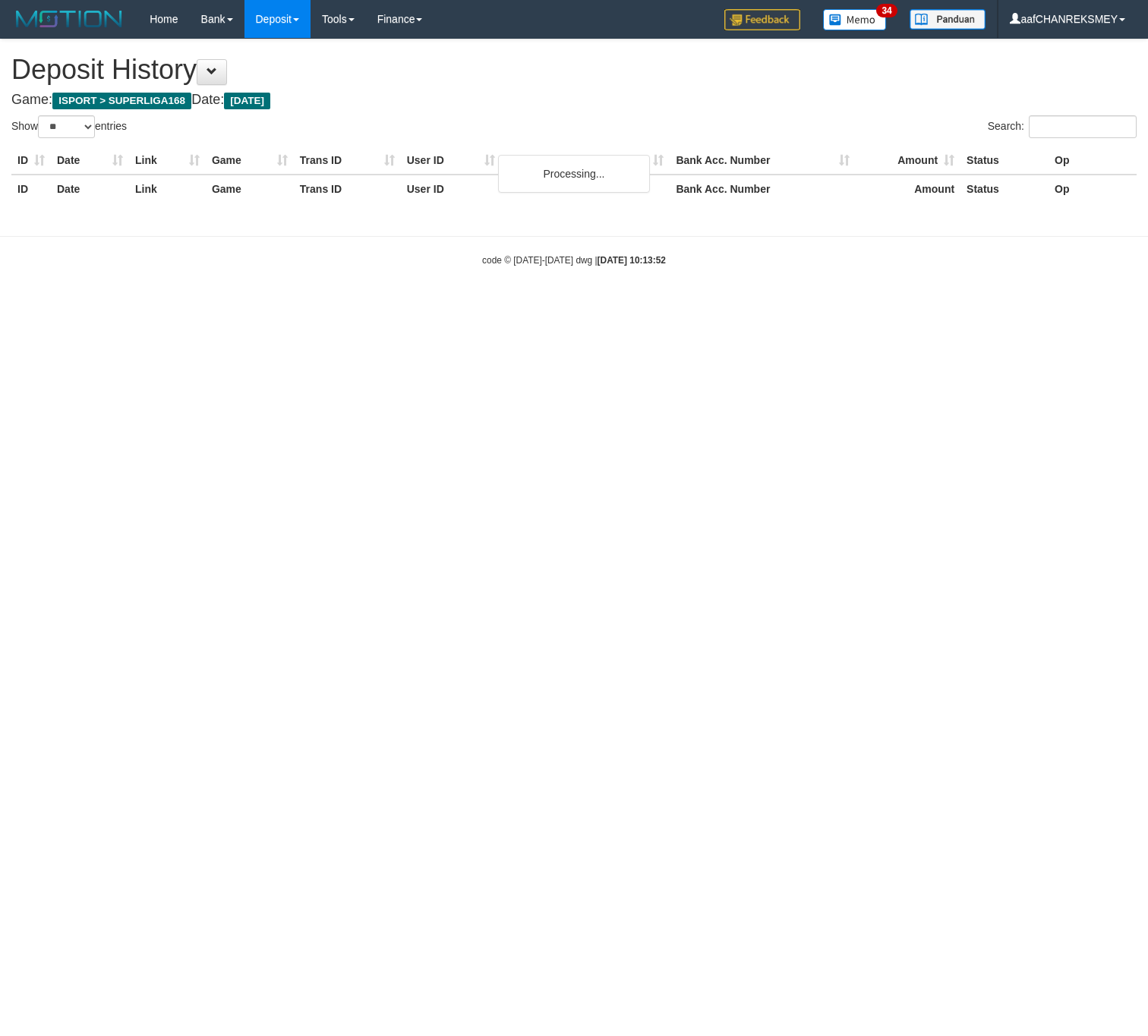 select on "**" 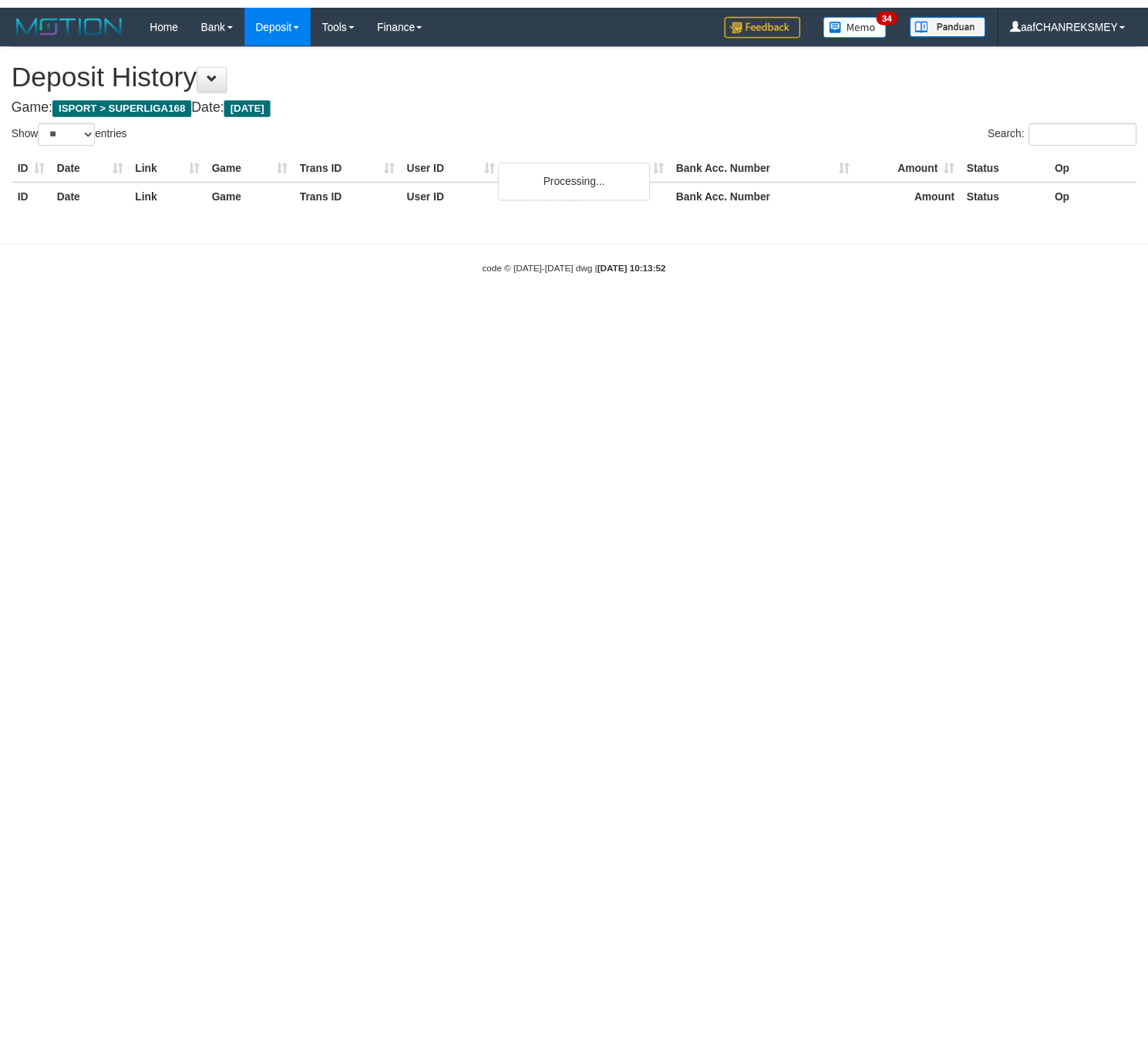 scroll, scrollTop: 0, scrollLeft: 0, axis: both 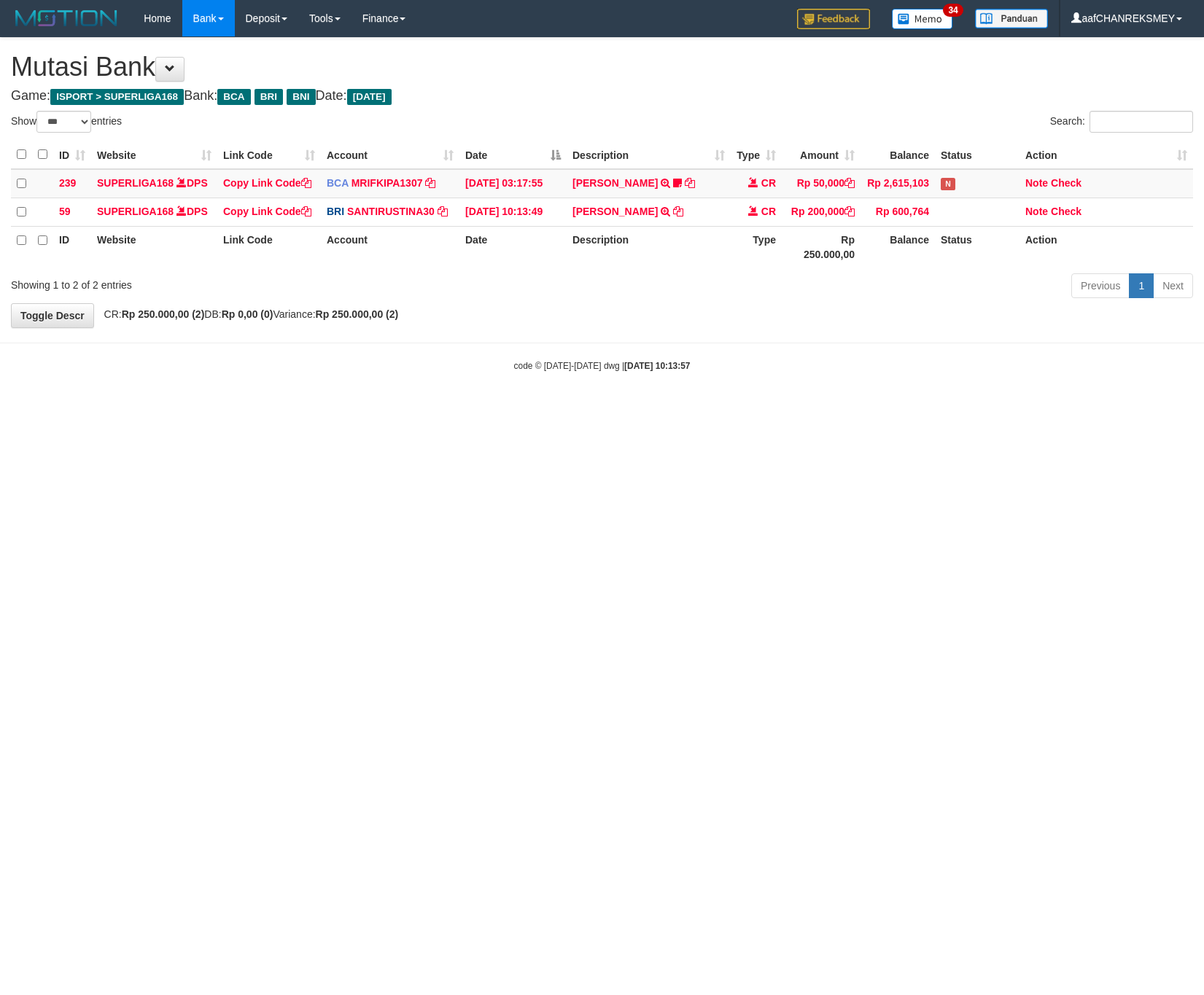 select on "***" 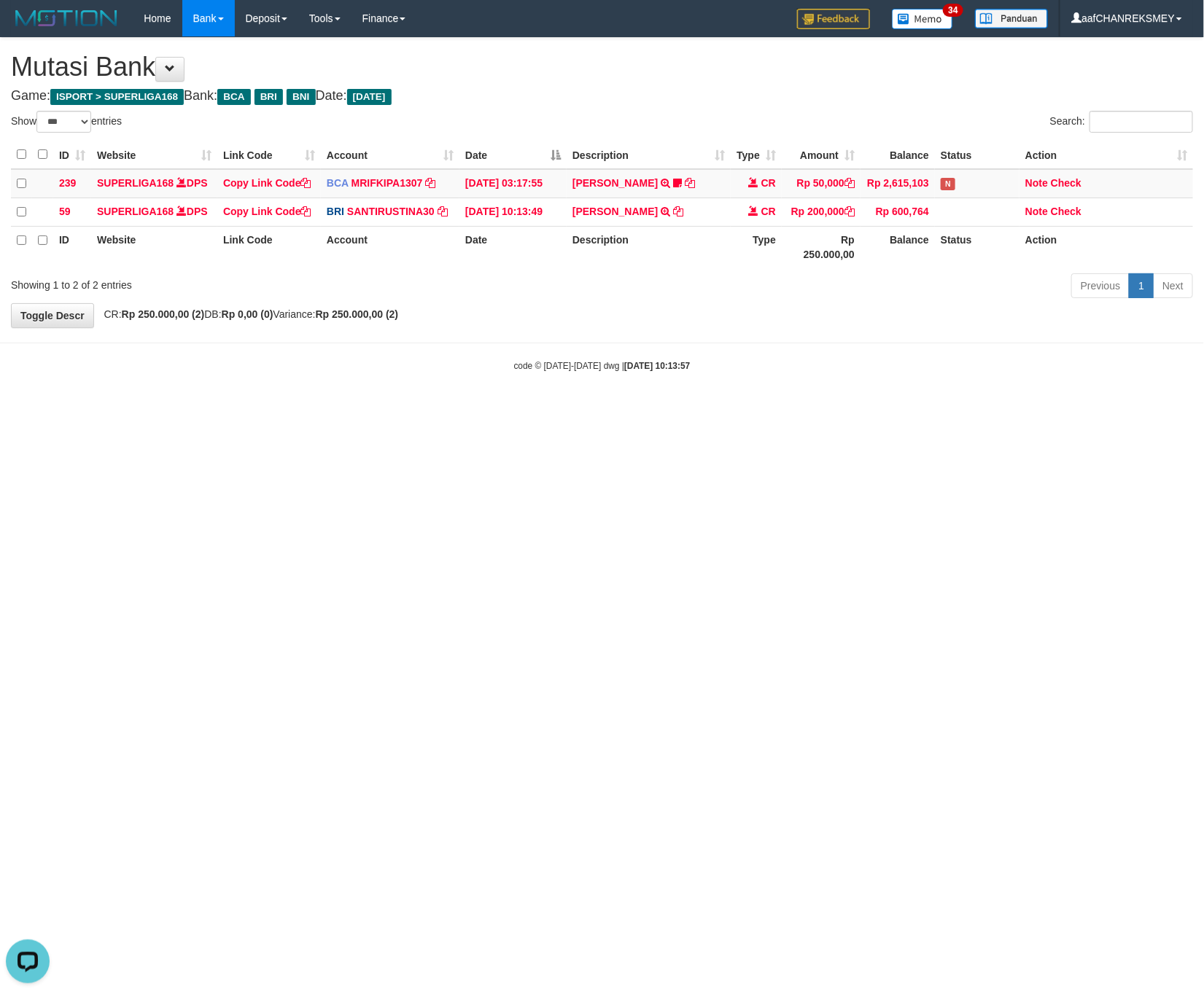 scroll, scrollTop: 0, scrollLeft: 0, axis: both 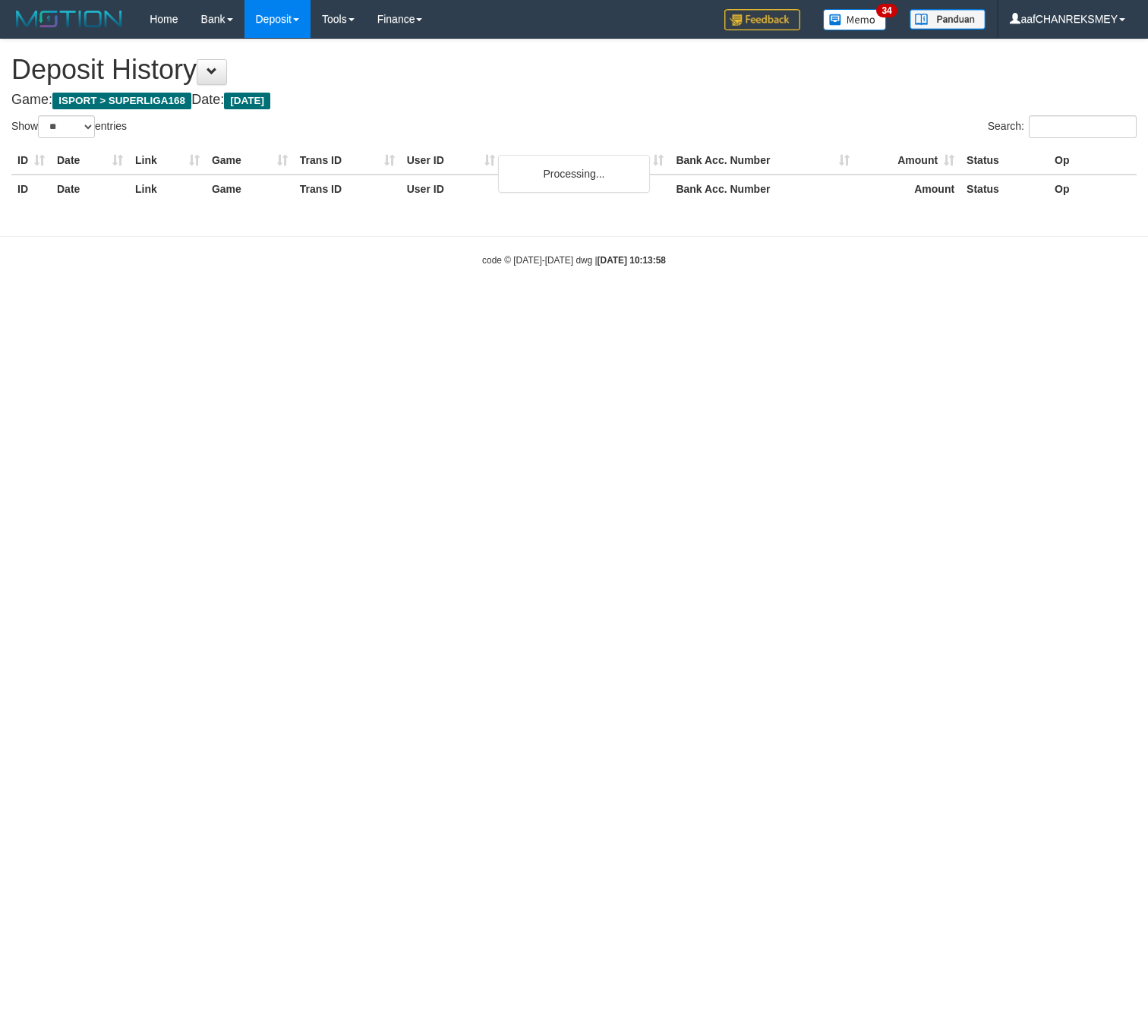 select on "**" 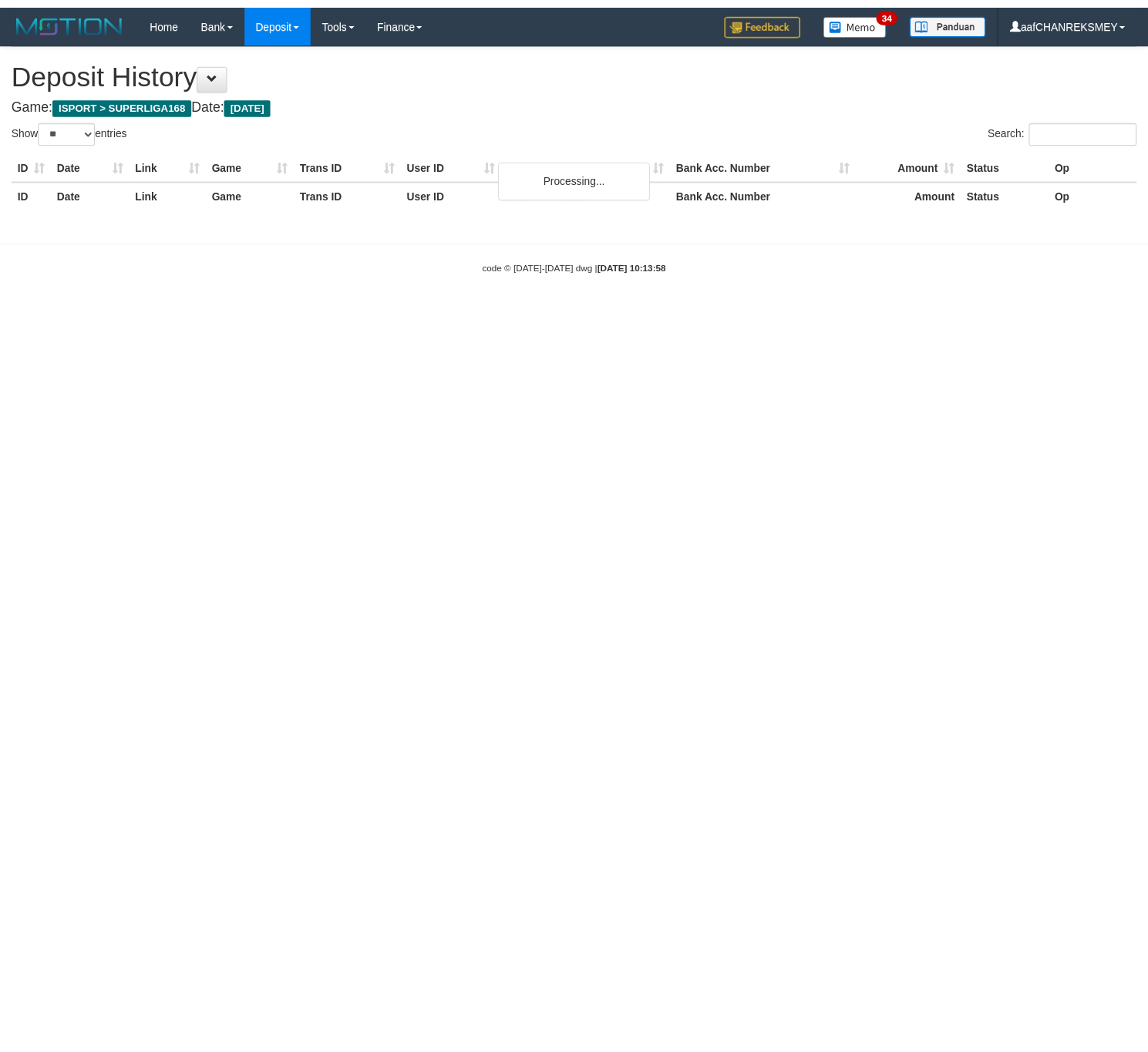 scroll, scrollTop: 0, scrollLeft: 0, axis: both 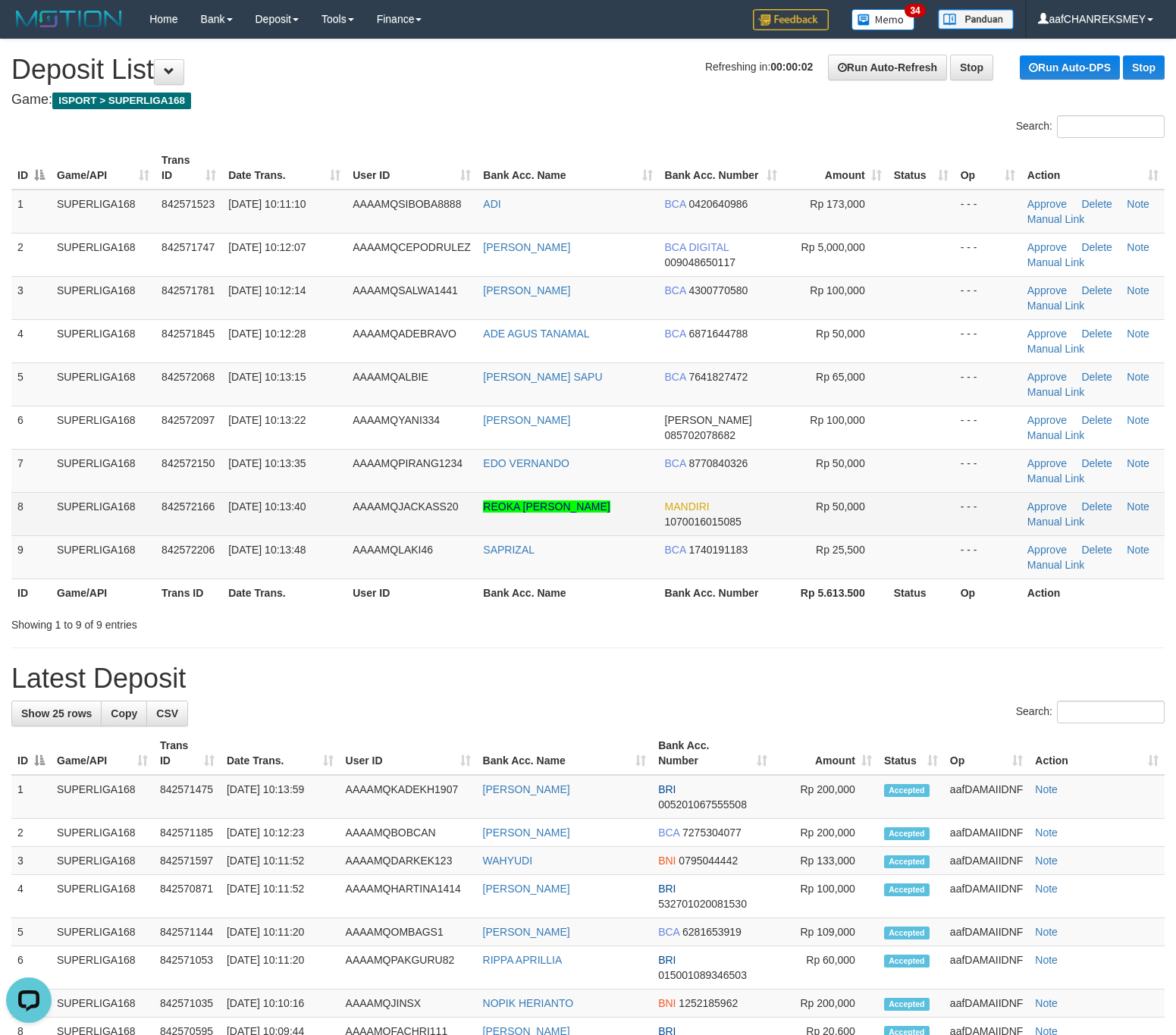 click on "AAAAMQJACKASS20" at bounding box center [405, 507] 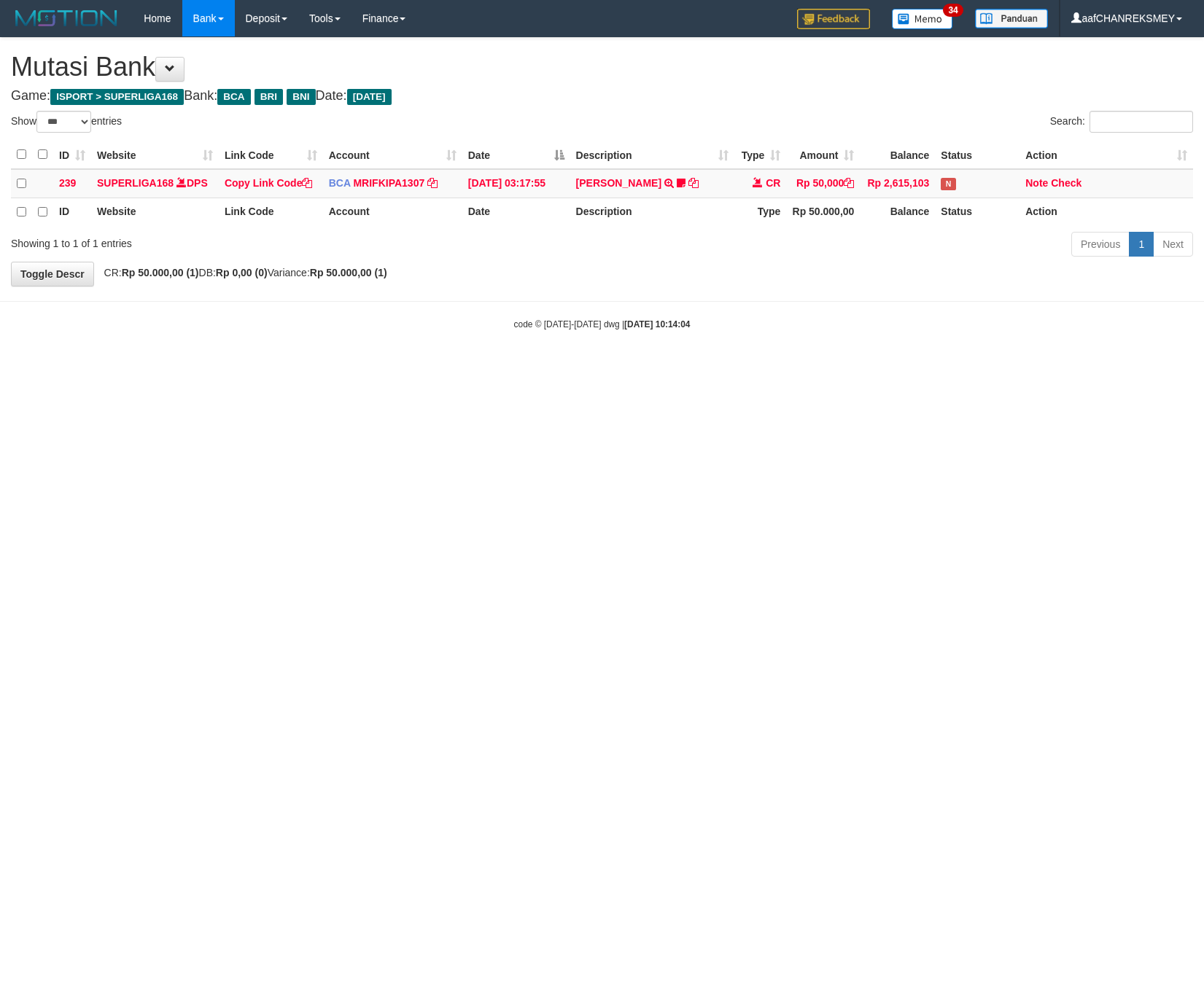 select on "***" 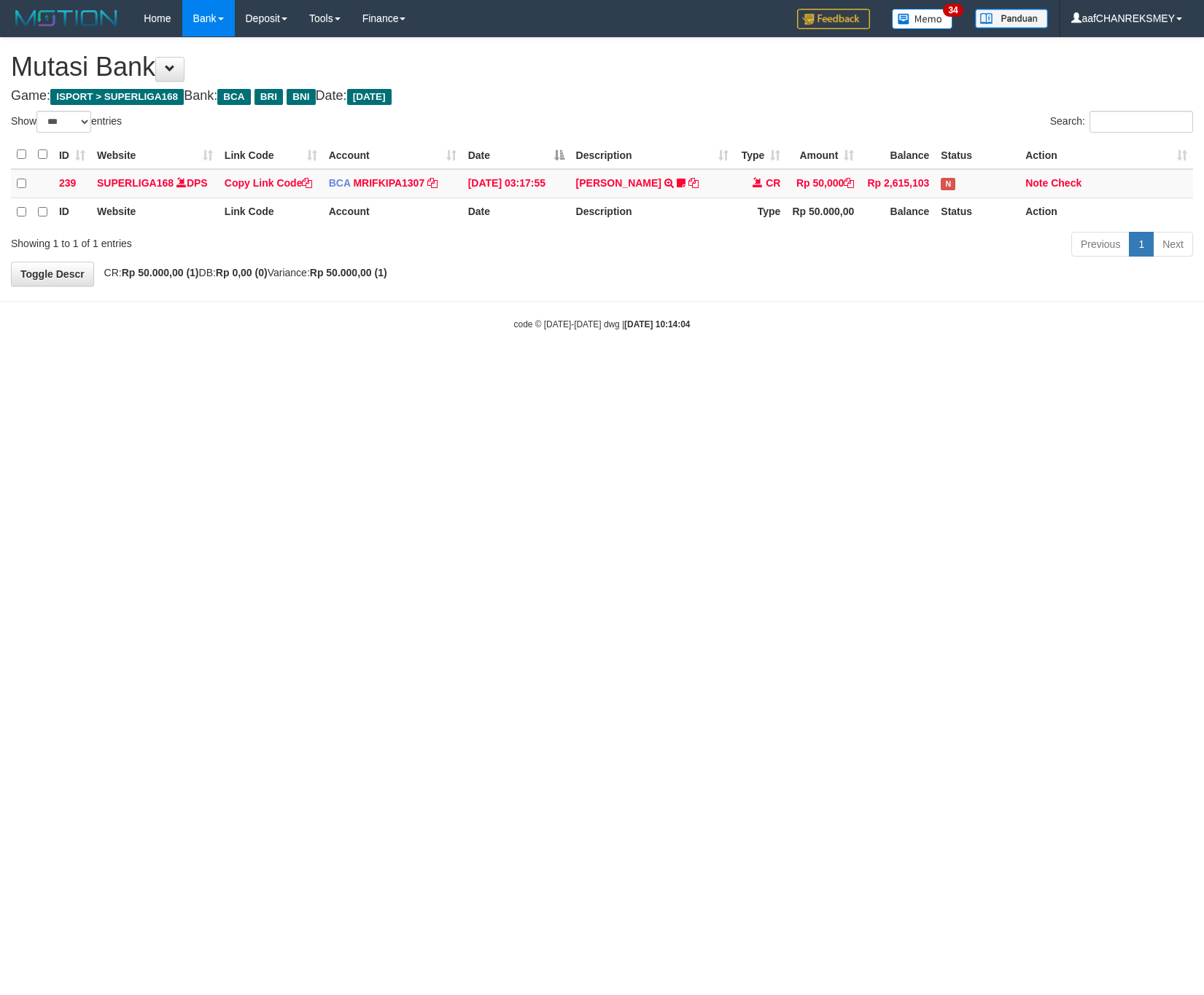 scroll, scrollTop: 0, scrollLeft: 0, axis: both 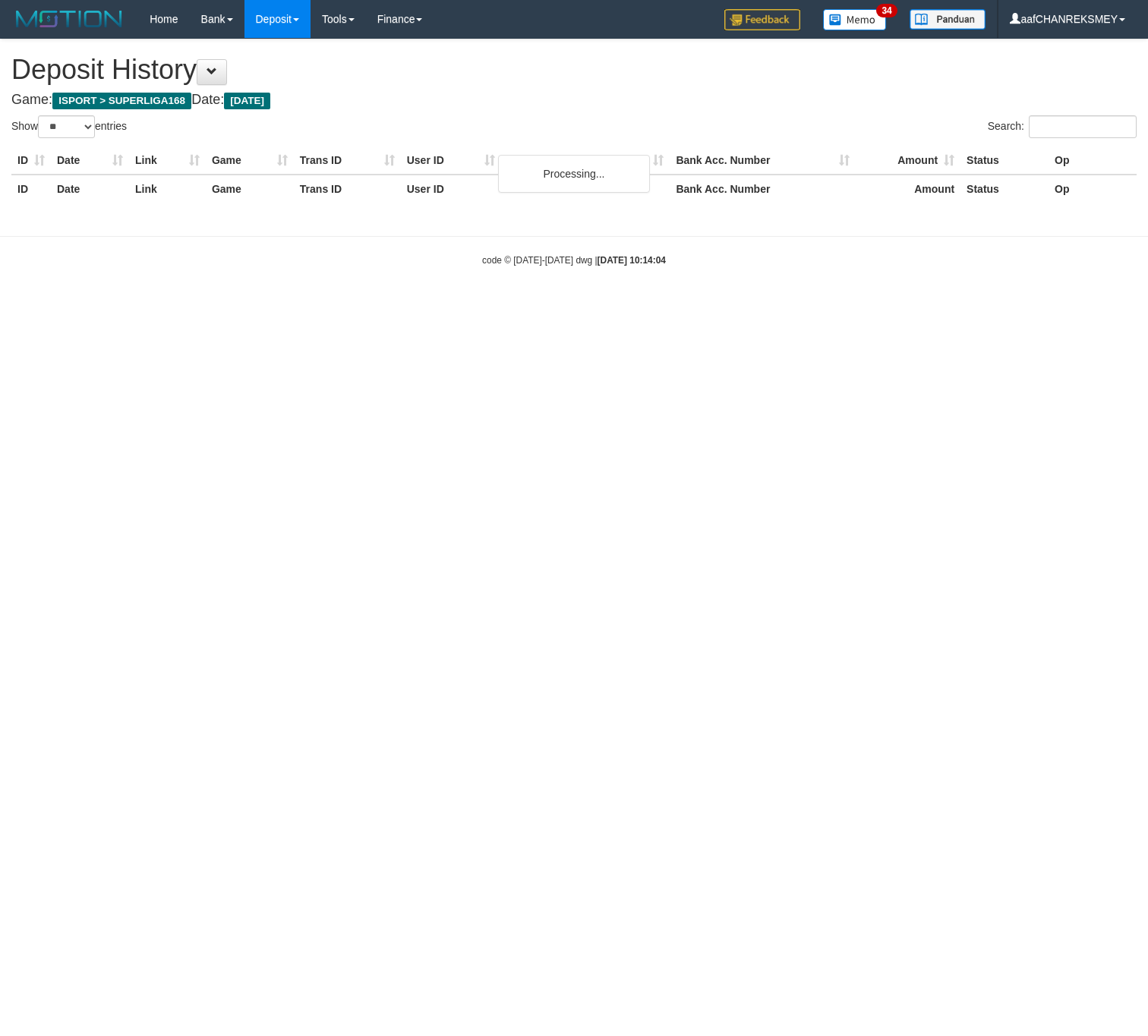 select on "**" 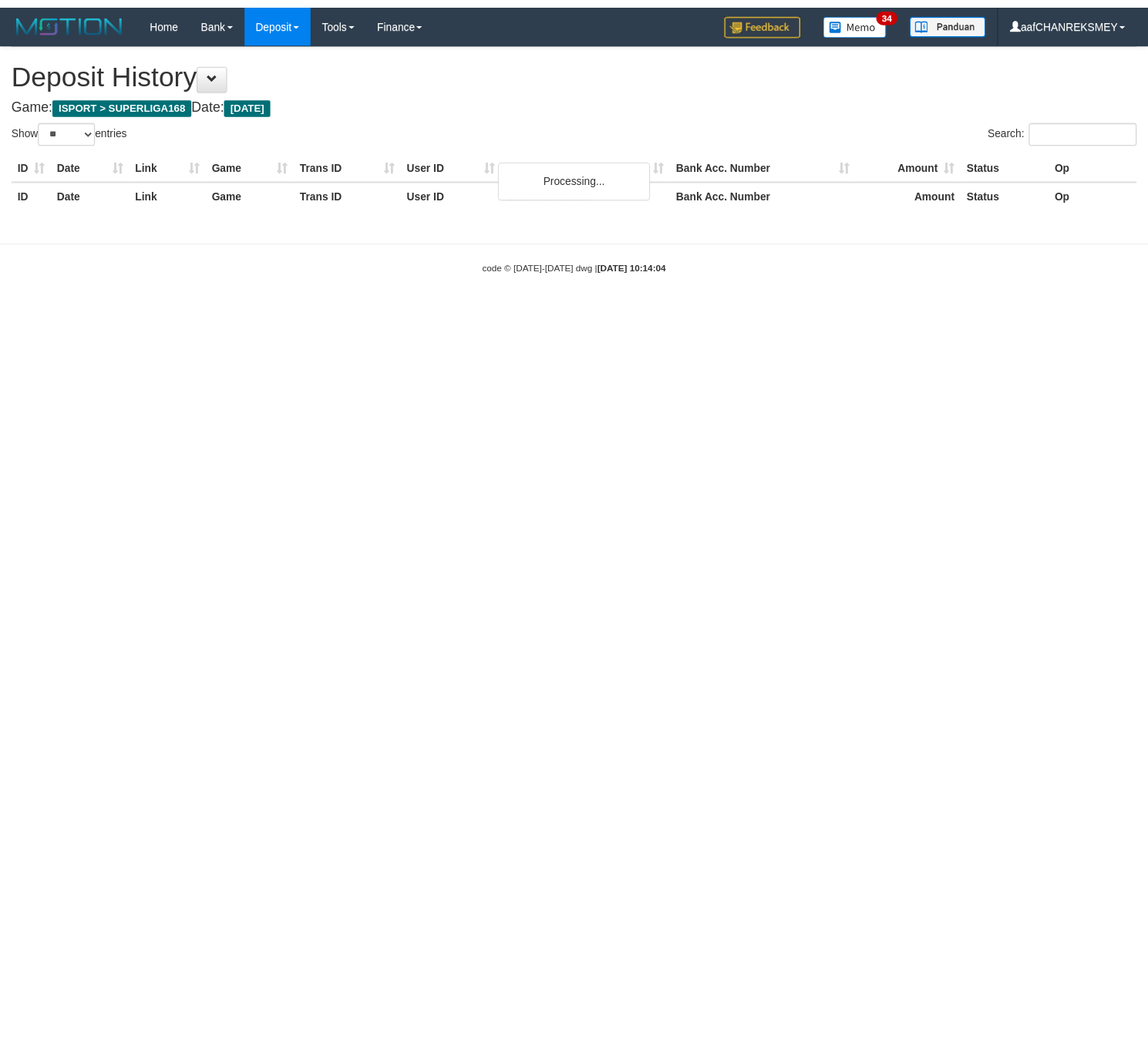 scroll, scrollTop: 0, scrollLeft: 0, axis: both 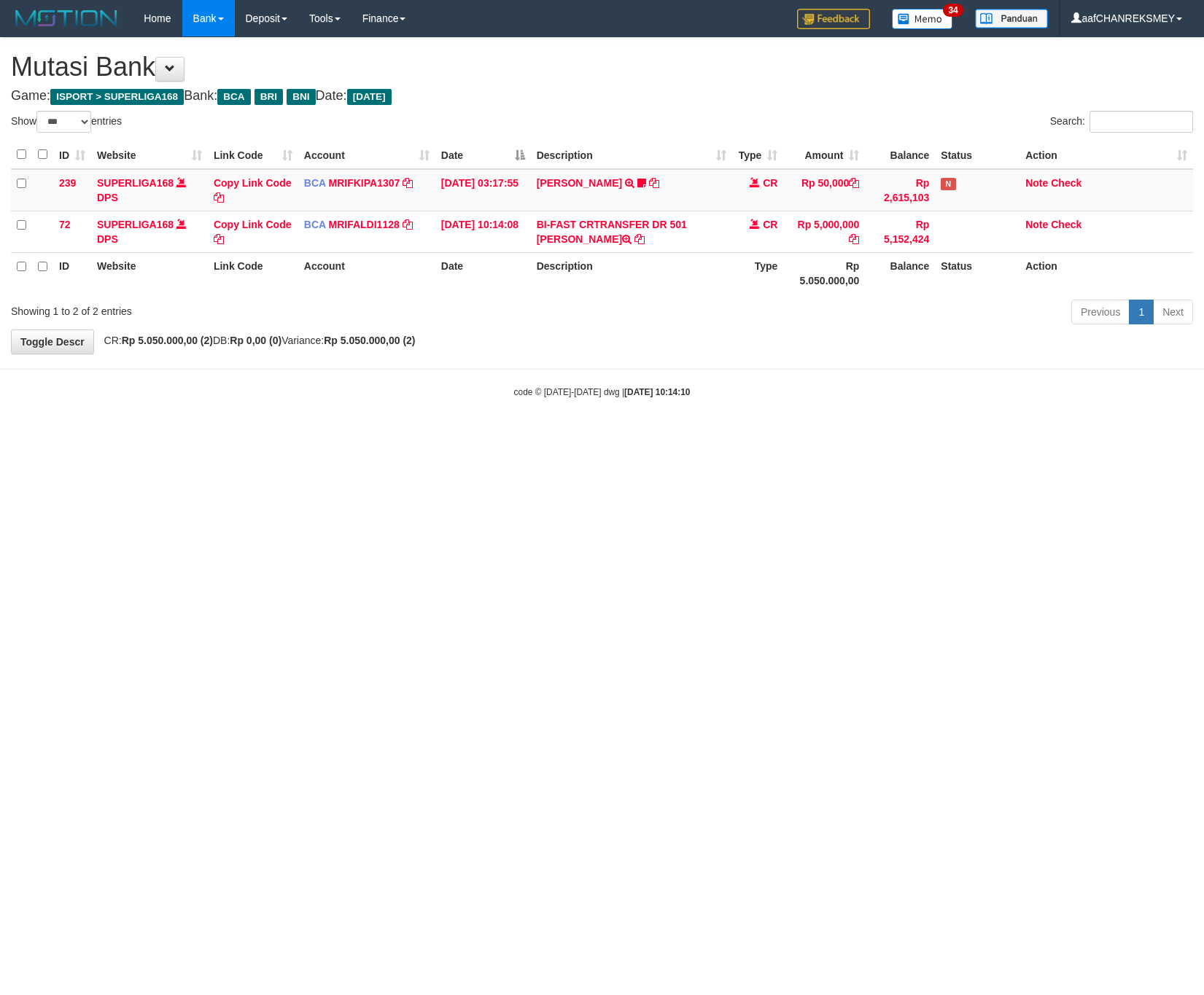 select on "***" 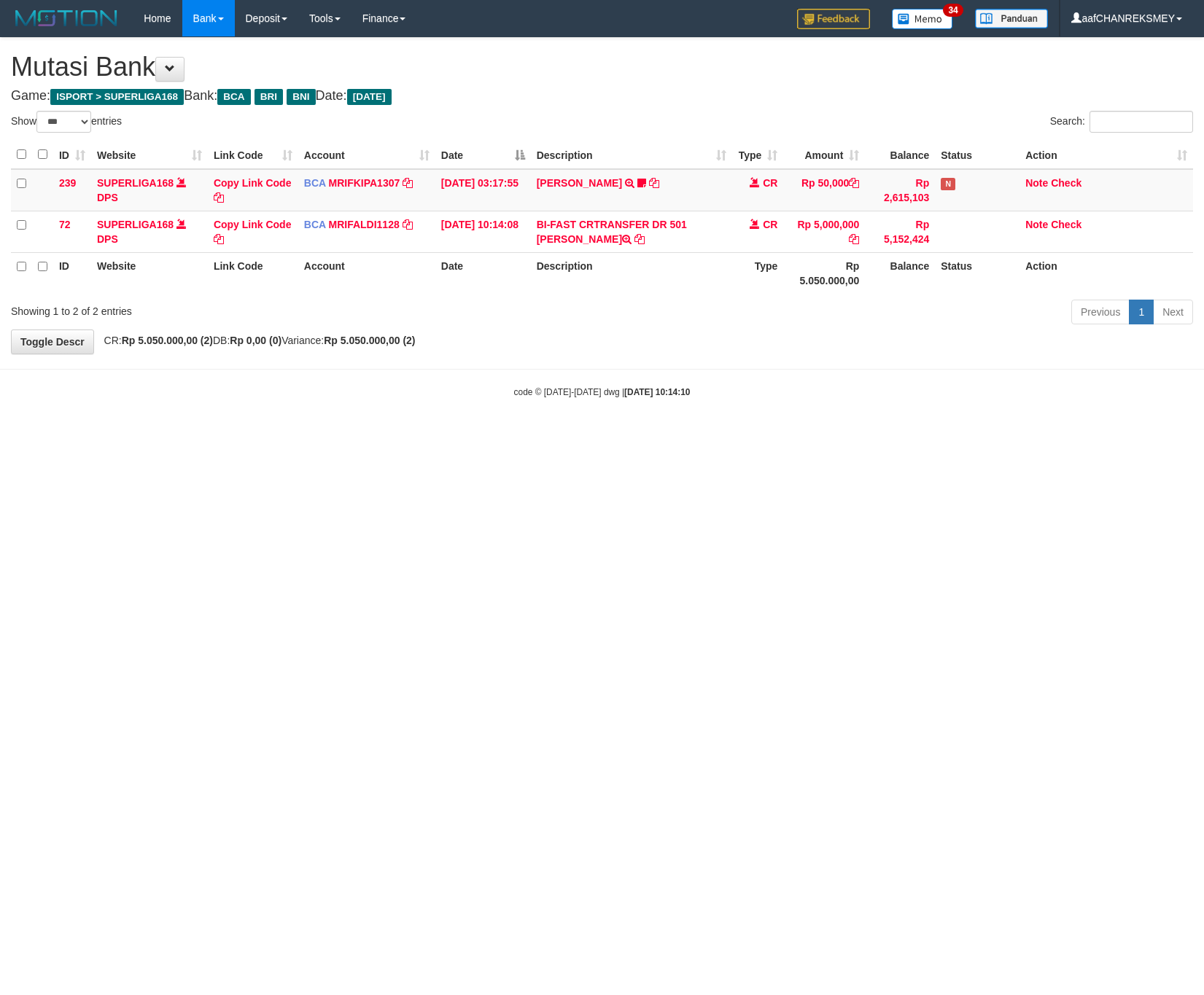 scroll, scrollTop: 0, scrollLeft: 0, axis: both 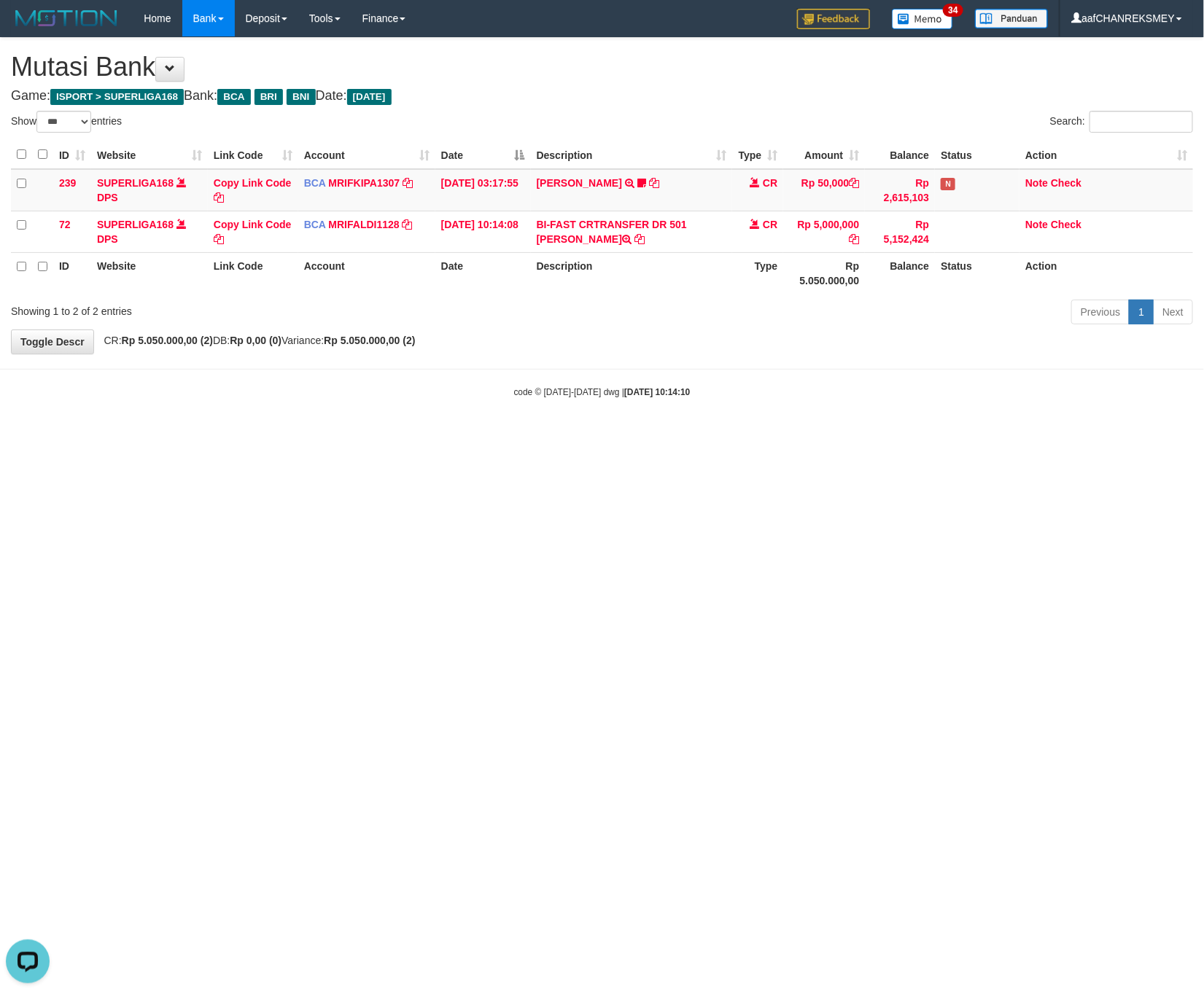 click on "Toggle navigation
Home
Bank
Account List
Load
By Website
Group
[ISPORT]													SUPERLIGA168
By Load Group (DPS)
34" at bounding box center [602, 217] 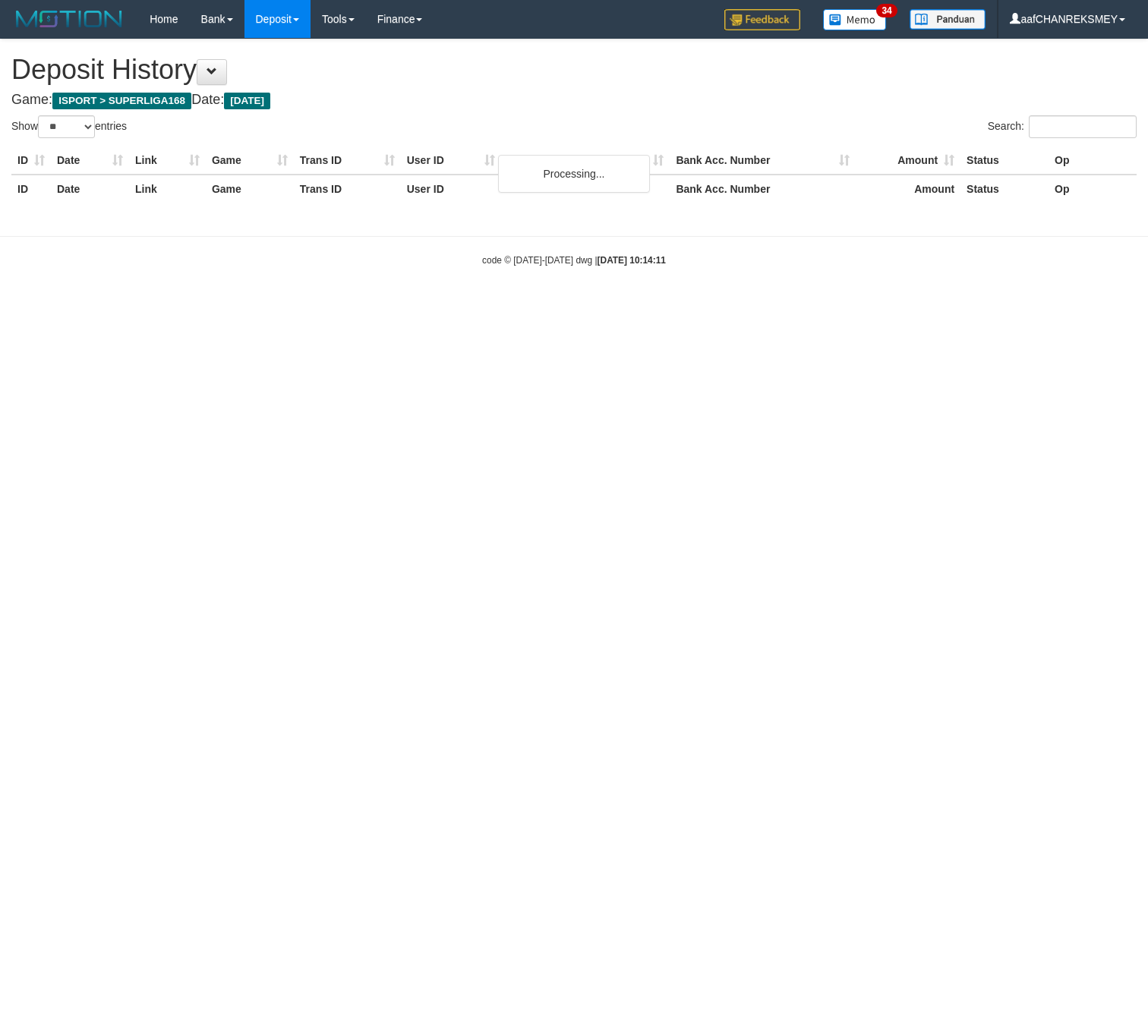 select on "**" 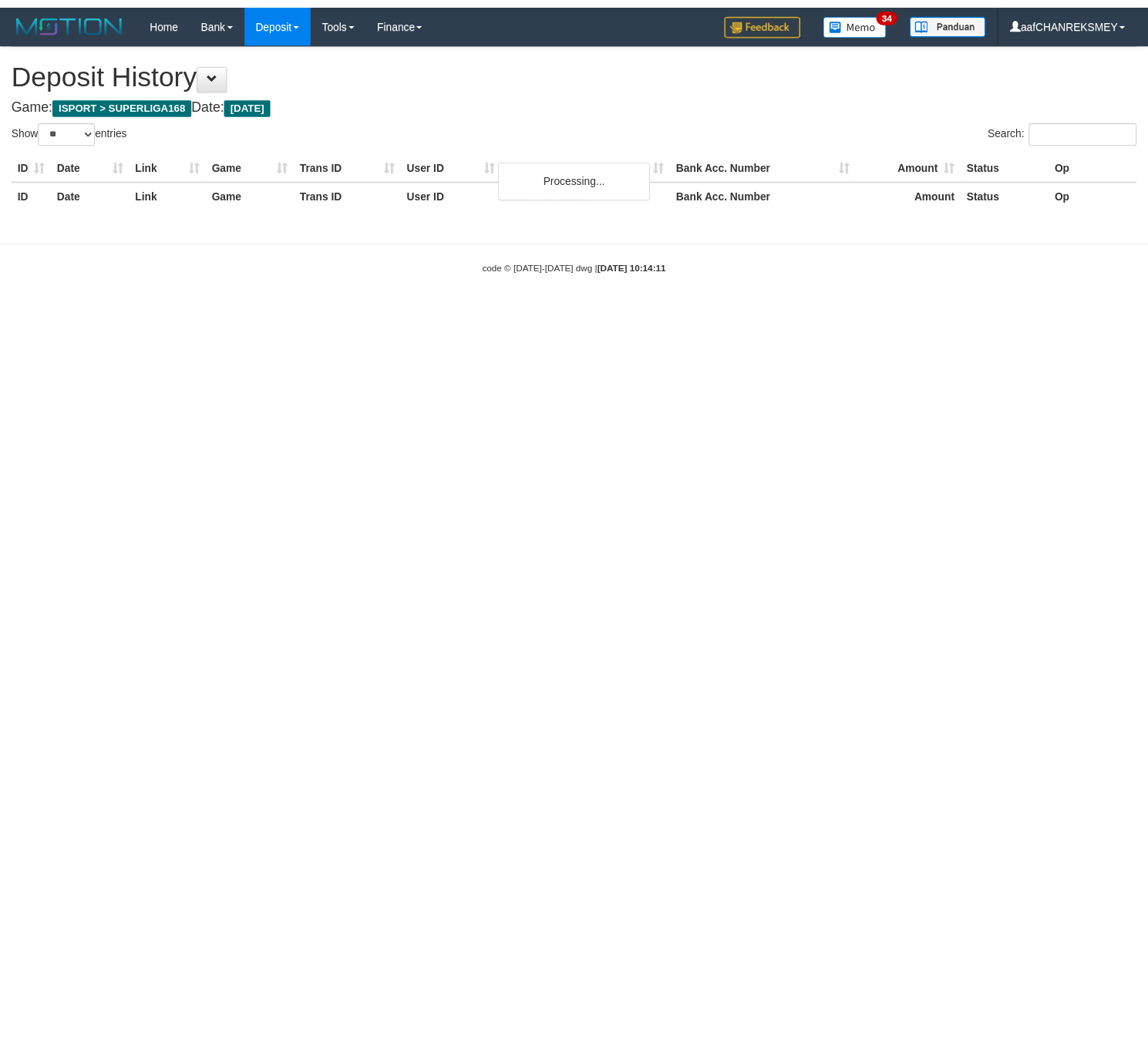 scroll, scrollTop: 0, scrollLeft: 0, axis: both 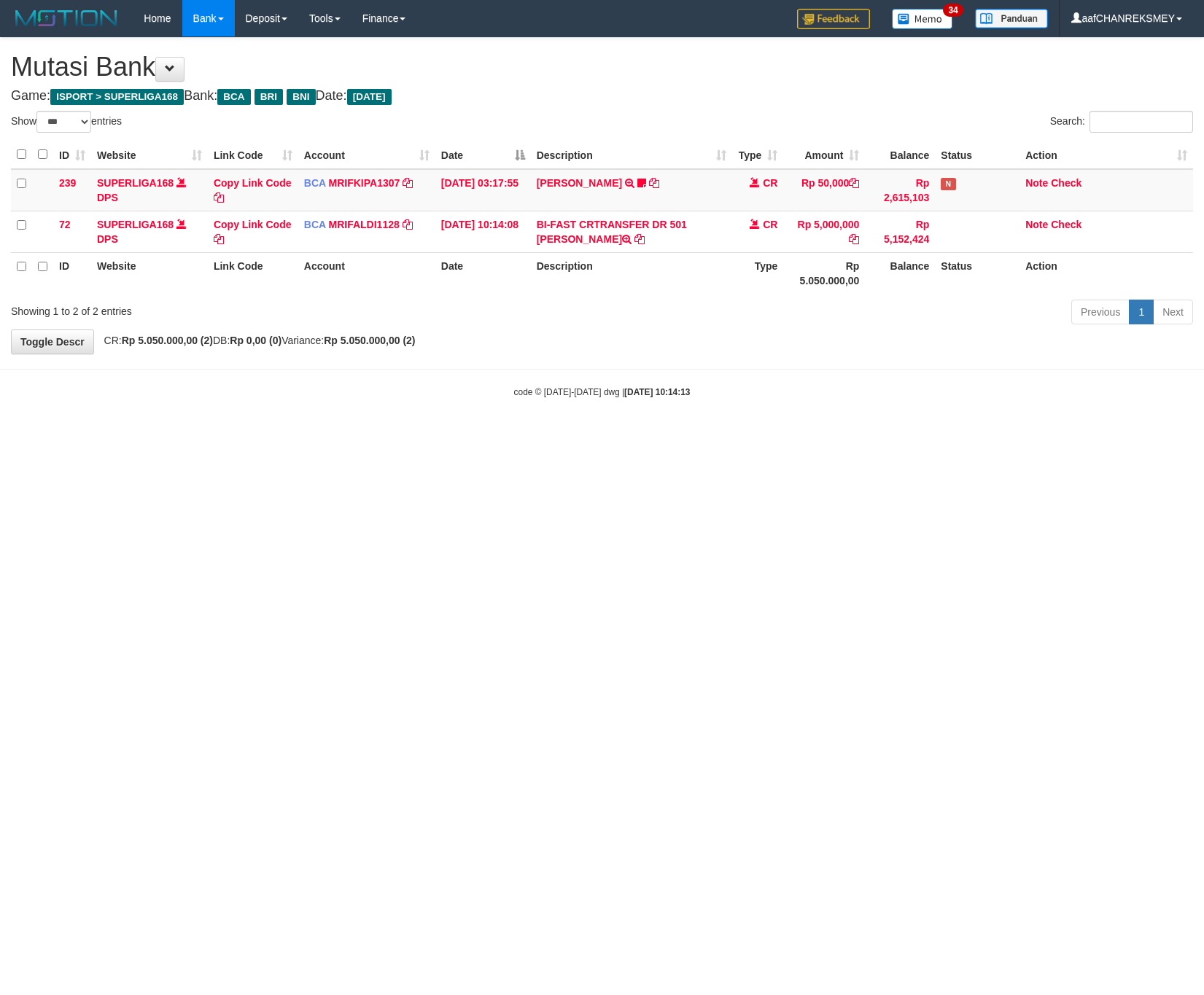 select on "***" 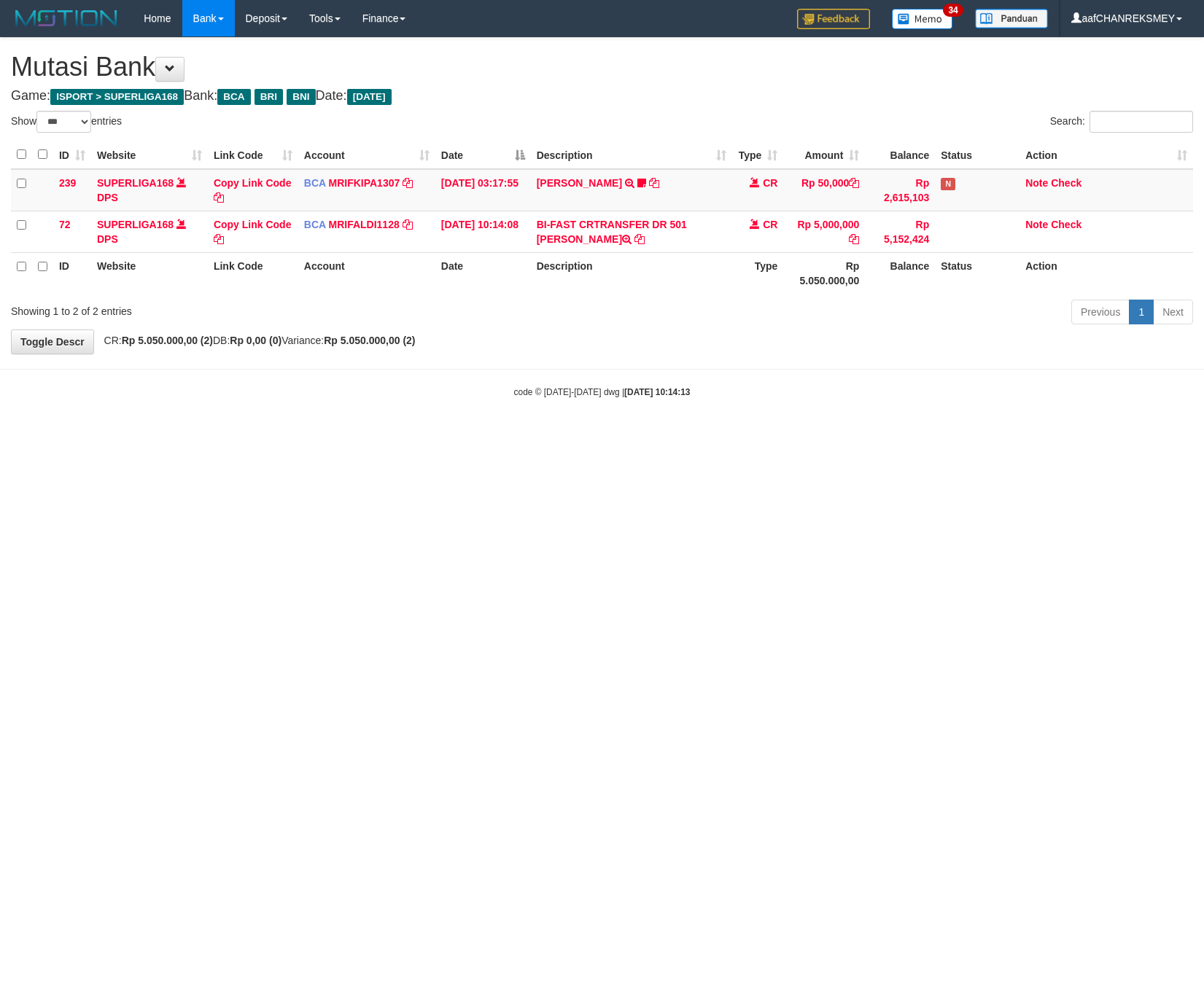 scroll, scrollTop: 0, scrollLeft: 0, axis: both 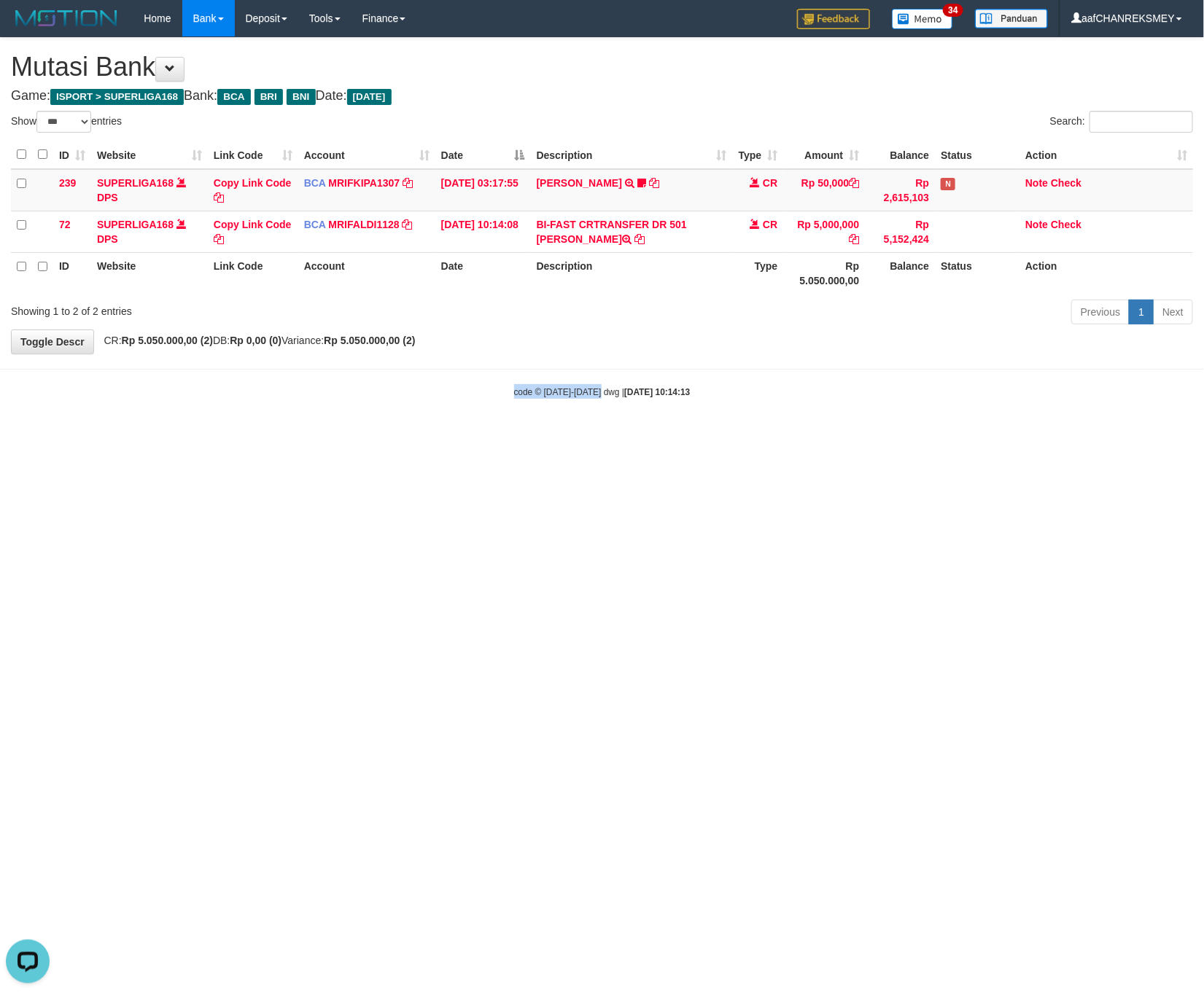 drag, startPoint x: 602, startPoint y: 613, endPoint x: 475, endPoint y: 604, distance: 127.3185 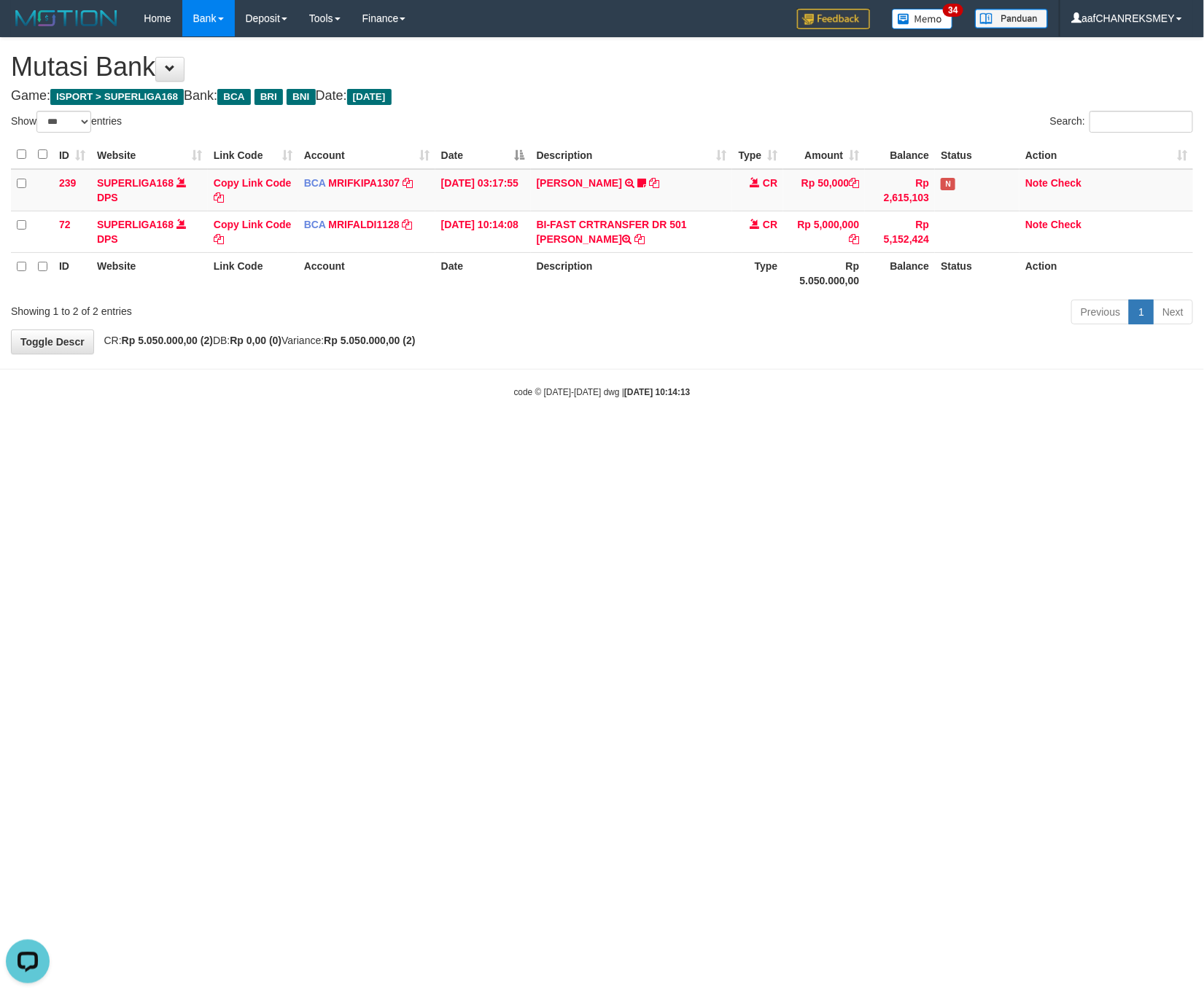 drag, startPoint x: 431, startPoint y: 580, endPoint x: 460, endPoint y: 456, distance: 127.34599 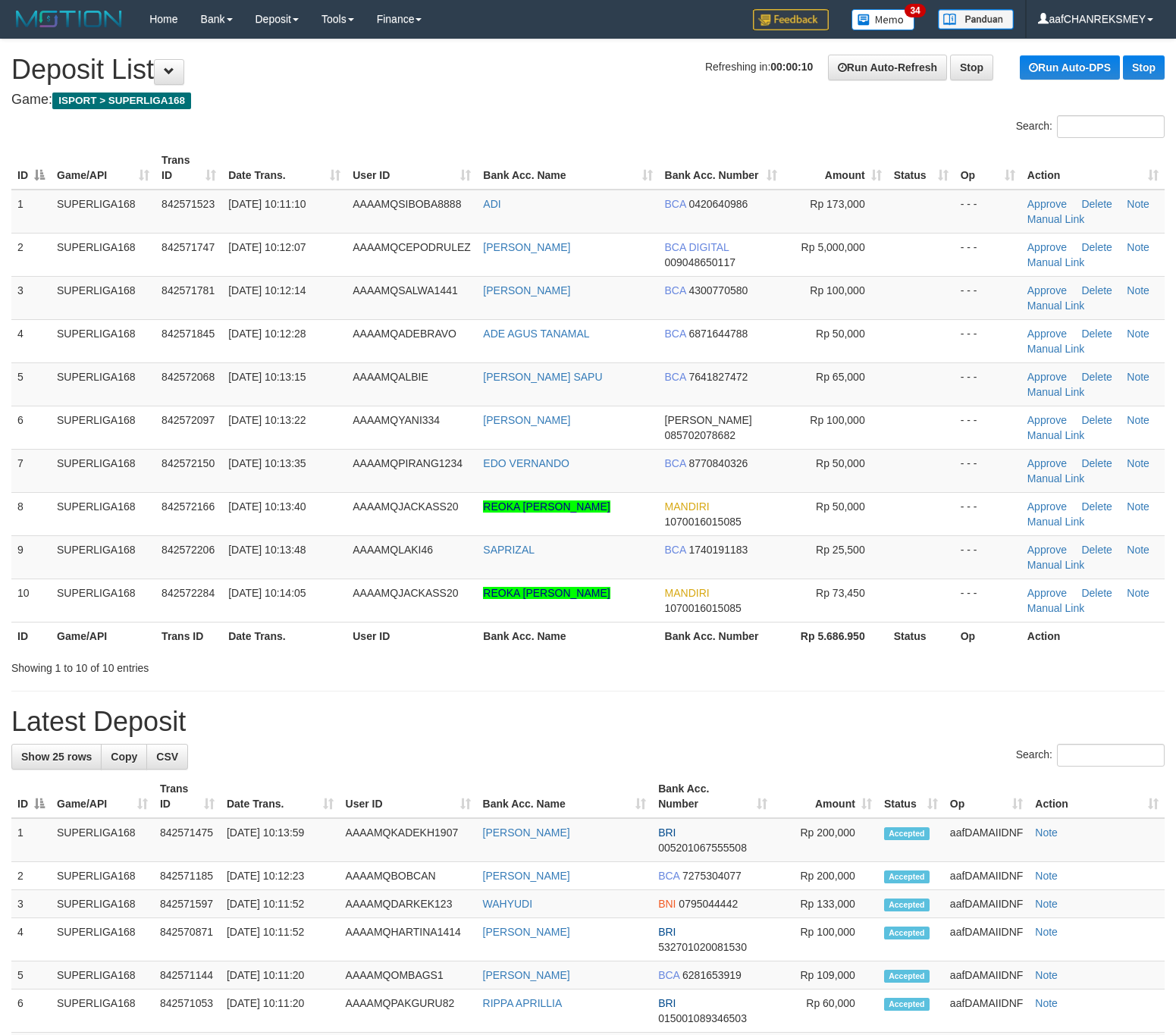 scroll, scrollTop: 0, scrollLeft: 0, axis: both 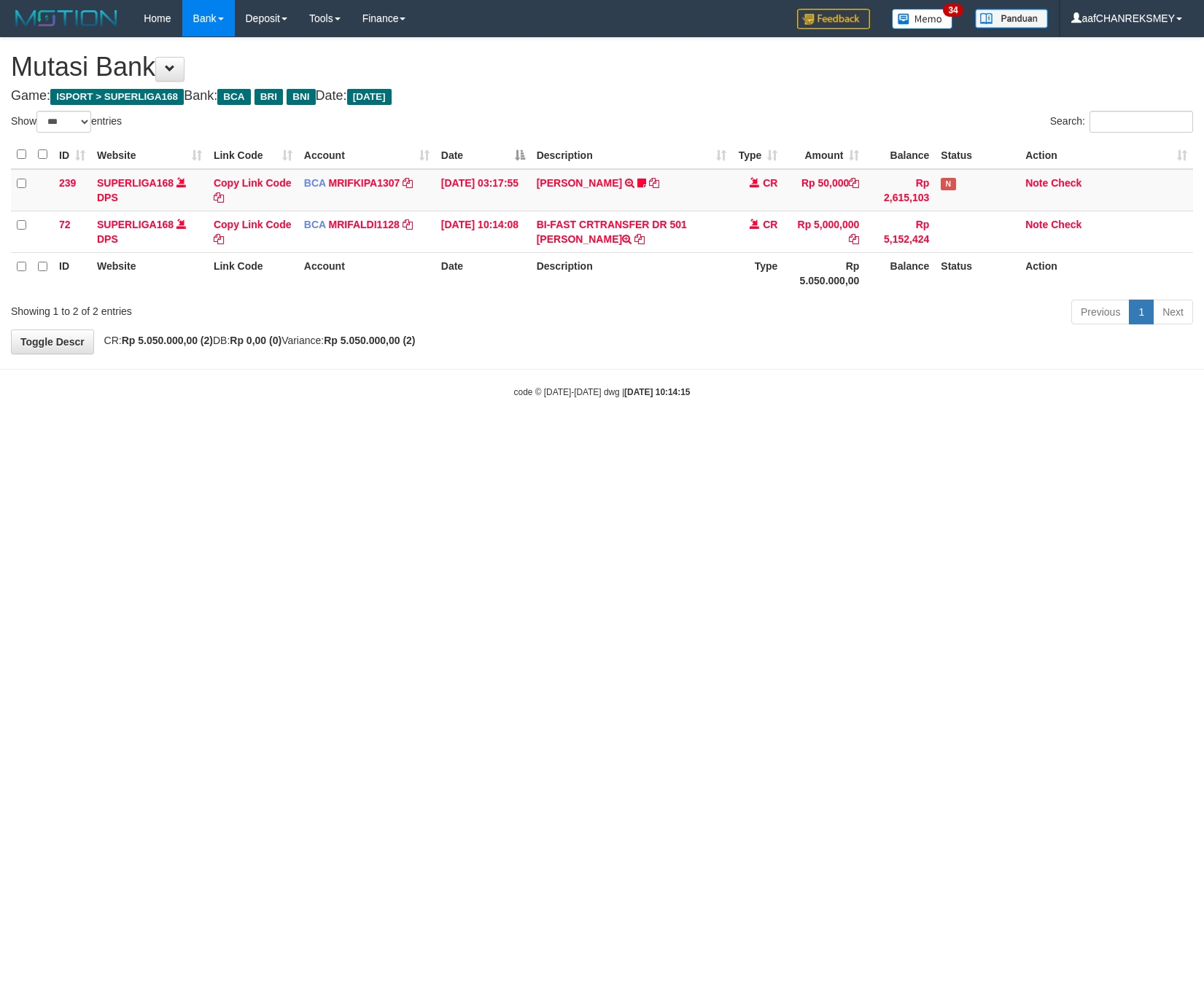 select on "***" 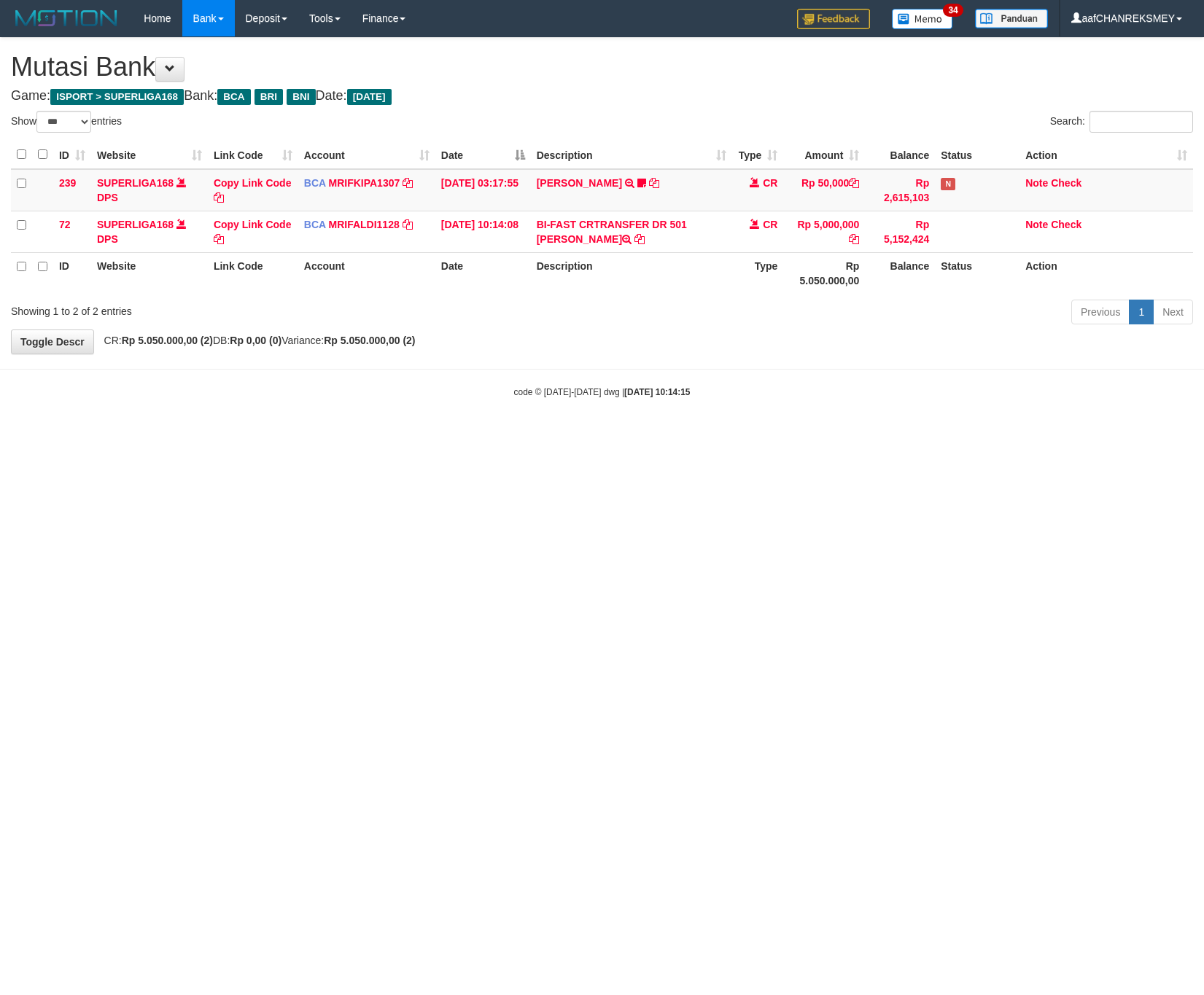 scroll, scrollTop: 0, scrollLeft: 0, axis: both 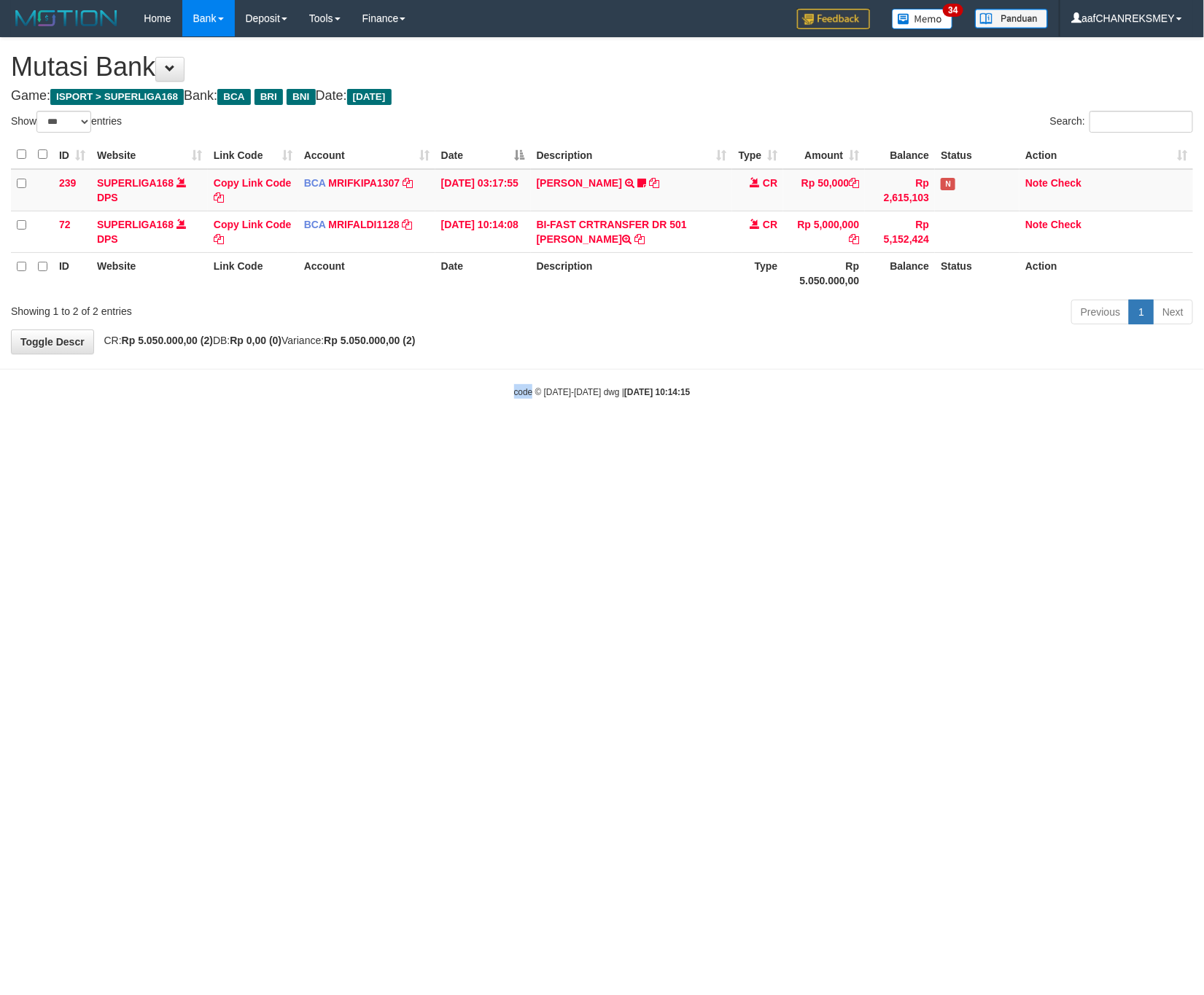 drag, startPoint x: 0, startPoint y: 0, endPoint x: 508, endPoint y: 494, distance: 708.5901 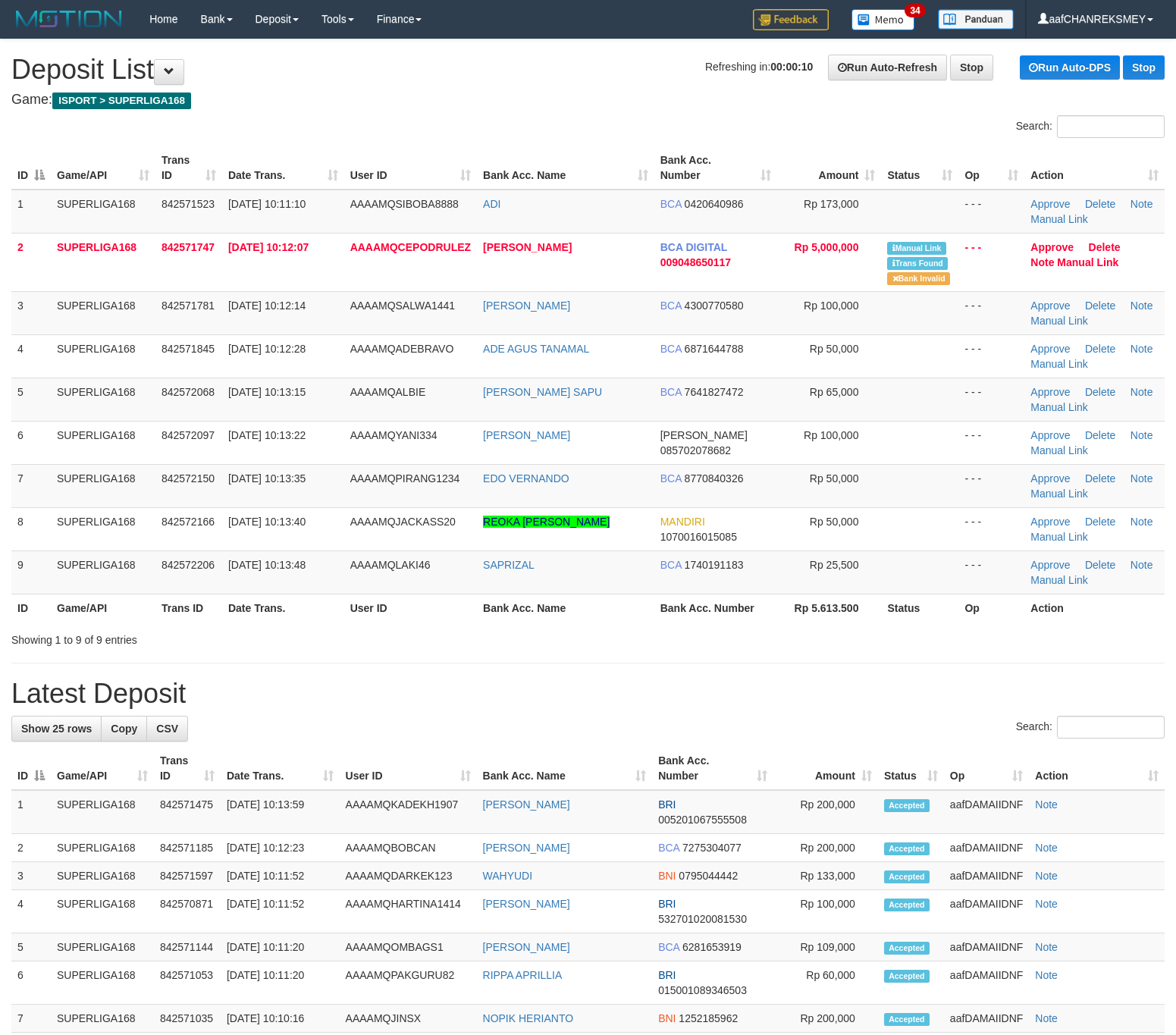 scroll, scrollTop: 0, scrollLeft: 0, axis: both 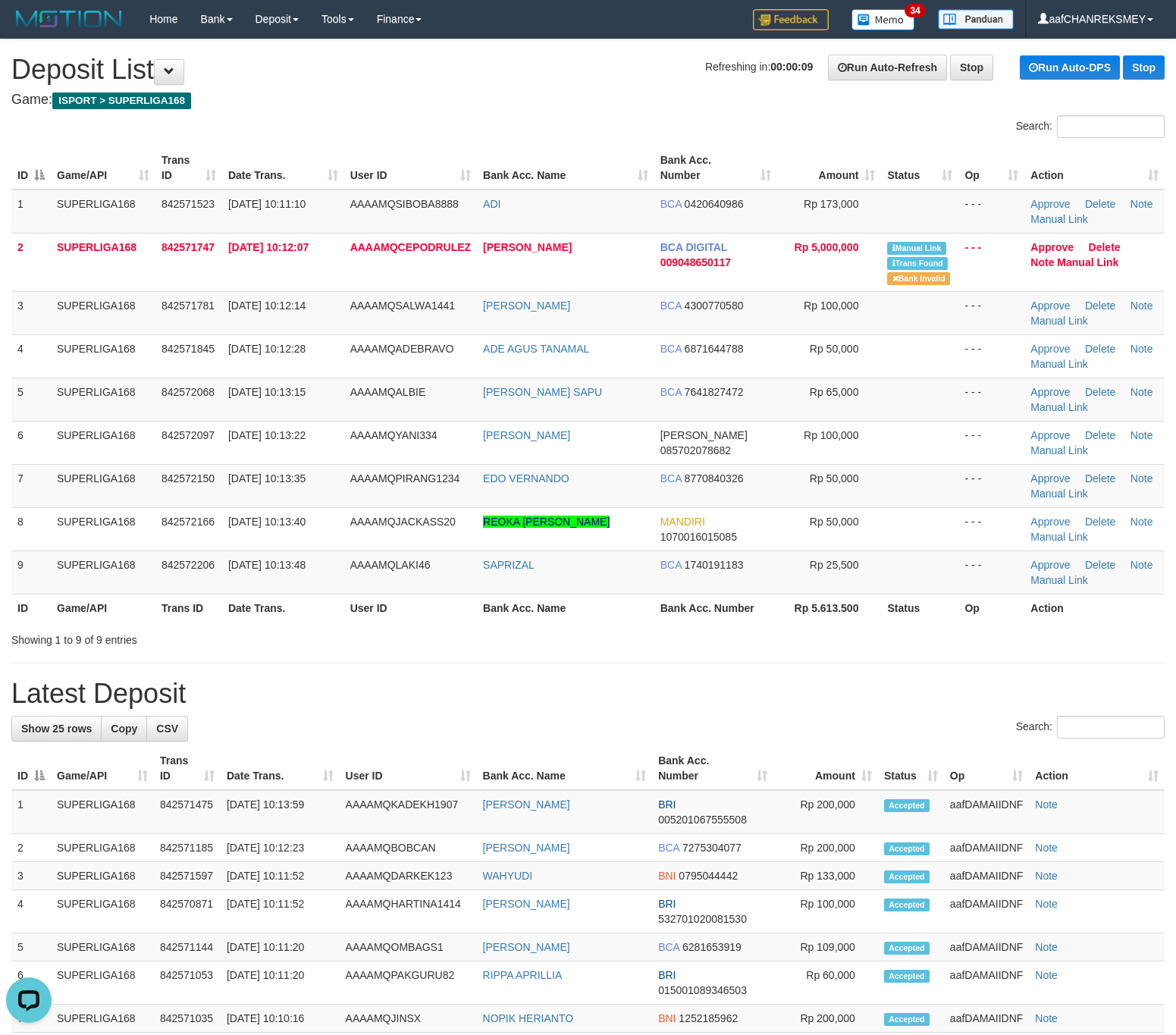 drag, startPoint x: 392, startPoint y: 694, endPoint x: 571, endPoint y: 724, distance: 181.49656 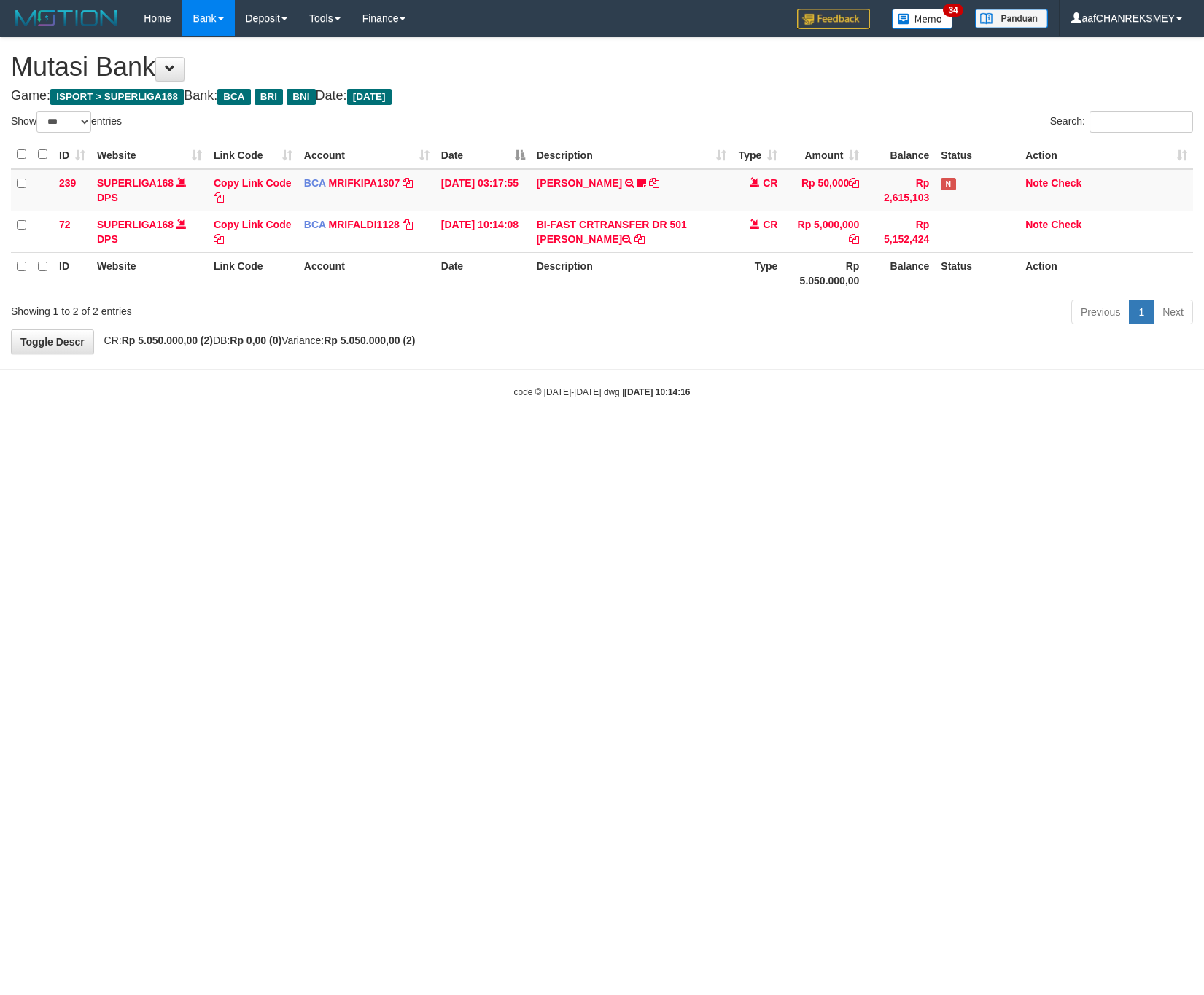 select on "***" 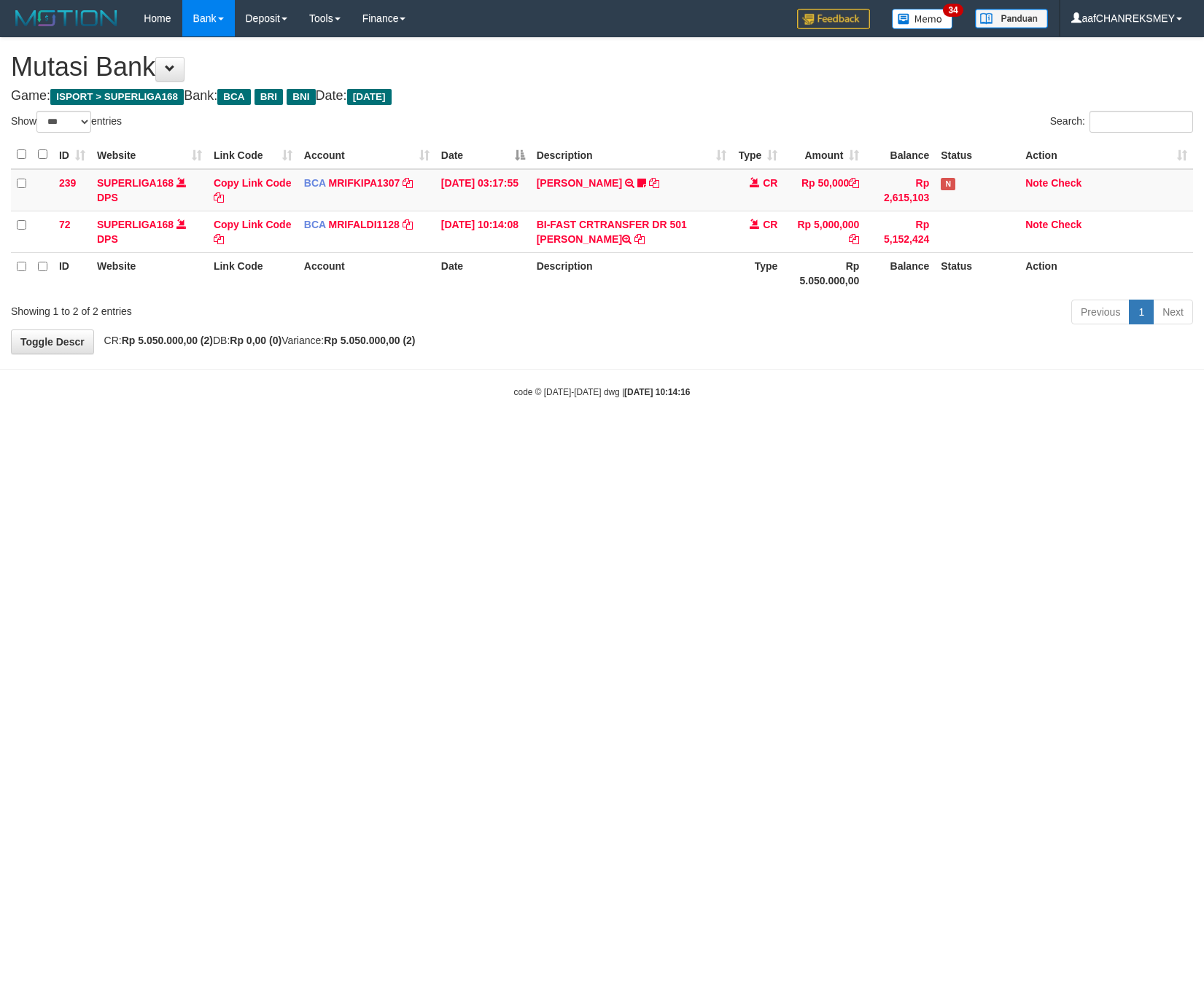scroll, scrollTop: 0, scrollLeft: 0, axis: both 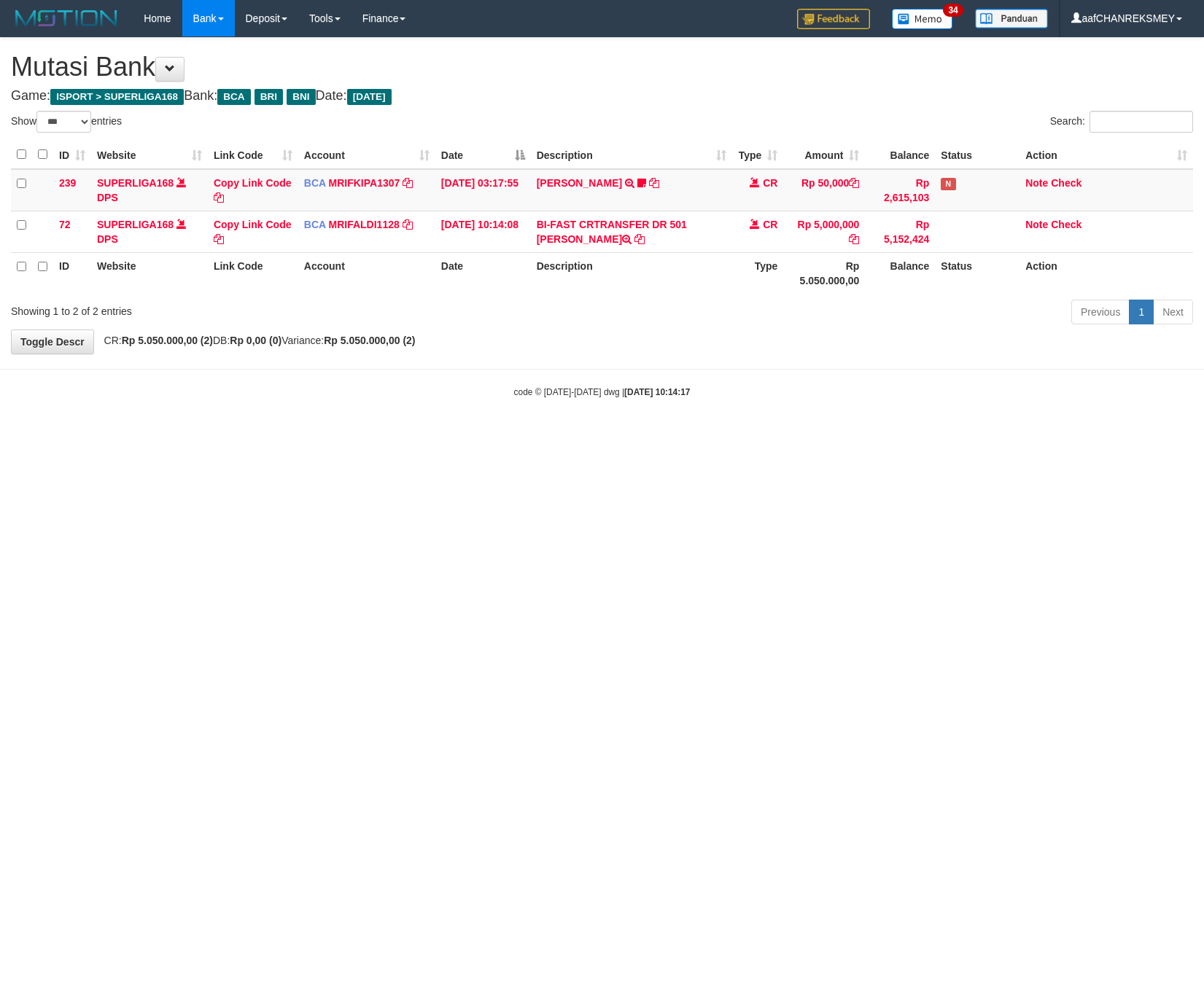 select on "***" 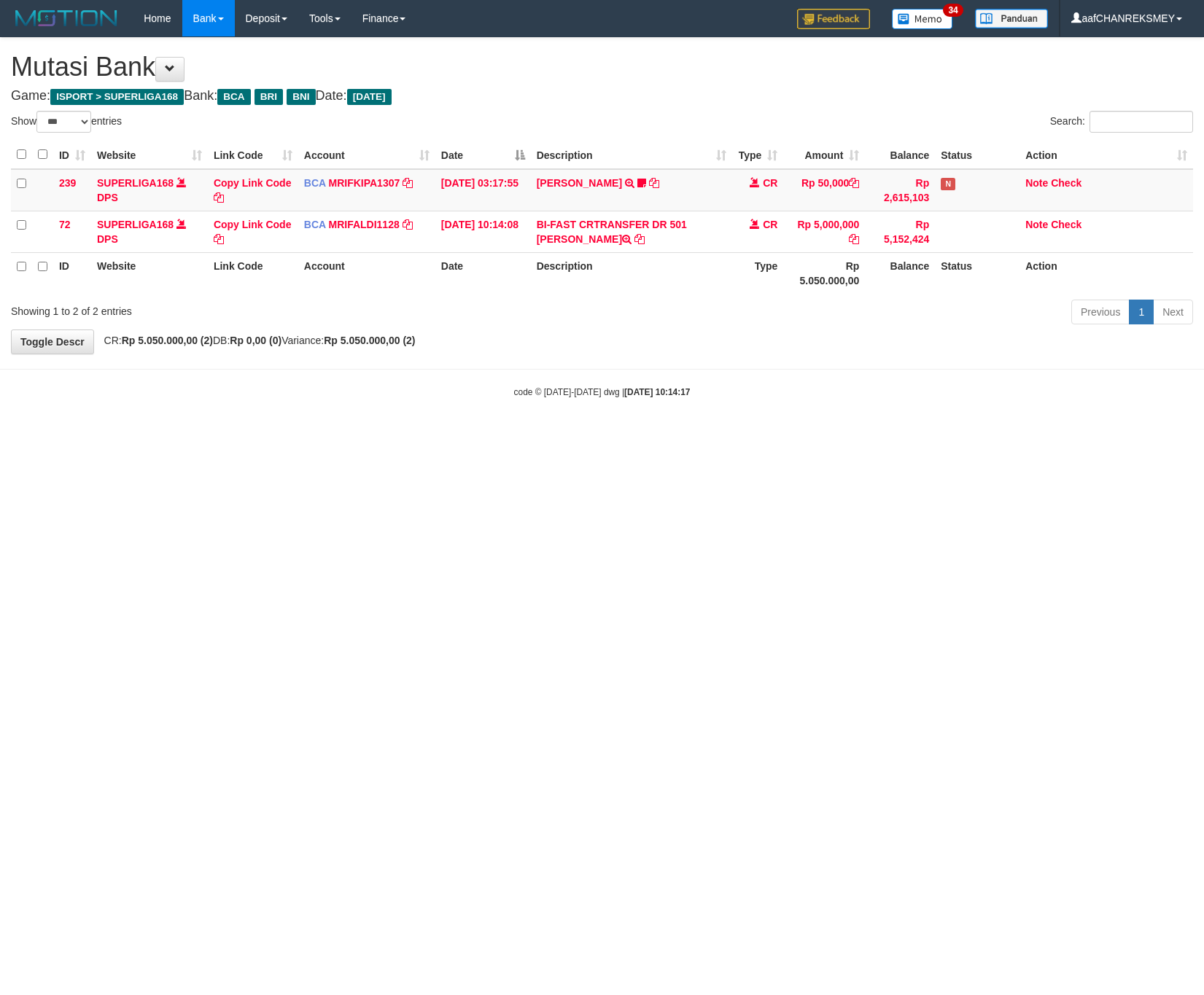 scroll, scrollTop: 0, scrollLeft: 0, axis: both 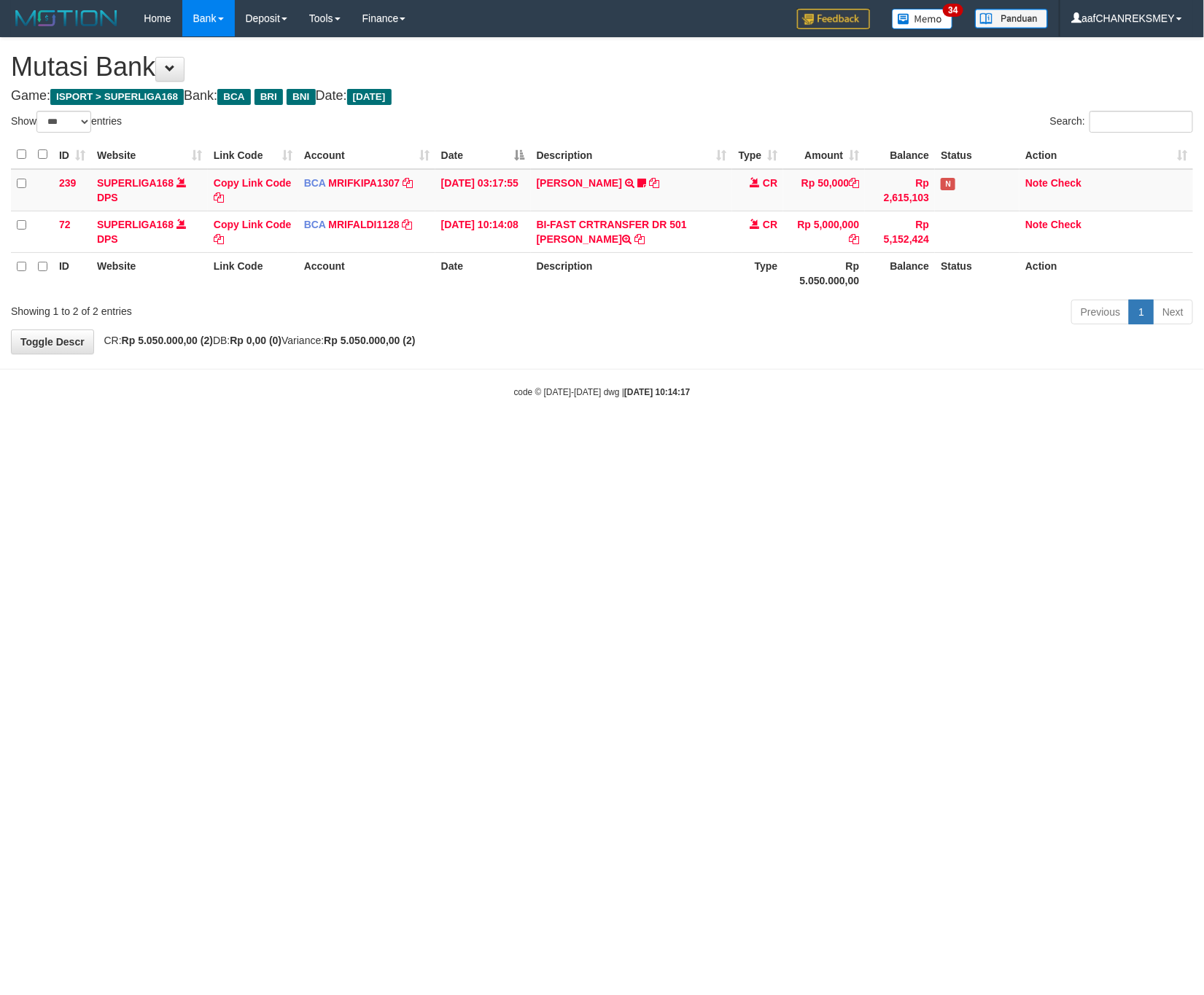 click on "Toggle navigation
Home
Bank
Account List
Load
By Website
Group
[ISPORT]													SUPERLIGA168
By Load Group (DPS)" at bounding box center [602, 217] 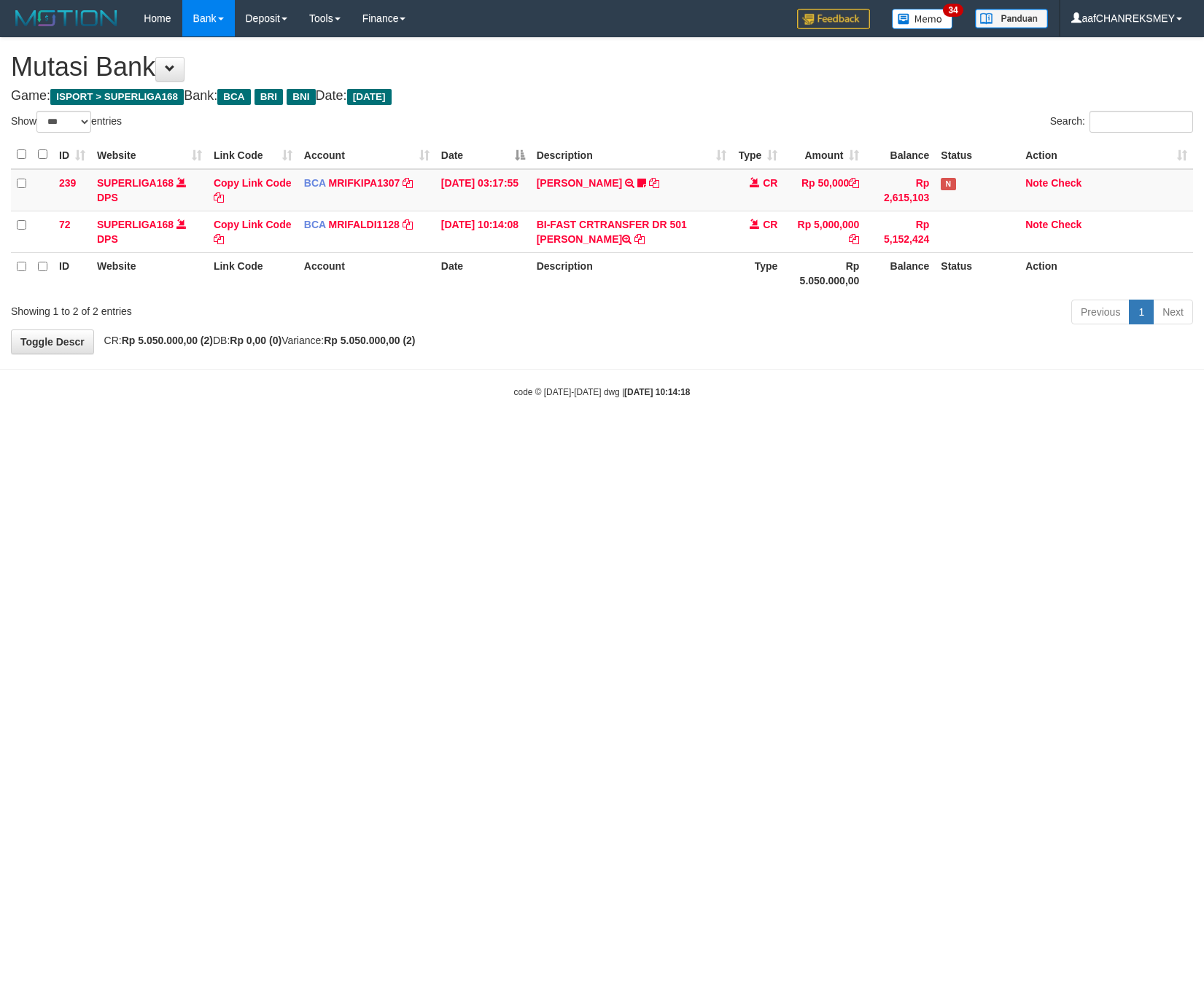 select on "***" 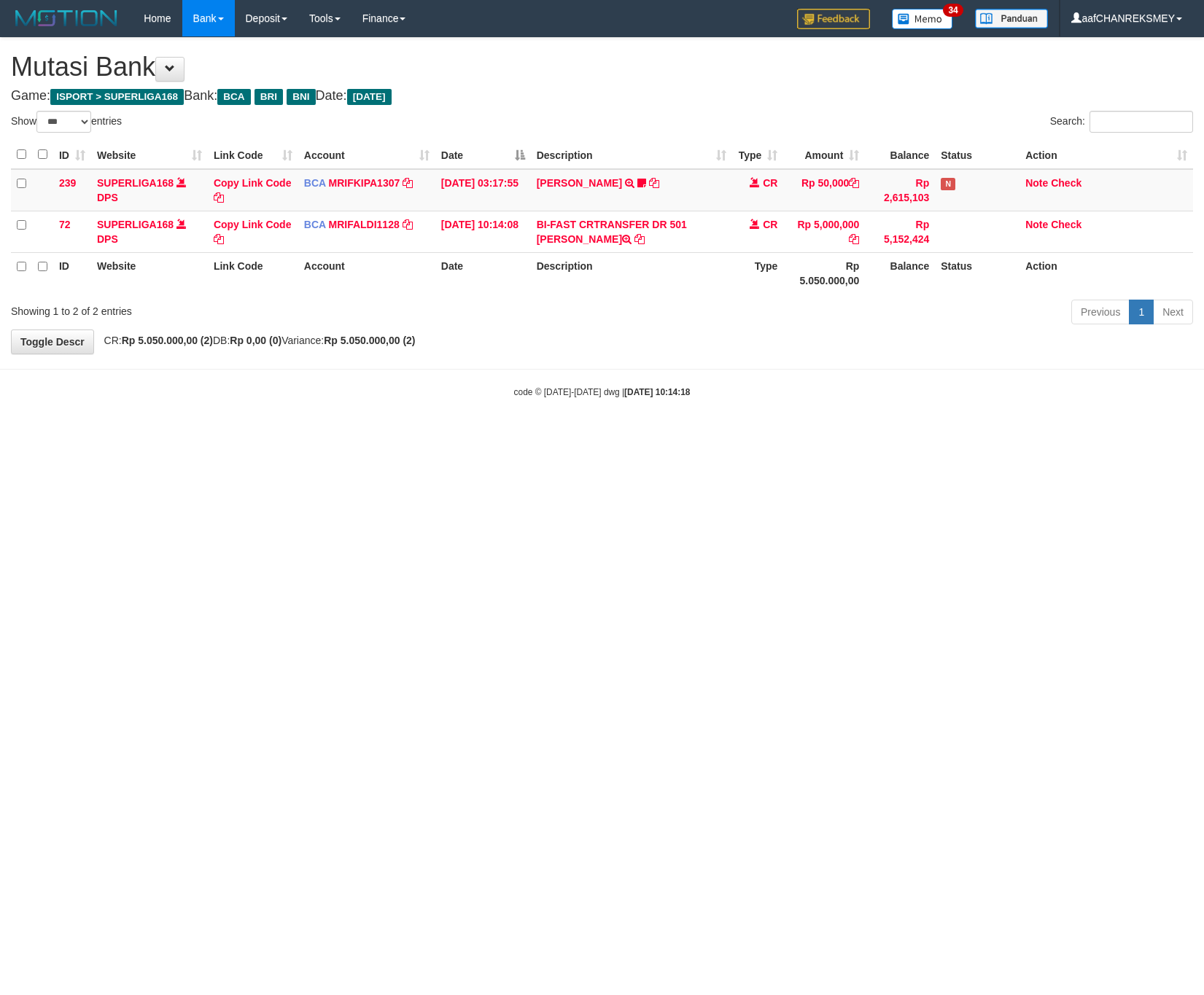scroll, scrollTop: 0, scrollLeft: 0, axis: both 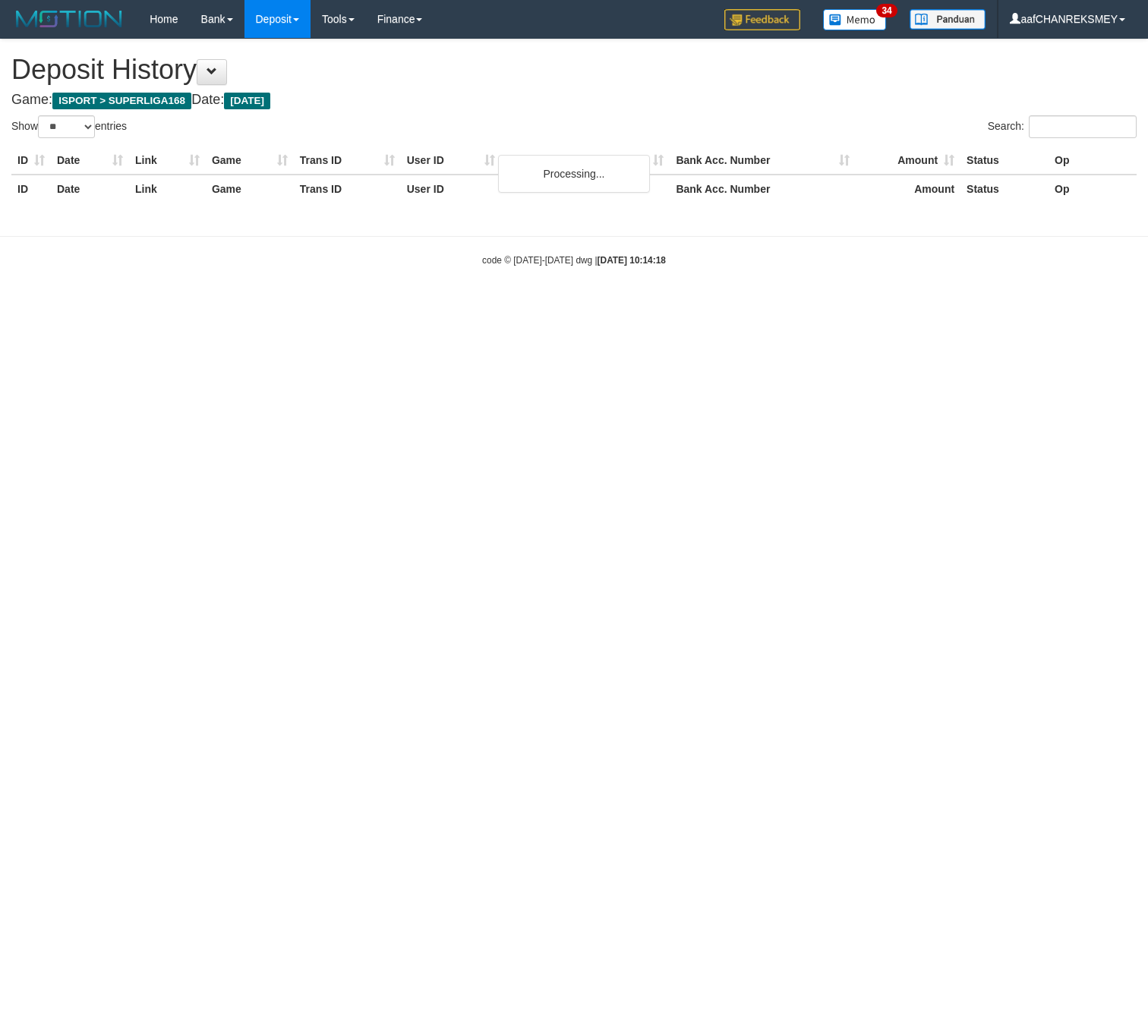 select on "**" 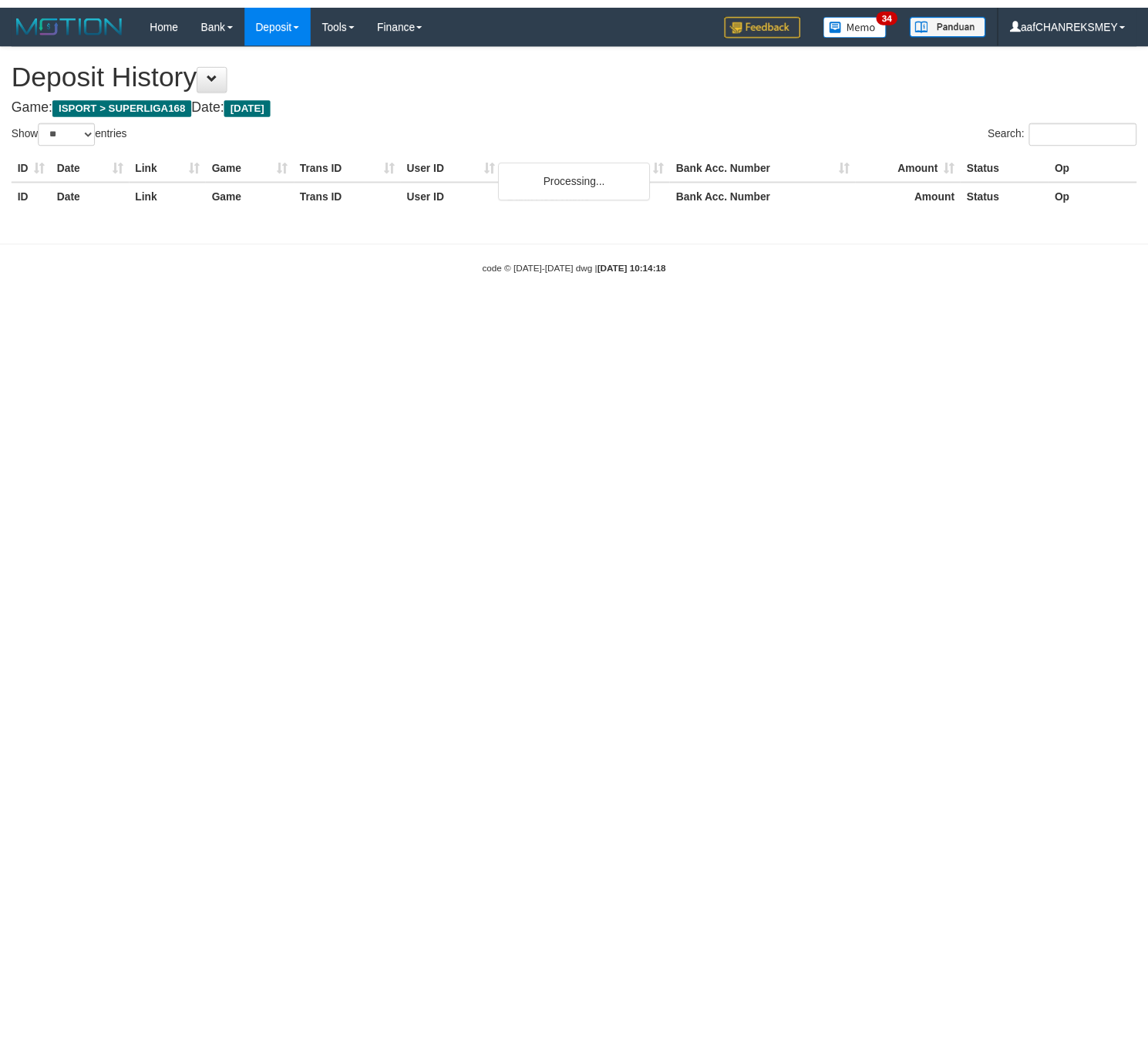scroll, scrollTop: 0, scrollLeft: 0, axis: both 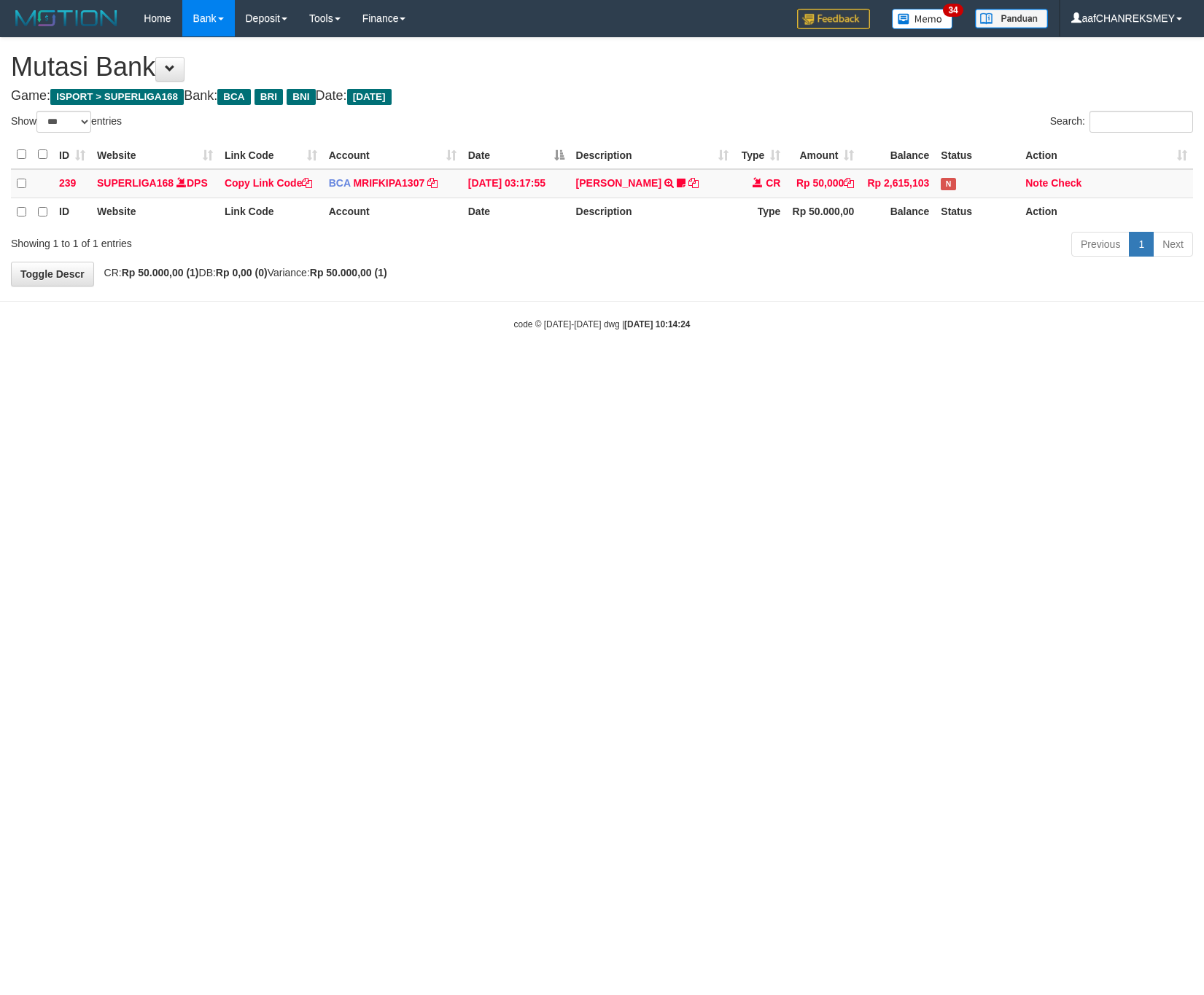 select on "***" 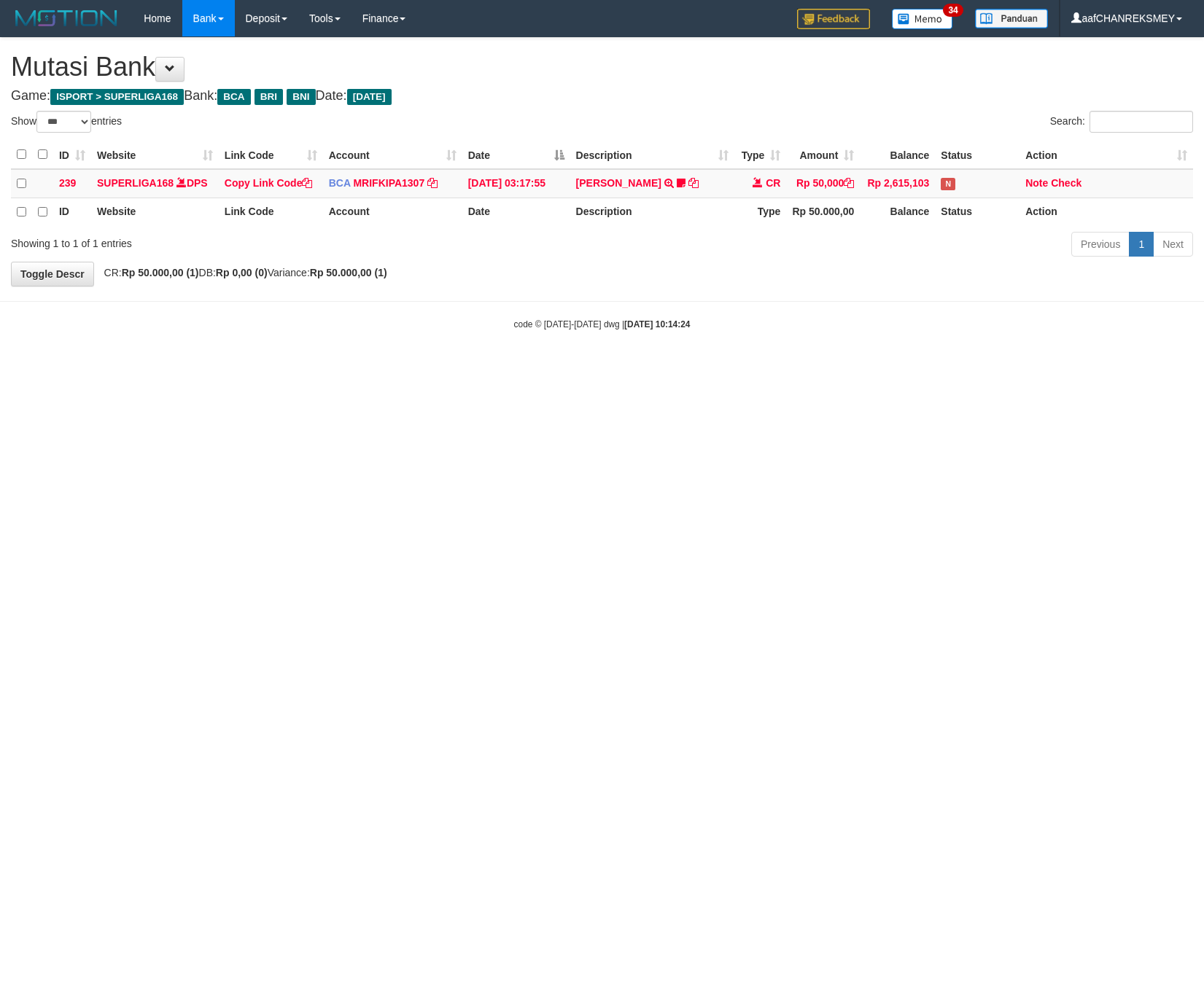 scroll, scrollTop: 0, scrollLeft: 0, axis: both 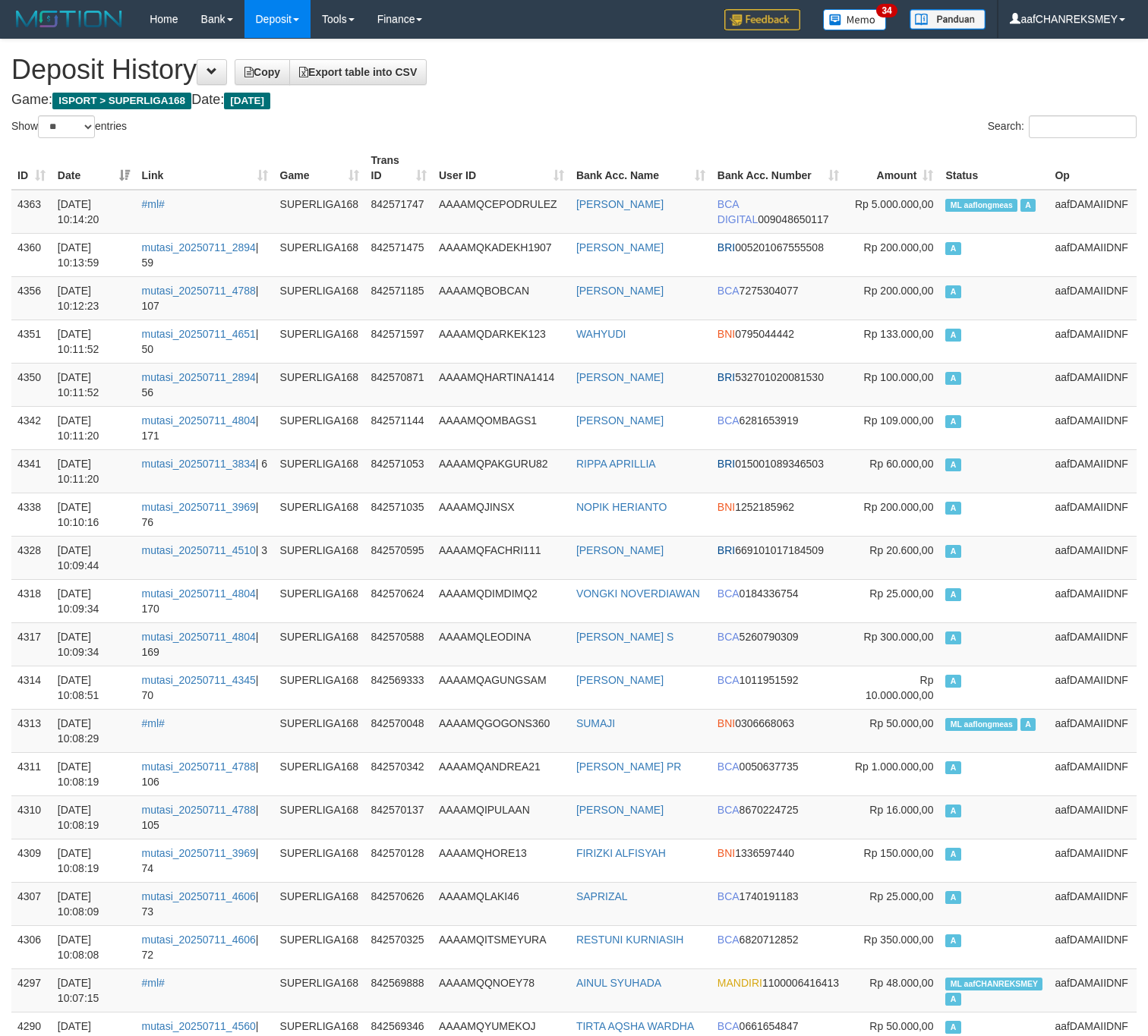 select on "**" 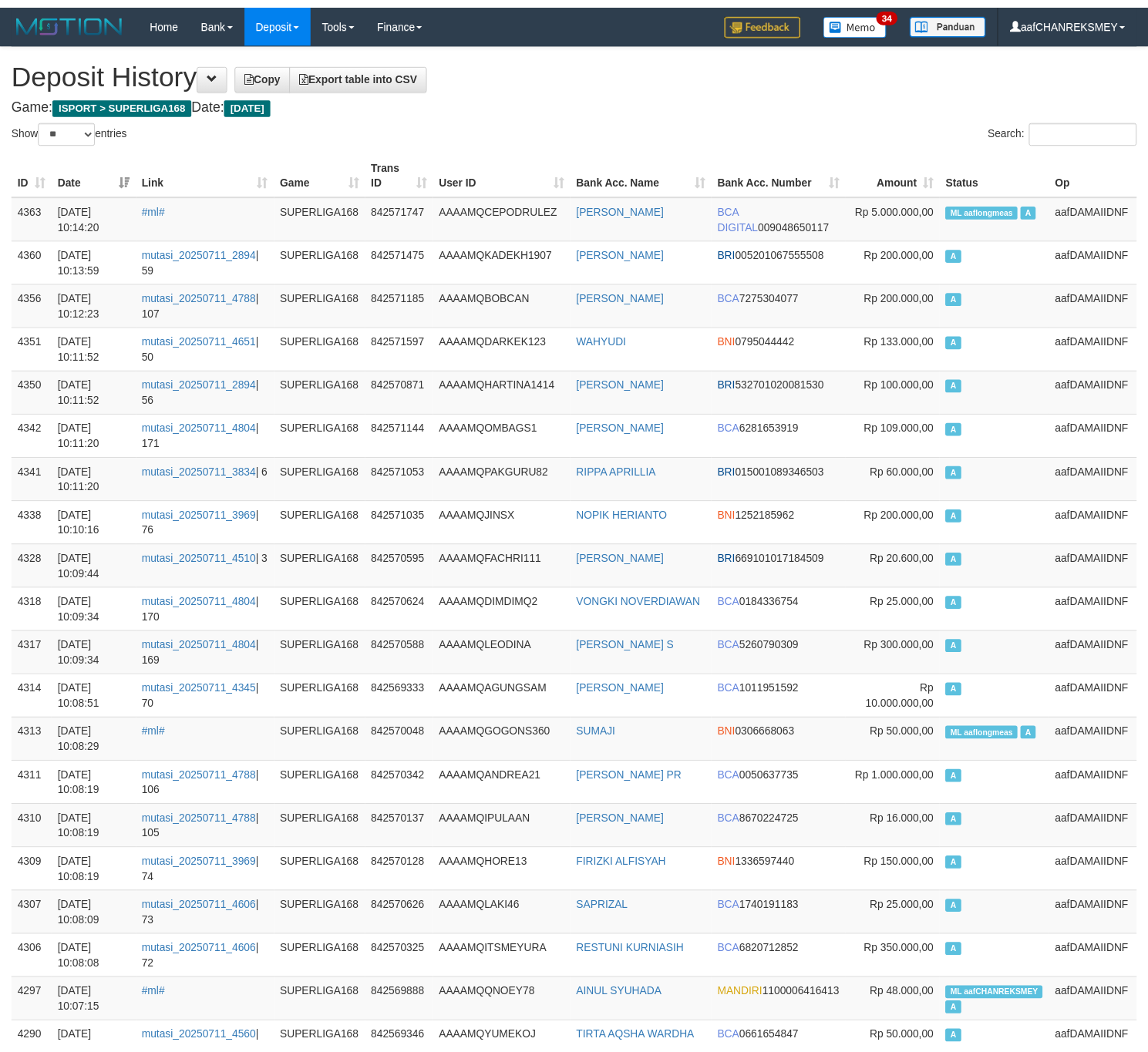 scroll, scrollTop: 0, scrollLeft: 0, axis: both 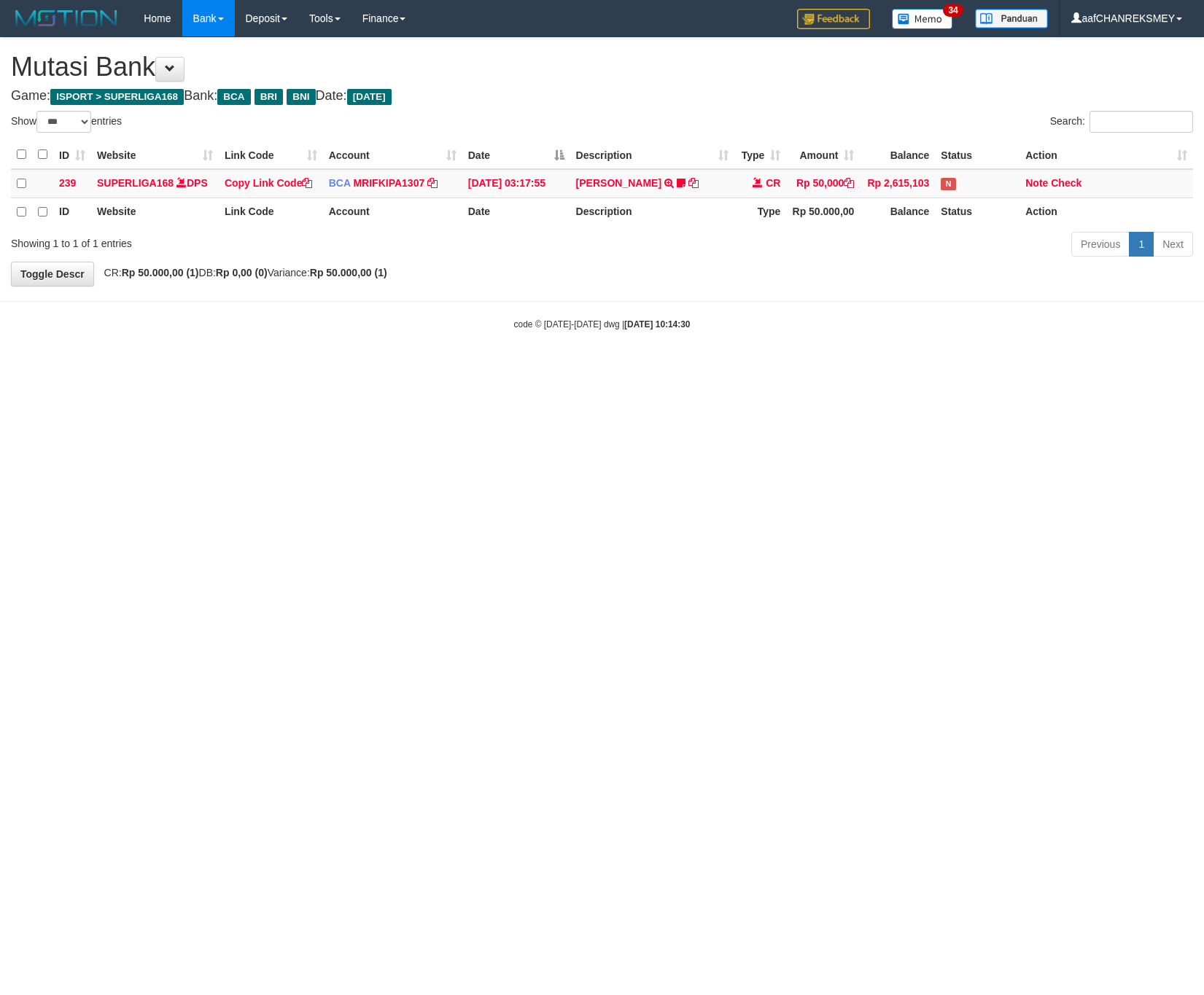 select on "***" 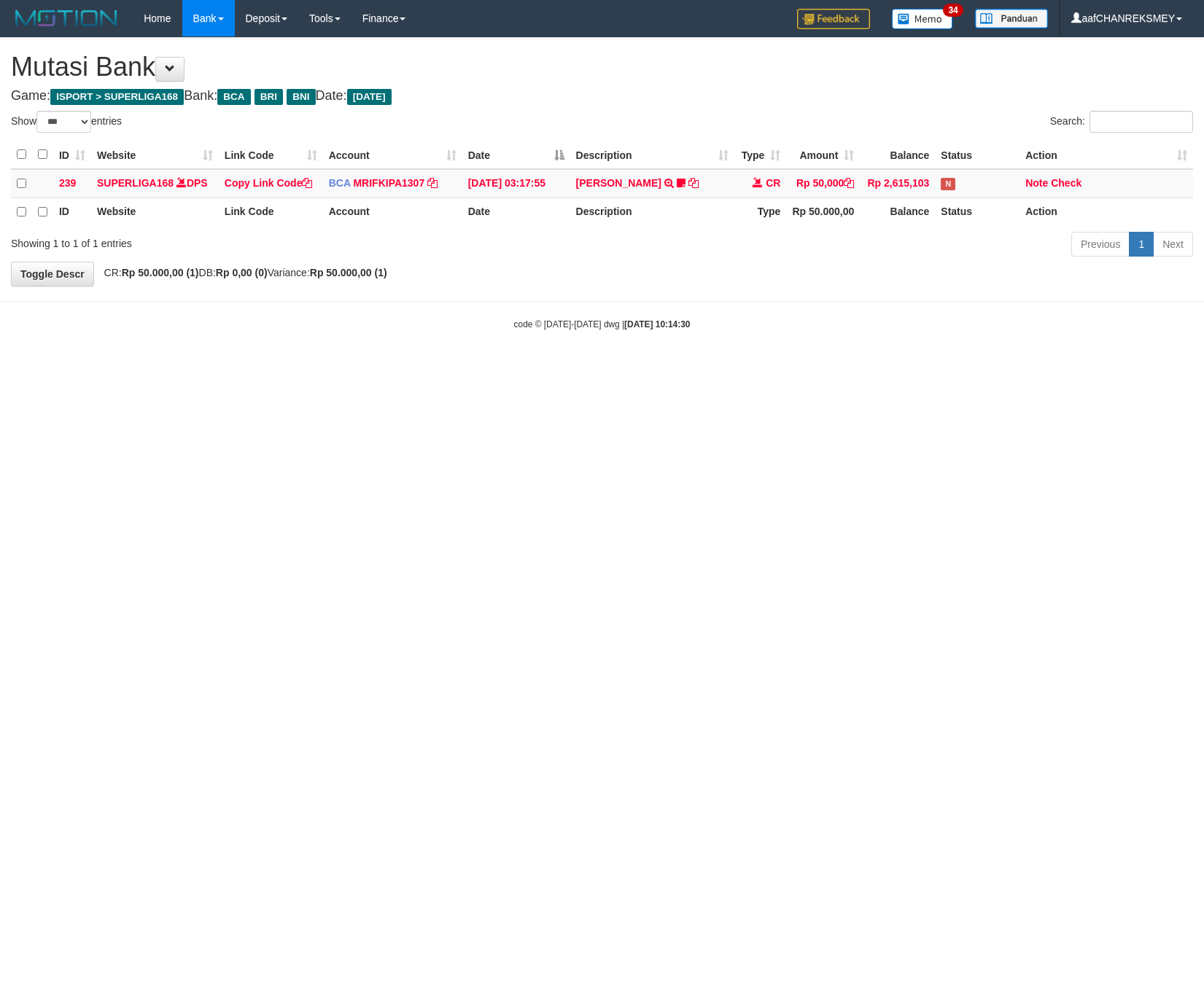 scroll, scrollTop: 0, scrollLeft: 0, axis: both 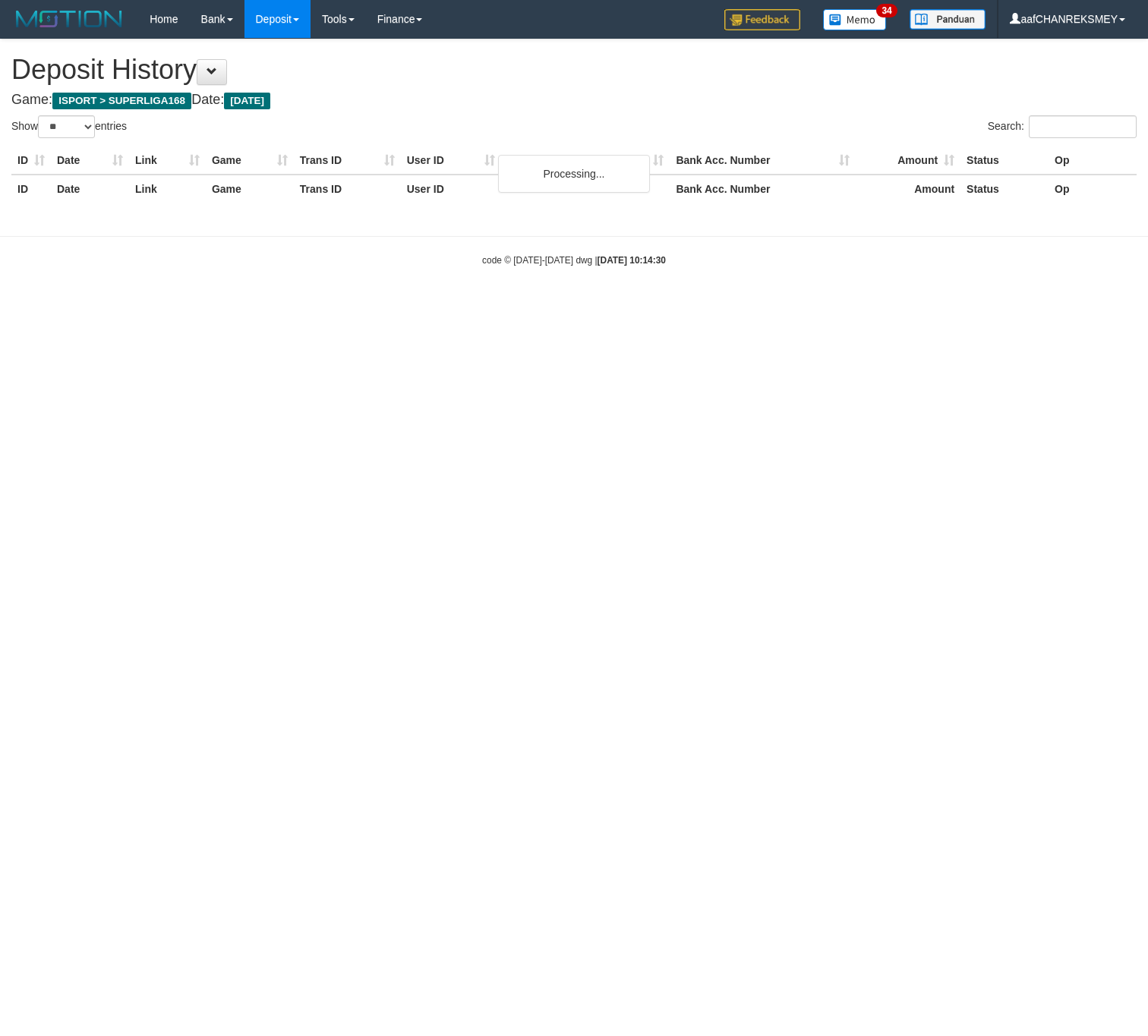 select on "**" 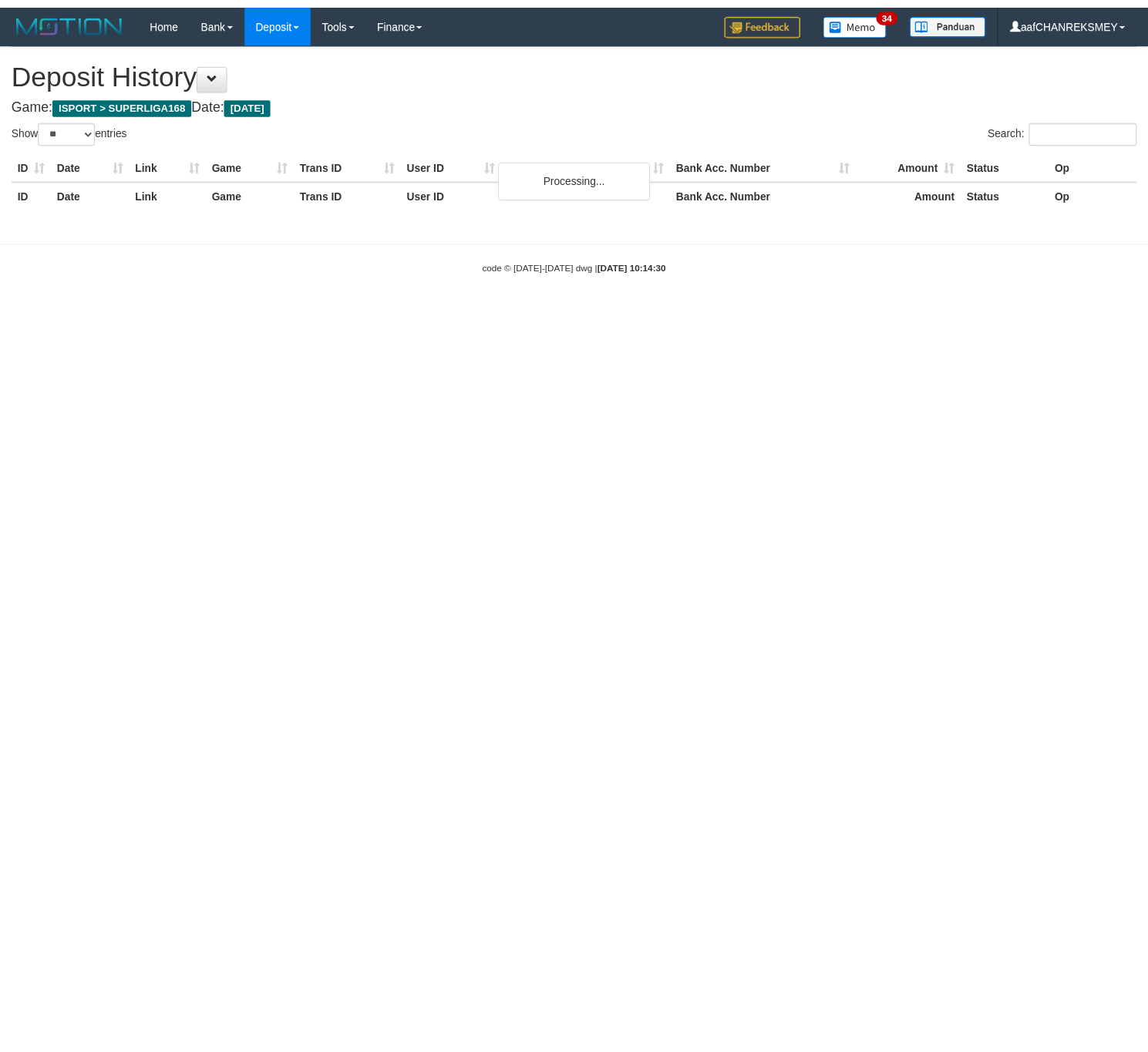 scroll, scrollTop: 0, scrollLeft: 0, axis: both 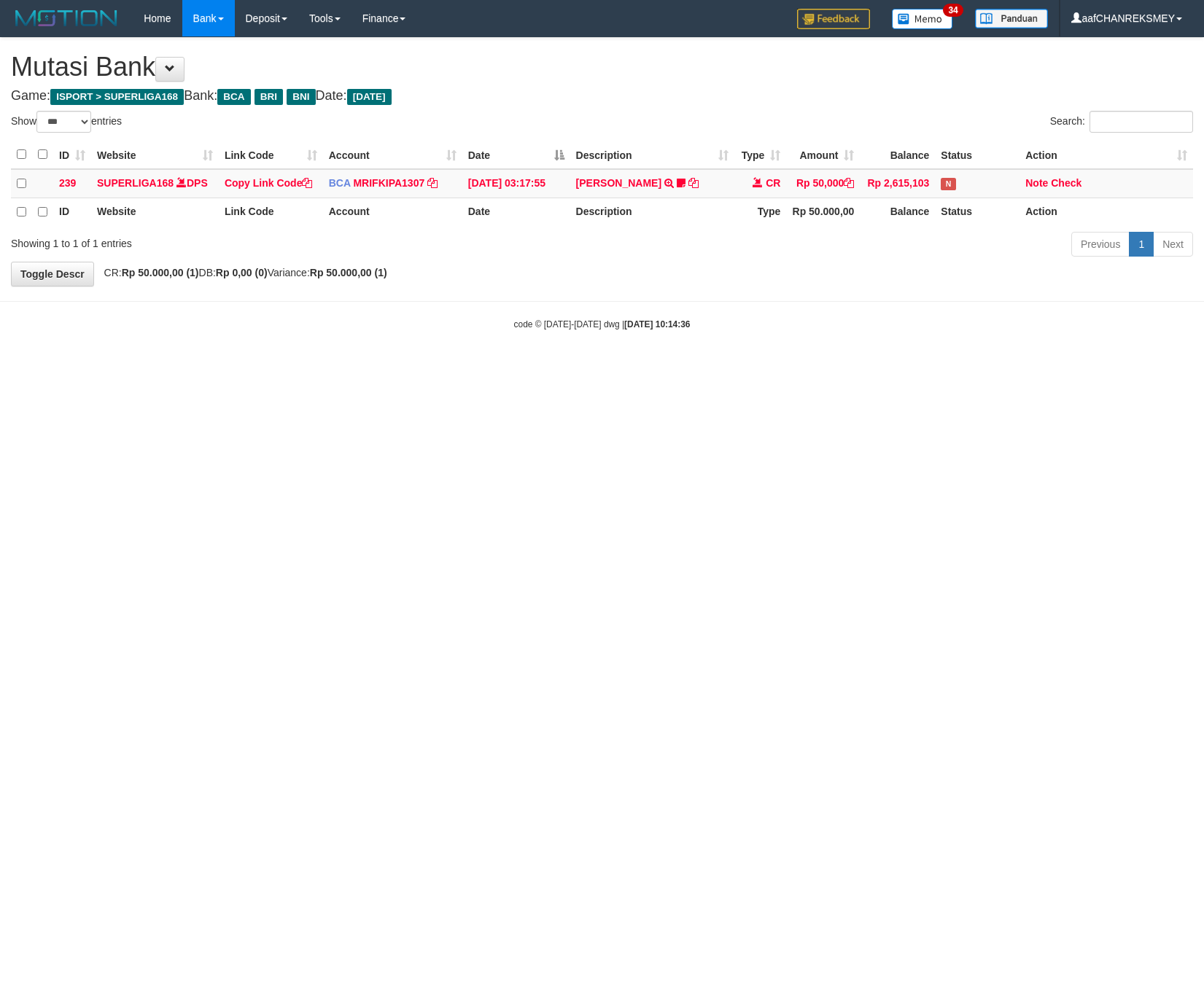 select on "***" 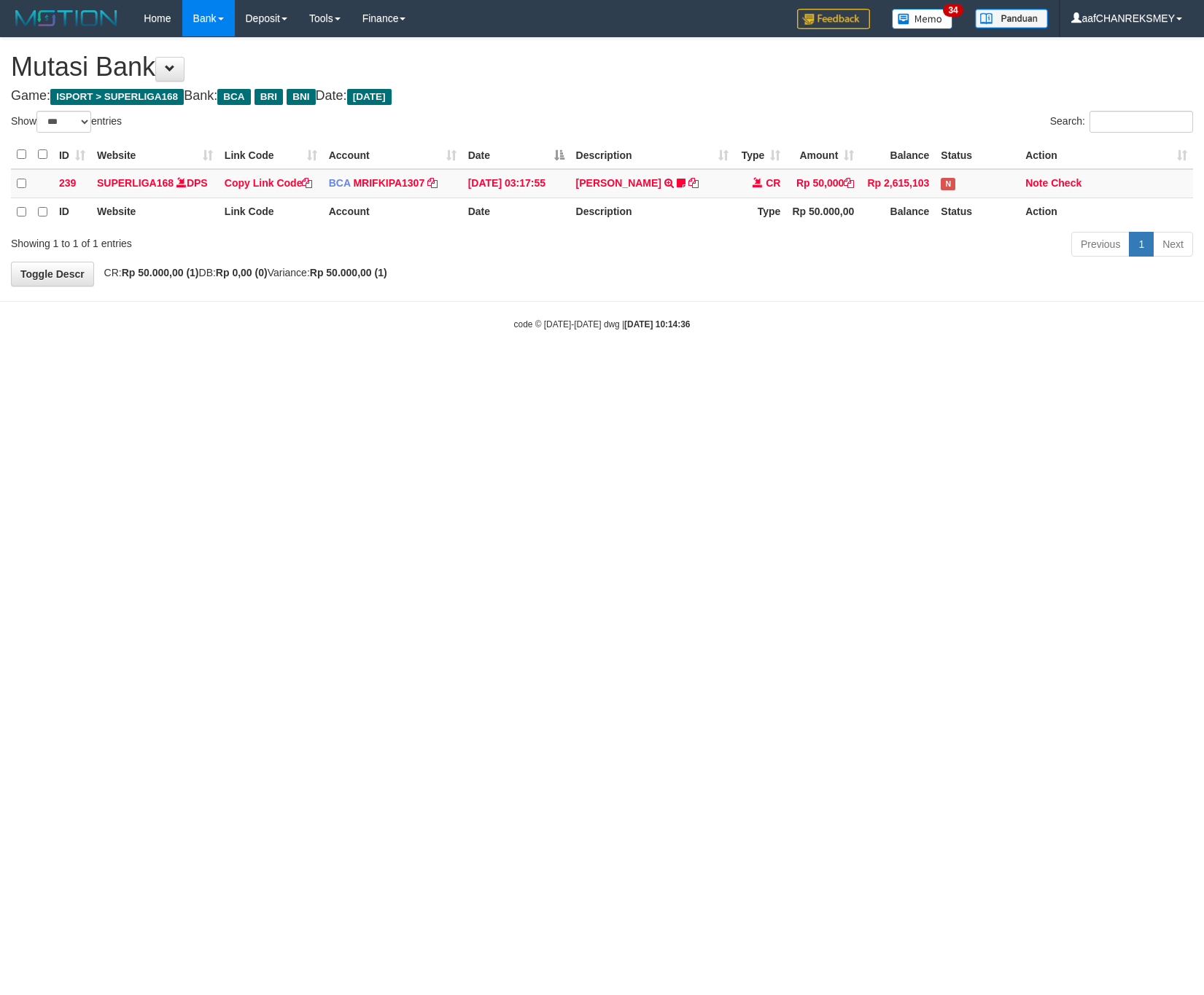 scroll, scrollTop: 0, scrollLeft: 0, axis: both 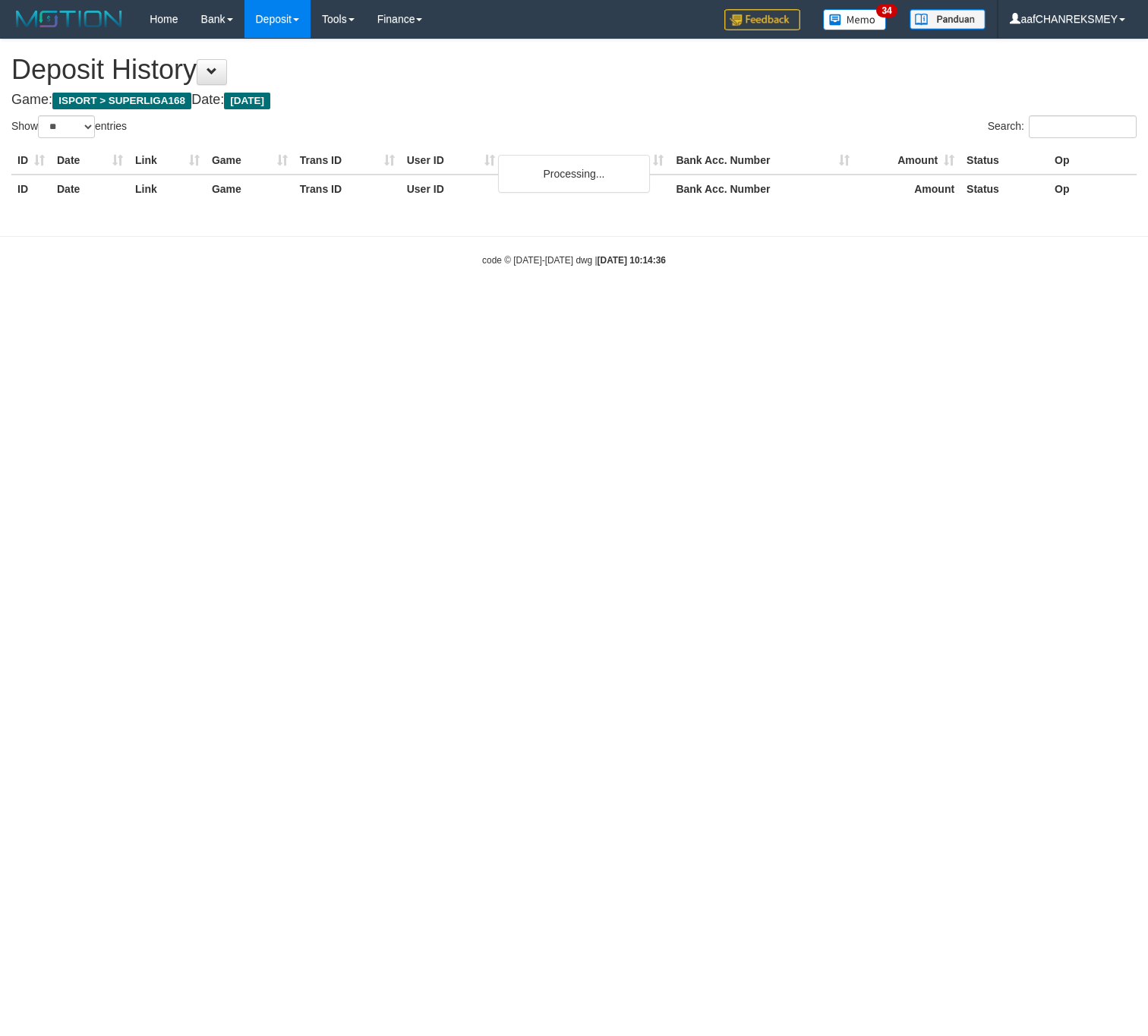select on "**" 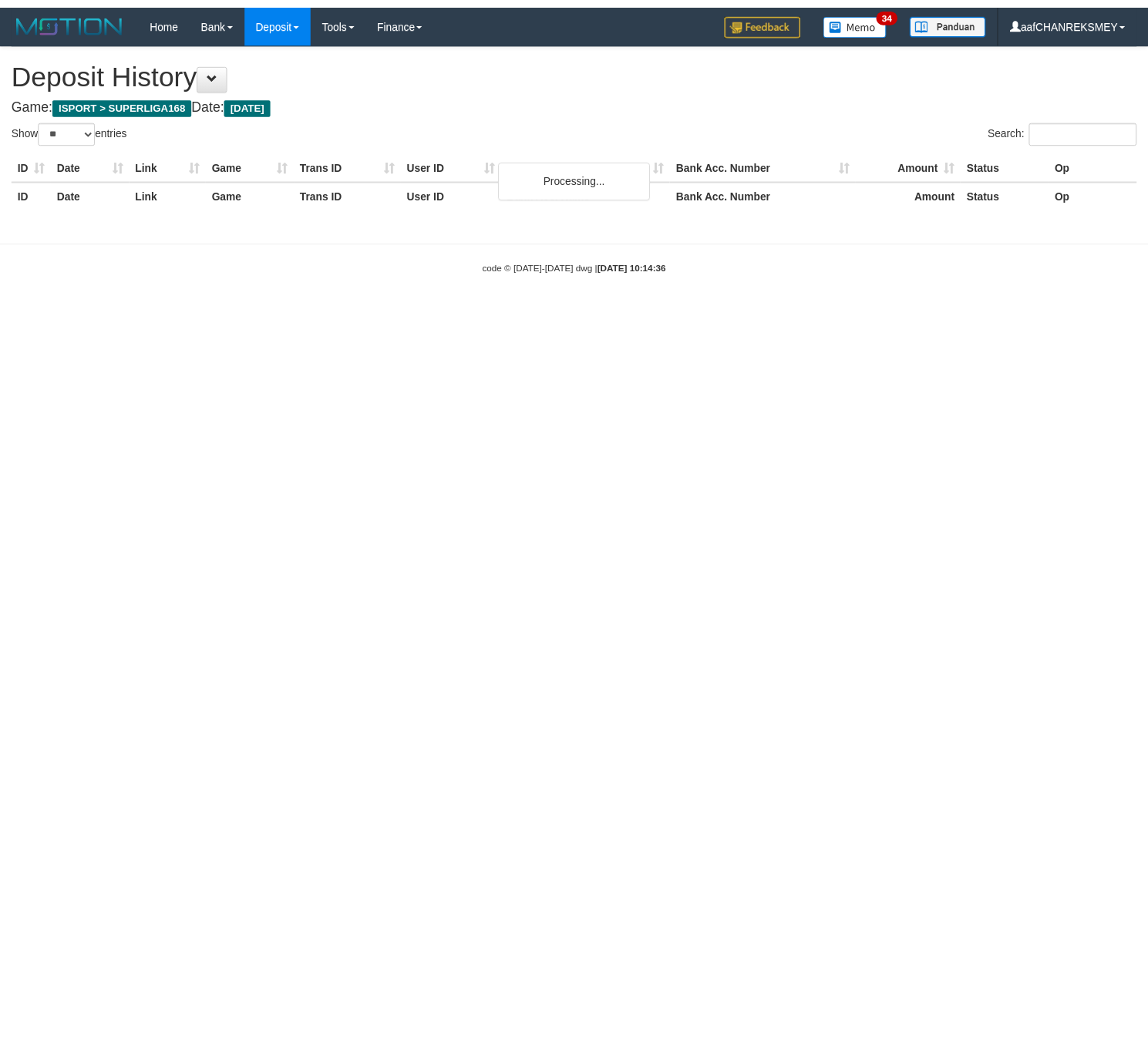 scroll, scrollTop: 0, scrollLeft: 0, axis: both 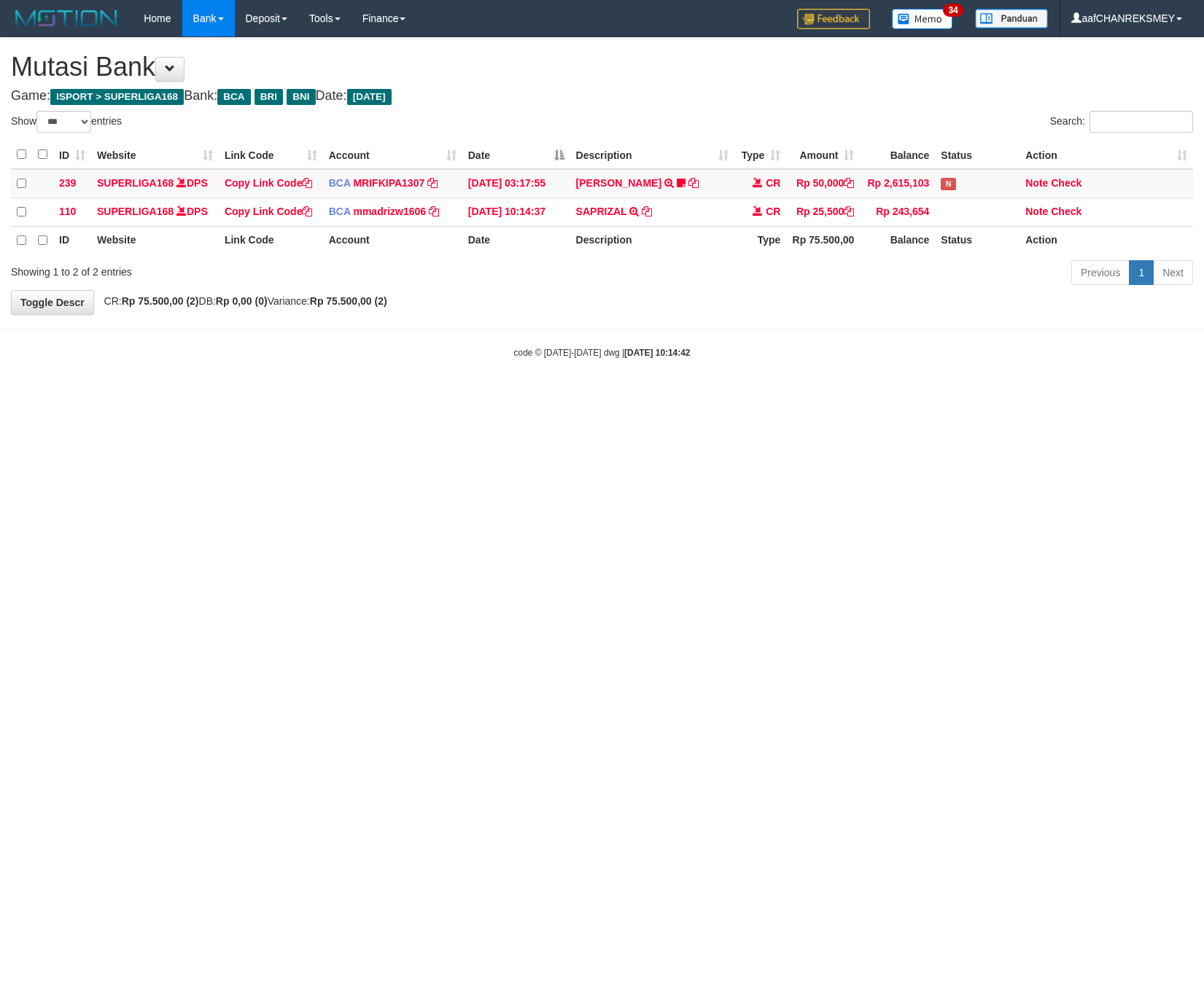 select on "***" 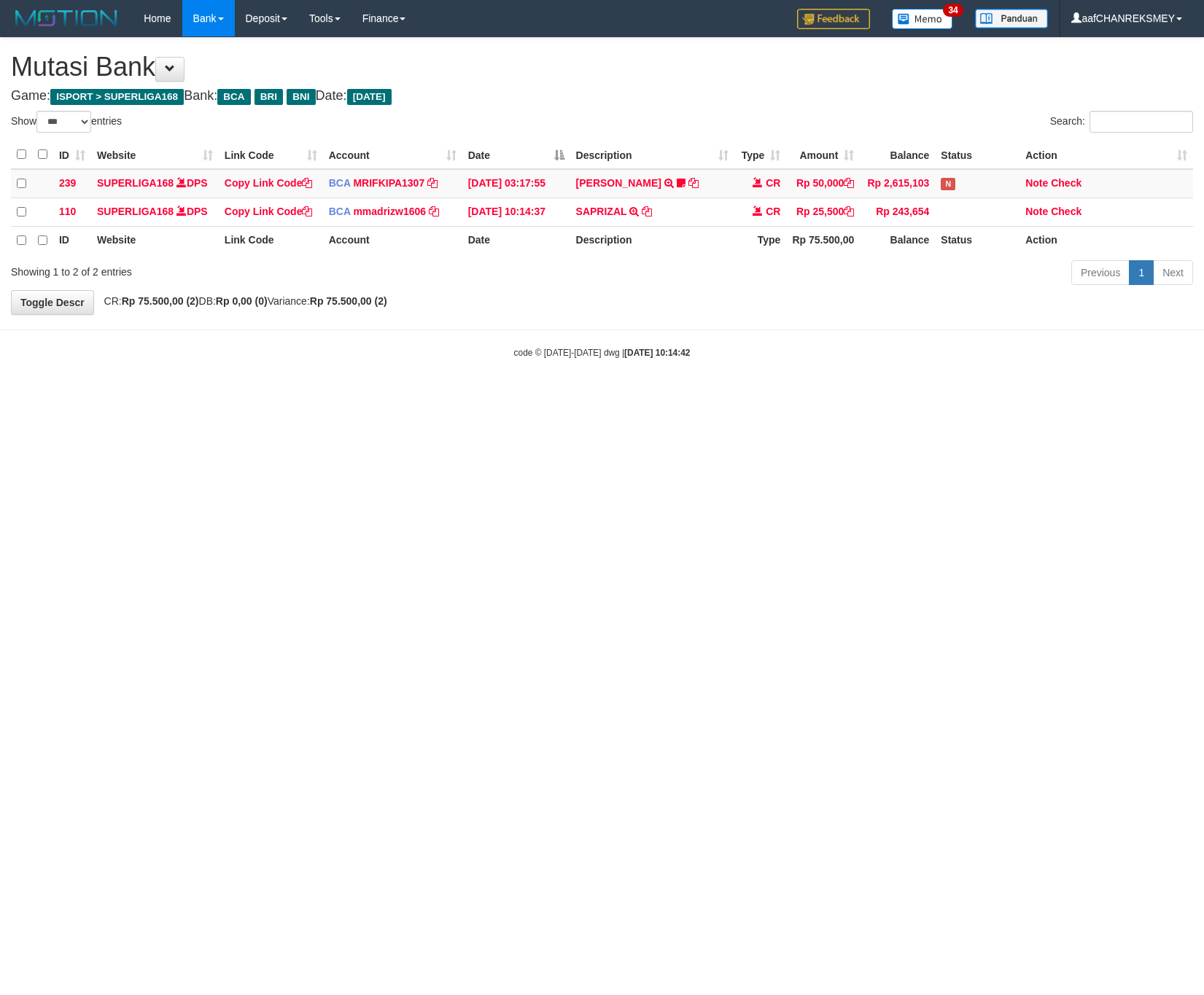 scroll, scrollTop: 0, scrollLeft: 0, axis: both 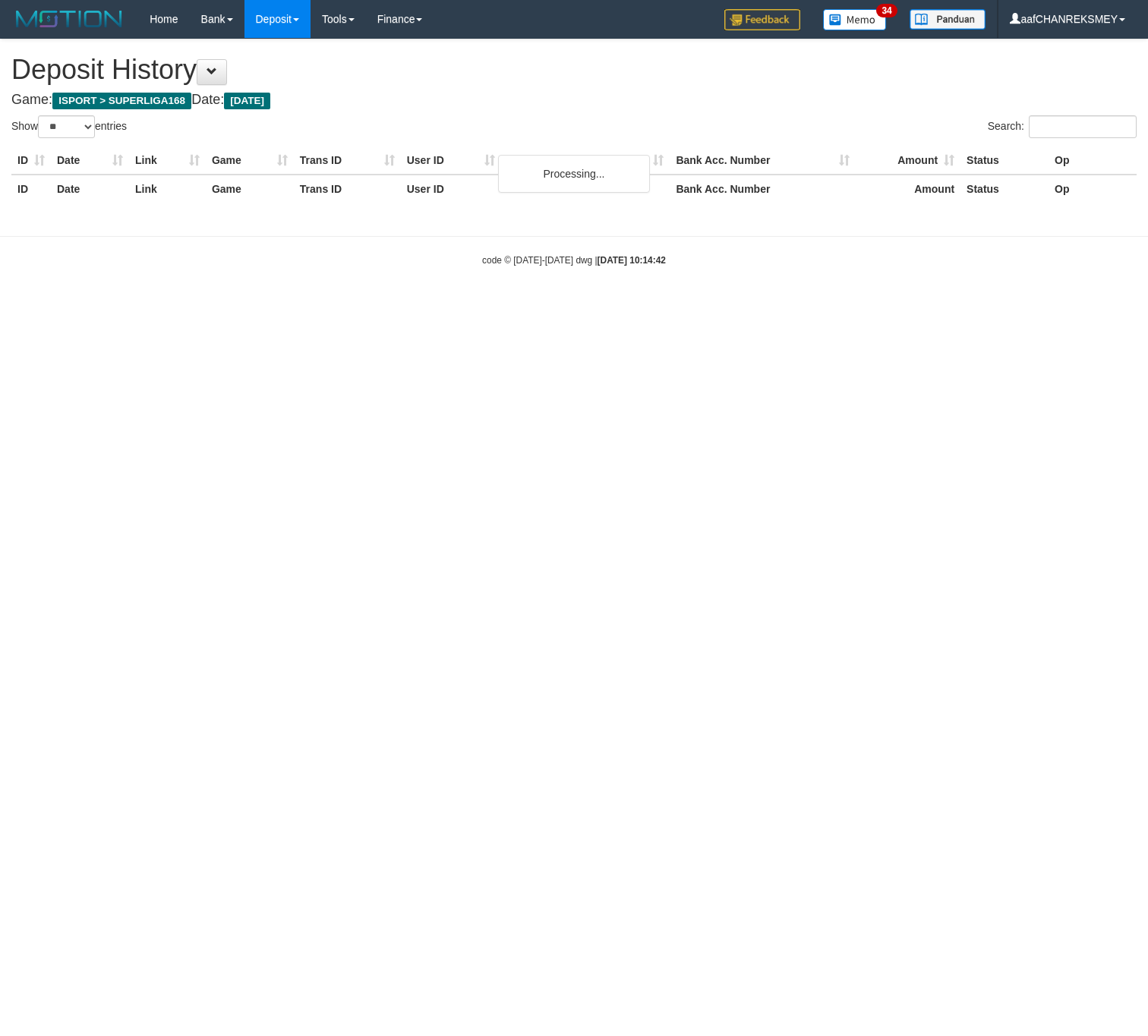 select on "**" 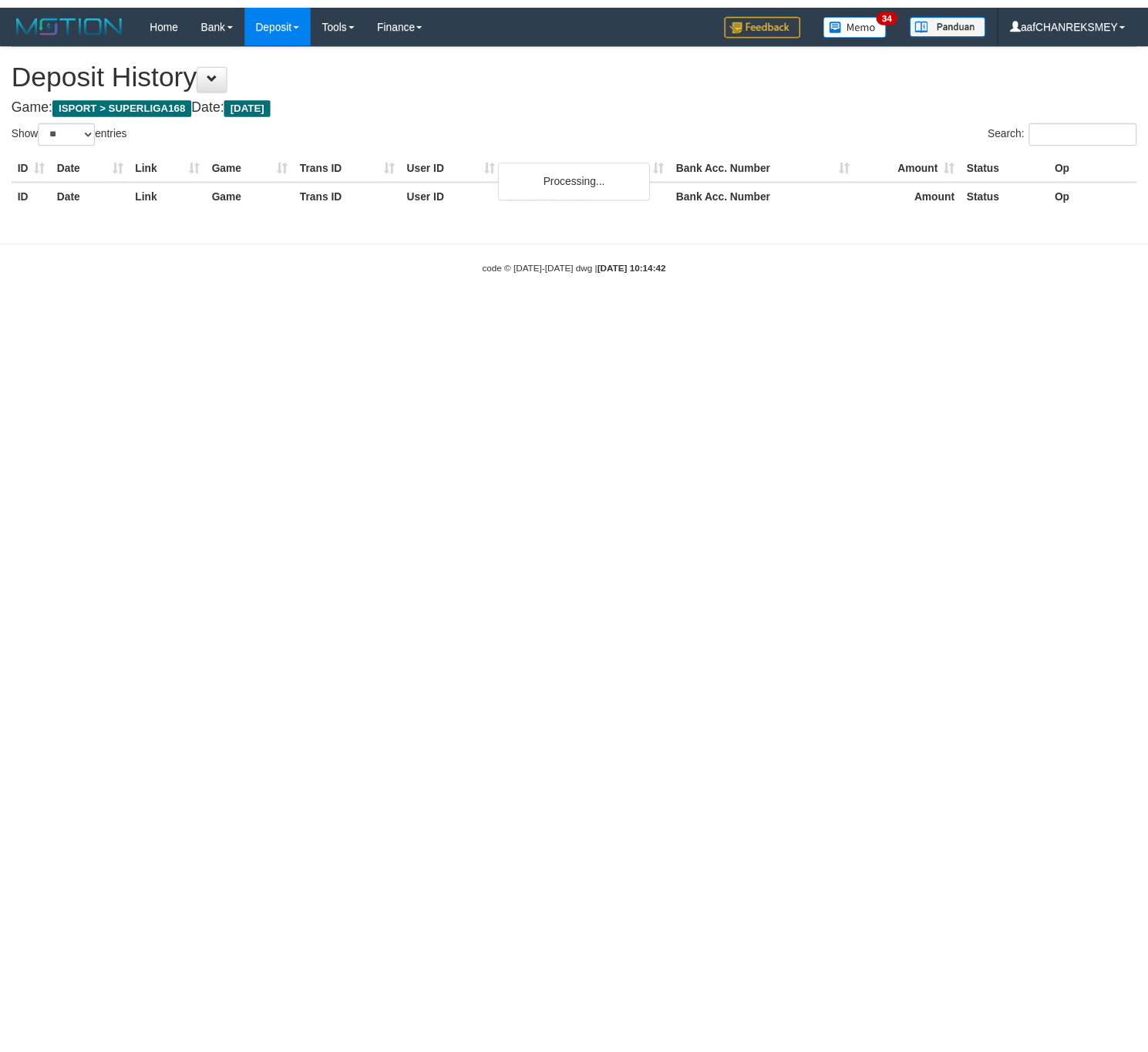 scroll, scrollTop: 0, scrollLeft: 0, axis: both 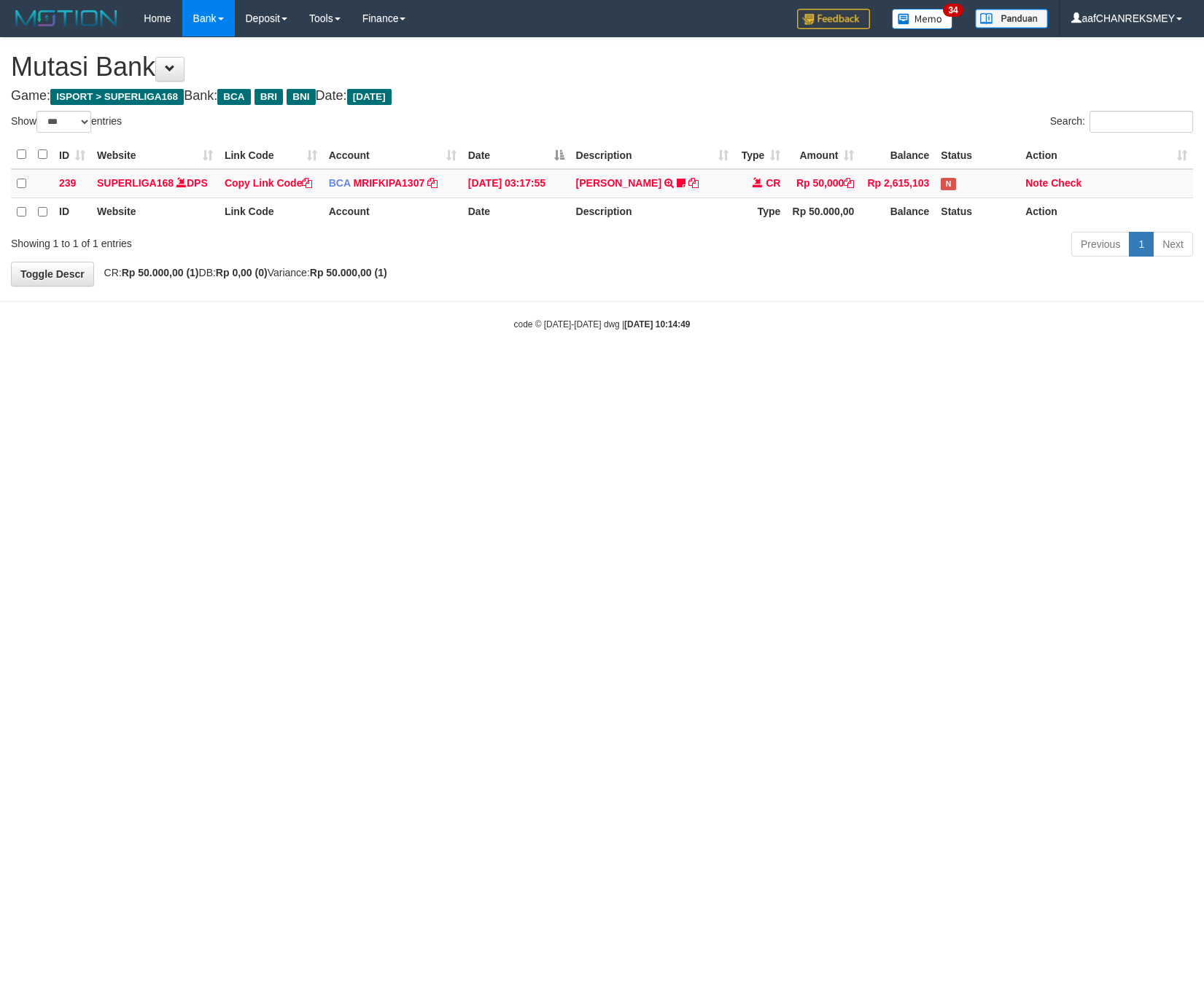 select on "***" 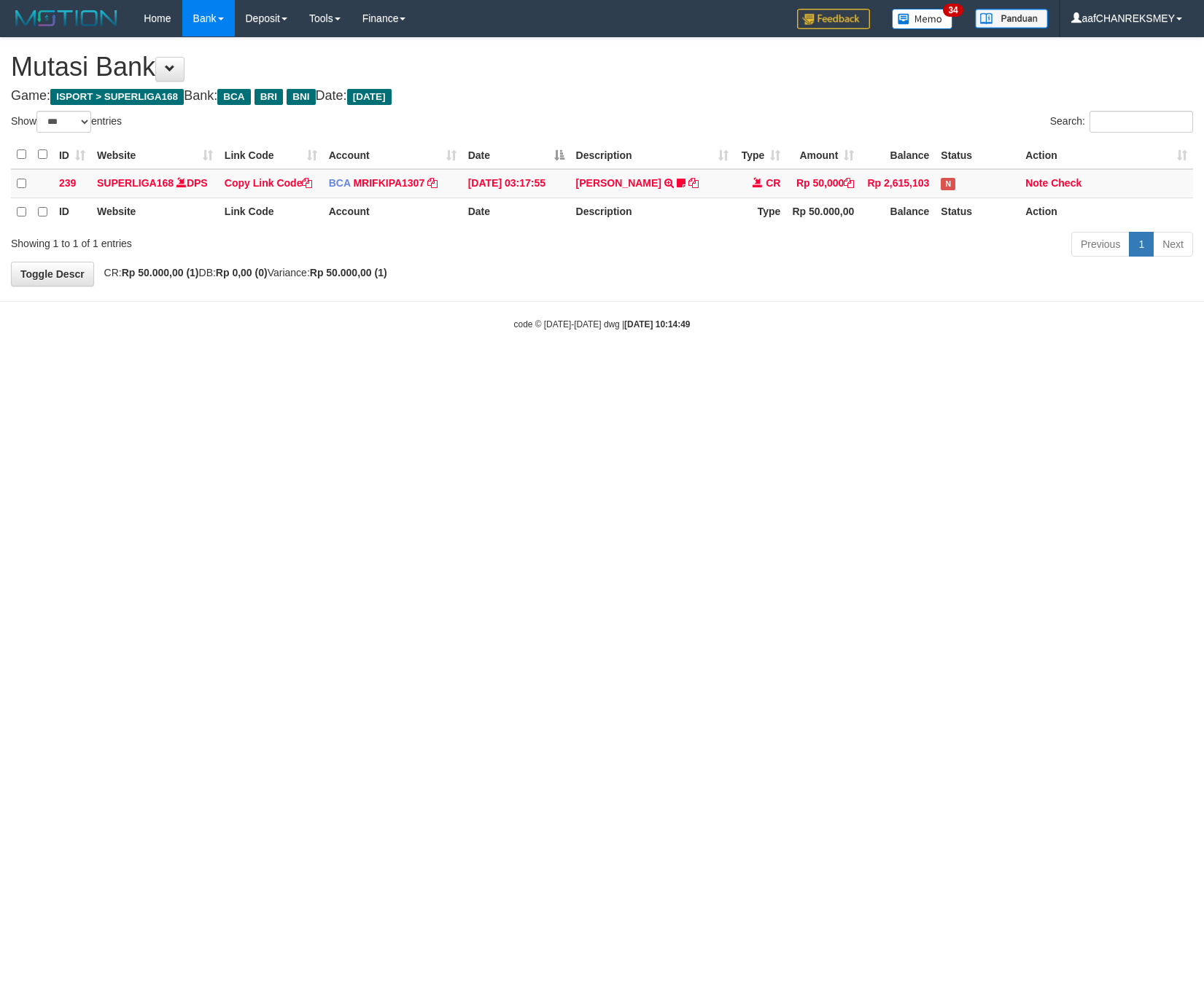 scroll, scrollTop: 0, scrollLeft: 0, axis: both 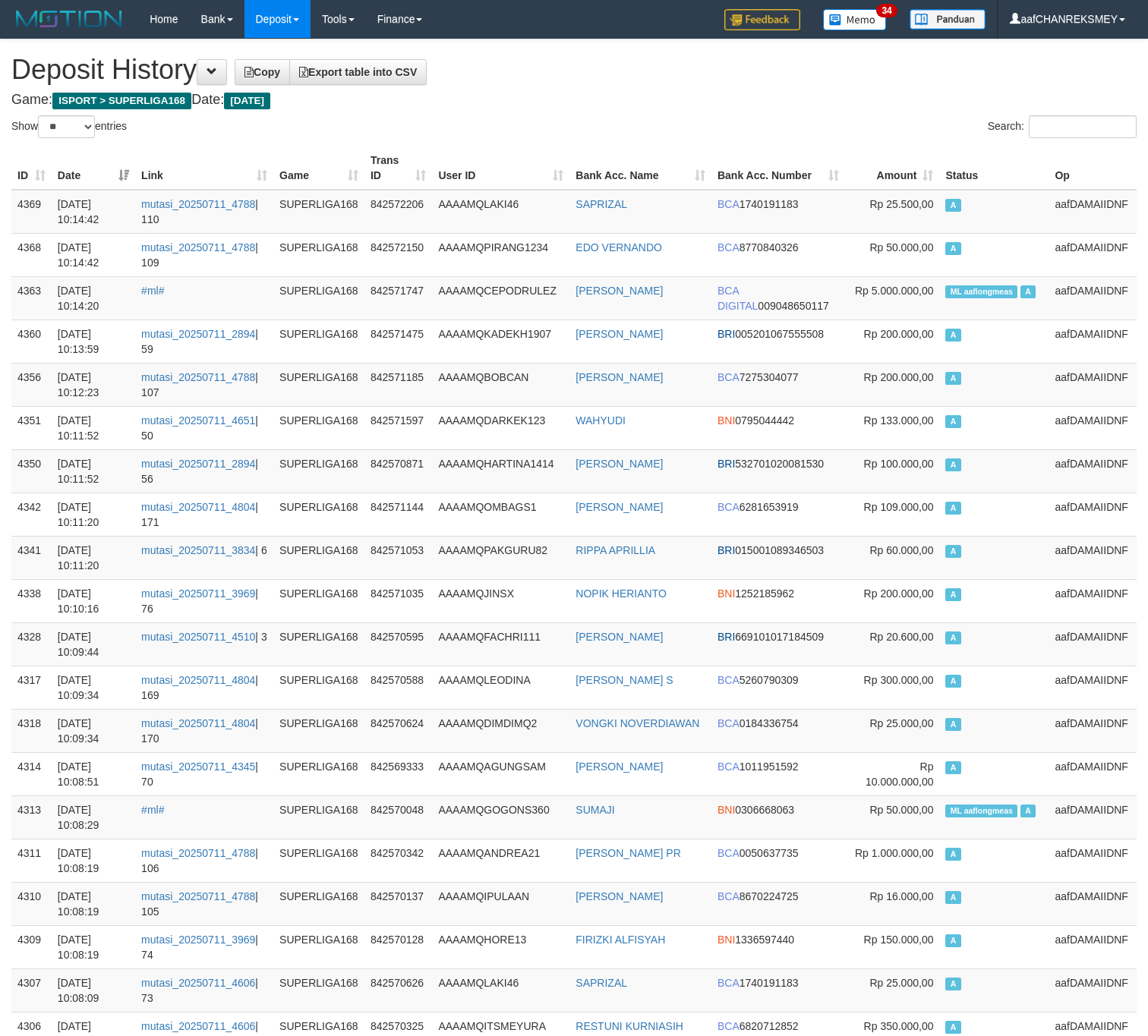 select on "**" 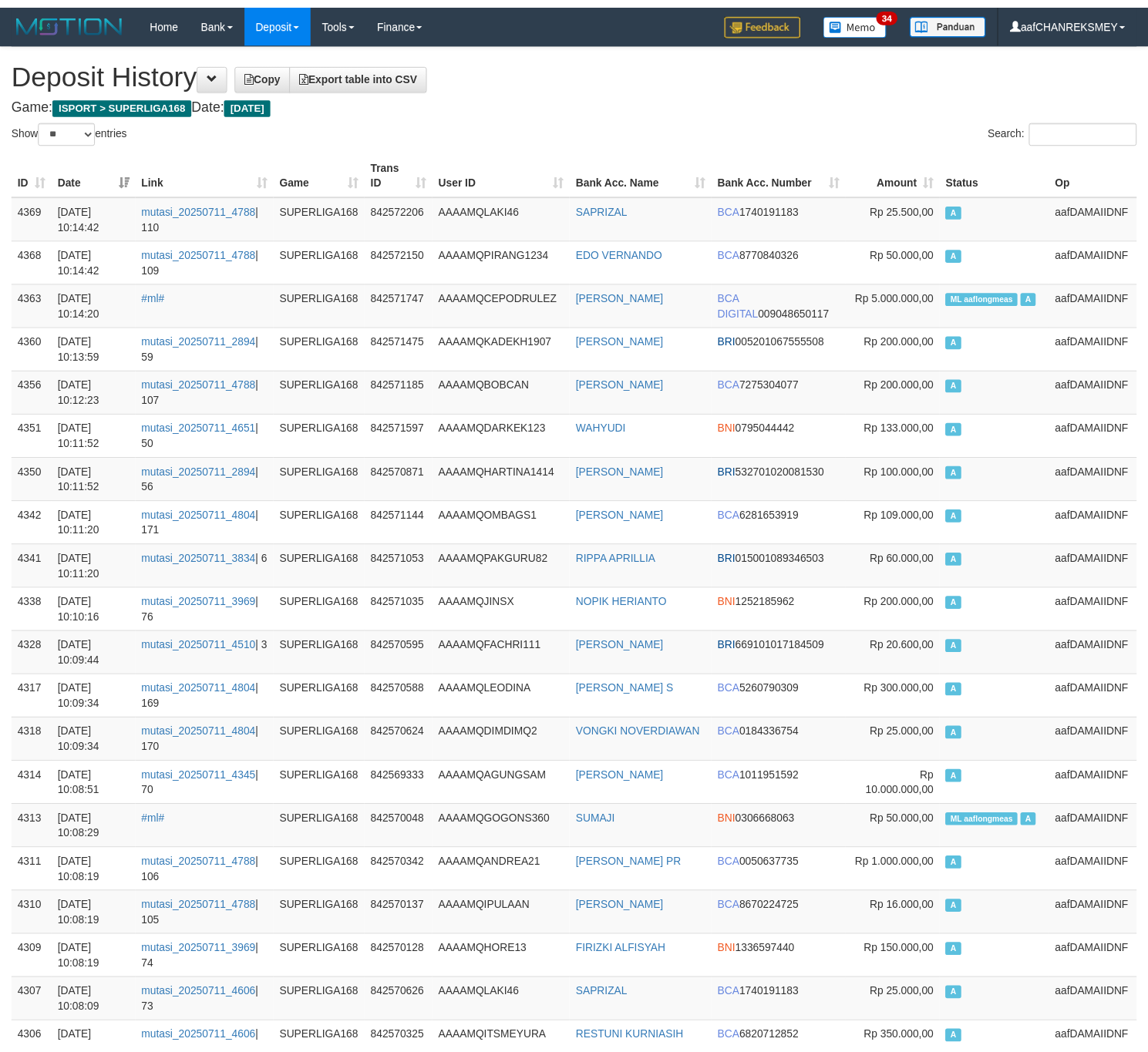scroll, scrollTop: 0, scrollLeft: 0, axis: both 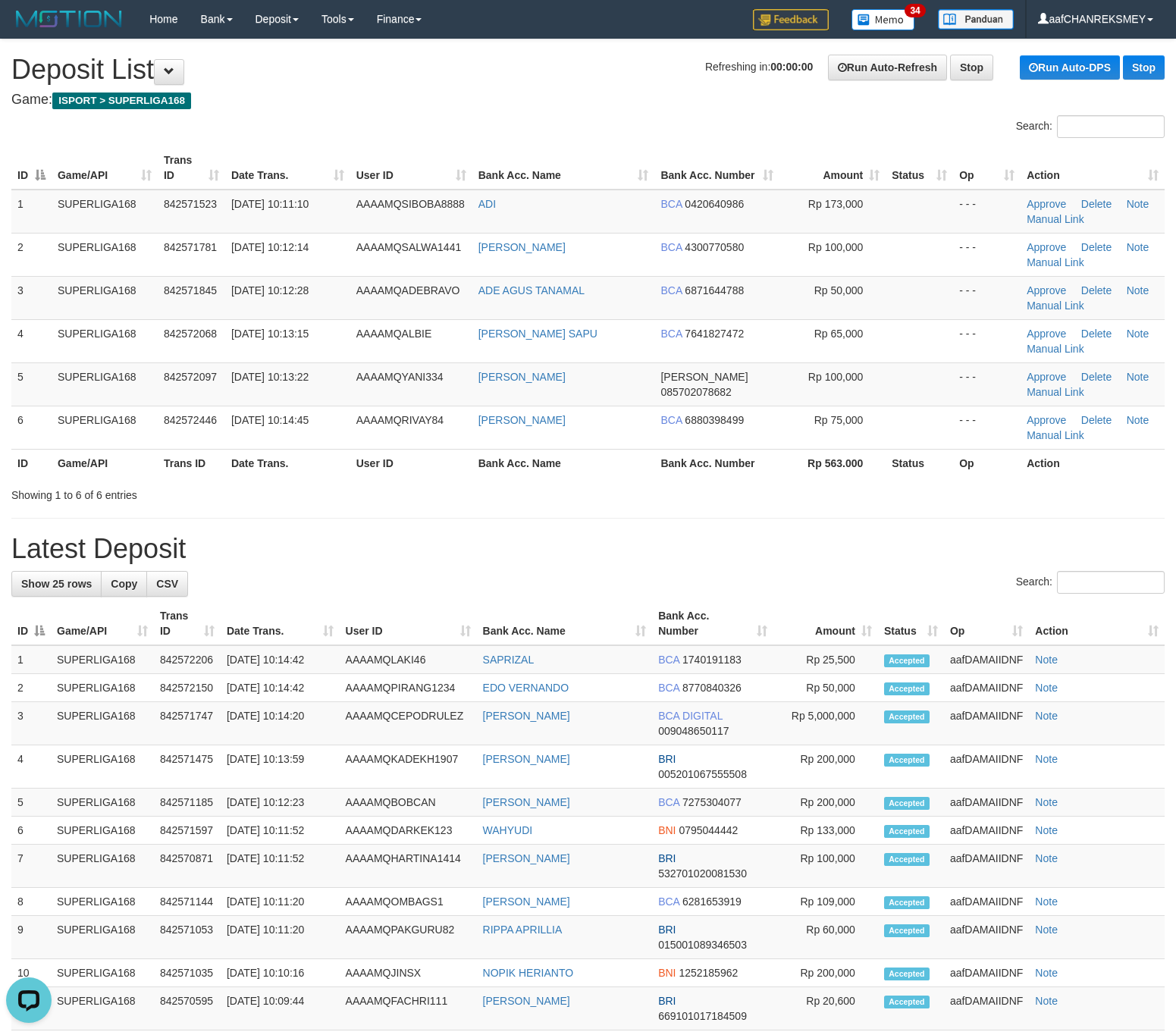 drag, startPoint x: 571, startPoint y: 544, endPoint x: 5, endPoint y: 651, distance: 576.0252 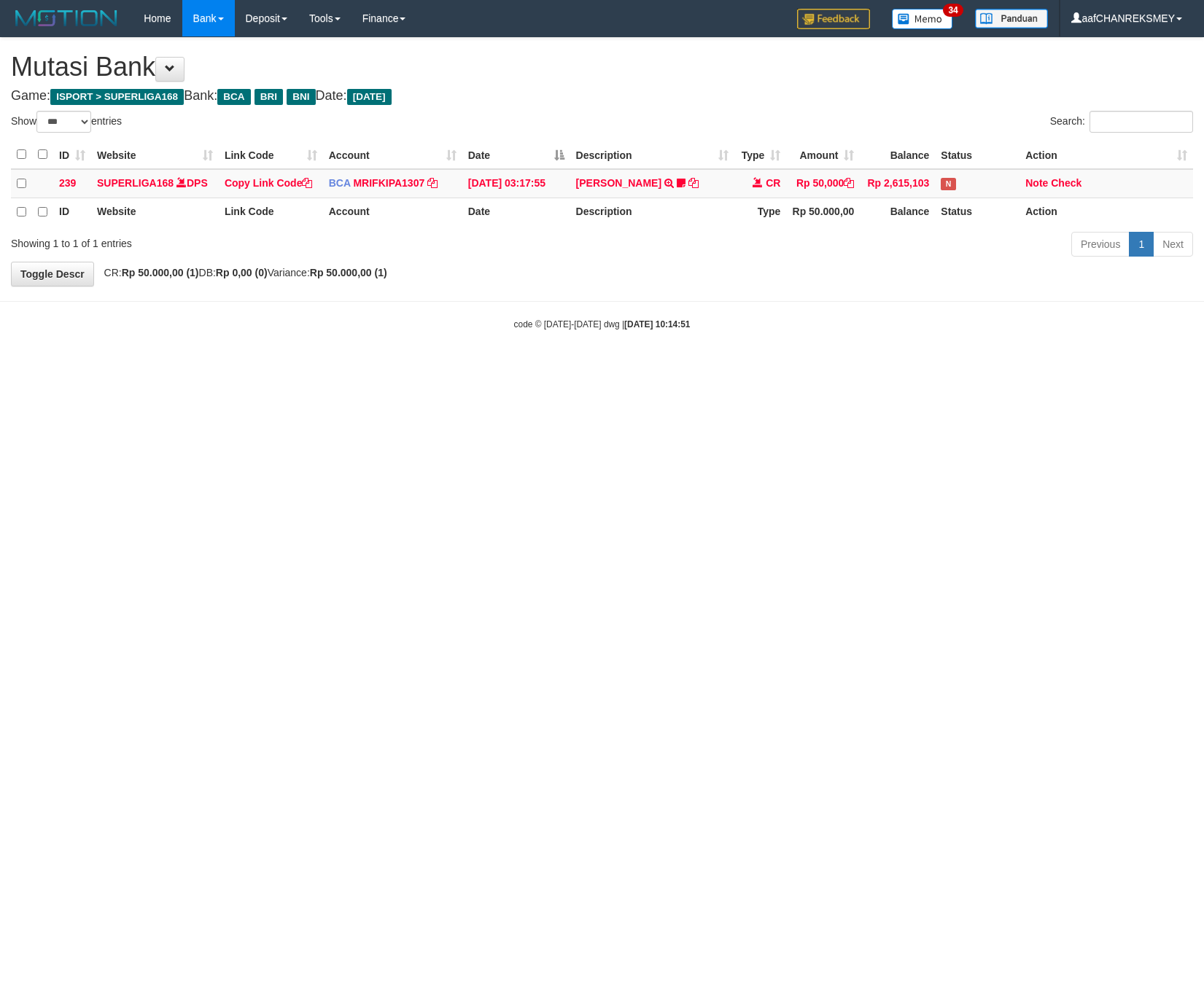 select on "***" 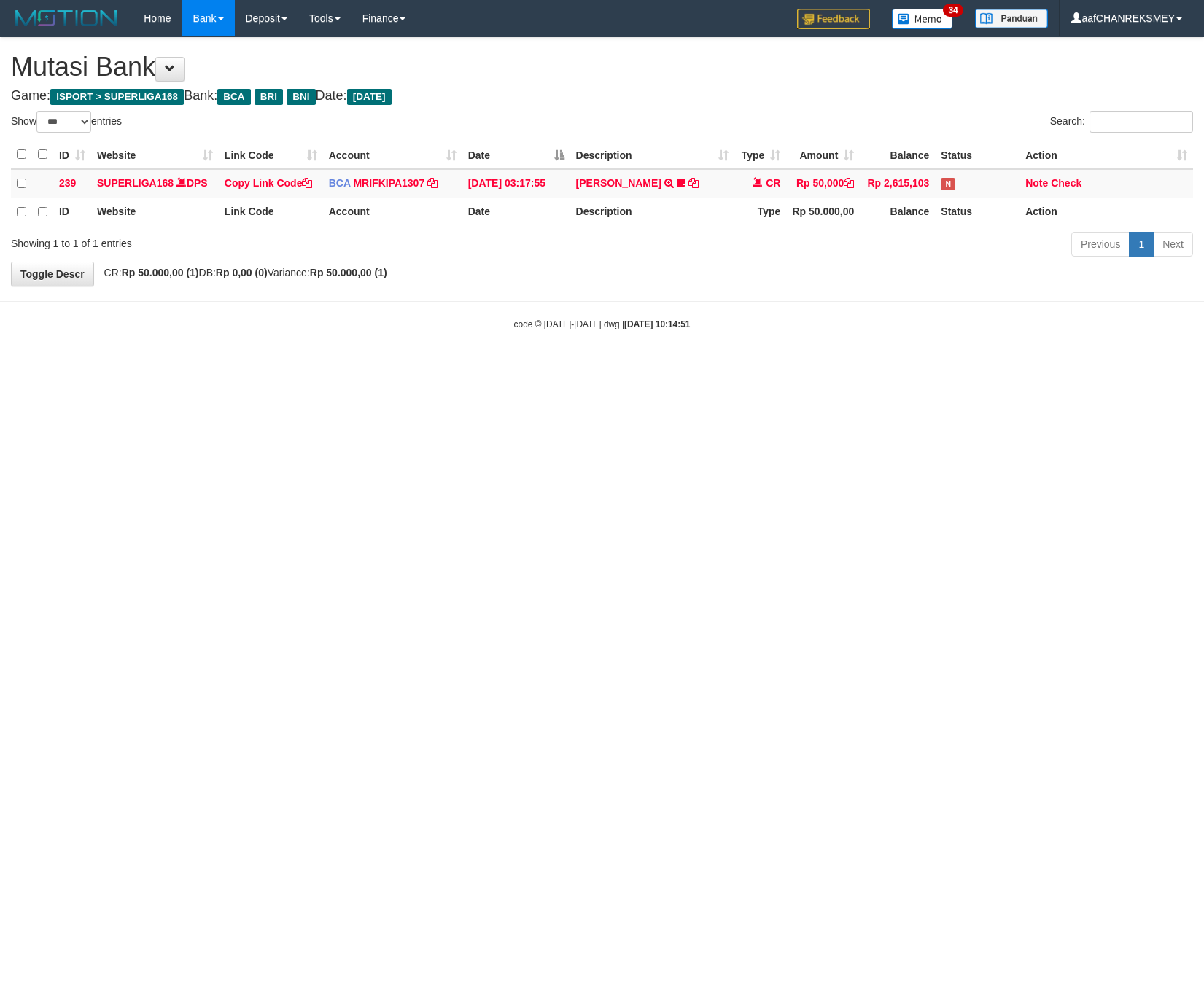 scroll, scrollTop: 0, scrollLeft: 0, axis: both 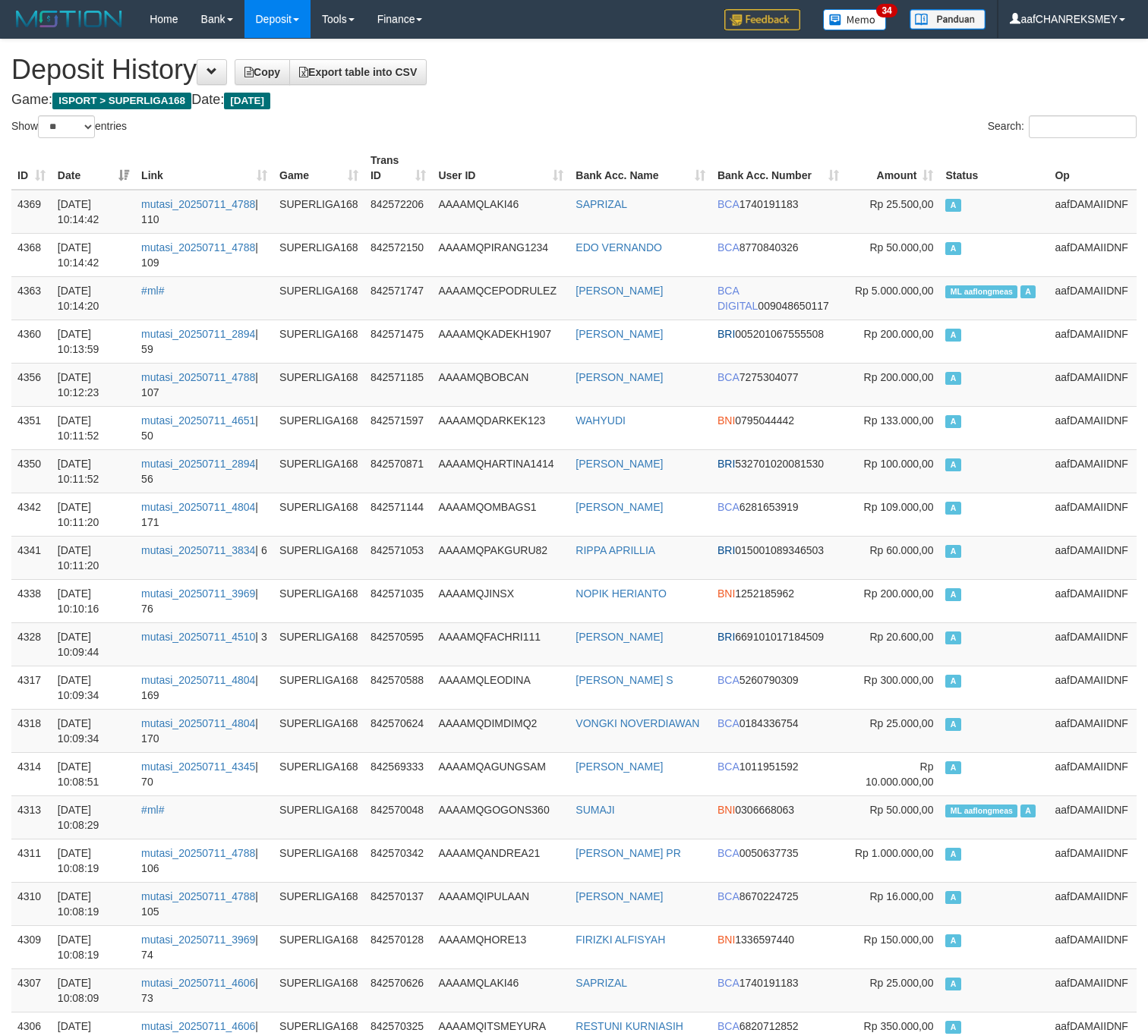 select on "**" 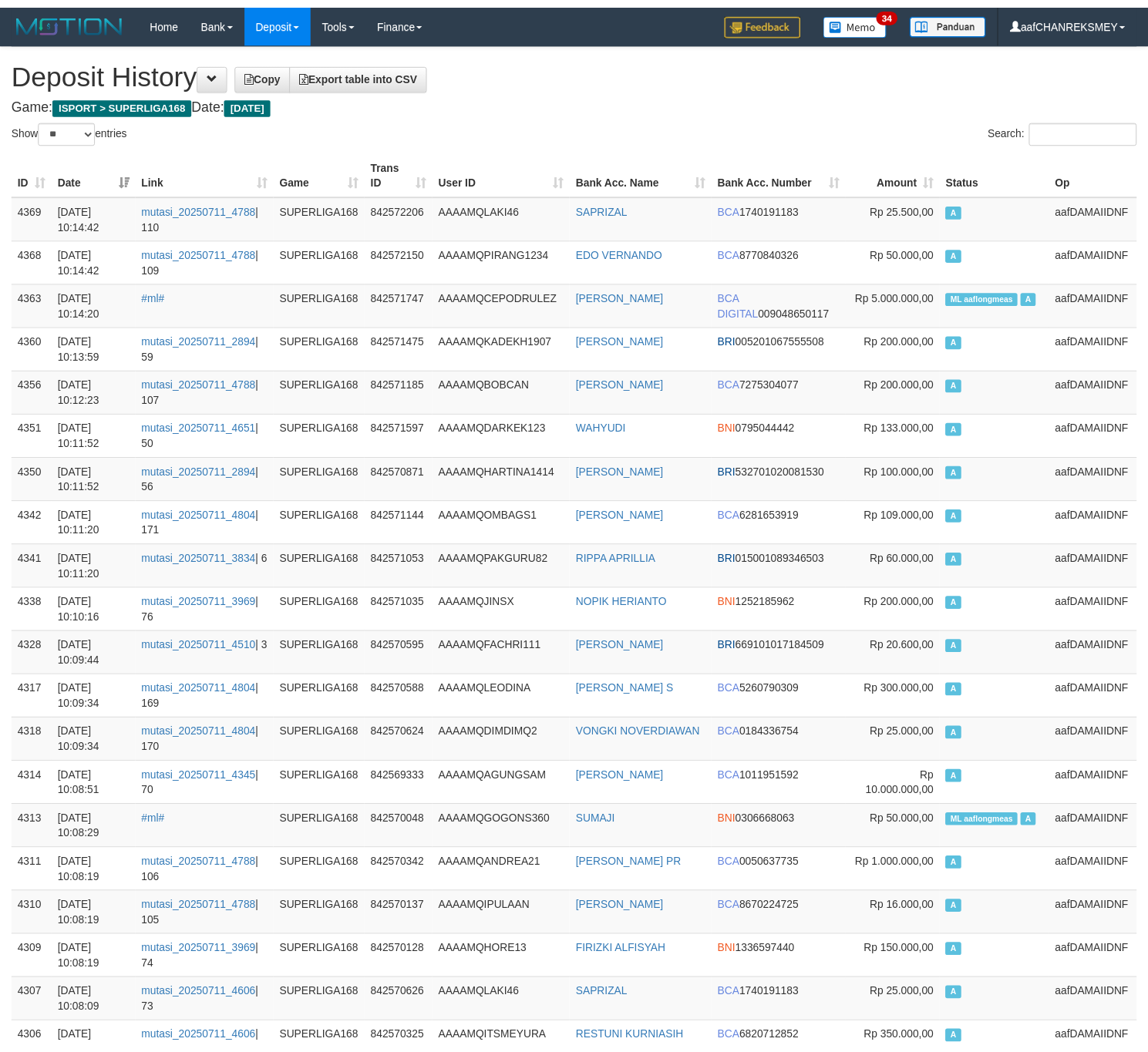 scroll, scrollTop: 0, scrollLeft: 0, axis: both 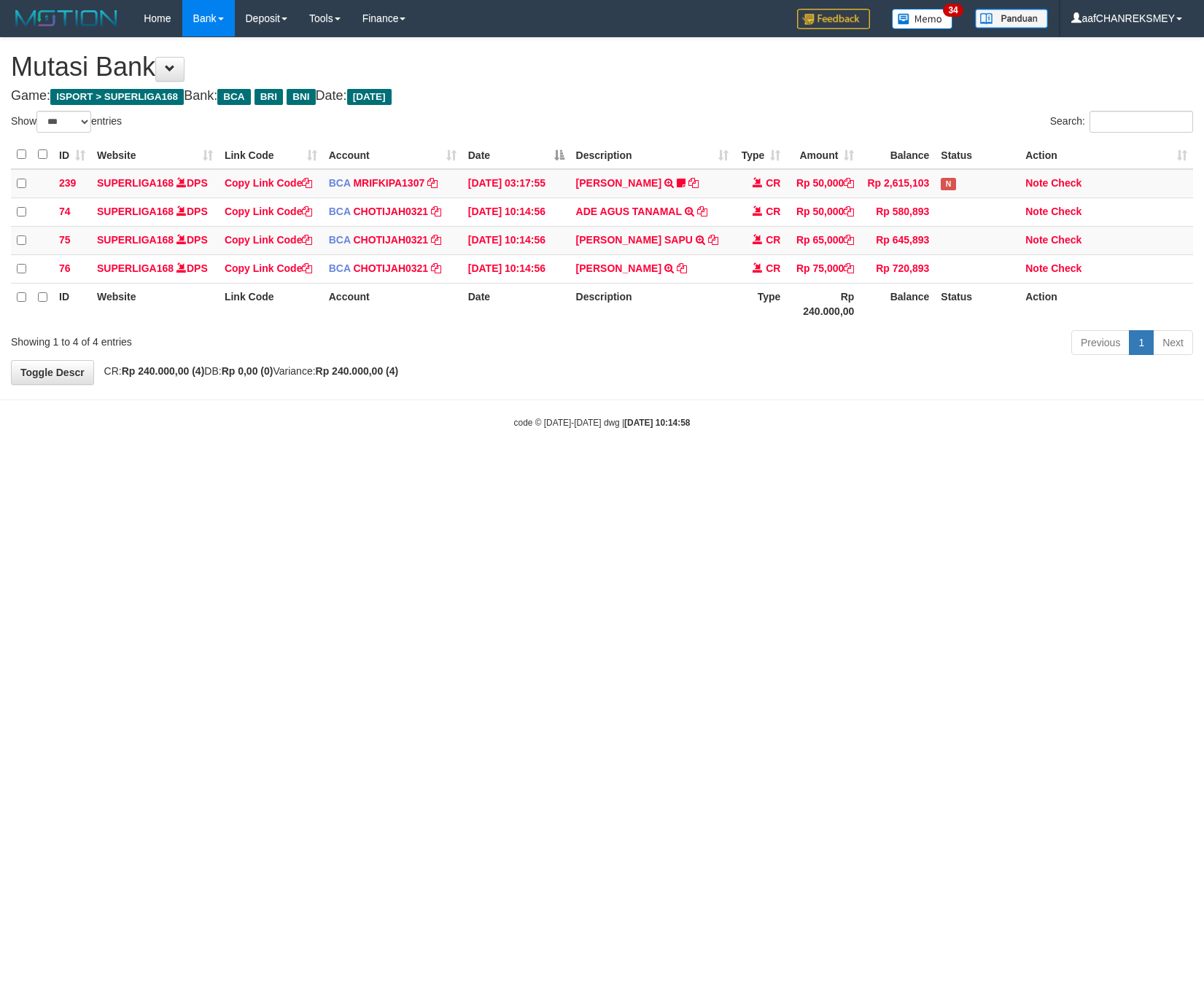 select on "***" 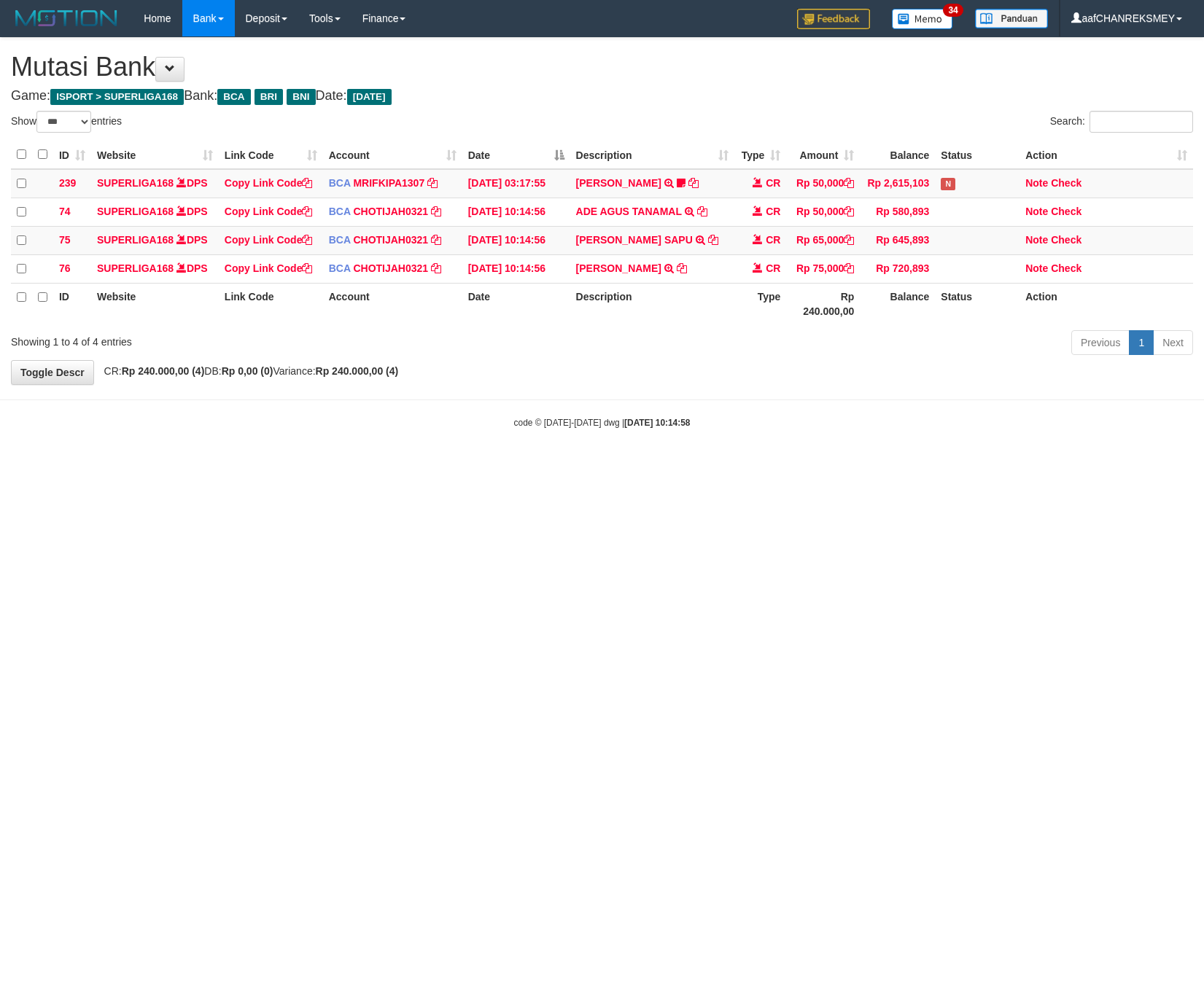 scroll, scrollTop: 0, scrollLeft: 0, axis: both 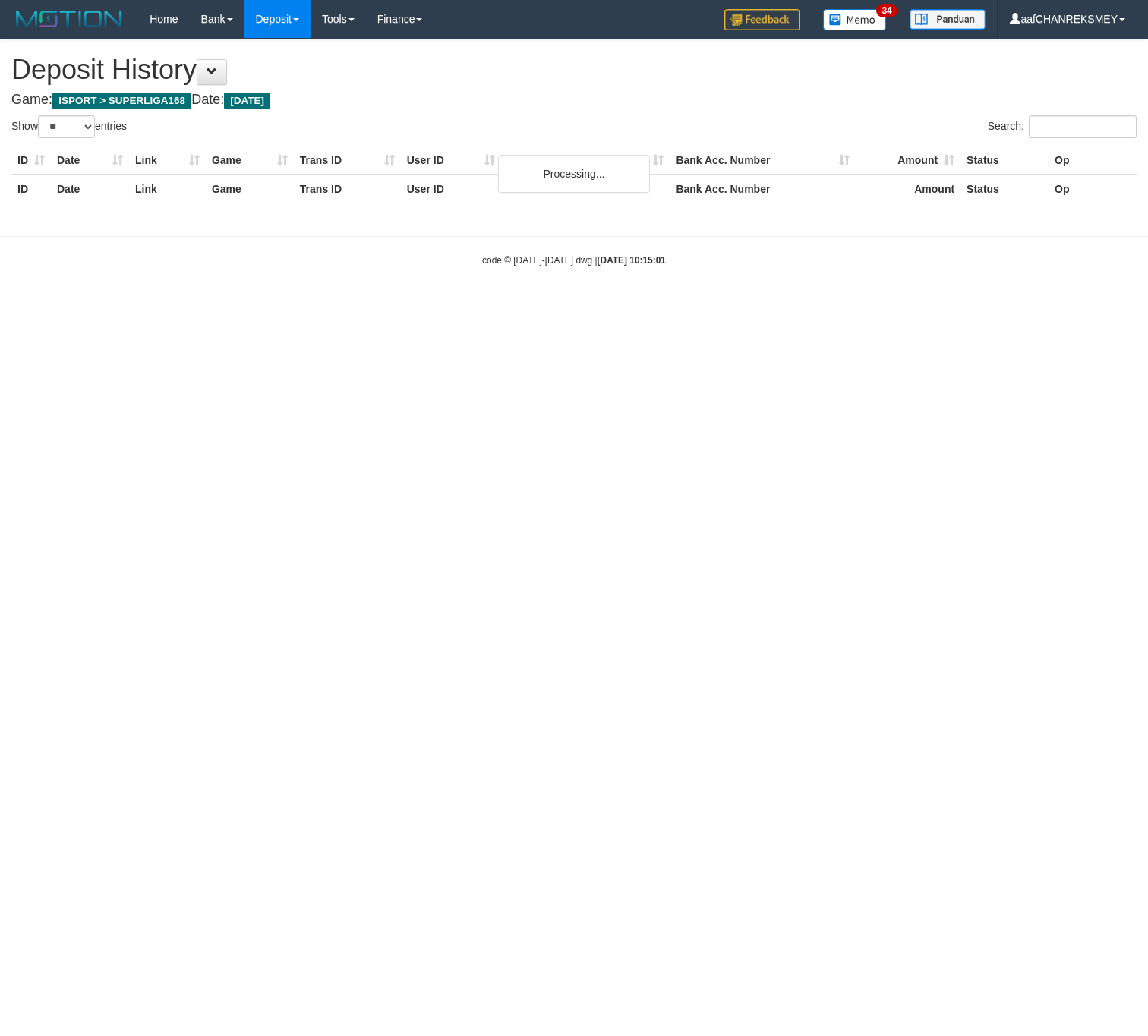 select on "**" 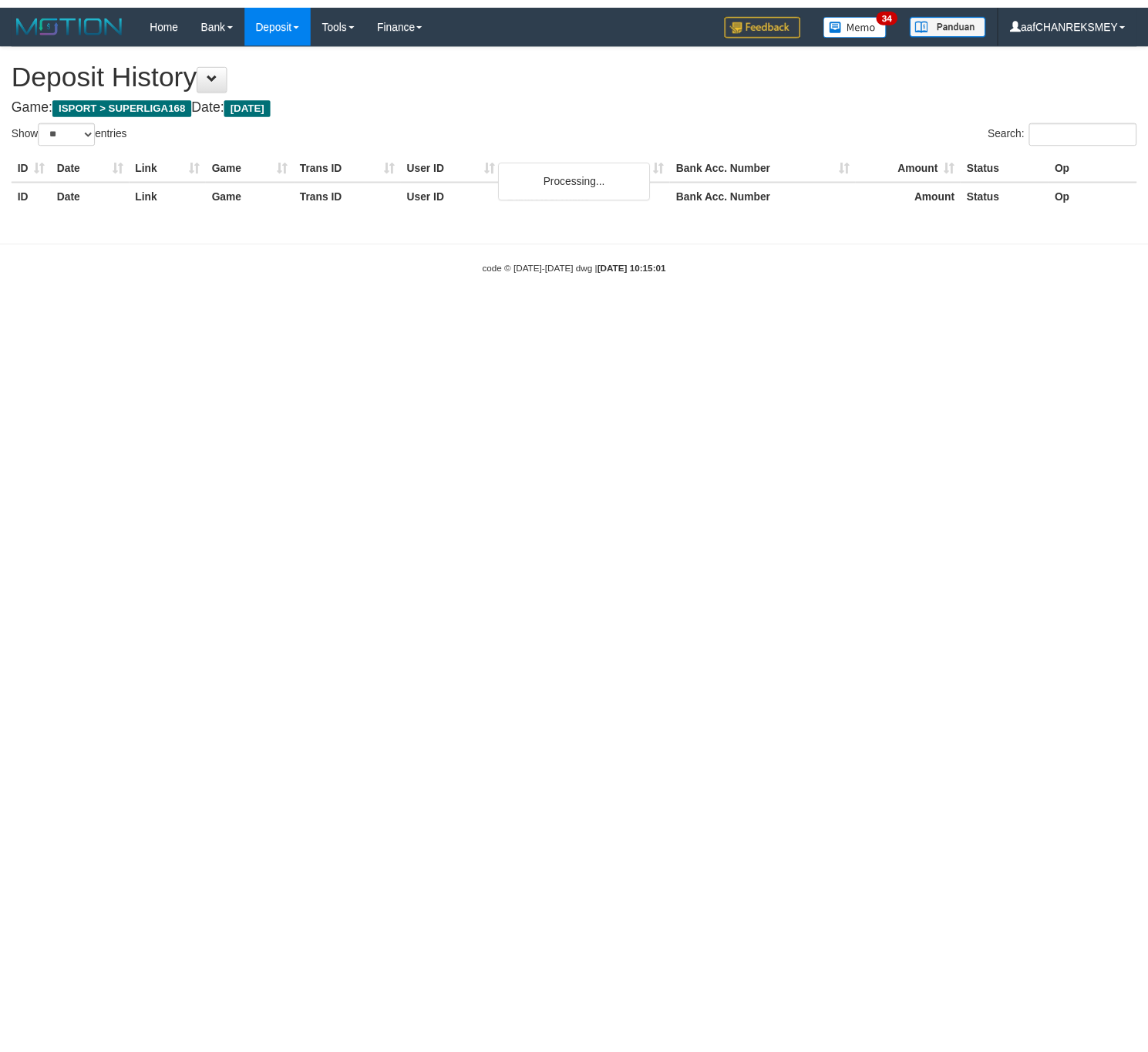 scroll, scrollTop: 0, scrollLeft: 0, axis: both 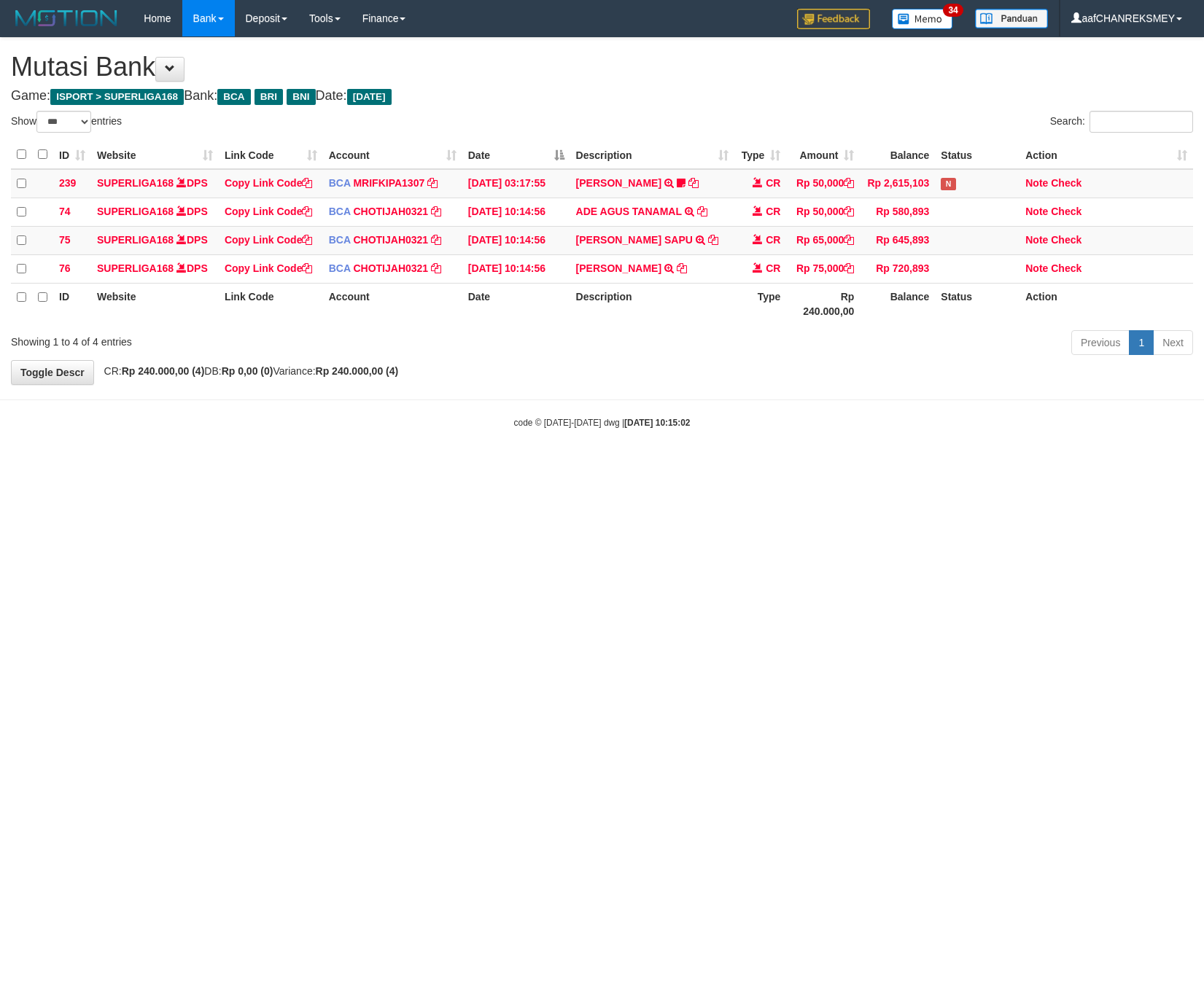 select on "***" 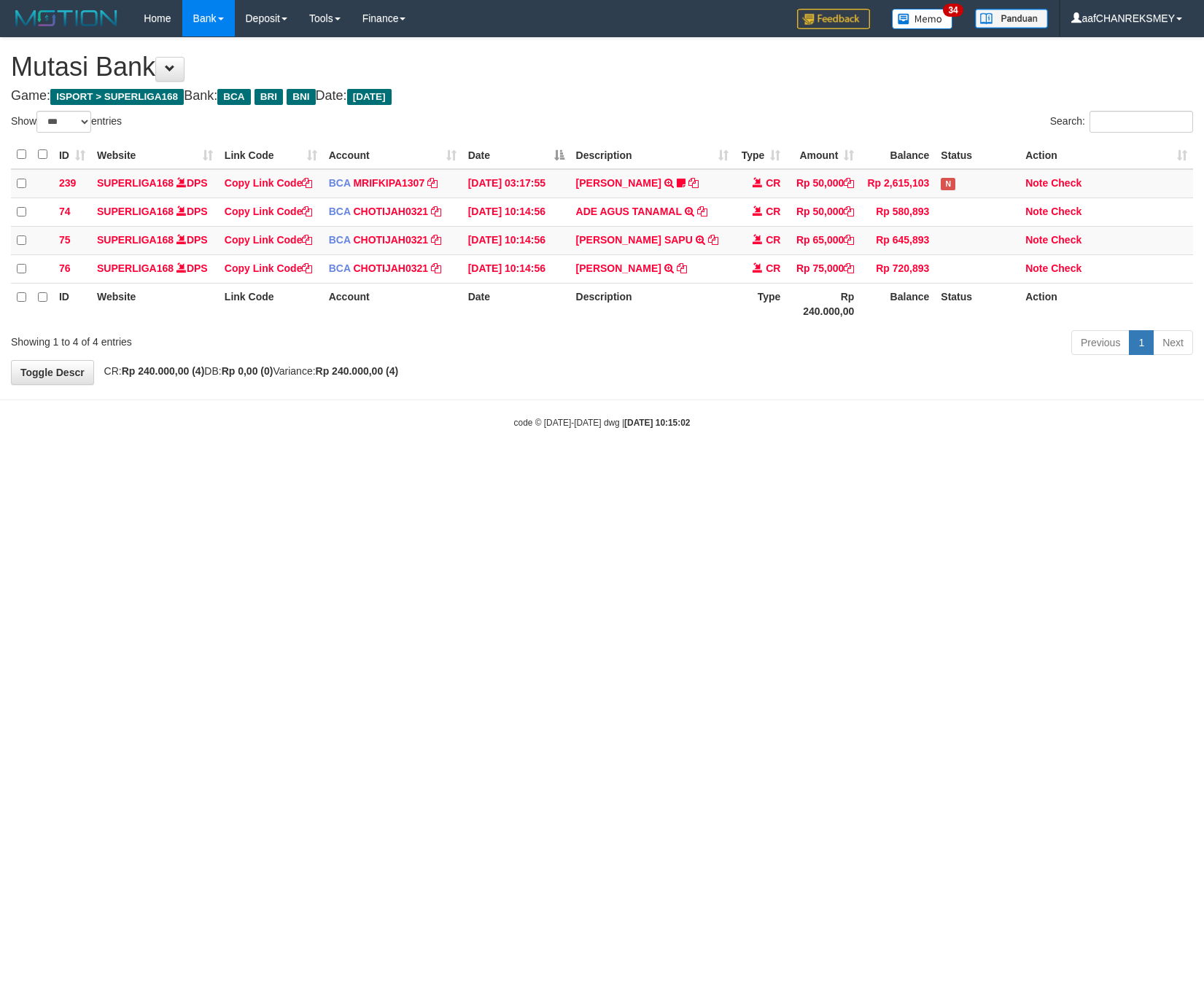 scroll, scrollTop: 0, scrollLeft: 0, axis: both 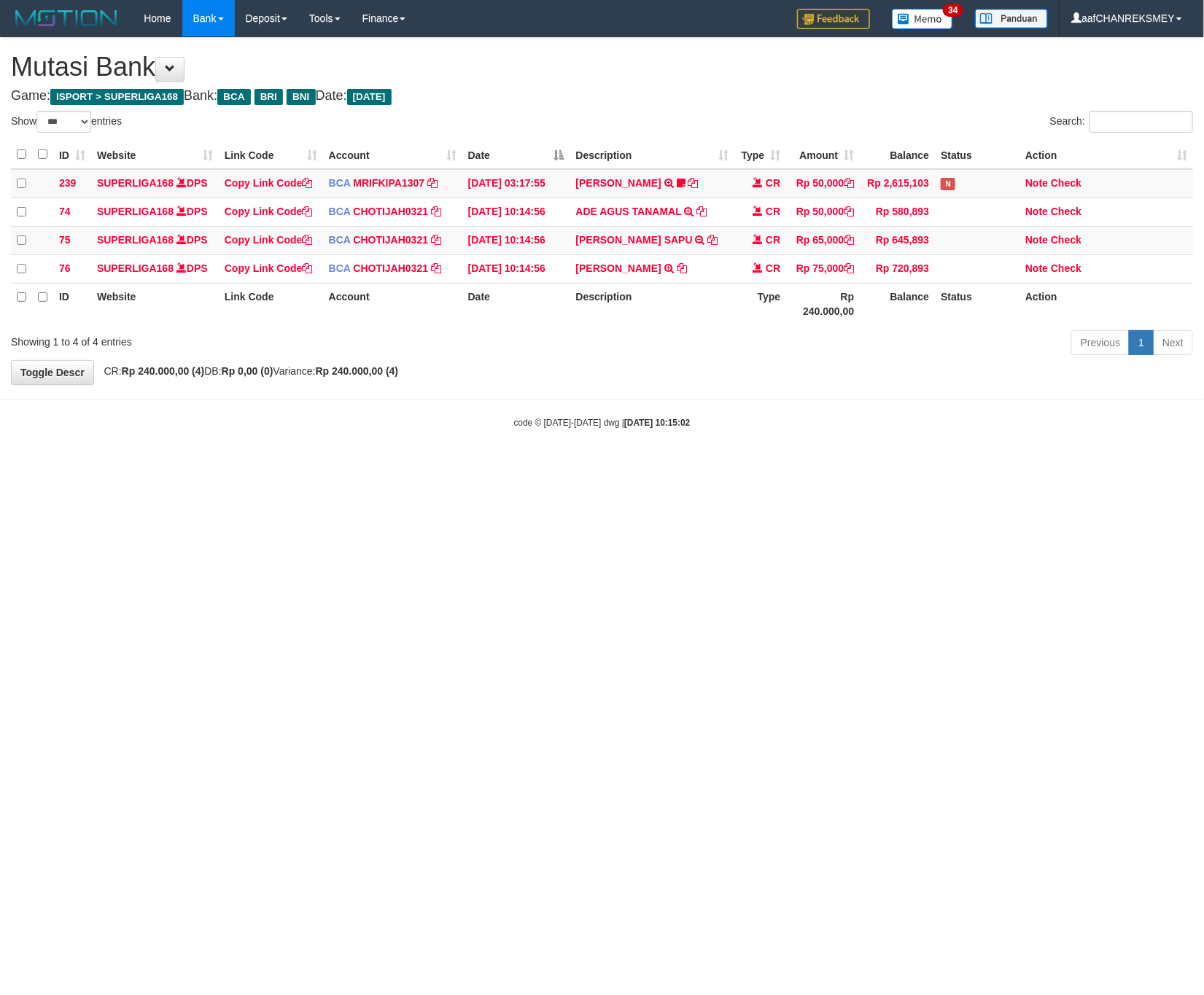 click on "Home
Bank
Account List
Load
By Website
Group
[ISPORT]													SUPERLIGA168
By Load Group (DPS)" at bounding box center [602, 18] 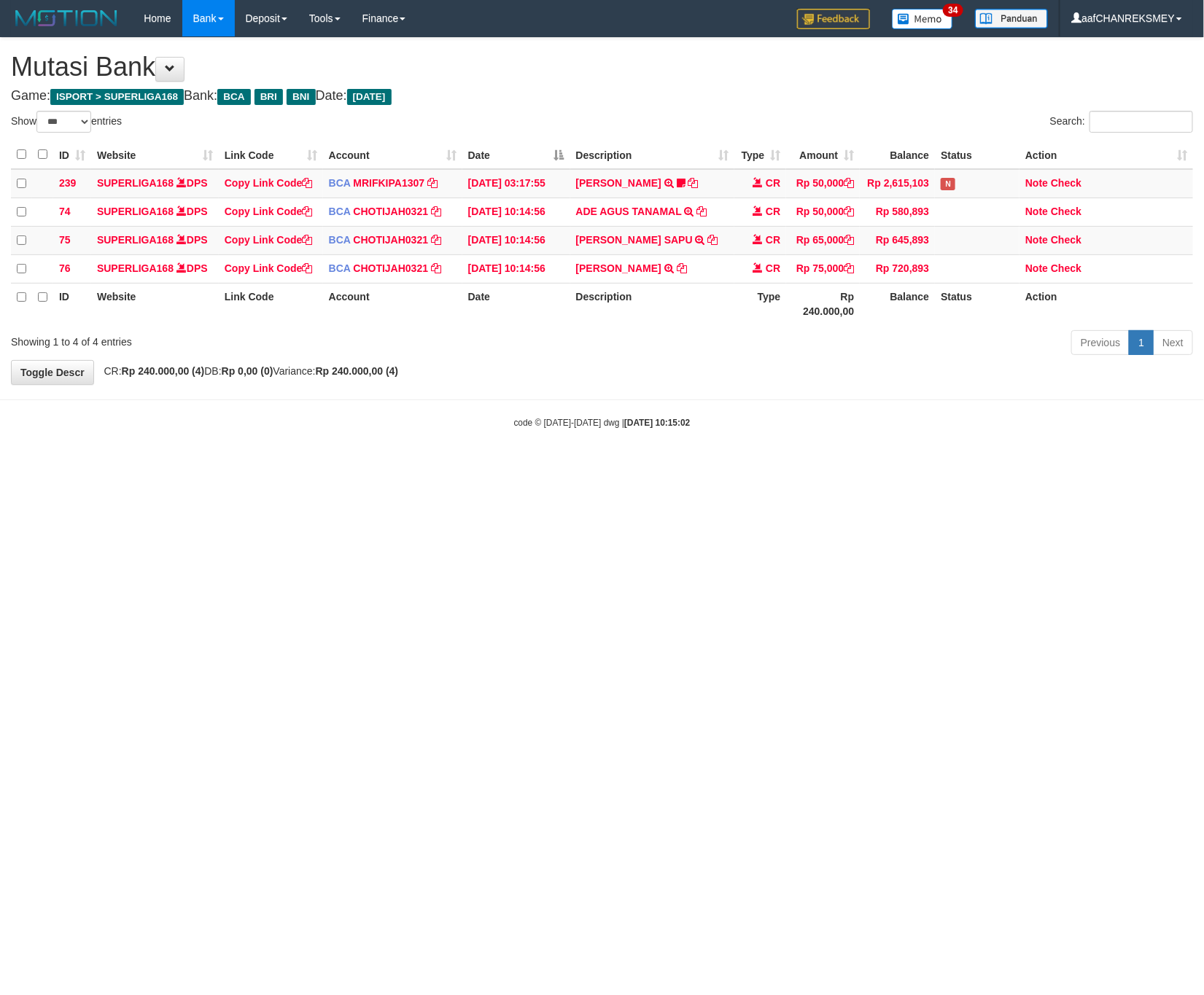 drag, startPoint x: 503, startPoint y: 390, endPoint x: 1197, endPoint y: 414, distance: 694.4149 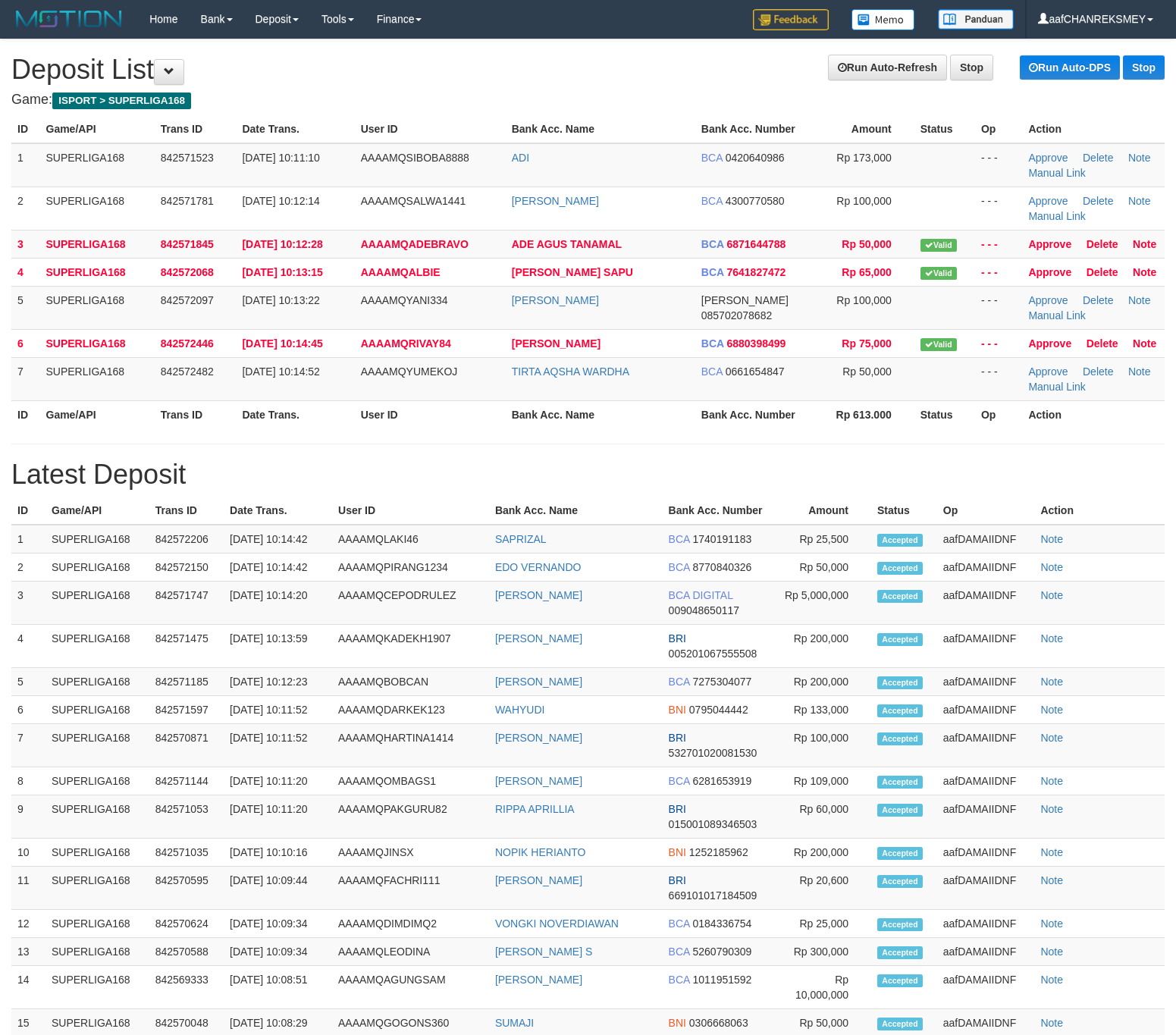 scroll, scrollTop: 0, scrollLeft: 0, axis: both 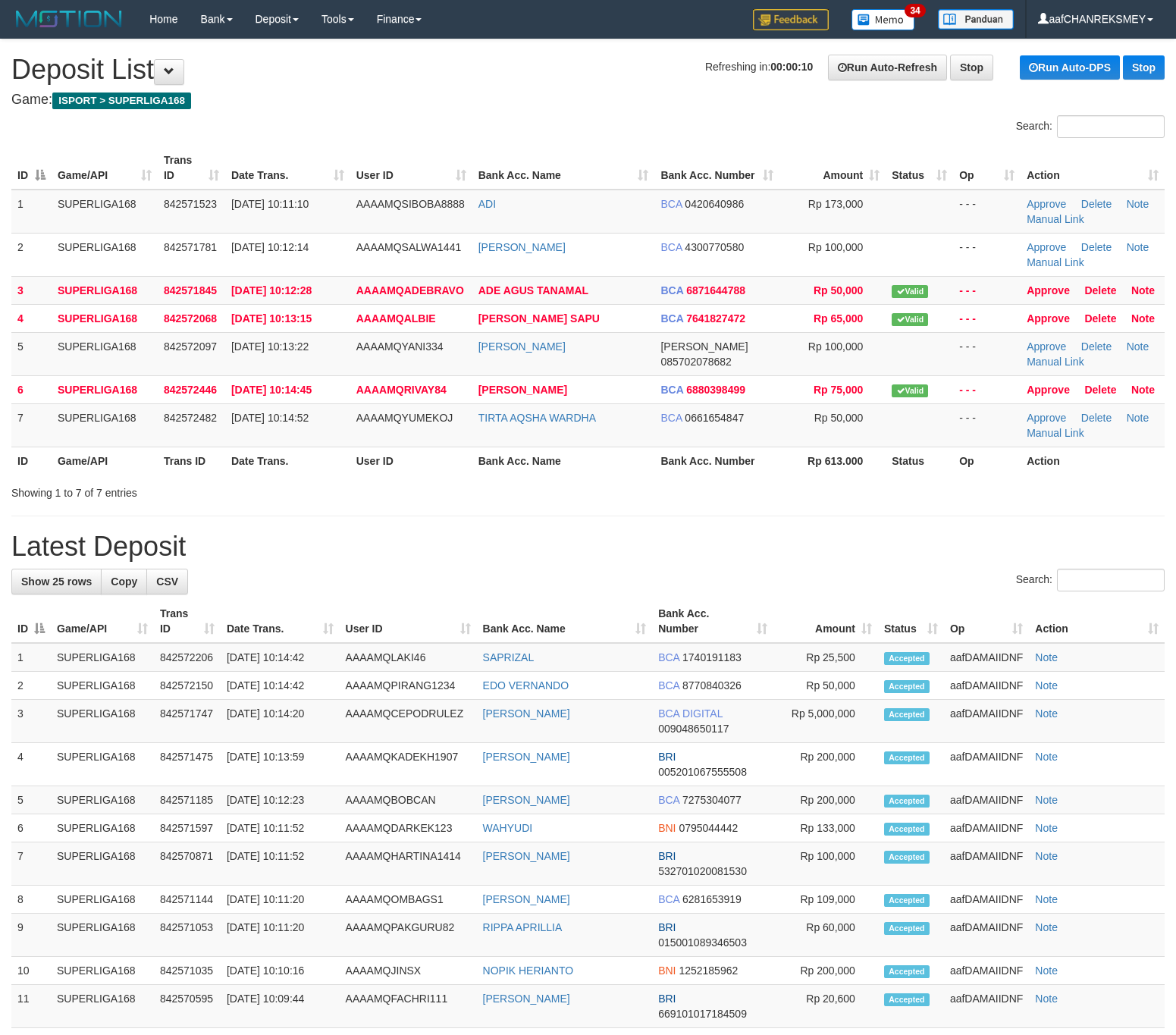 drag, startPoint x: 619, startPoint y: 497, endPoint x: 14, endPoint y: 562, distance: 608.4817 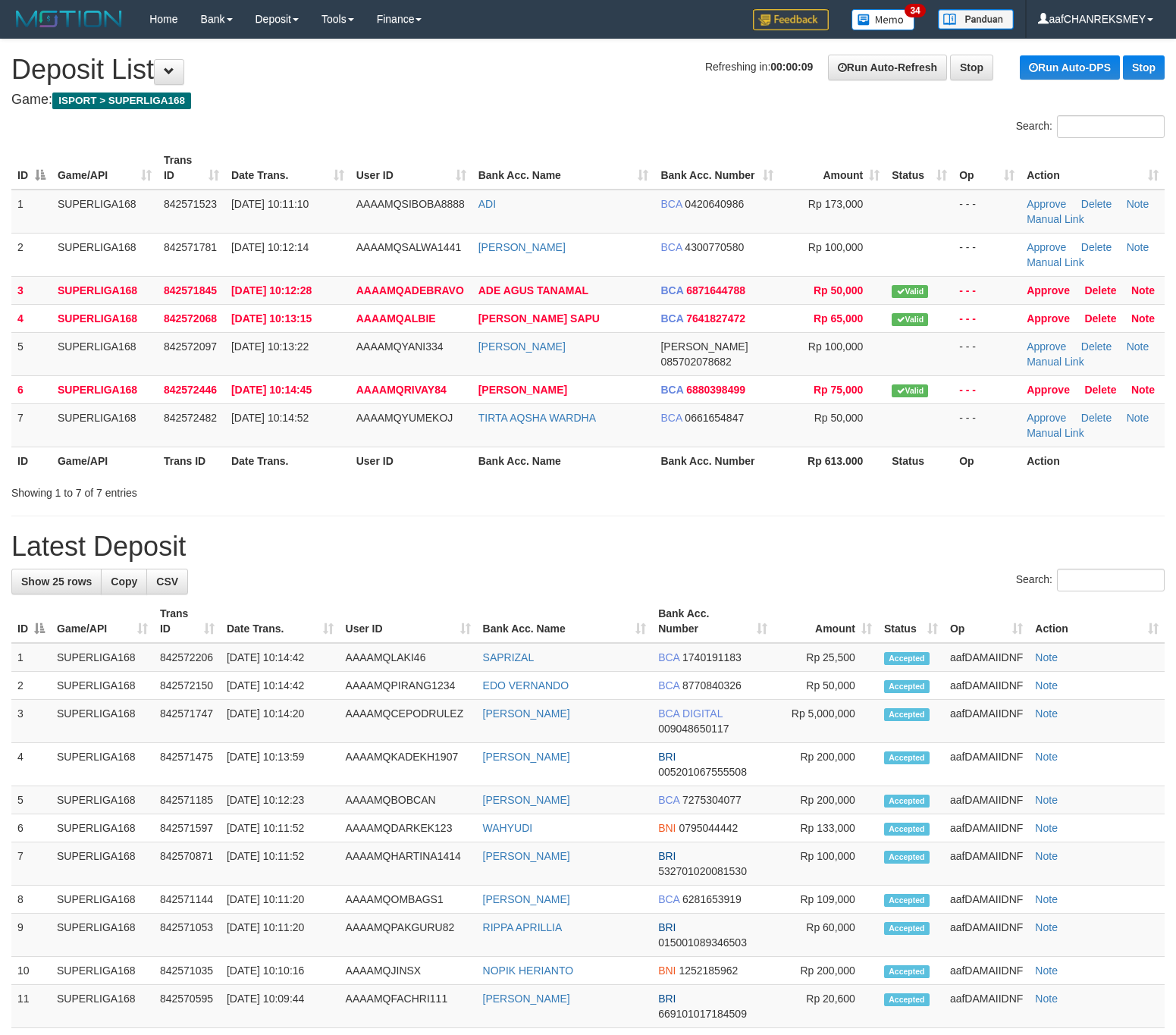 click on "**********" at bounding box center (588, 780) 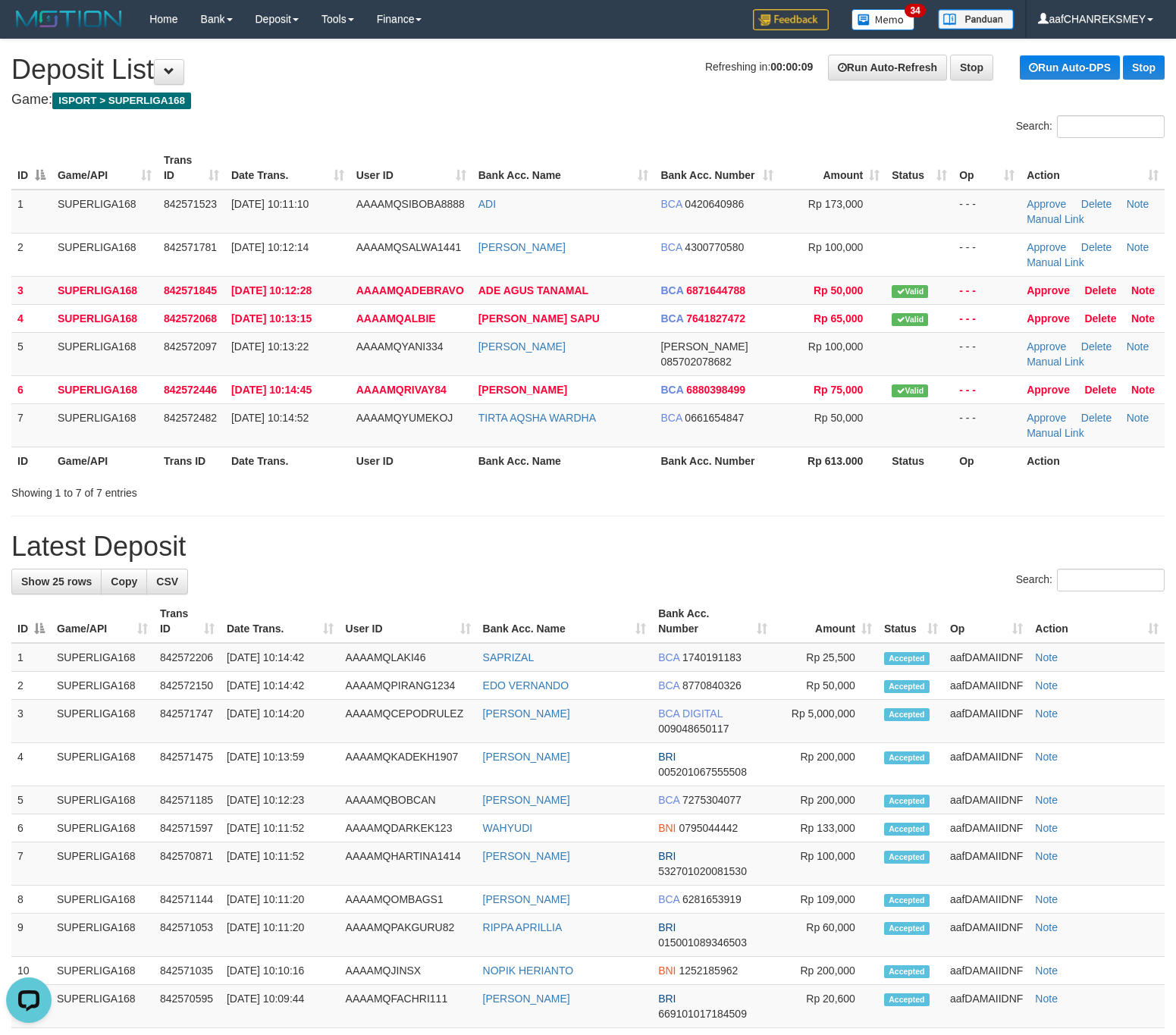 scroll, scrollTop: 0, scrollLeft: 0, axis: both 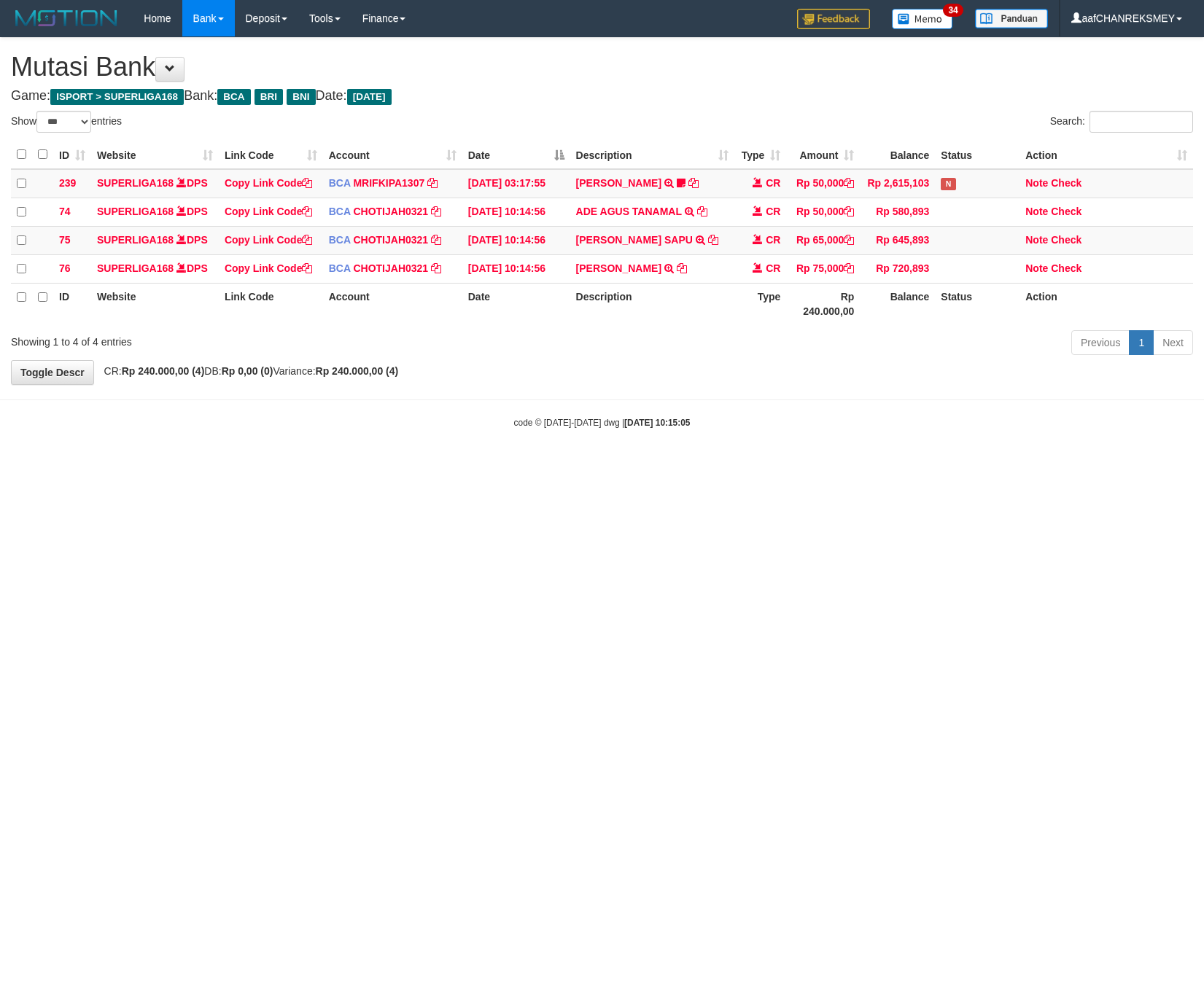 select on "***" 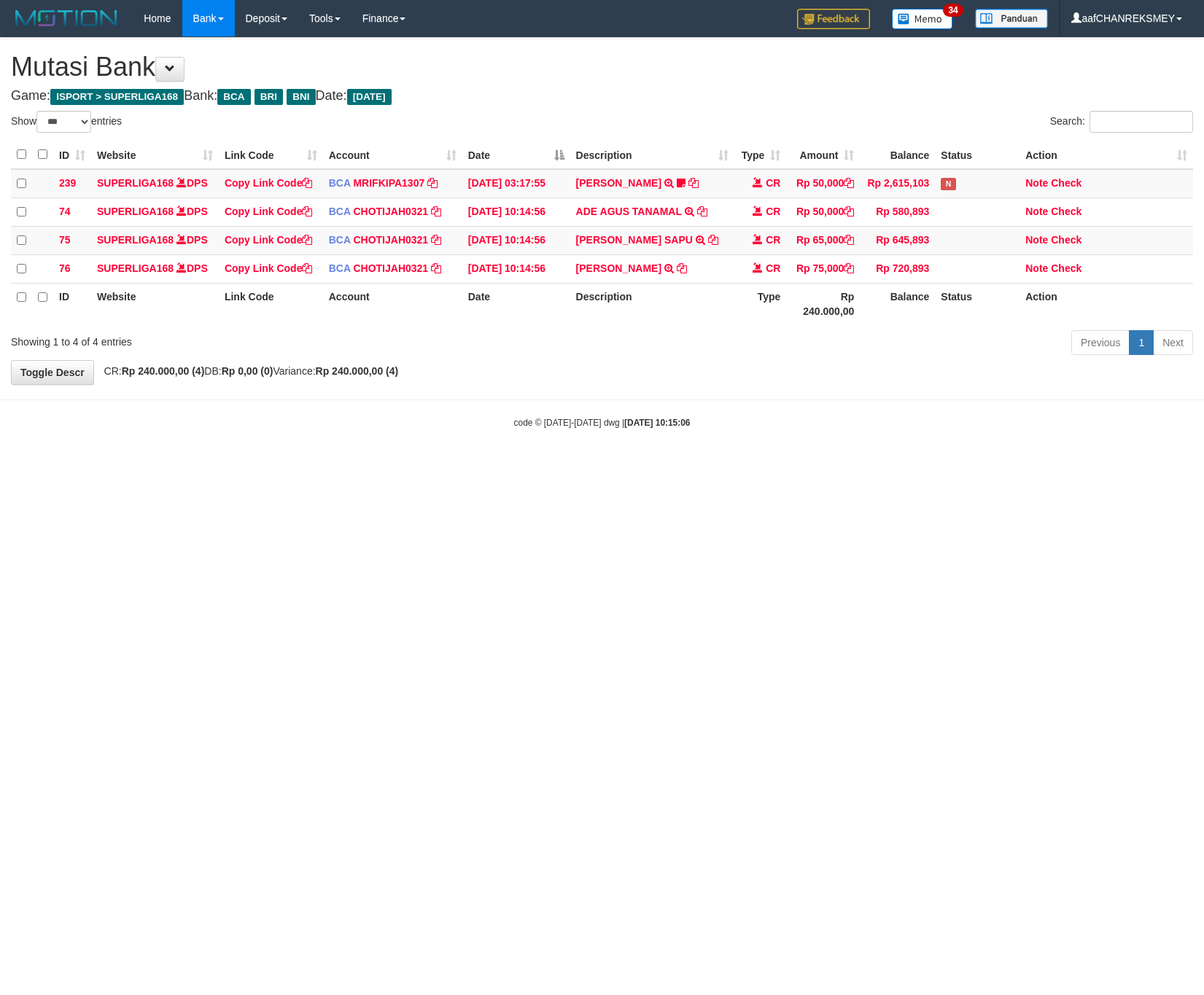 select on "***" 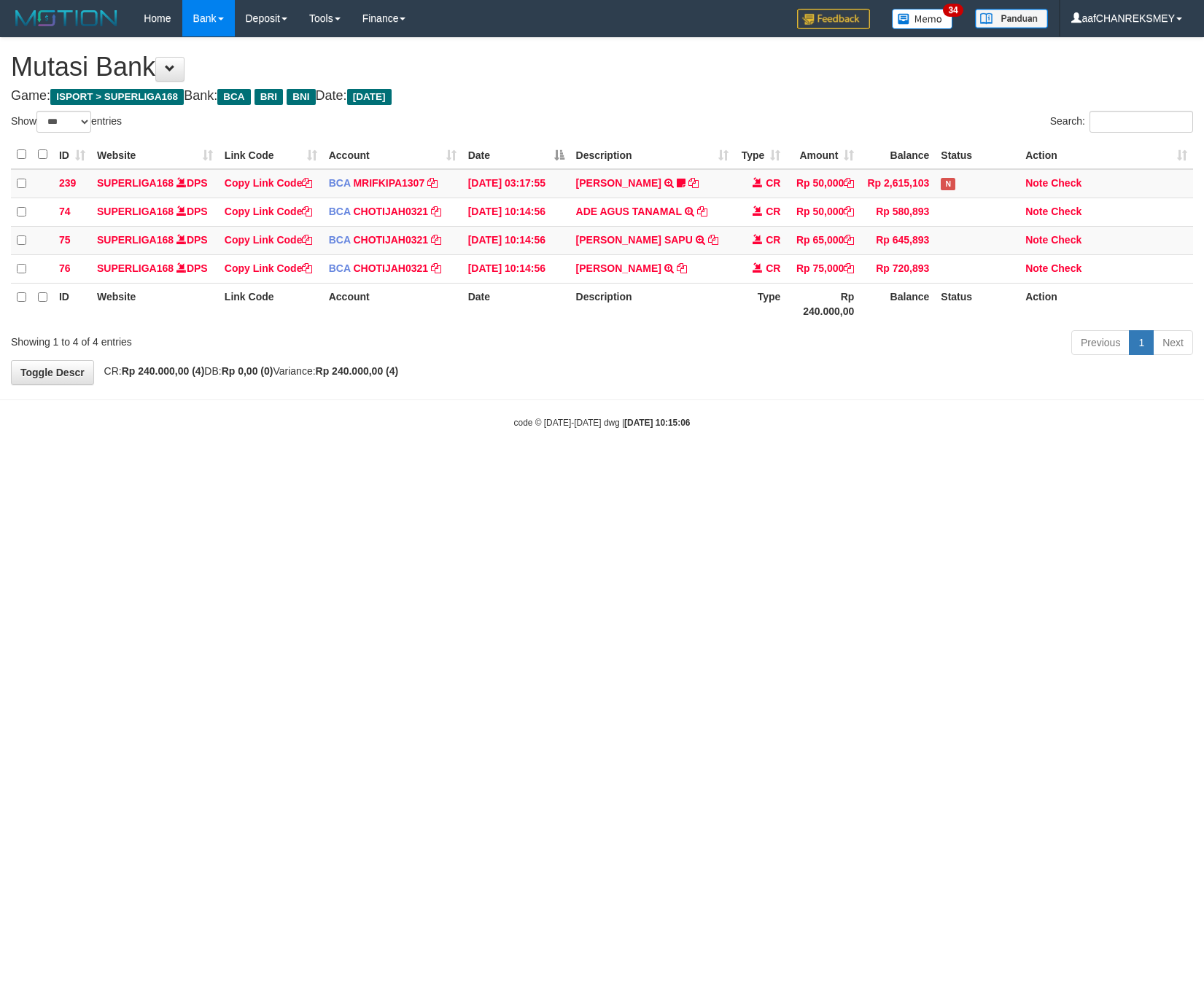 scroll, scrollTop: 0, scrollLeft: 0, axis: both 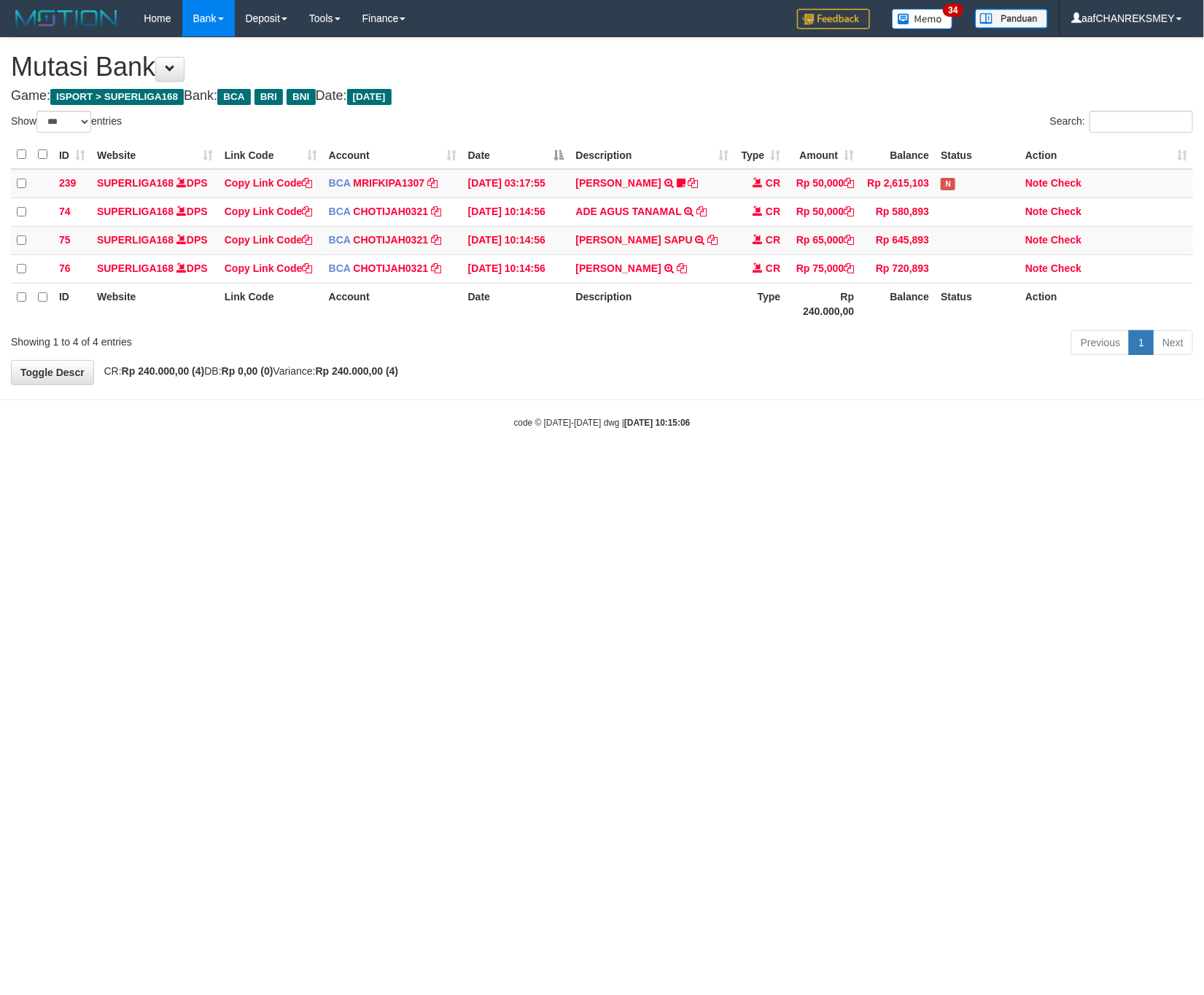 drag, startPoint x: 0, startPoint y: 0, endPoint x: 750, endPoint y: 413, distance: 856.1945 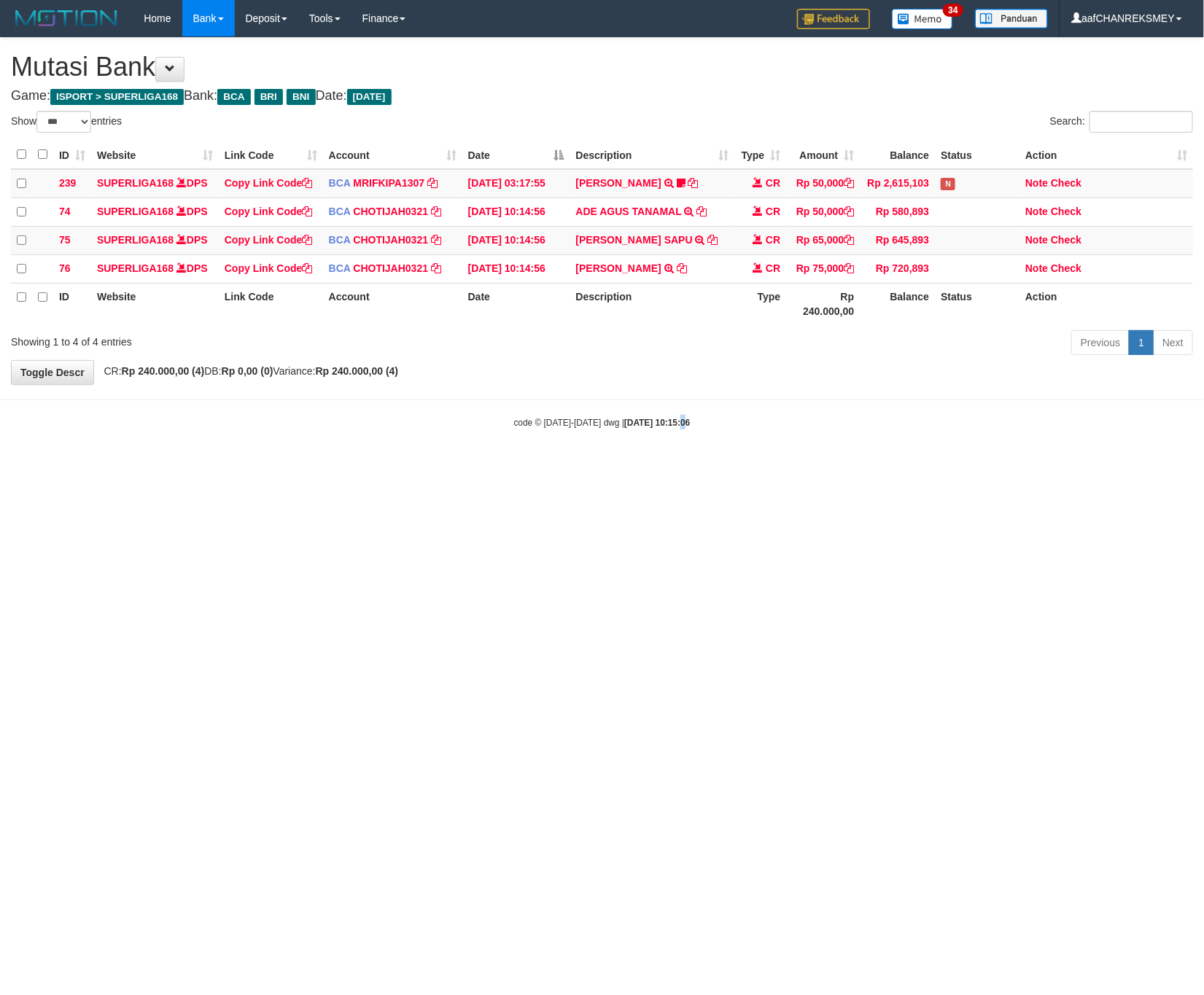 drag, startPoint x: 665, startPoint y: 571, endPoint x: 1197, endPoint y: 540, distance: 532.9024 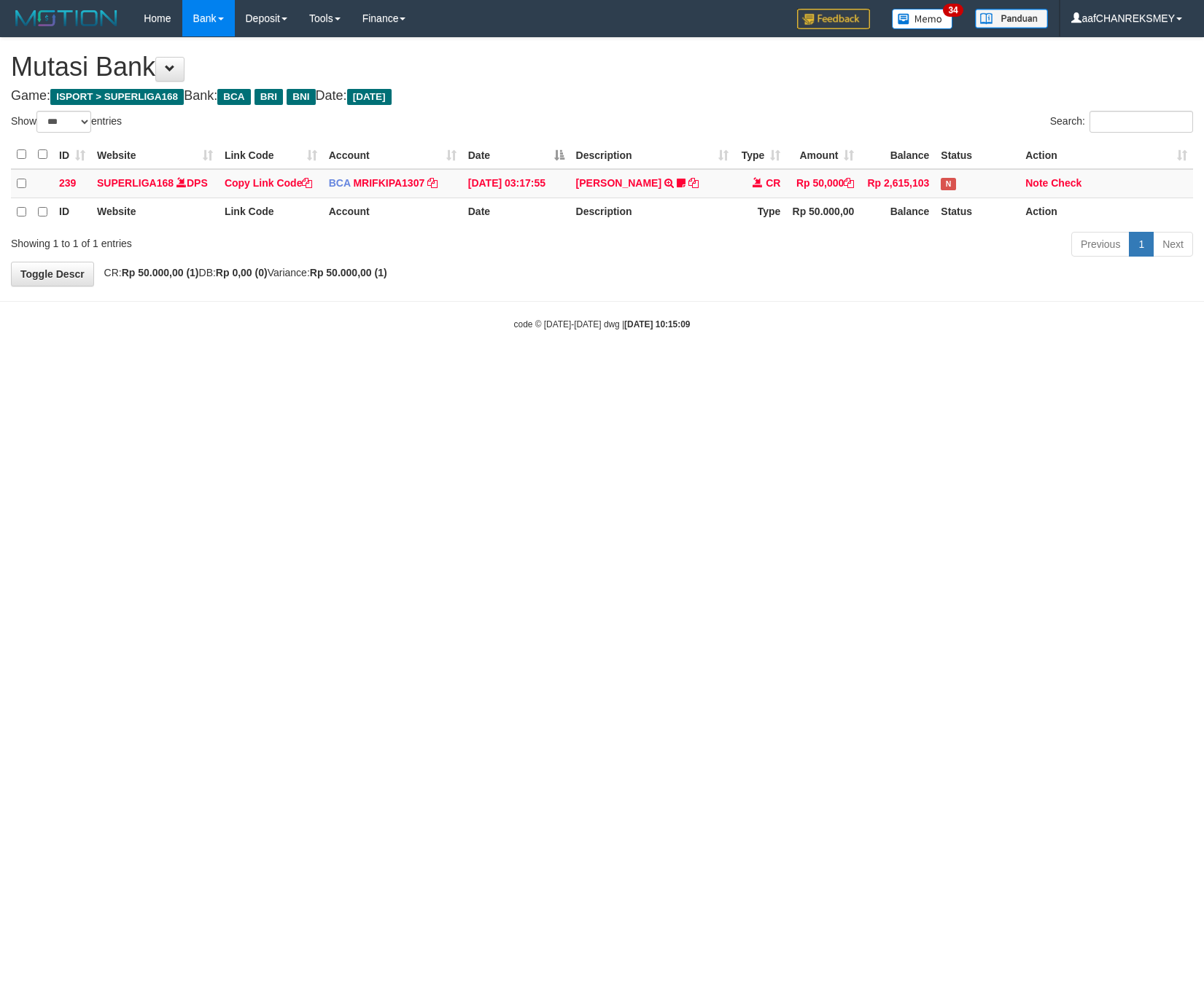 select on "***" 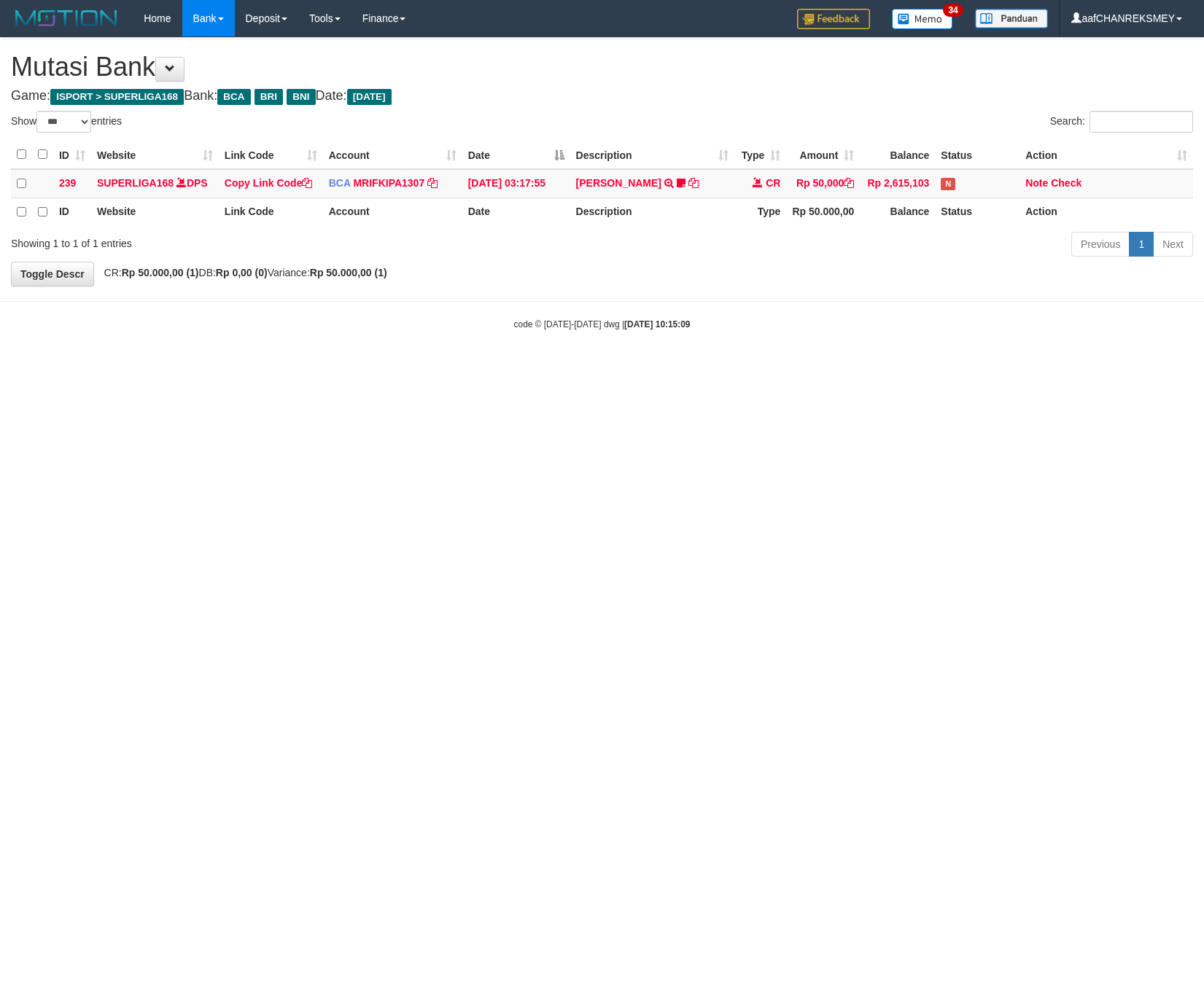 scroll, scrollTop: 0, scrollLeft: 0, axis: both 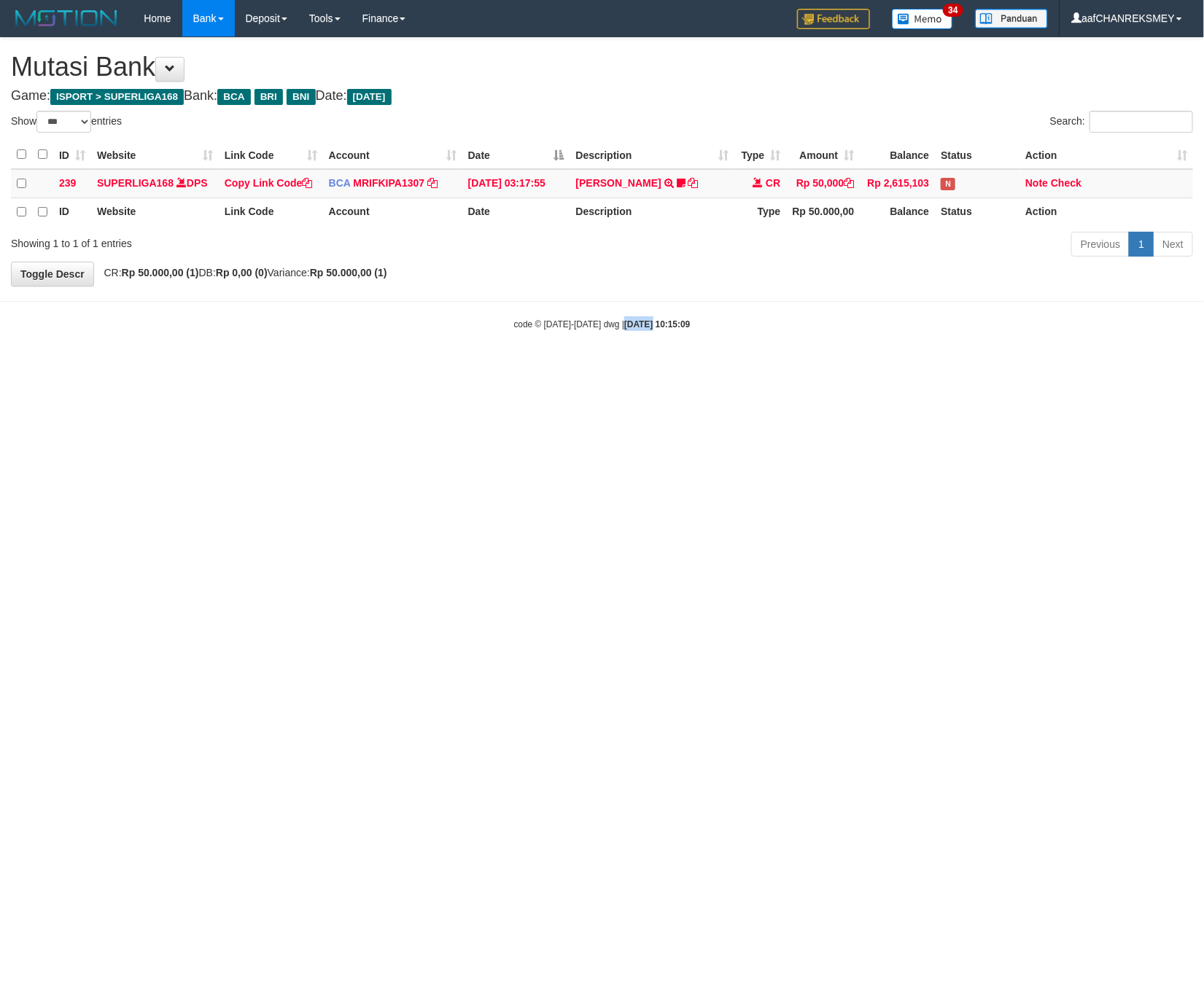 drag, startPoint x: 621, startPoint y: 614, endPoint x: 1199, endPoint y: 591, distance: 578.4574 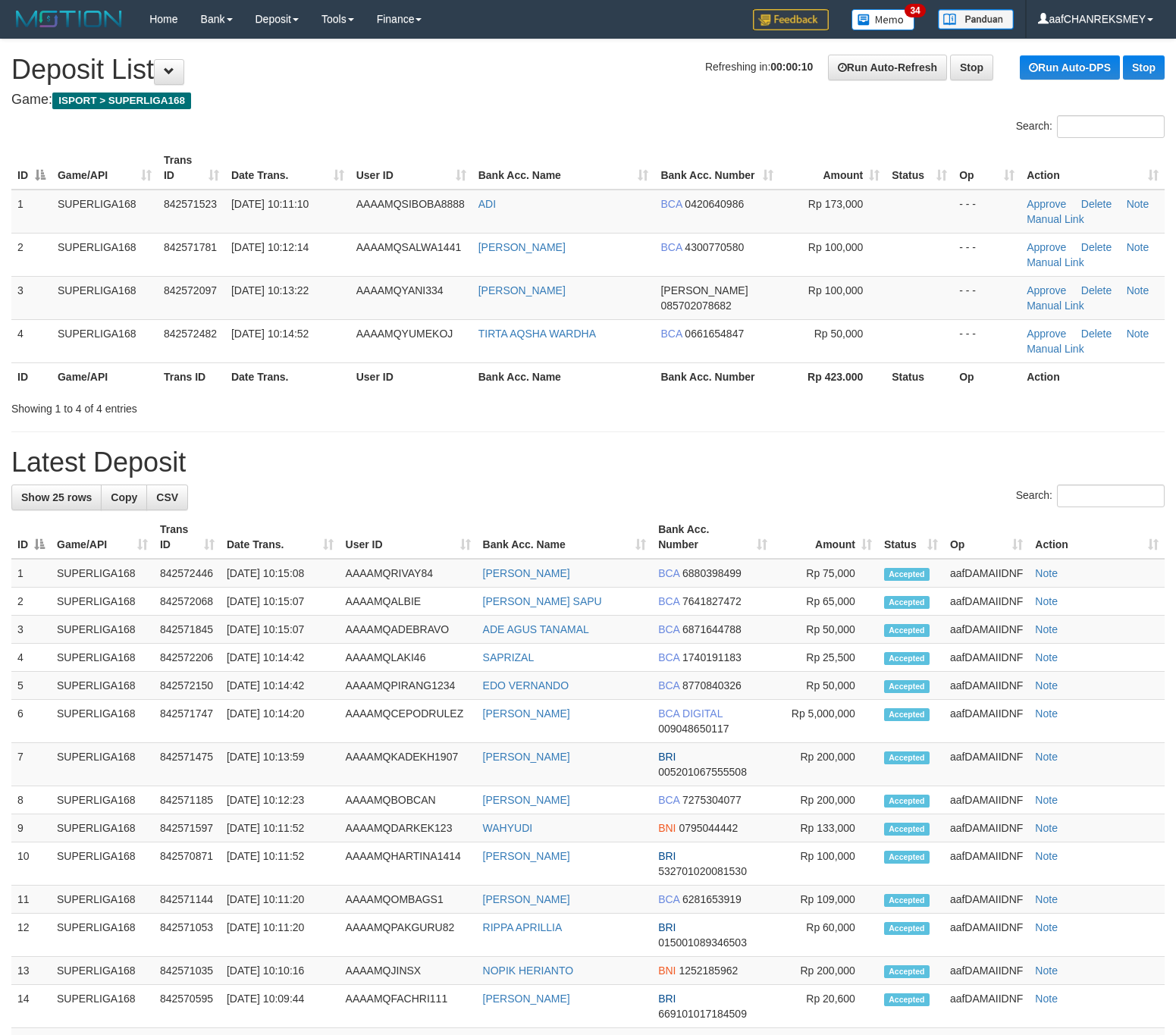 scroll, scrollTop: 0, scrollLeft: 0, axis: both 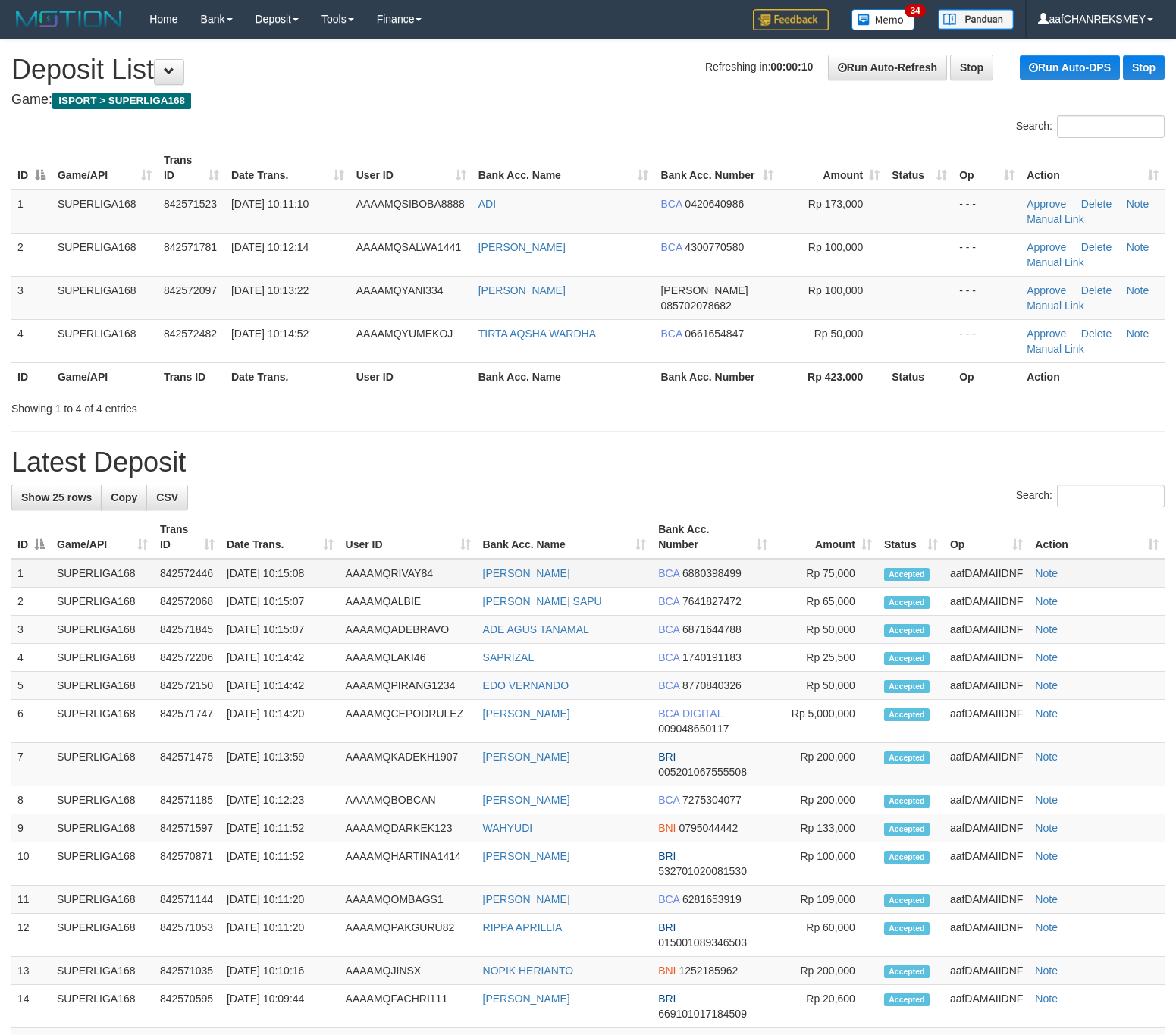 drag, startPoint x: 128, startPoint y: 585, endPoint x: 212, endPoint y: 599, distance: 85.159 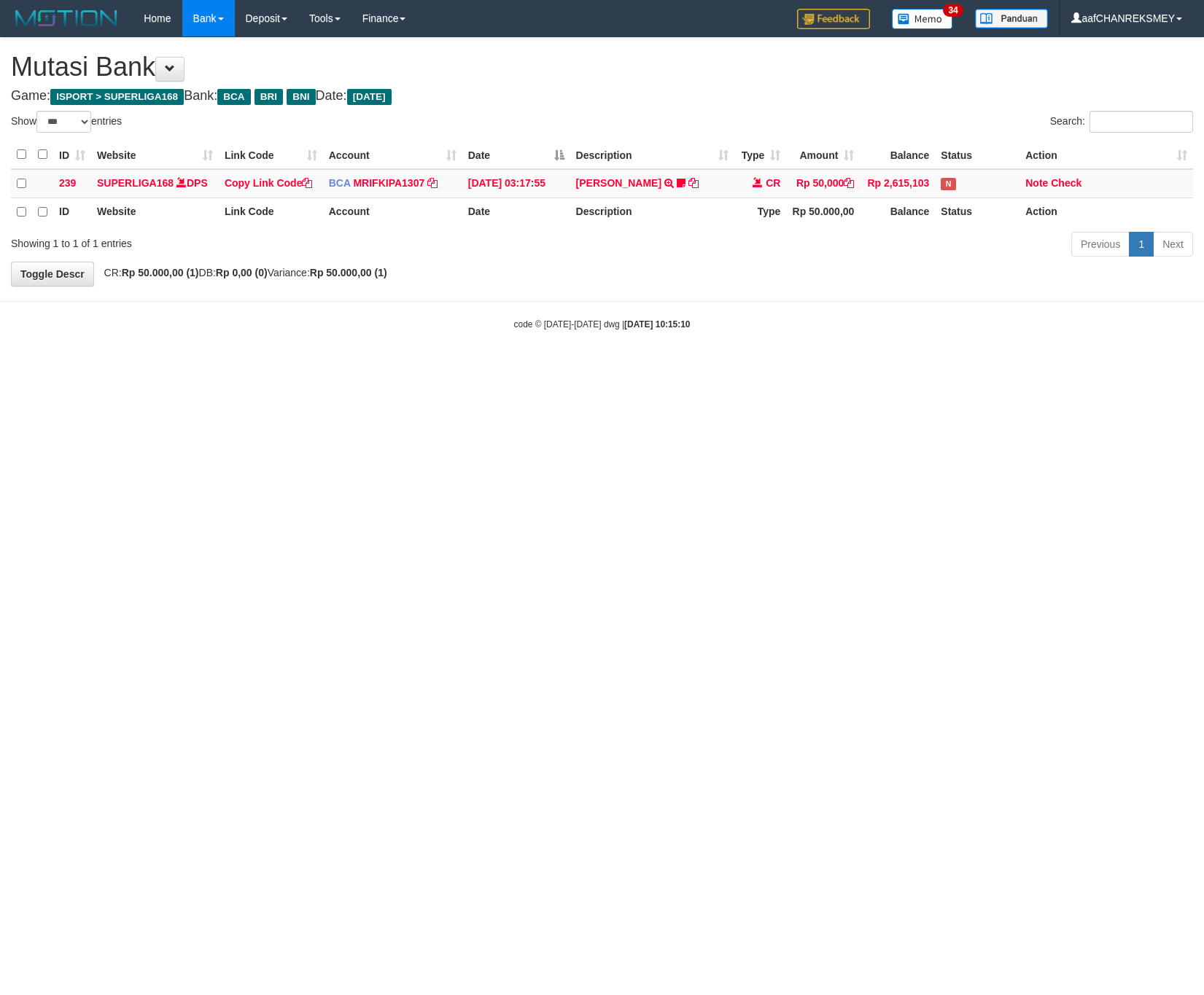select on "***" 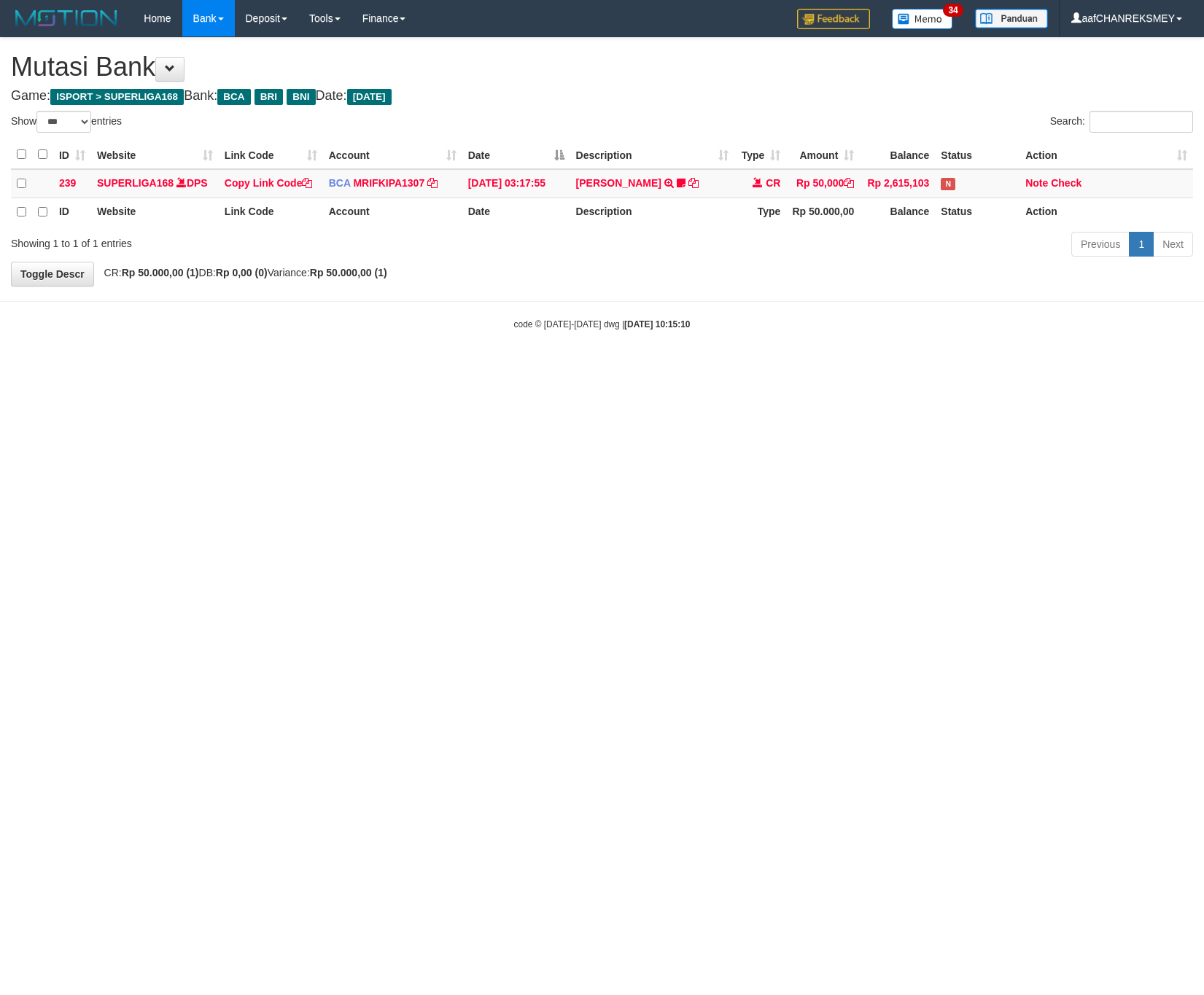scroll, scrollTop: 0, scrollLeft: 0, axis: both 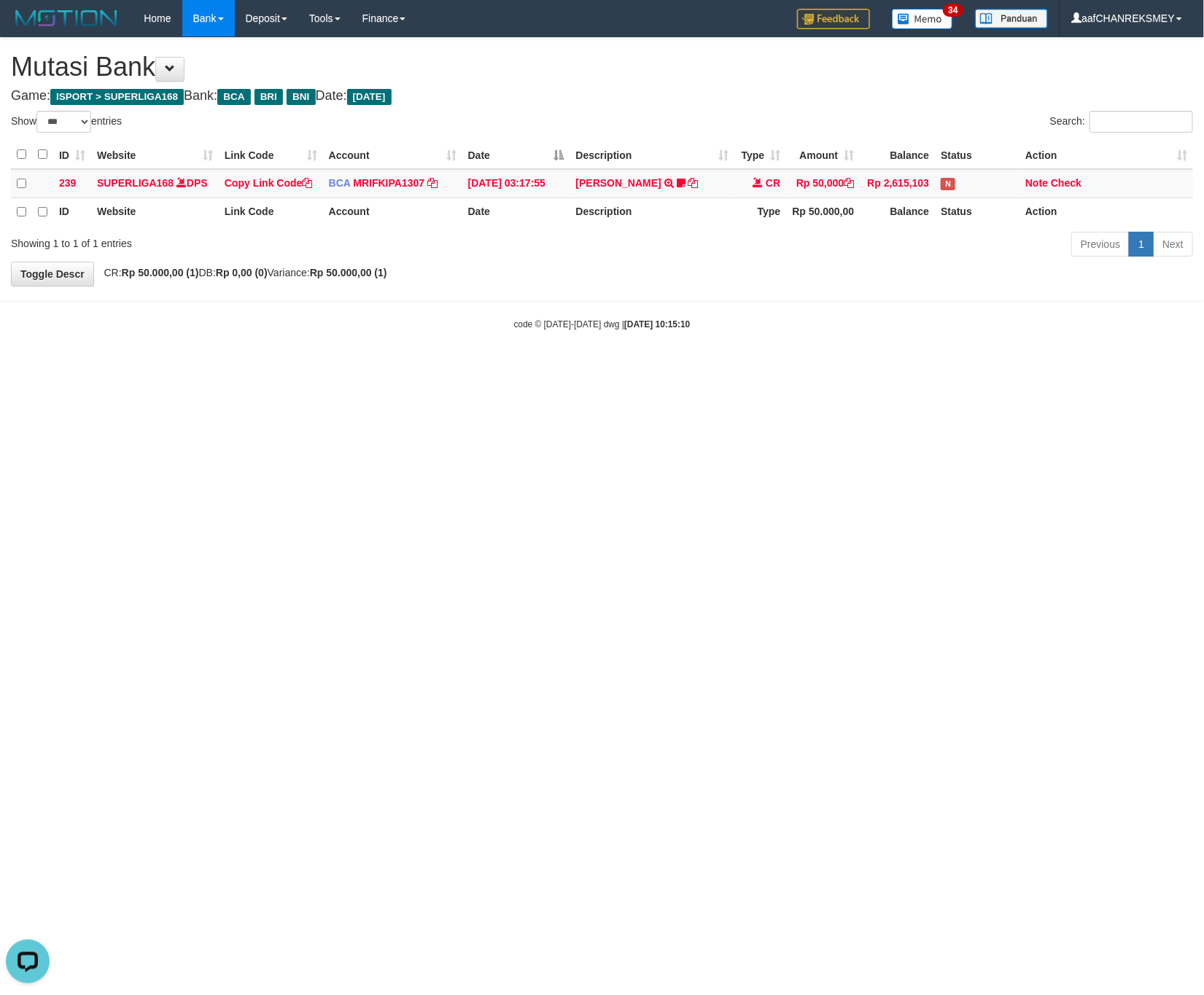 drag, startPoint x: 376, startPoint y: 663, endPoint x: 392, endPoint y: 658, distance: 16.763055 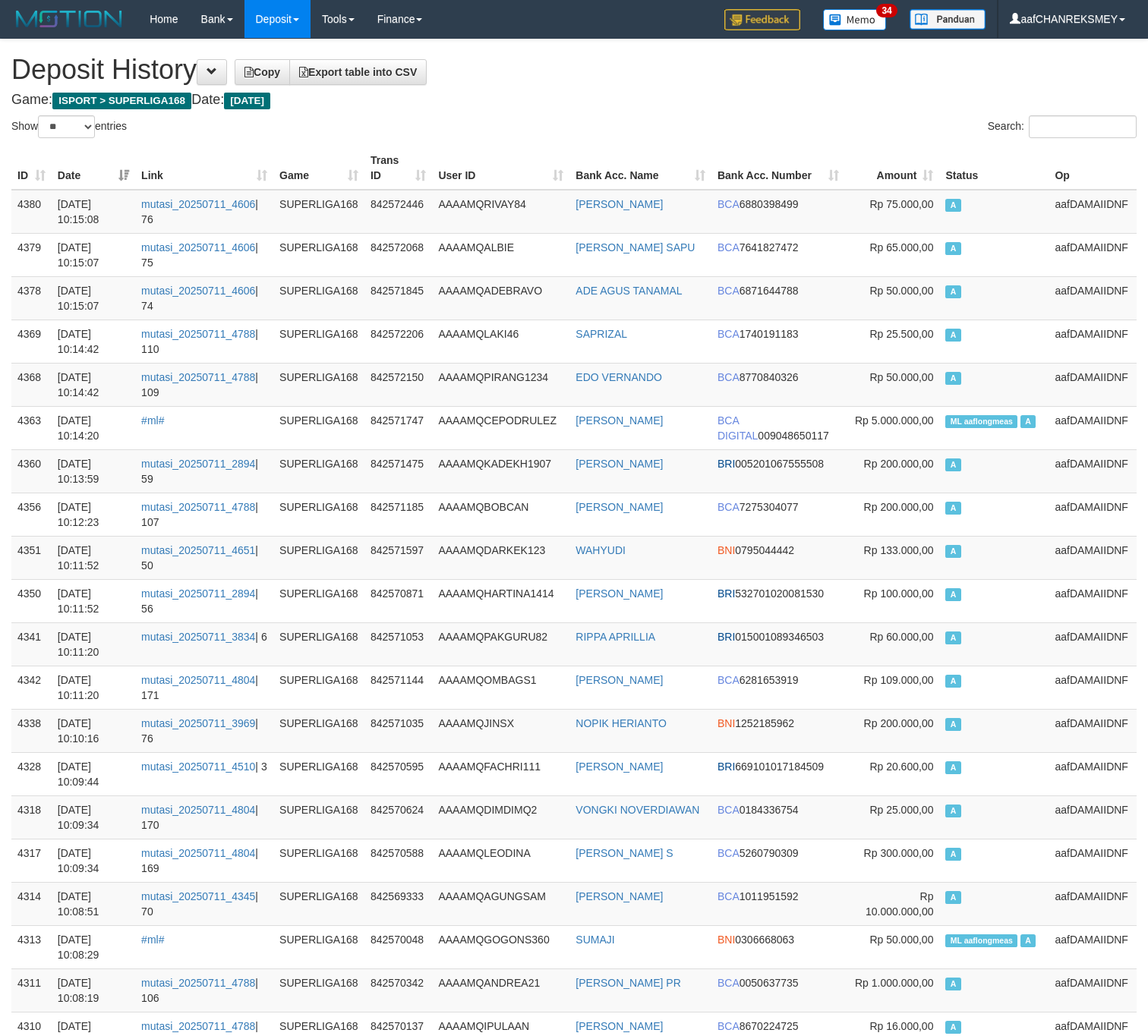 select on "**" 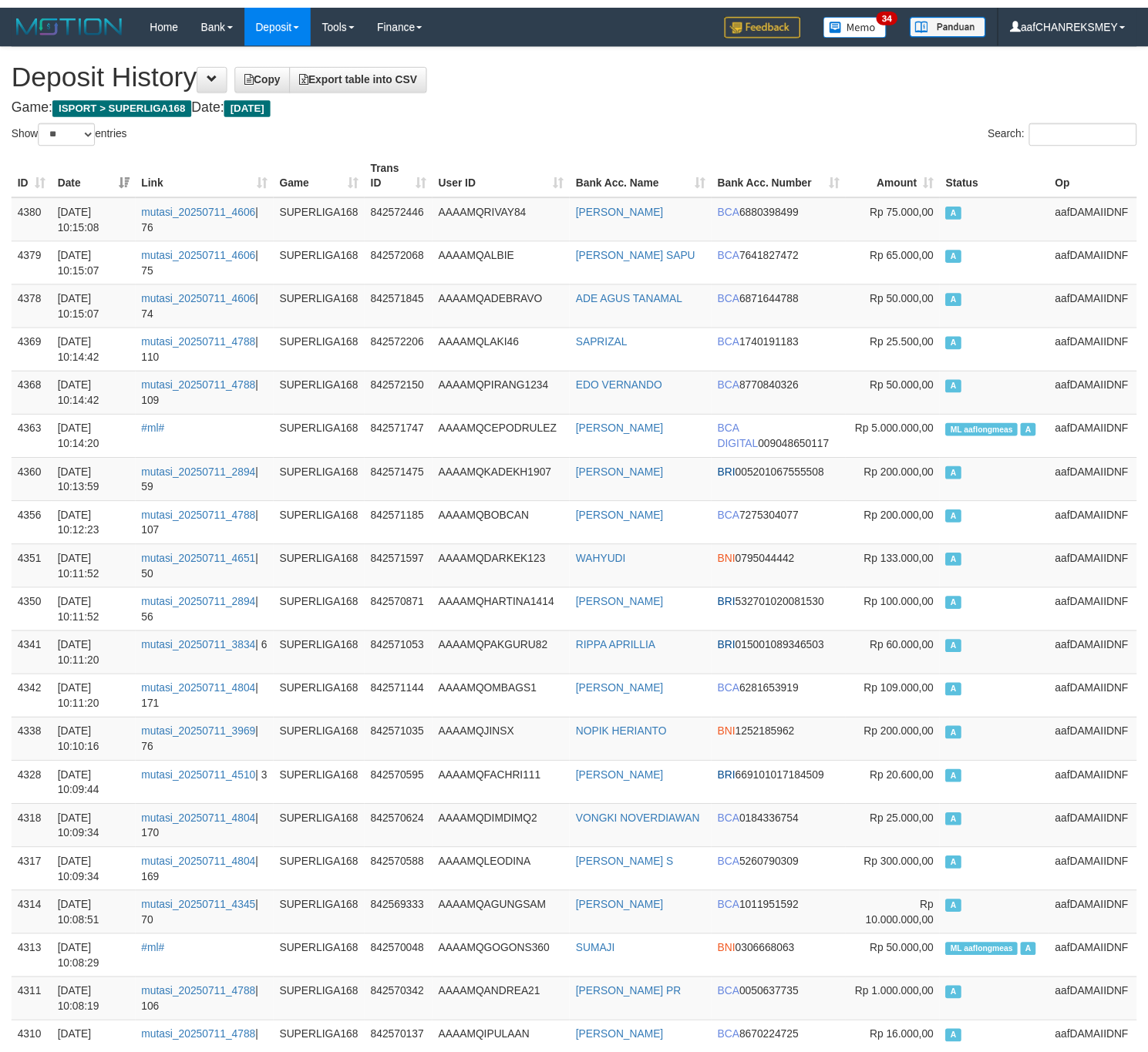 scroll, scrollTop: 0, scrollLeft: 0, axis: both 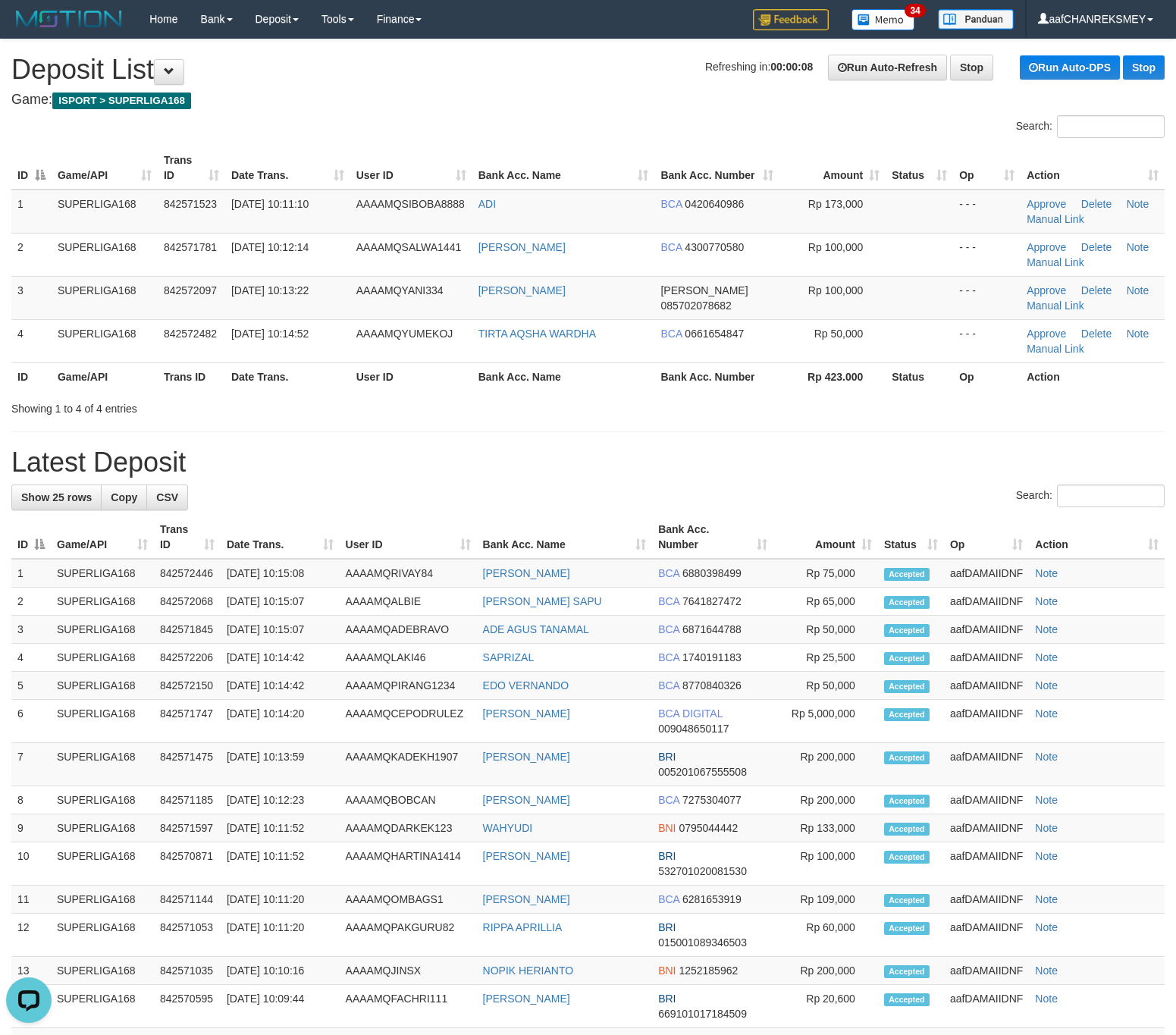 drag, startPoint x: 599, startPoint y: 359, endPoint x: 5, endPoint y: 478, distance: 605.803 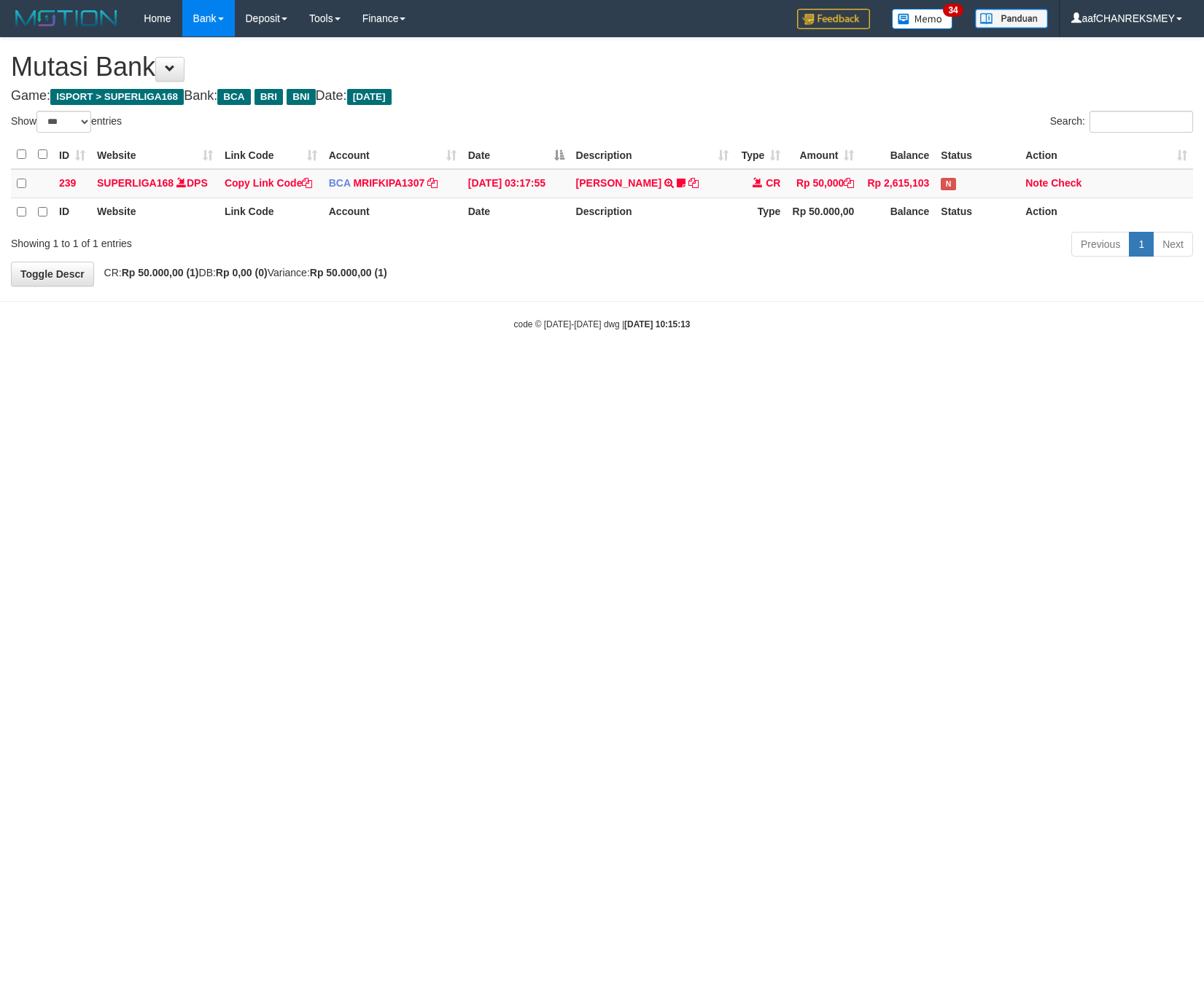 select on "***" 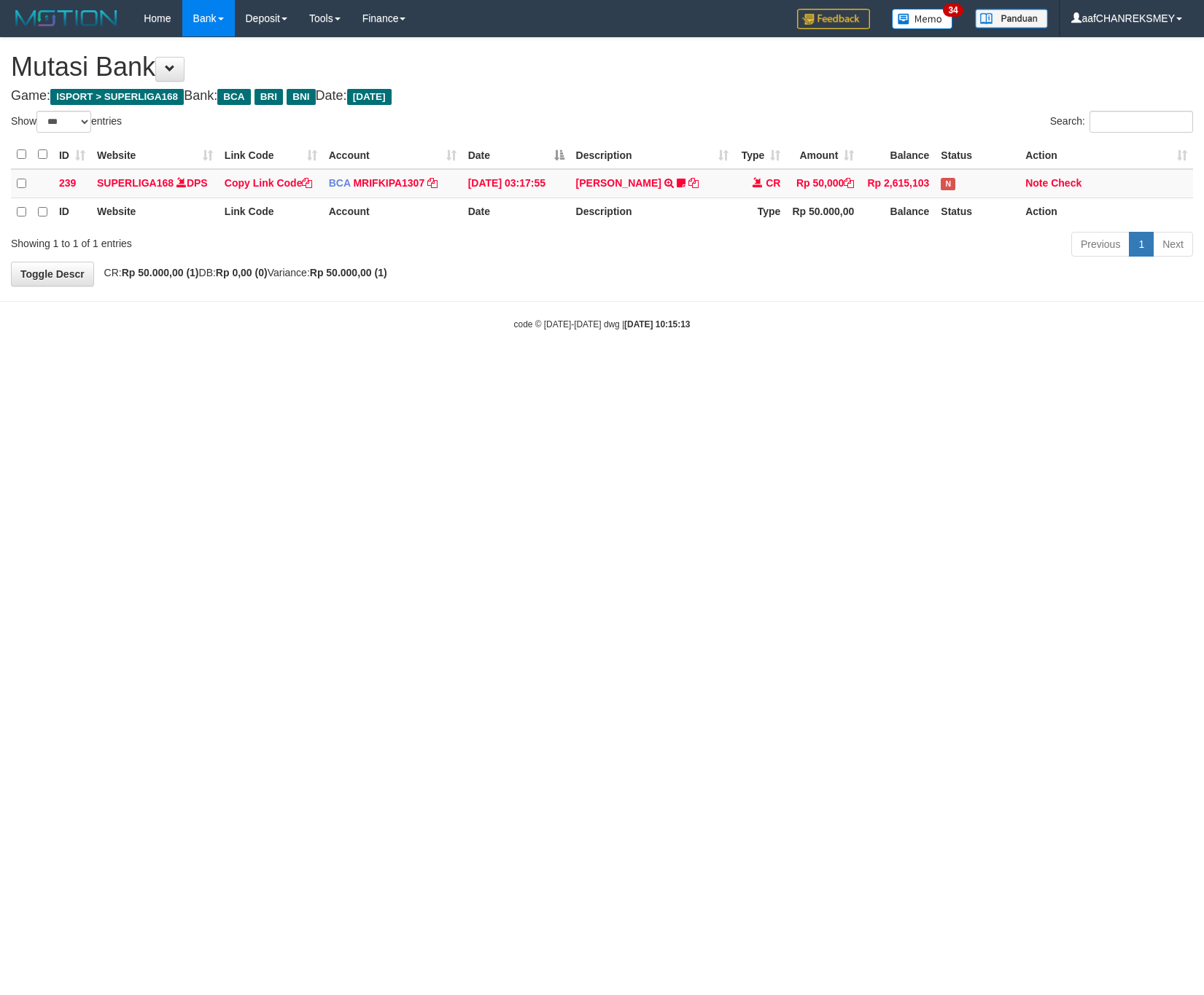 scroll, scrollTop: 0, scrollLeft: 0, axis: both 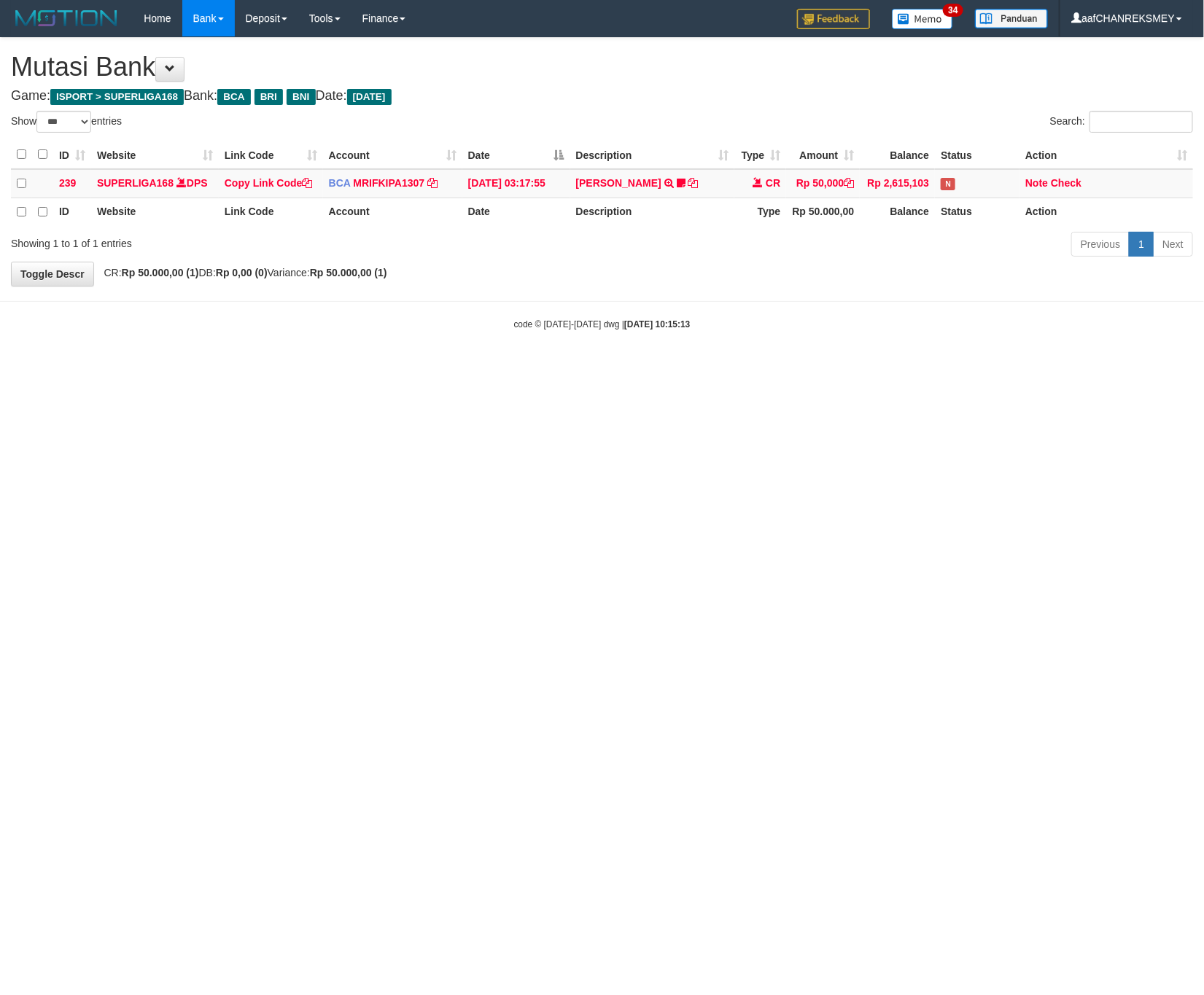 click on "Toggle navigation
Home
Bank
Account List
Load
By Website
Group
[ISPORT]													SUPERLIGA168
By Load Group (DPS)" at bounding box center (602, 184) 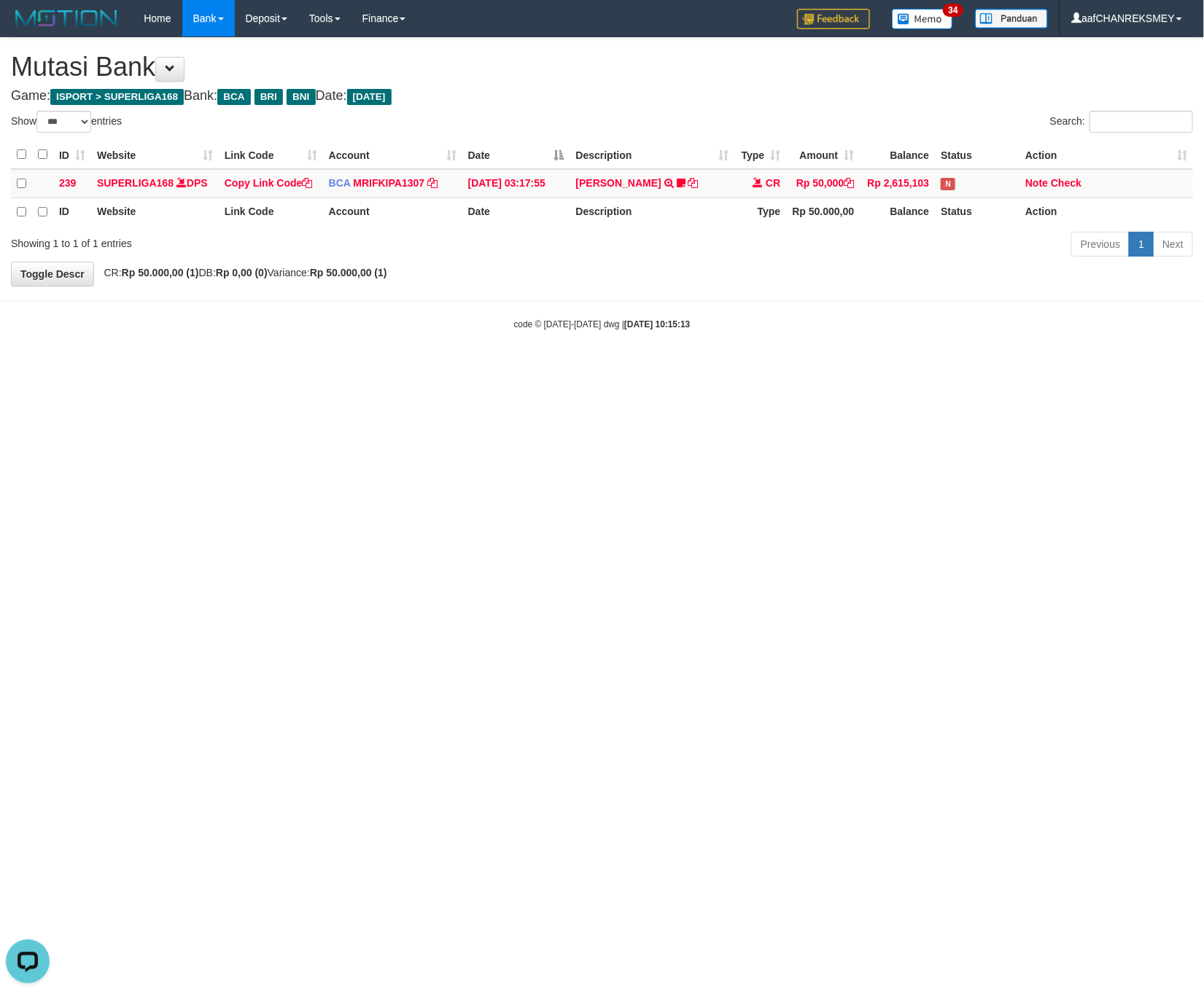 scroll, scrollTop: 0, scrollLeft: 0, axis: both 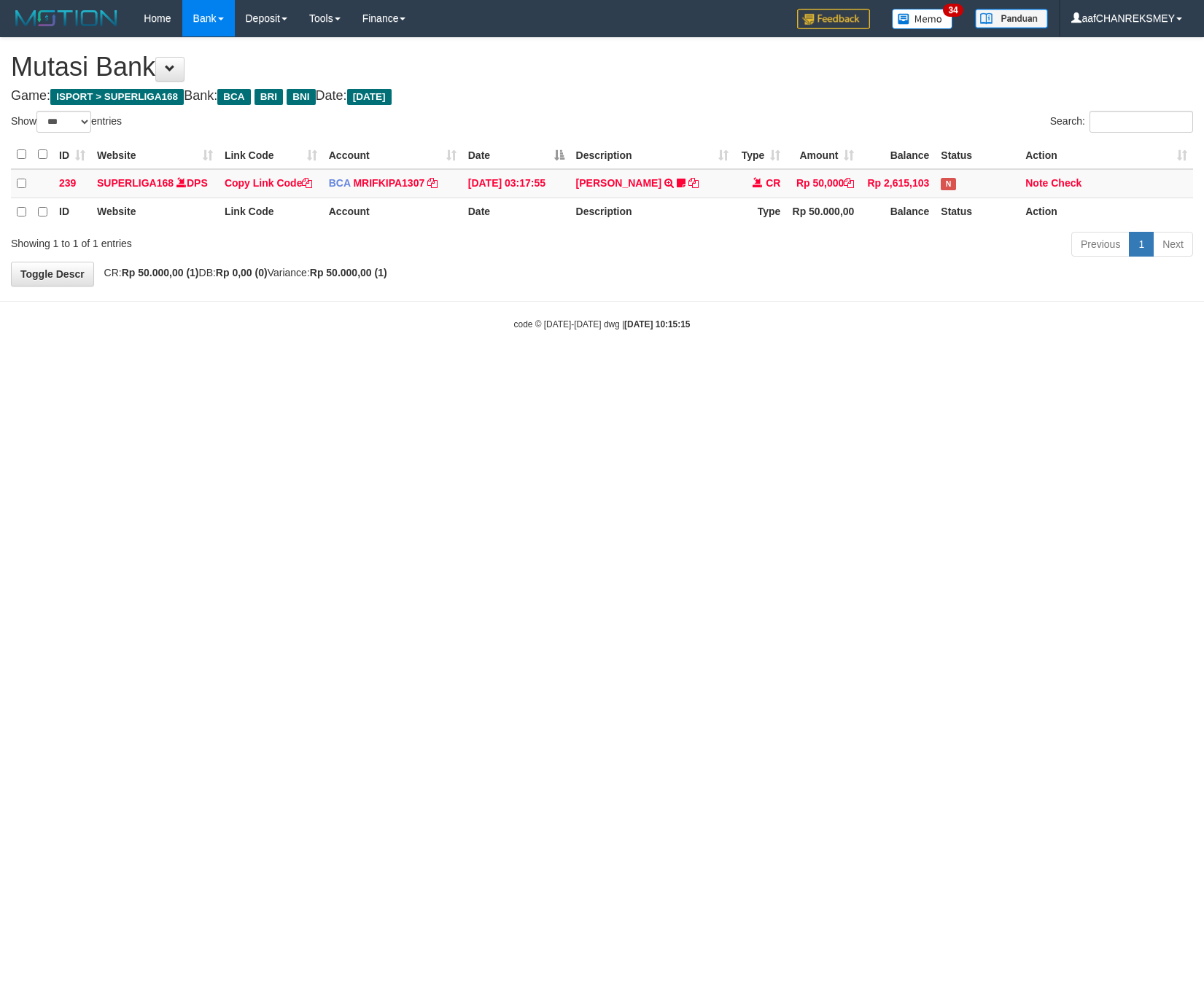 select on "***" 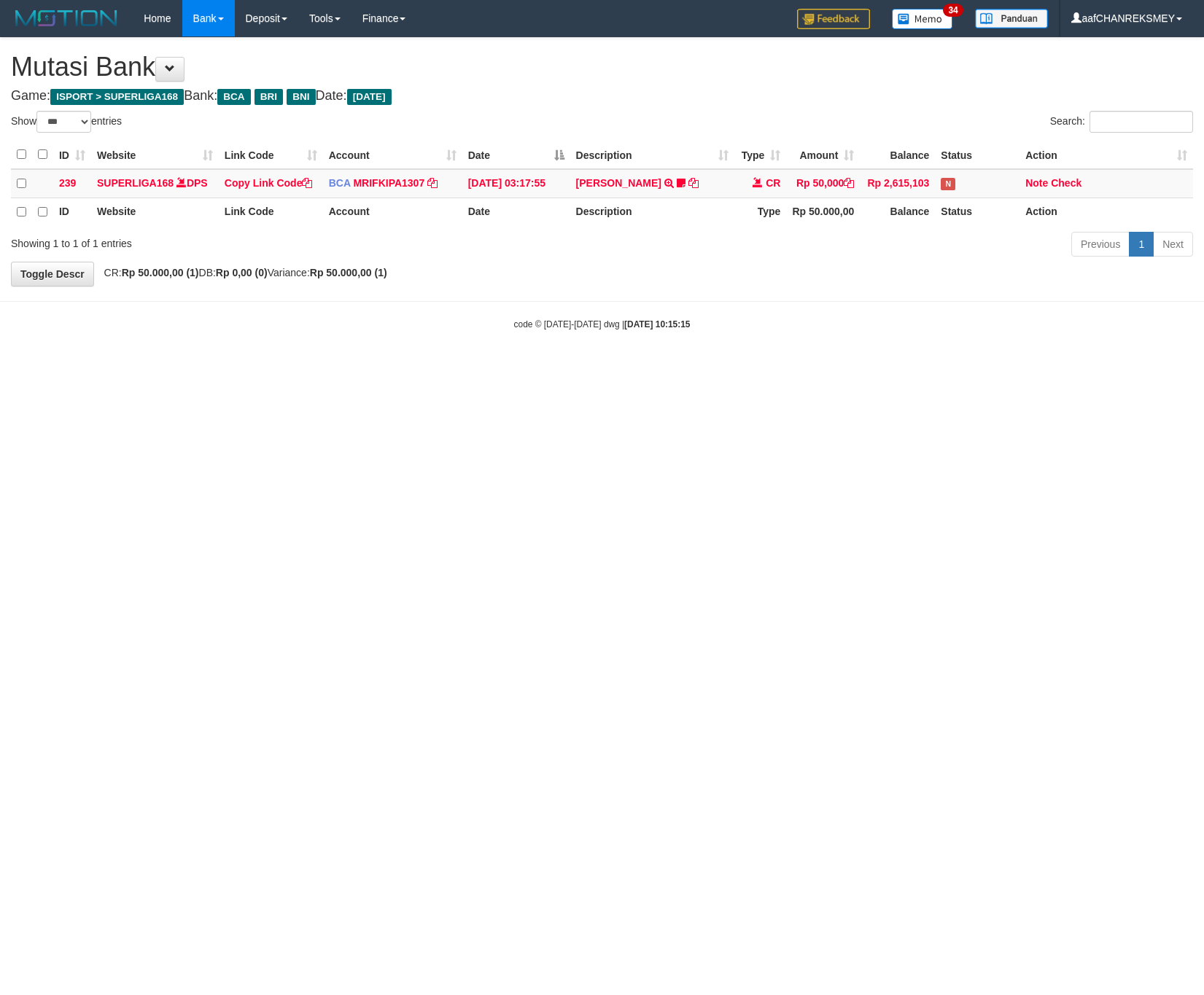scroll, scrollTop: 0, scrollLeft: 0, axis: both 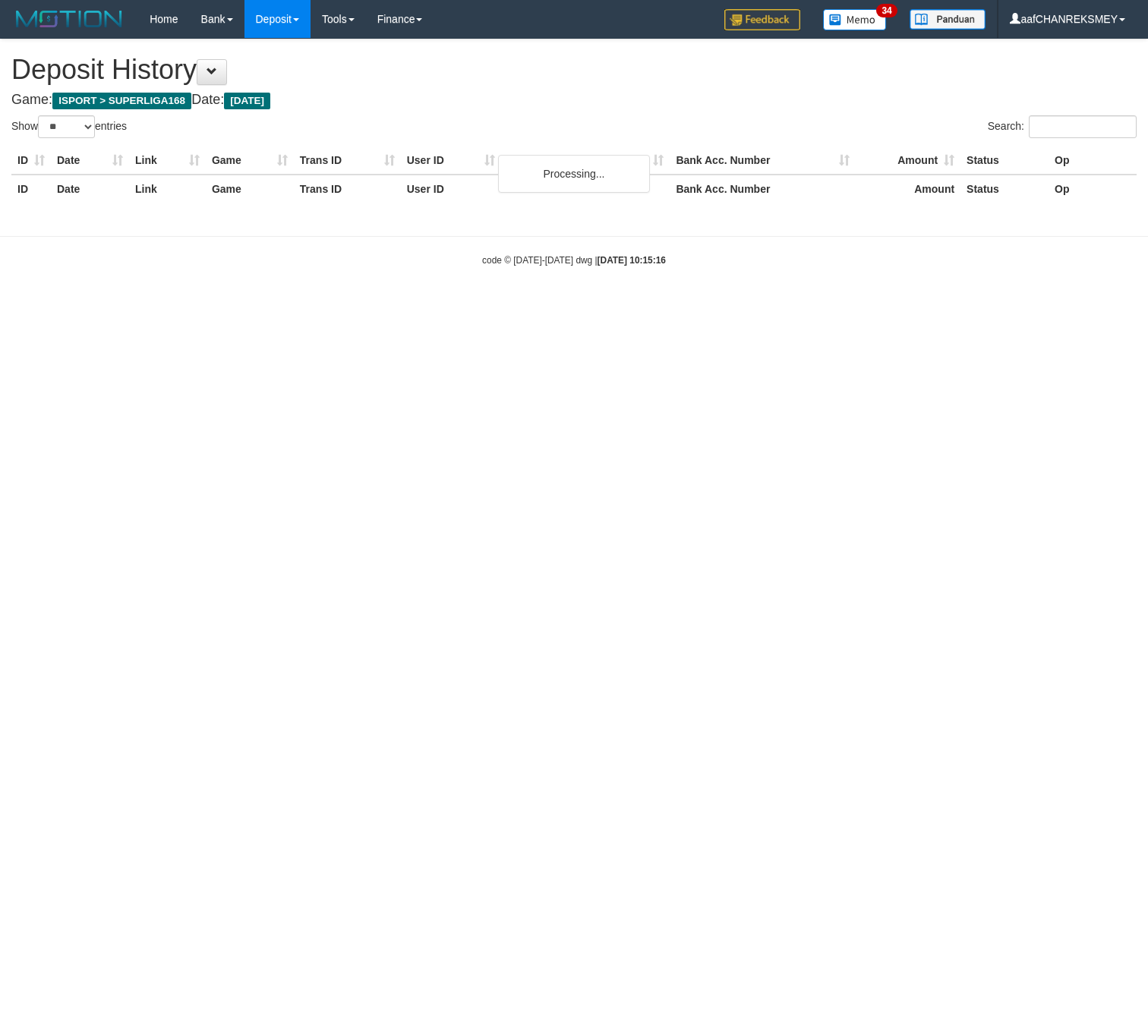 select on "**" 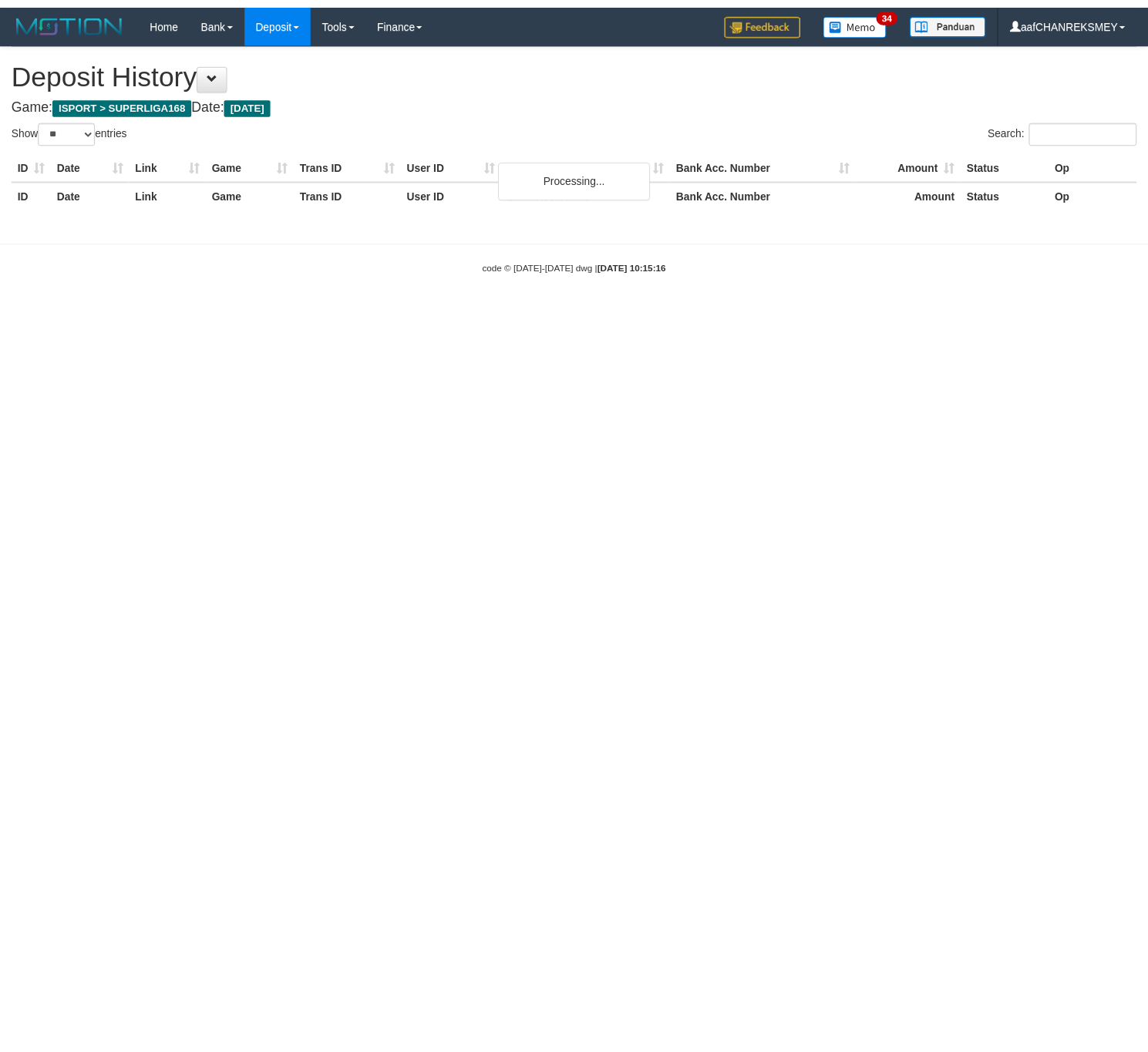 scroll, scrollTop: 0, scrollLeft: 0, axis: both 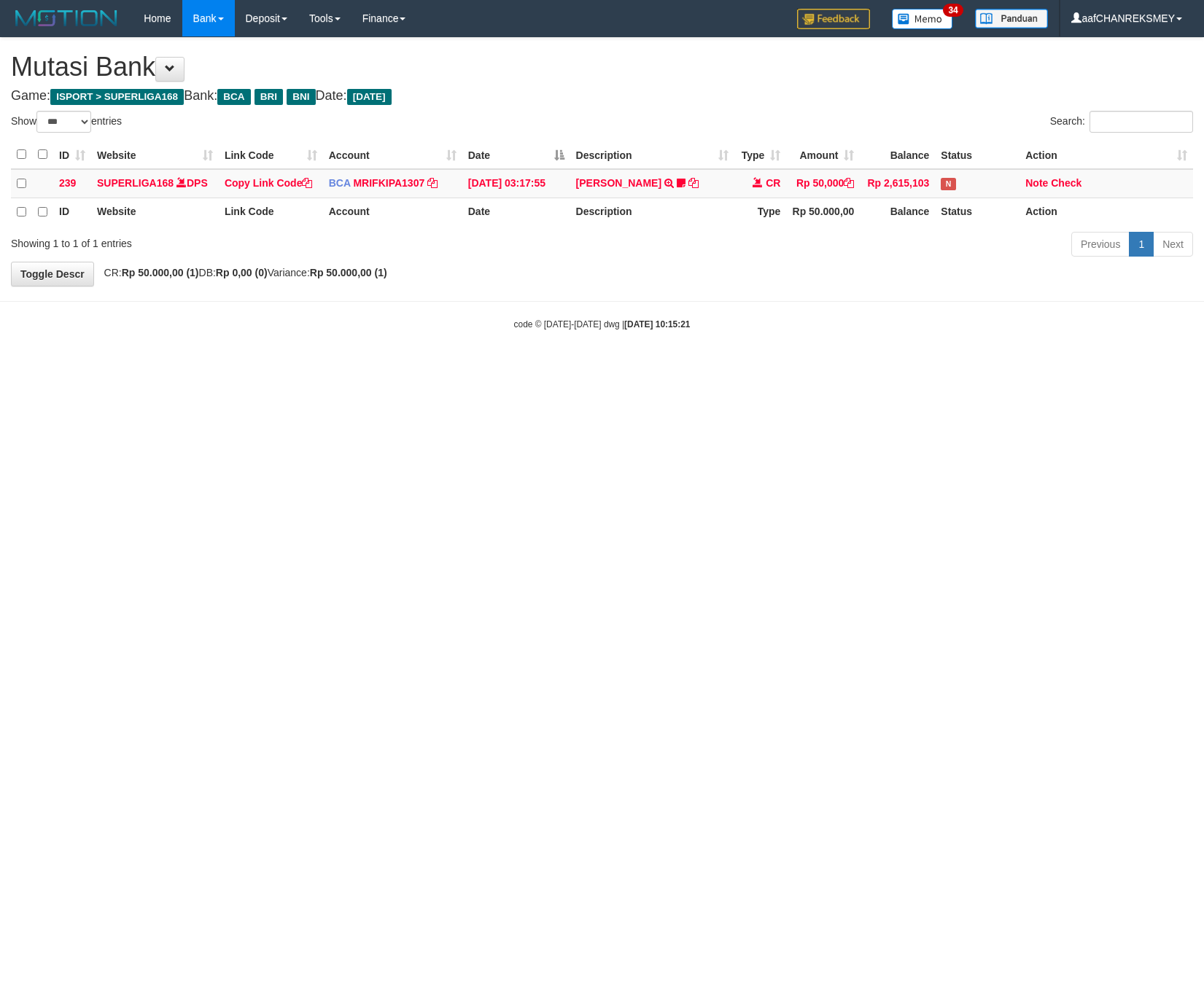 select on "***" 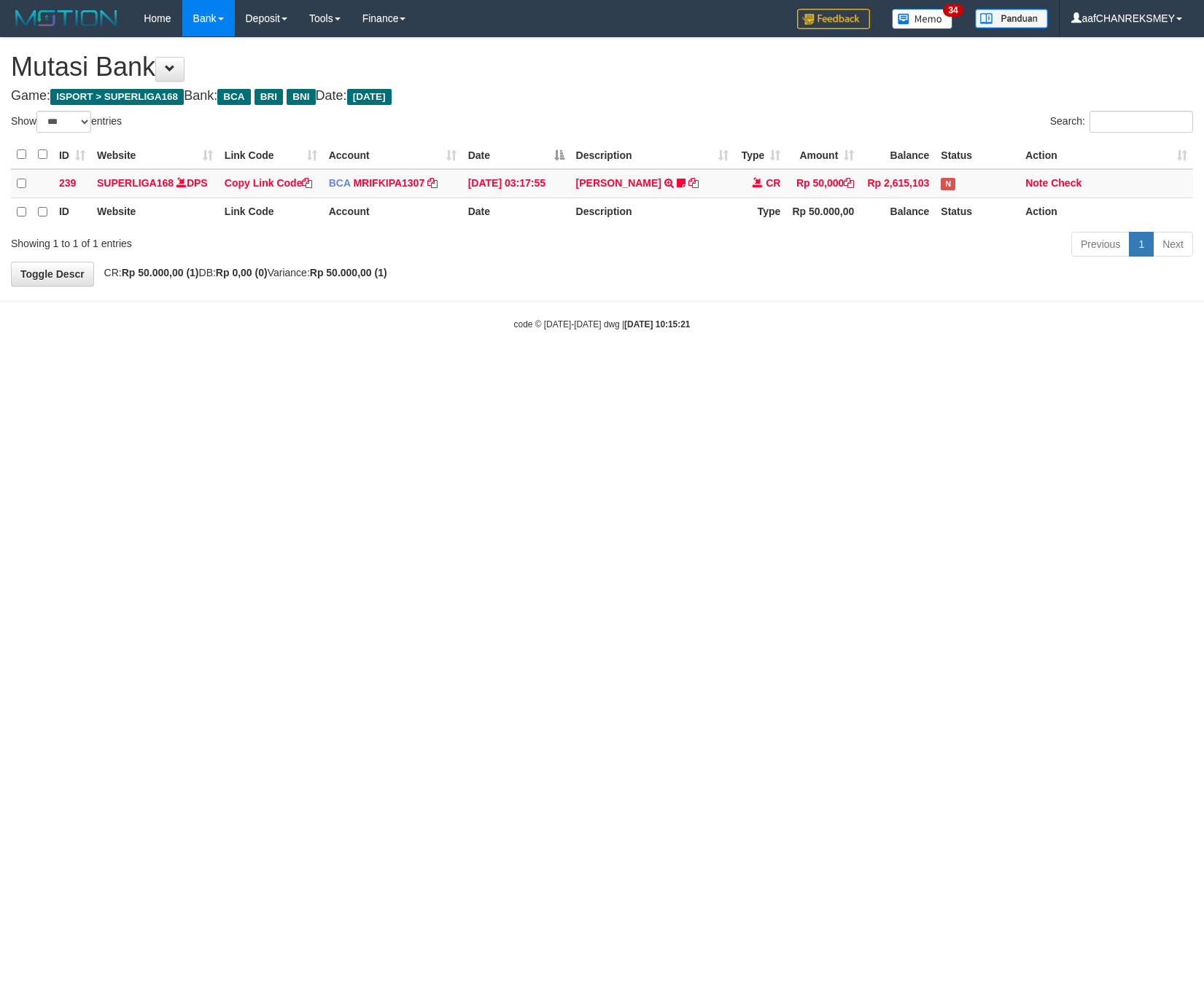 scroll, scrollTop: 0, scrollLeft: 0, axis: both 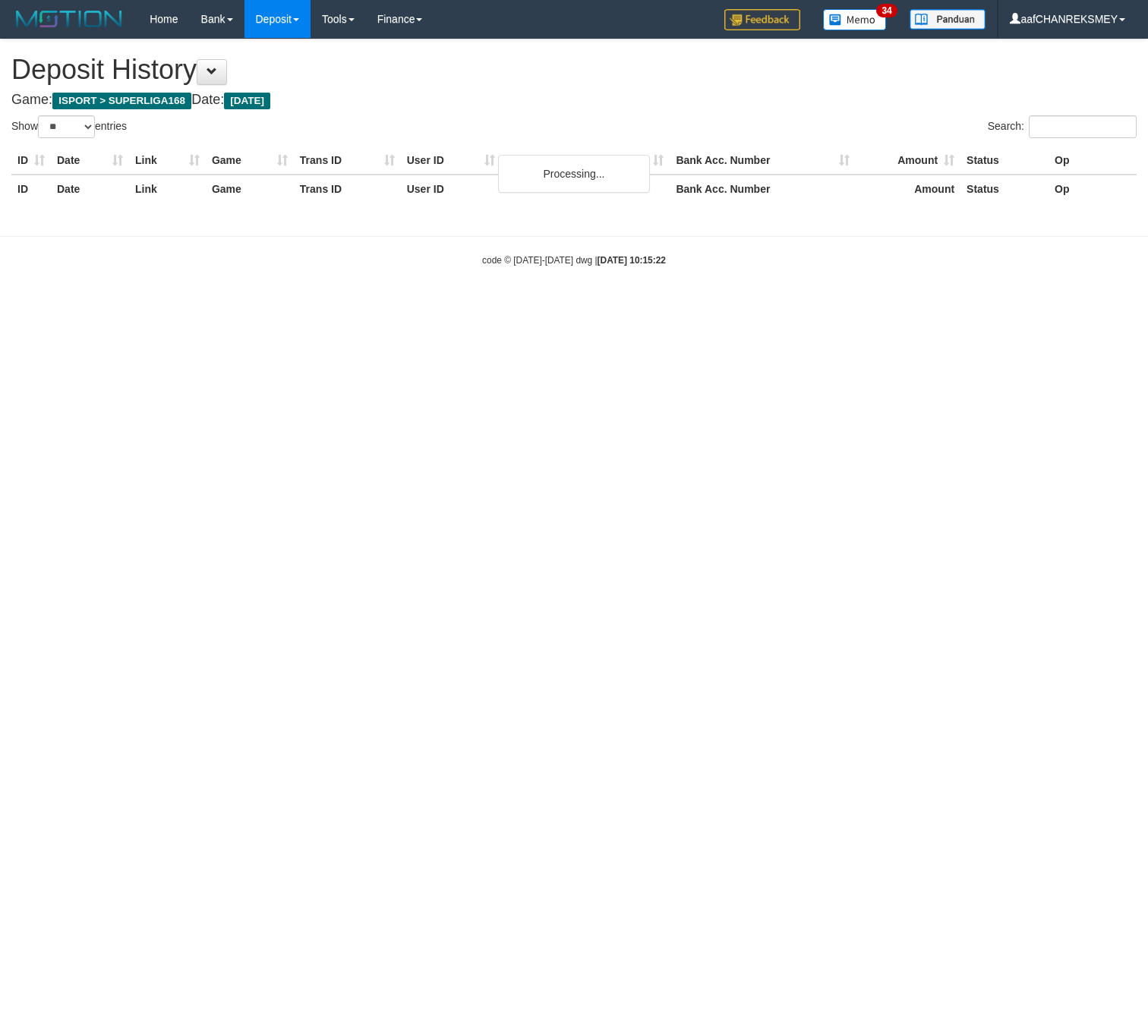 select on "**" 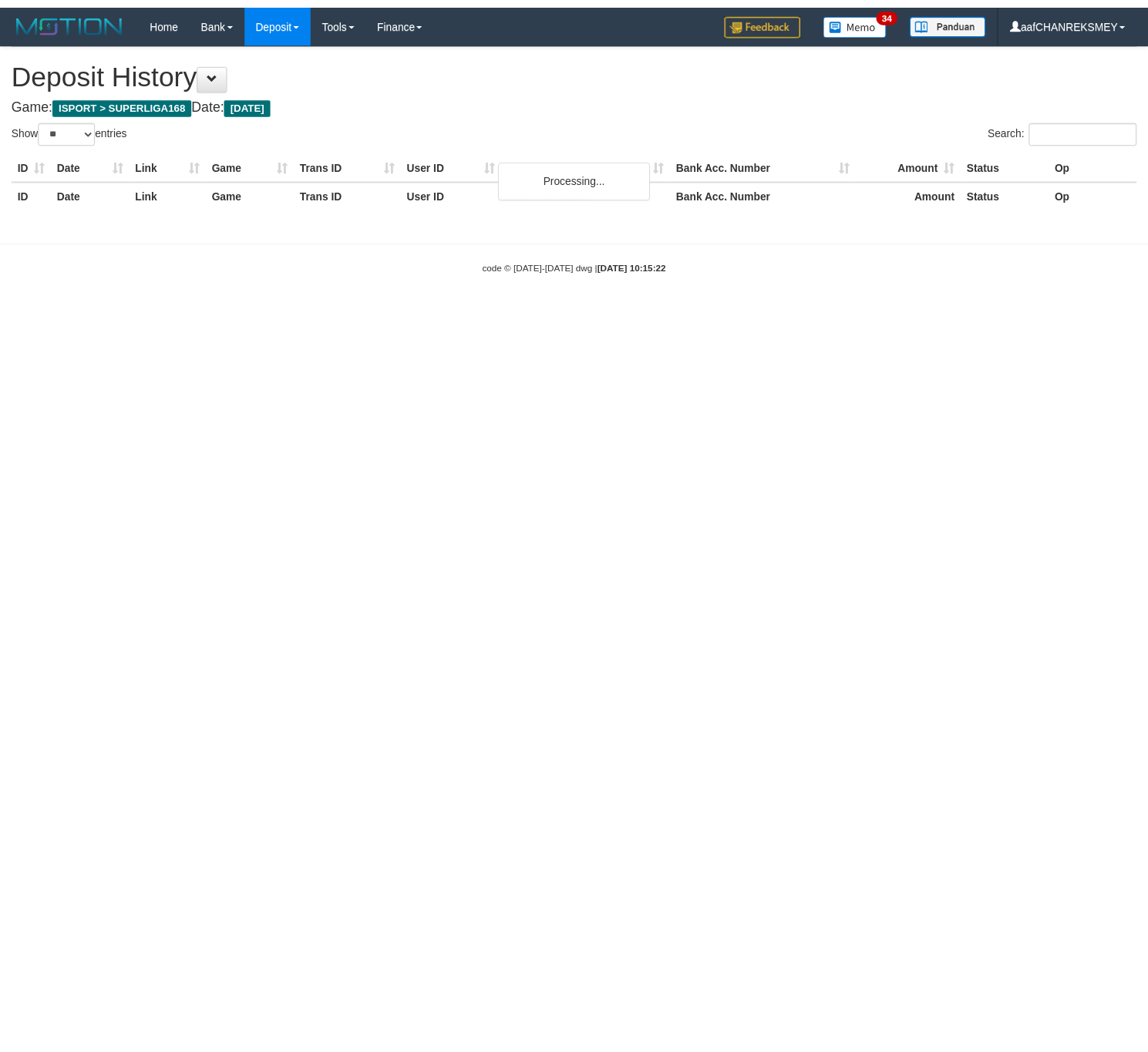 scroll, scrollTop: 0, scrollLeft: 0, axis: both 